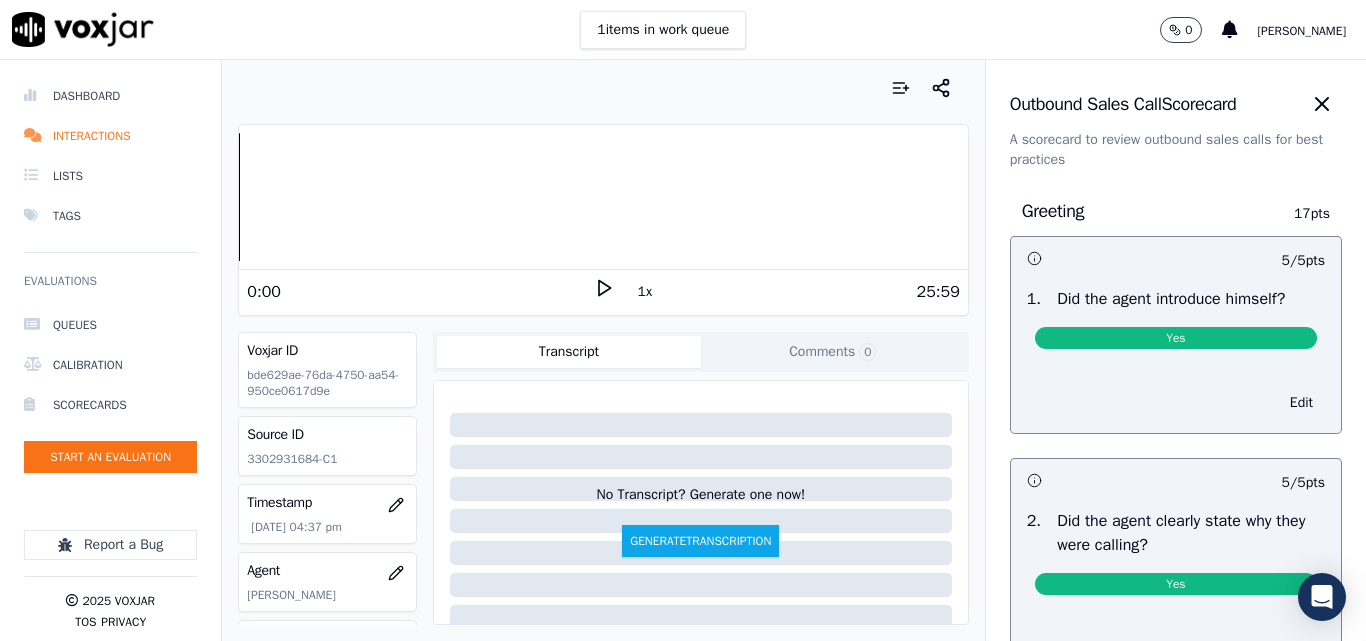 scroll, scrollTop: 0, scrollLeft: 0, axis: both 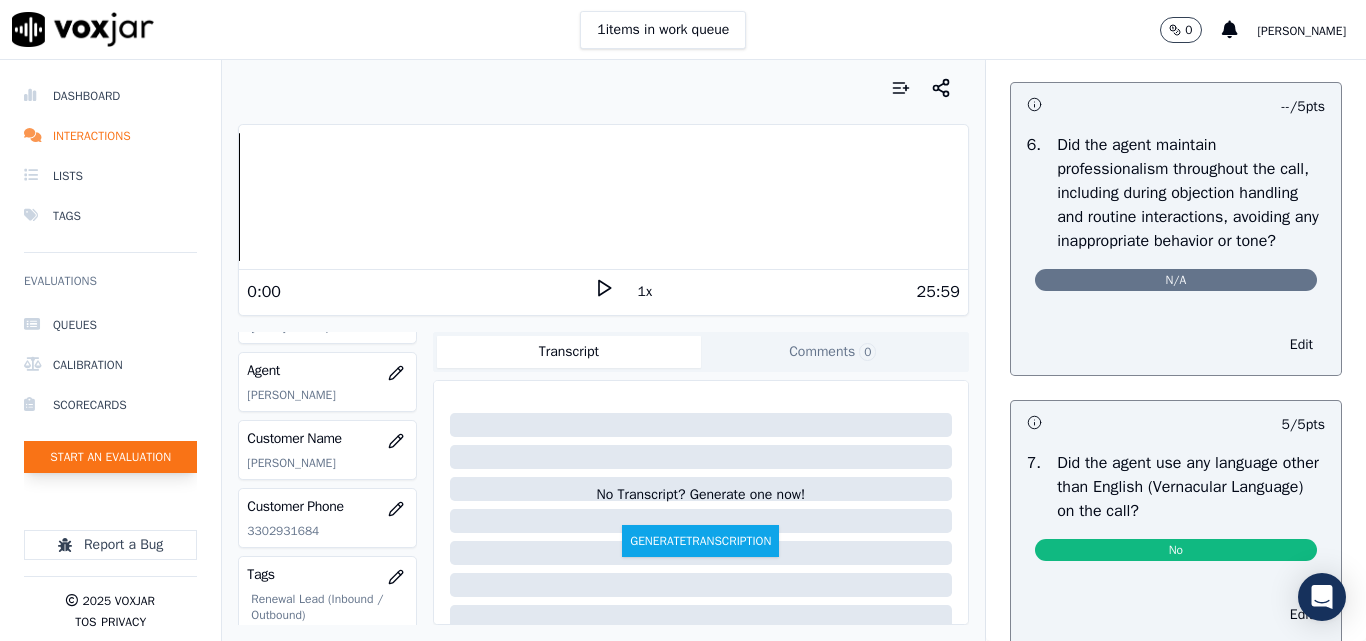click on "Start an Evaluation" 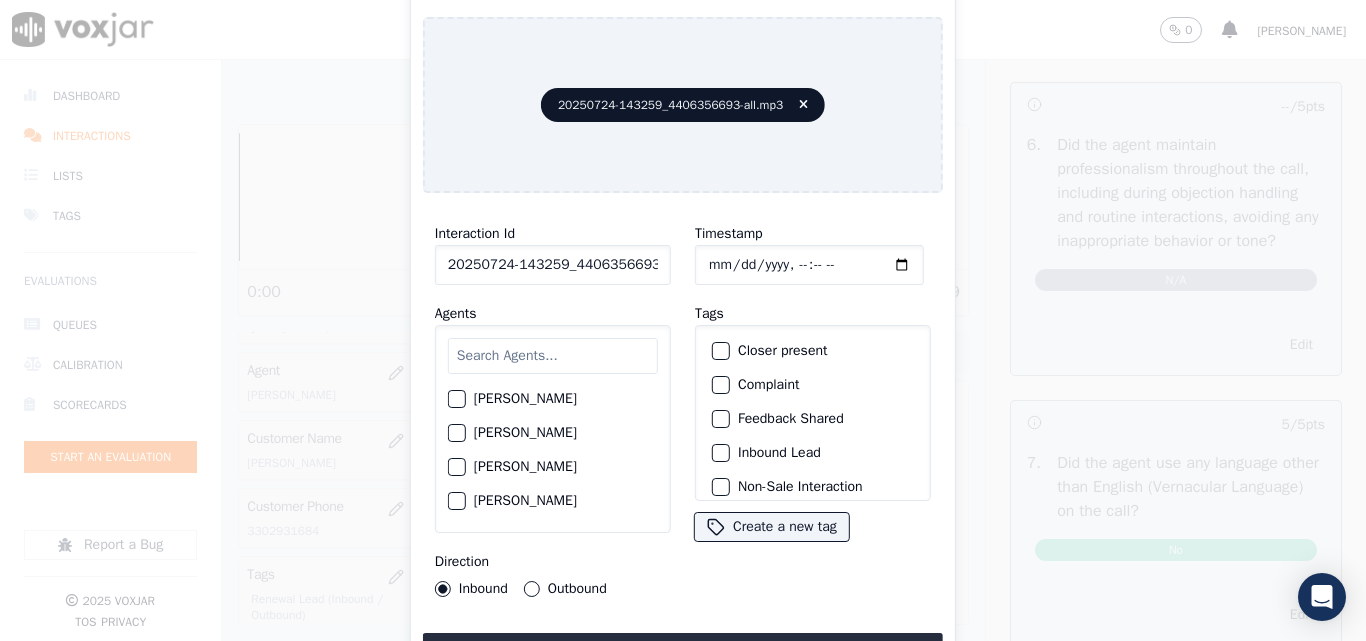 scroll, scrollTop: 0, scrollLeft: 40, axis: horizontal 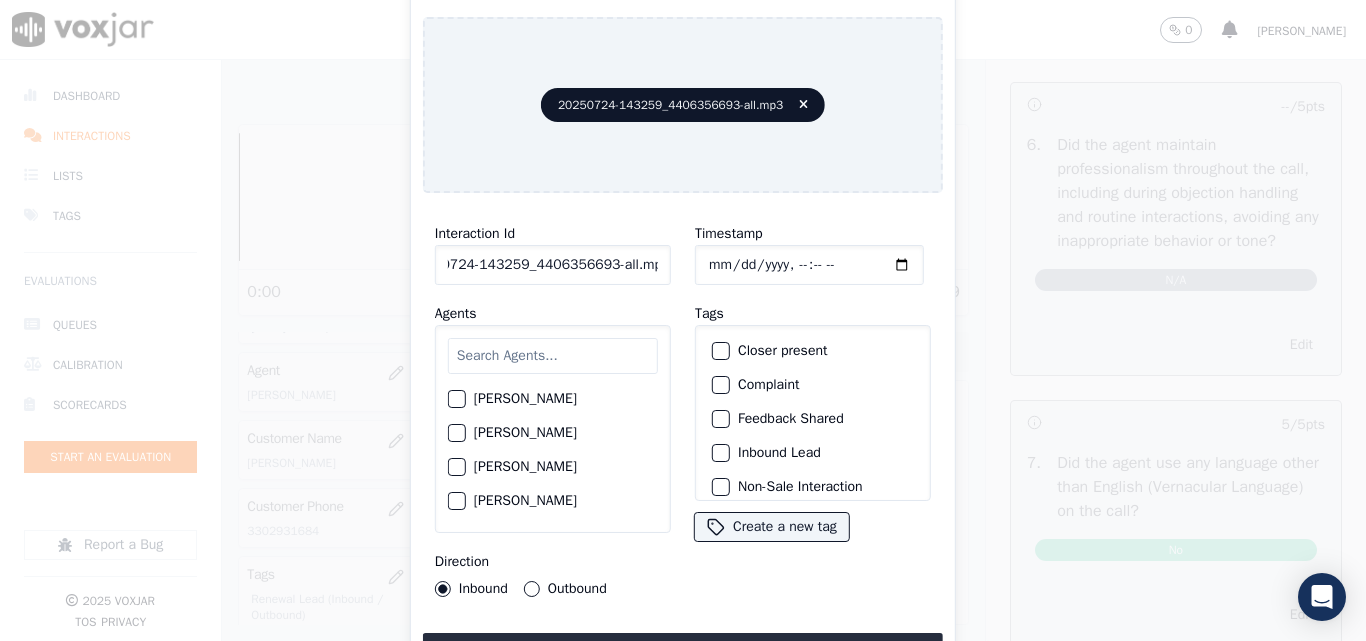 drag, startPoint x: 673, startPoint y: 257, endPoint x: 778, endPoint y: 257, distance: 105 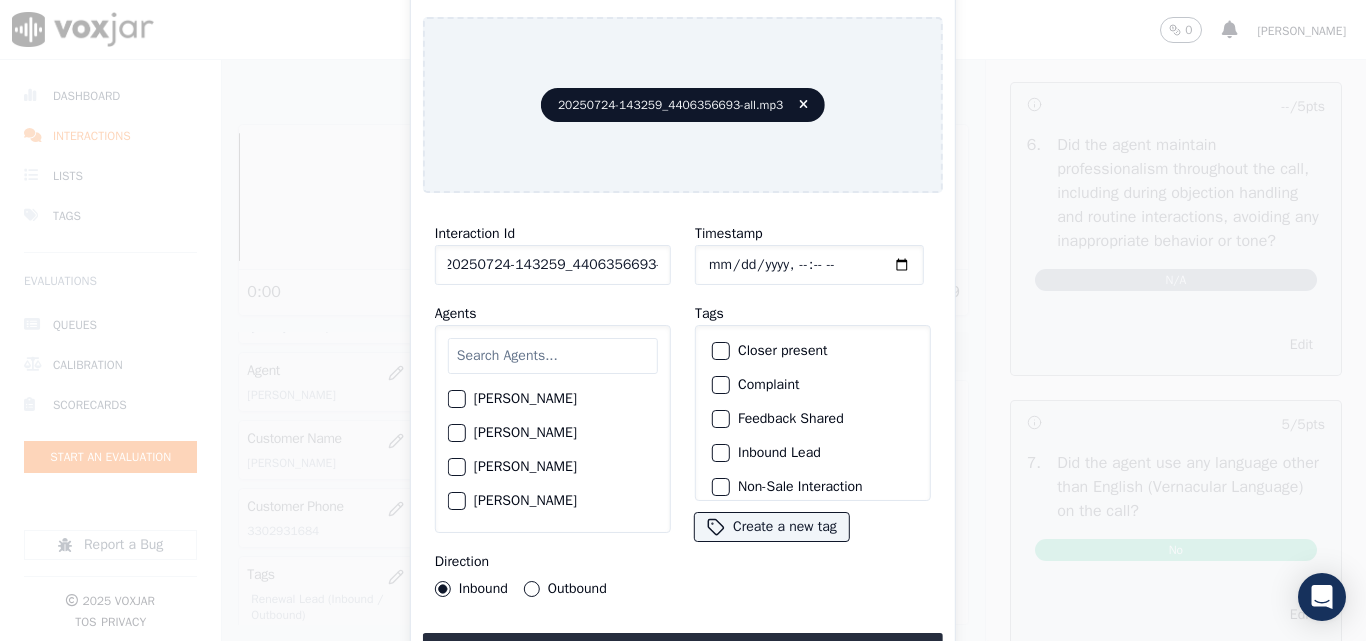 scroll, scrollTop: 0, scrollLeft: 11, axis: horizontal 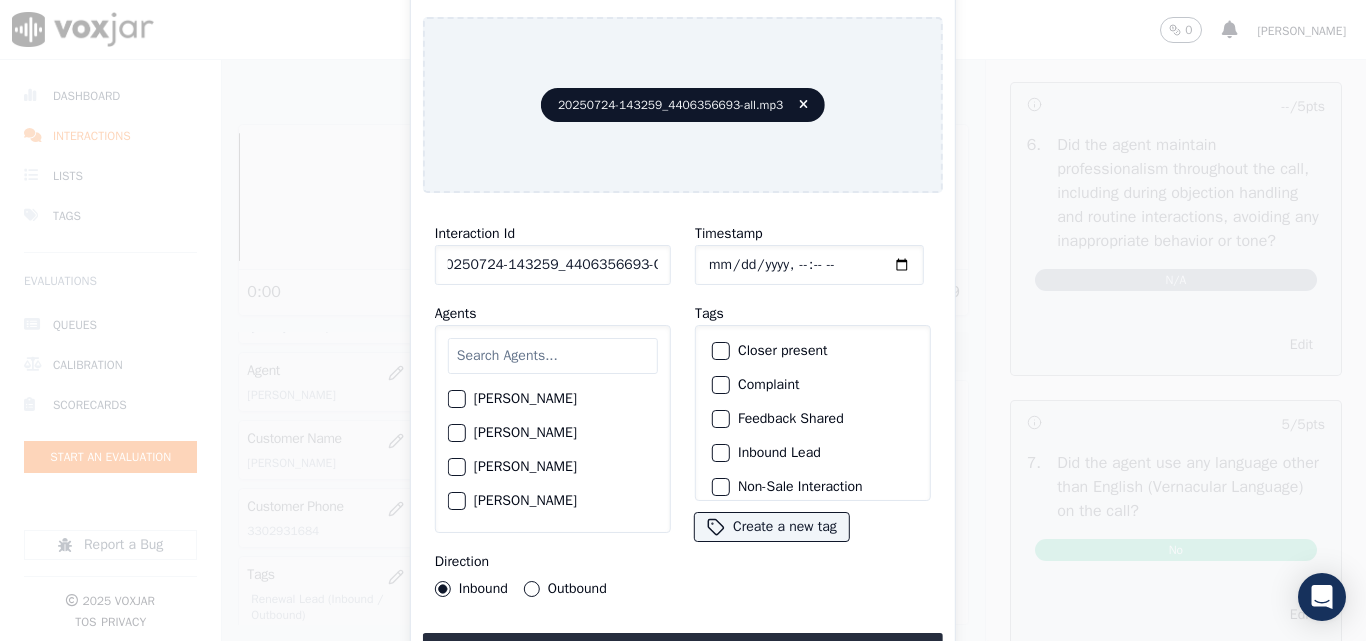 type on "20250724-143259_4406356693-C1" 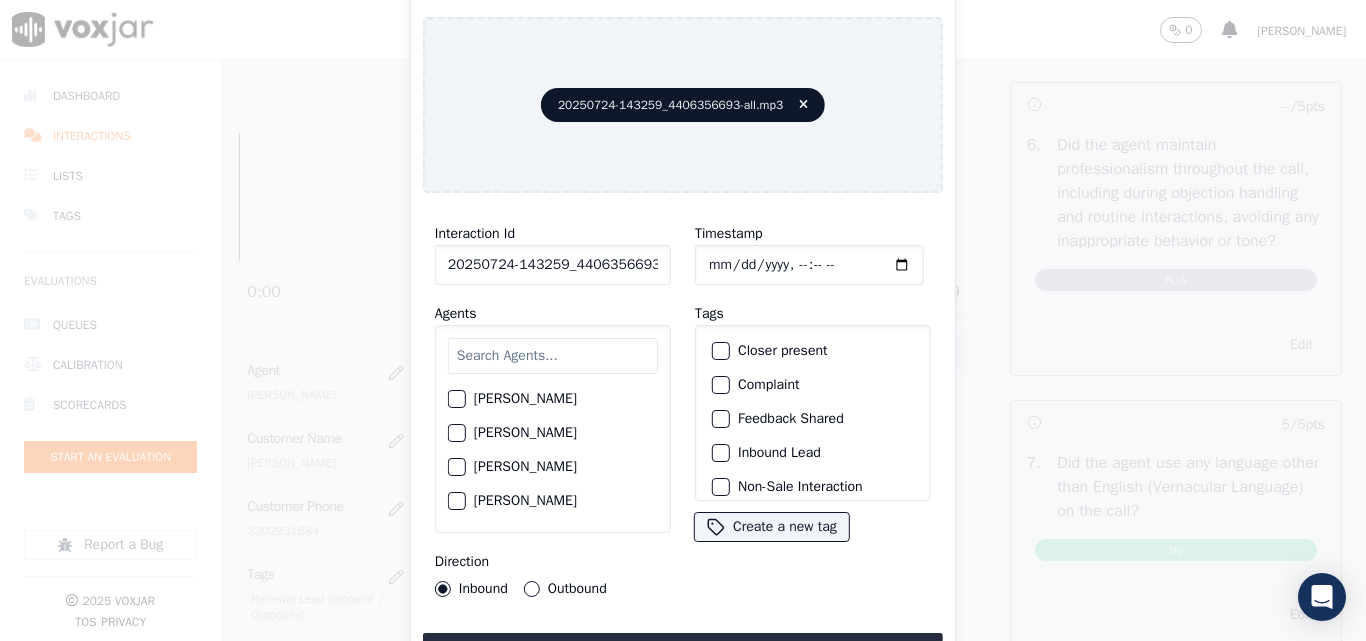 type on "[DATE]T17:30" 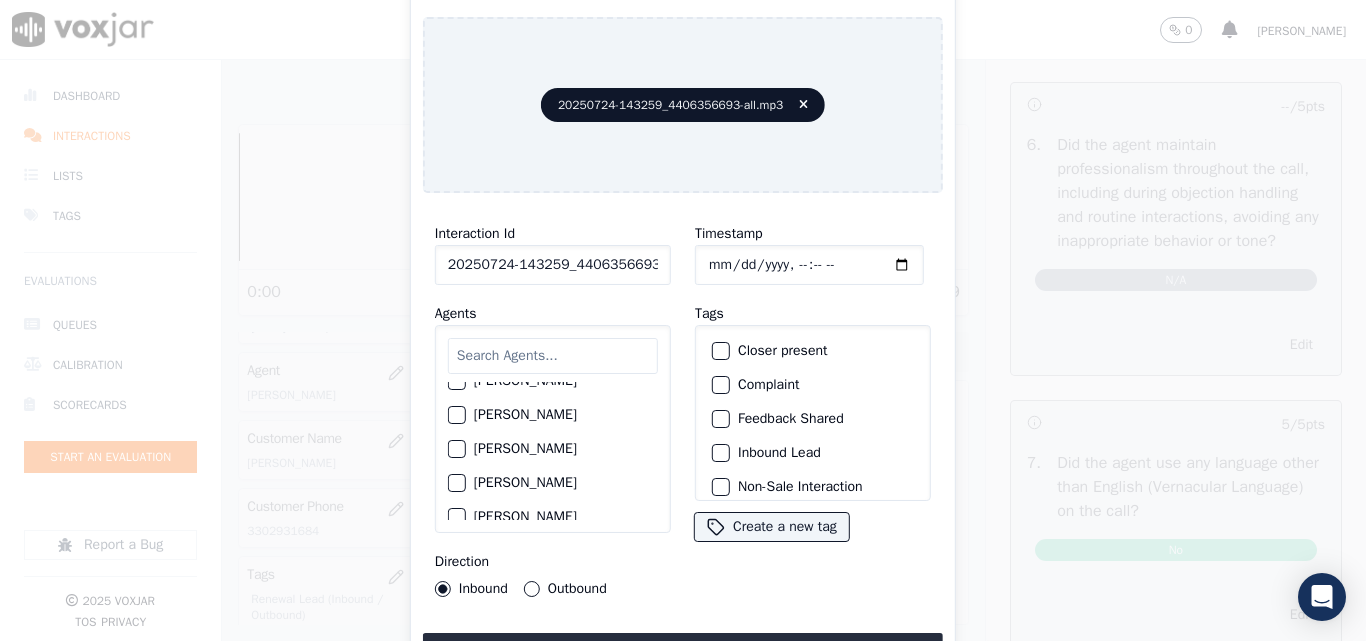 scroll, scrollTop: 900, scrollLeft: 0, axis: vertical 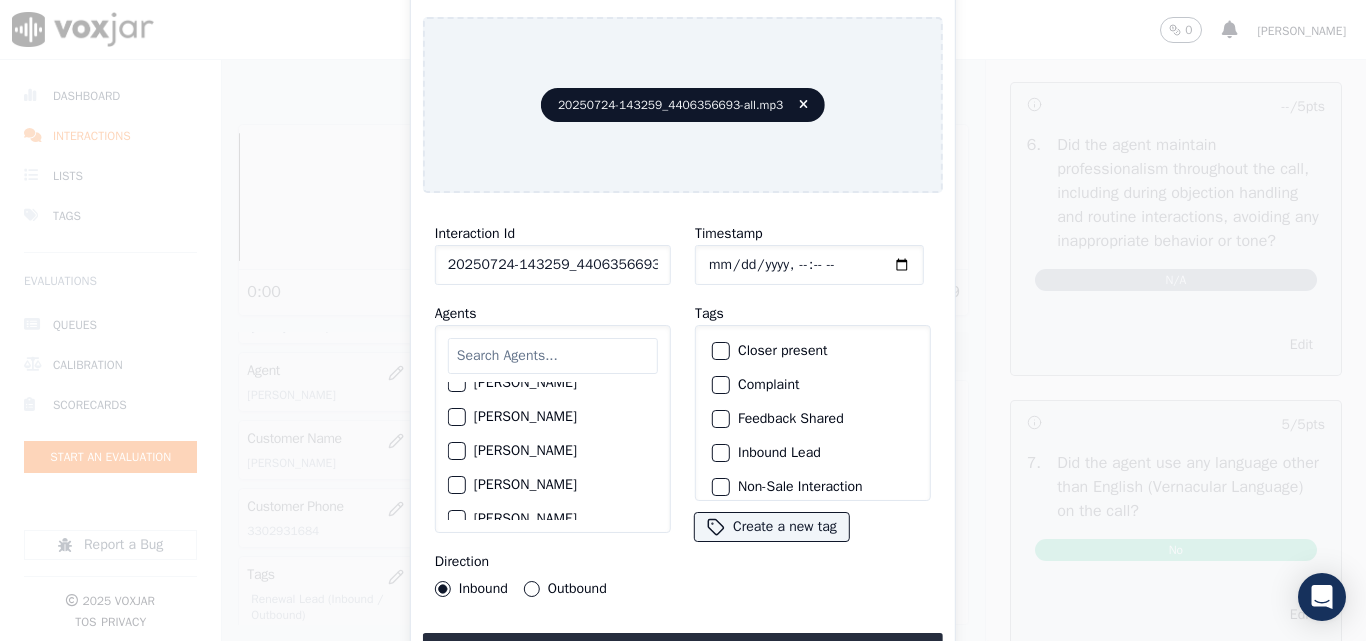 click on "[PERSON_NAME]" 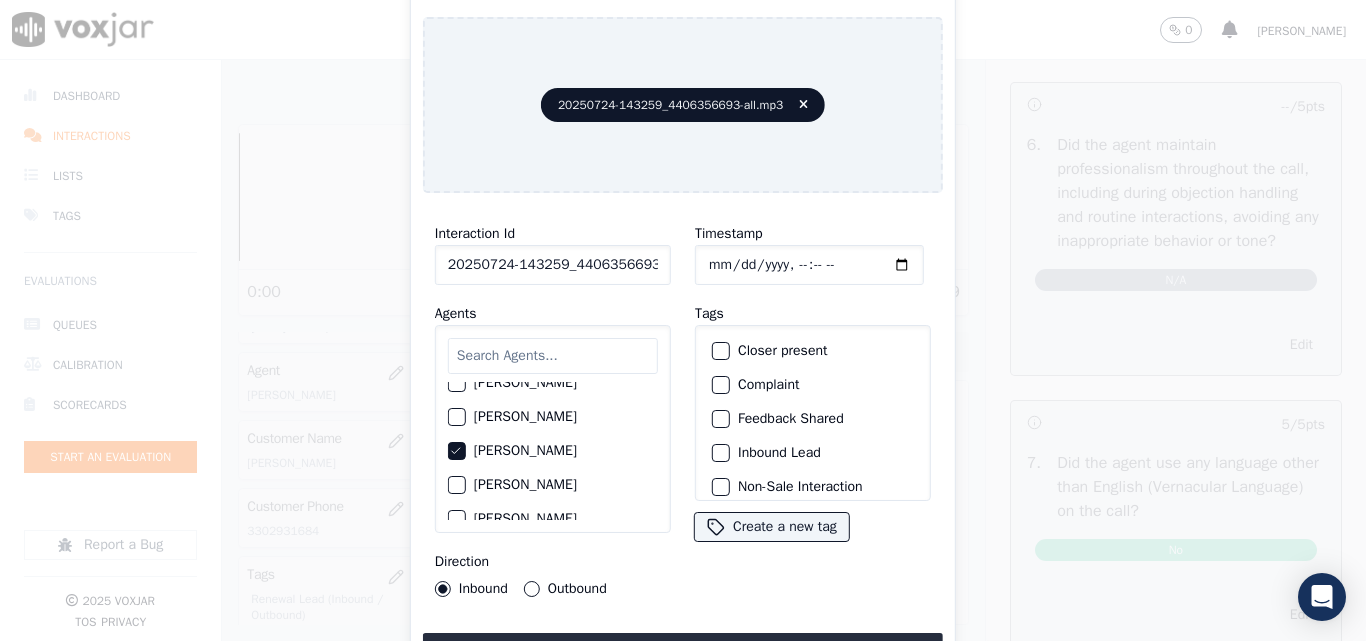click on "Outbound" at bounding box center (532, 589) 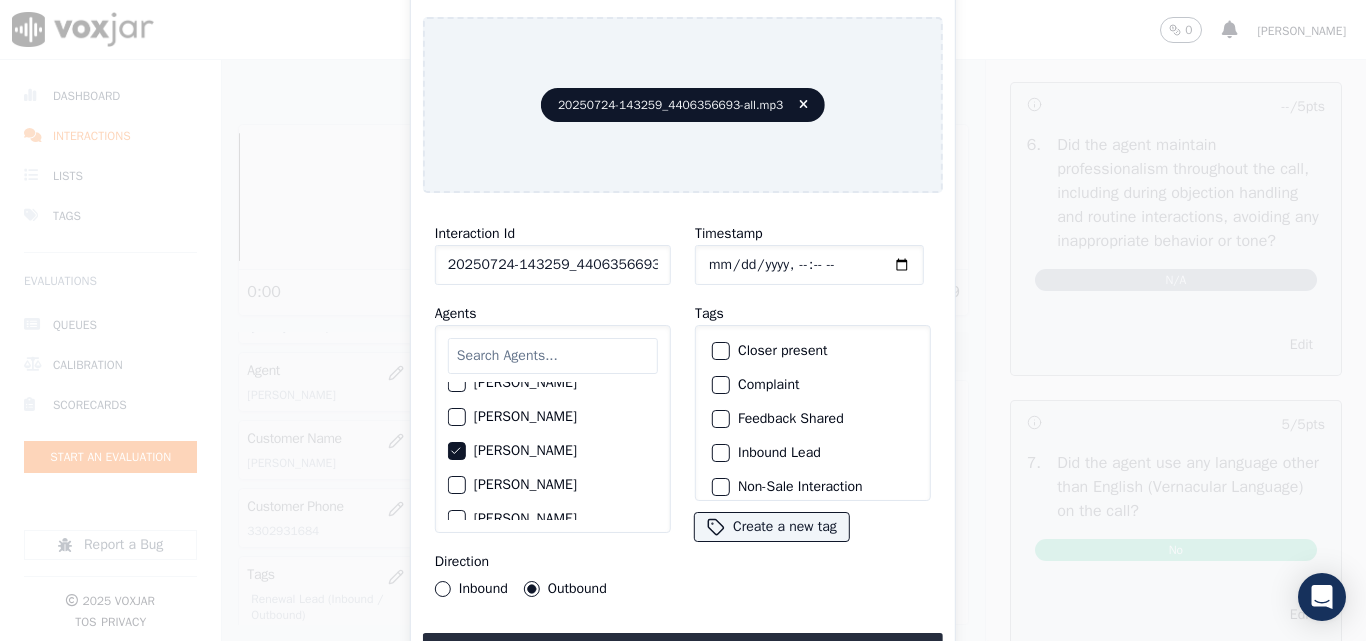 click on "Closer present" 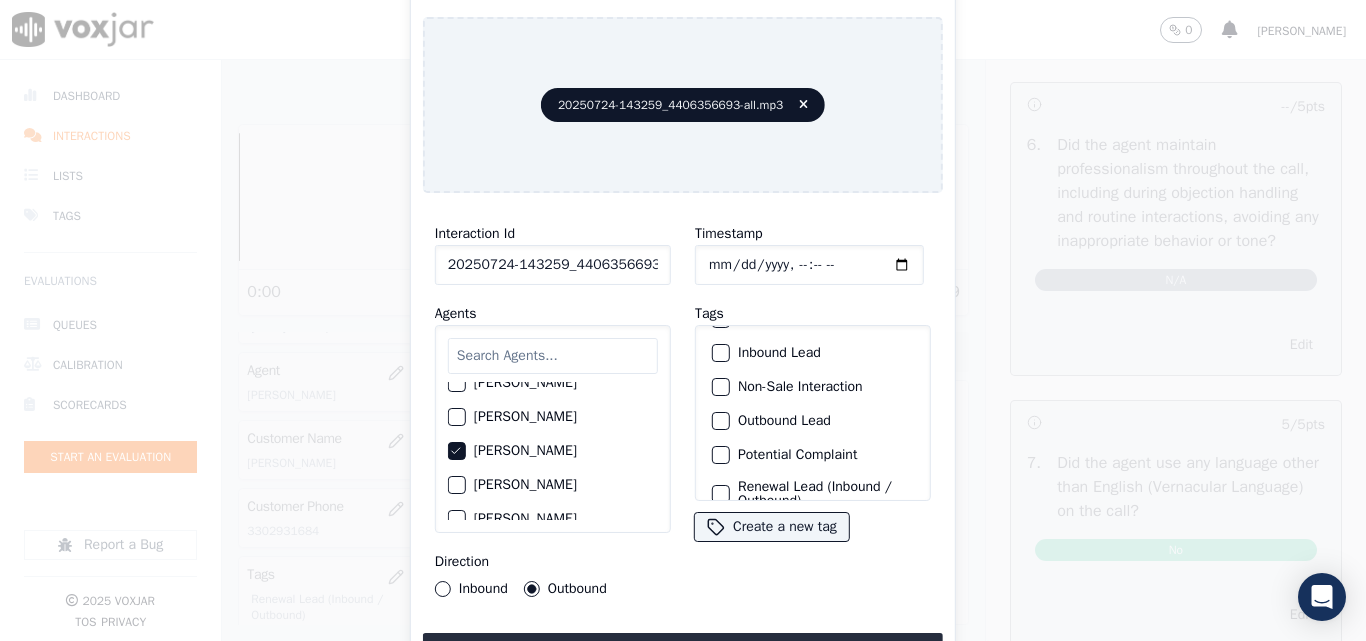 scroll, scrollTop: 173, scrollLeft: 0, axis: vertical 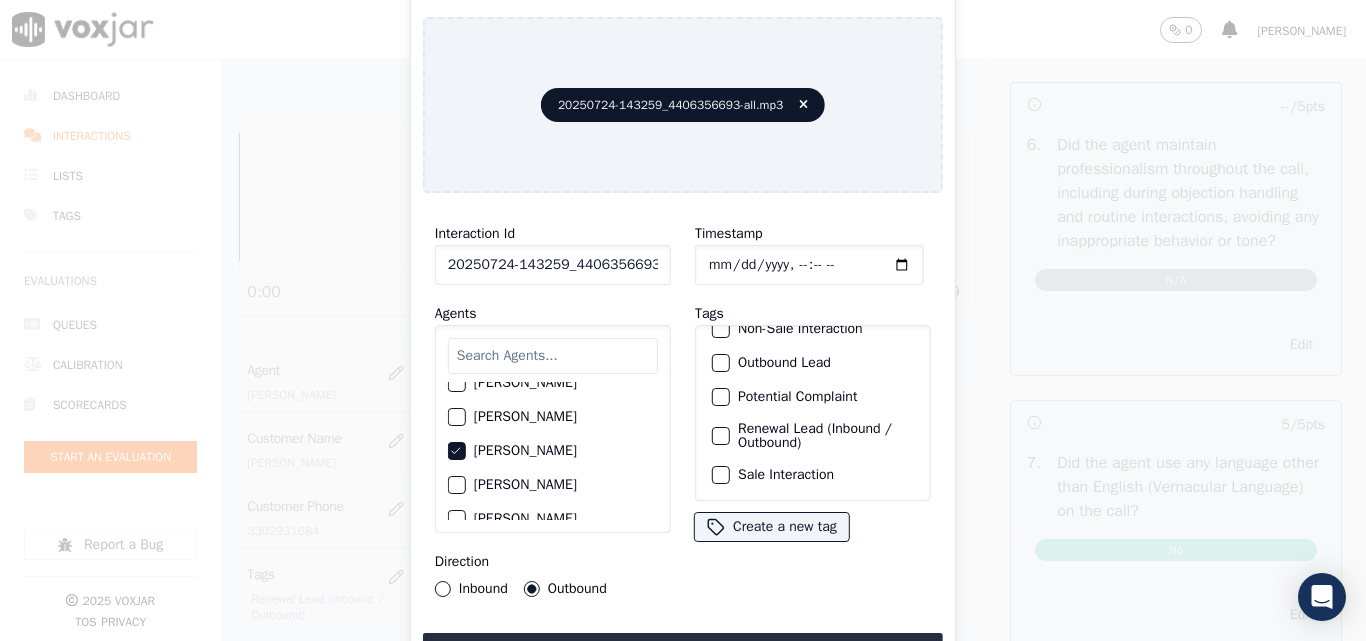 click at bounding box center [720, 475] 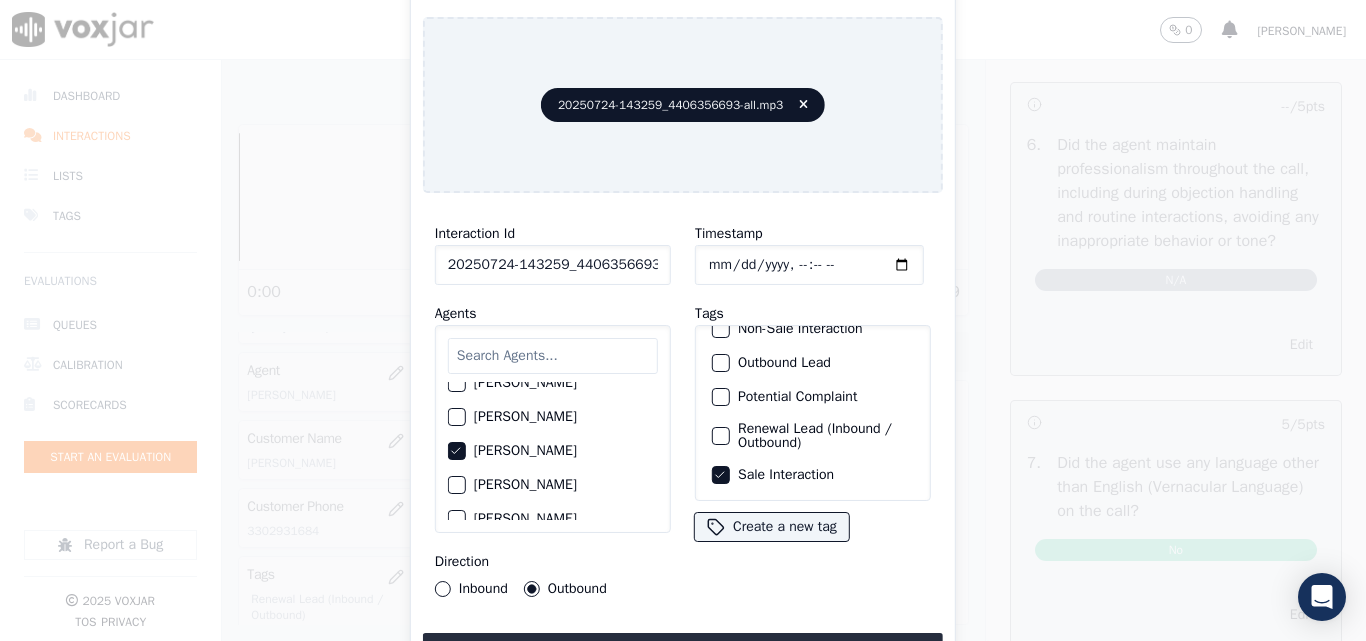 scroll, scrollTop: 173, scrollLeft: 0, axis: vertical 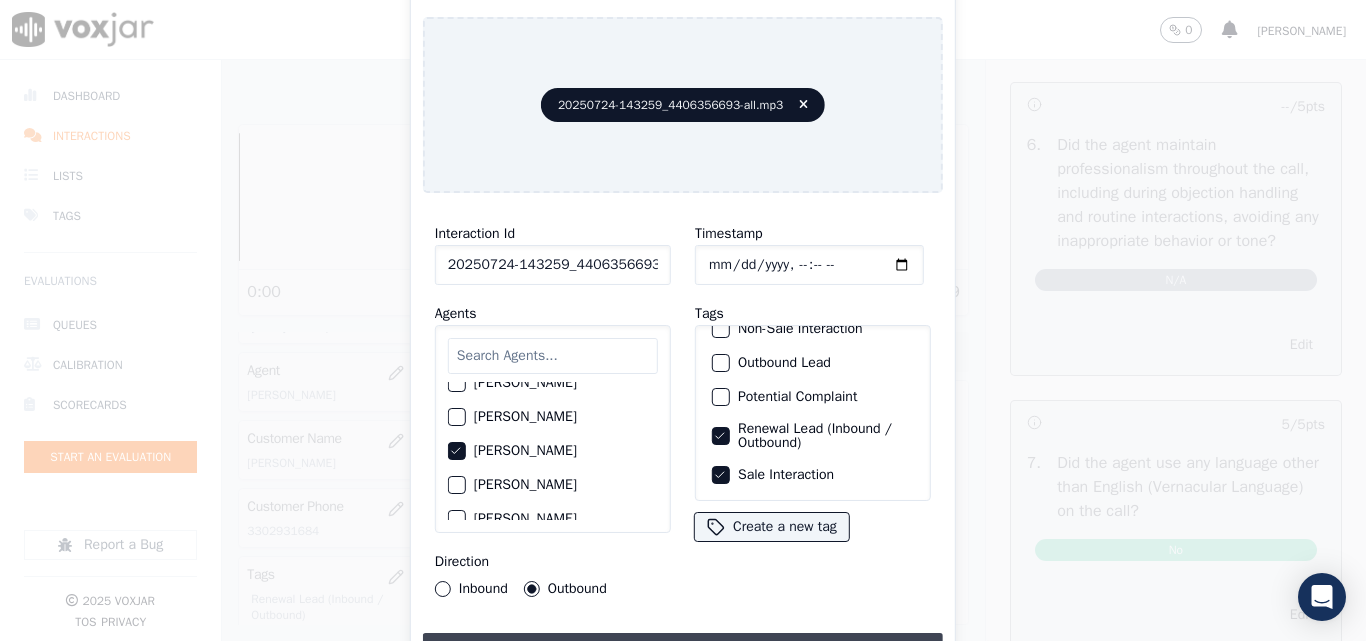 click on "Upload interaction to start evaluation" at bounding box center [683, 651] 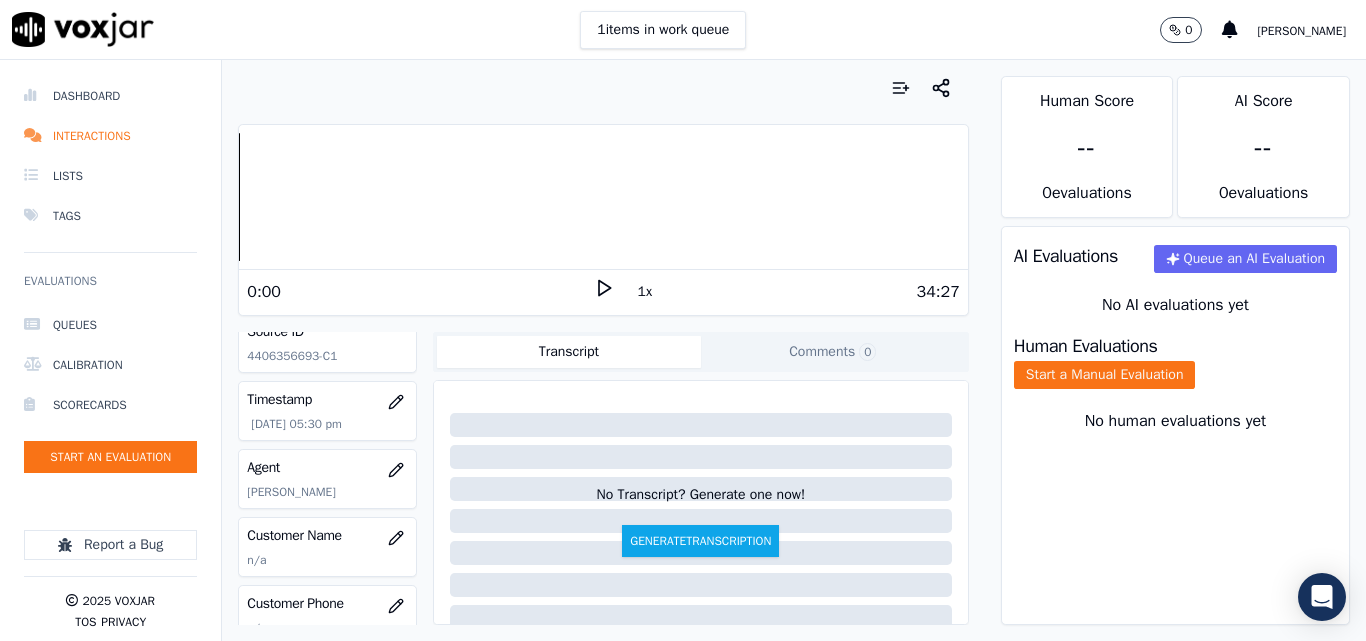 scroll, scrollTop: 200, scrollLeft: 0, axis: vertical 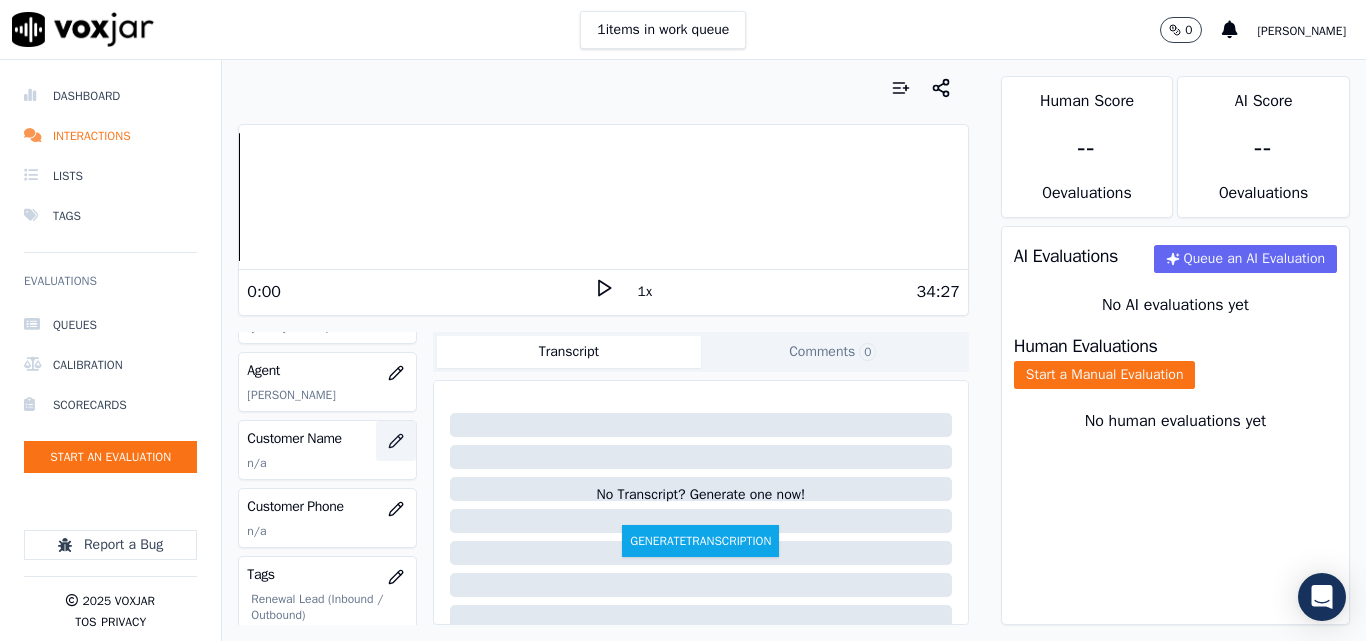 click 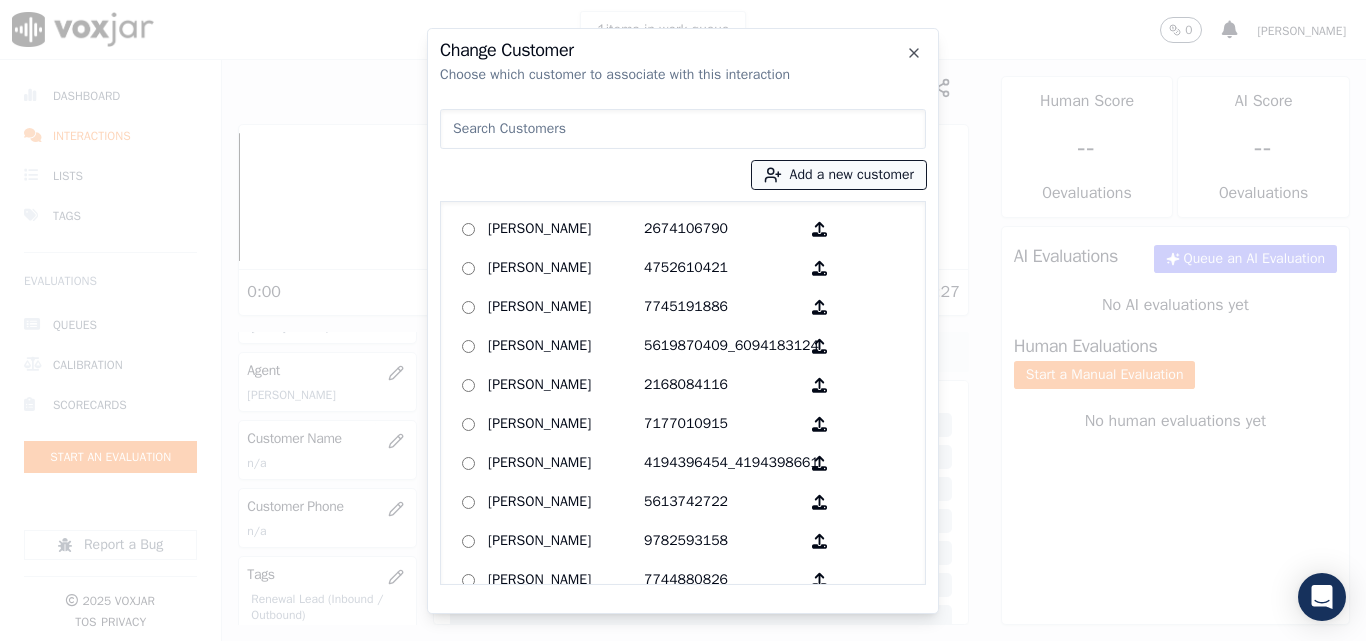 click on "Add a new customer" at bounding box center (839, 175) 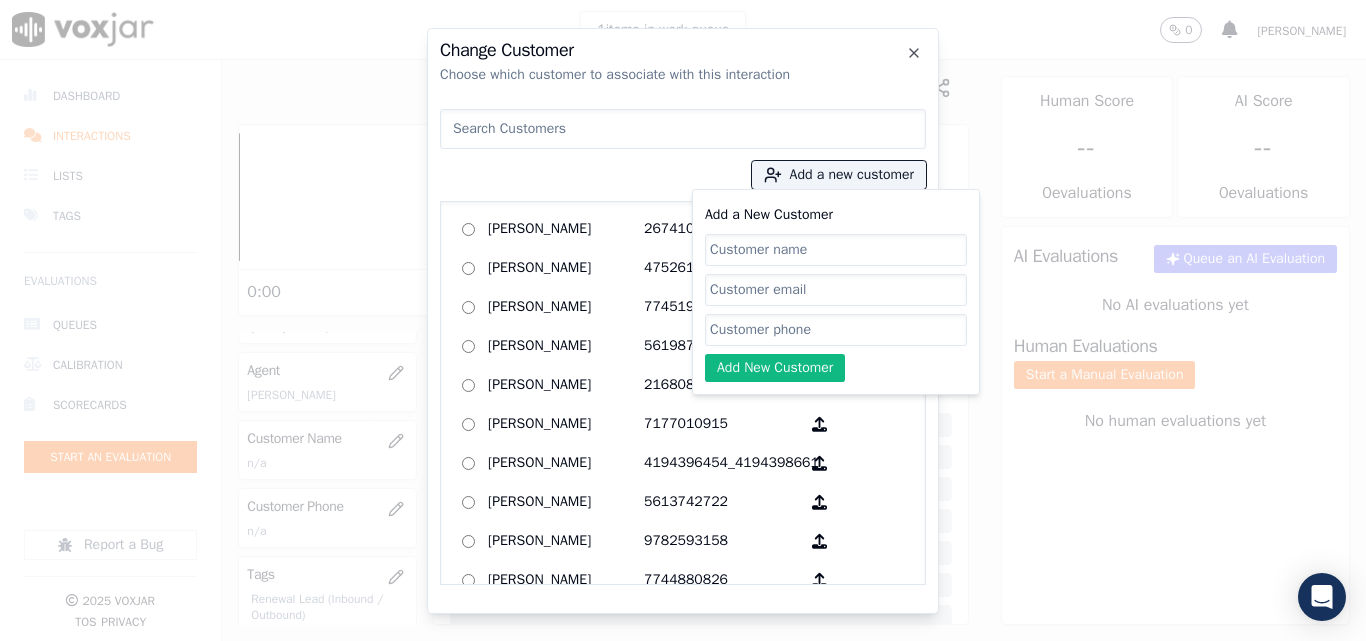 click on "Add a New Customer" 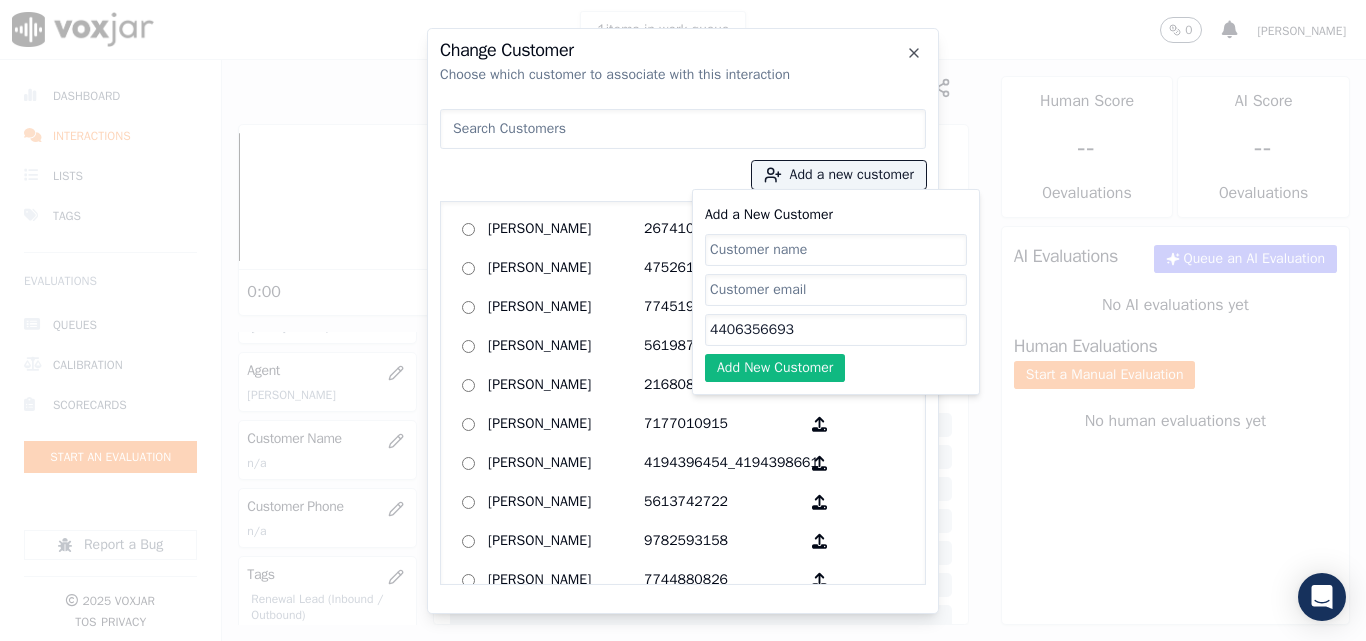 type on "4406356693" 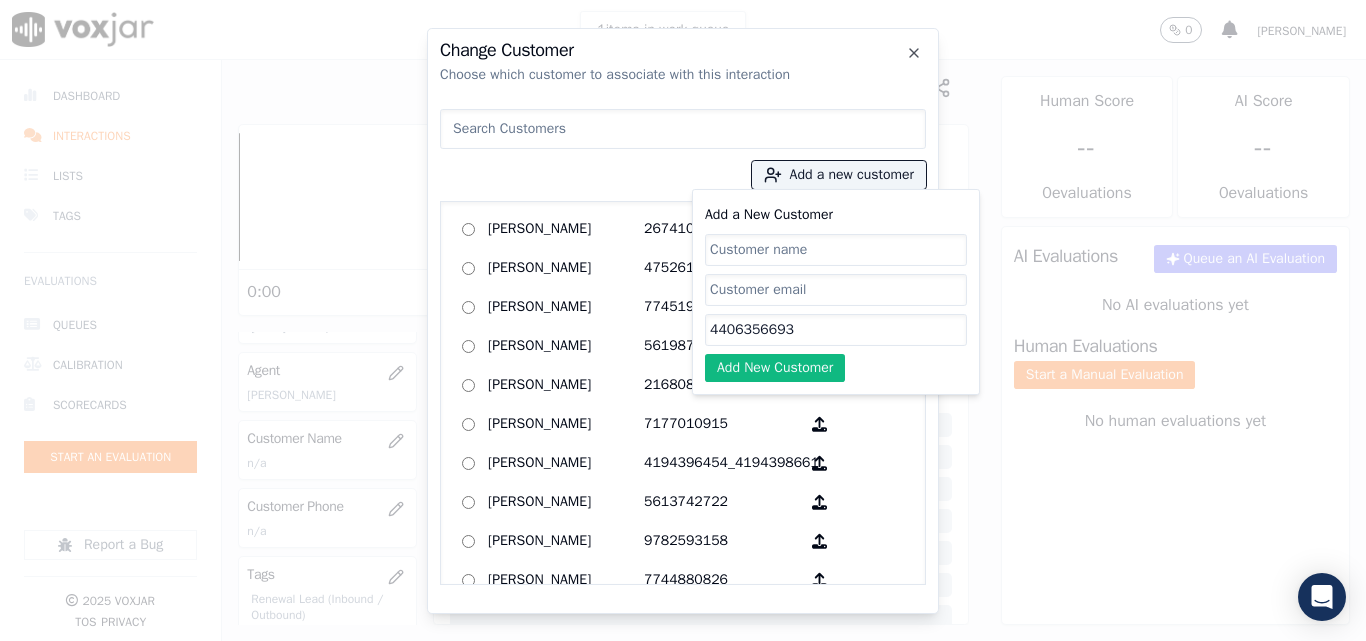 click on "Add a New Customer" 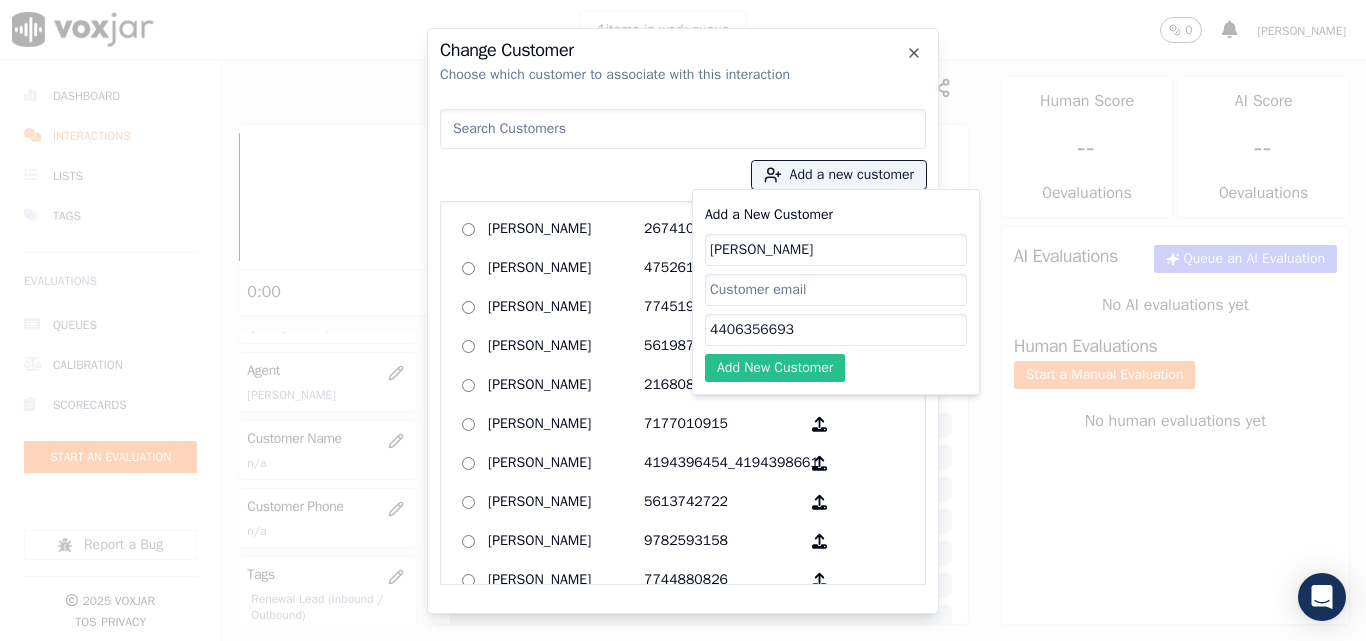 type on "[PERSON_NAME]" 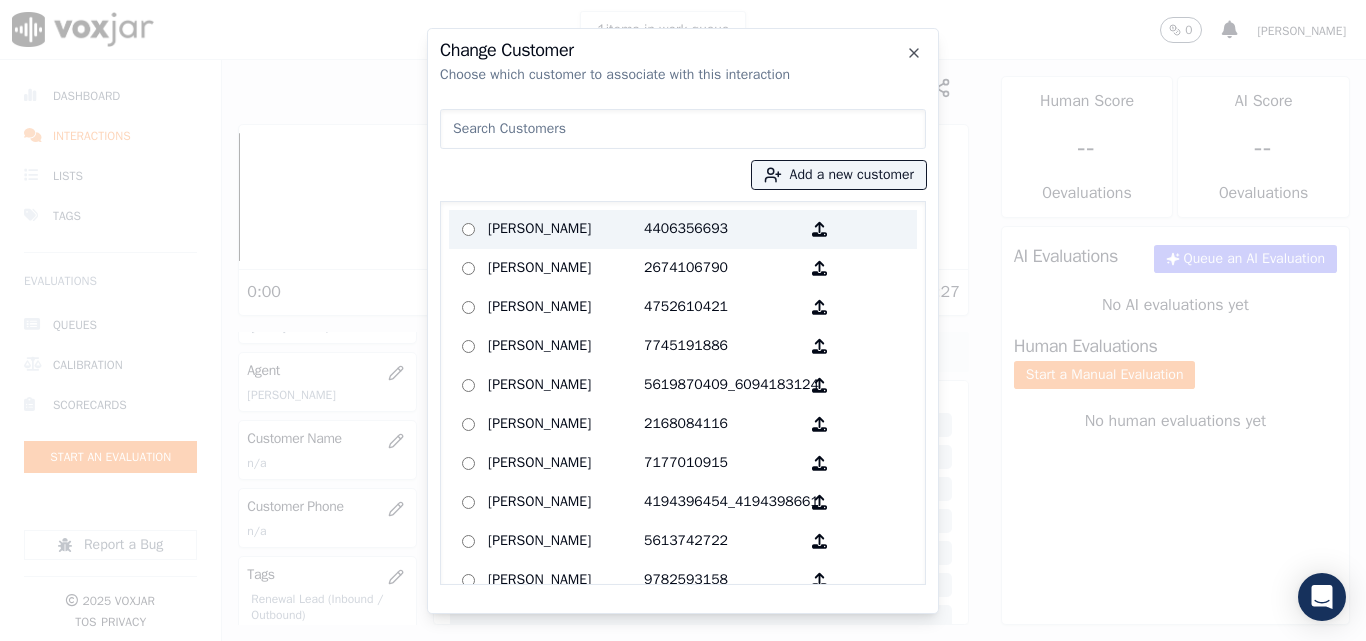 click on "[PERSON_NAME]" at bounding box center (566, 229) 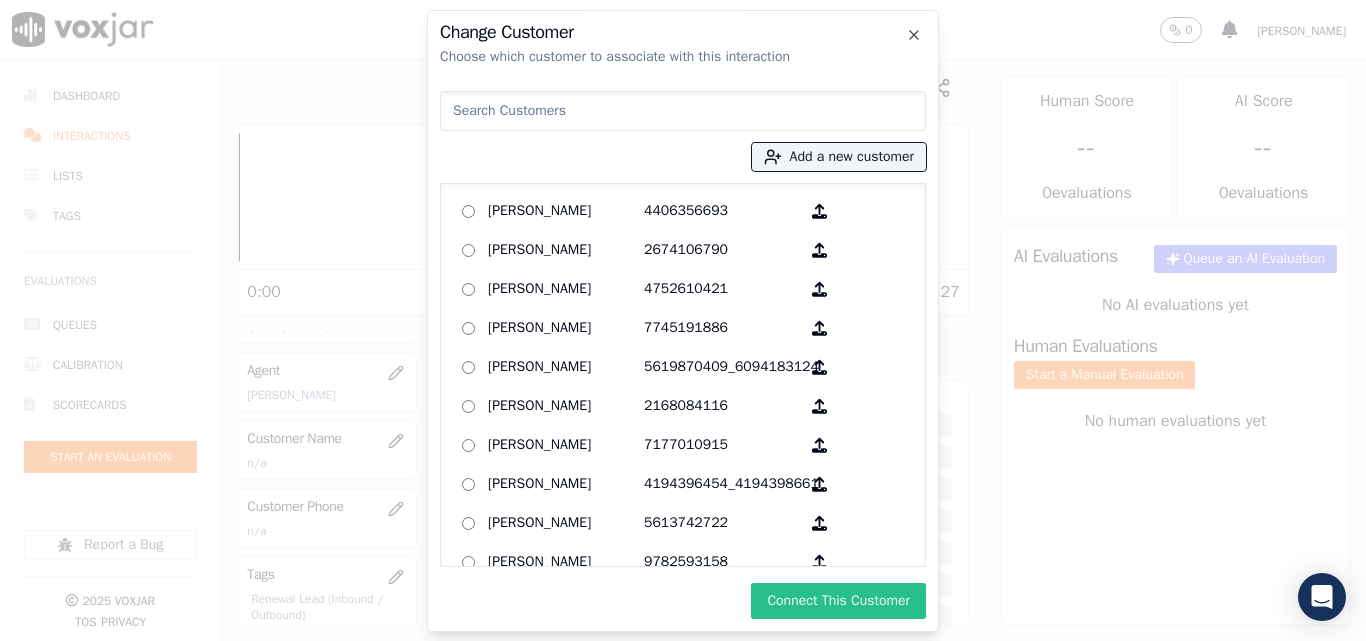 click on "Connect This Customer" at bounding box center (838, 601) 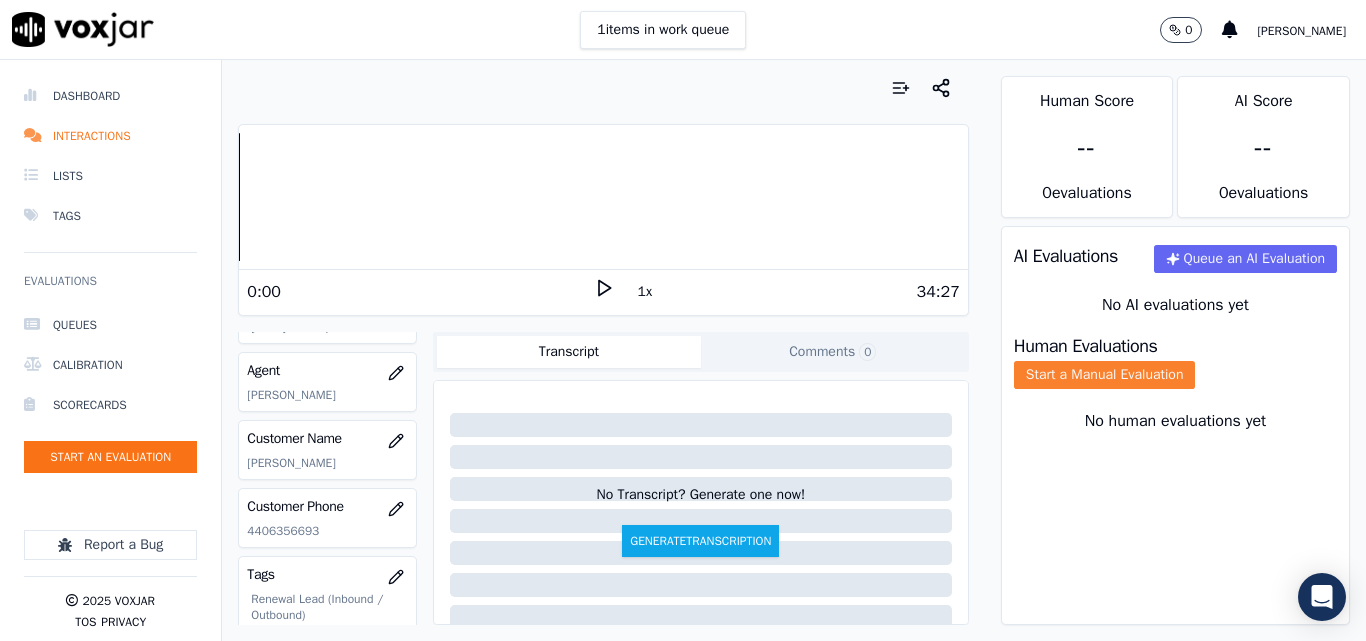 click on "Start a Manual Evaluation" 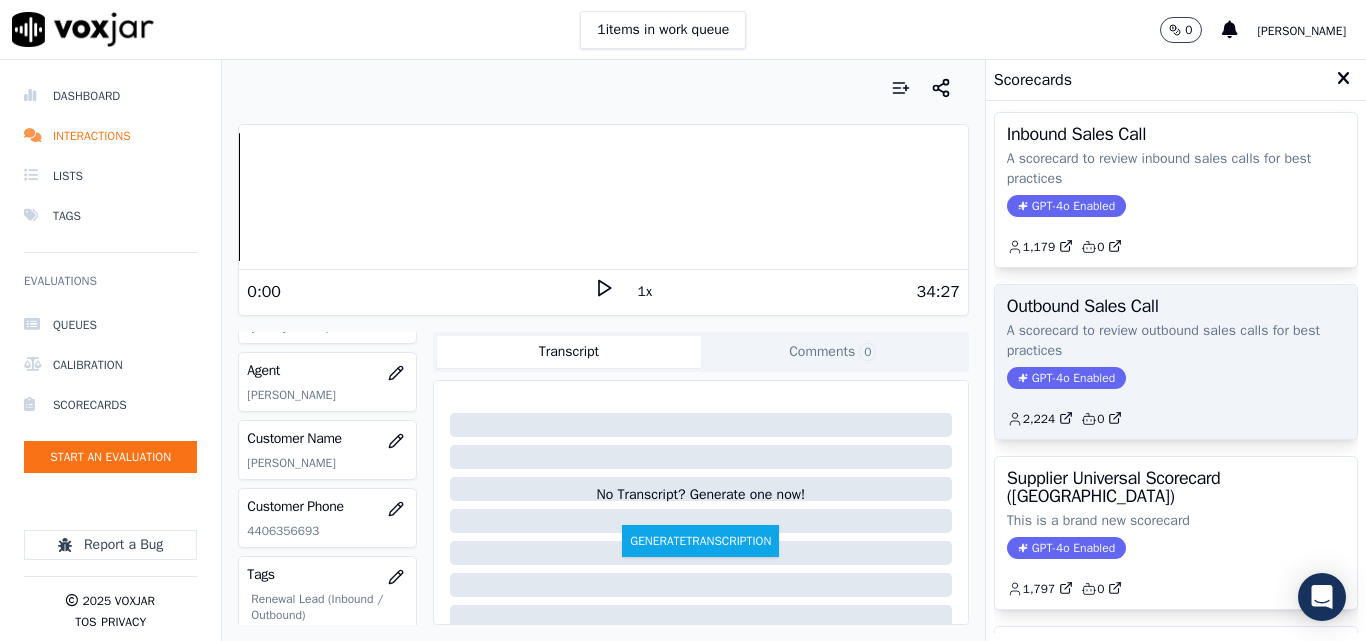 scroll, scrollTop: 200, scrollLeft: 0, axis: vertical 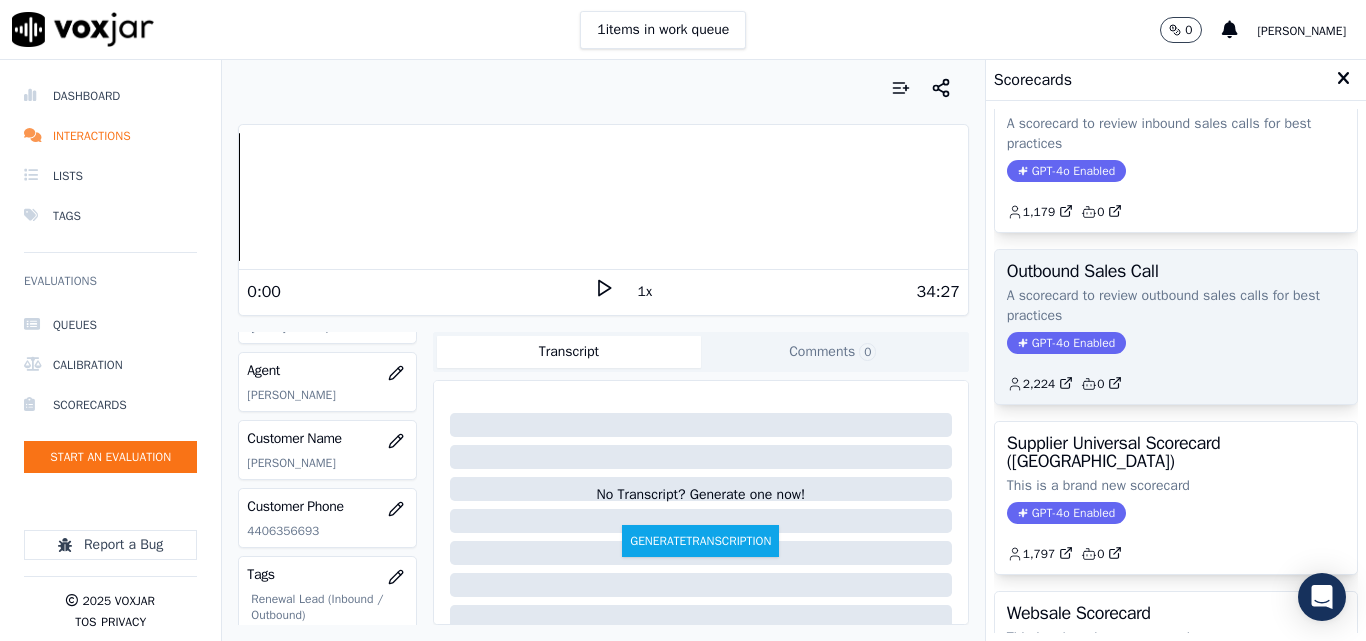 click on "GPT-4o Enabled" 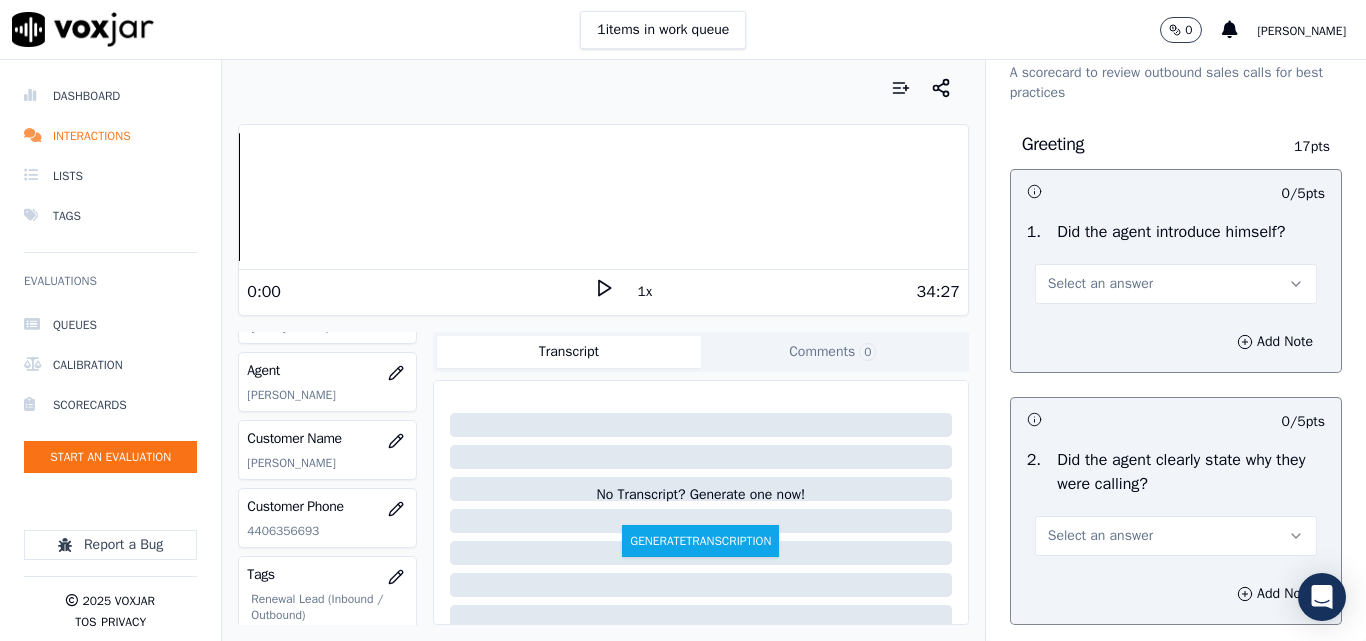 scroll, scrollTop: 100, scrollLeft: 0, axis: vertical 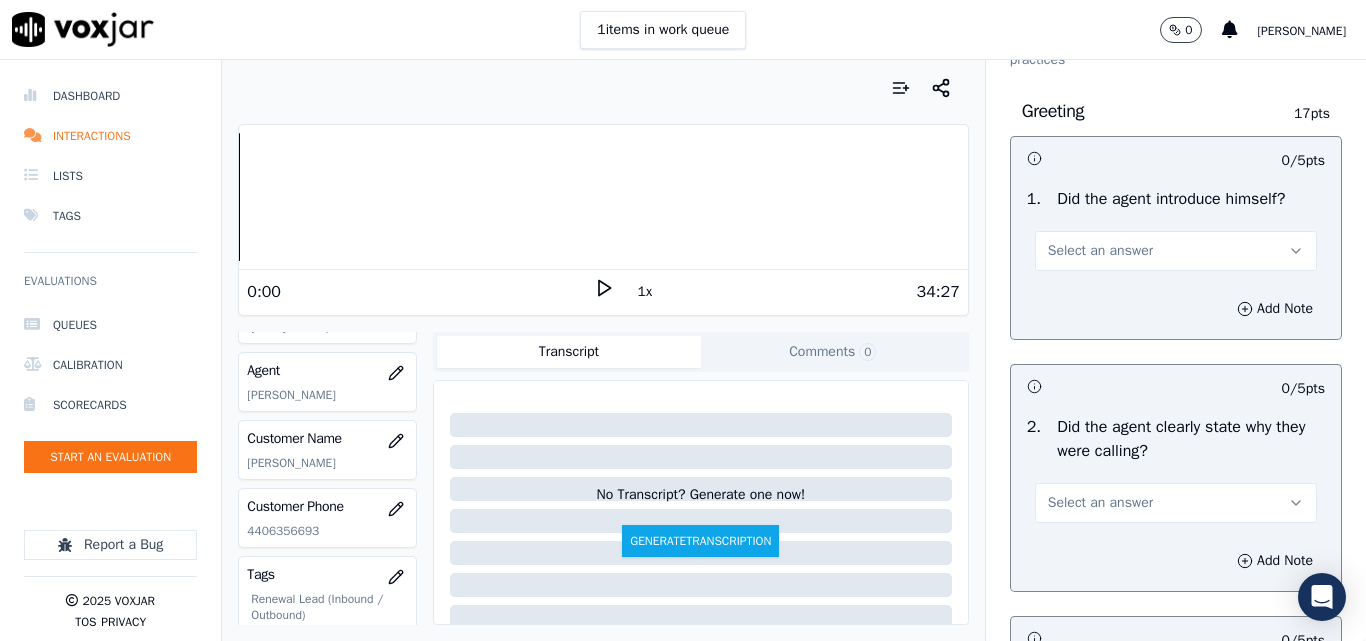 click on "Select an answer" at bounding box center (1100, 251) 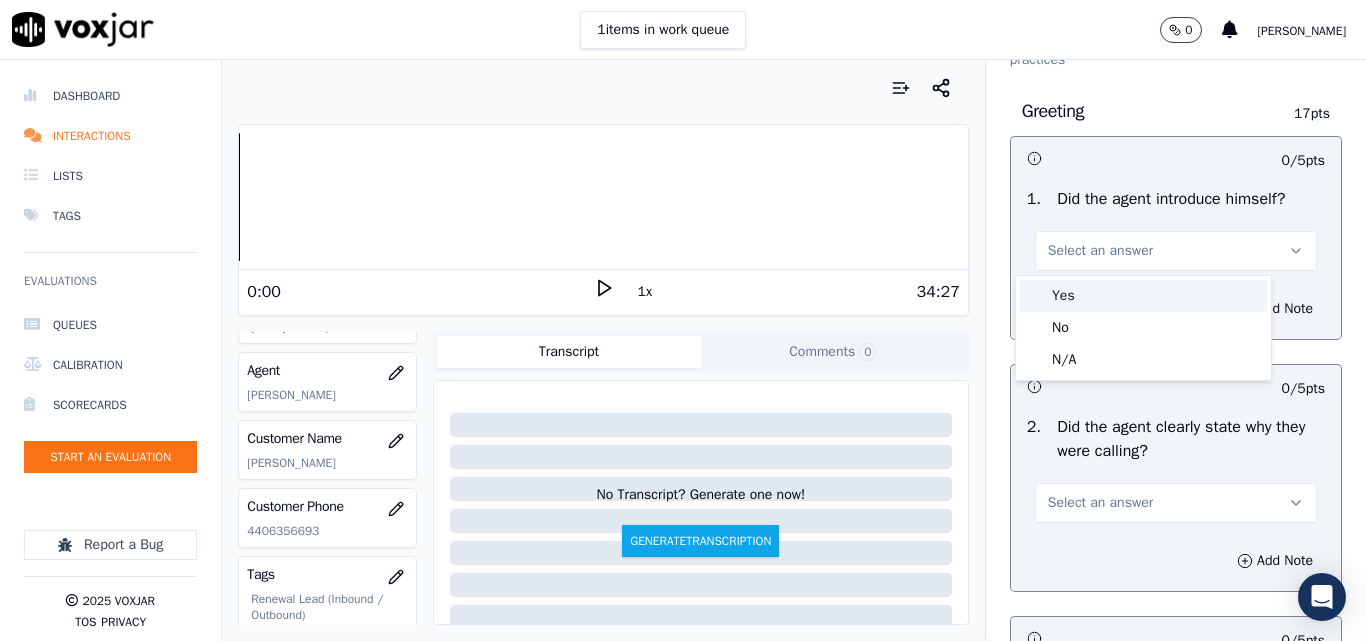 click on "Yes" at bounding box center [1143, 296] 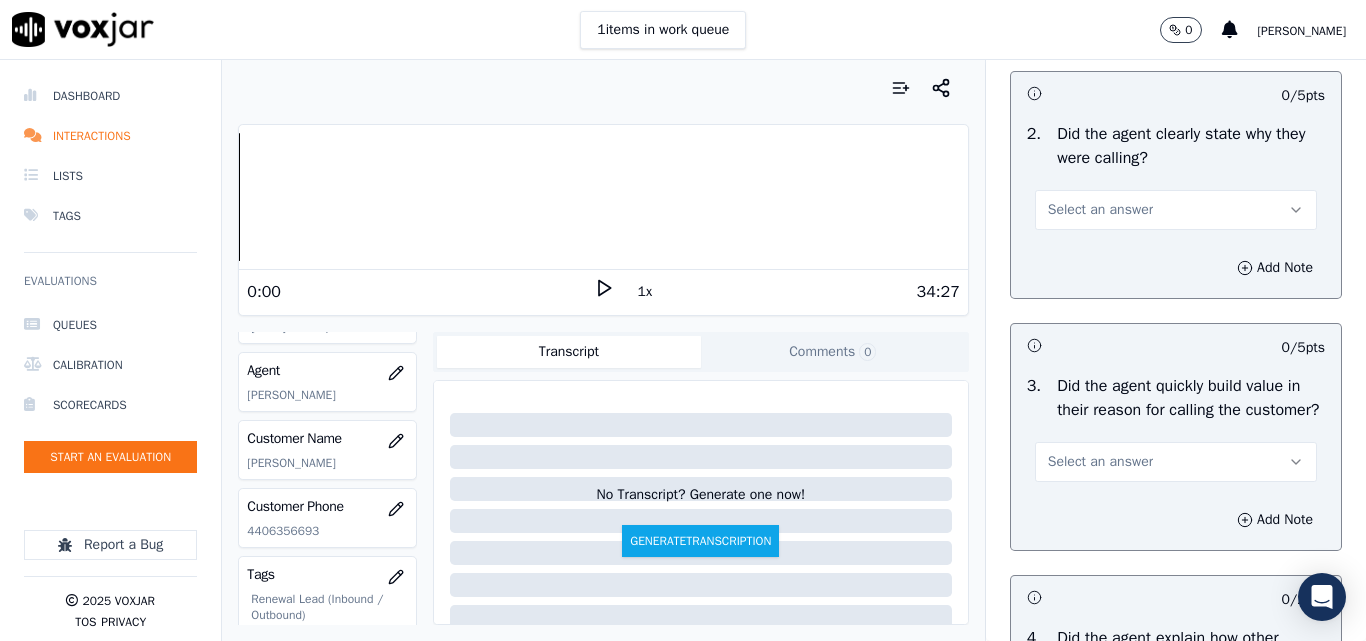 scroll, scrollTop: 400, scrollLeft: 0, axis: vertical 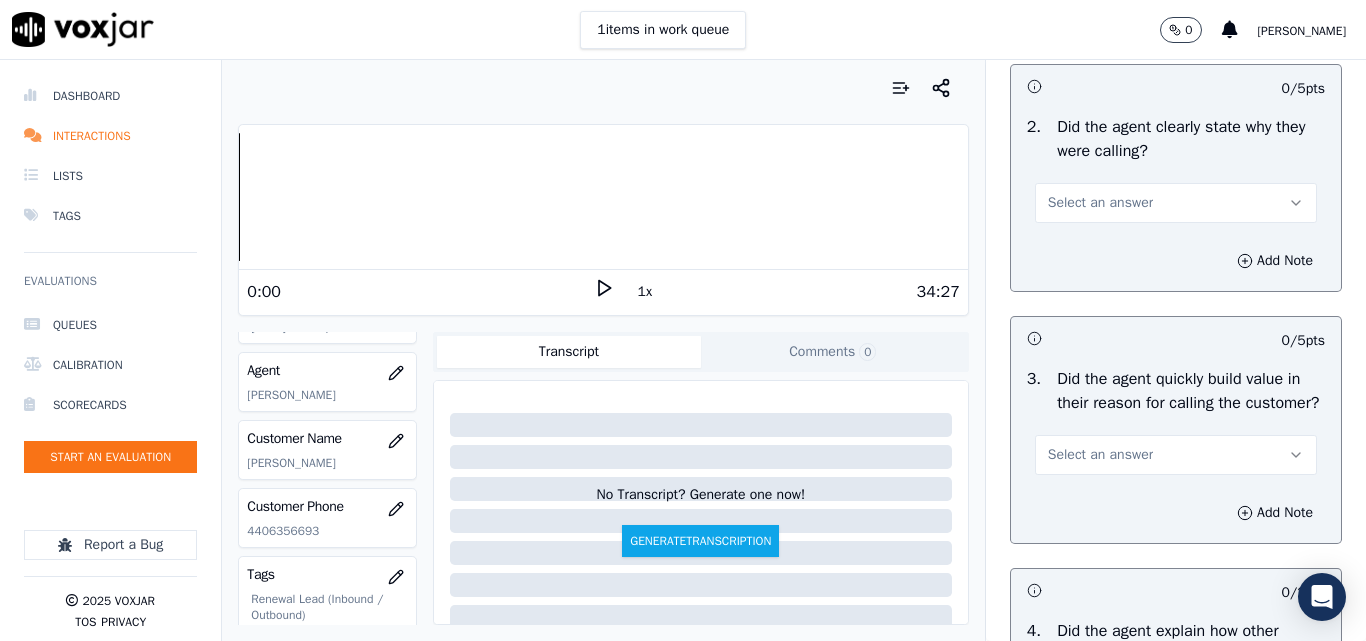 click on "Select an answer" at bounding box center (1100, 203) 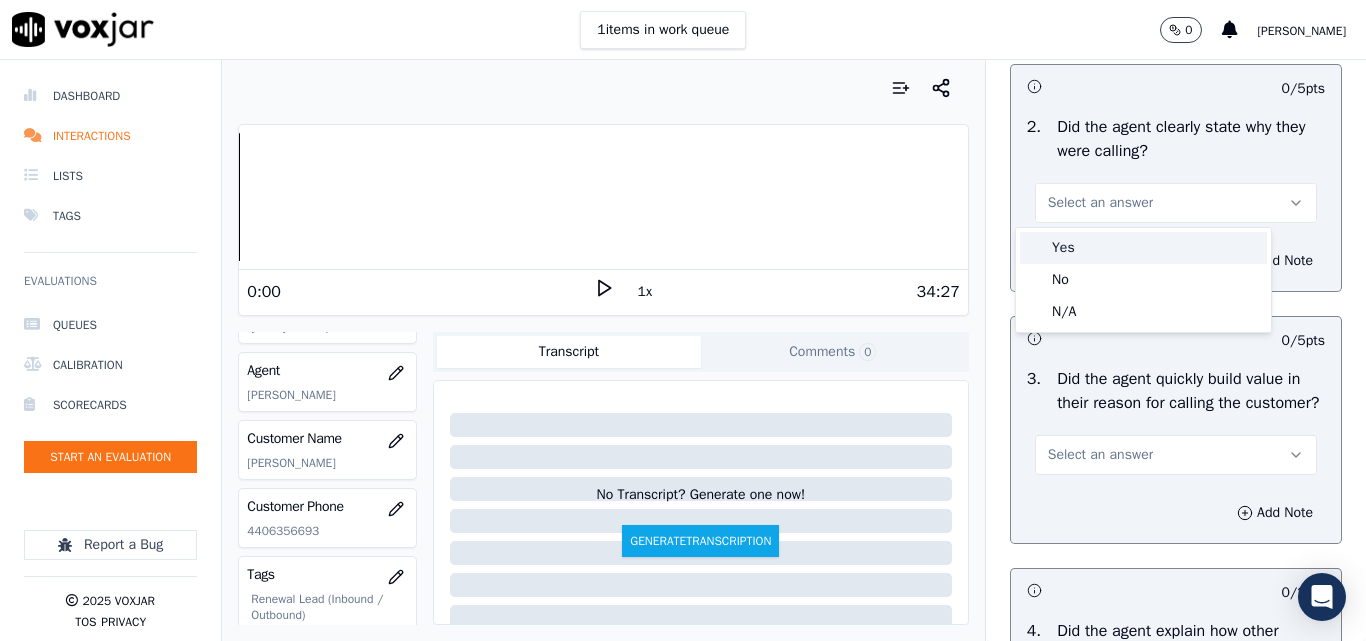 click on "Yes" at bounding box center (1143, 248) 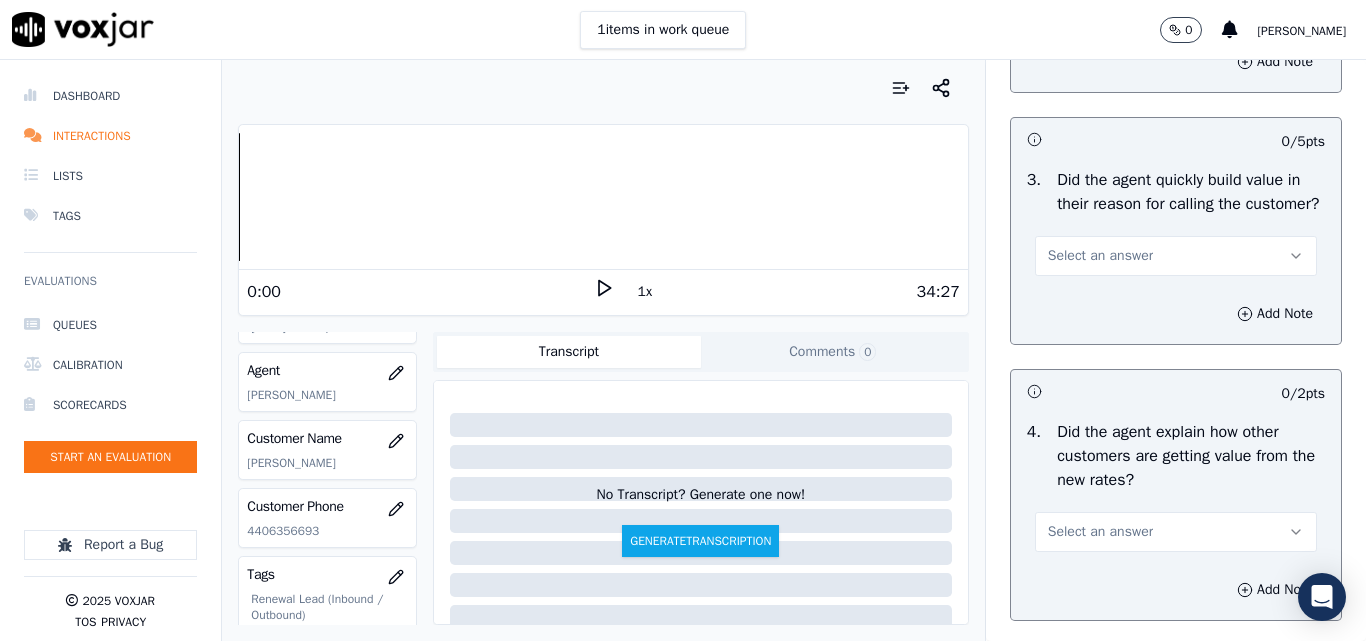 scroll, scrollTop: 600, scrollLeft: 0, axis: vertical 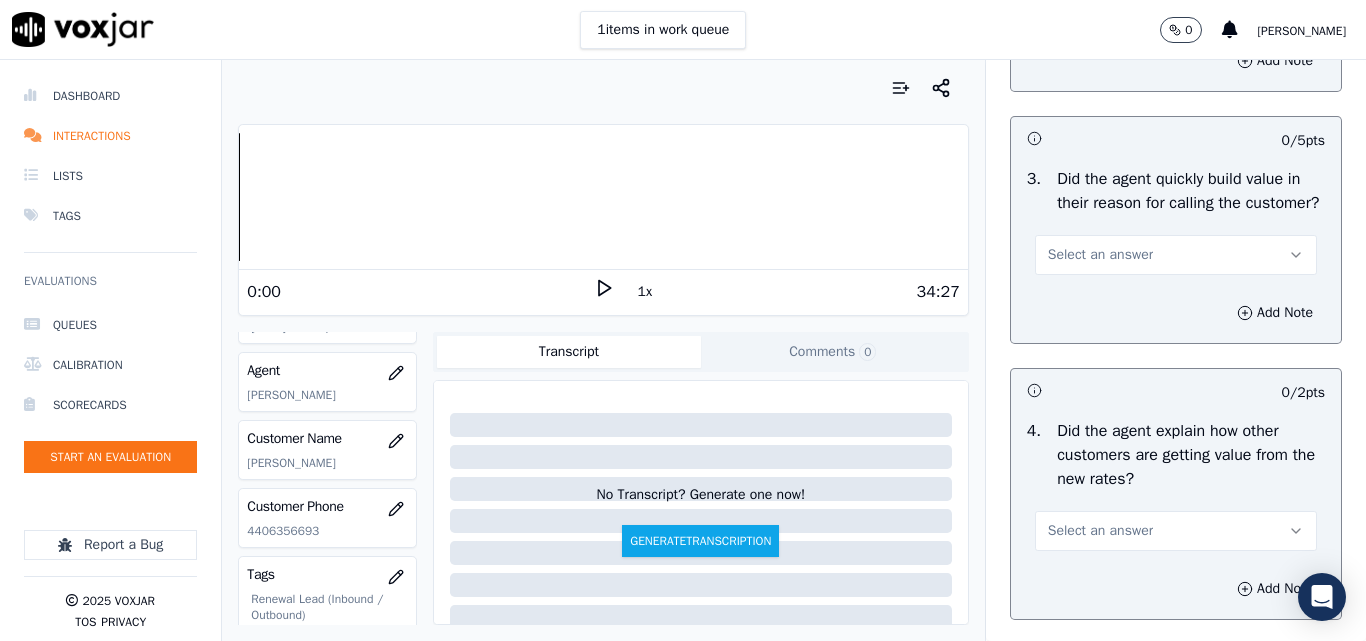 click on "Select an answer" at bounding box center (1100, 255) 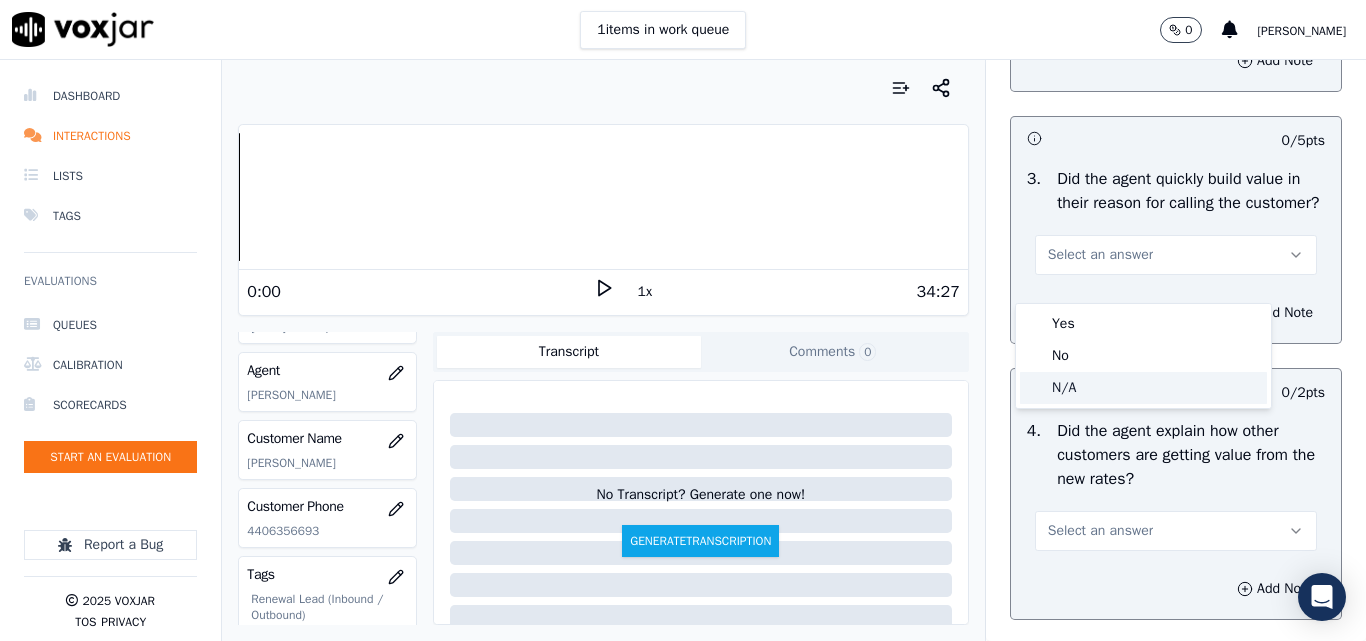 click on "N/A" 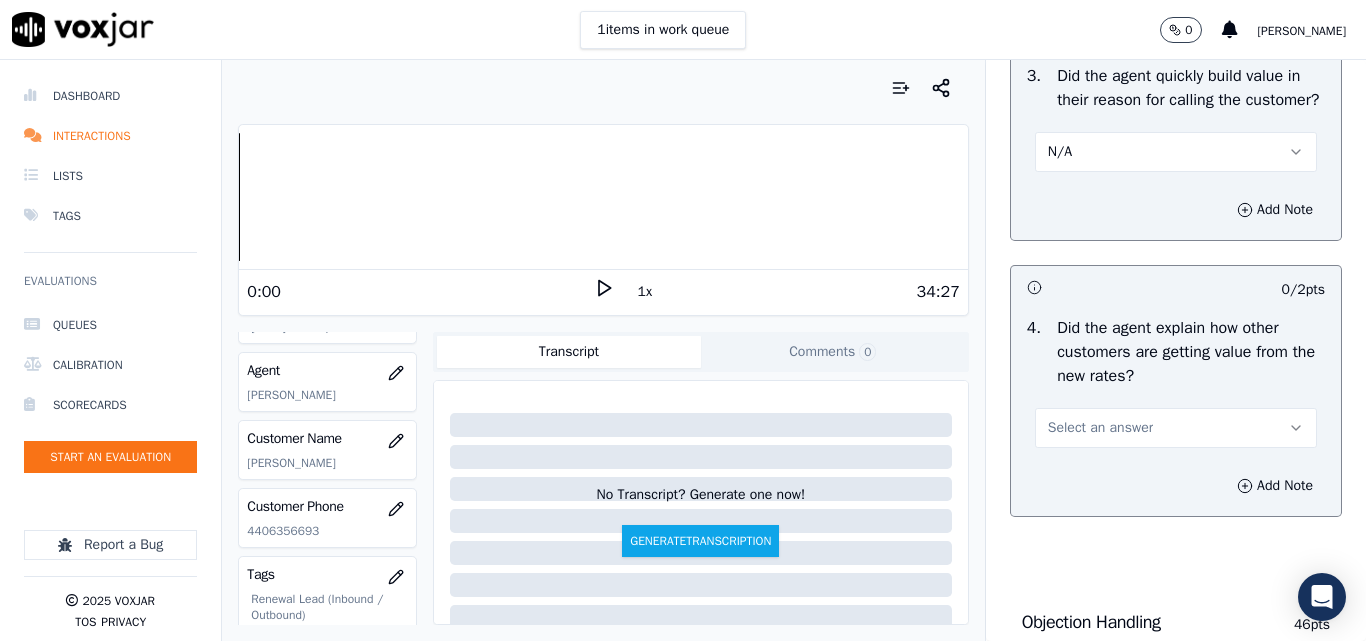 scroll, scrollTop: 800, scrollLeft: 0, axis: vertical 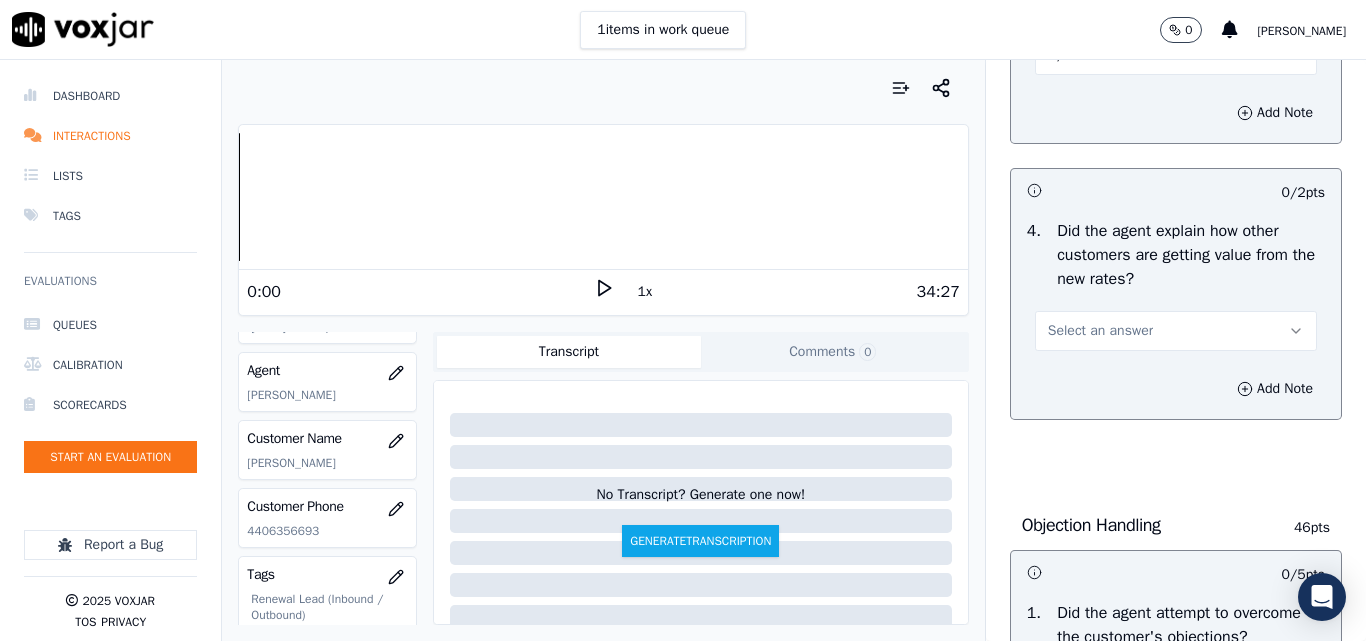 click on "Select an answer" at bounding box center (1100, 331) 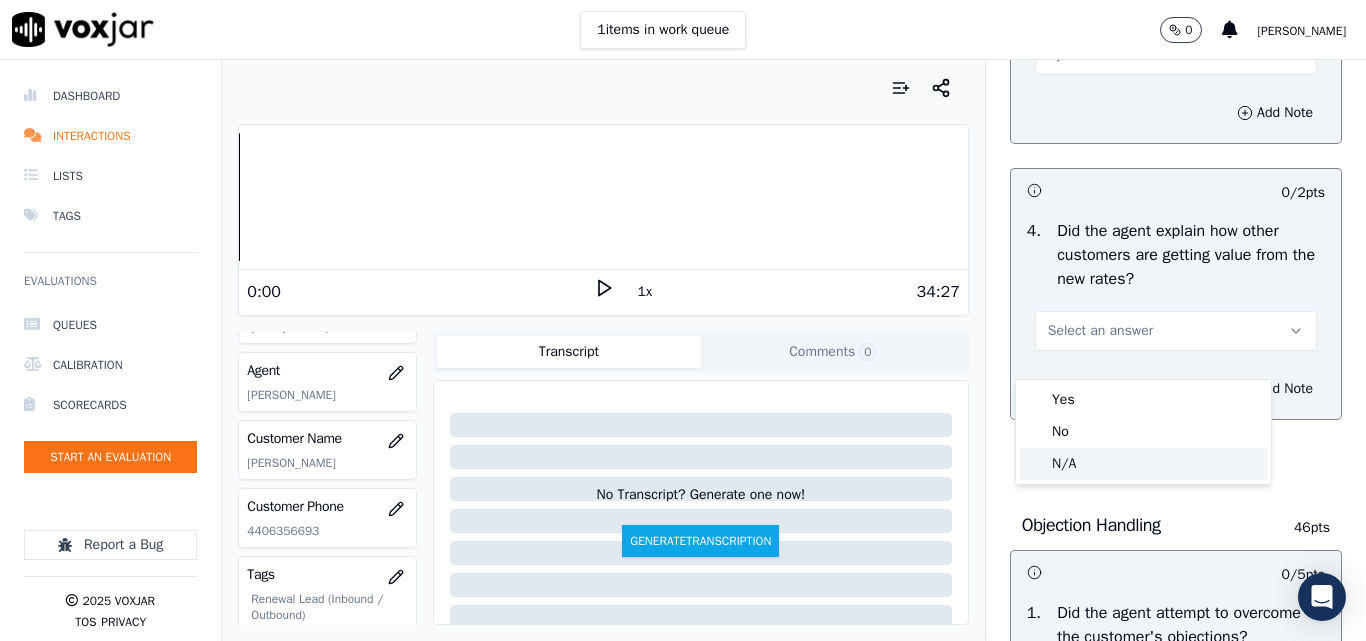 click on "N/A" 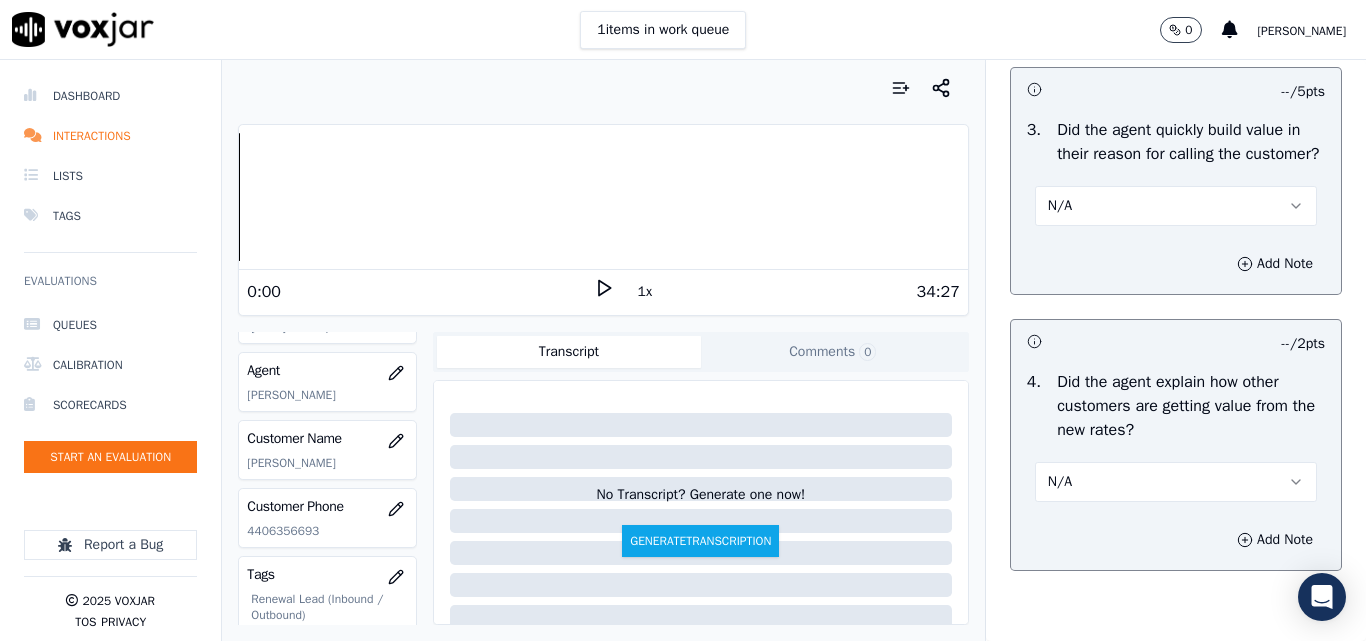 scroll, scrollTop: 600, scrollLeft: 0, axis: vertical 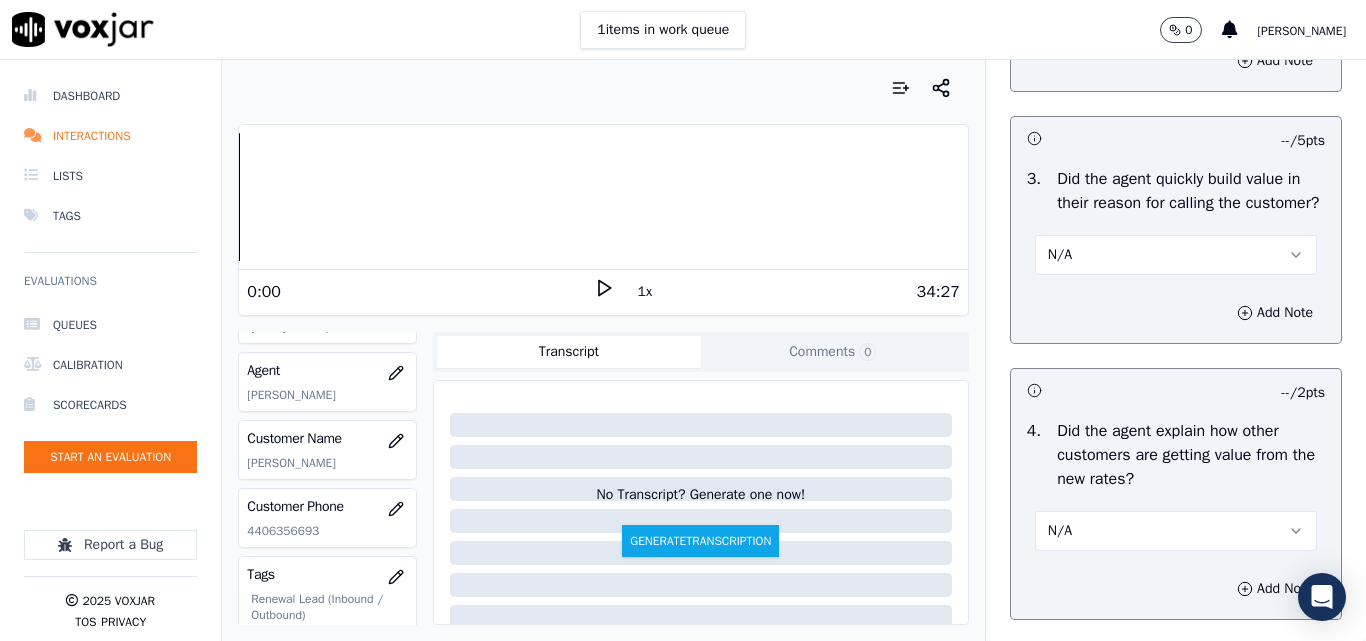 click on "N/A" at bounding box center [1176, 255] 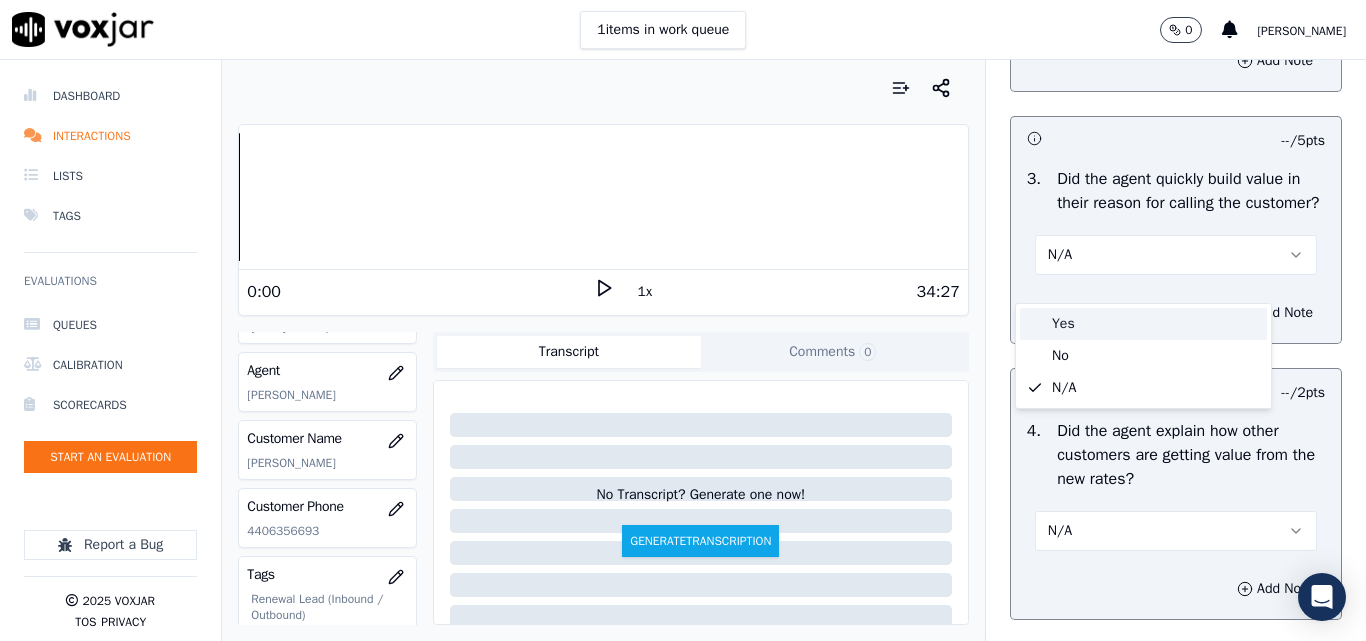 click on "Yes" at bounding box center (1143, 324) 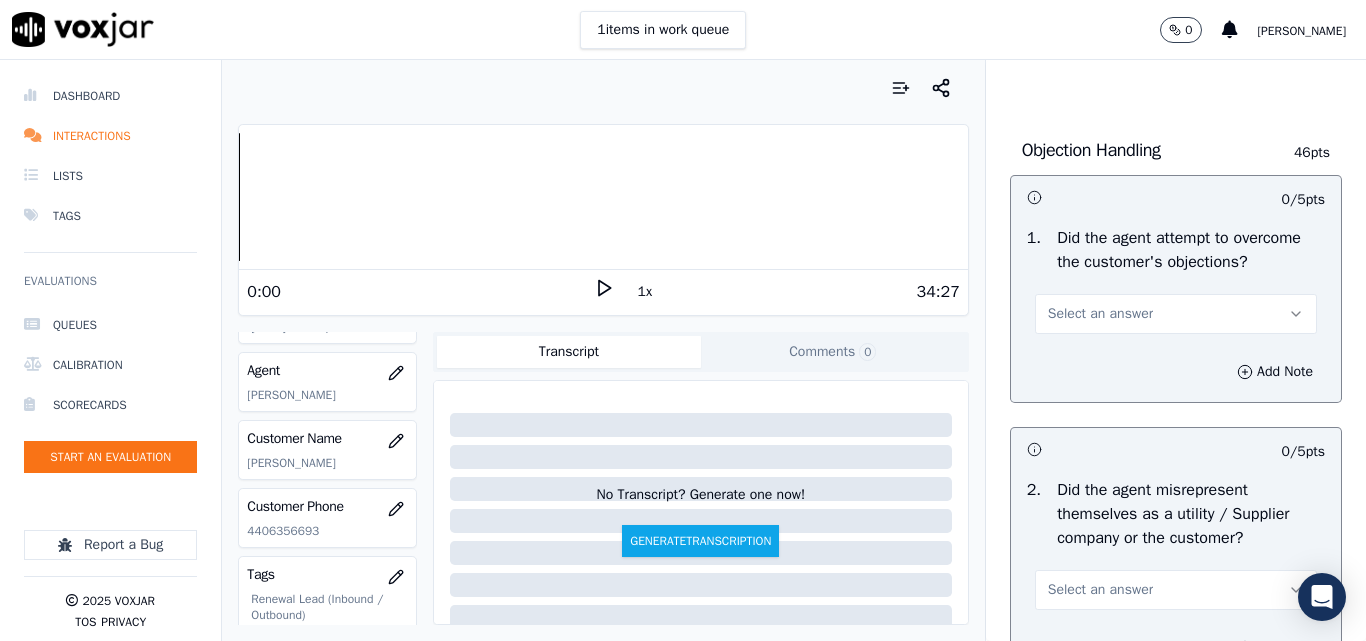 scroll, scrollTop: 1300, scrollLeft: 0, axis: vertical 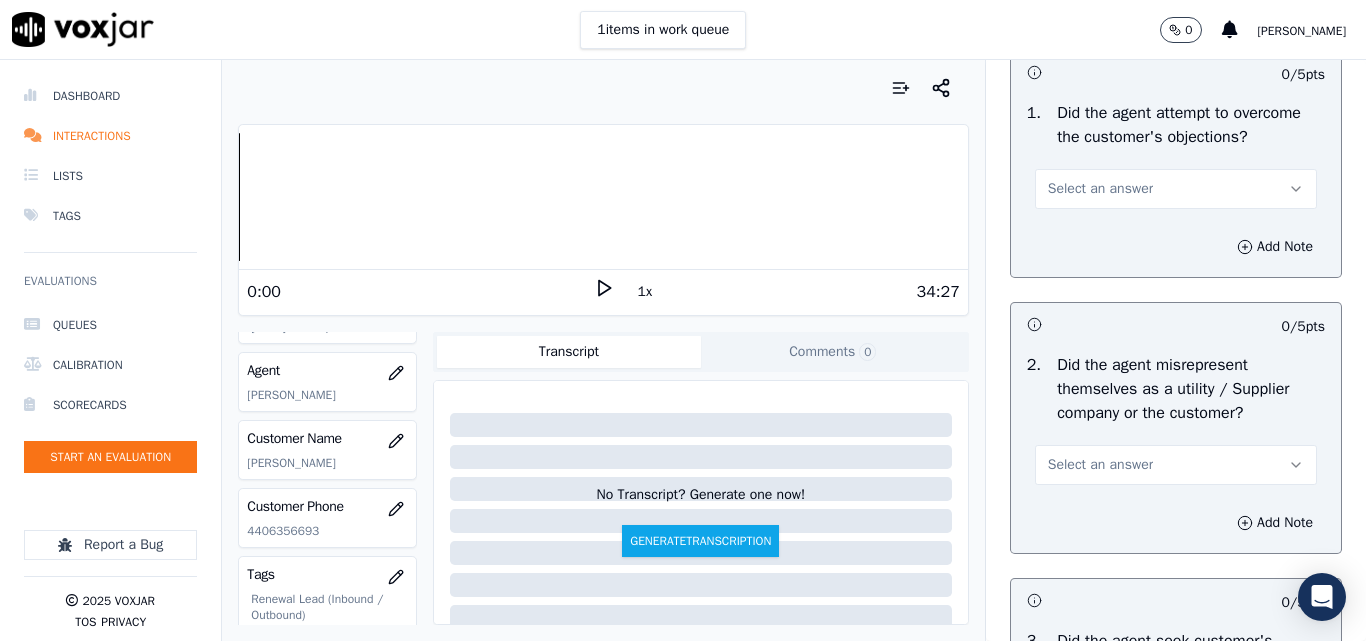 click on "Select an answer" at bounding box center (1100, 189) 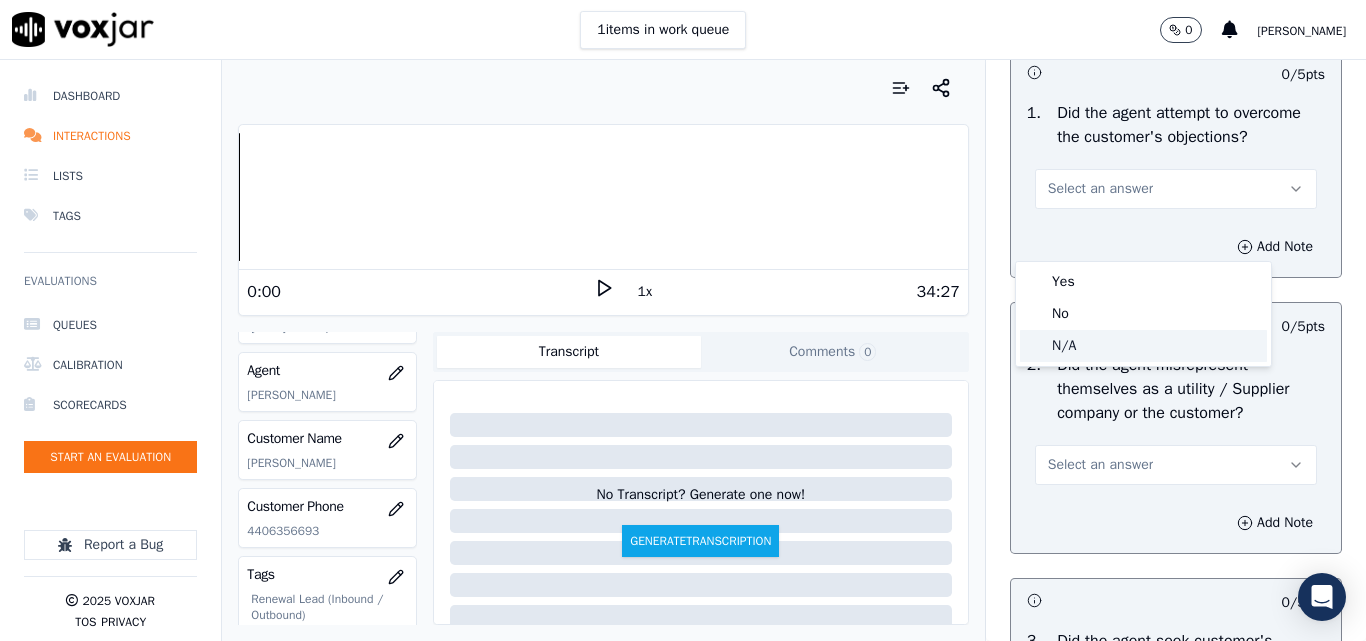 click on "N/A" 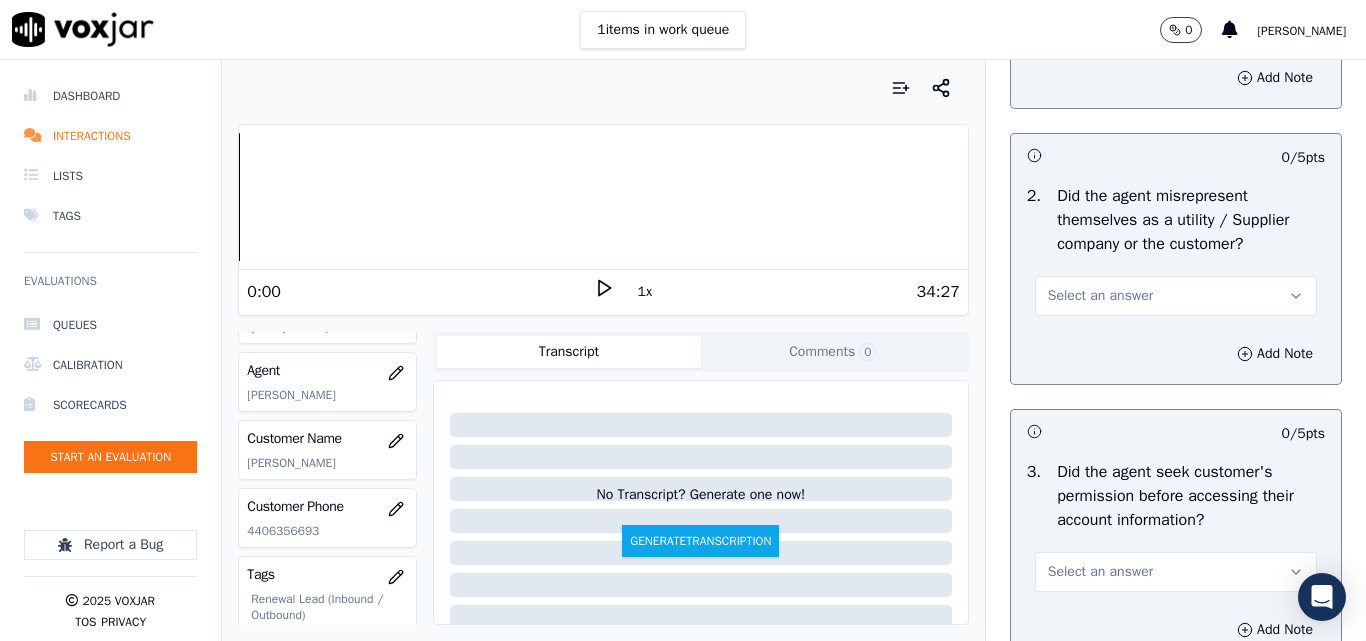 scroll, scrollTop: 1500, scrollLeft: 0, axis: vertical 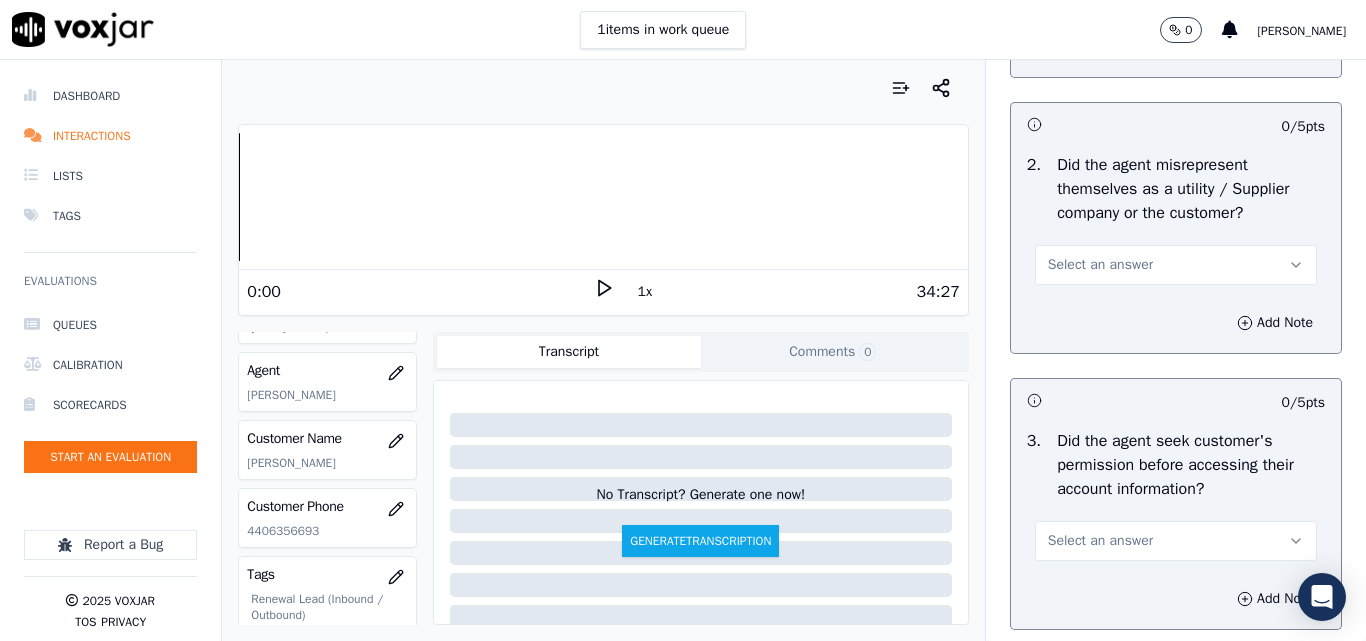 click on "Select an answer" at bounding box center (1100, 265) 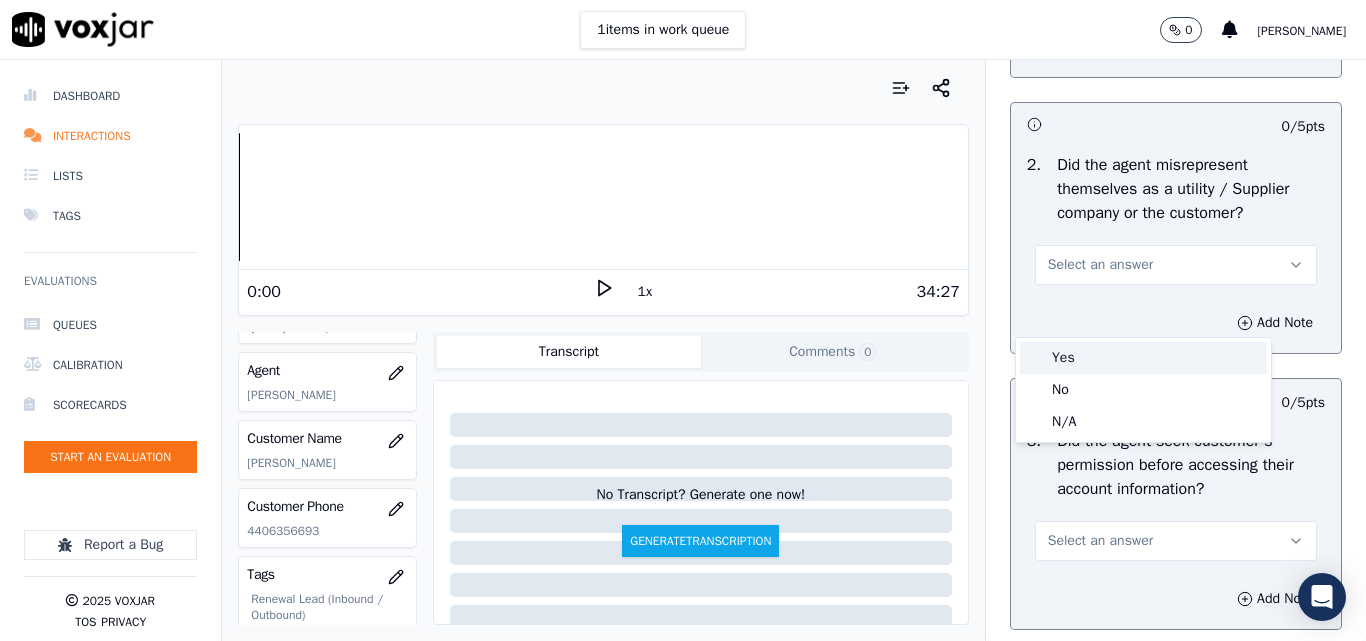 click on "Yes" at bounding box center [1143, 358] 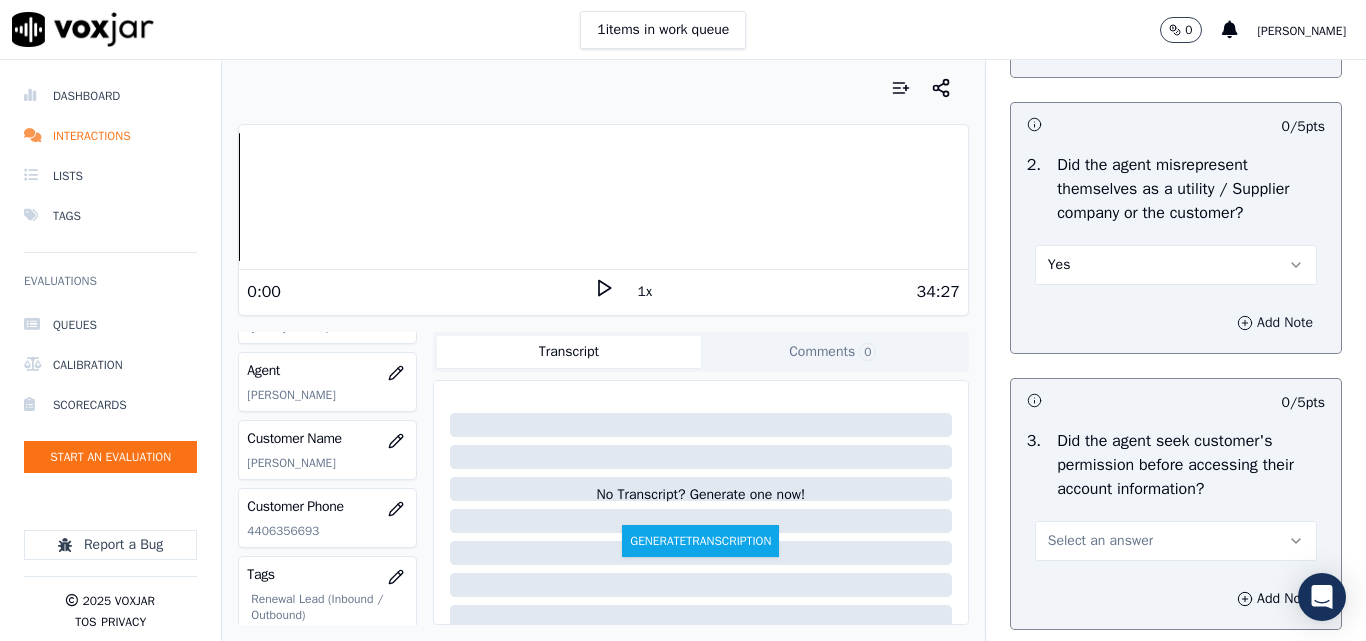 click 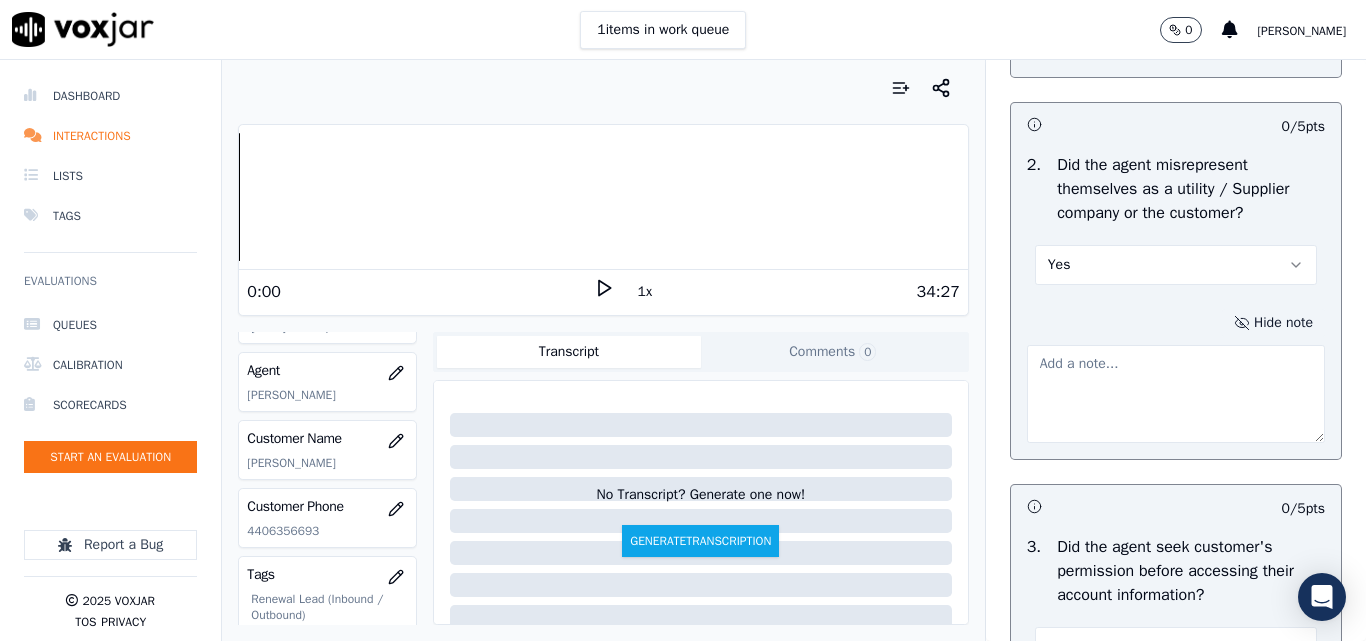 click at bounding box center [1176, 394] 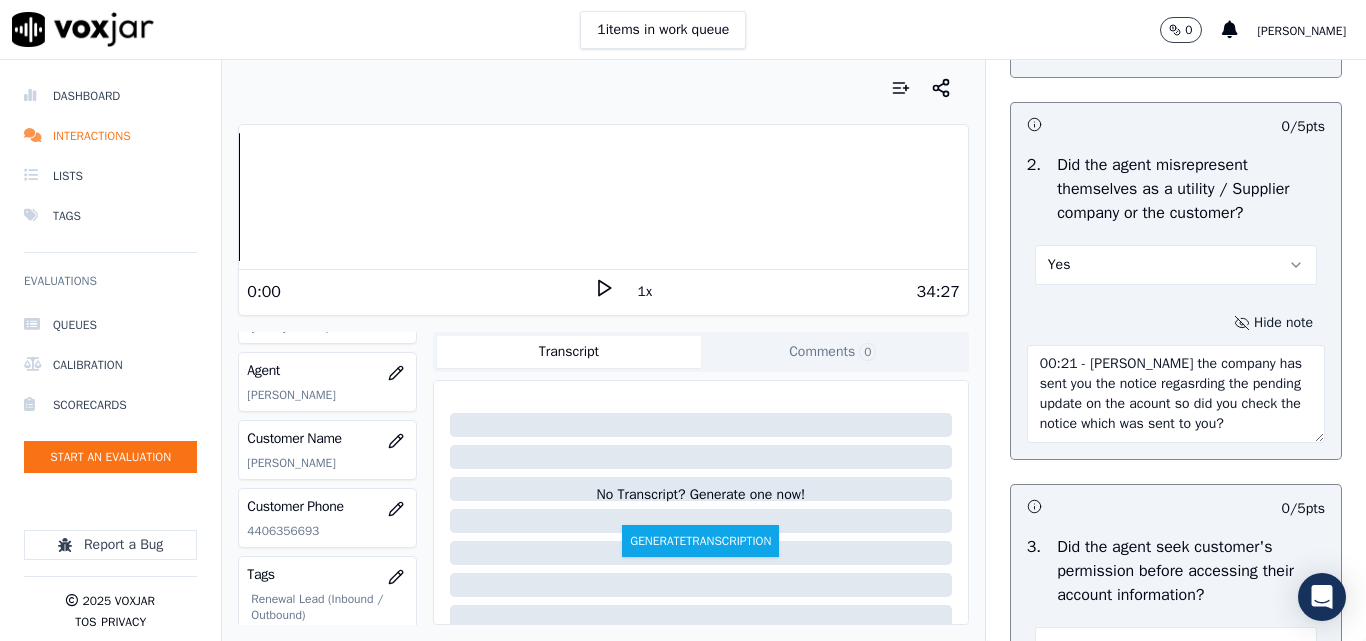 scroll, scrollTop: 11, scrollLeft: 0, axis: vertical 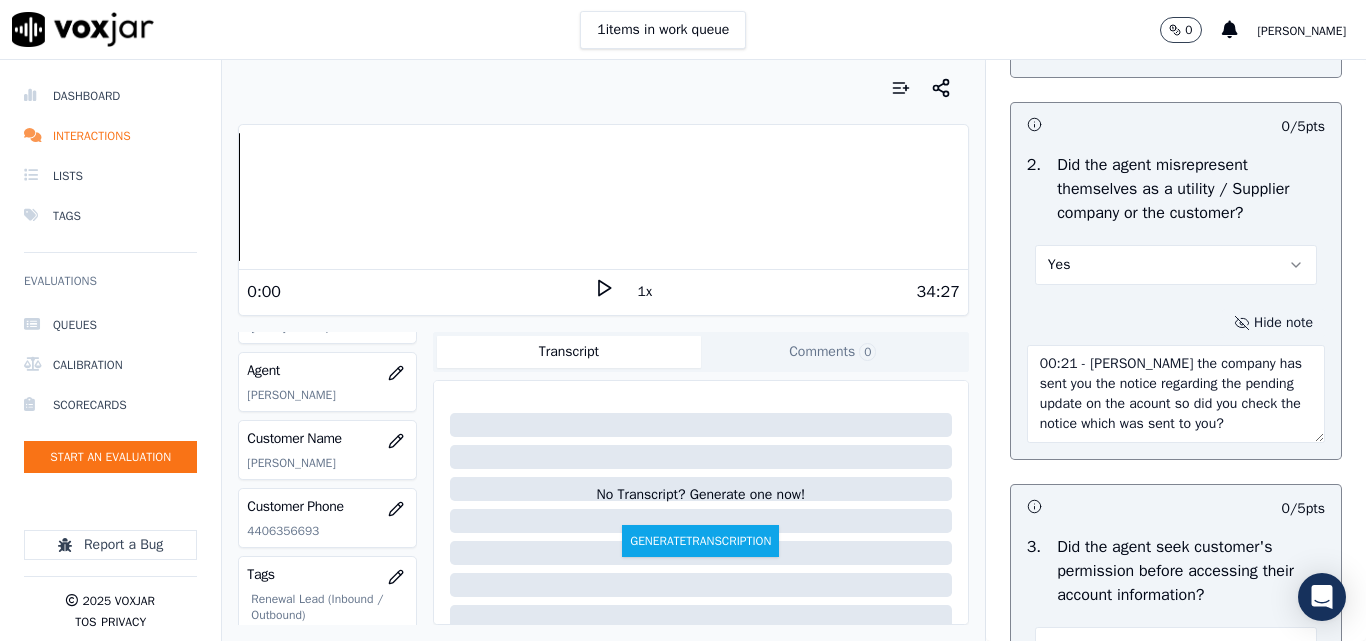 click on "00:21 - [PERSON_NAME] the company has sent you the notice regarding the pending update on the acount so did you check the notice which was sent to you?" at bounding box center [1176, 394] 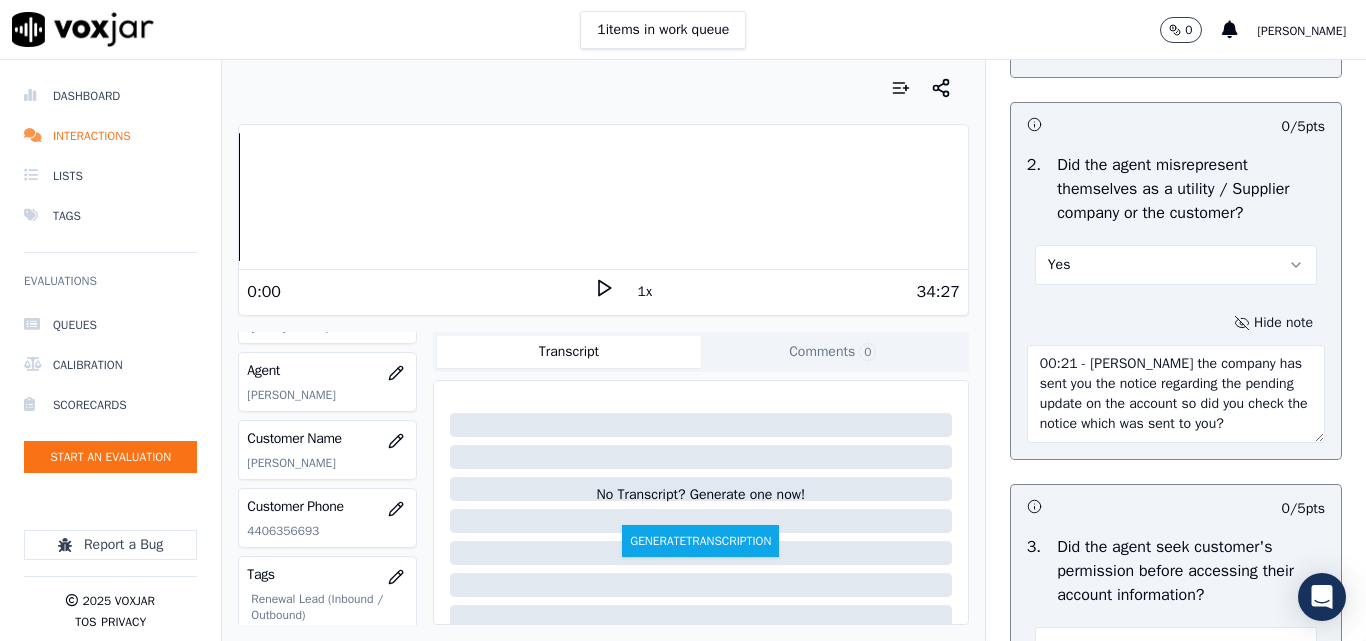 click on "00:21 - [PERSON_NAME] the company has sent you the notice regarding the pending update on the account so did you check the notice which was sent to you?" at bounding box center [1176, 394] 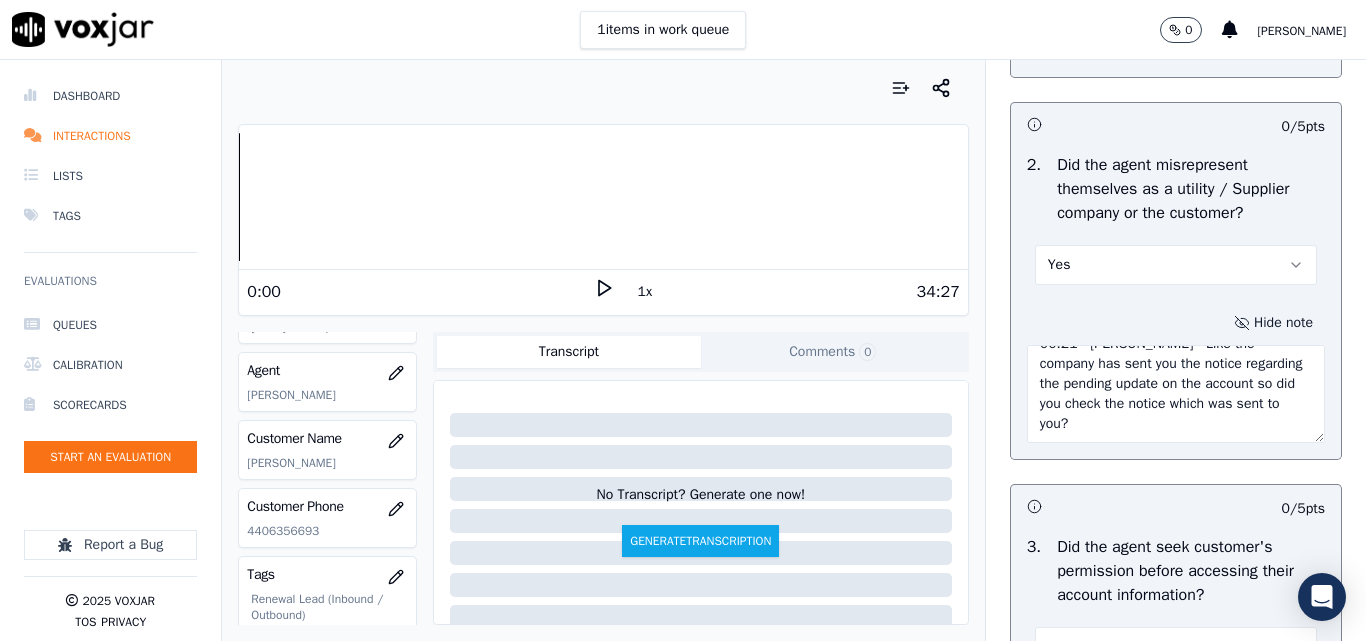 scroll, scrollTop: 0, scrollLeft: 0, axis: both 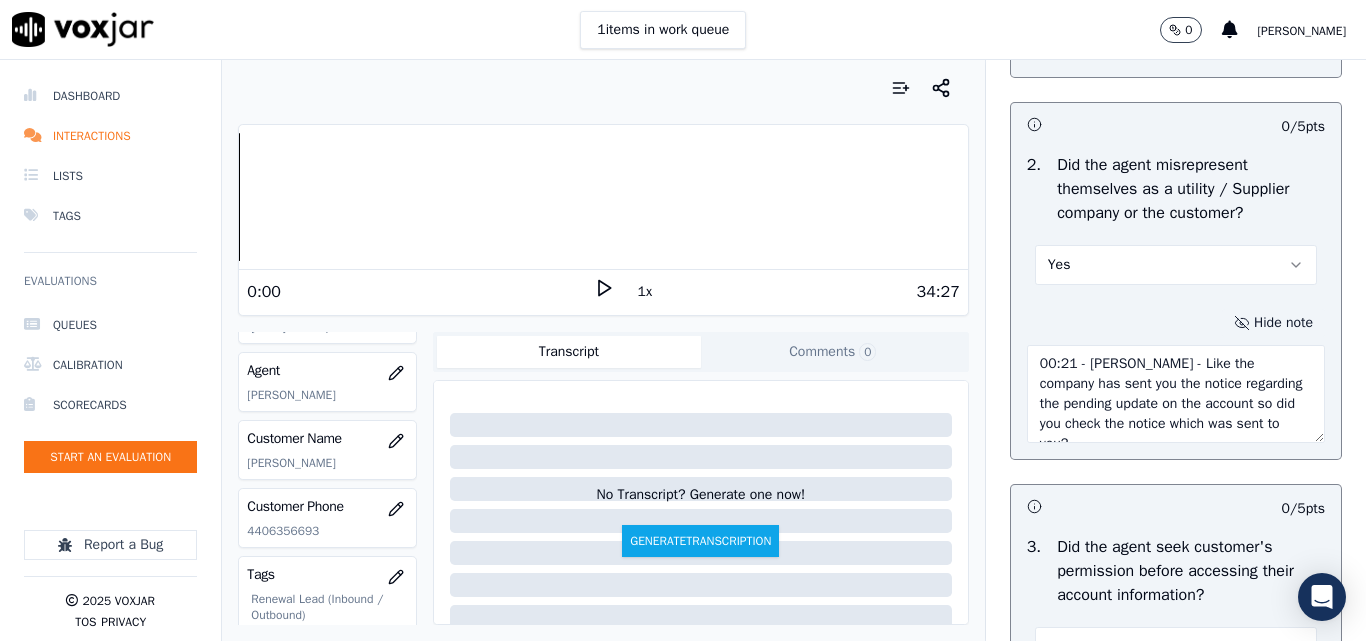 drag, startPoint x: 1099, startPoint y: 471, endPoint x: 973, endPoint y: 394, distance: 147.66516 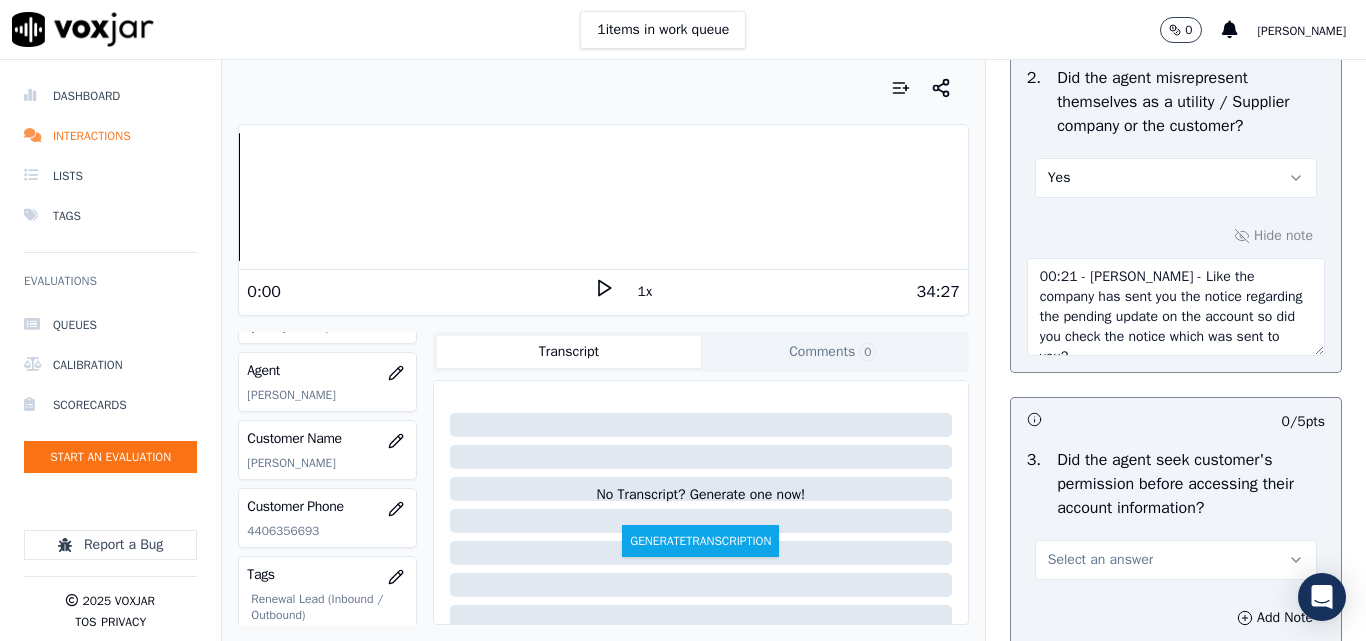scroll, scrollTop: 1700, scrollLeft: 0, axis: vertical 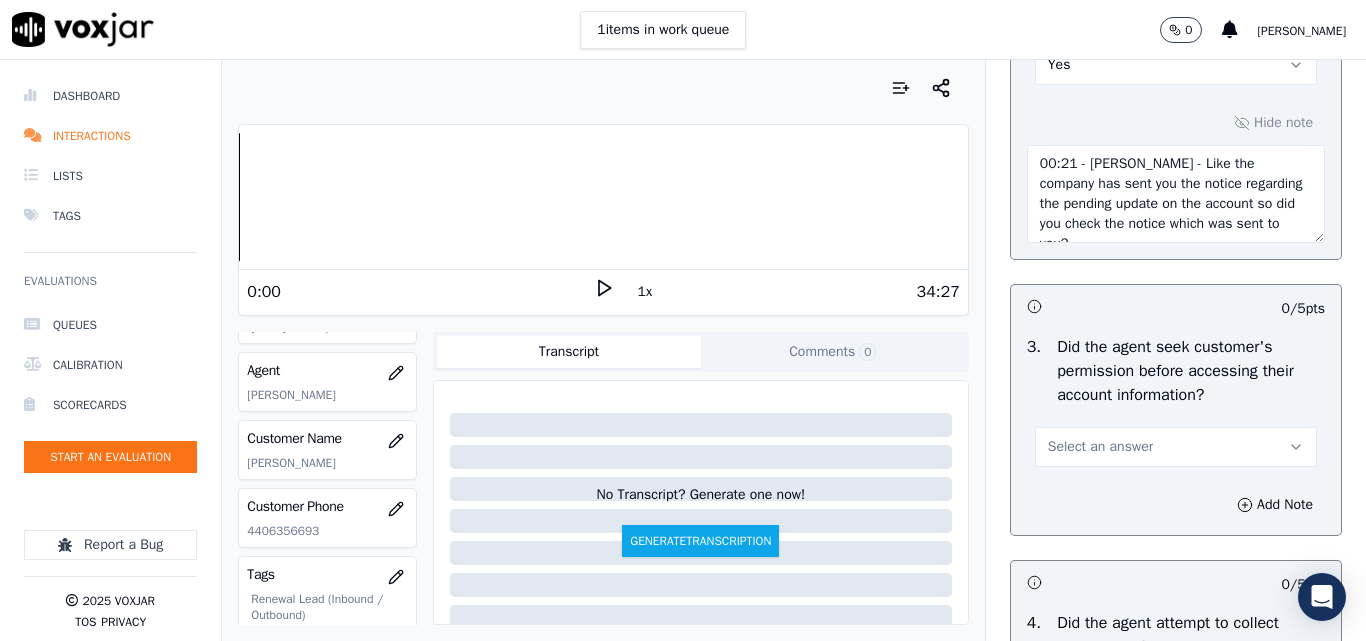 click on "0 / 5  pts" at bounding box center (1176, 306) 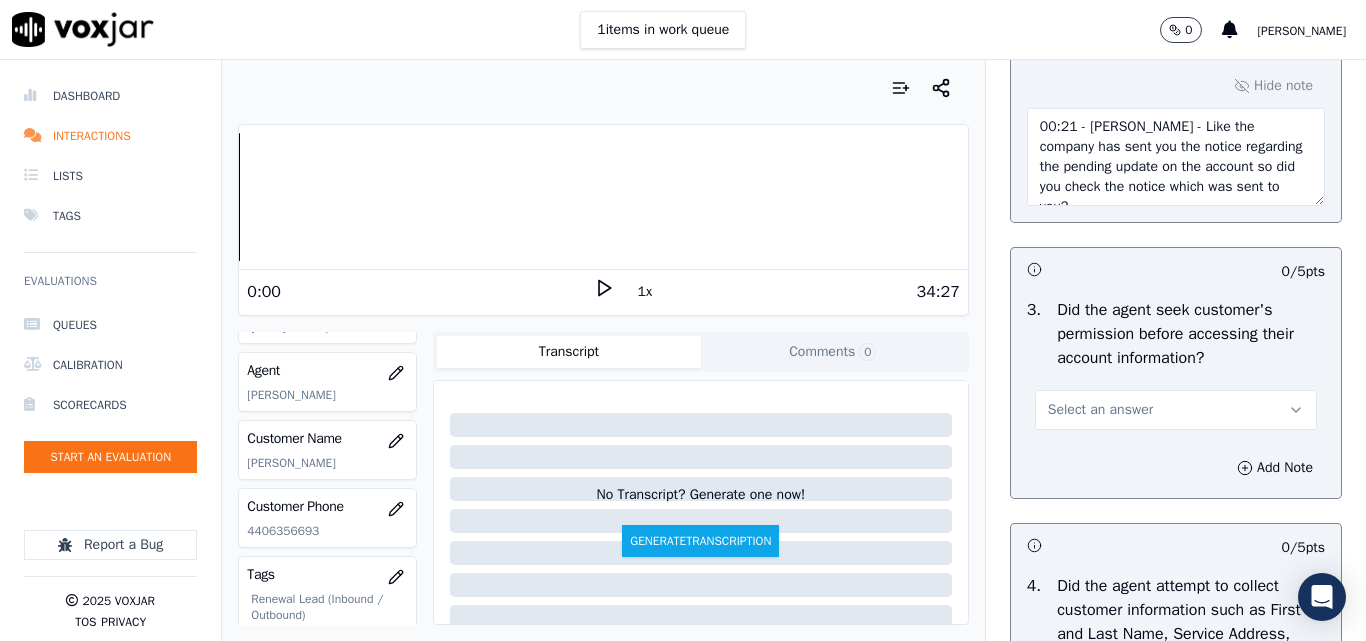 scroll, scrollTop: 1800, scrollLeft: 0, axis: vertical 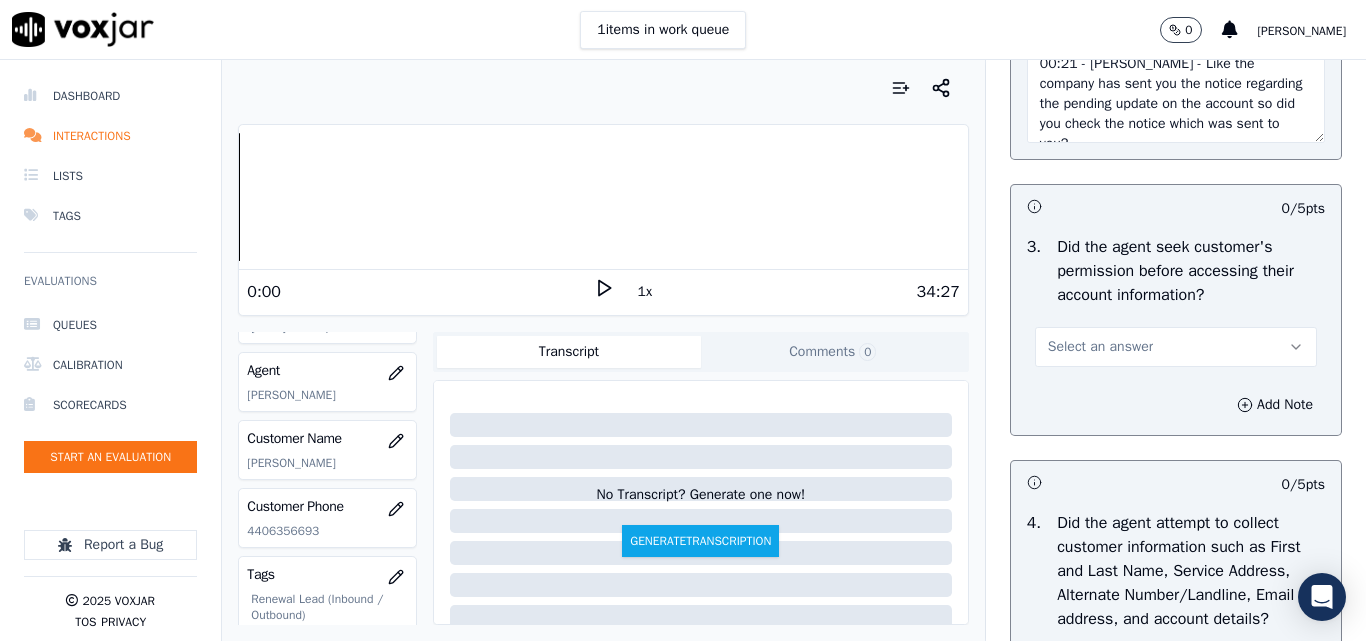 click on "Select an answer" at bounding box center [1100, 347] 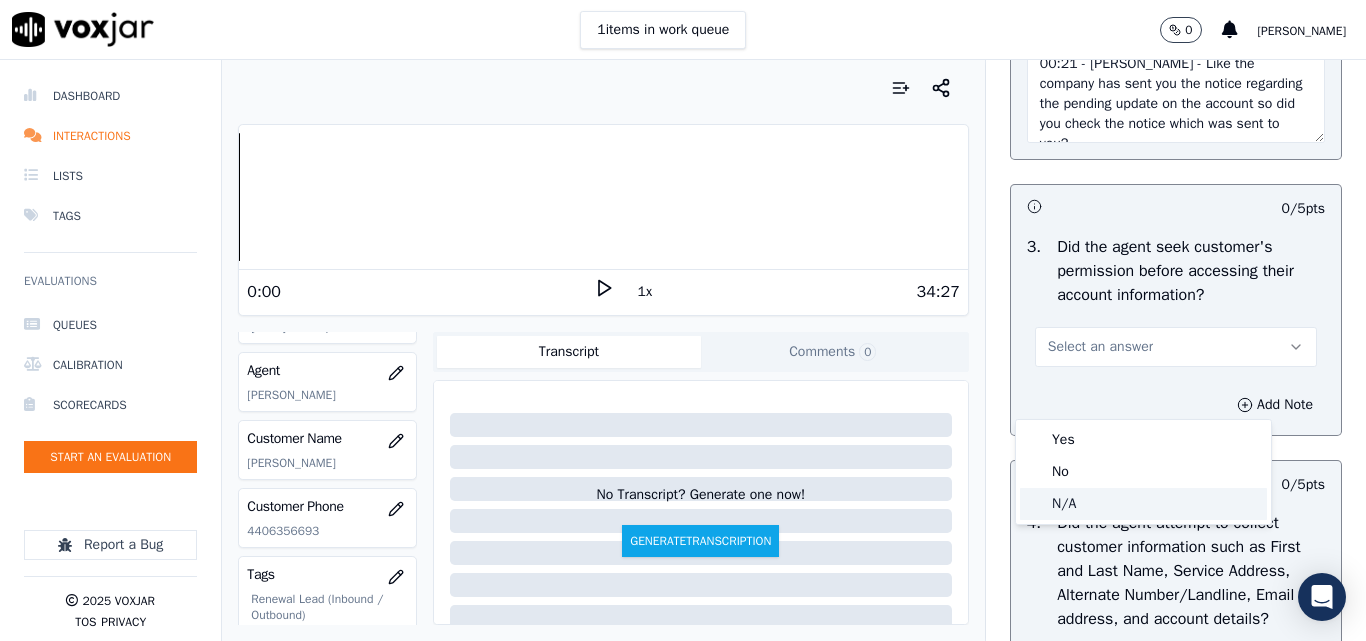 click on "N/A" 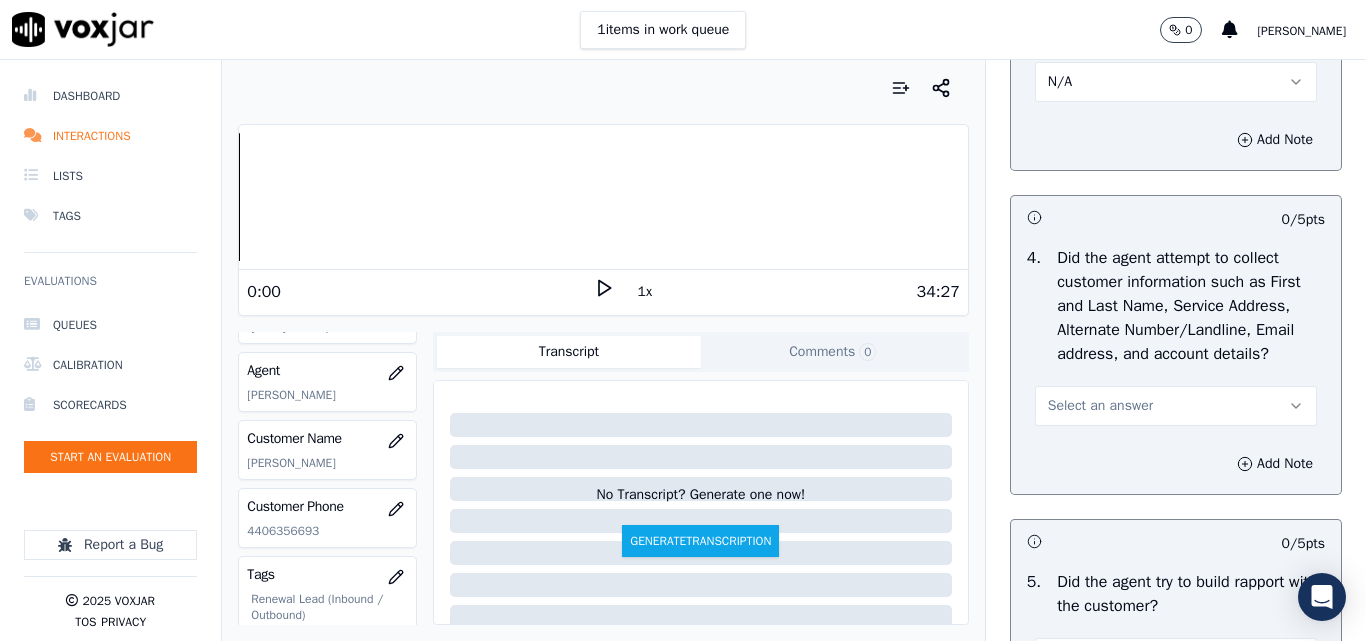 scroll, scrollTop: 2100, scrollLeft: 0, axis: vertical 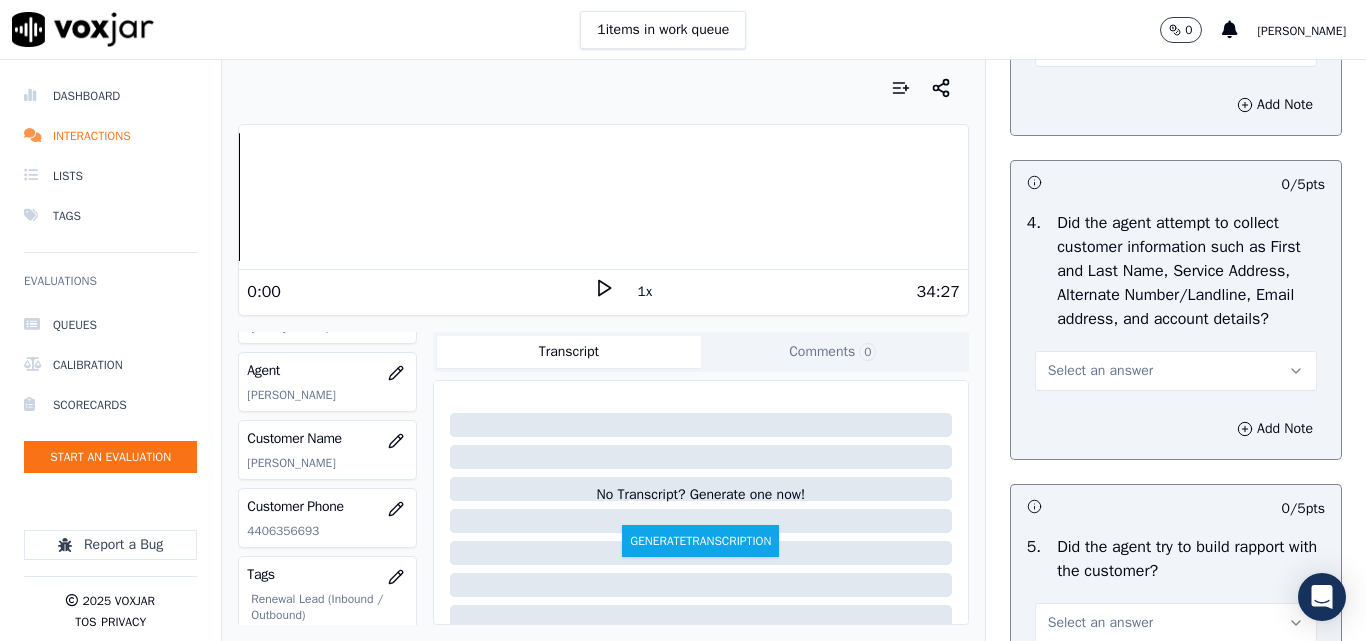 click on "Select an answer" at bounding box center [1100, 371] 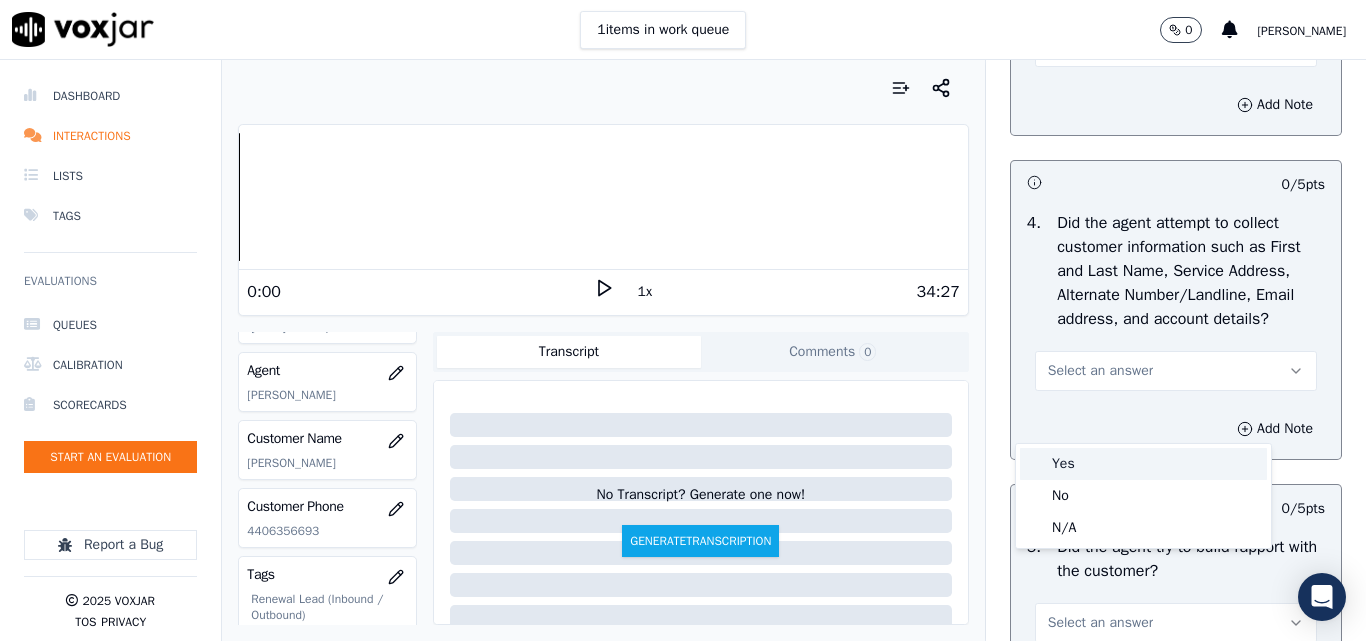click on "Yes" at bounding box center (1143, 464) 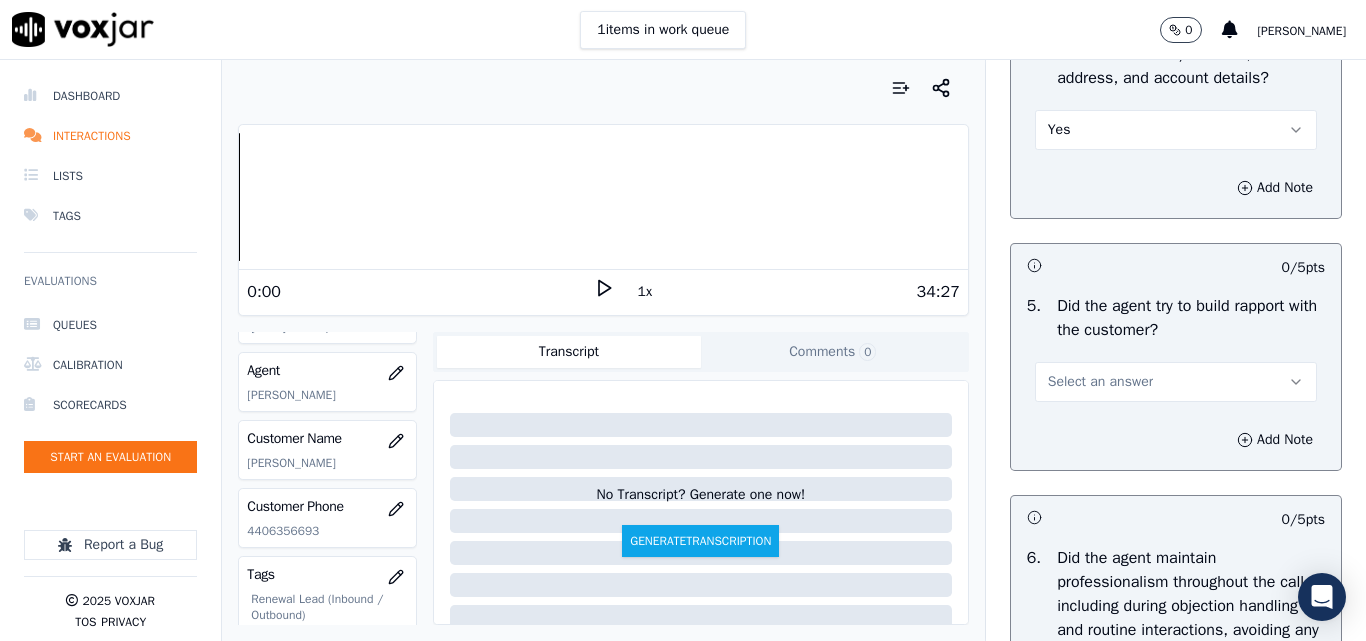 scroll, scrollTop: 2400, scrollLeft: 0, axis: vertical 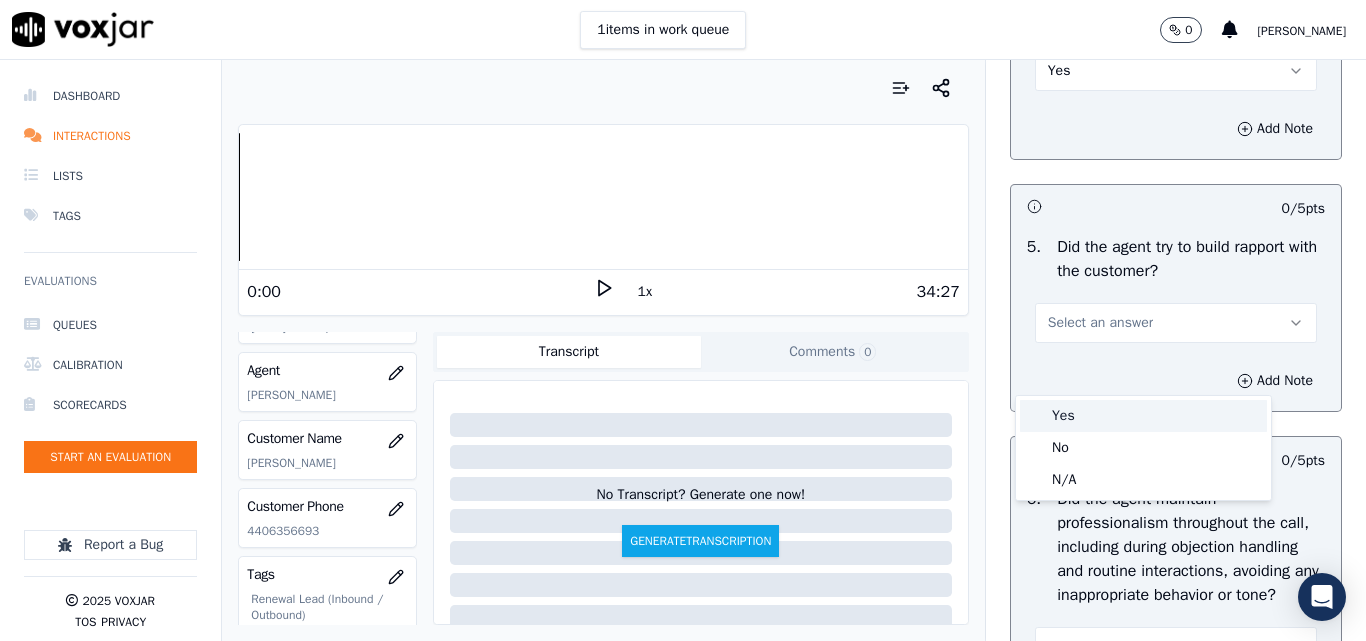 click on "Yes" at bounding box center [1143, 416] 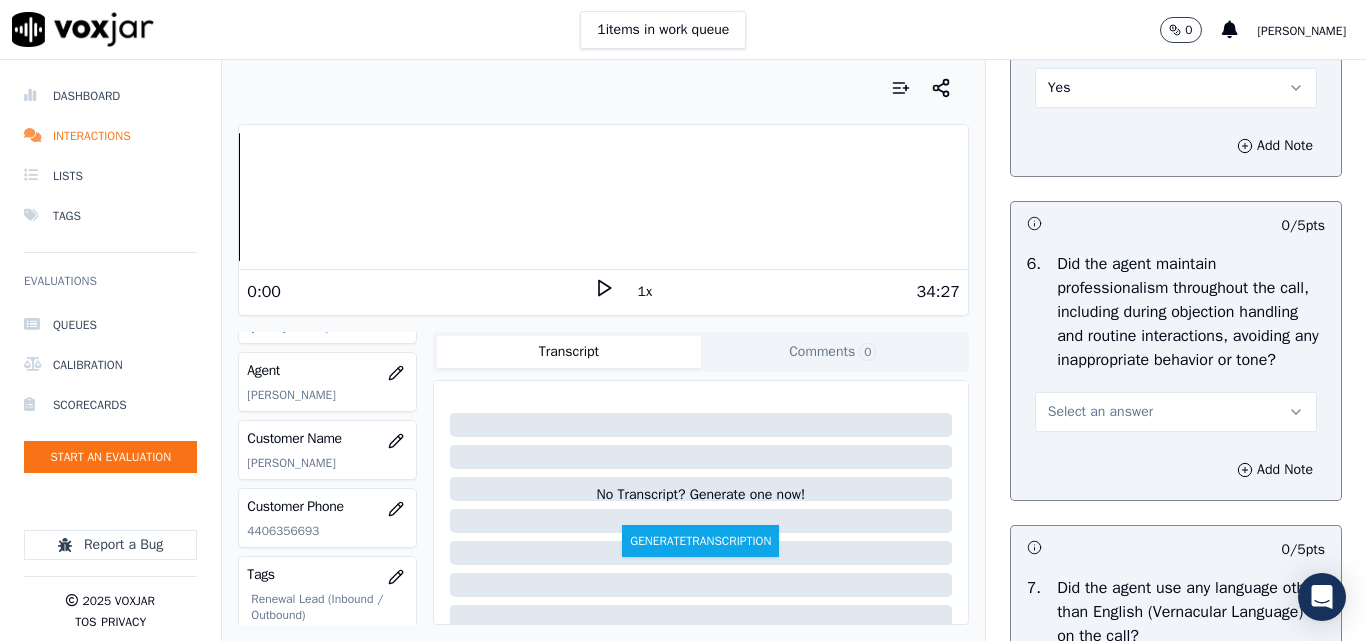 scroll, scrollTop: 2800, scrollLeft: 0, axis: vertical 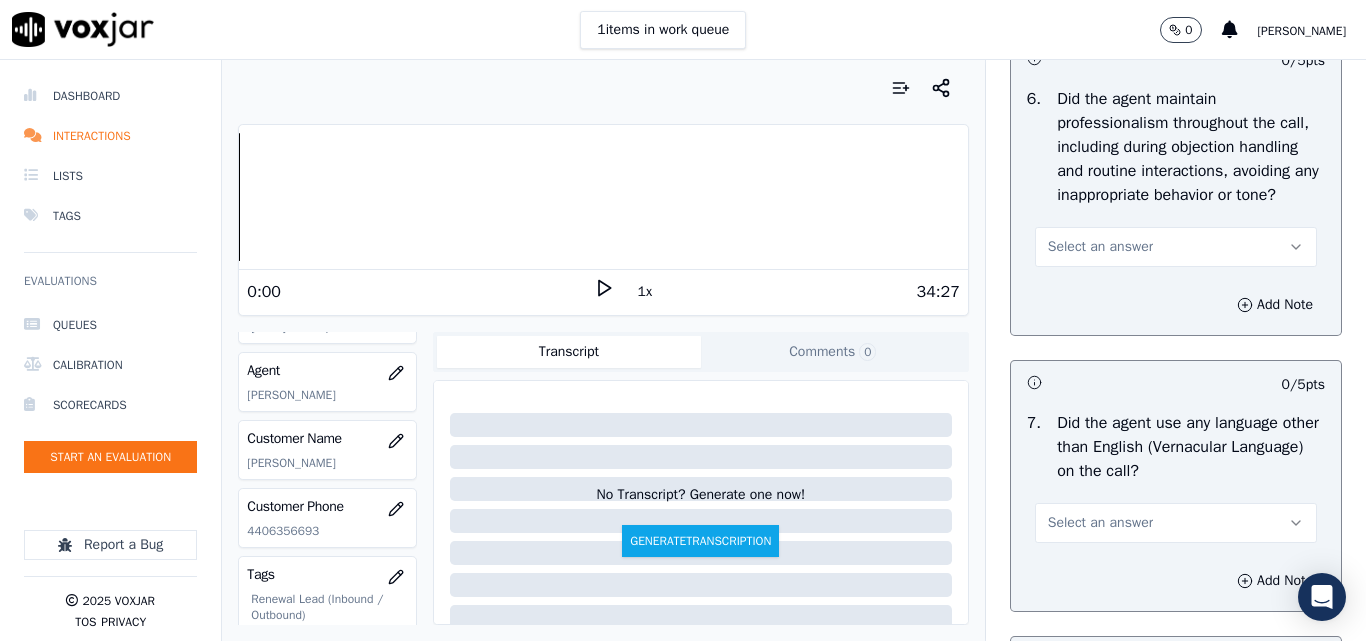 click on "Select an answer" at bounding box center [1176, 247] 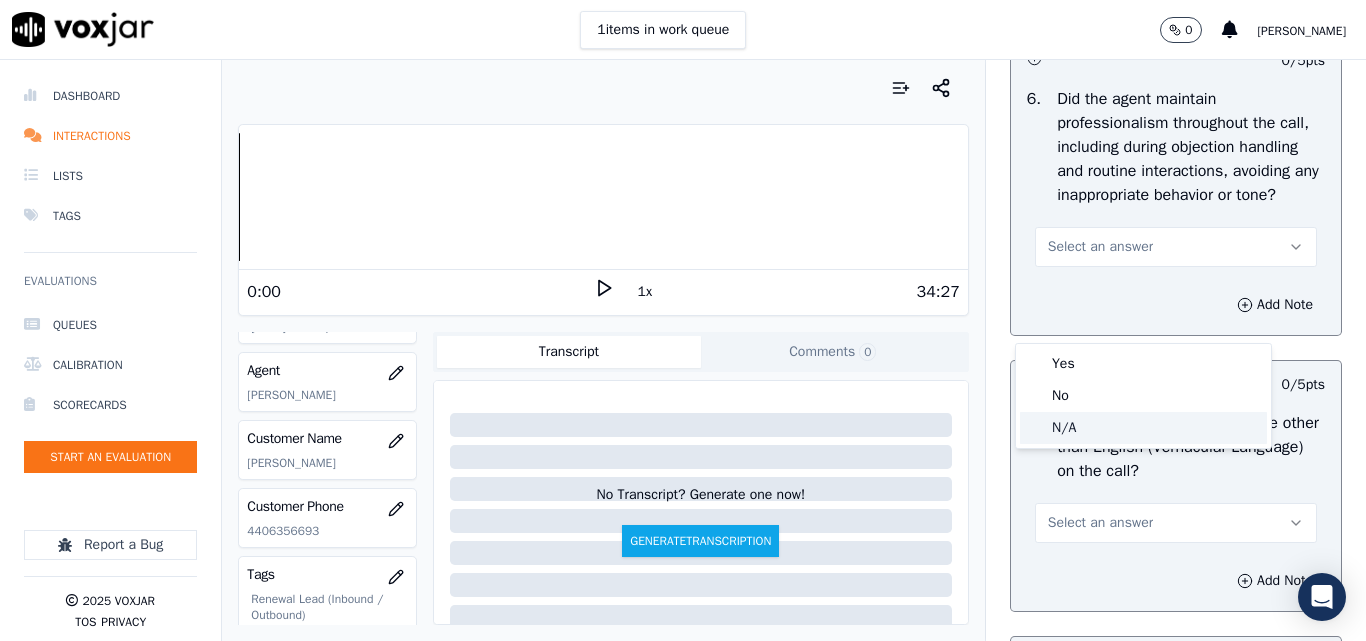 click on "N/A" 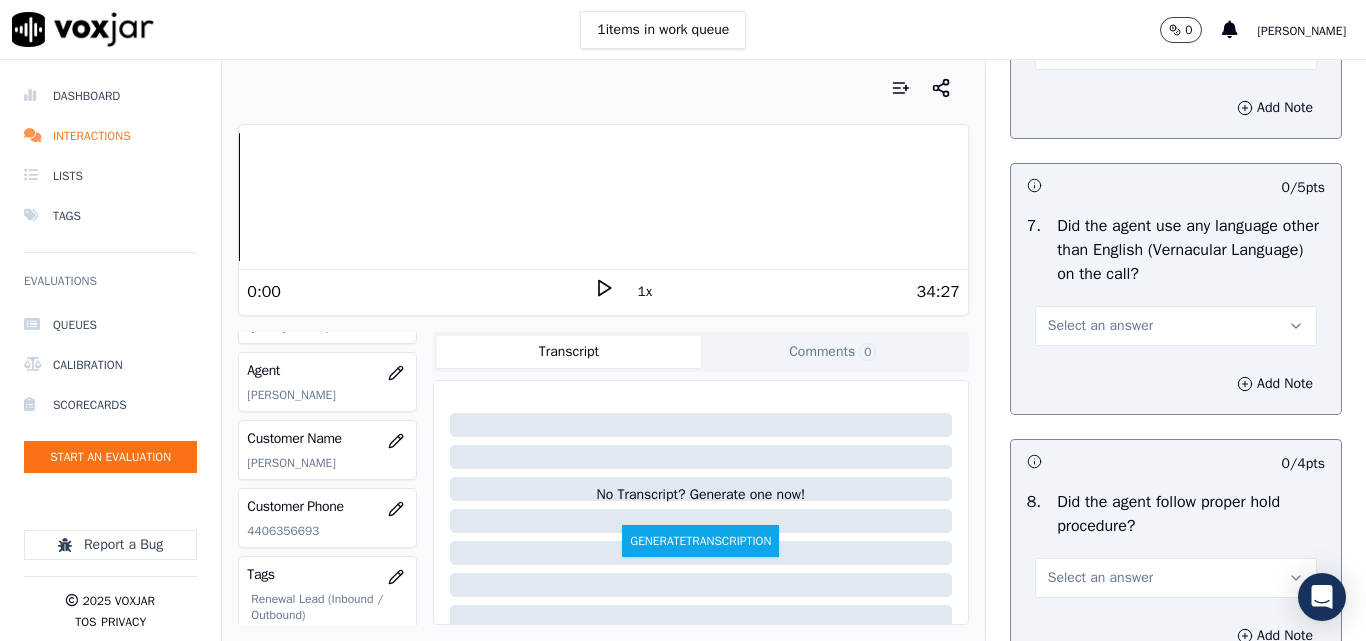 scroll, scrollTop: 3000, scrollLeft: 0, axis: vertical 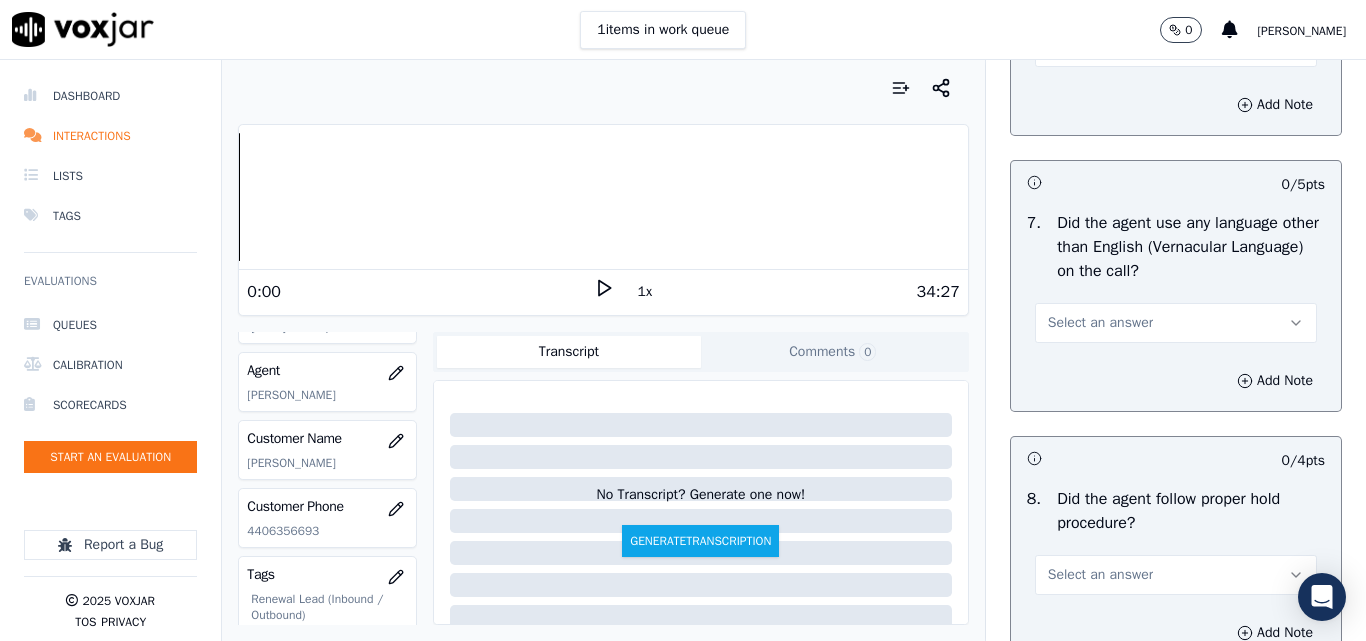 click on "Select an answer" at bounding box center (1100, 323) 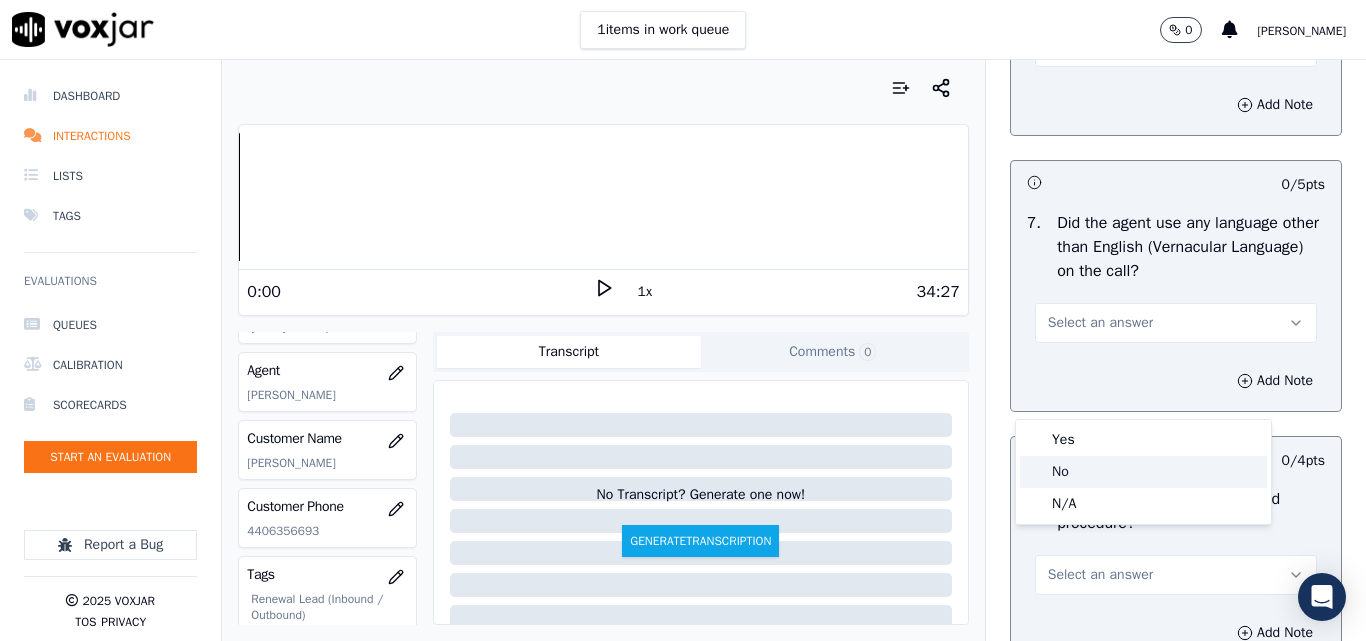 click on "No" 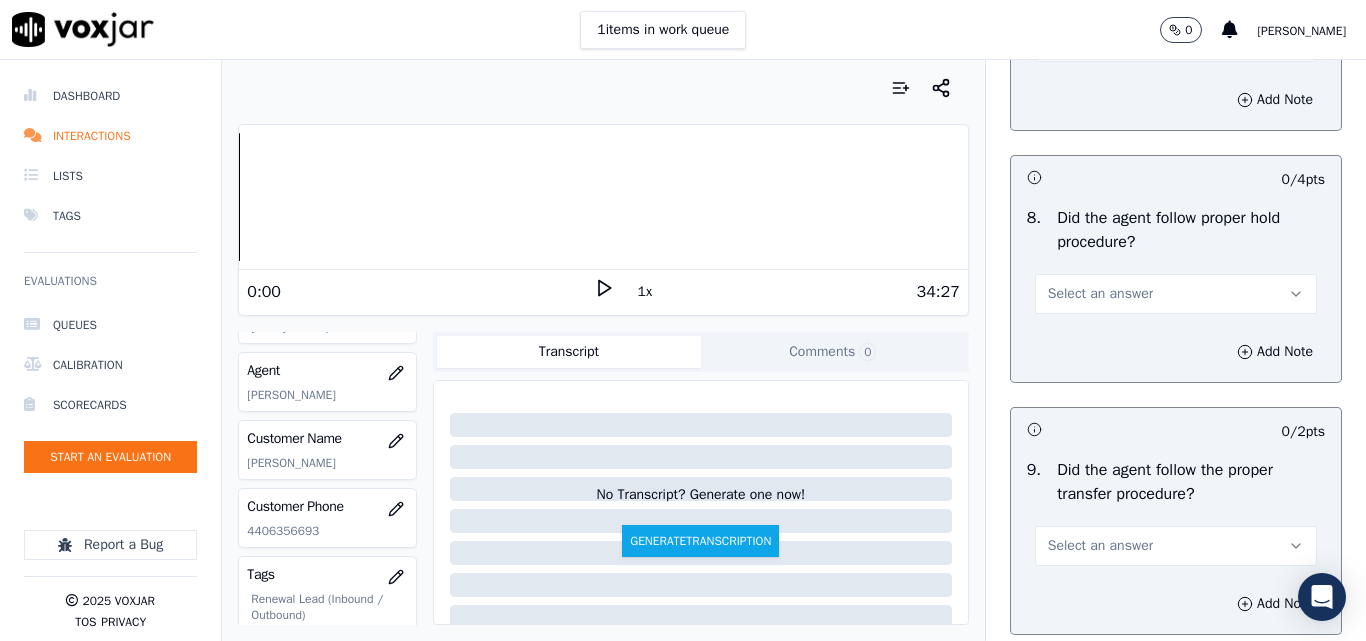 scroll, scrollTop: 3300, scrollLeft: 0, axis: vertical 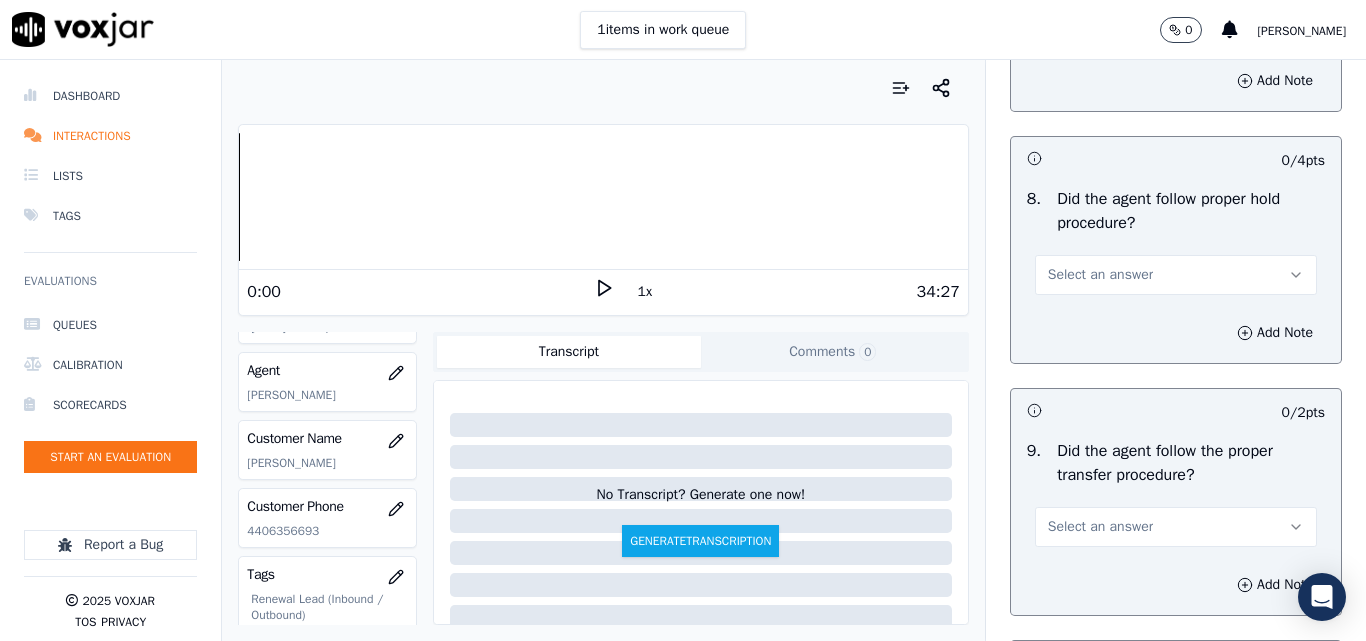 click on "Select an answer" at bounding box center [1100, 275] 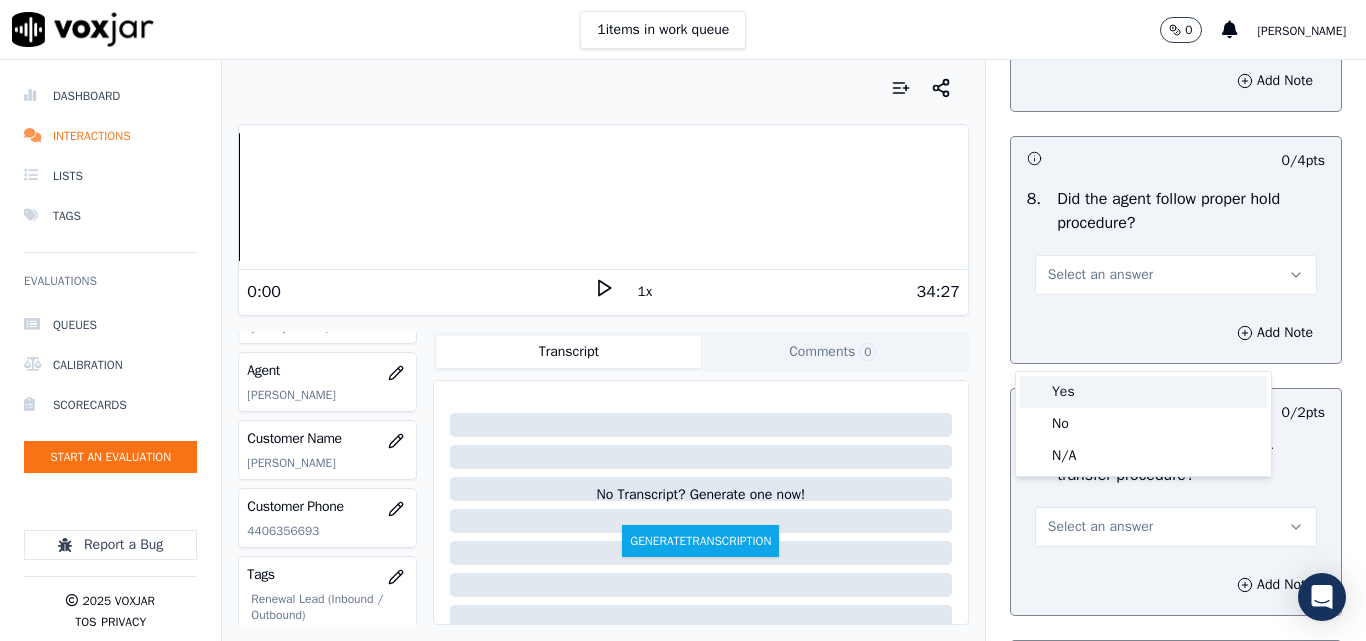 click on "Yes" at bounding box center [1143, 392] 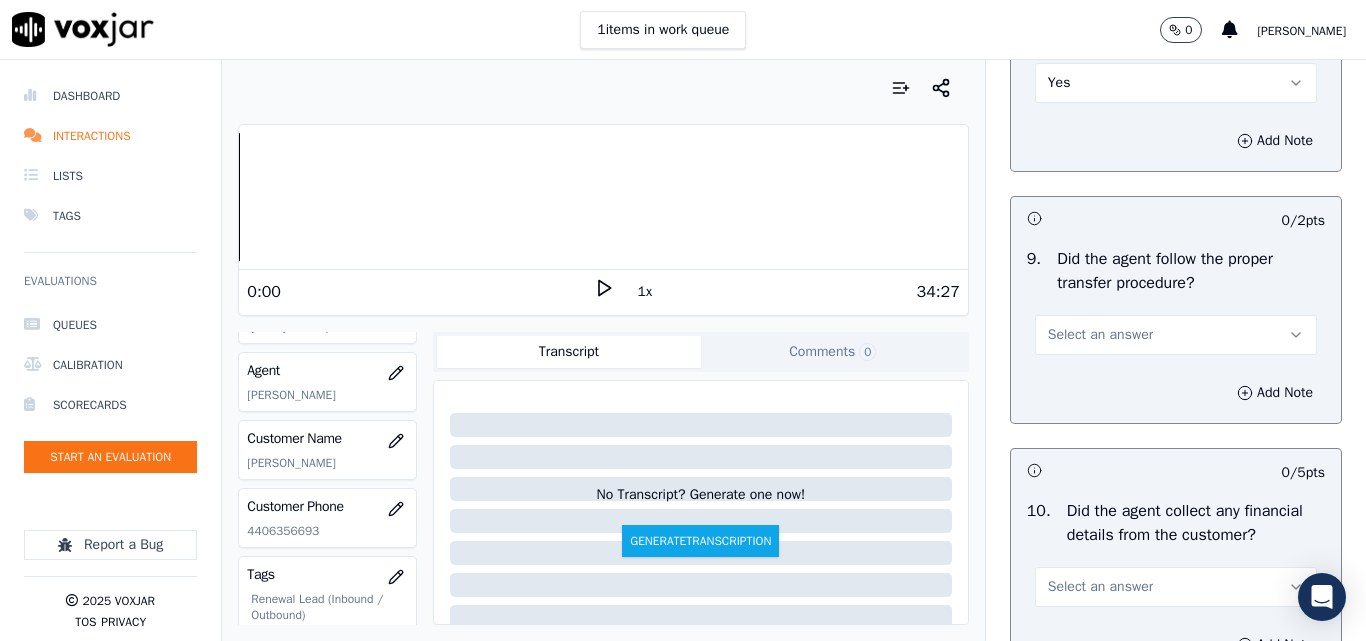 scroll, scrollTop: 3500, scrollLeft: 0, axis: vertical 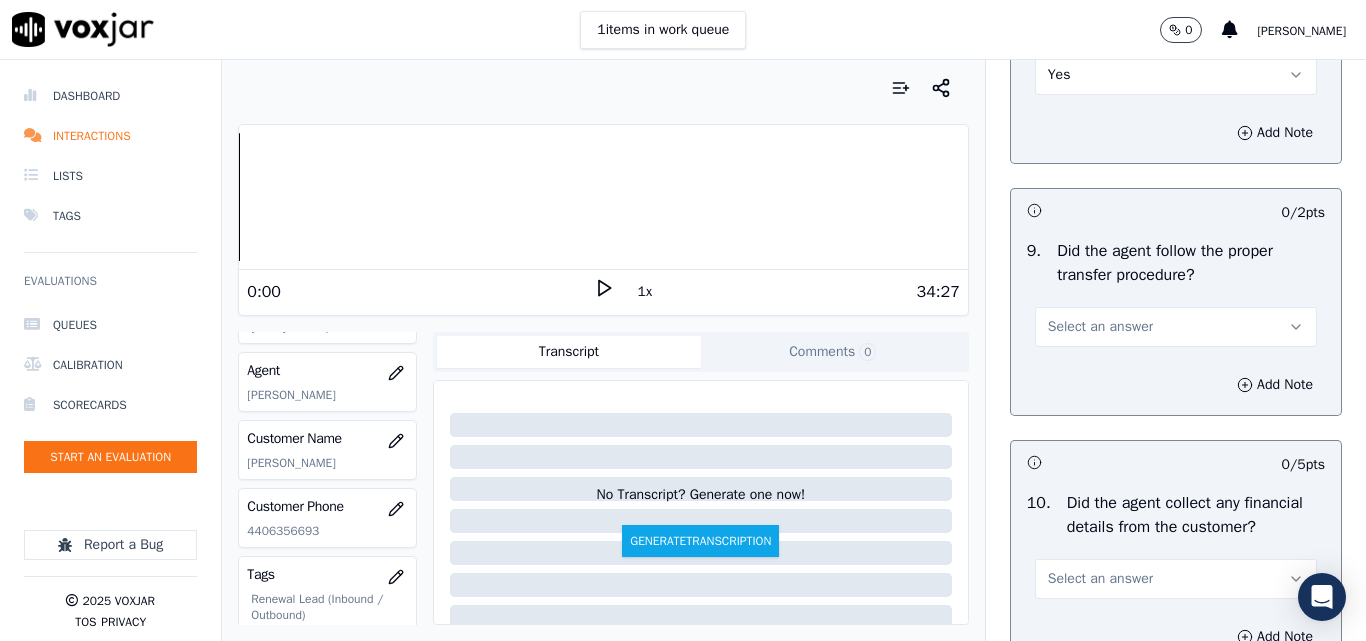 click on "Select an answer" at bounding box center (1100, 327) 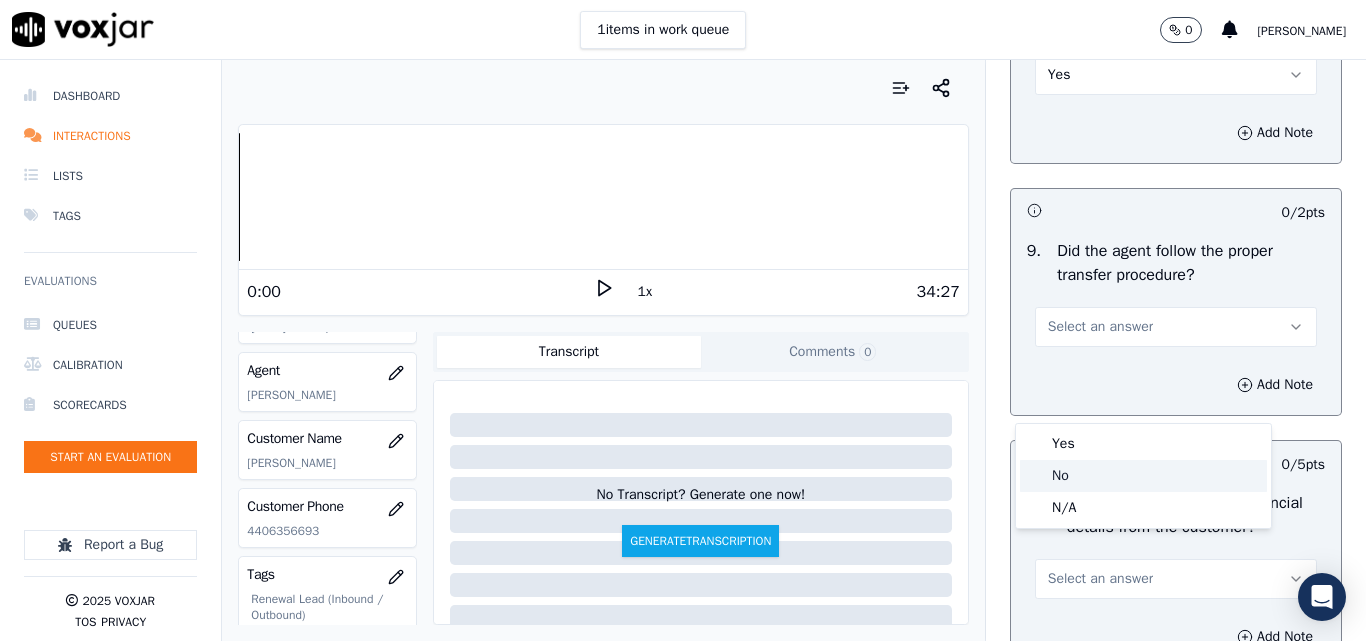 click on "No" 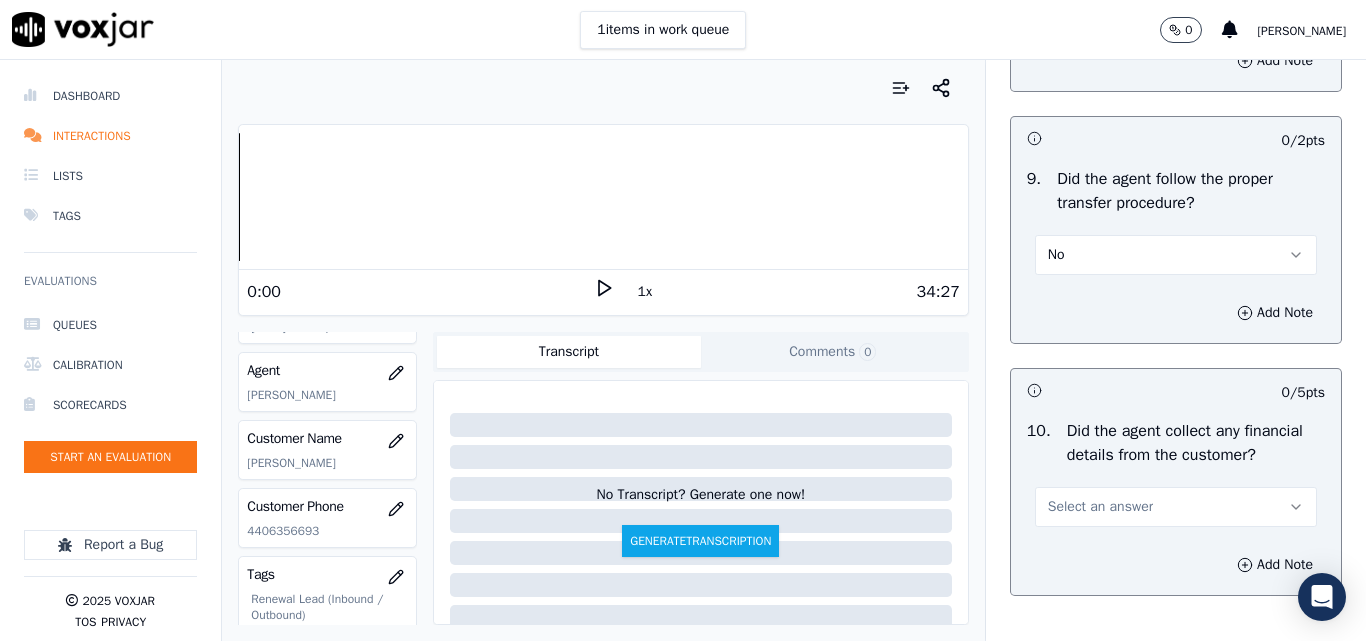 scroll, scrollTop: 3700, scrollLeft: 0, axis: vertical 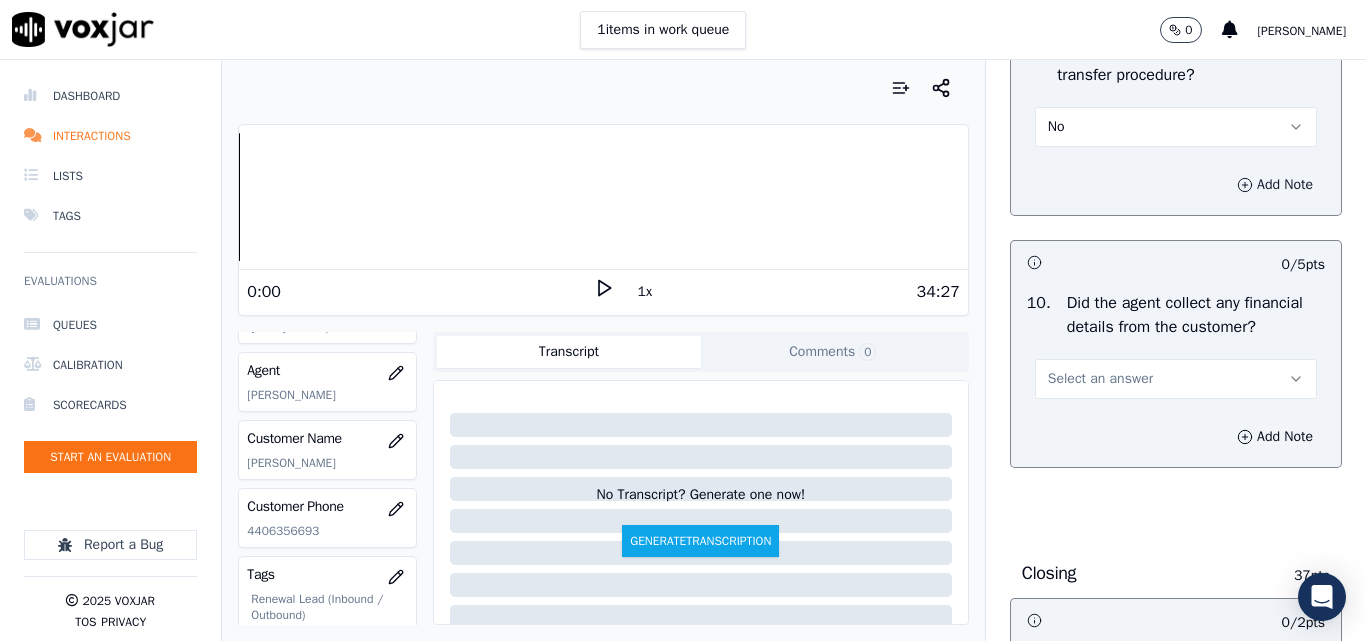 click 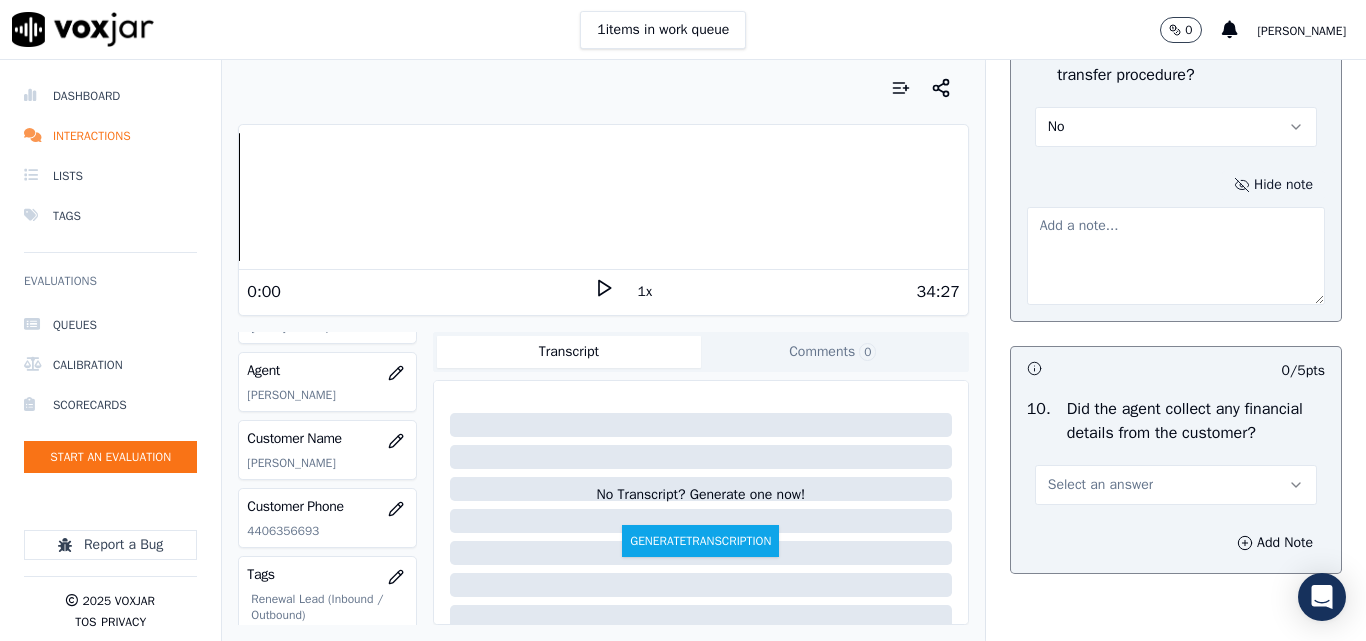 type 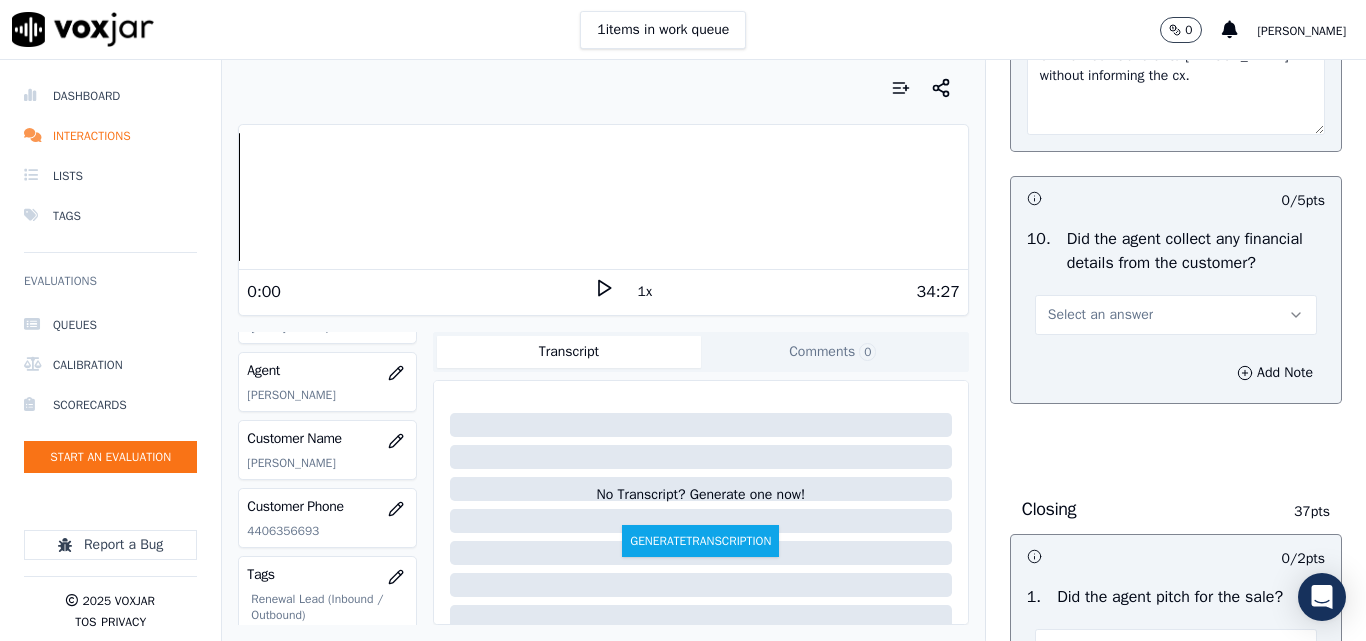 scroll, scrollTop: 3900, scrollLeft: 0, axis: vertical 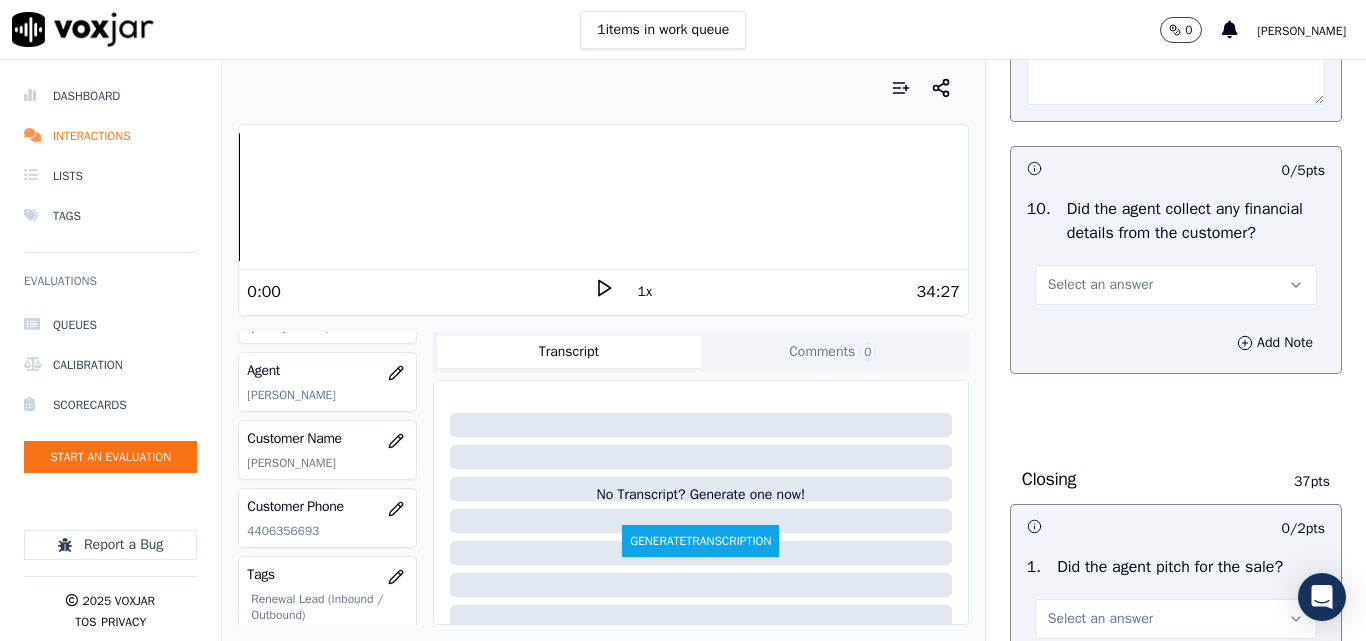 type on "04:20 - Call transfer to [PERSON_NAME] without informing the cx." 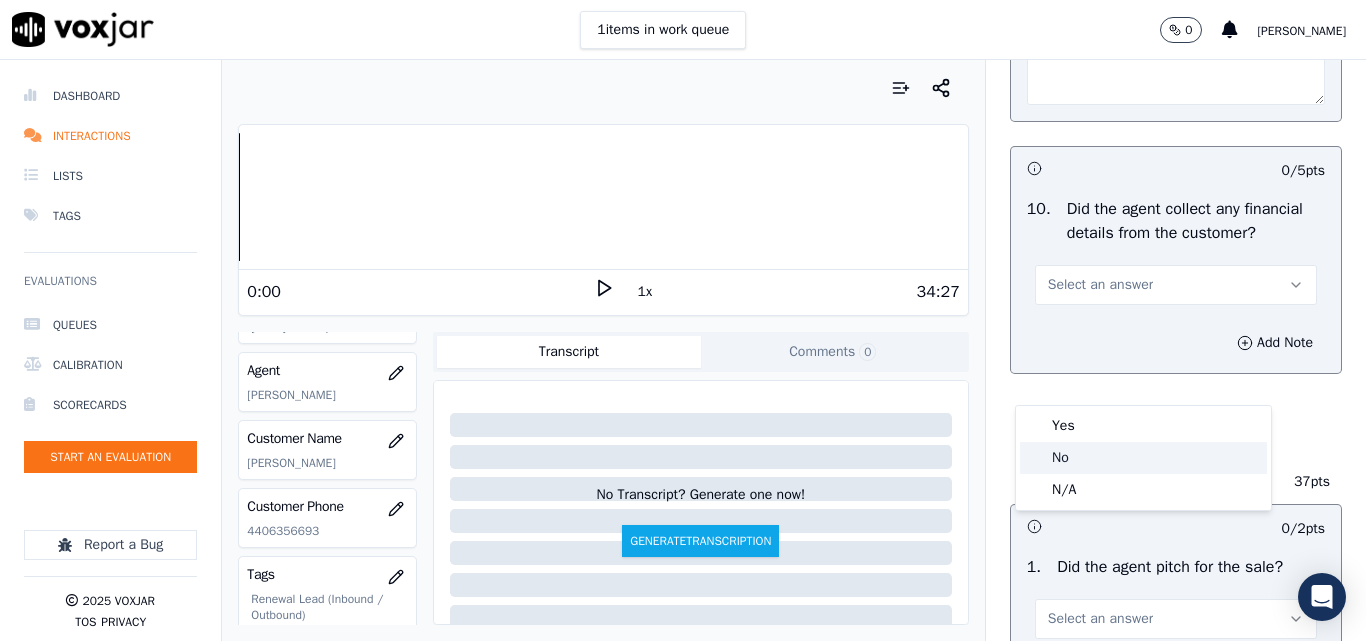 click on "No" 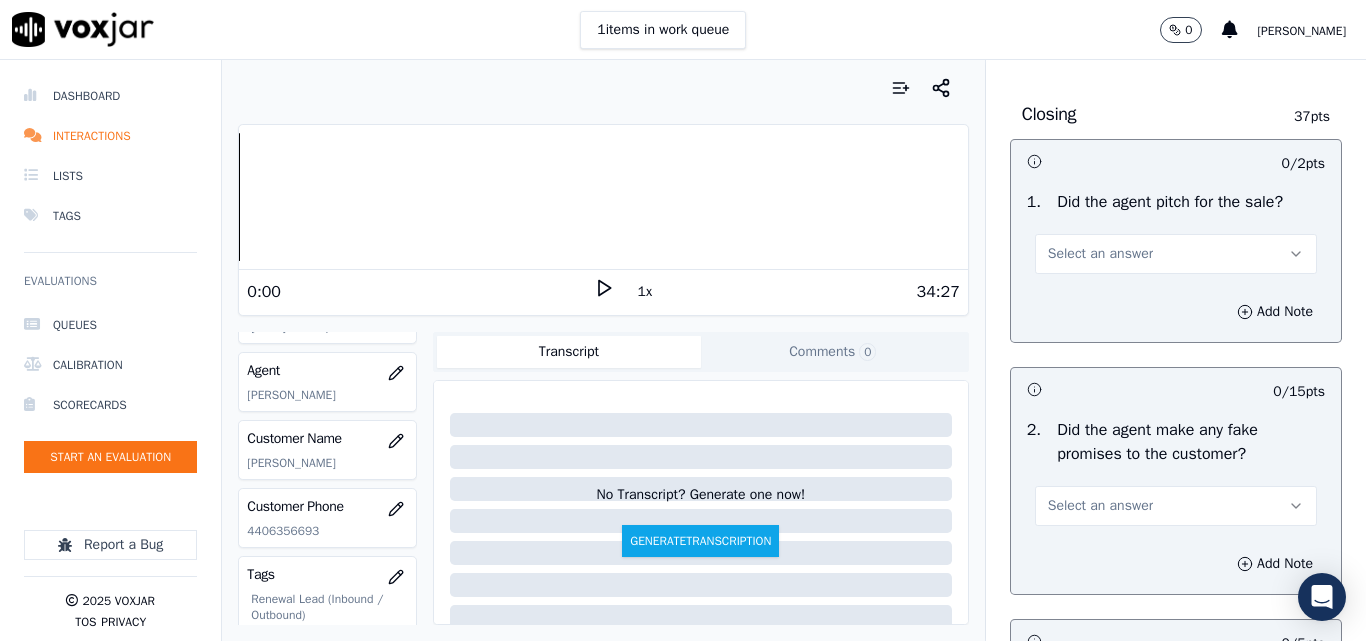 scroll, scrollTop: 4300, scrollLeft: 0, axis: vertical 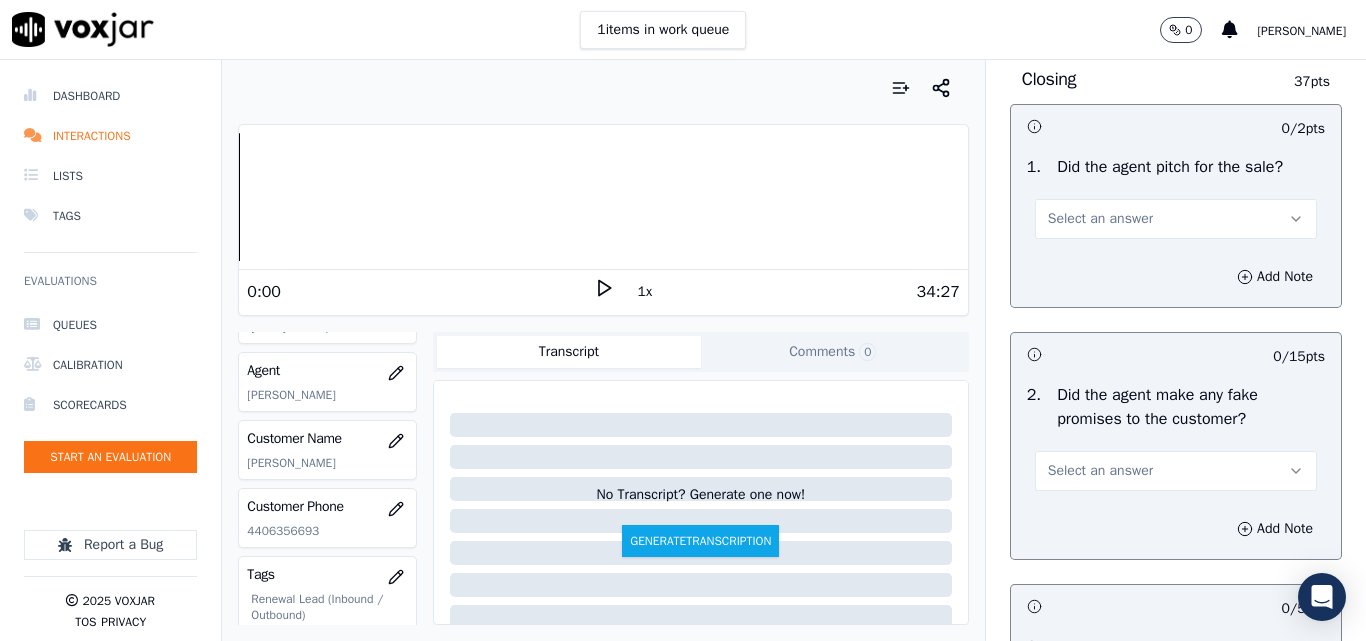 click on "Select an answer" at bounding box center [1176, 219] 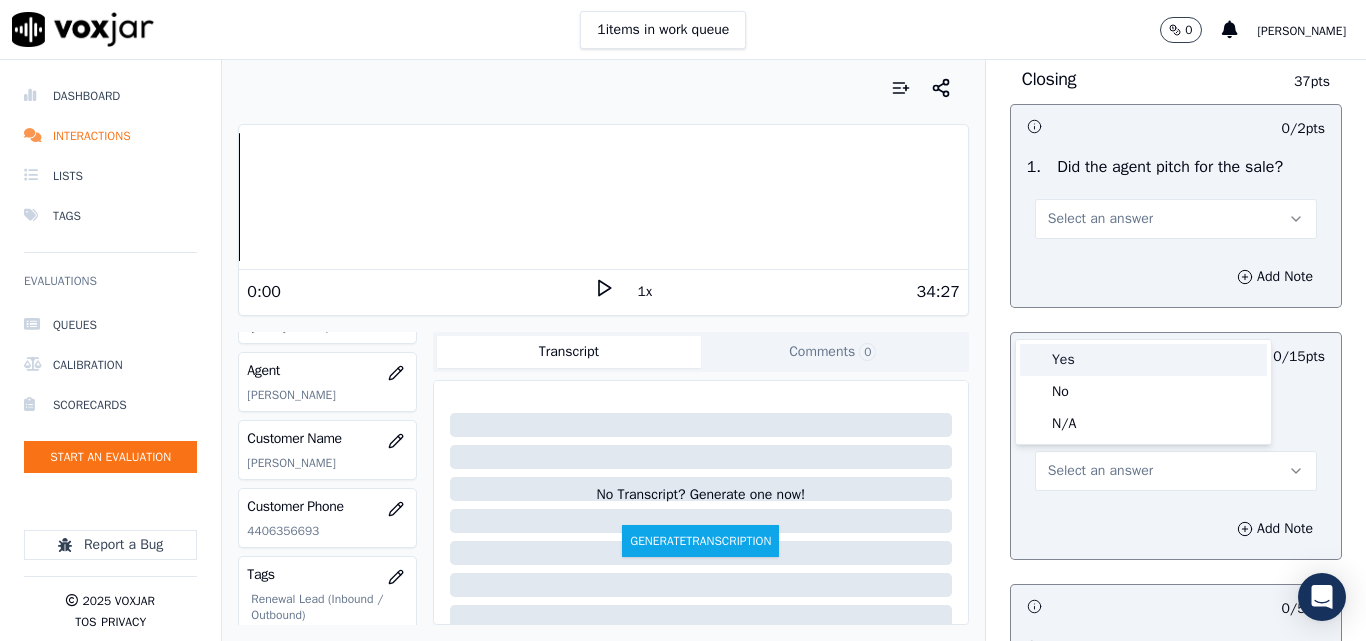 click on "Yes" at bounding box center (1143, 360) 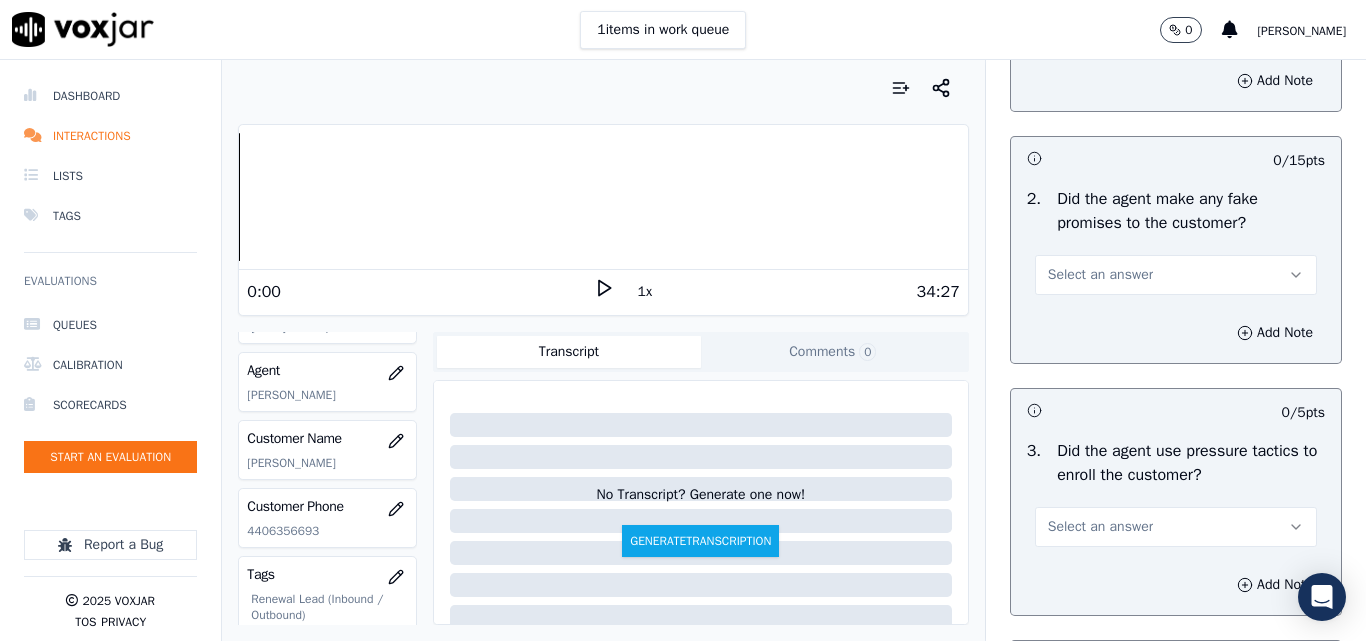 scroll, scrollTop: 4500, scrollLeft: 0, axis: vertical 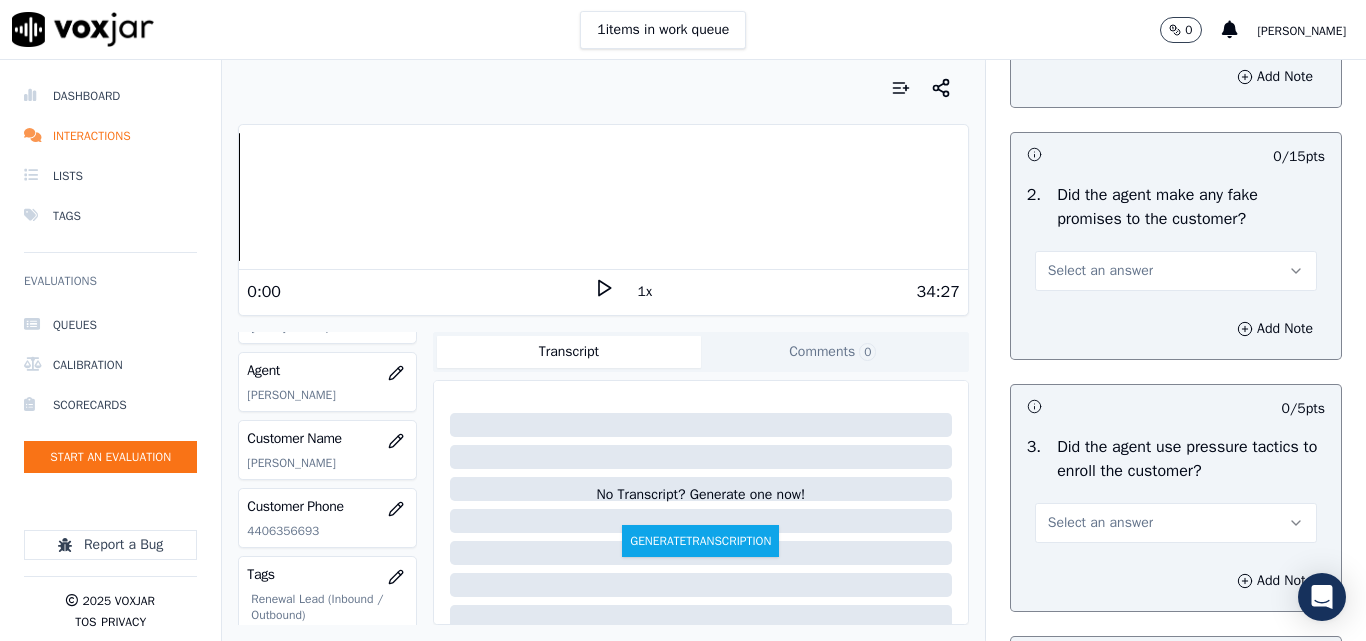 click on "Select an answer" at bounding box center (1100, 271) 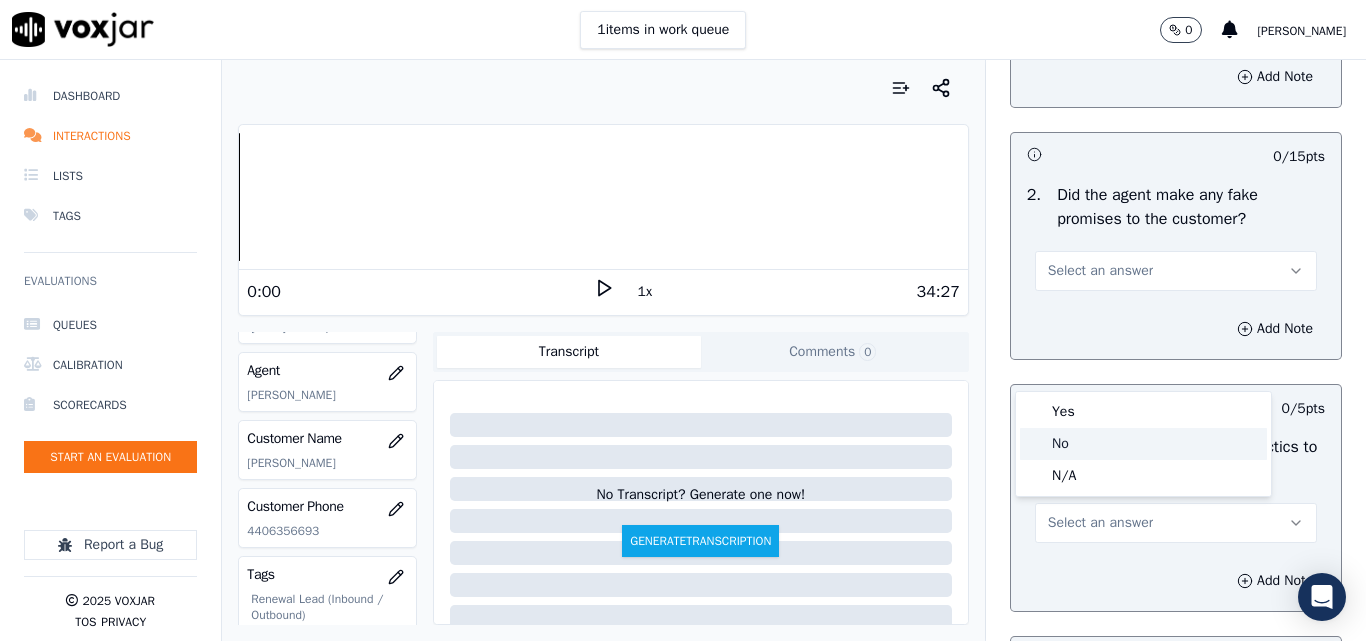 click on "No" 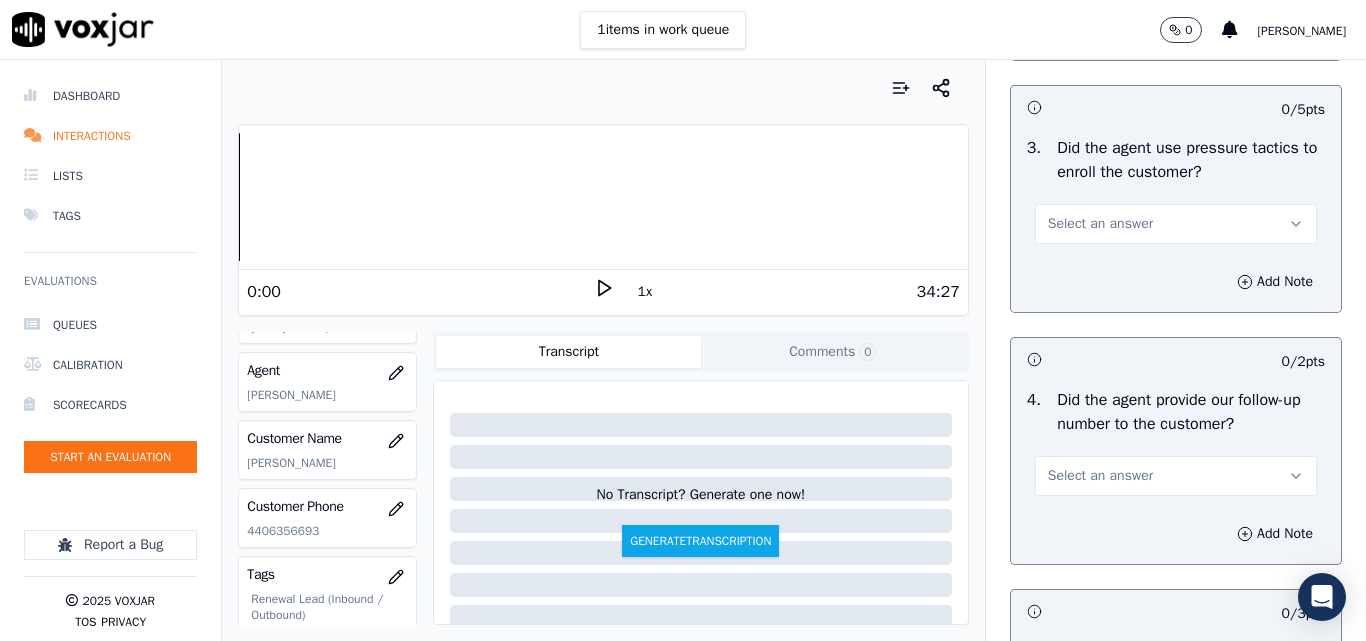 scroll, scrollTop: 4800, scrollLeft: 0, axis: vertical 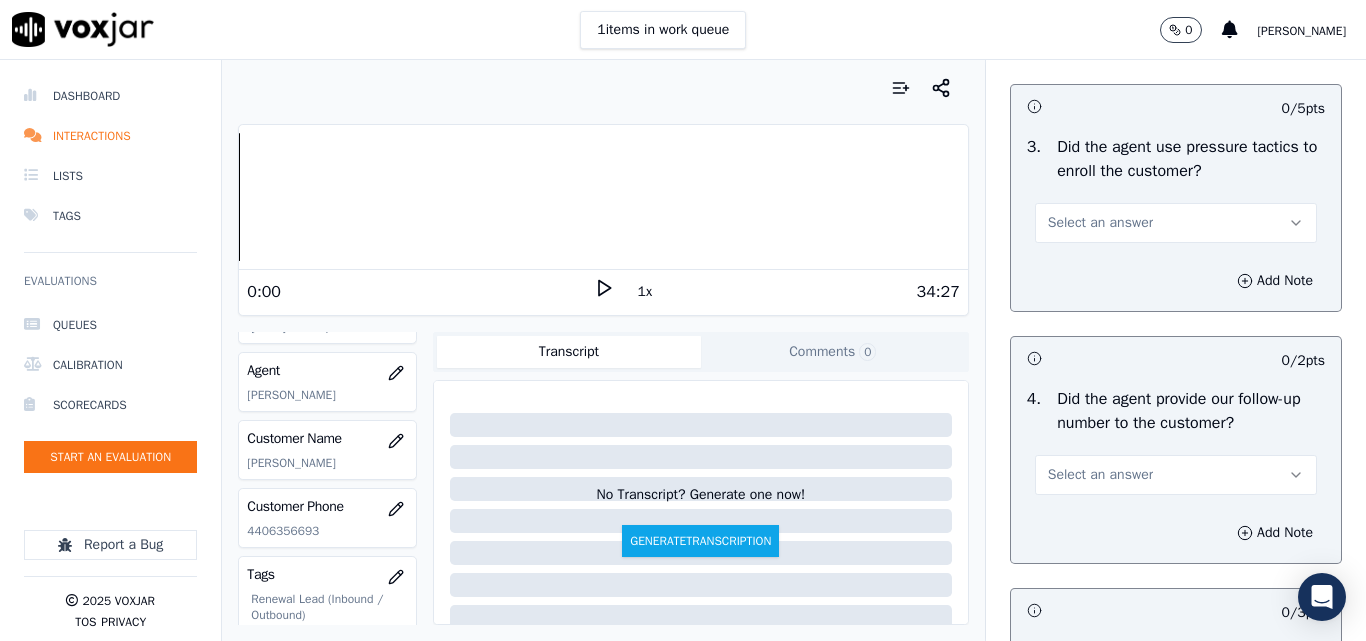 click on "Select an answer" at bounding box center [1176, 223] 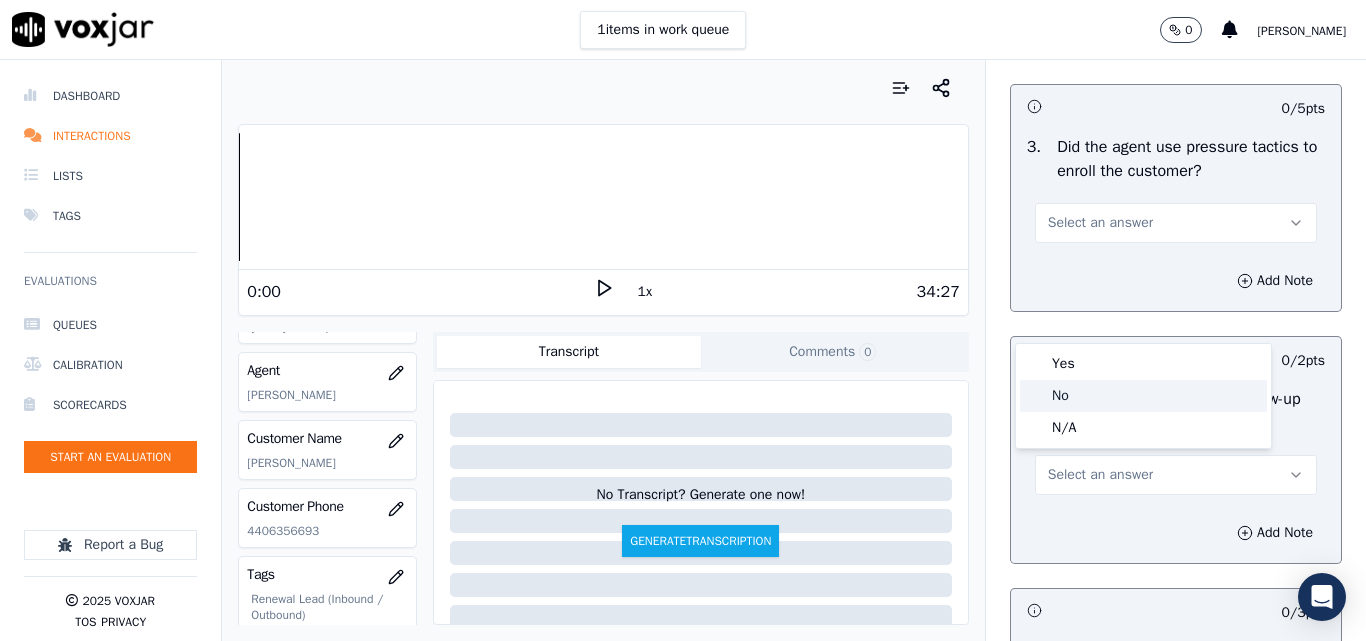 click on "No" 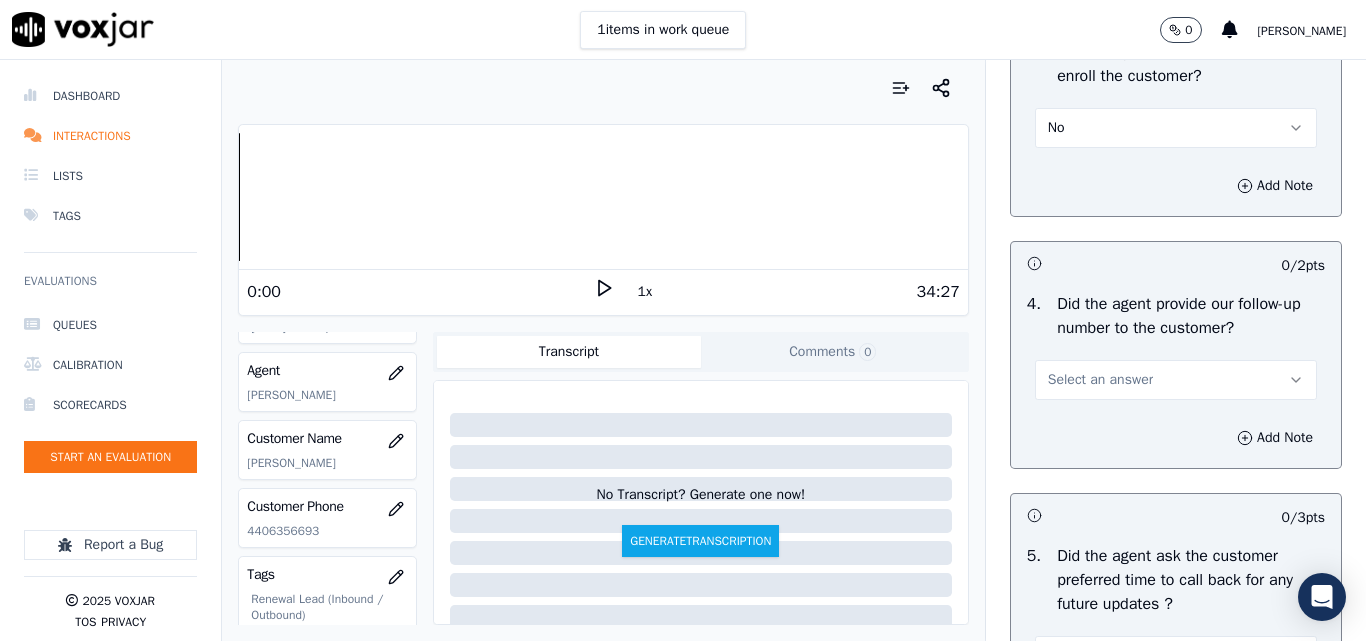 scroll, scrollTop: 5000, scrollLeft: 0, axis: vertical 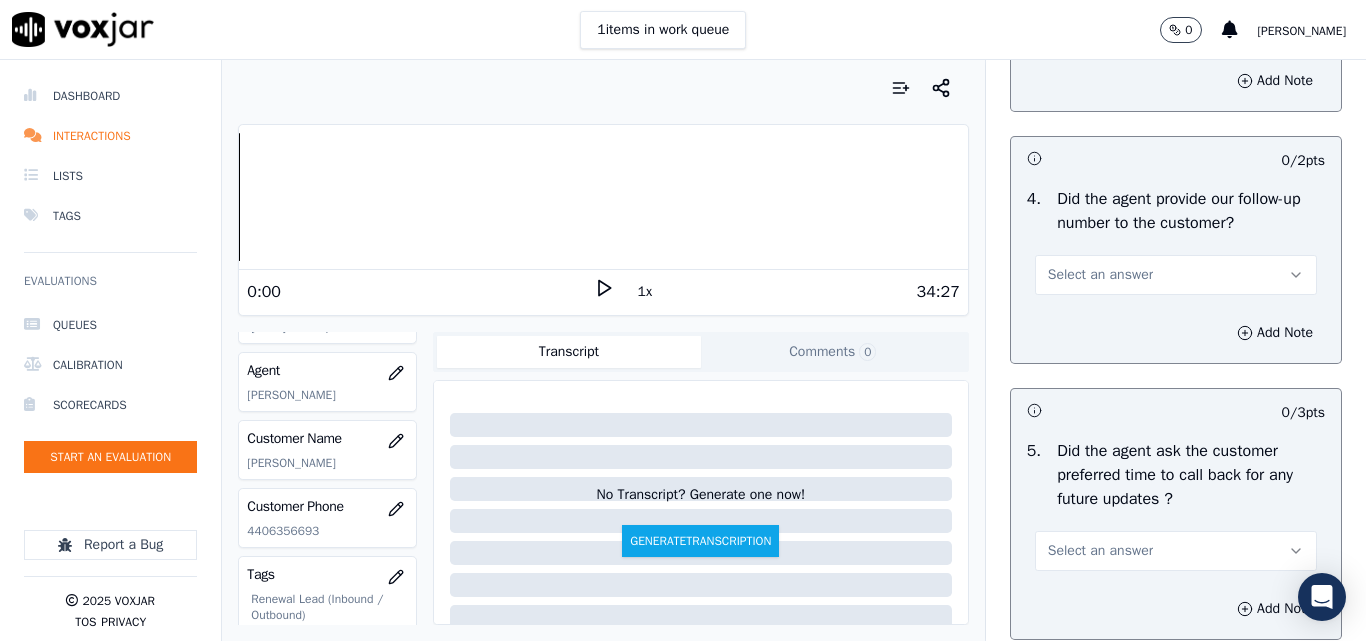click on "Select an answer" at bounding box center [1100, 275] 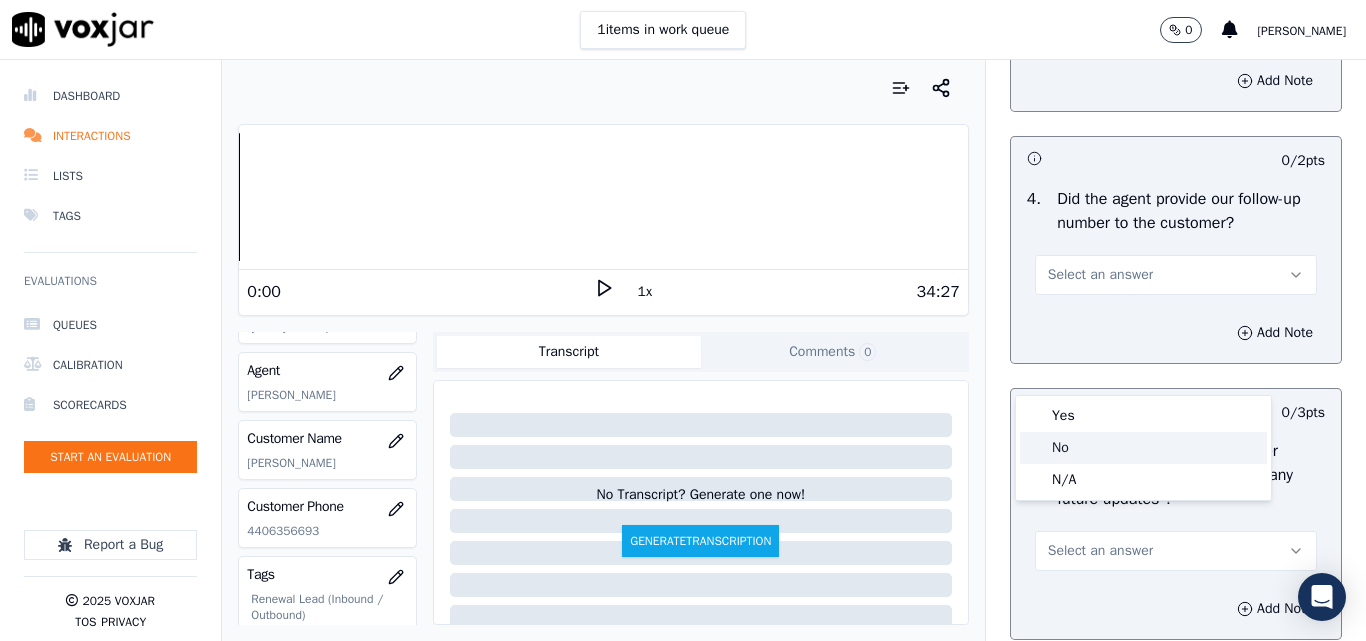click on "No" 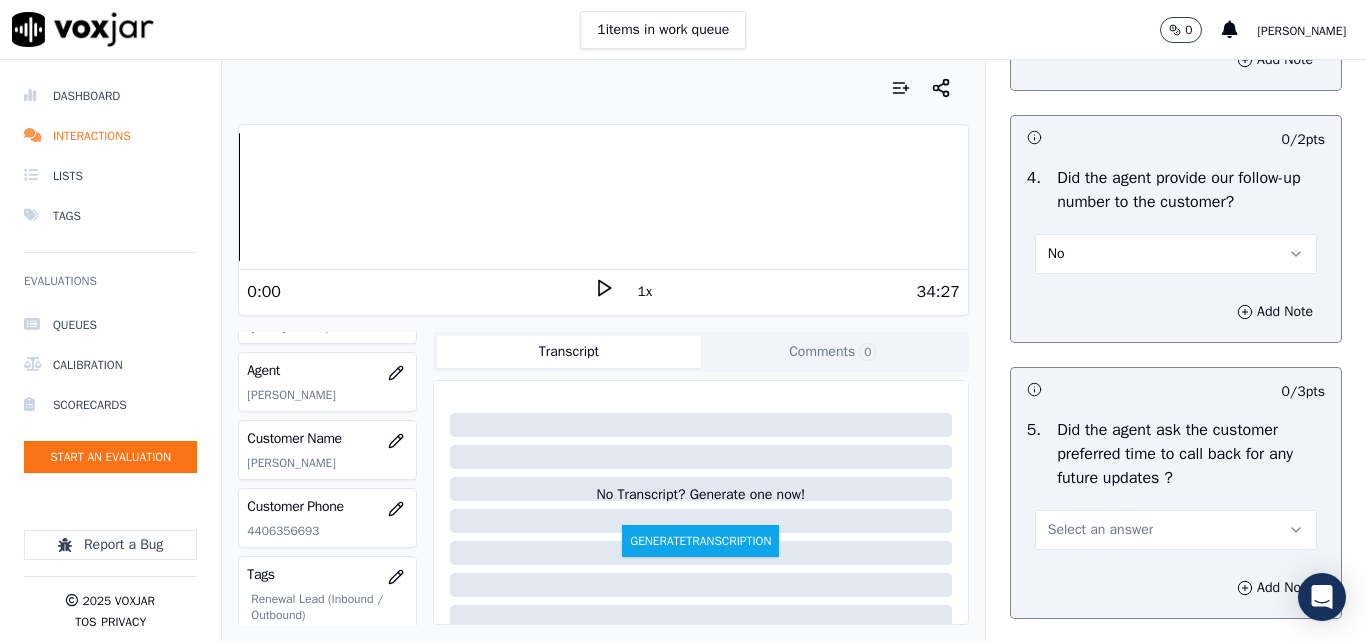 scroll, scrollTop: 4900, scrollLeft: 0, axis: vertical 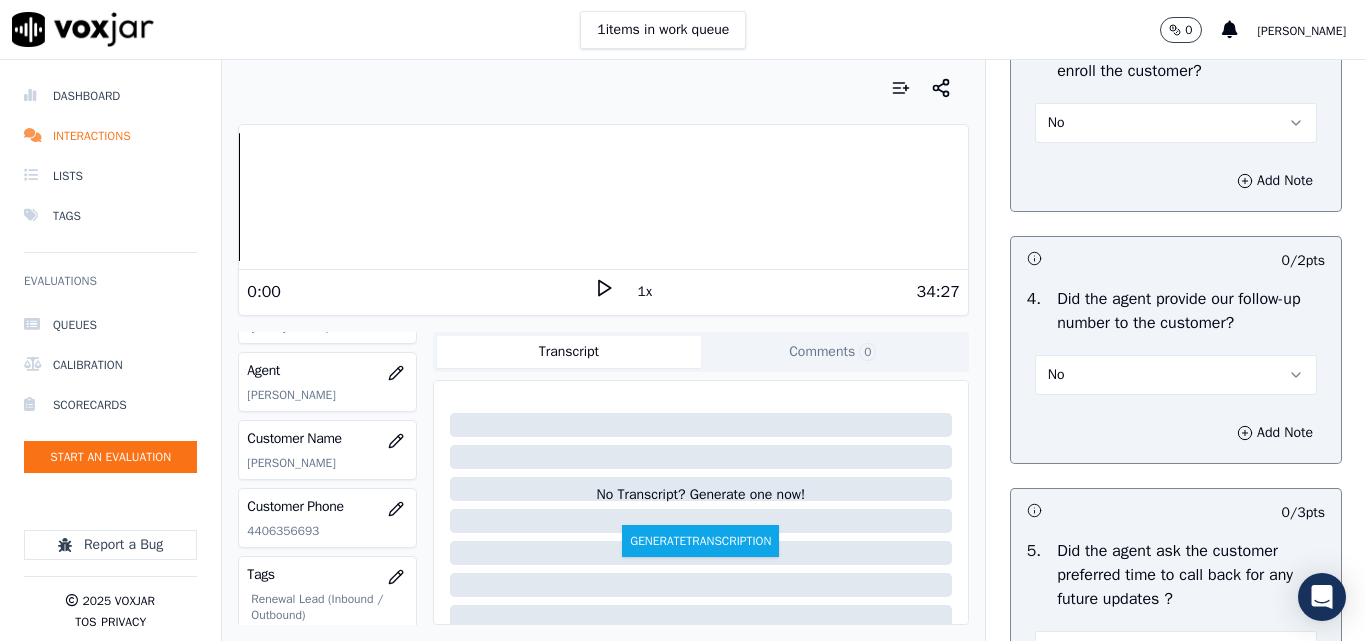 click on "No" at bounding box center [1056, 375] 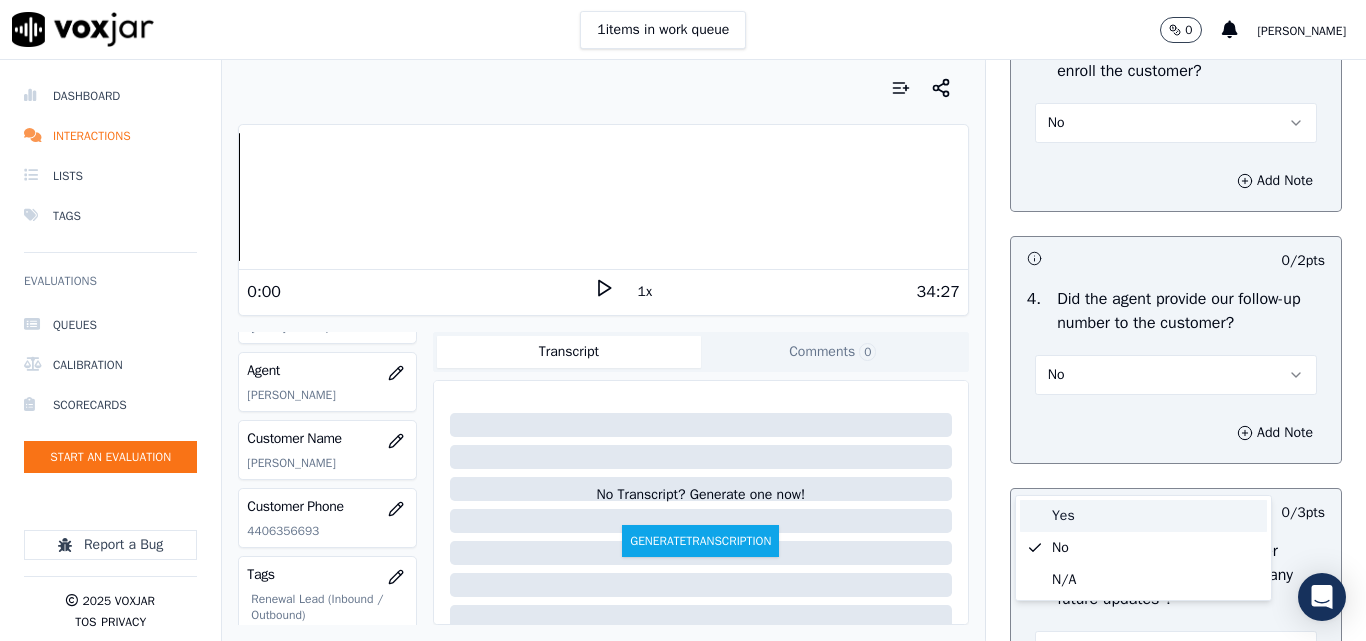click on "Yes" at bounding box center [1143, 516] 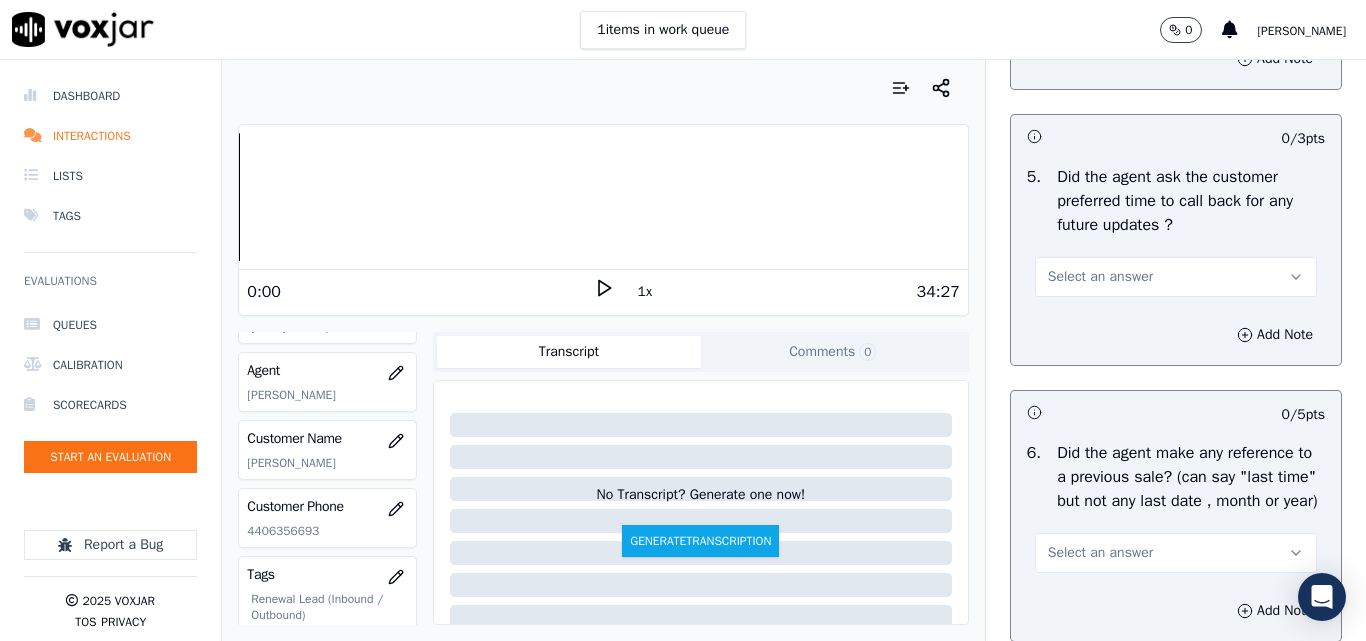 scroll, scrollTop: 5300, scrollLeft: 0, axis: vertical 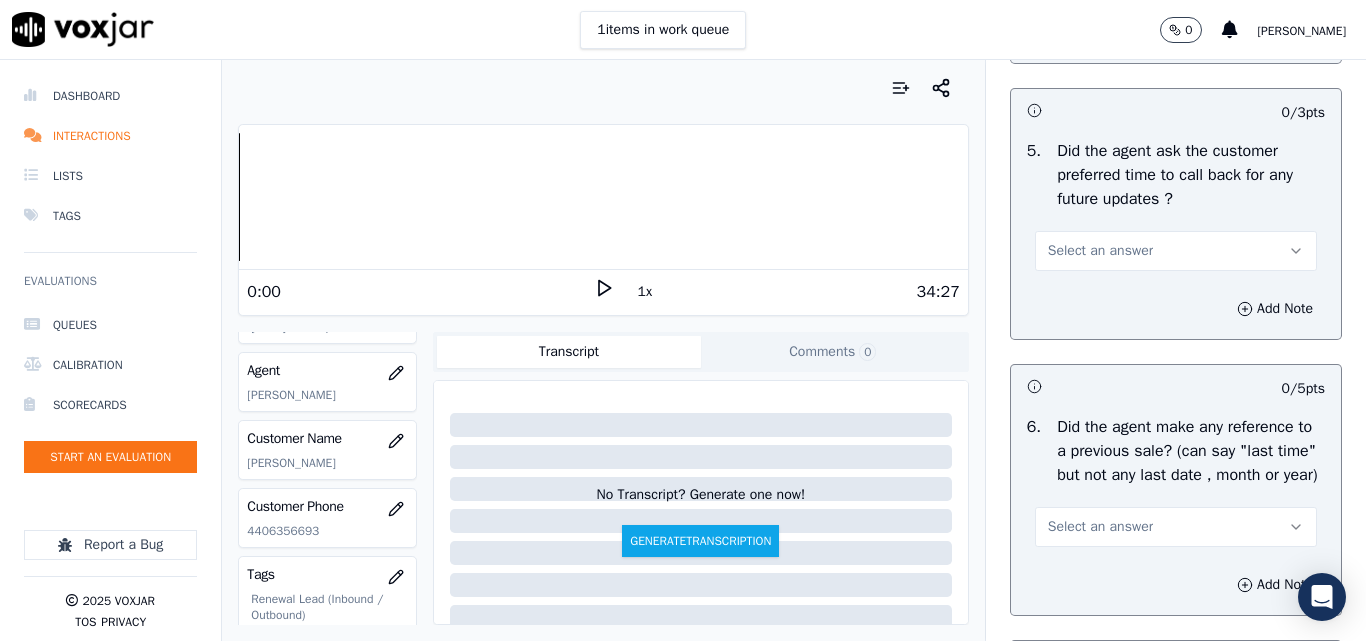 click on "Select an answer" at bounding box center [1100, 251] 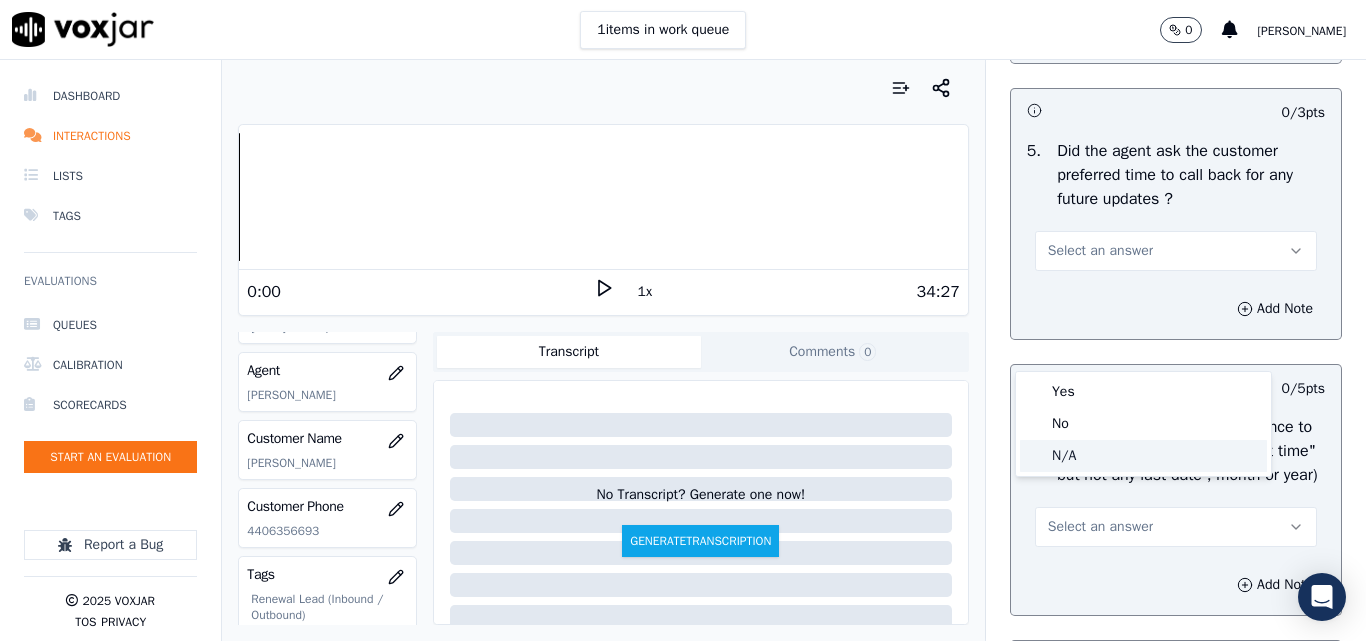 click on "N/A" 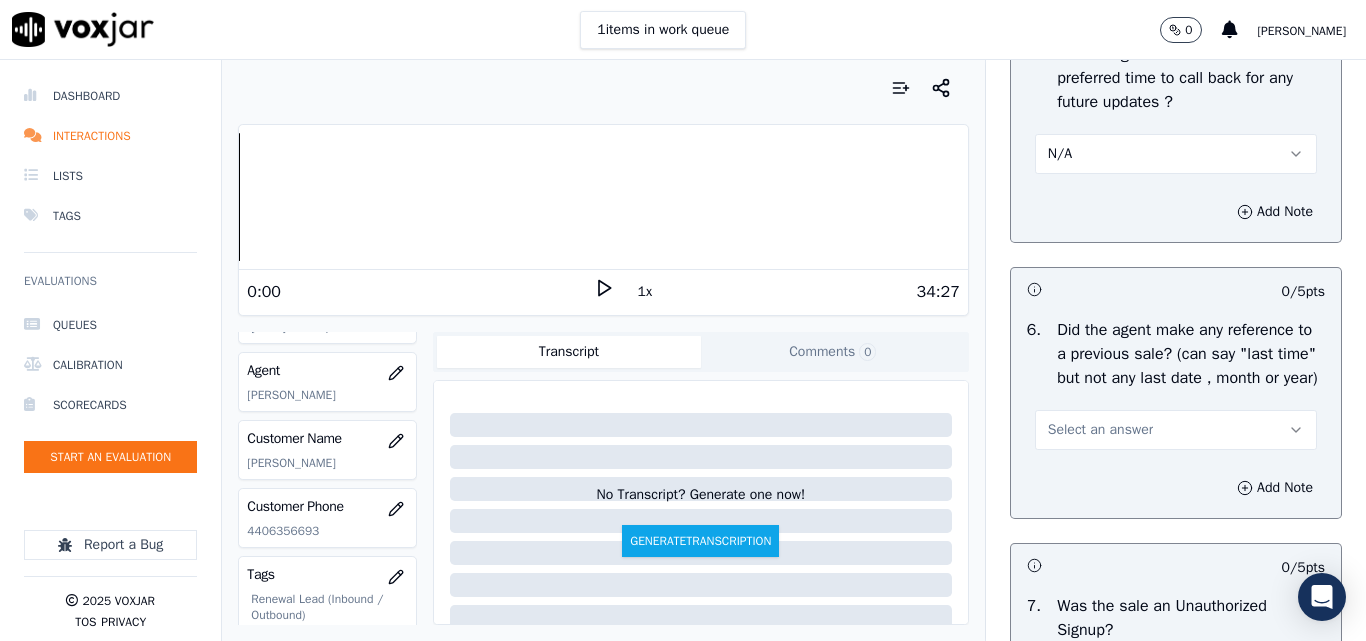 scroll, scrollTop: 5500, scrollLeft: 0, axis: vertical 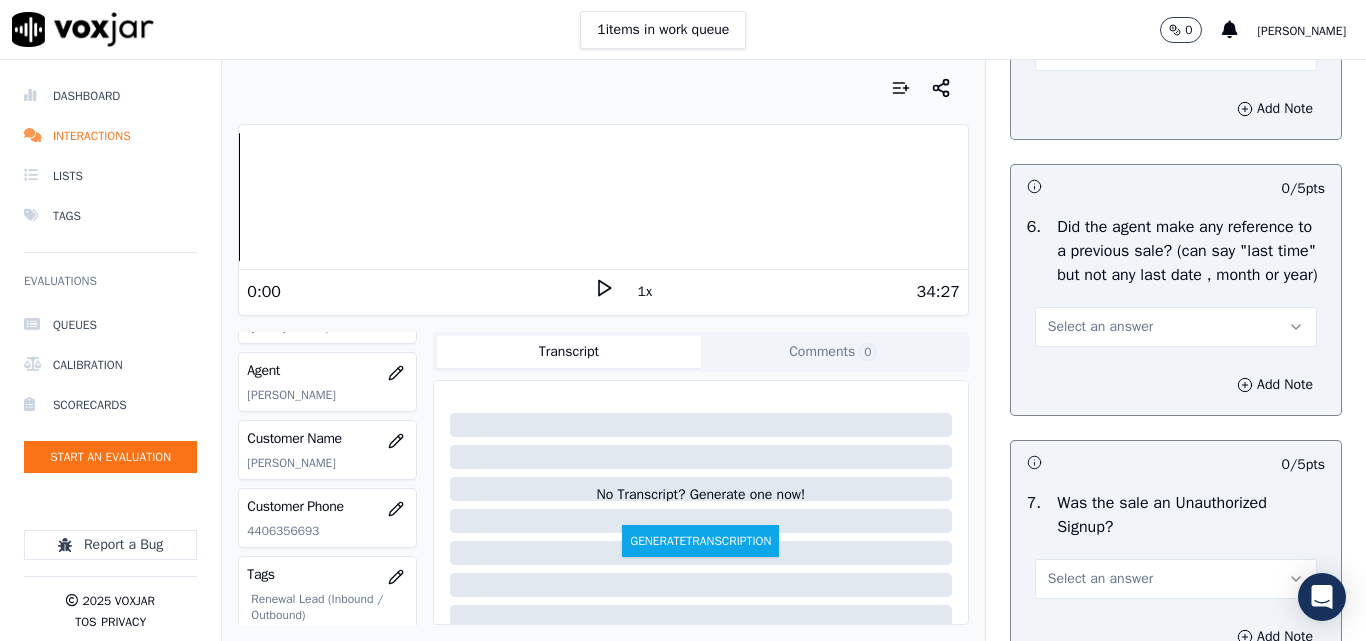 click on "Select an answer" at bounding box center [1100, 327] 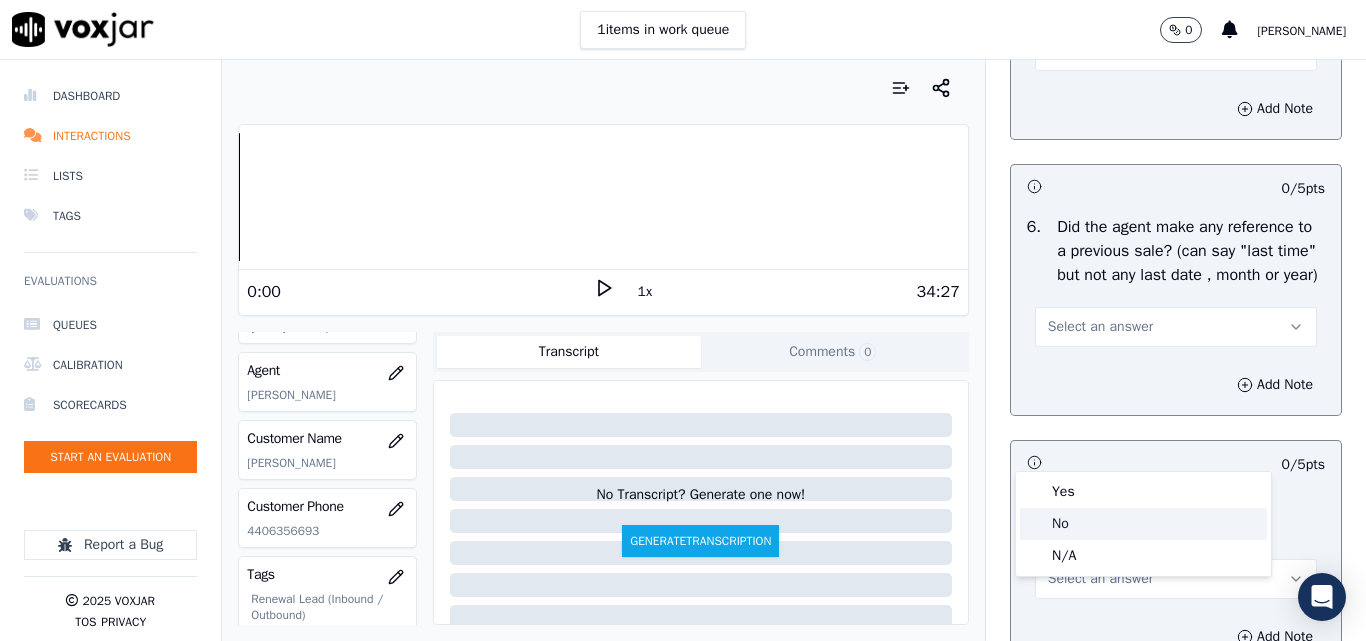 click on "No" 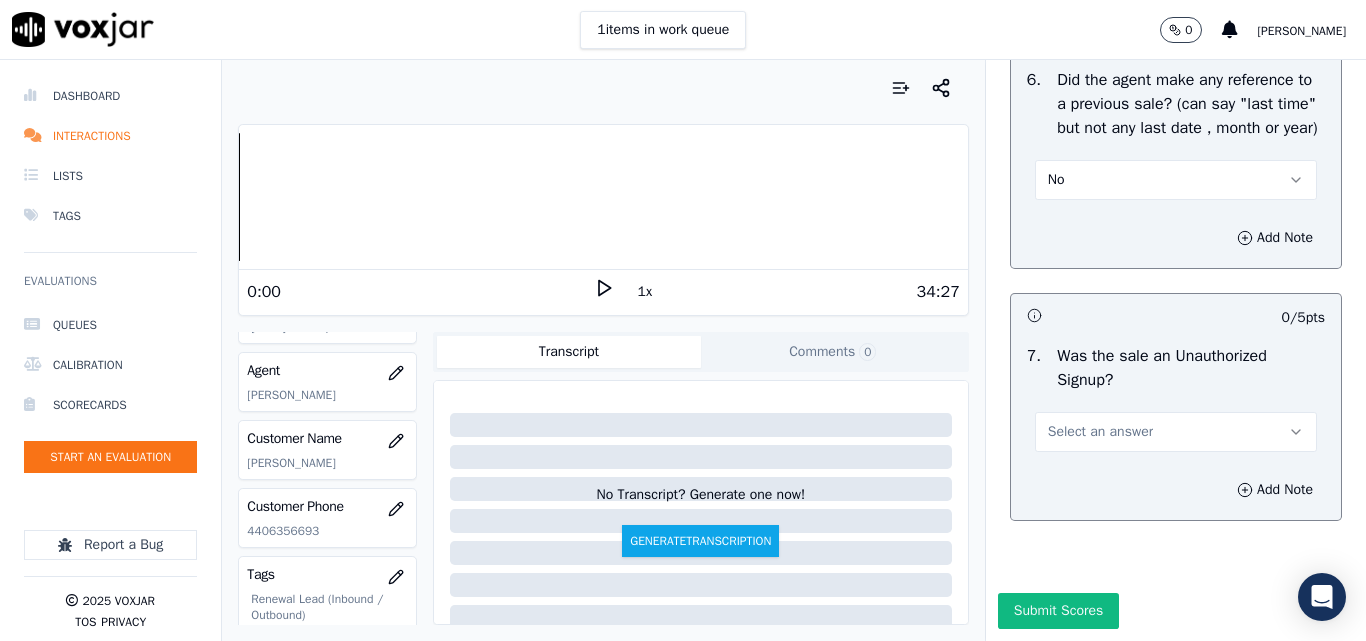 scroll, scrollTop: 5800, scrollLeft: 0, axis: vertical 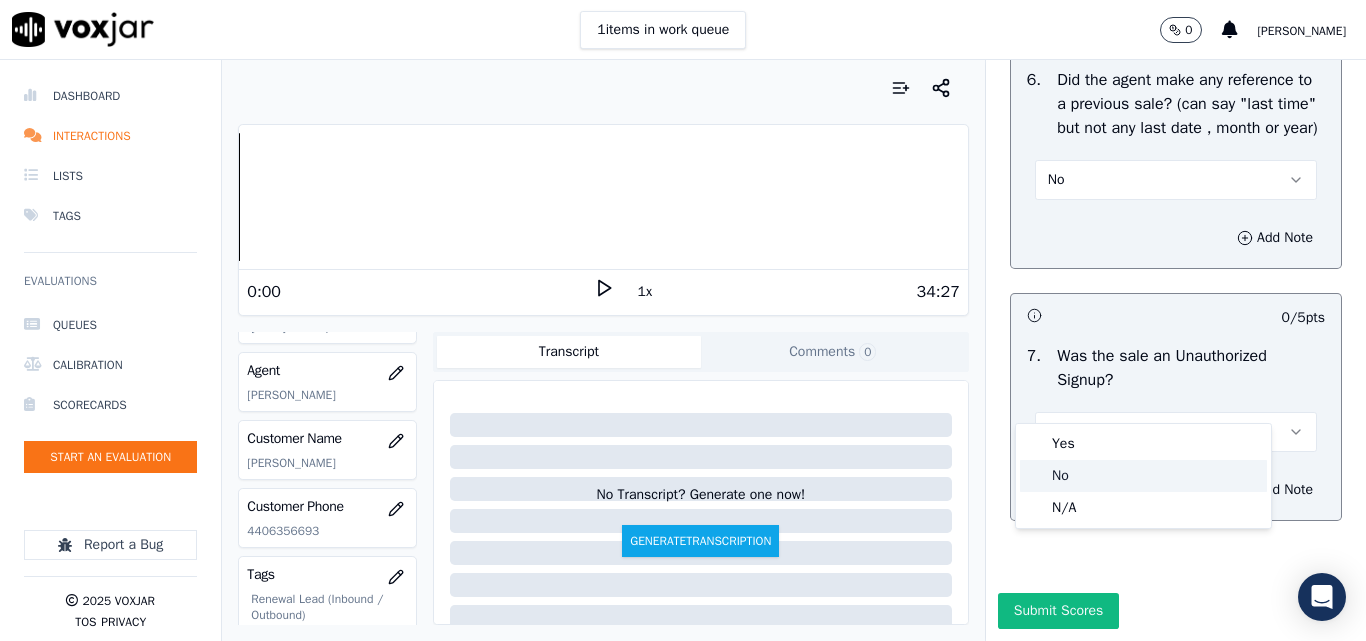 click on "No" 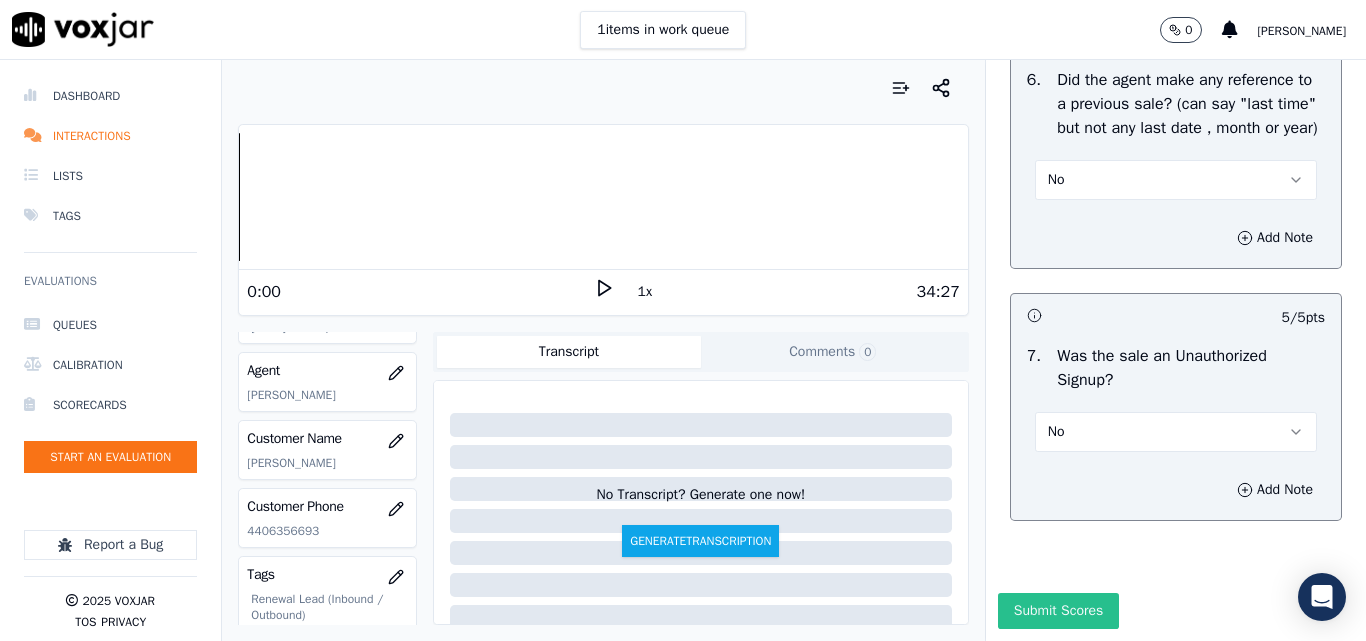 click on "Submit Scores" at bounding box center [1058, 611] 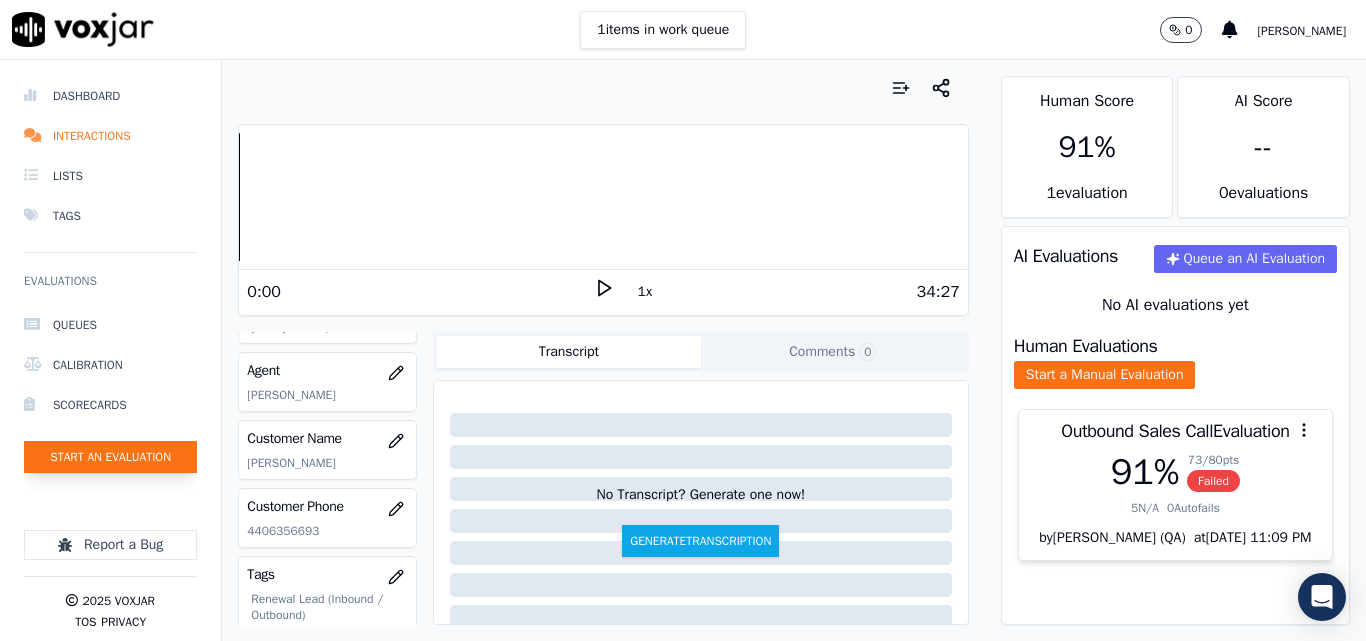 click on "Start an Evaluation" 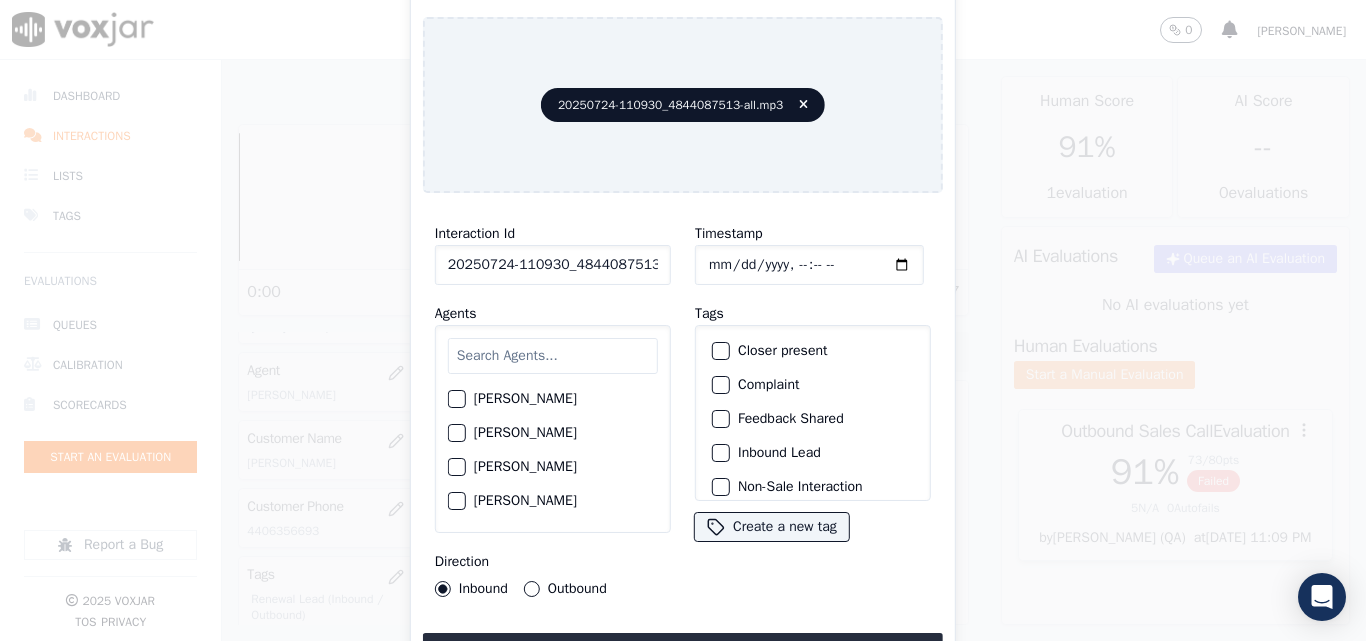 scroll, scrollTop: 0, scrollLeft: 40, axis: horizontal 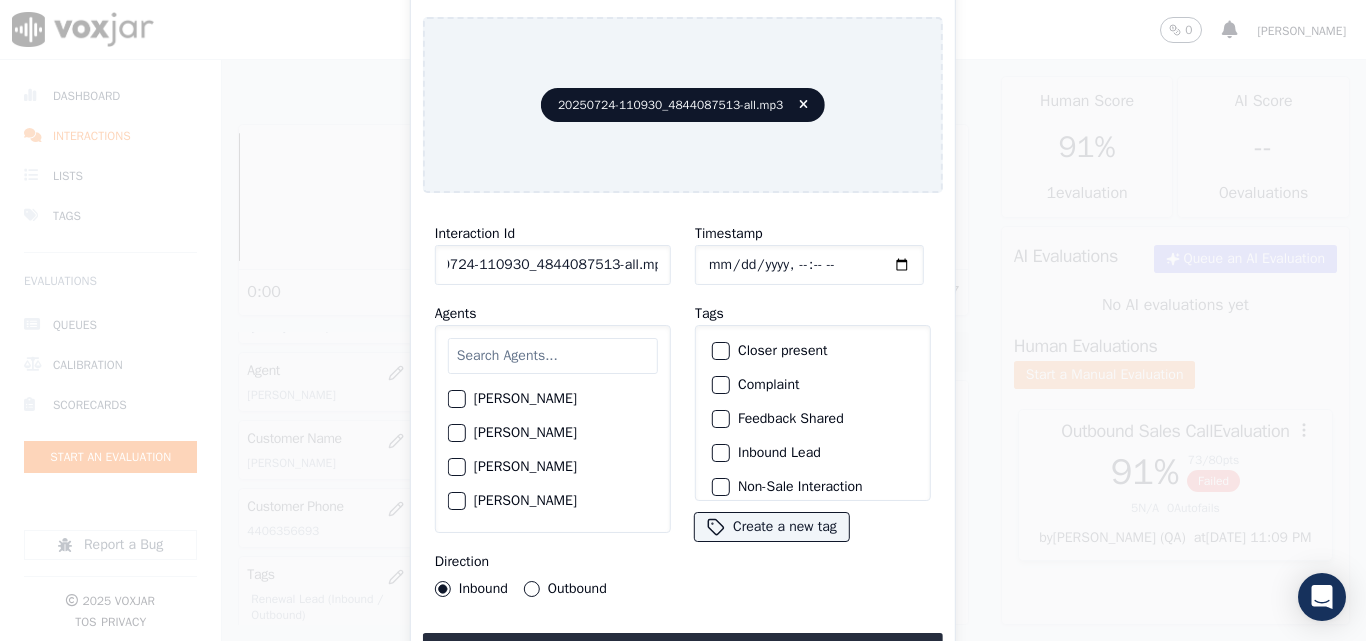 drag, startPoint x: 638, startPoint y: 254, endPoint x: 743, endPoint y: 265, distance: 105.574615 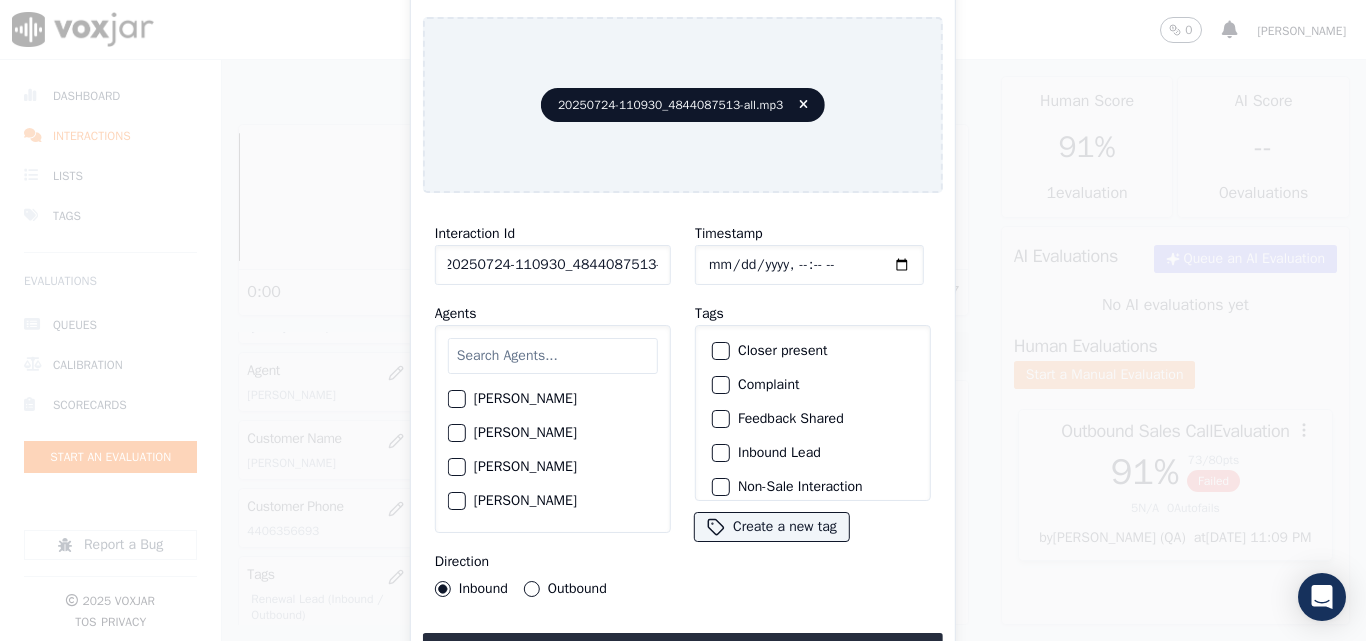 scroll, scrollTop: 0, scrollLeft: 11, axis: horizontal 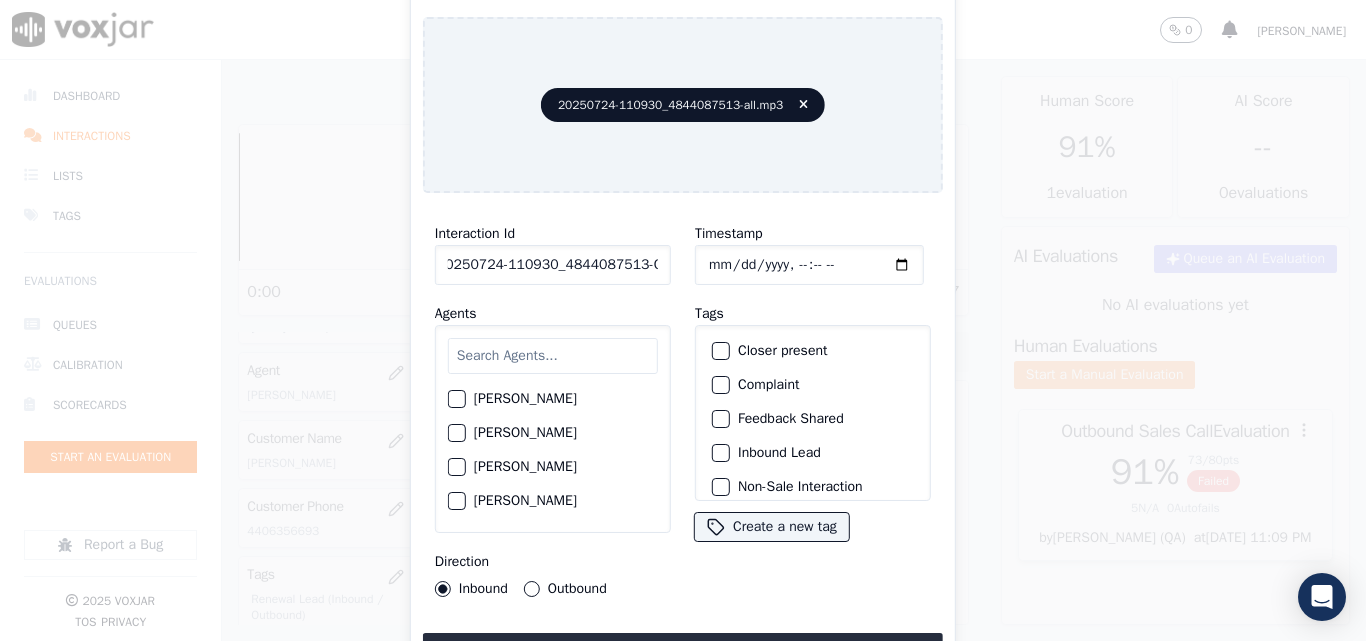 type on "20250724-110930_4844087513-C1" 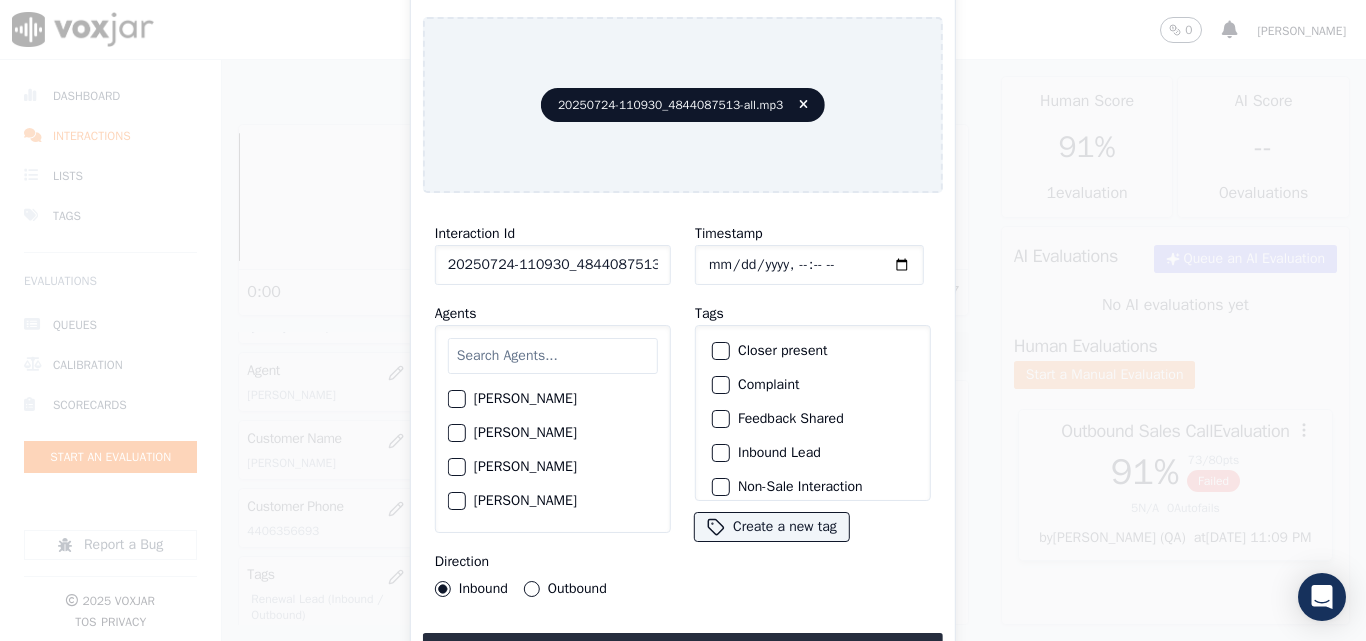 type on "[DATE]T17:47" 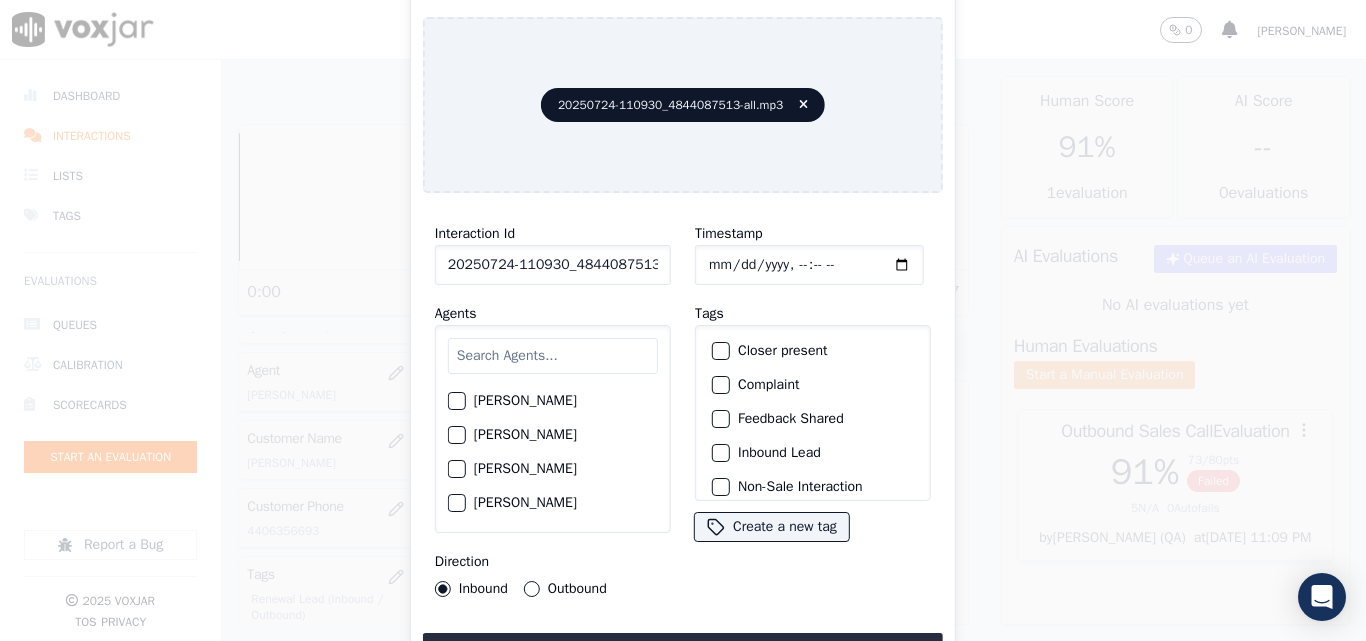 scroll, scrollTop: 300, scrollLeft: 0, axis: vertical 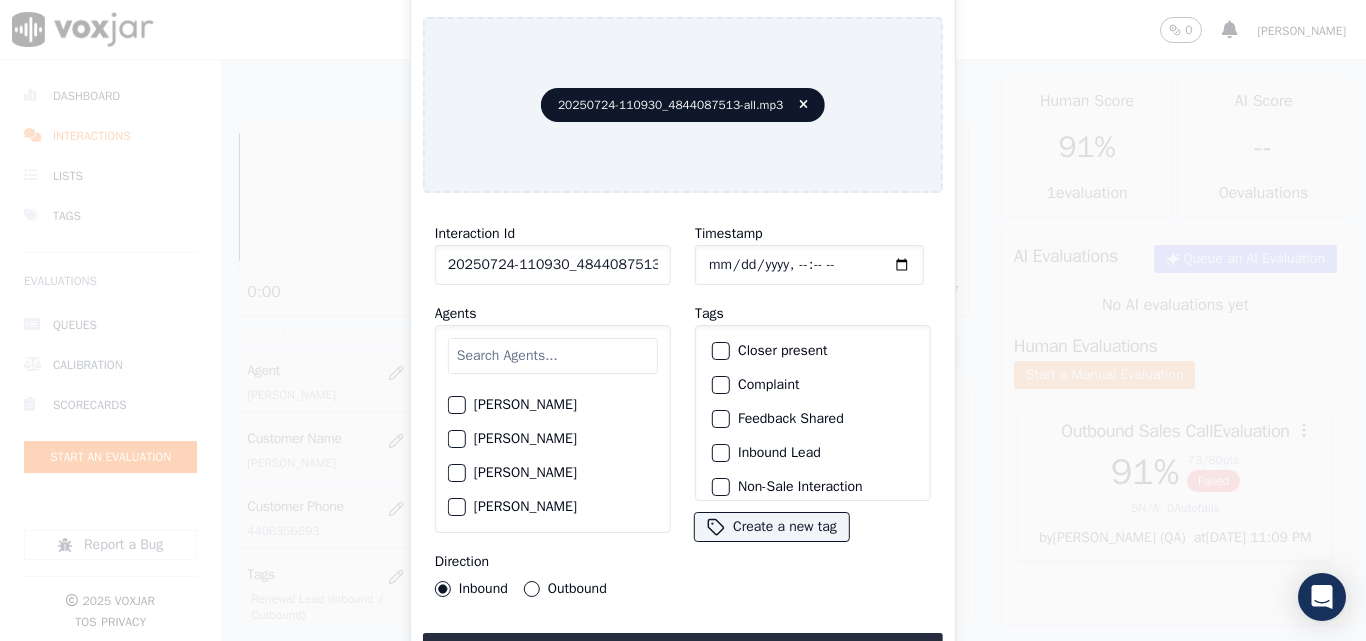 click on "[PERSON_NAME]" 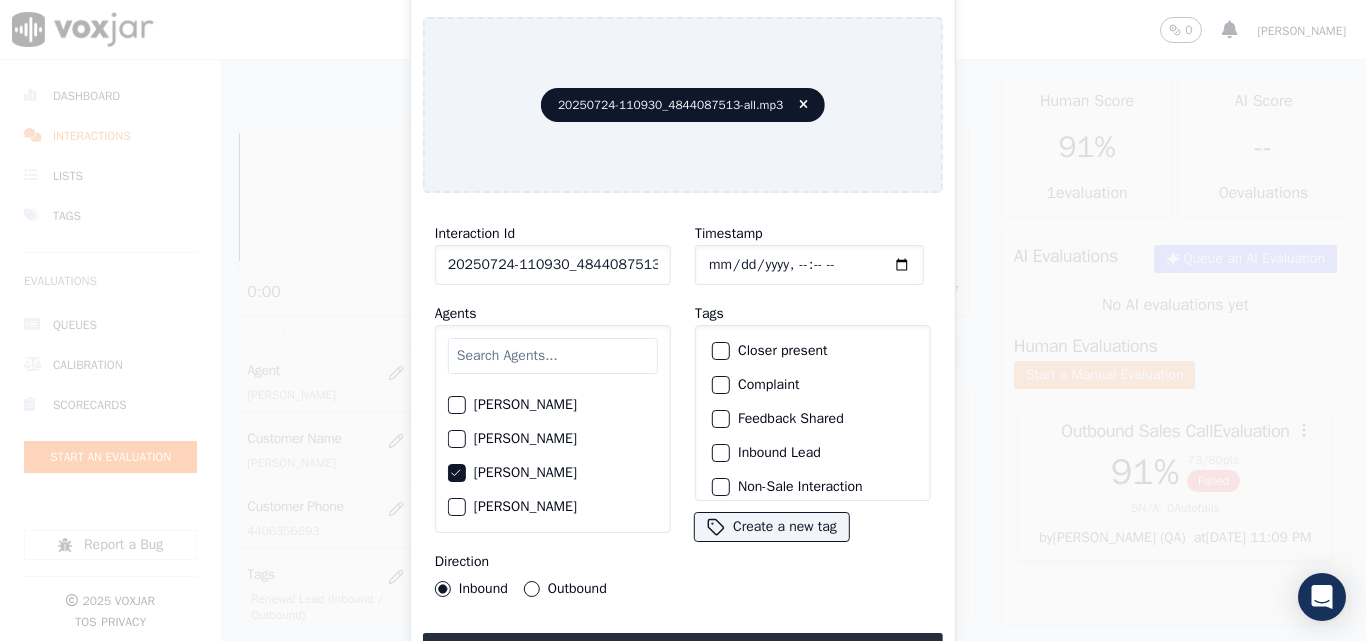 click on "[PERSON_NAME]" 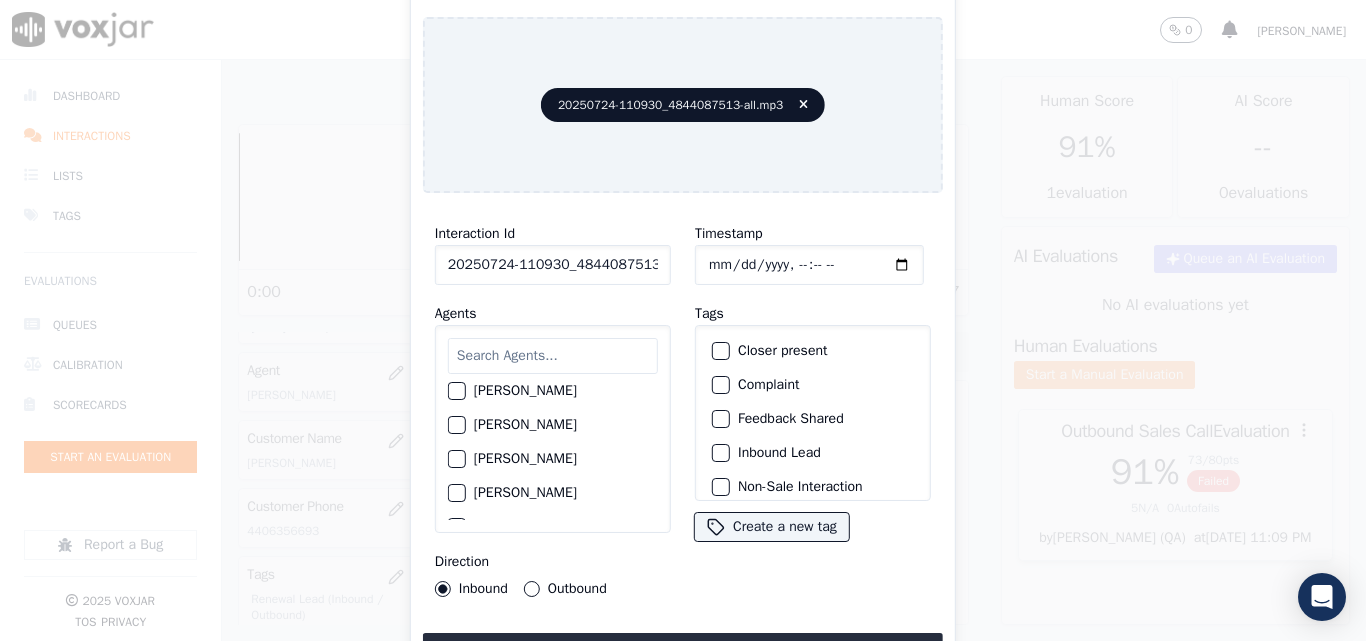 scroll, scrollTop: 1900, scrollLeft: 0, axis: vertical 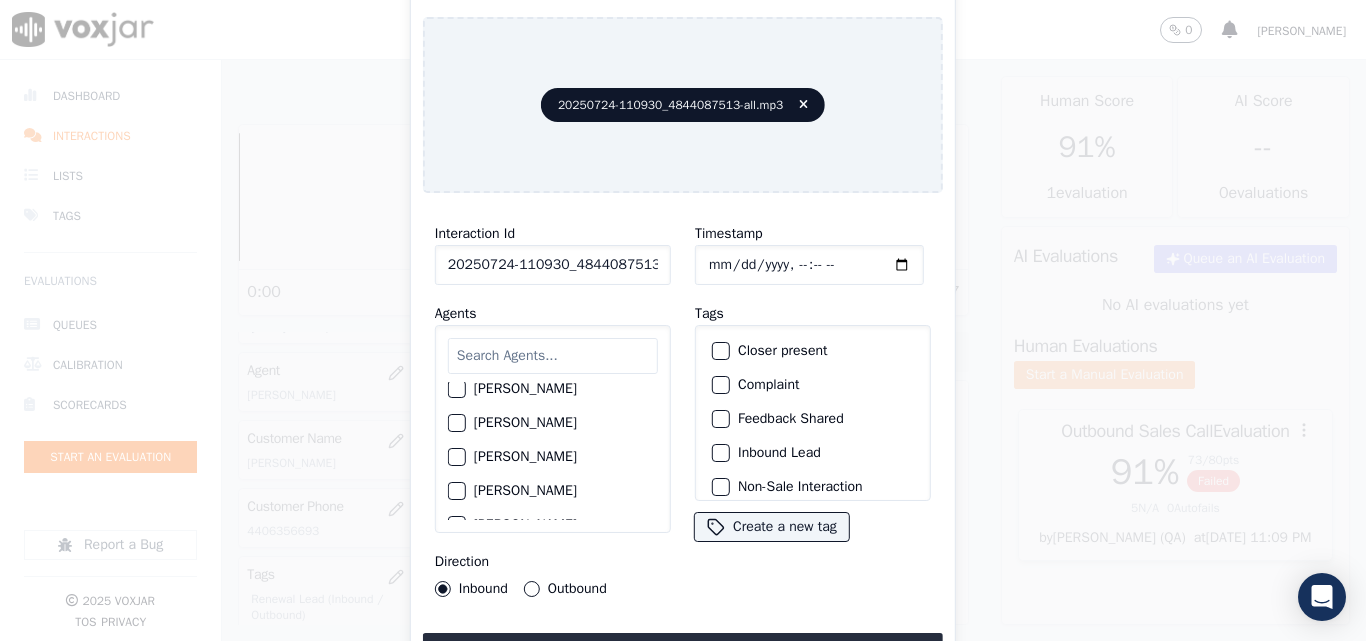 click on "[PERSON_NAME]" 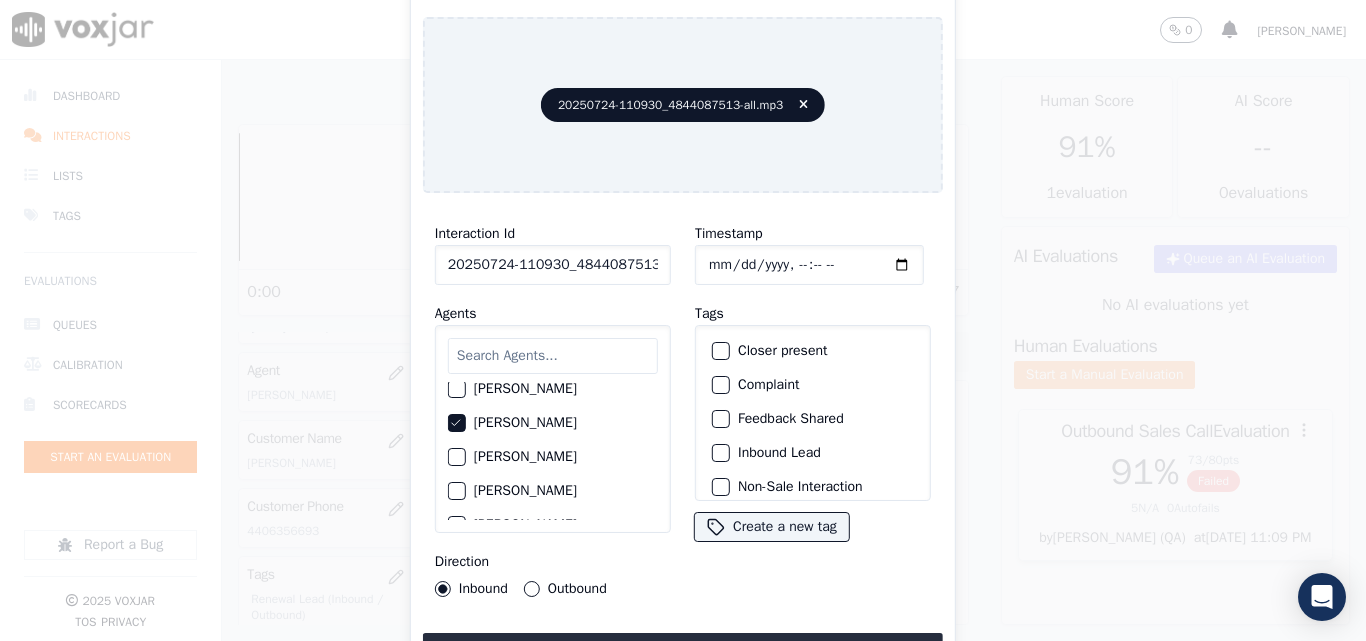 type 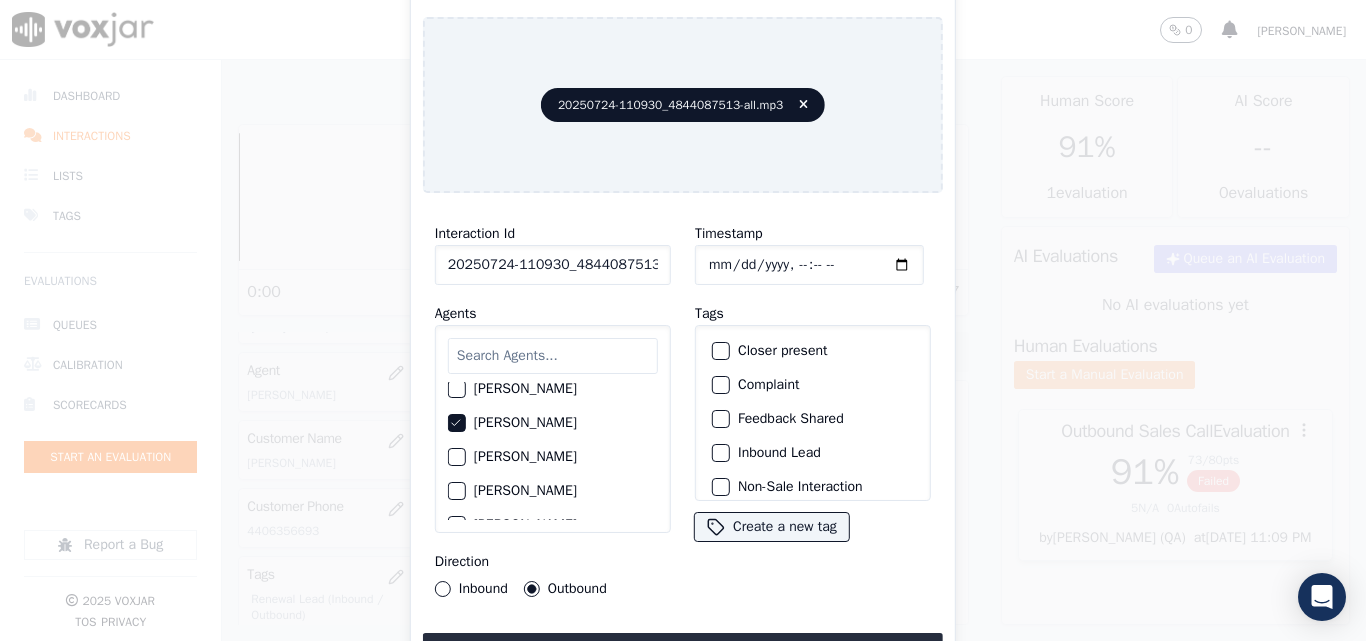 click on "Closer present" 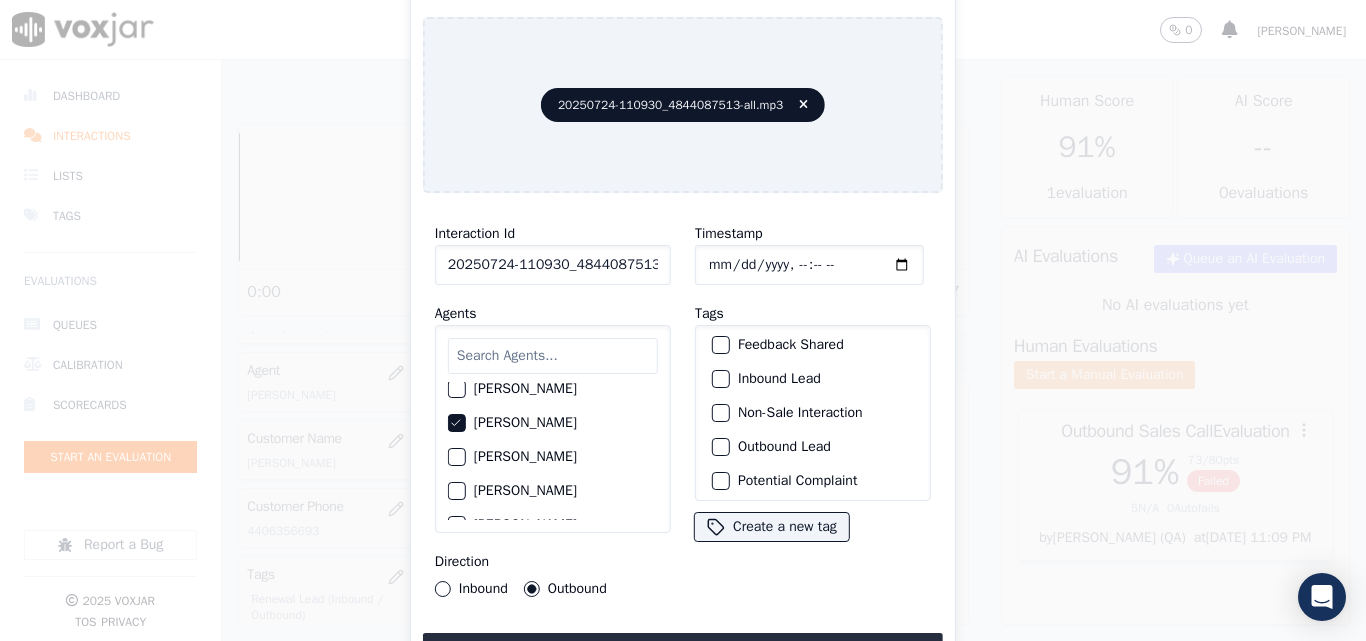 scroll, scrollTop: 173, scrollLeft: 0, axis: vertical 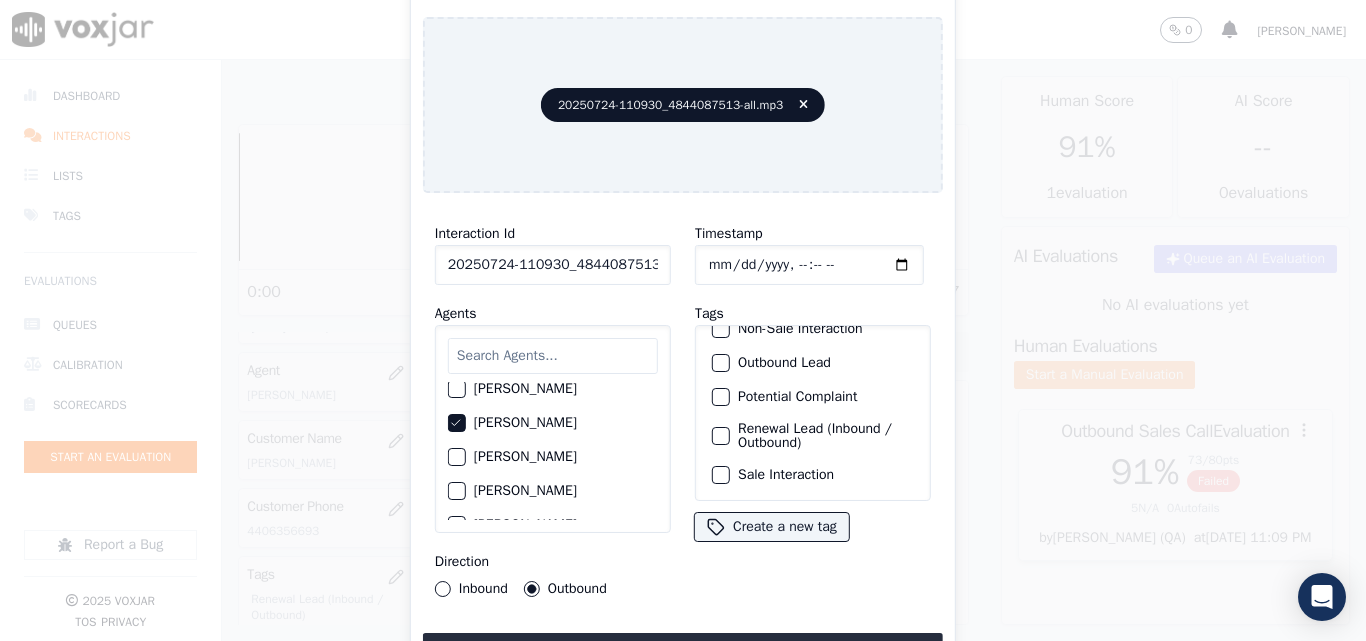 click at bounding box center (720, 436) 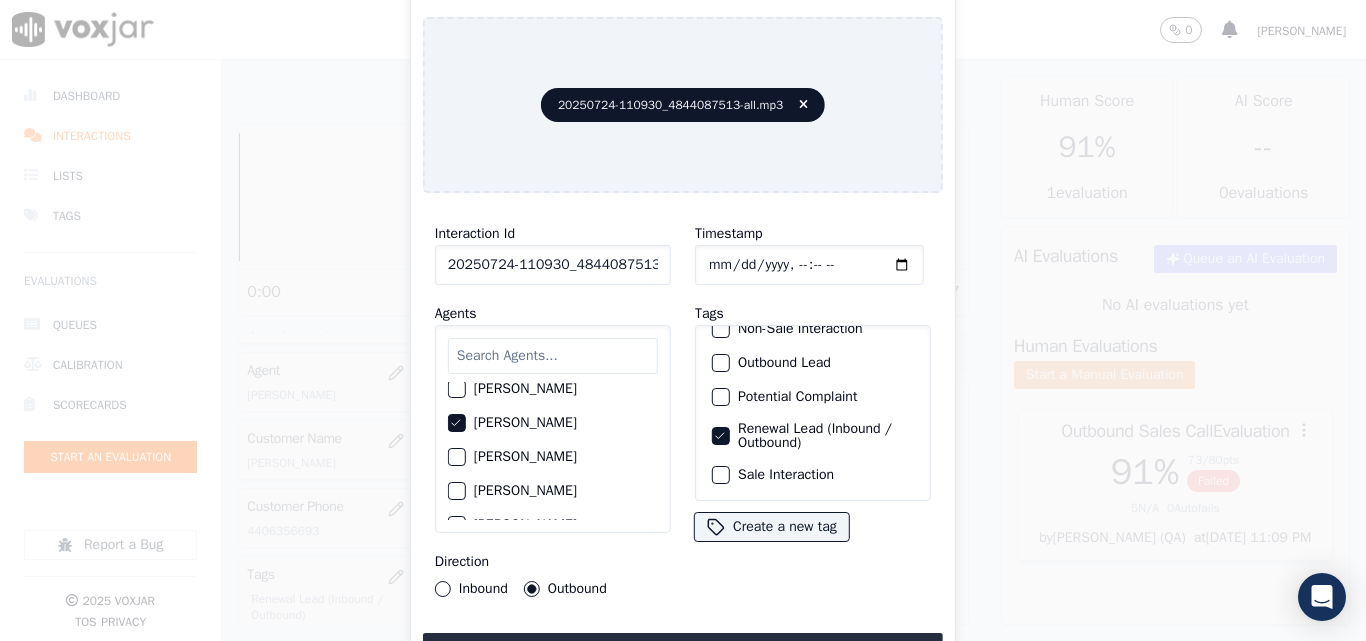 click at bounding box center (720, 475) 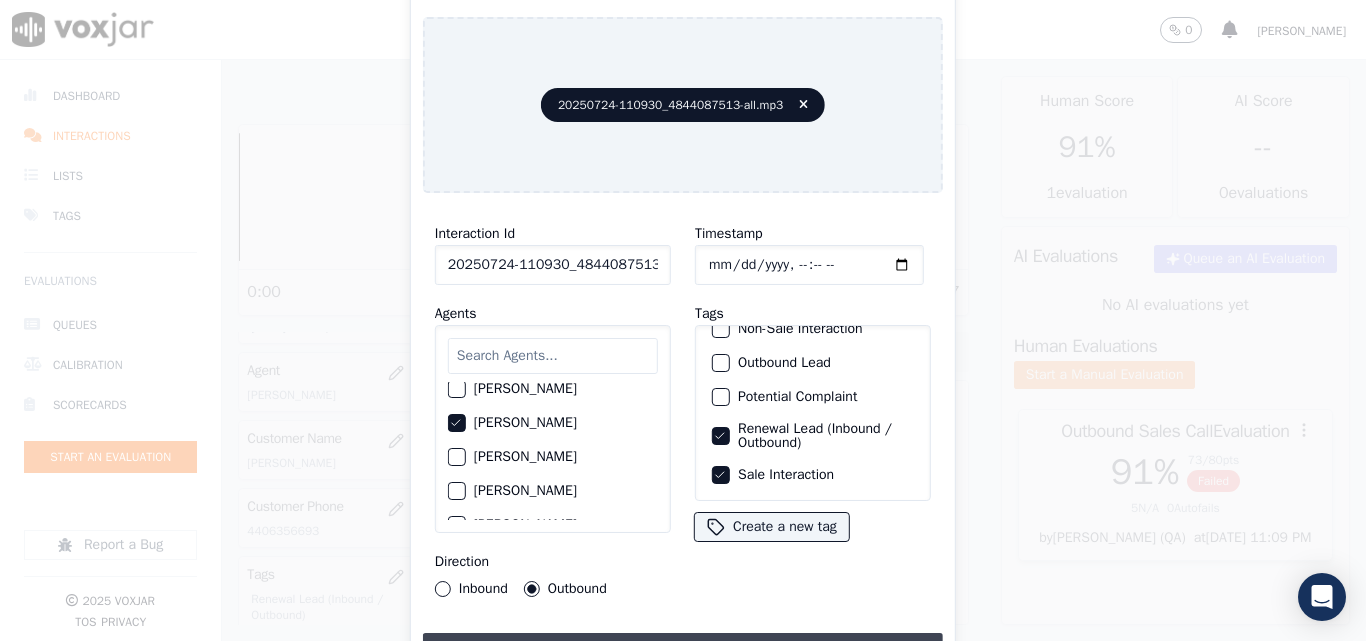 click on "Upload interaction to start evaluation" at bounding box center [683, 651] 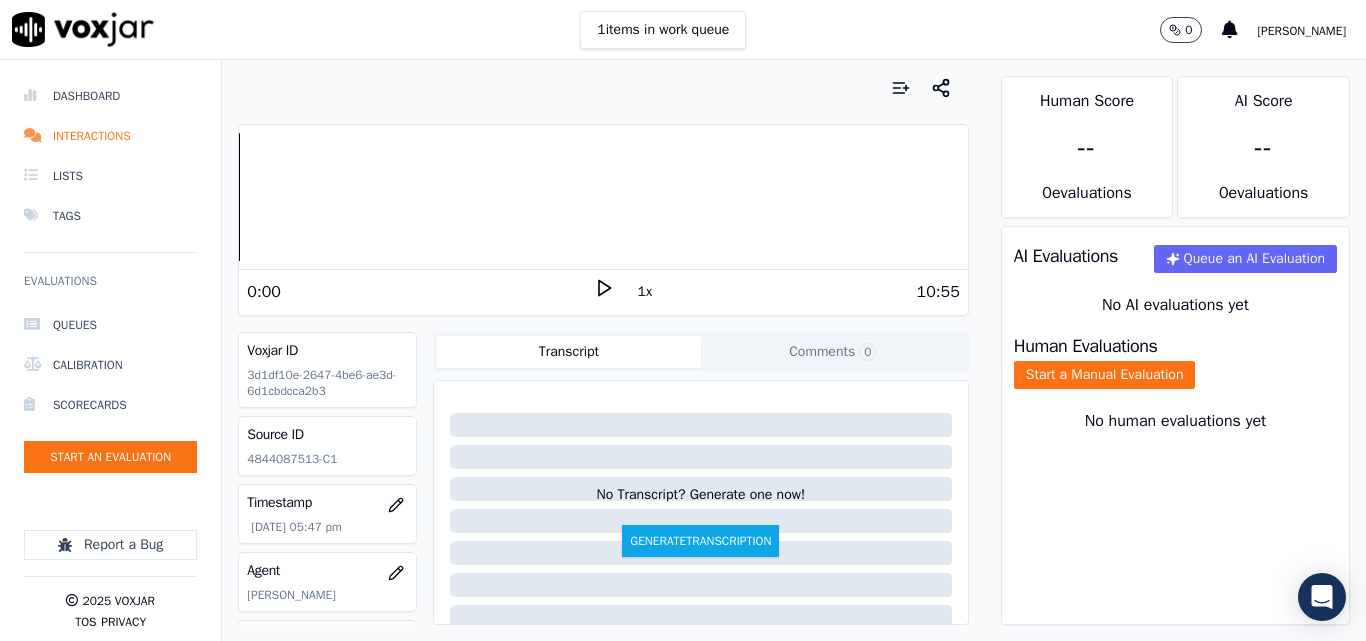 click on "Agent" at bounding box center [327, 571] 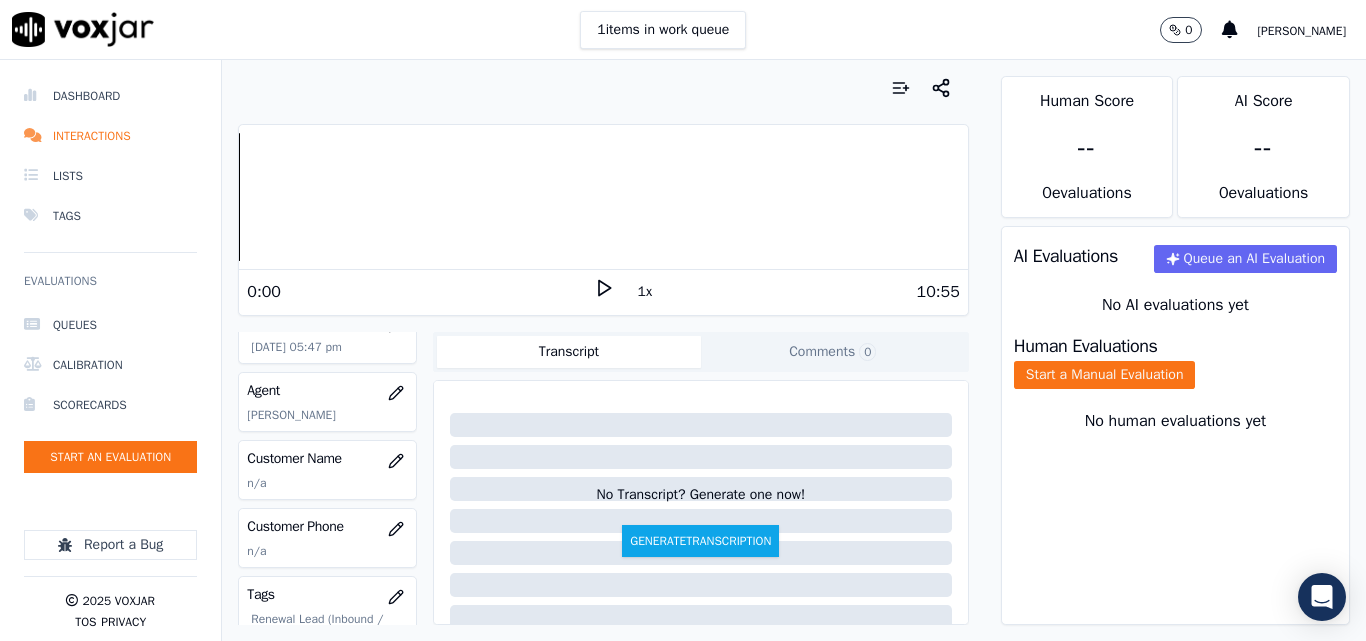 scroll, scrollTop: 200, scrollLeft: 0, axis: vertical 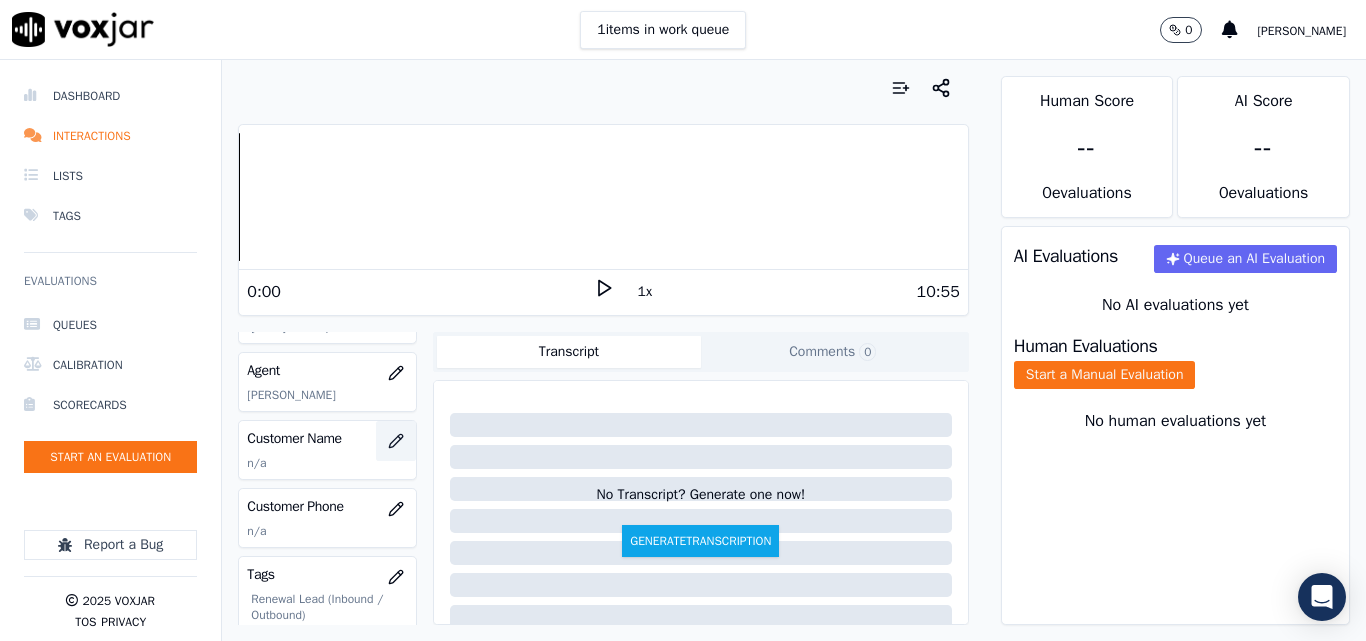 click 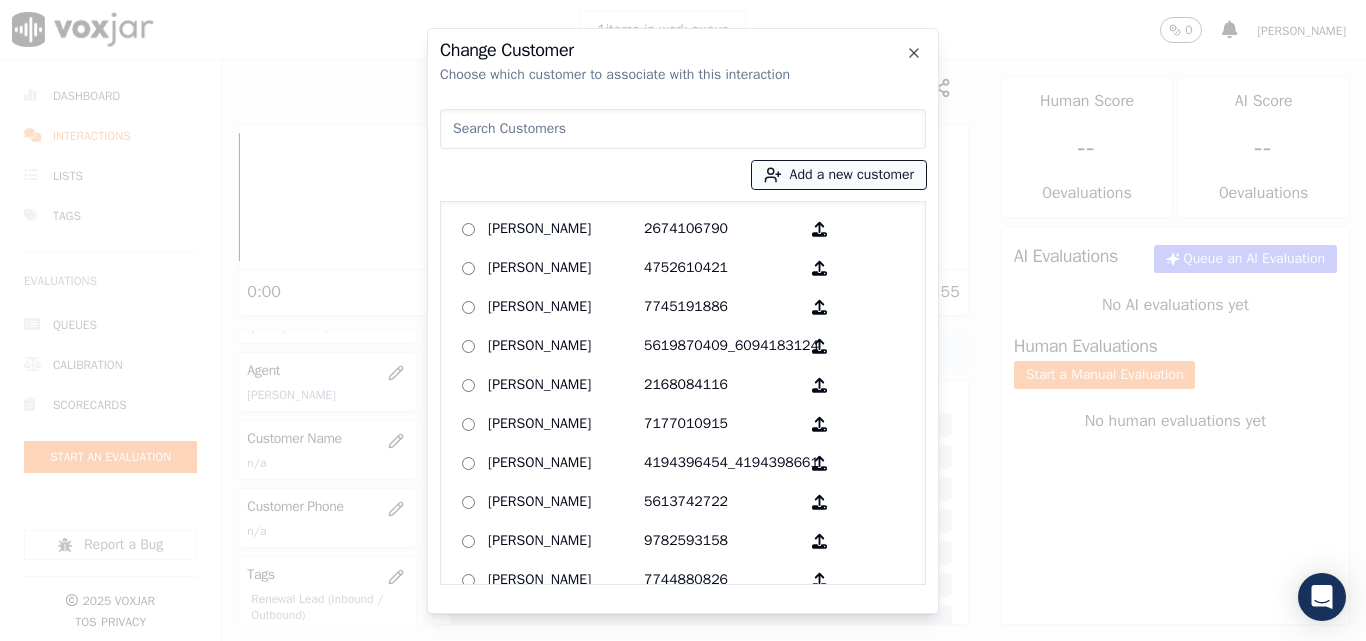 click on "Add a new customer" at bounding box center (839, 175) 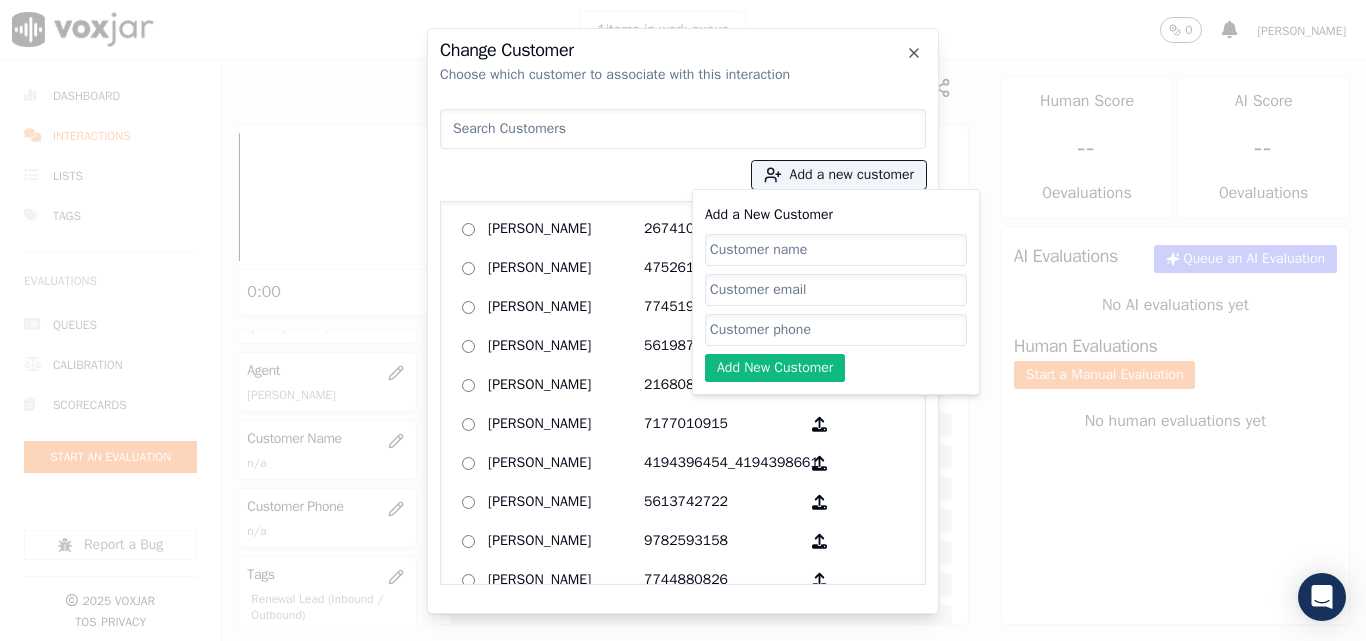 click on "Add a New Customer" 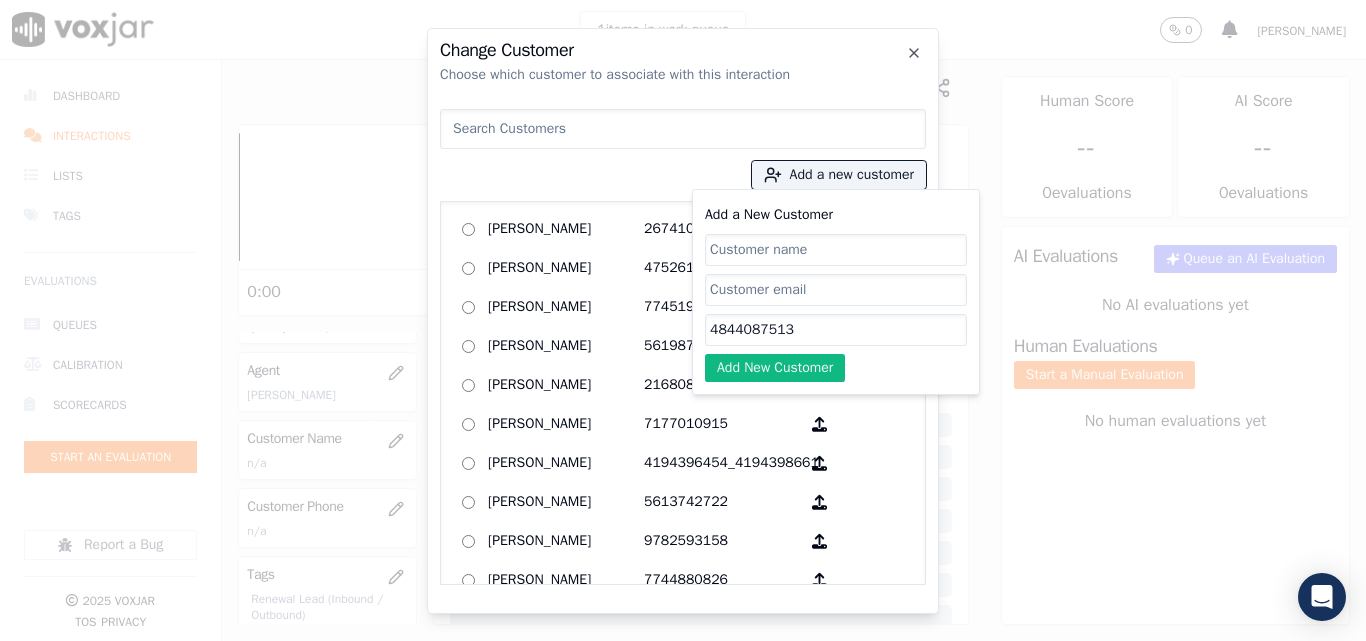 type on "4844087513" 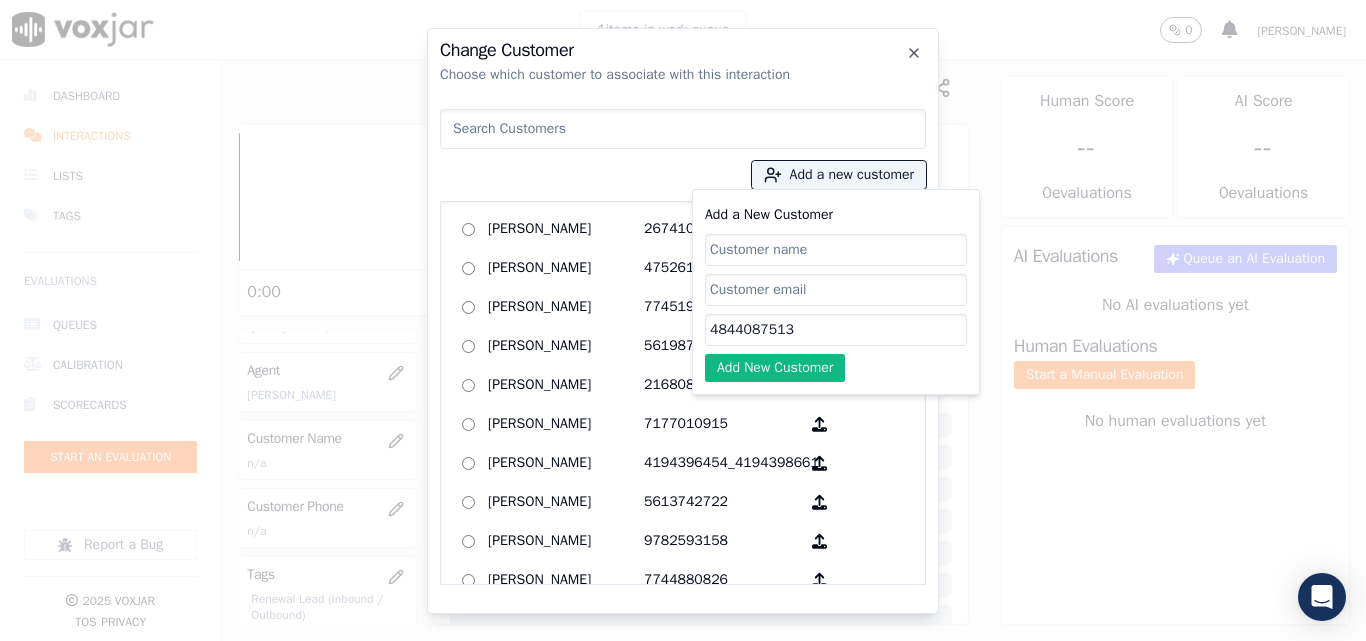 click on "Add a New Customer" 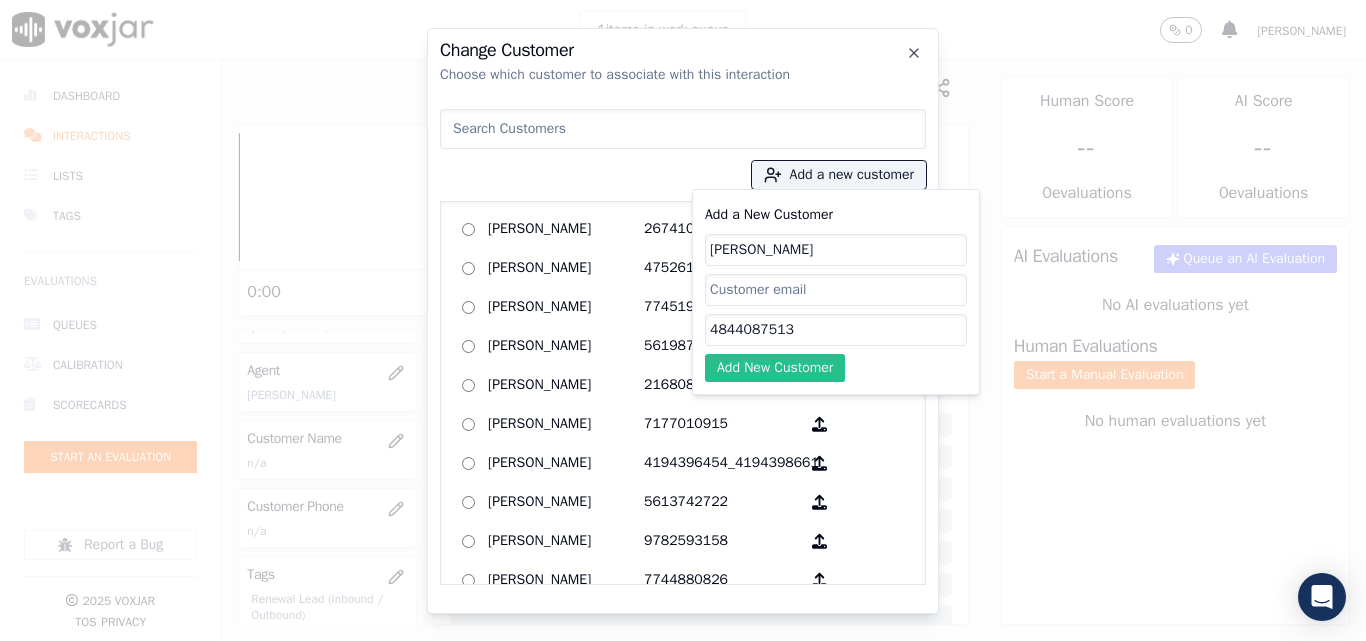 click on "Add New Customer" 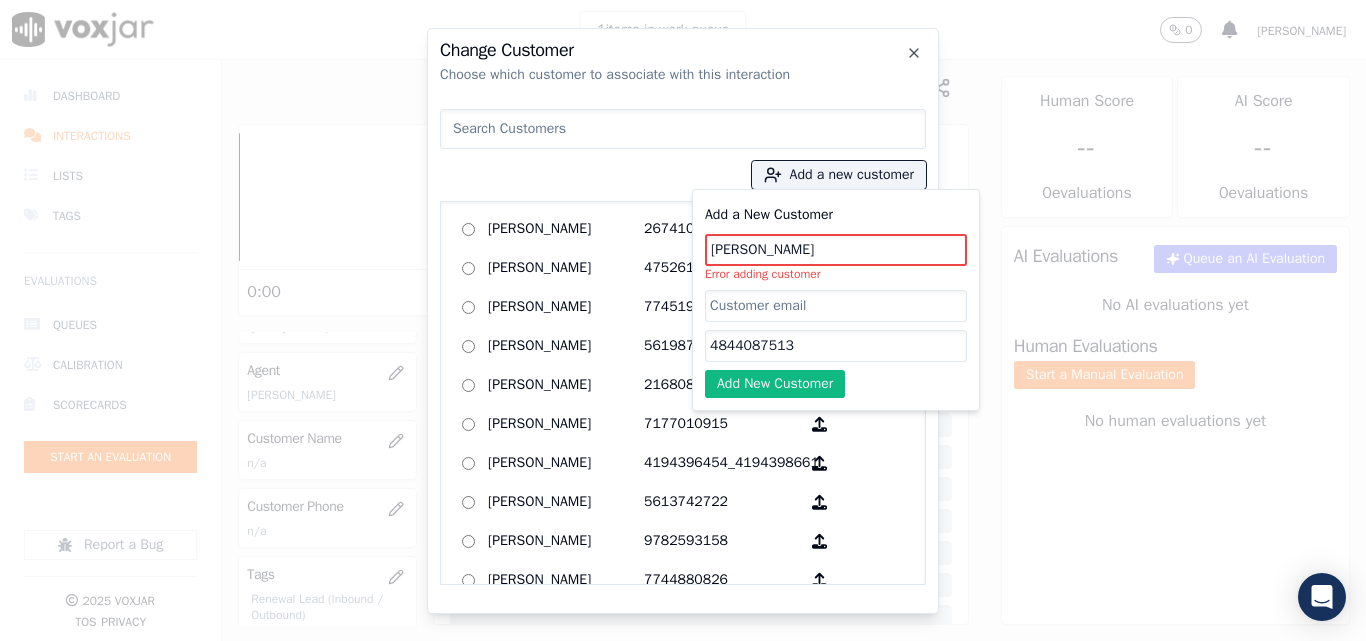 drag, startPoint x: 830, startPoint y: 249, endPoint x: 692, endPoint y: 255, distance: 138.13037 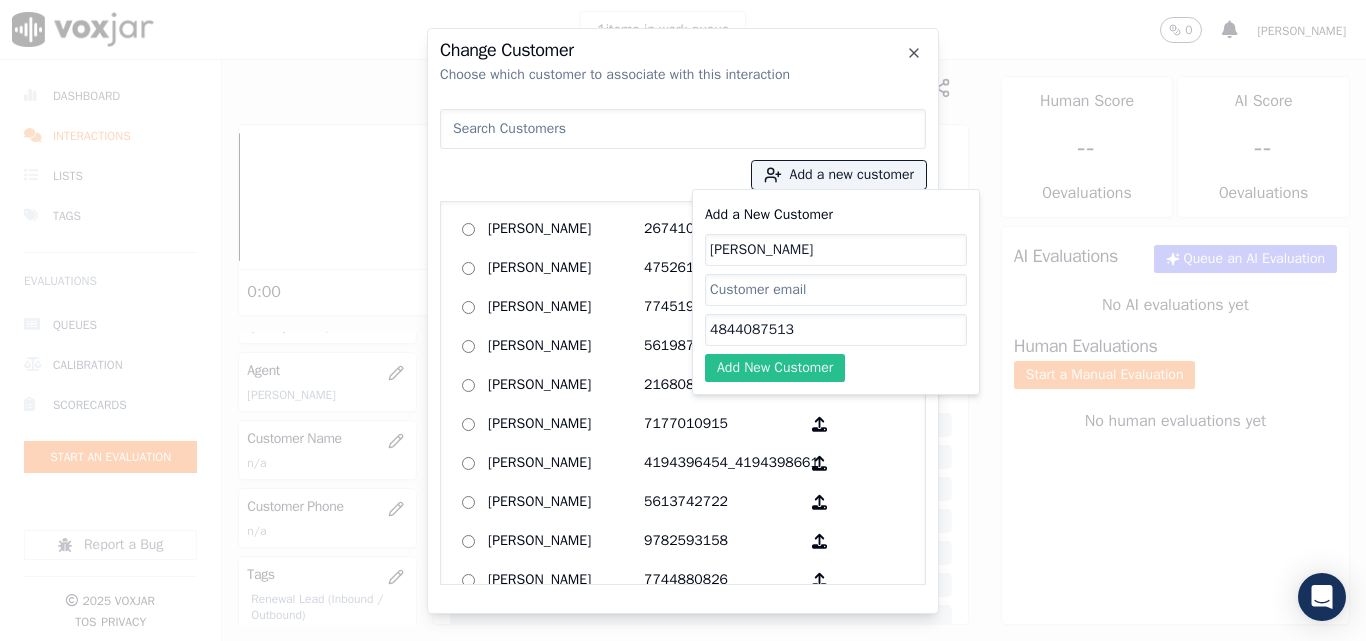 type on "[PERSON_NAME]" 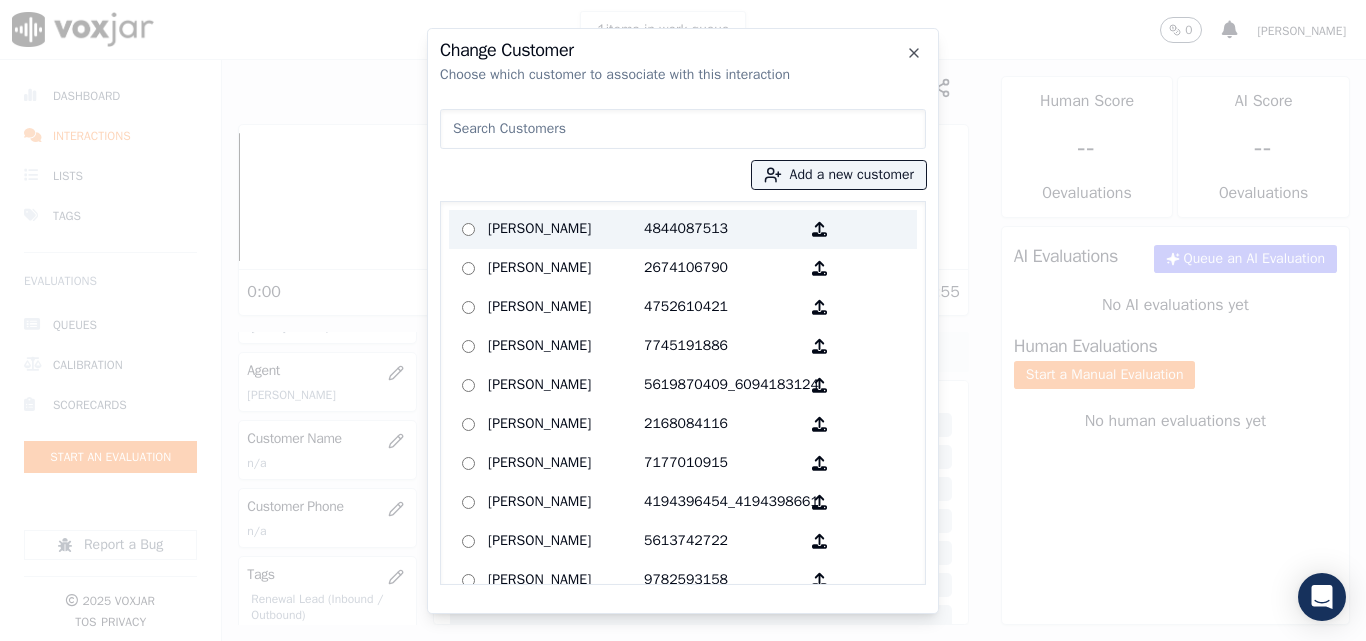 click on "[PERSON_NAME]" at bounding box center (566, 229) 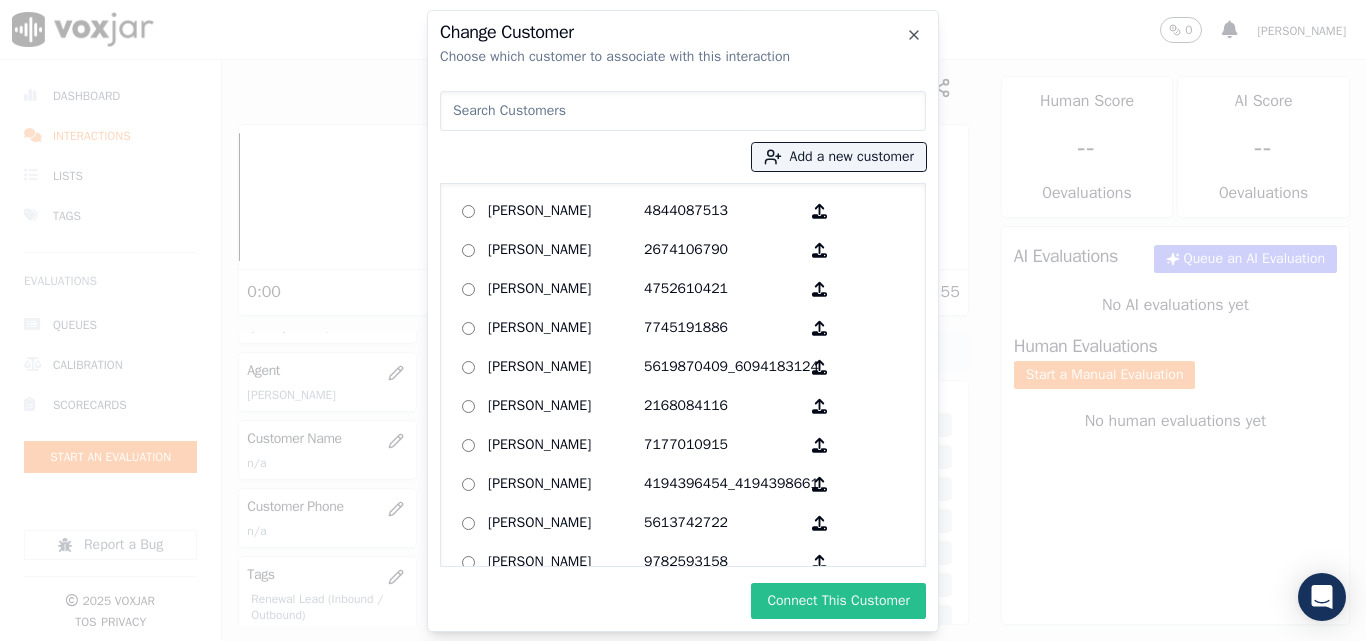 click on "Connect This Customer" at bounding box center (838, 601) 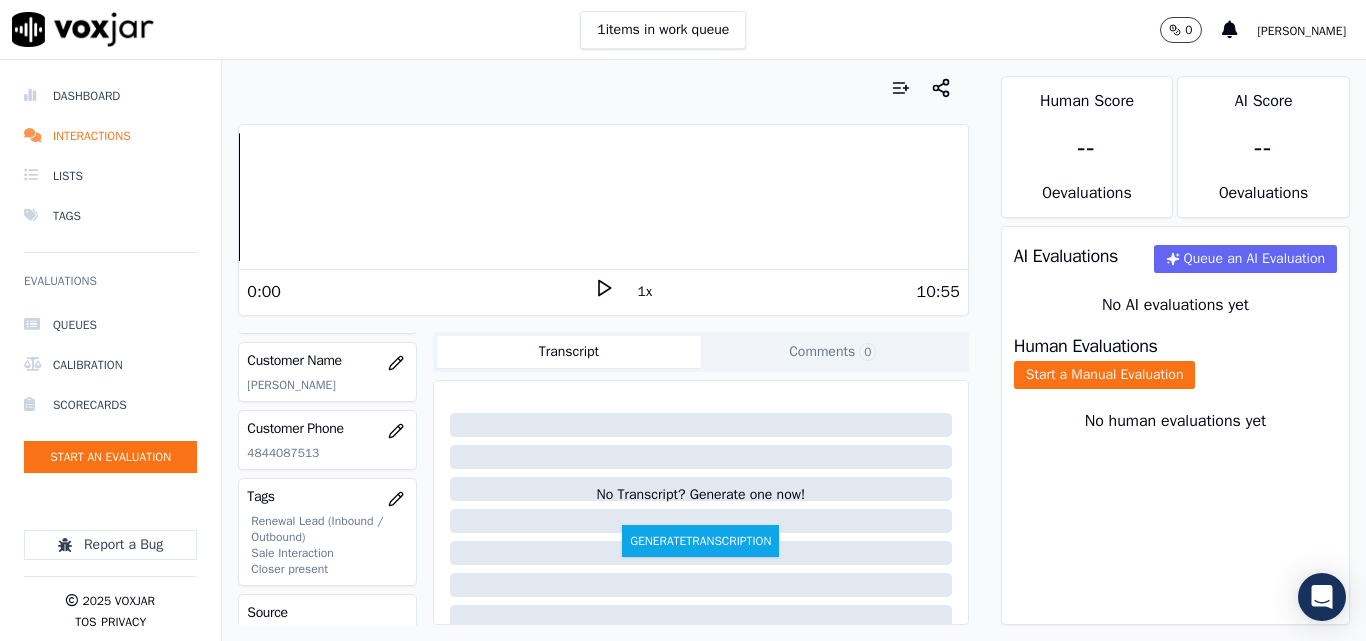 scroll, scrollTop: 300, scrollLeft: 0, axis: vertical 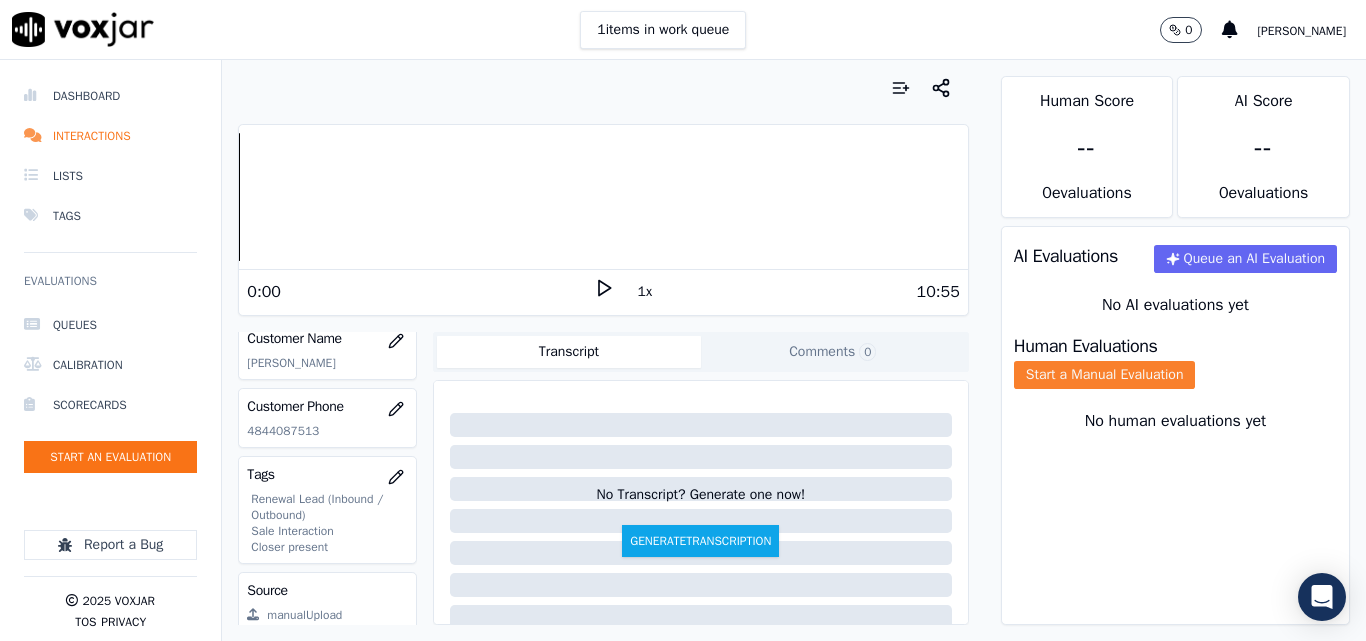 click on "Start a Manual Evaluation" 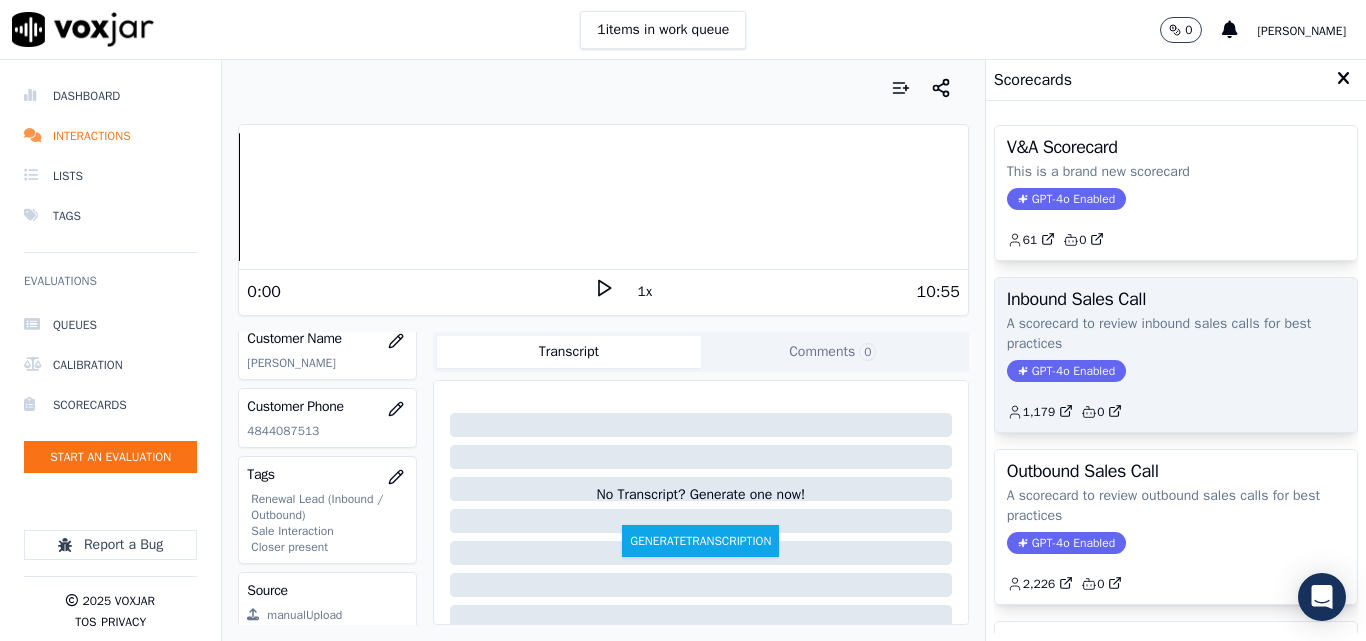 scroll, scrollTop: 100, scrollLeft: 0, axis: vertical 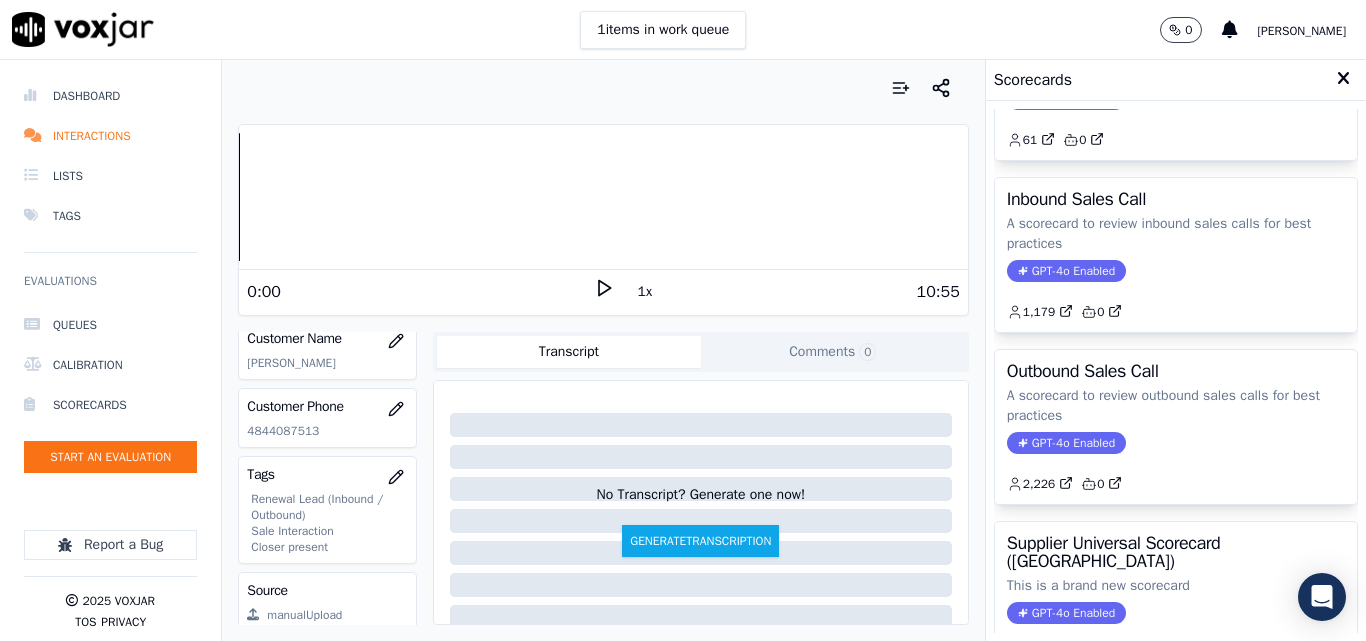 click on "1  items in work queue     0         [PERSON_NAME]" at bounding box center [683, 30] 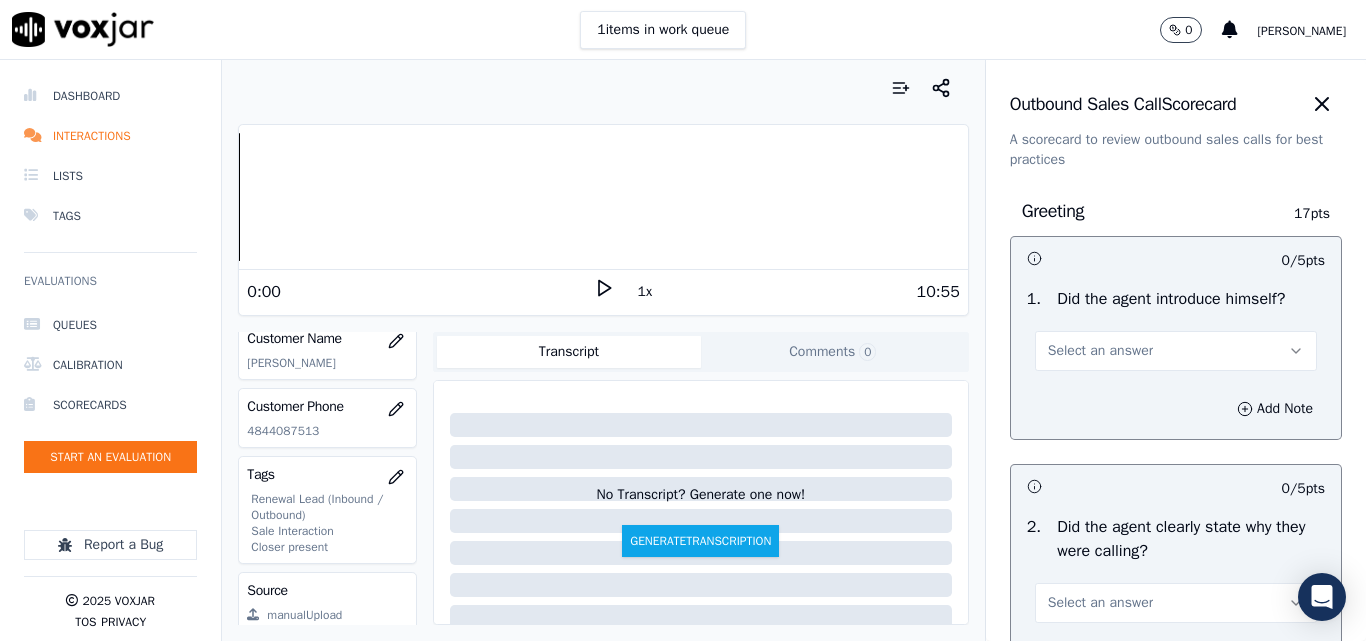 drag, startPoint x: 1061, startPoint y: 353, endPoint x: 1067, endPoint y: 369, distance: 17.088007 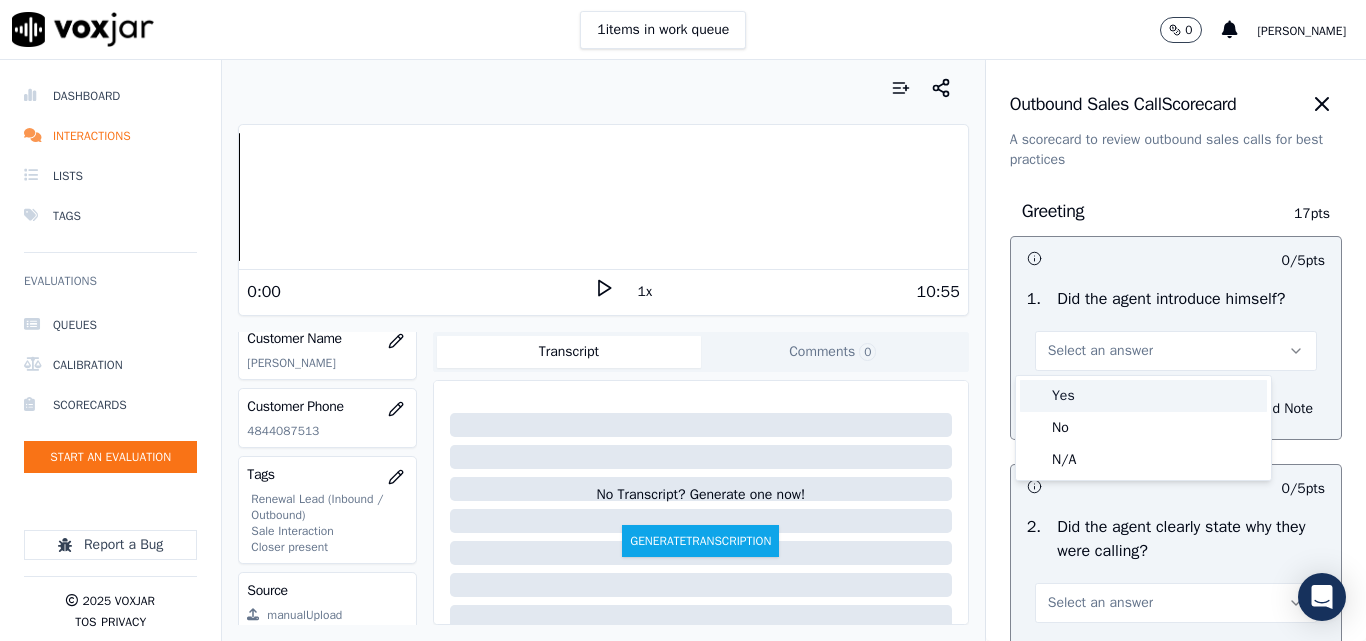 click on "Yes" at bounding box center (1143, 396) 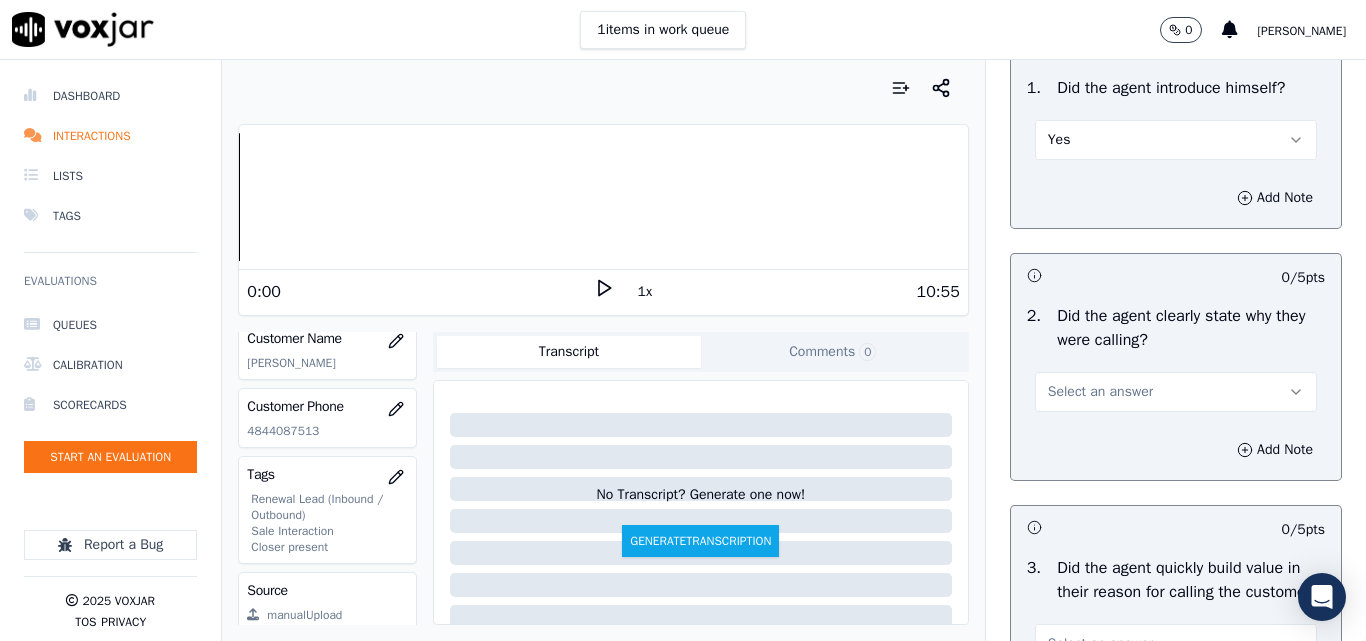 scroll, scrollTop: 300, scrollLeft: 0, axis: vertical 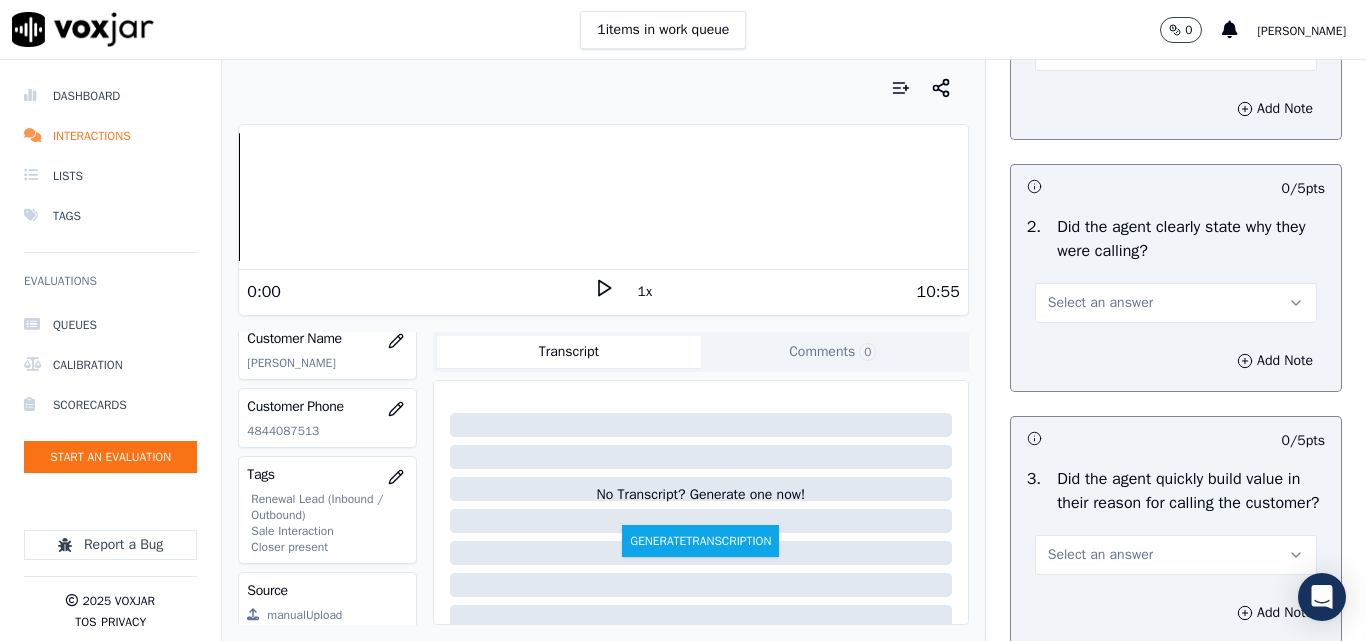 click on "Select an answer" at bounding box center [1100, 303] 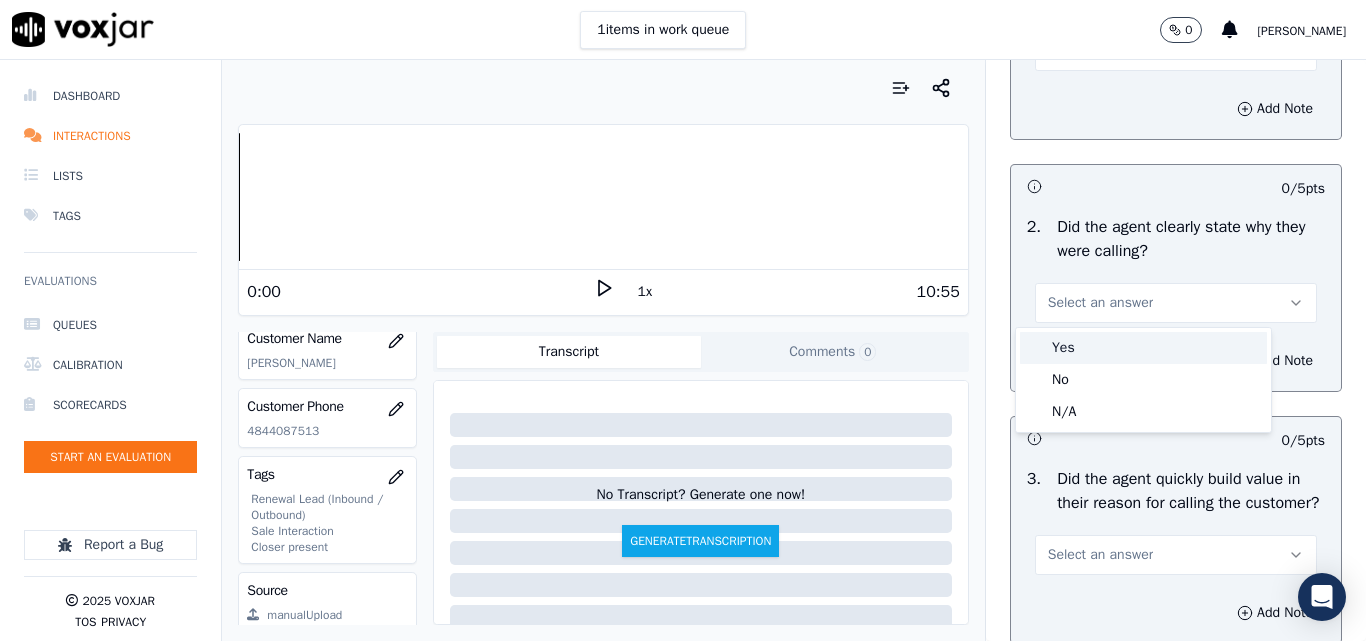 click on "Yes" at bounding box center (1143, 348) 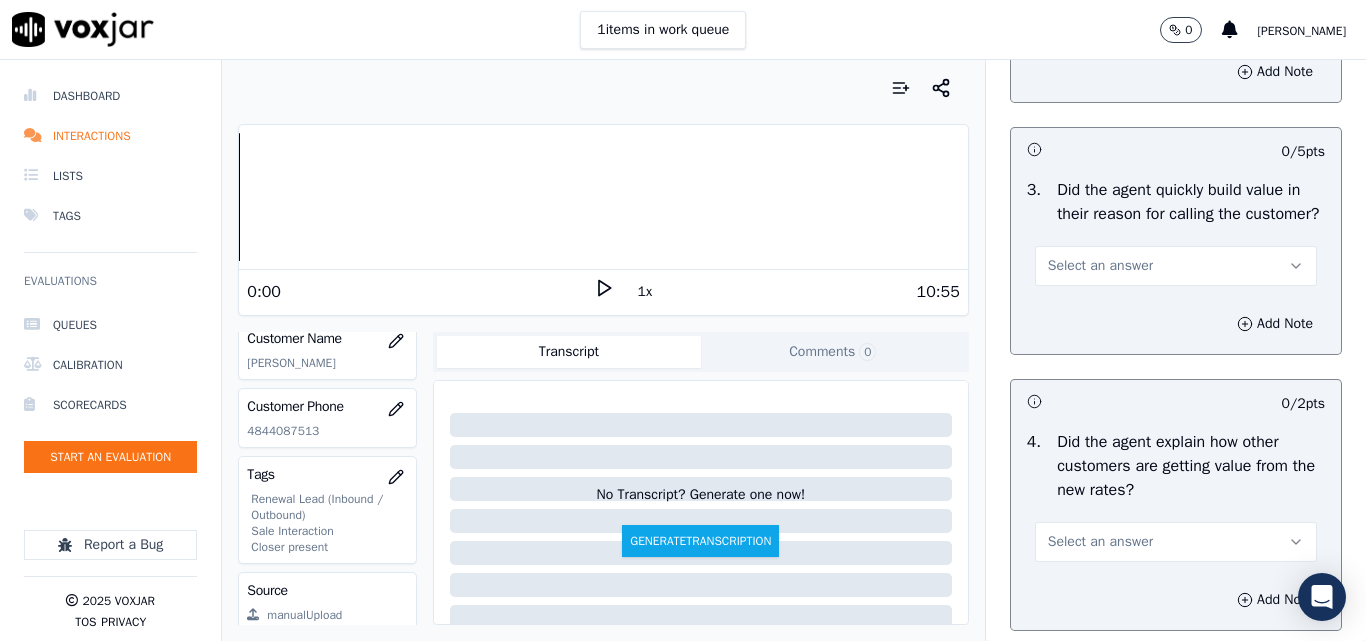 scroll, scrollTop: 600, scrollLeft: 0, axis: vertical 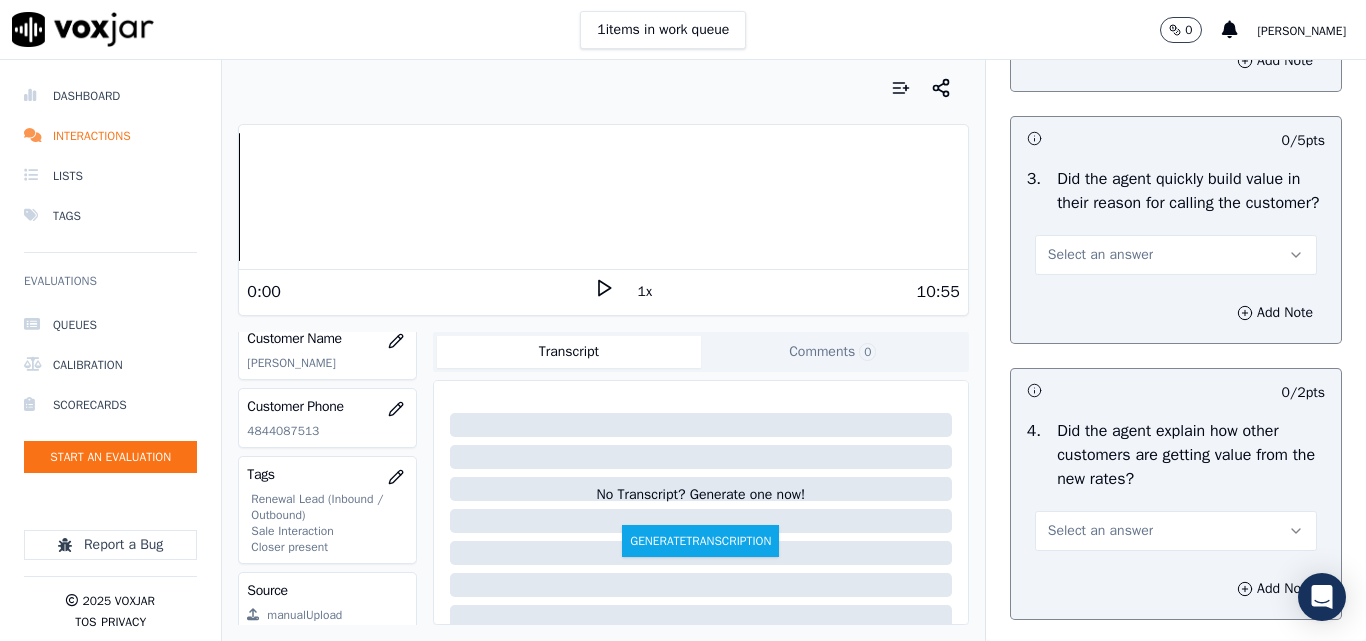 drag, startPoint x: 1069, startPoint y: 283, endPoint x: 1072, endPoint y: 295, distance: 12.369317 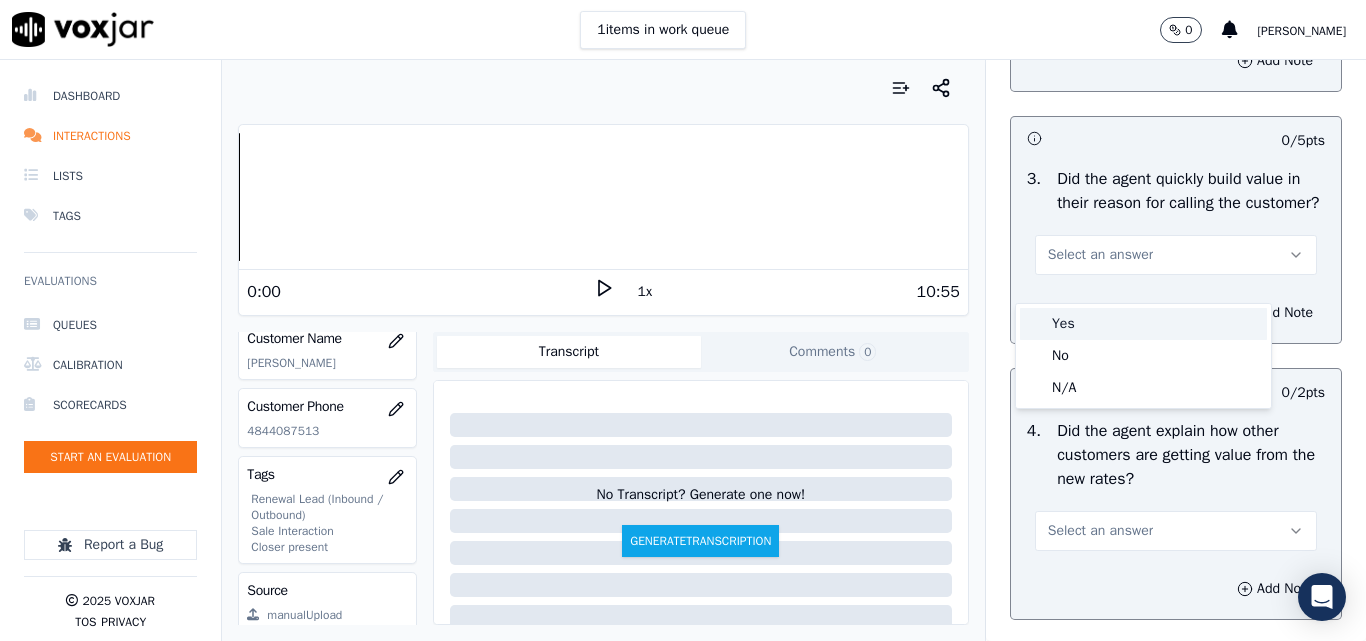 click on "Yes" at bounding box center [1143, 324] 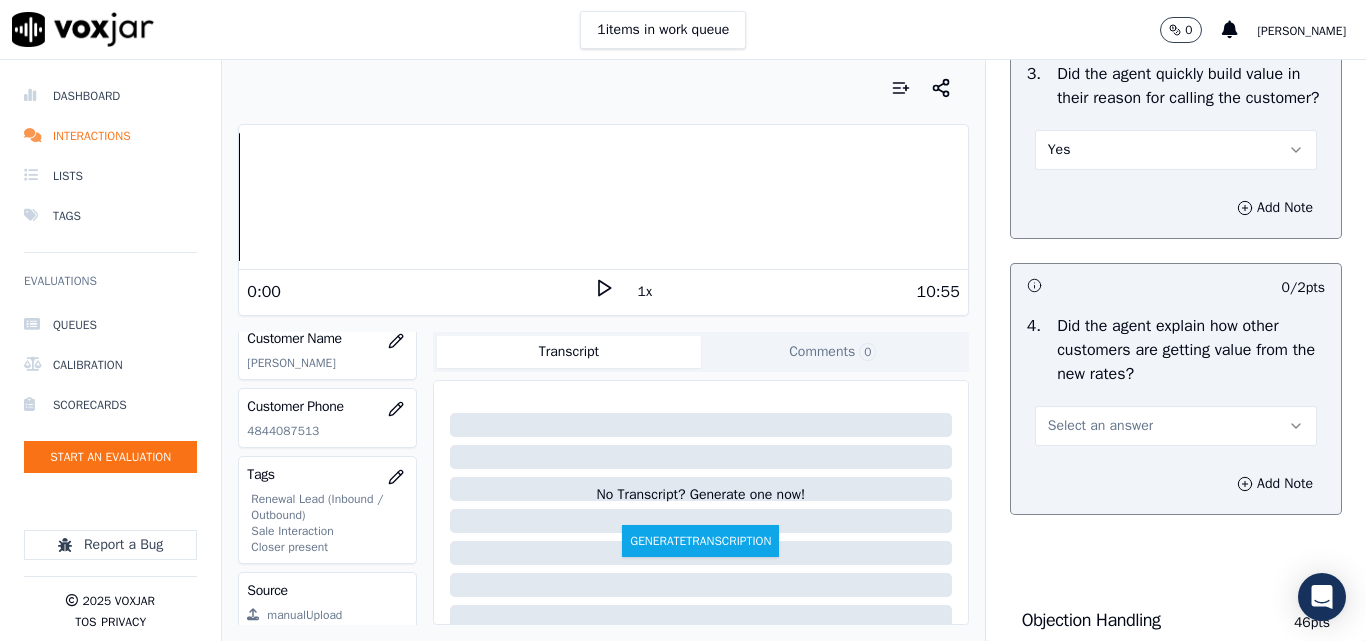 scroll, scrollTop: 800, scrollLeft: 0, axis: vertical 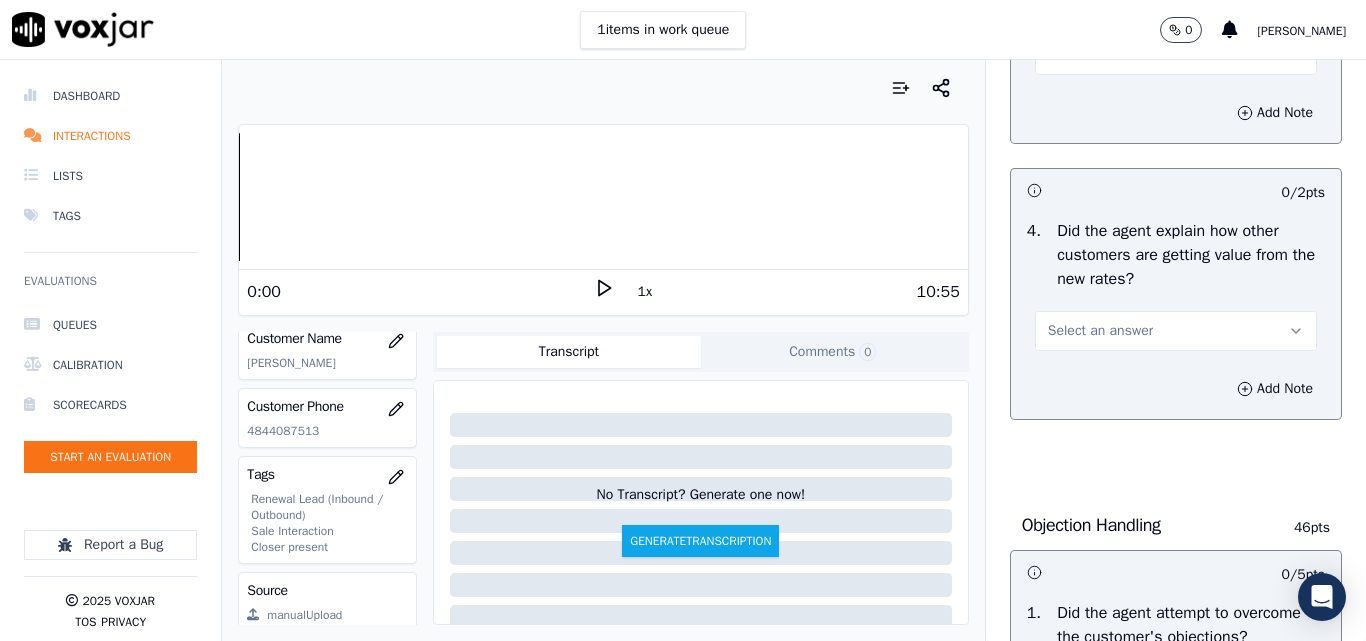 click on "Select an answer" at bounding box center [1100, 331] 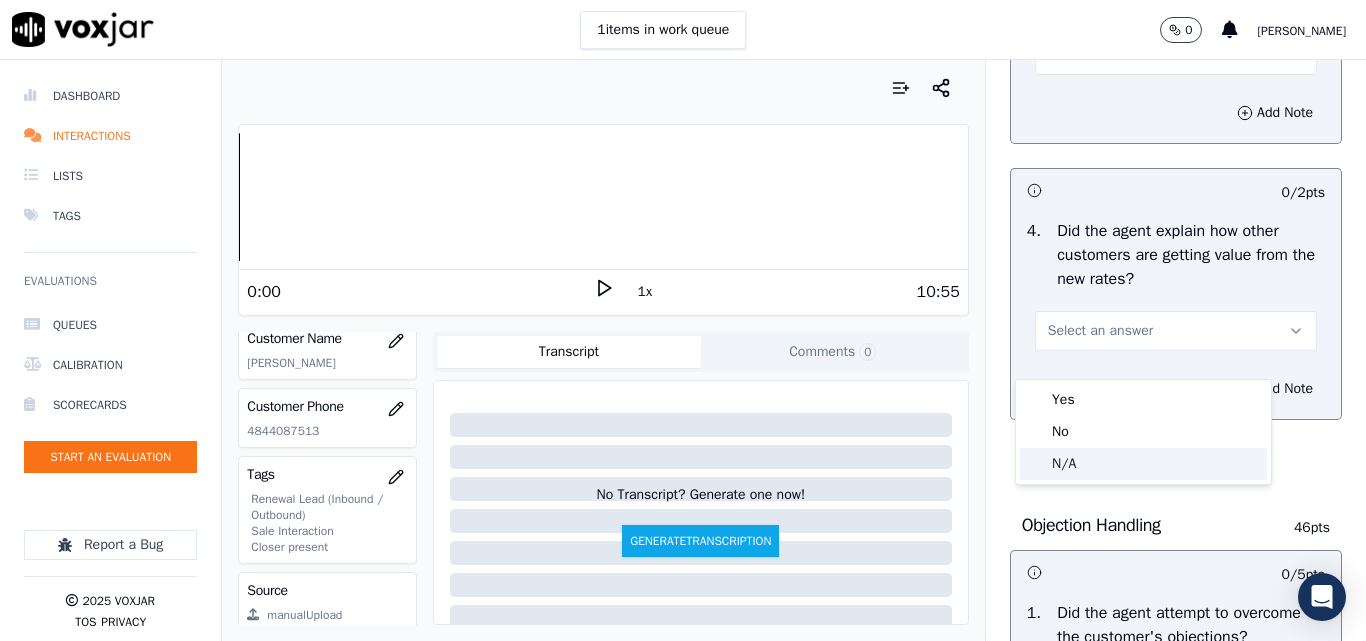 click on "N/A" 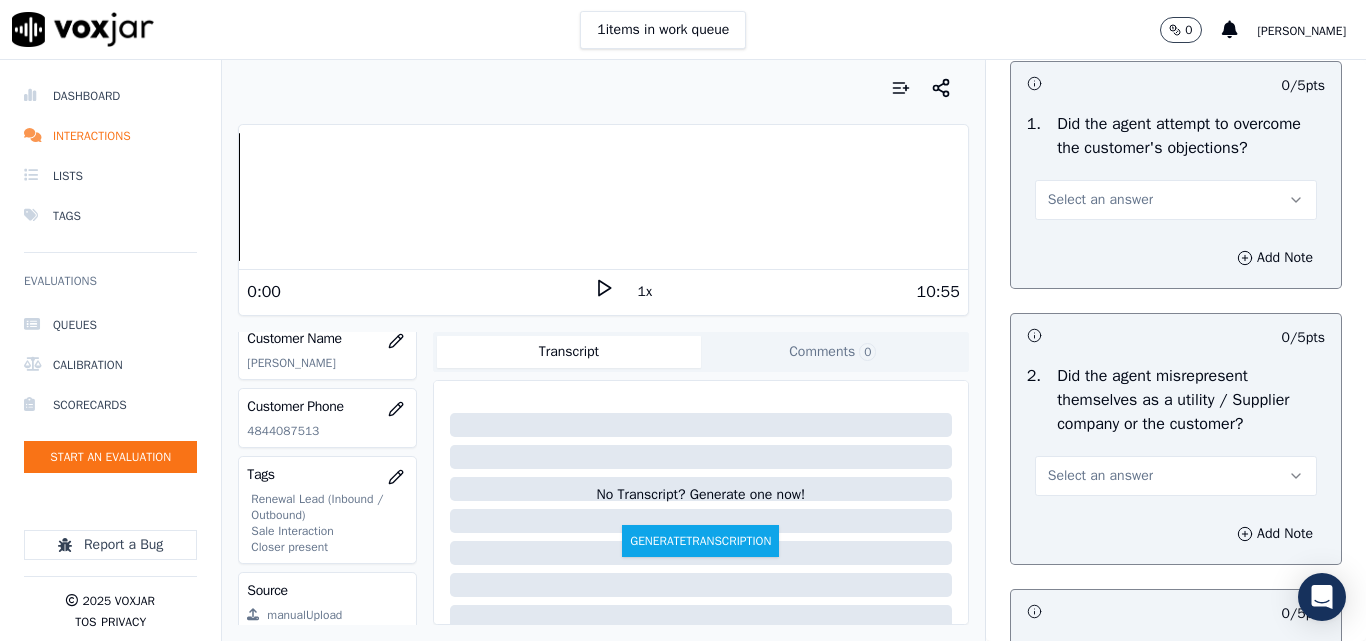 scroll, scrollTop: 1300, scrollLeft: 0, axis: vertical 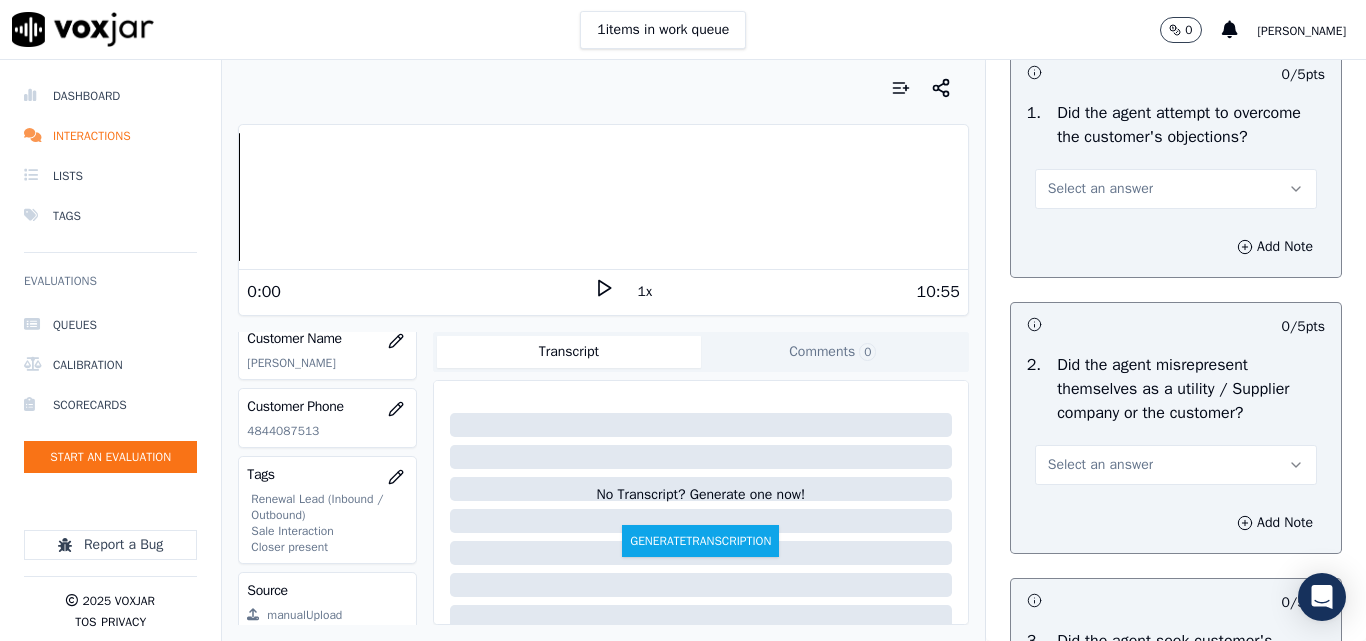 click on "Select an answer" at bounding box center (1100, 189) 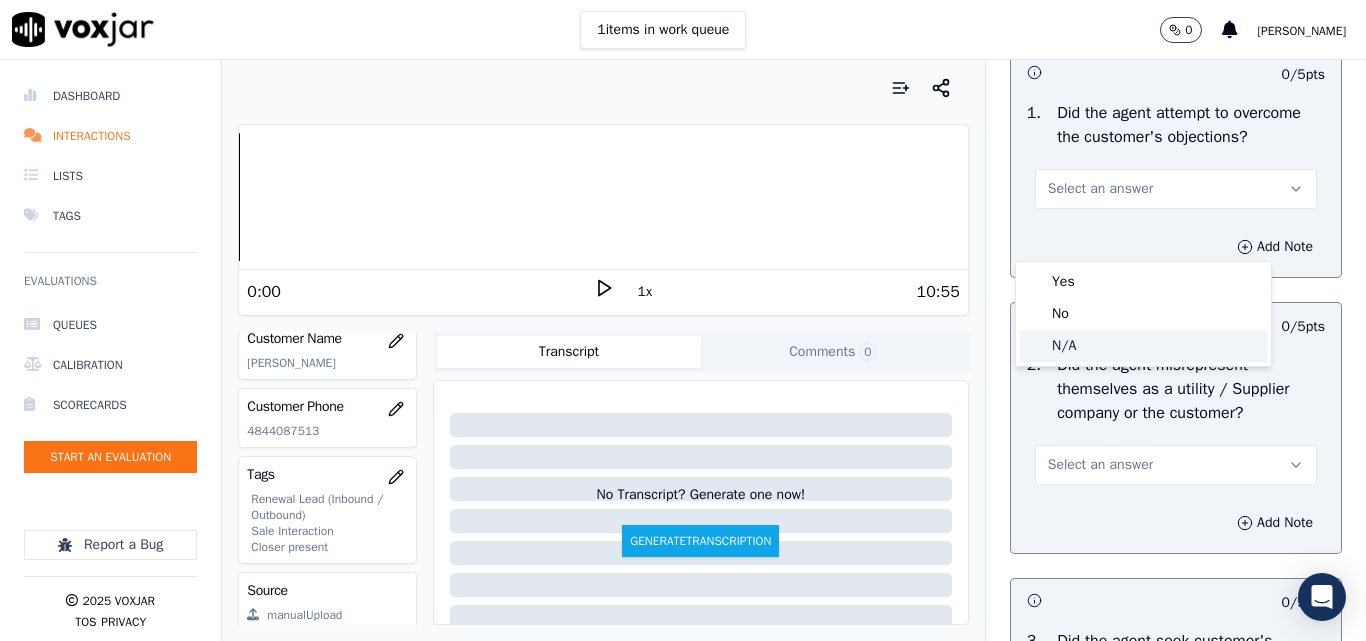 click on "N/A" 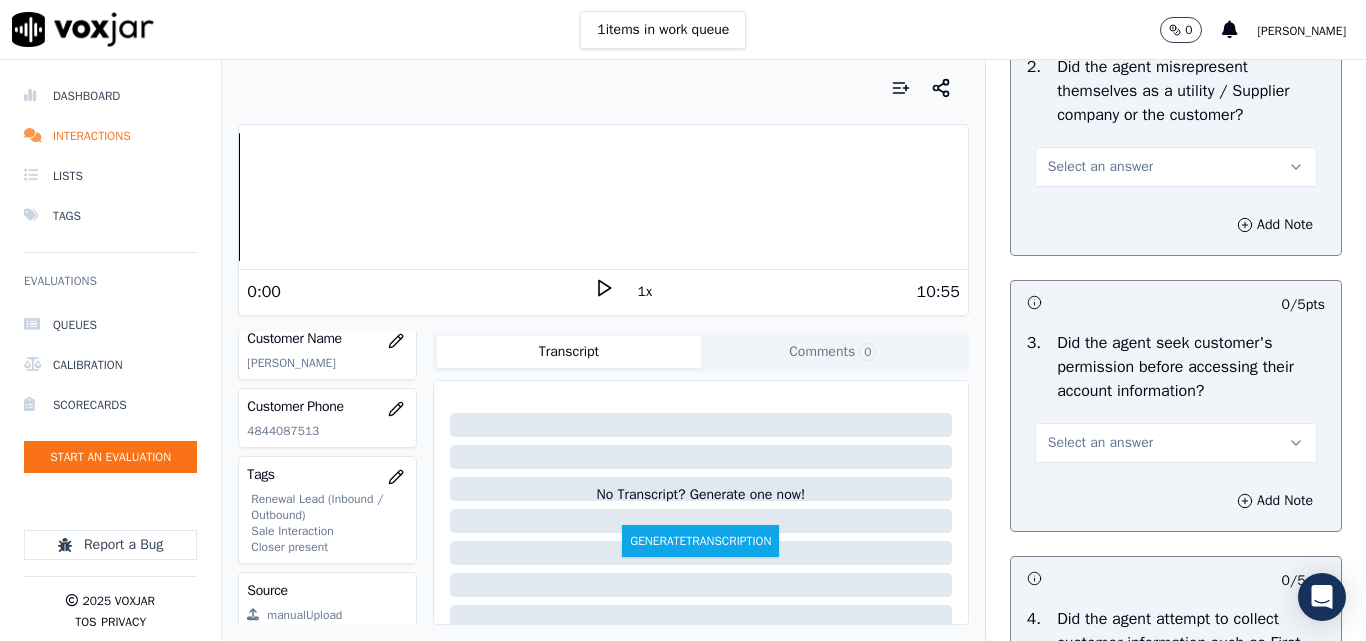 scroll, scrollTop: 1600, scrollLeft: 0, axis: vertical 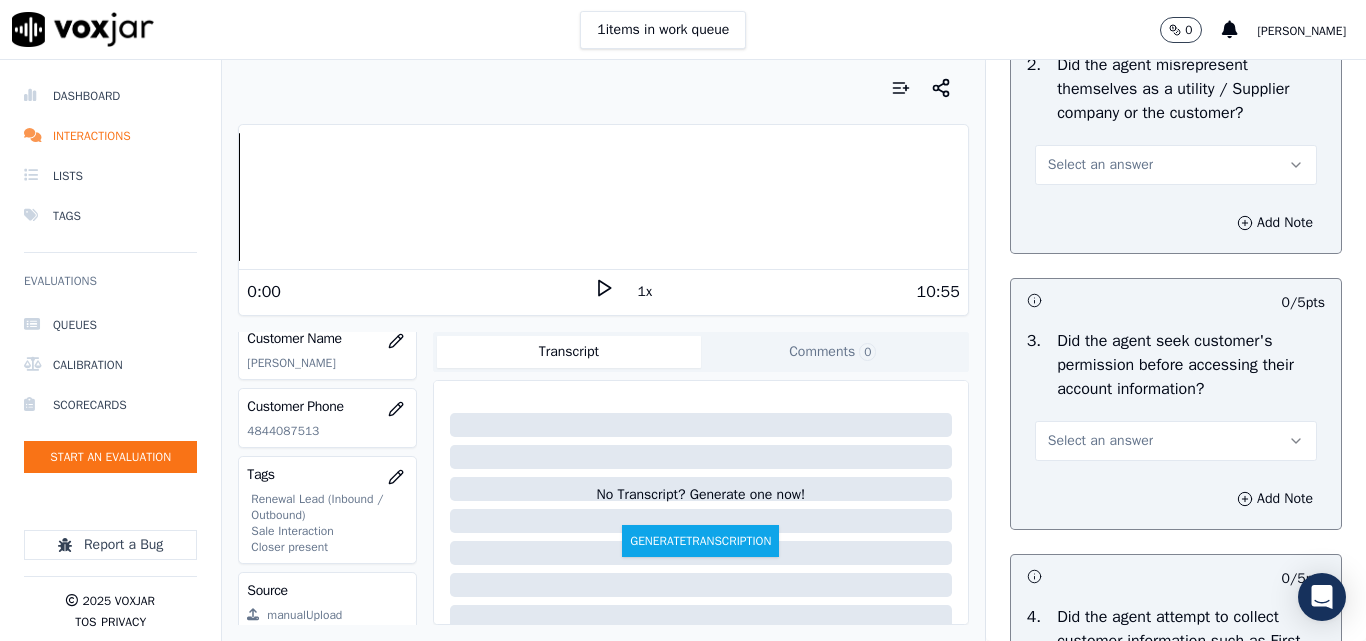 click on "Select an answer" at bounding box center (1100, 165) 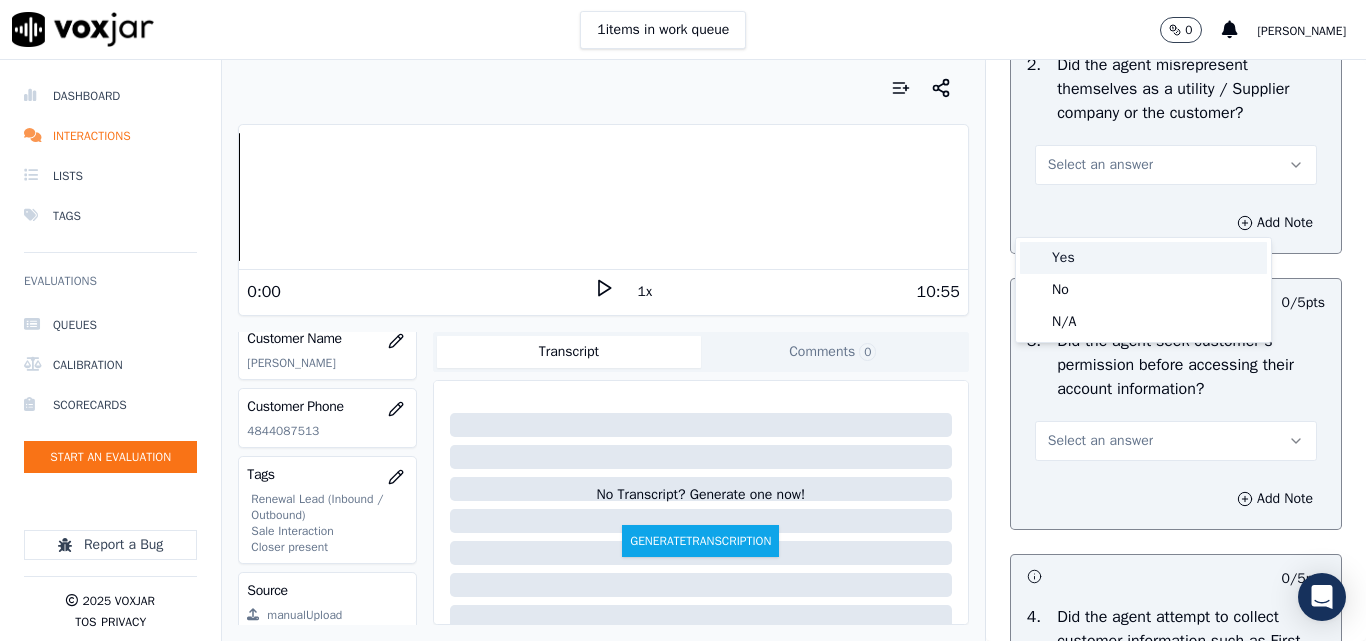 click on "Yes" at bounding box center (1143, 258) 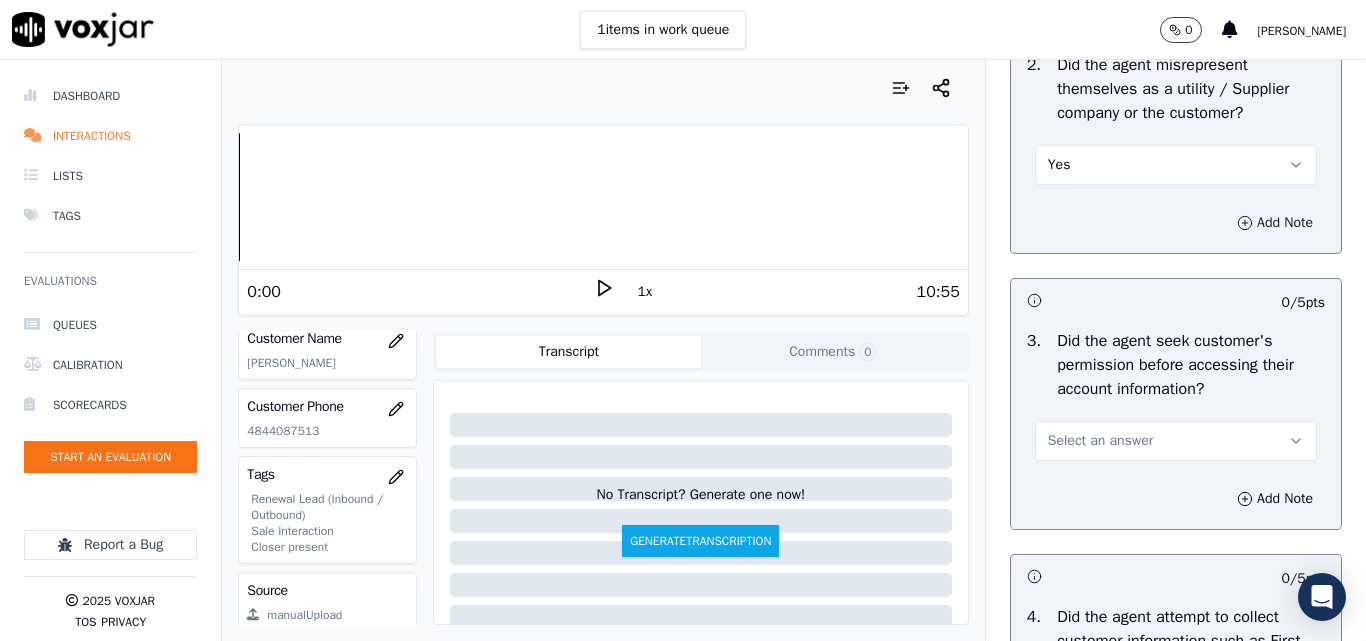 click 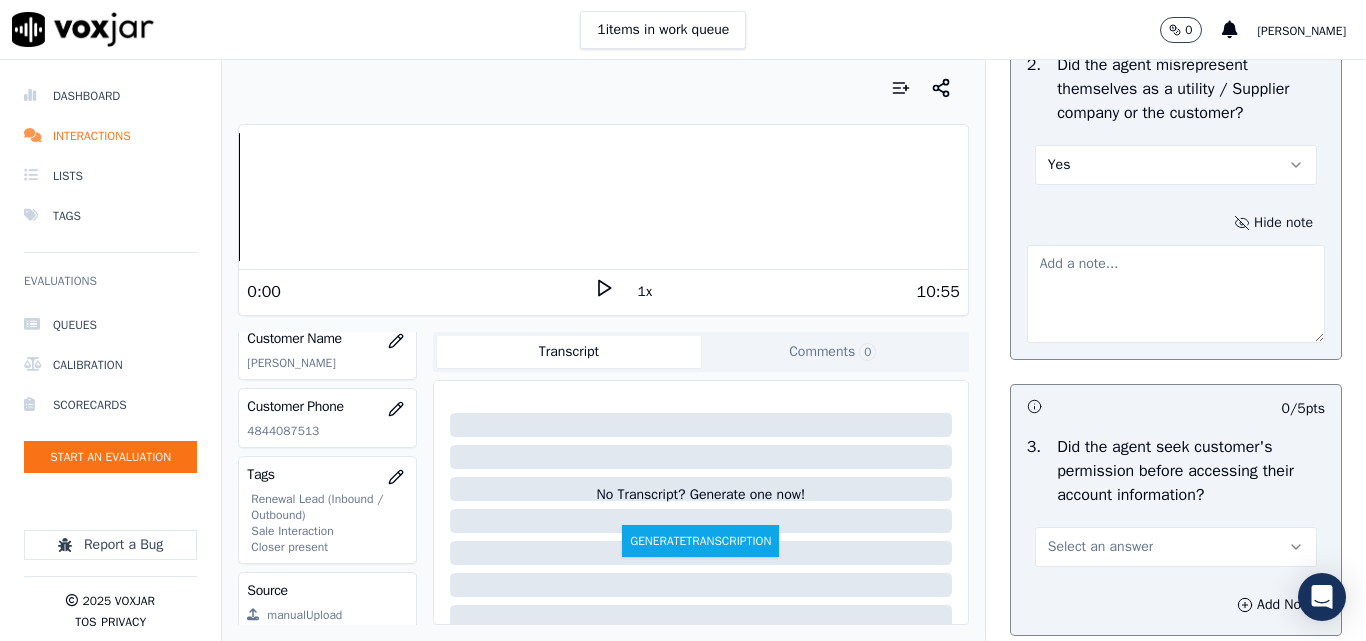 click at bounding box center (1176, 294) 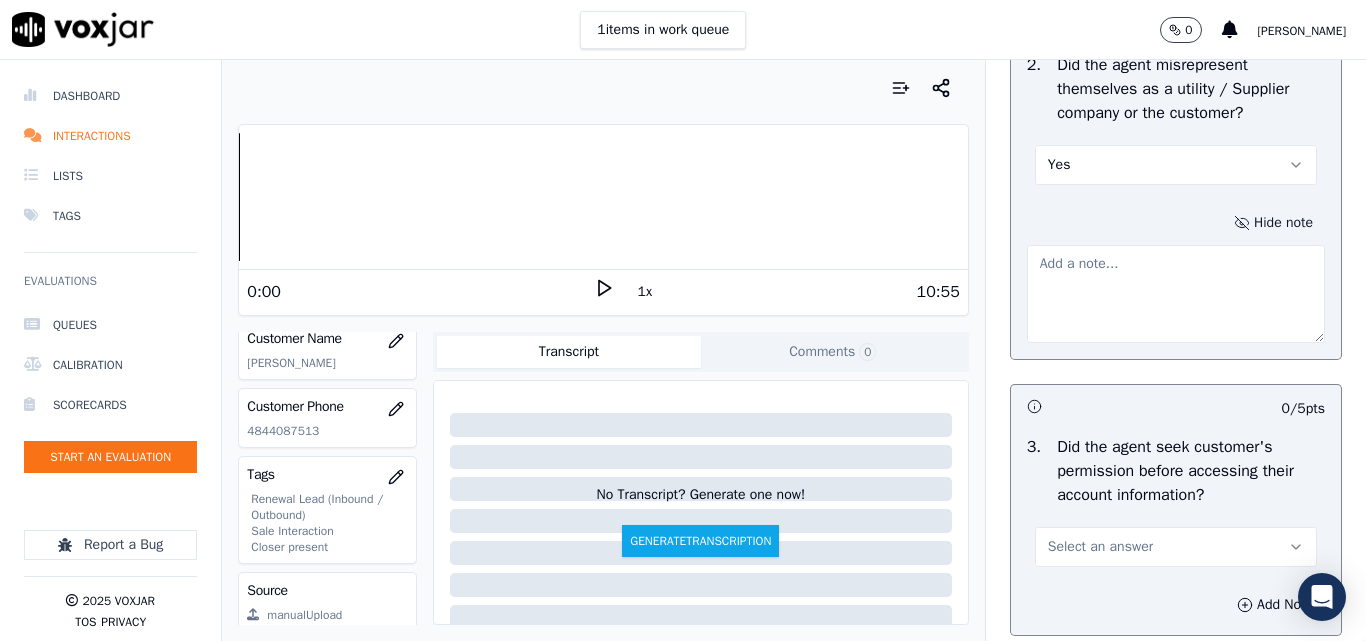 paste on "00:31 - PECO has recently revised all their rates for their cx and they ahsve drop it down for you" 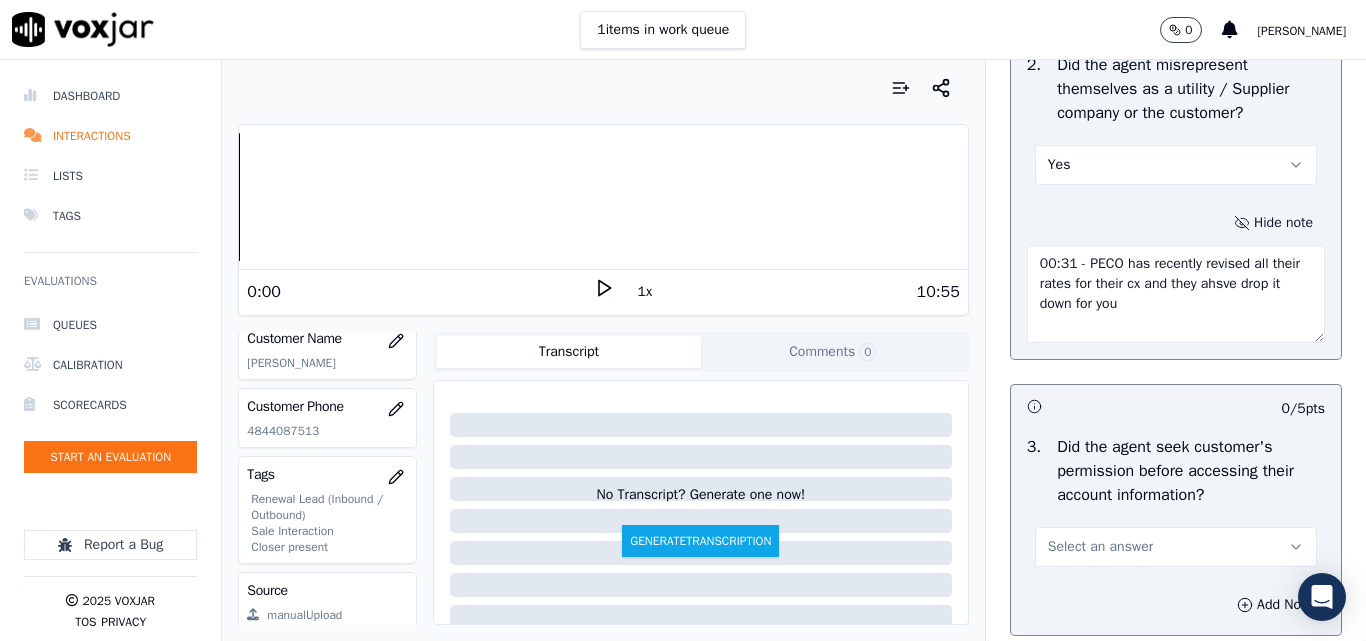 click on "00:31 - PECO has recently revised all their rates for their cx and they ahsve drop it down for you" at bounding box center [1176, 294] 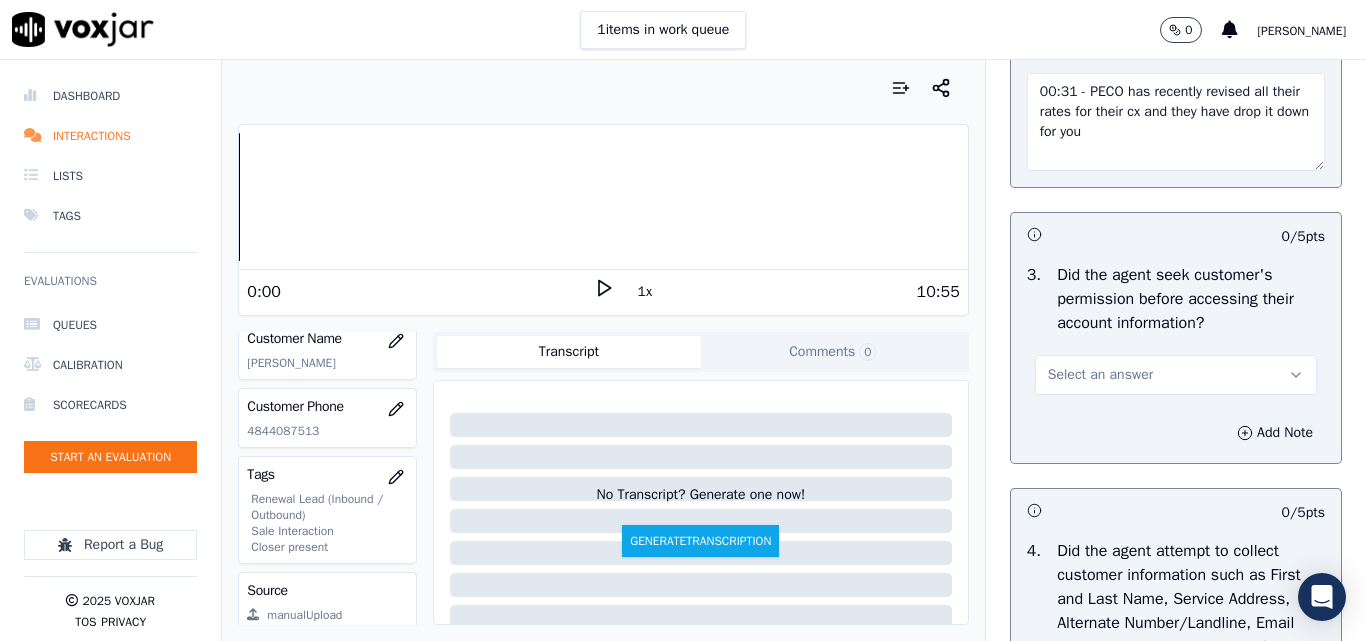 scroll, scrollTop: 1900, scrollLeft: 0, axis: vertical 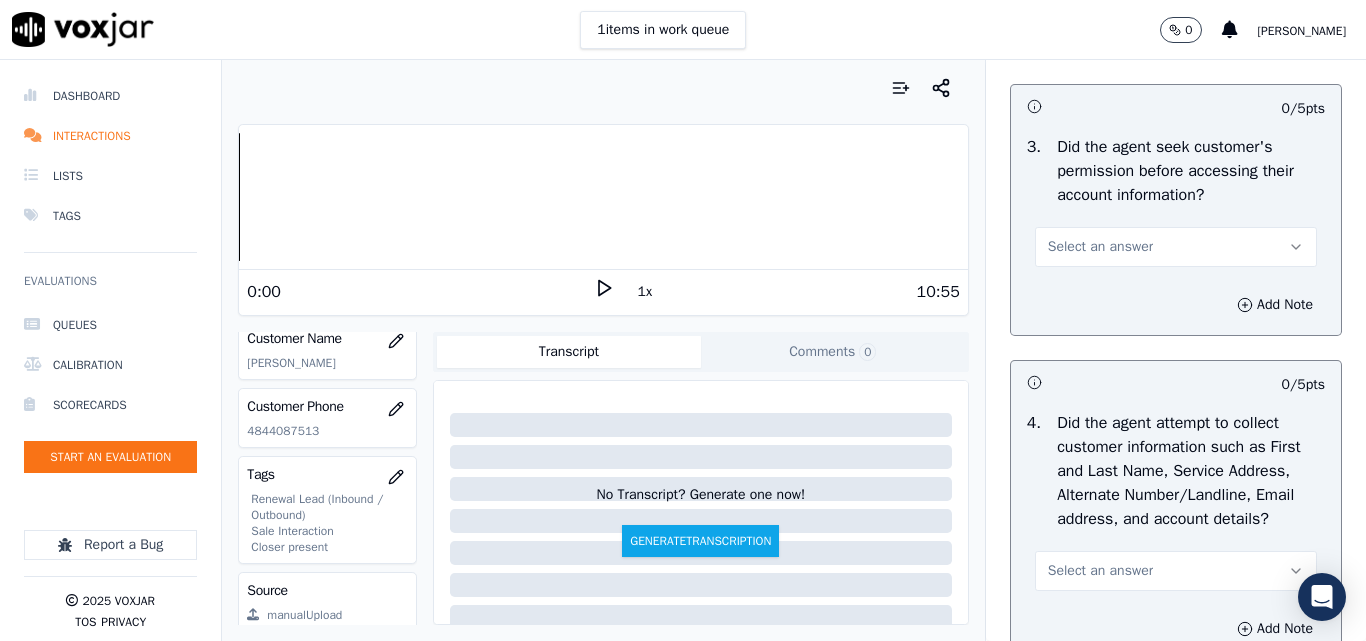 type on "00:31 - PECO has recently revised all their rates for their cx and they have drop it down for you" 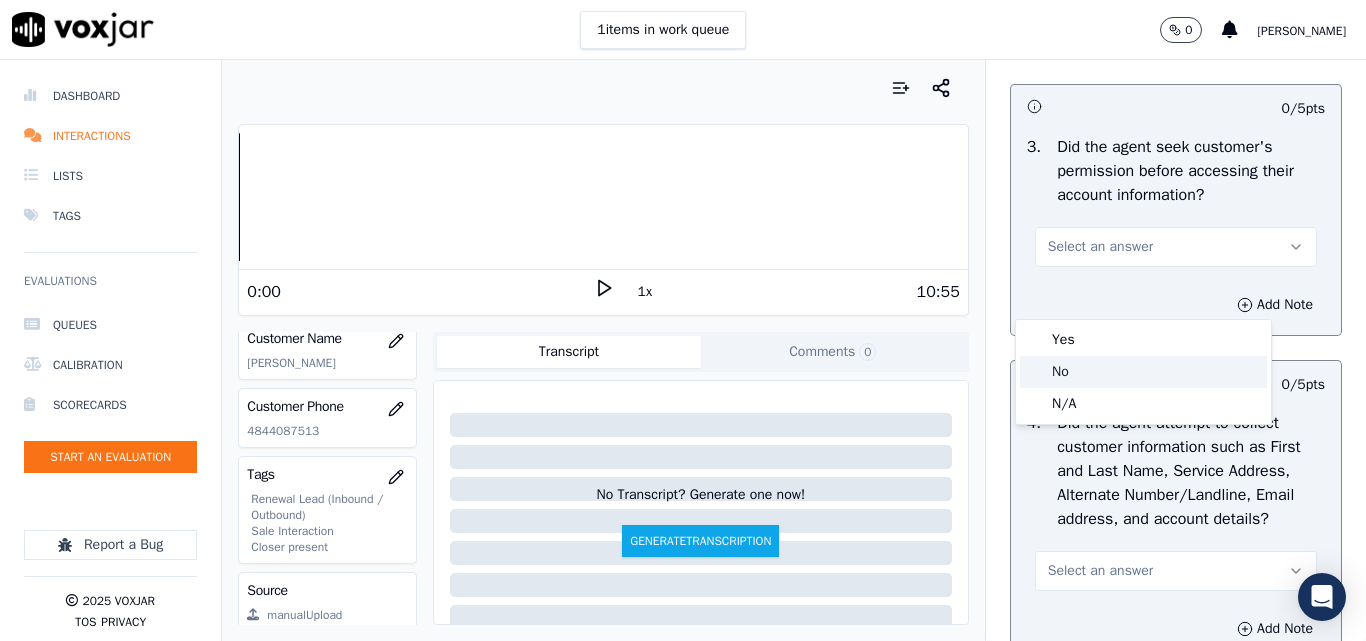 click on "No" 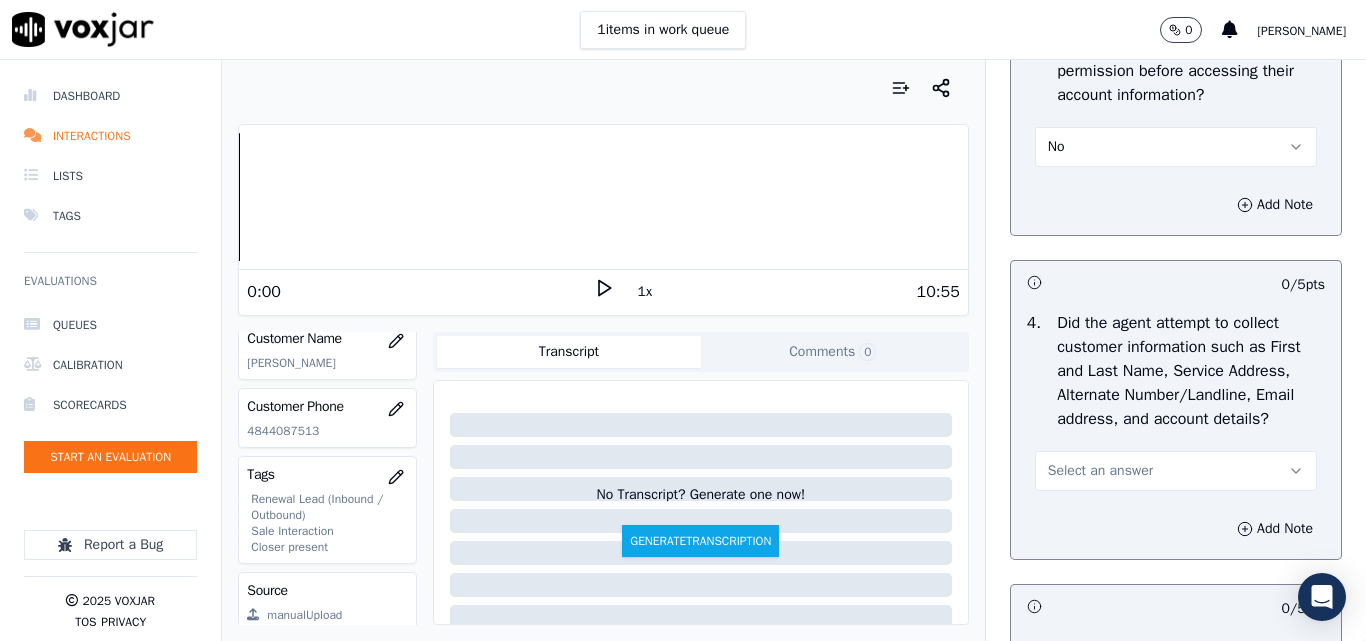 scroll, scrollTop: 2100, scrollLeft: 0, axis: vertical 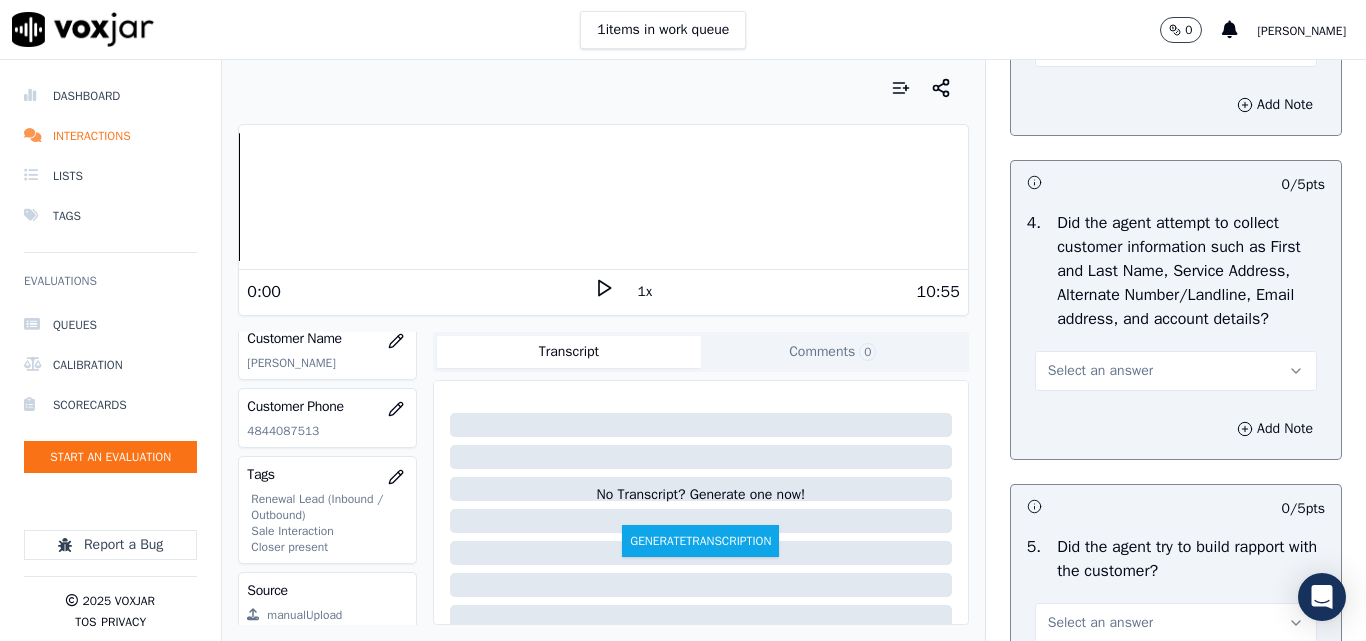 click on "Select an answer" at bounding box center [1100, 371] 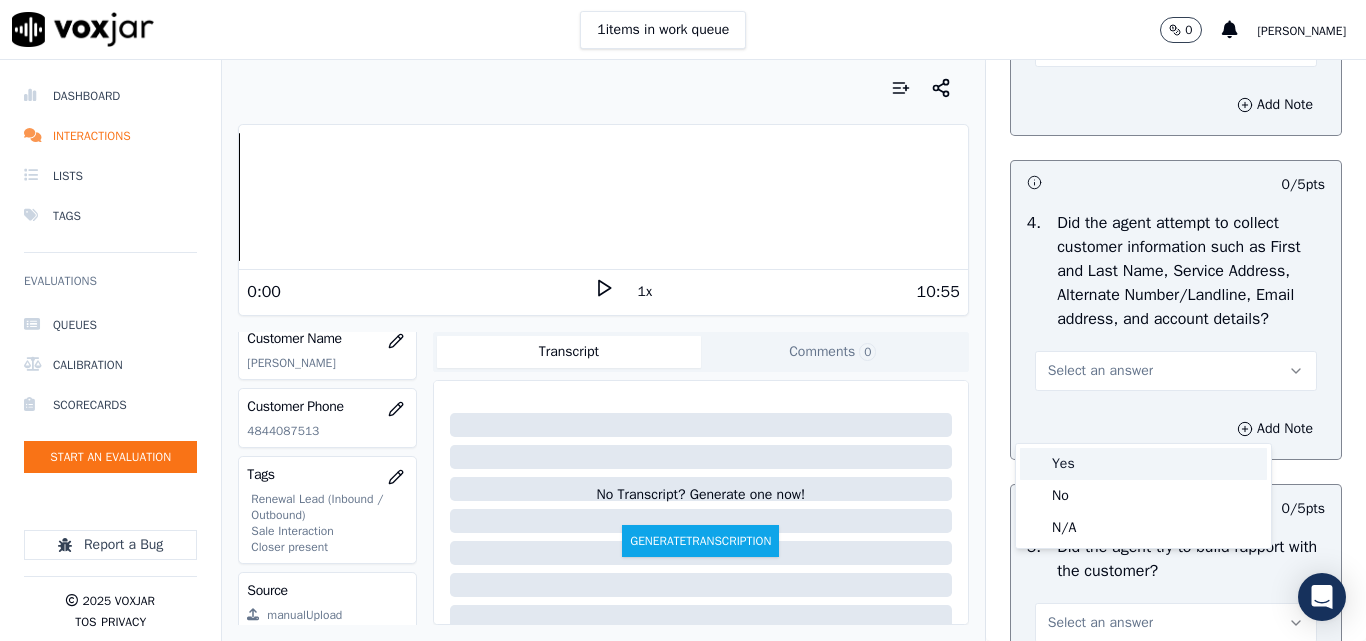 click on "Yes" at bounding box center (1143, 464) 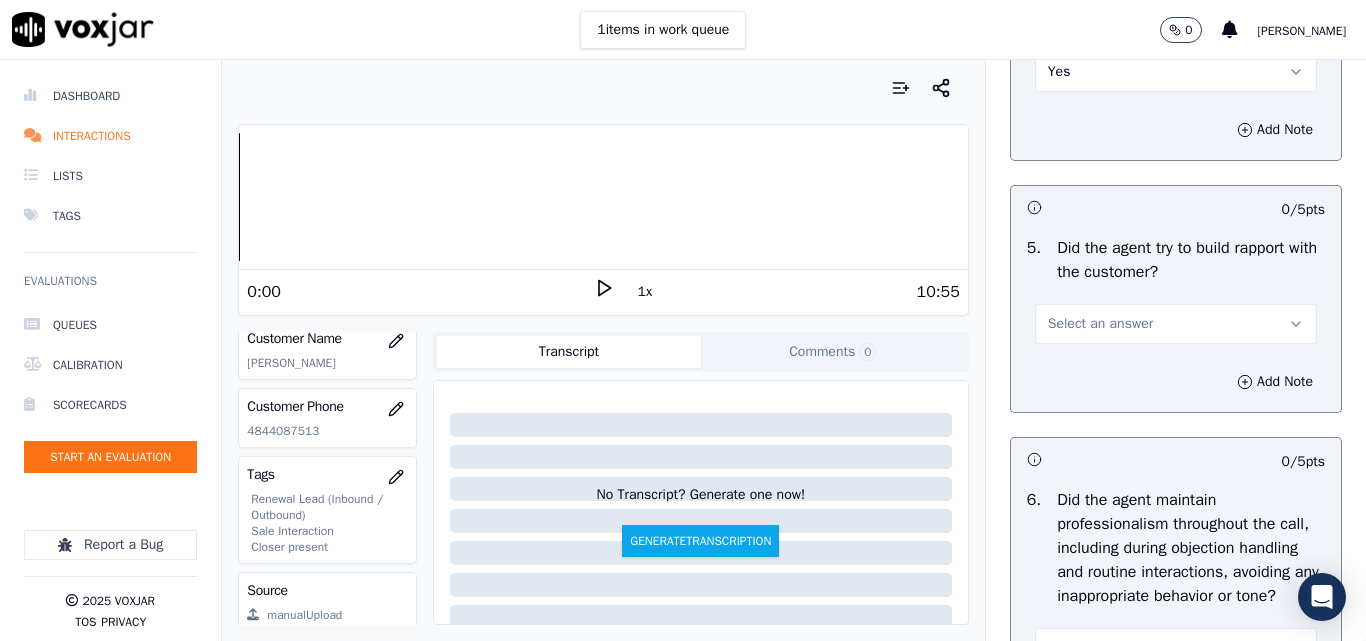 scroll, scrollTop: 2400, scrollLeft: 0, axis: vertical 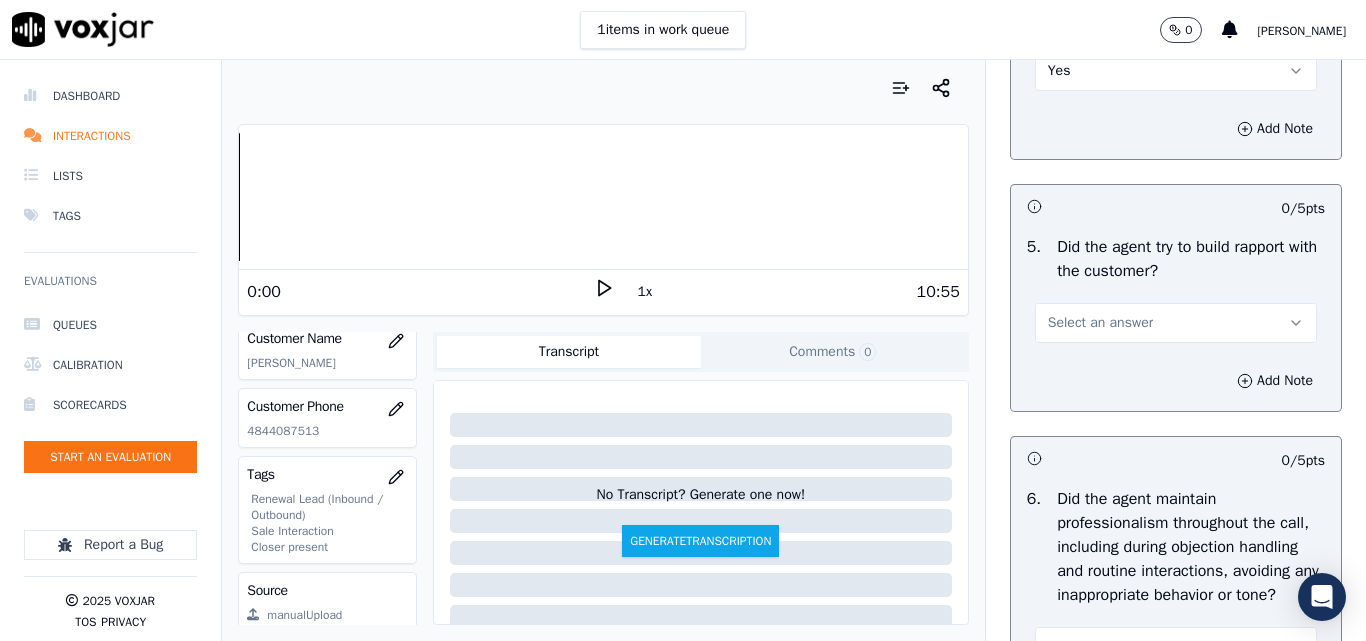 click on "Select an answer" at bounding box center [1100, 323] 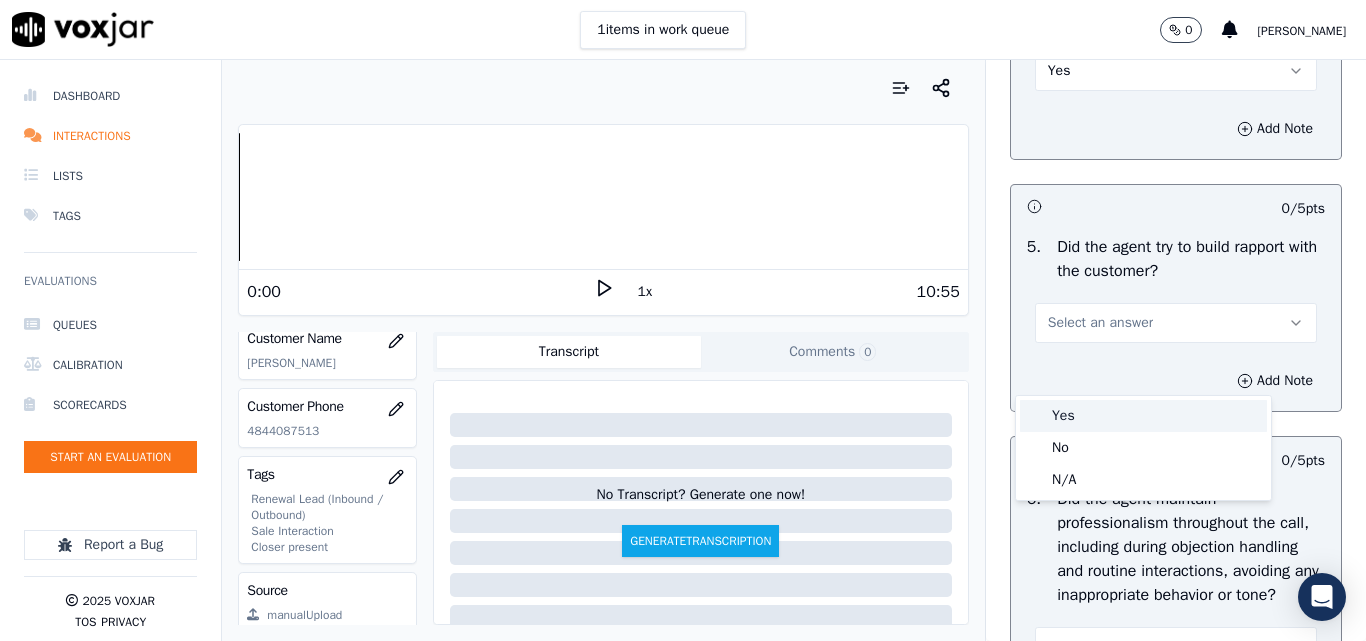 click on "Yes" at bounding box center [1143, 416] 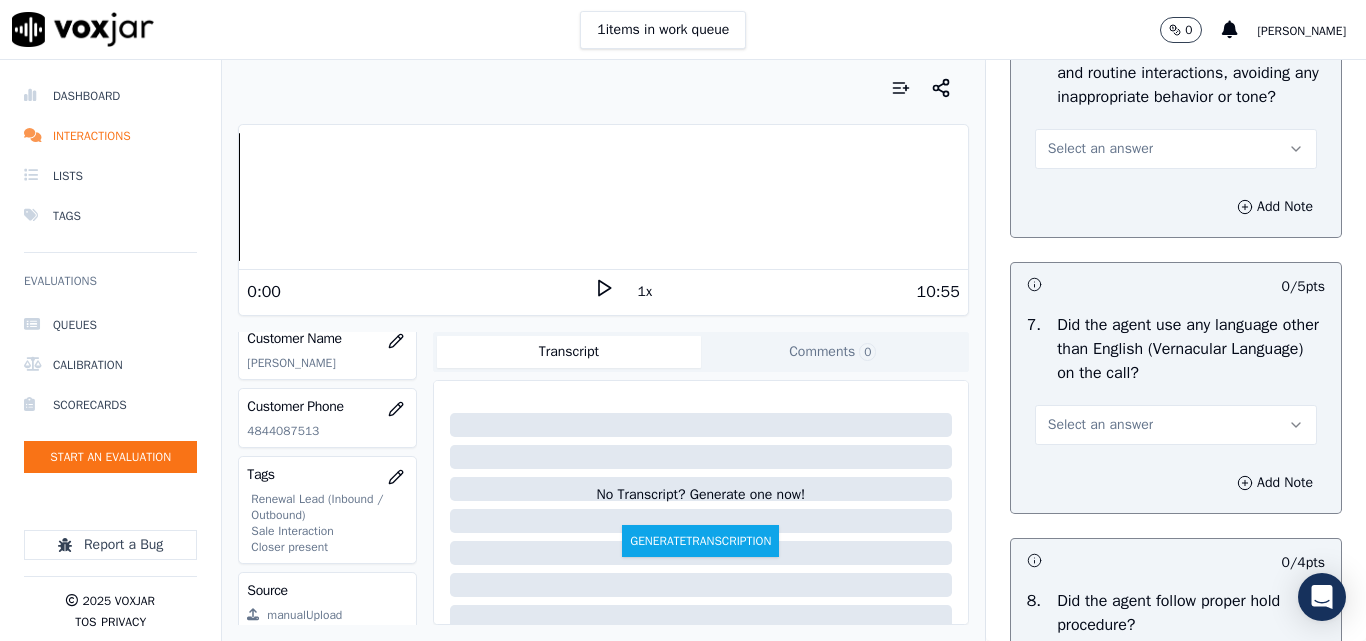 scroll, scrollTop: 2900, scrollLeft: 0, axis: vertical 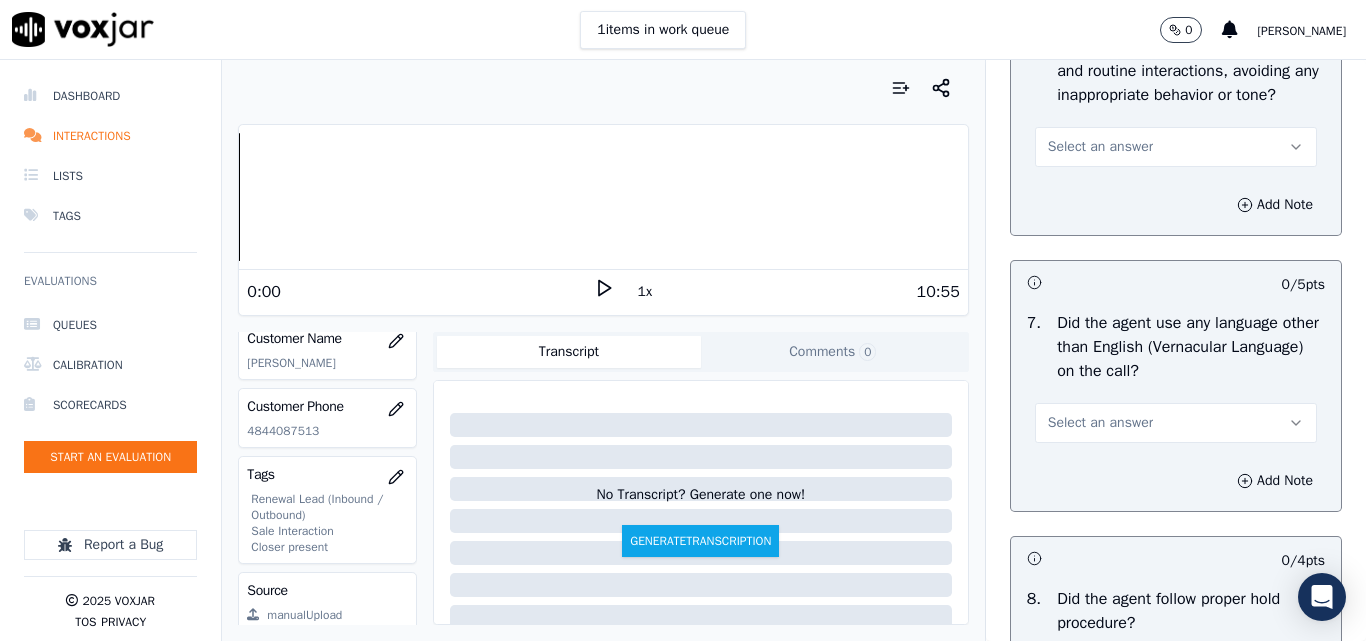 click on "Select an answer" at bounding box center [1100, 147] 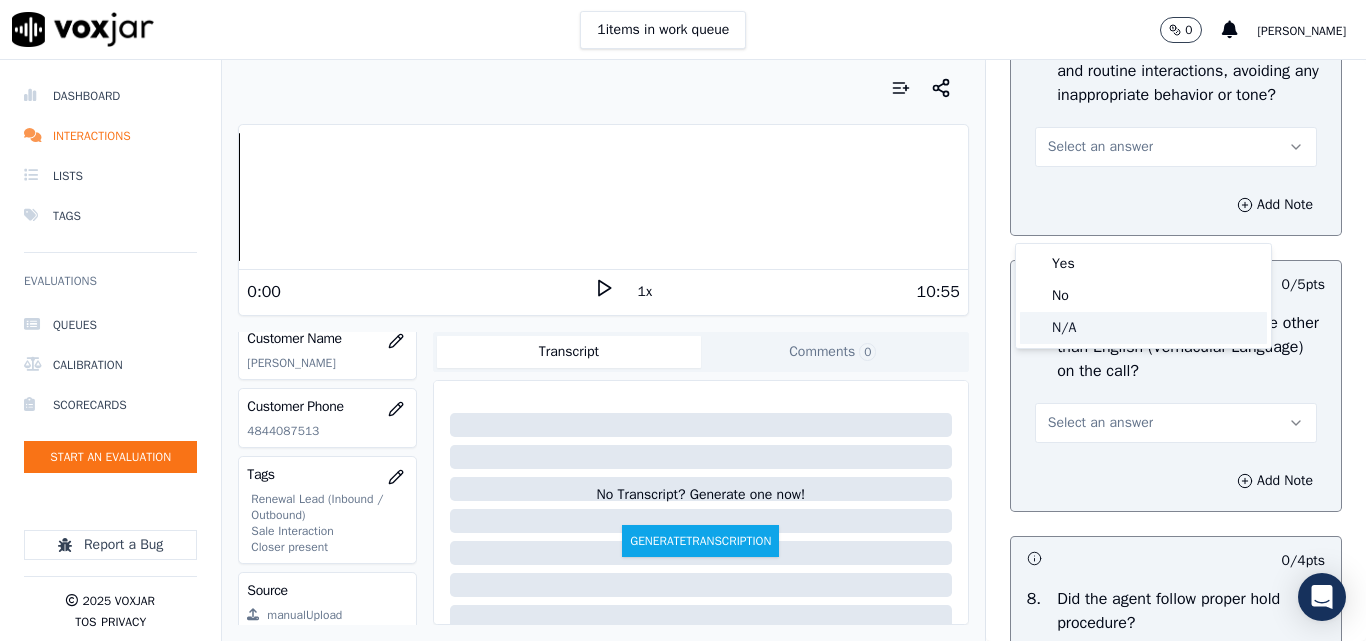 click on "N/A" 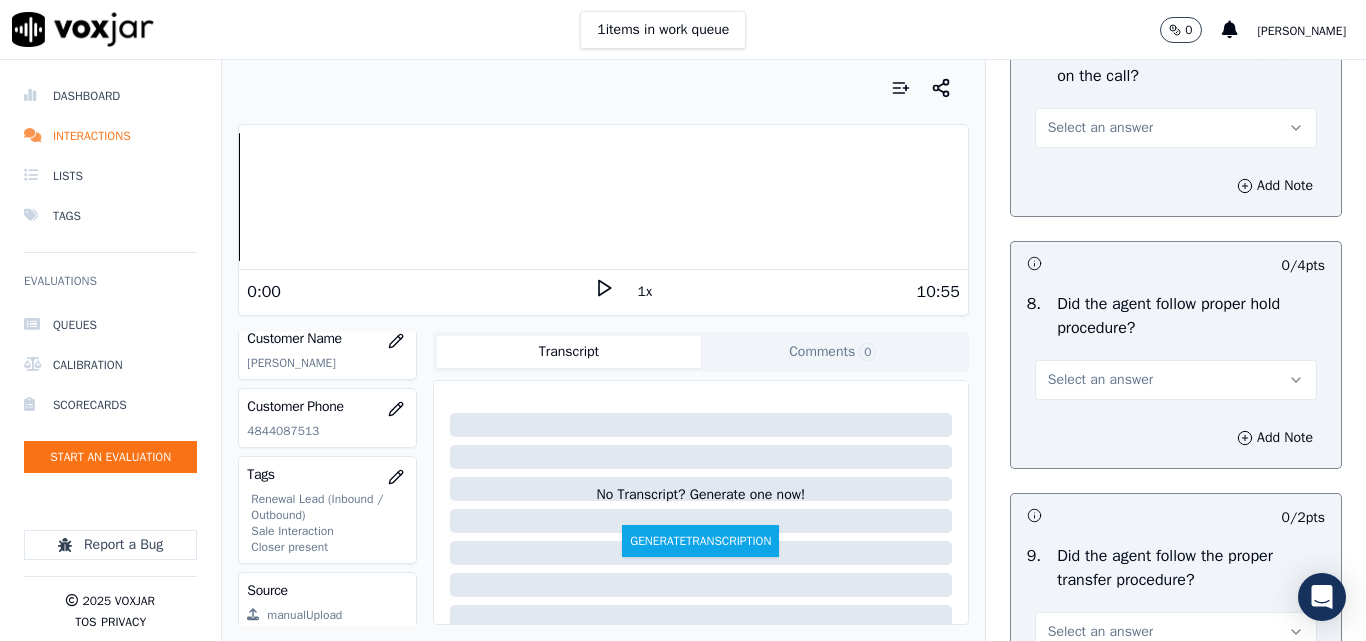 scroll, scrollTop: 3200, scrollLeft: 0, axis: vertical 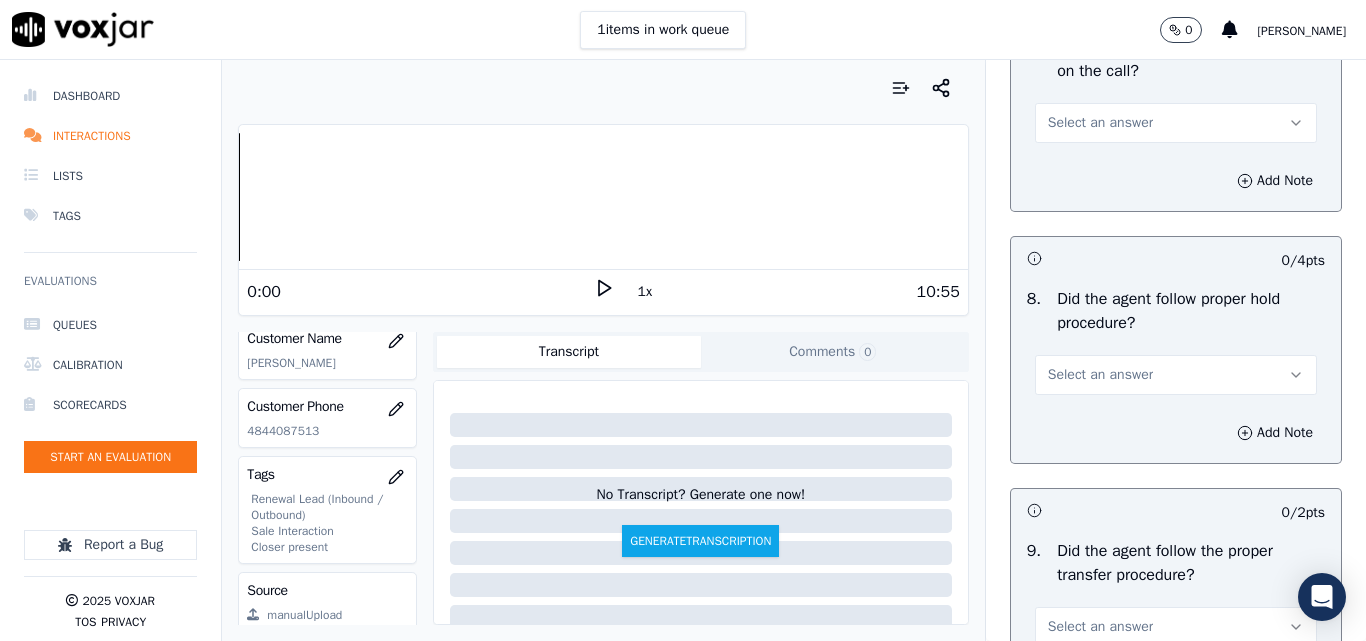 click on "Select an answer" at bounding box center (1100, 123) 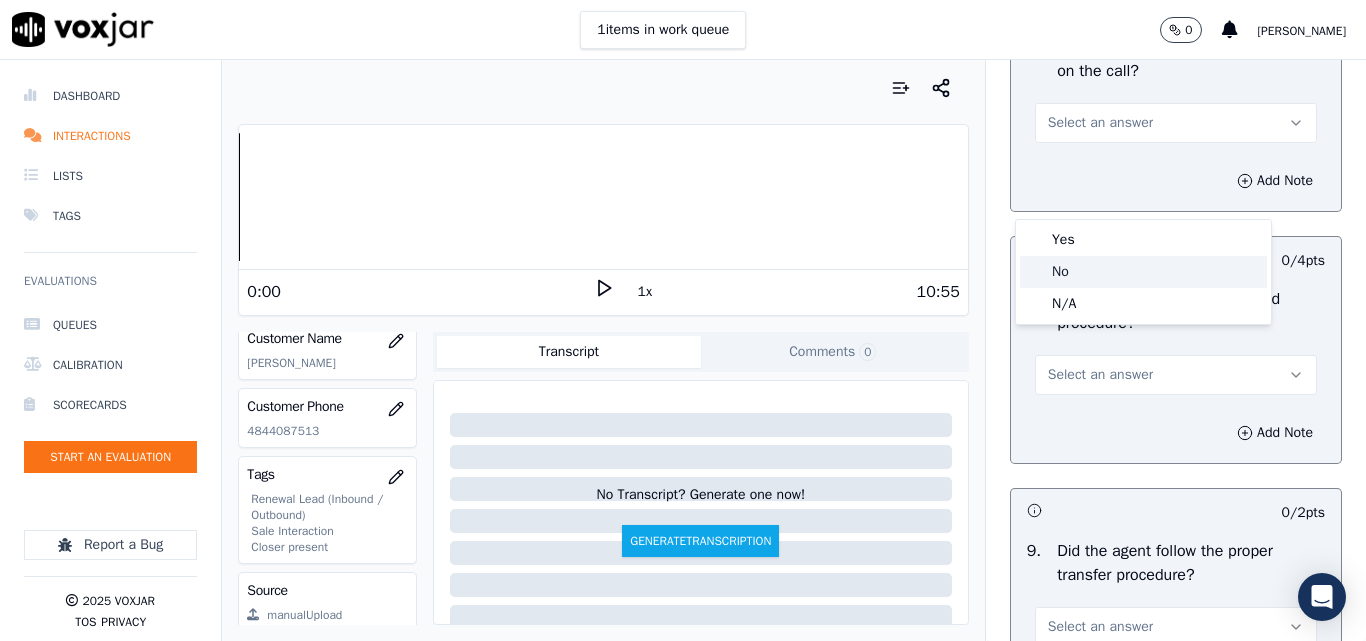 click on "No" 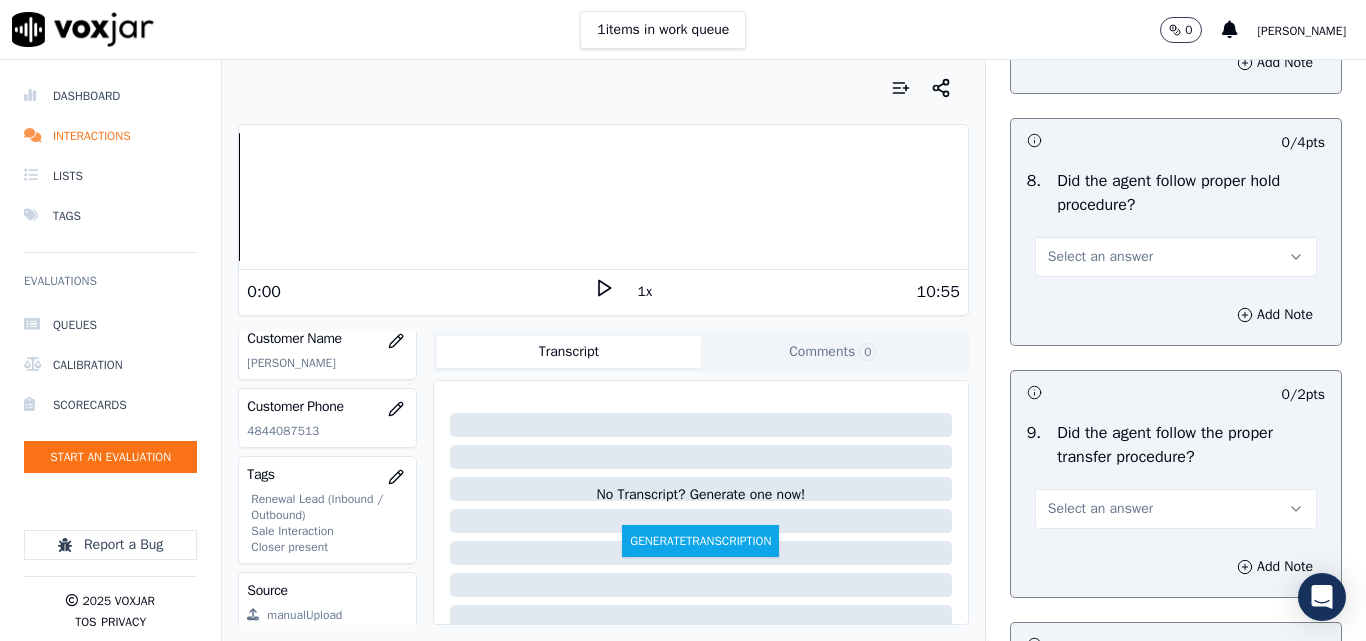 scroll, scrollTop: 3500, scrollLeft: 0, axis: vertical 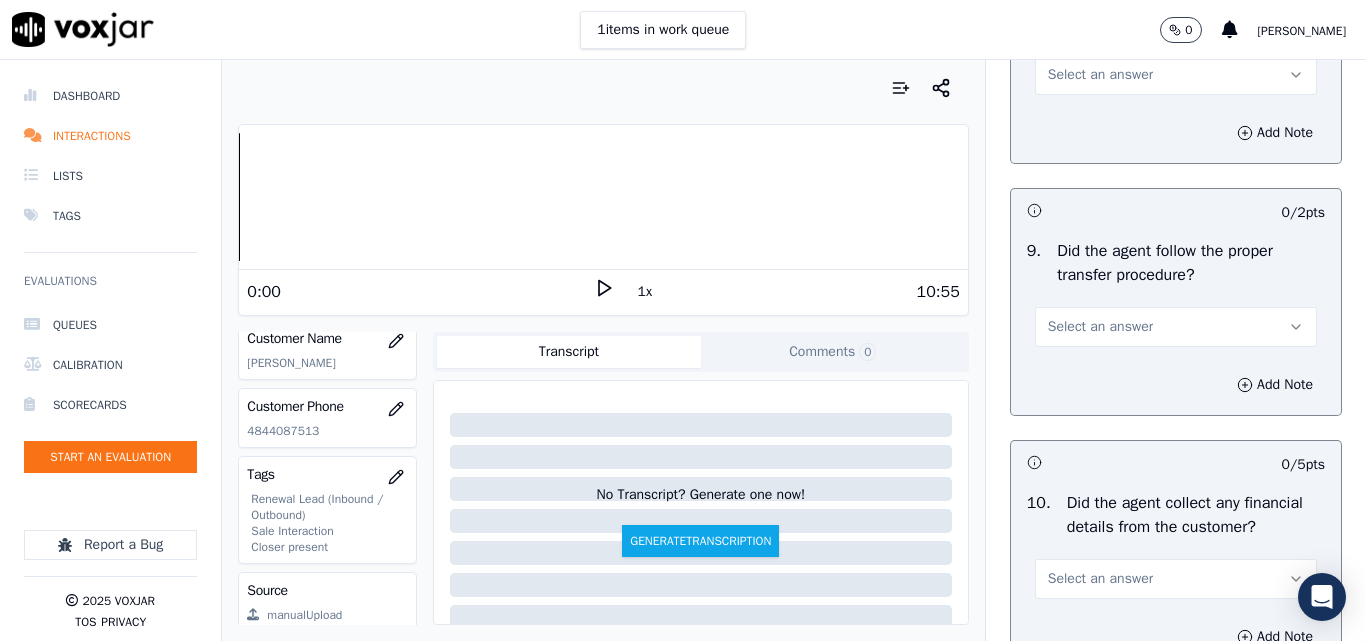 click on "Select an answer" at bounding box center (1100, 75) 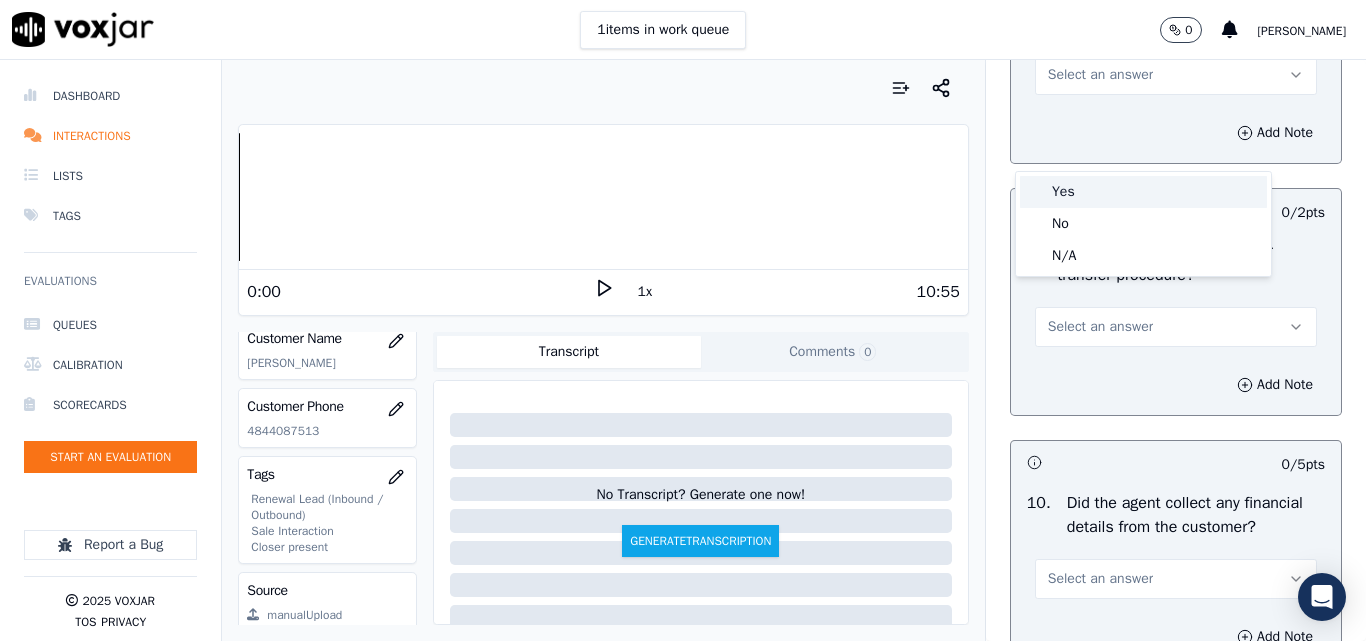 click on "Yes" at bounding box center [1143, 192] 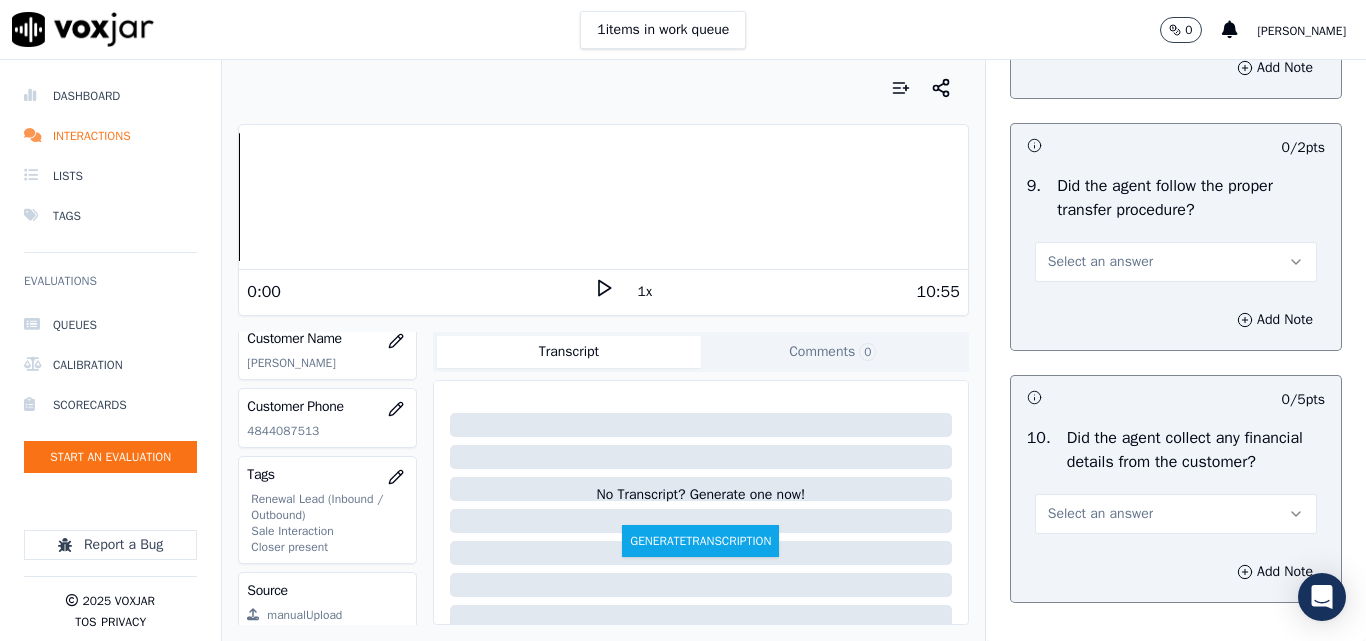 scroll, scrollTop: 3600, scrollLeft: 0, axis: vertical 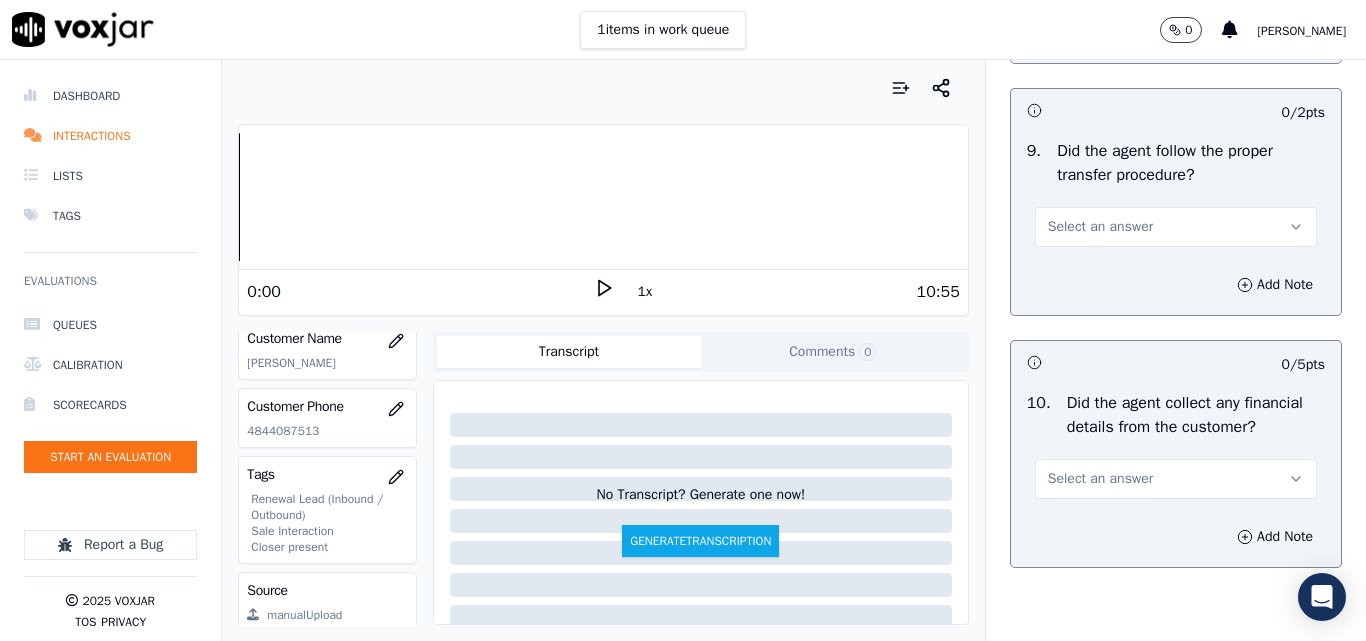 click on "Select an answer" at bounding box center (1100, 227) 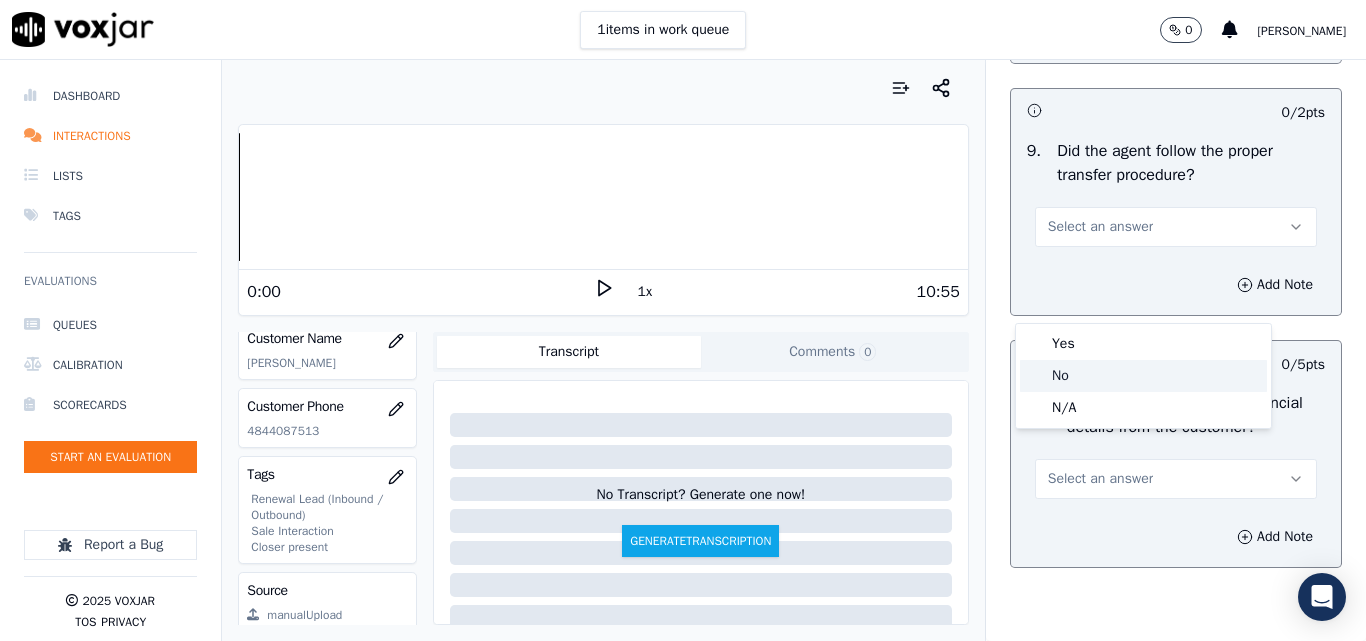 click on "No" 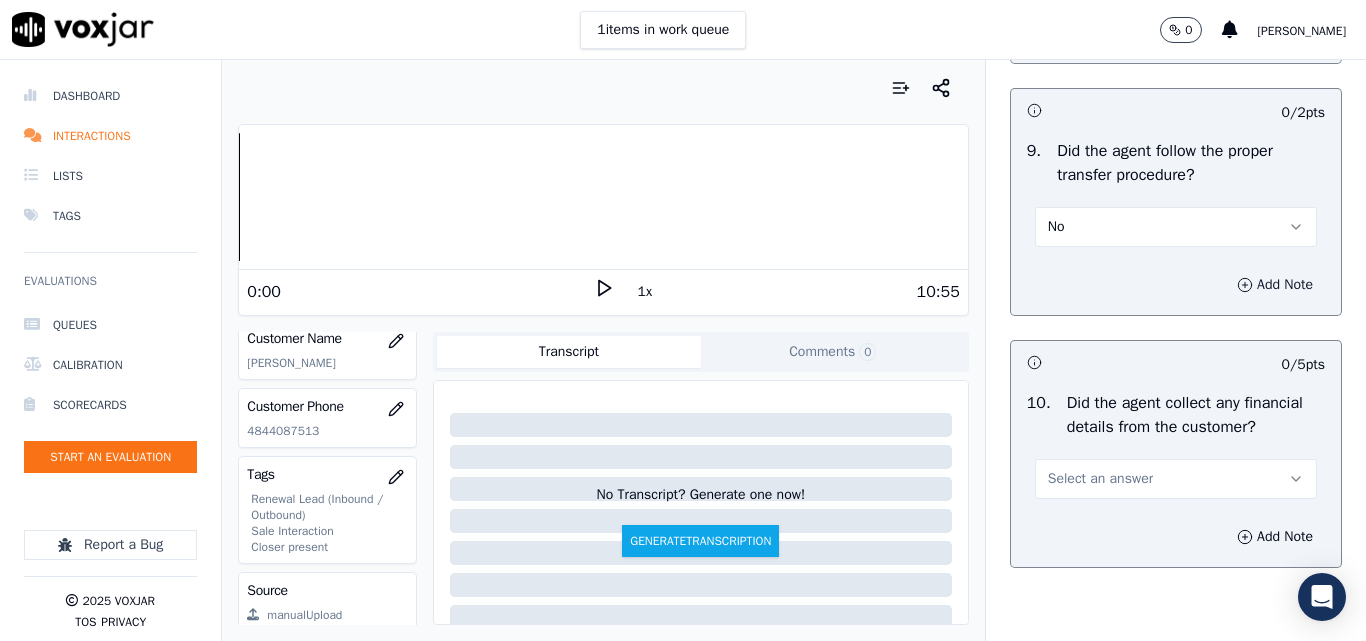 click 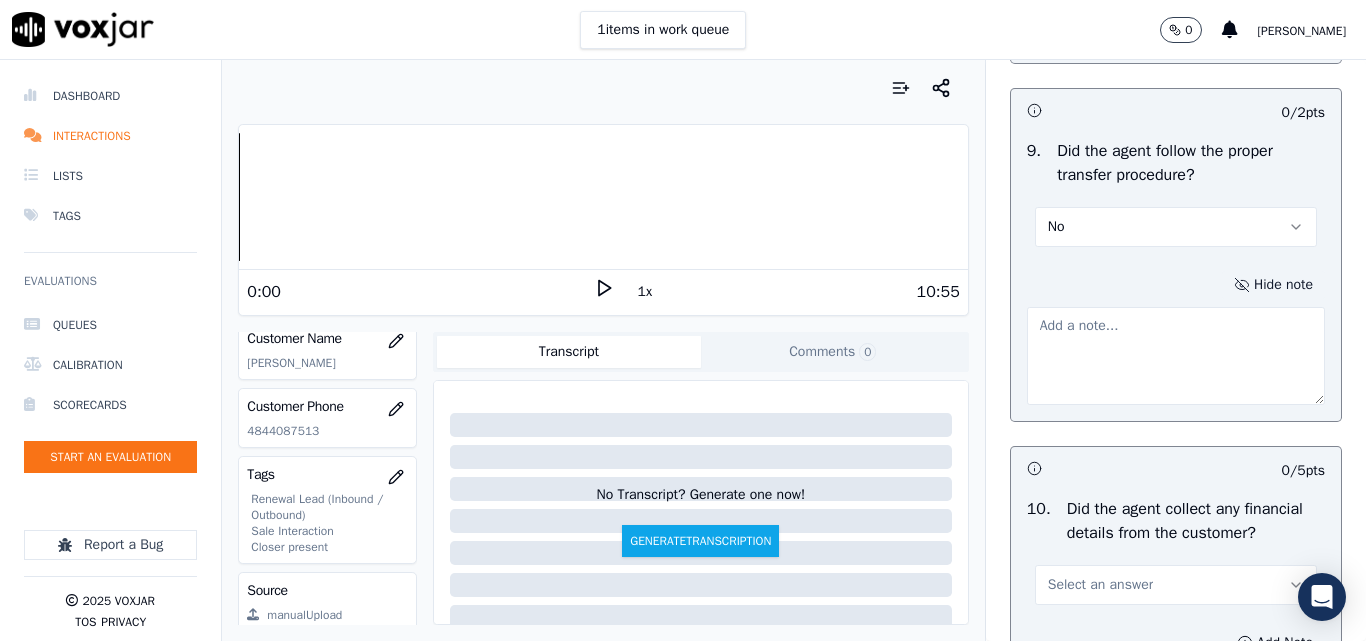 click at bounding box center (1176, 356) 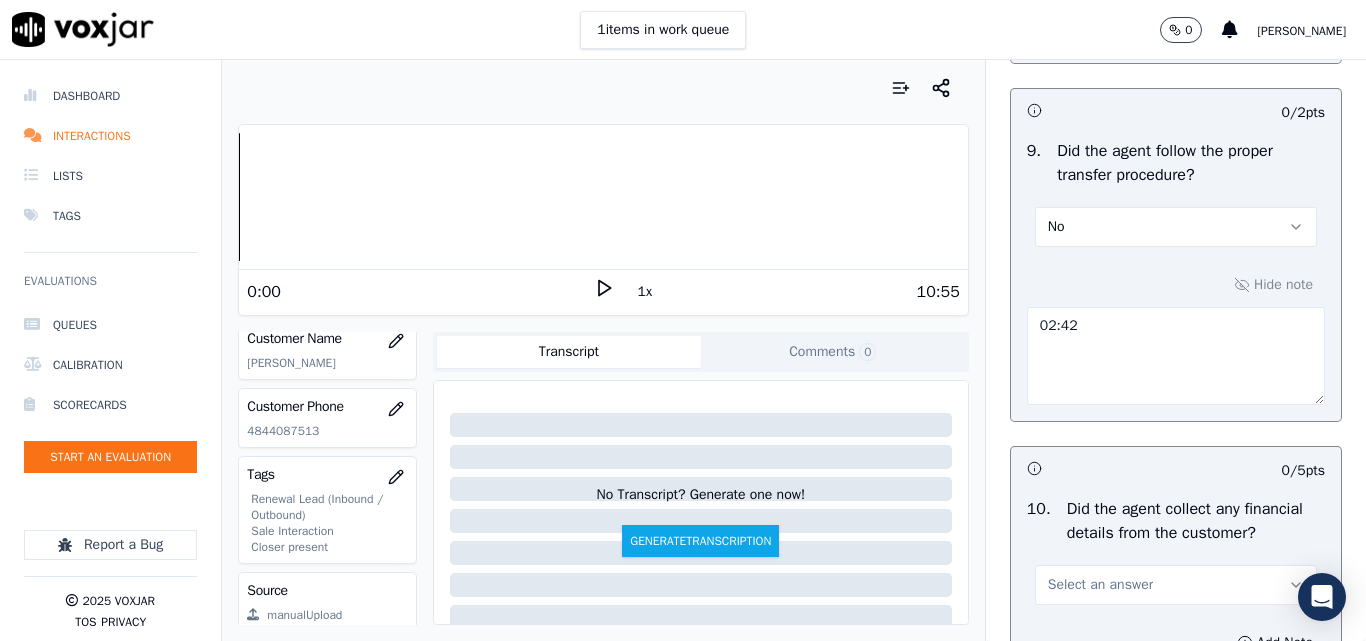 click on "02:42" at bounding box center [1176, 356] 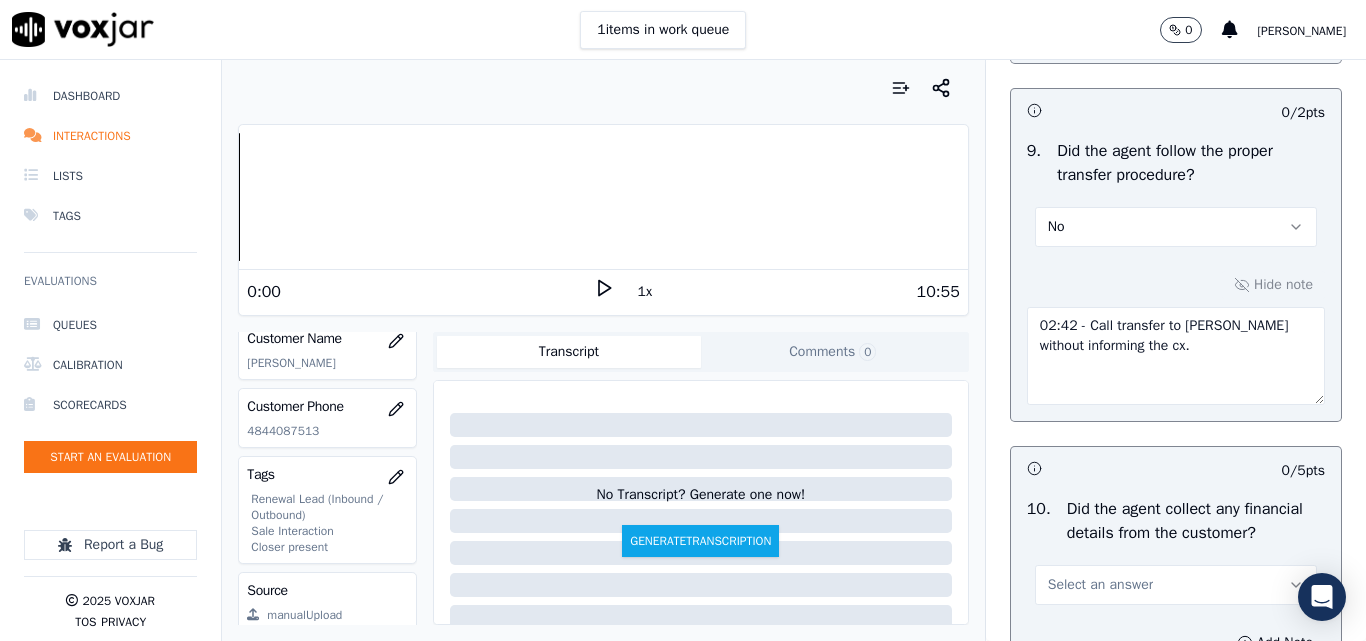 drag, startPoint x: 1137, startPoint y: 420, endPoint x: 1010, endPoint y: 400, distance: 128.56516 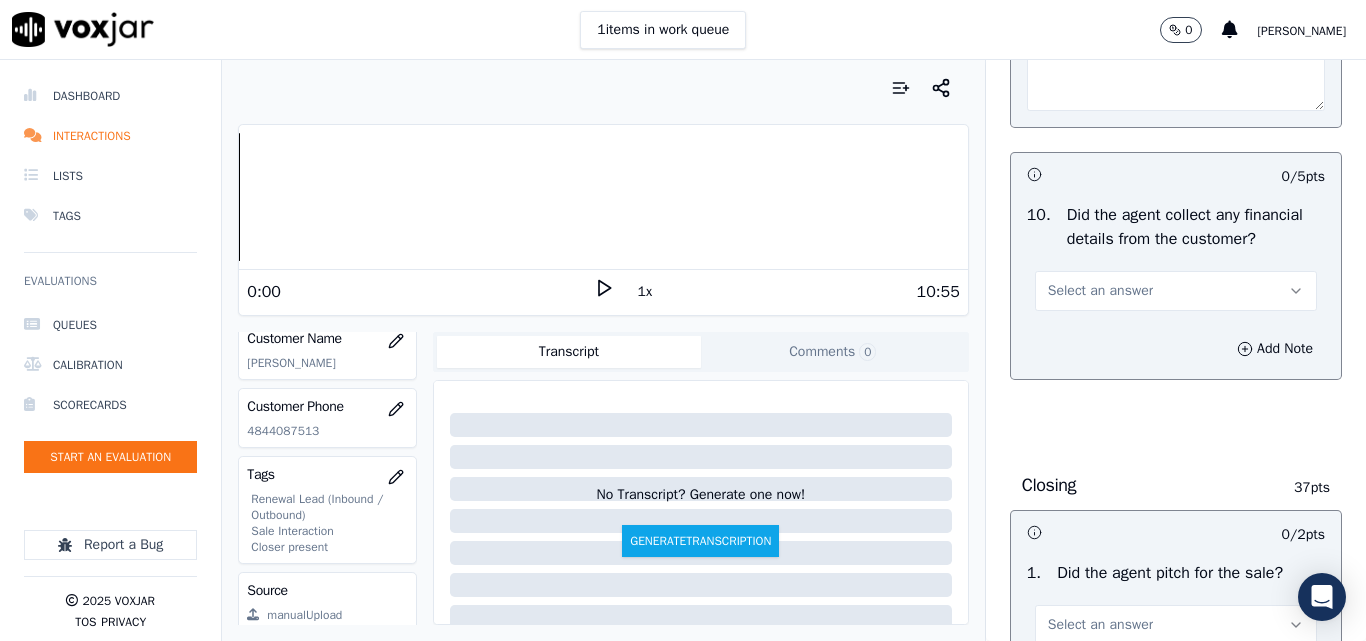 scroll, scrollTop: 4000, scrollLeft: 0, axis: vertical 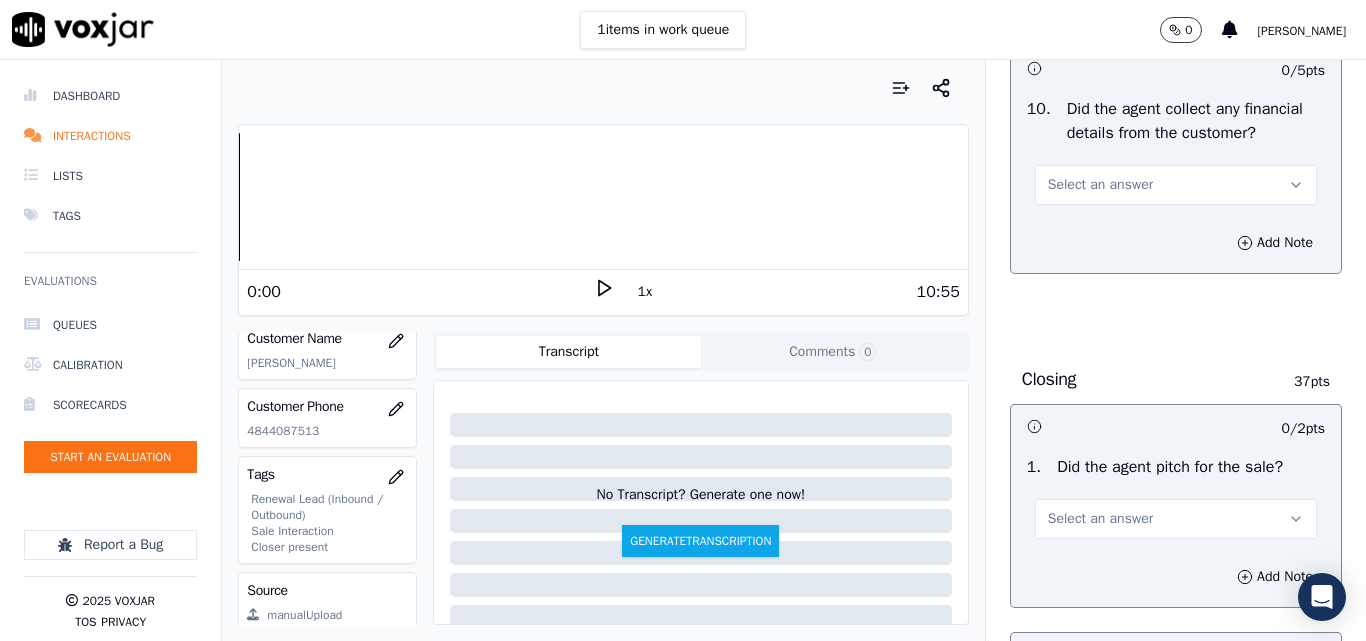 click on "Select an answer" at bounding box center [1100, 185] 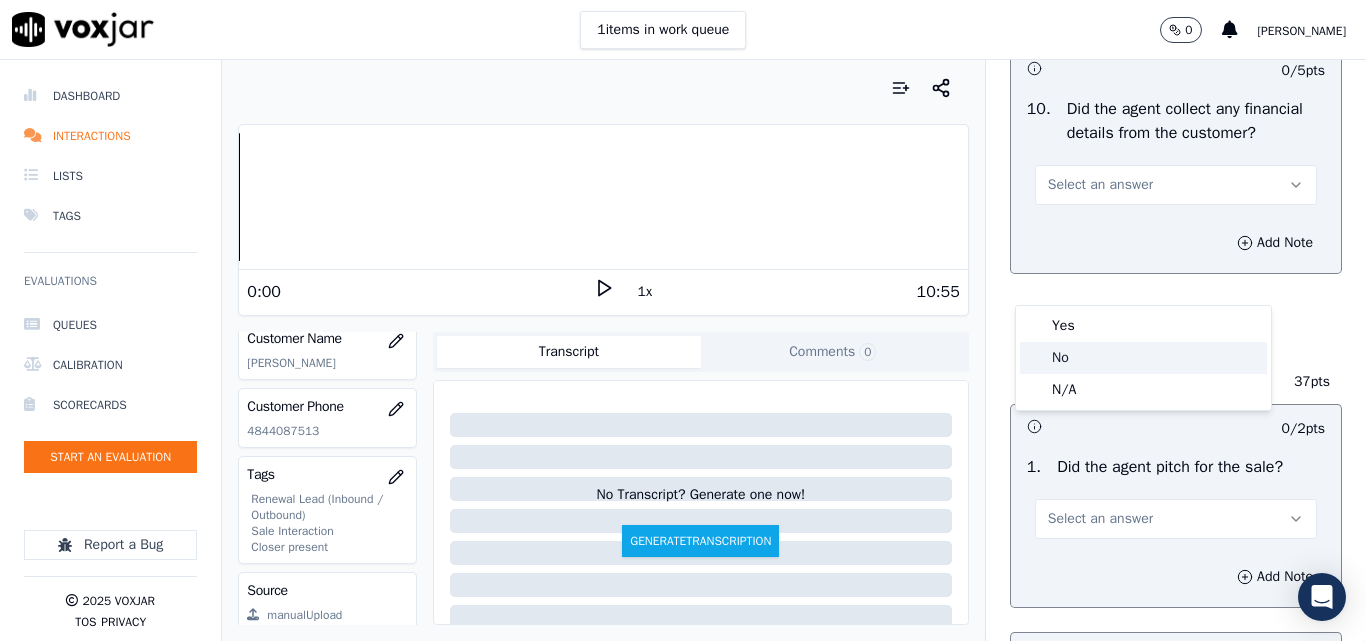 click on "No" 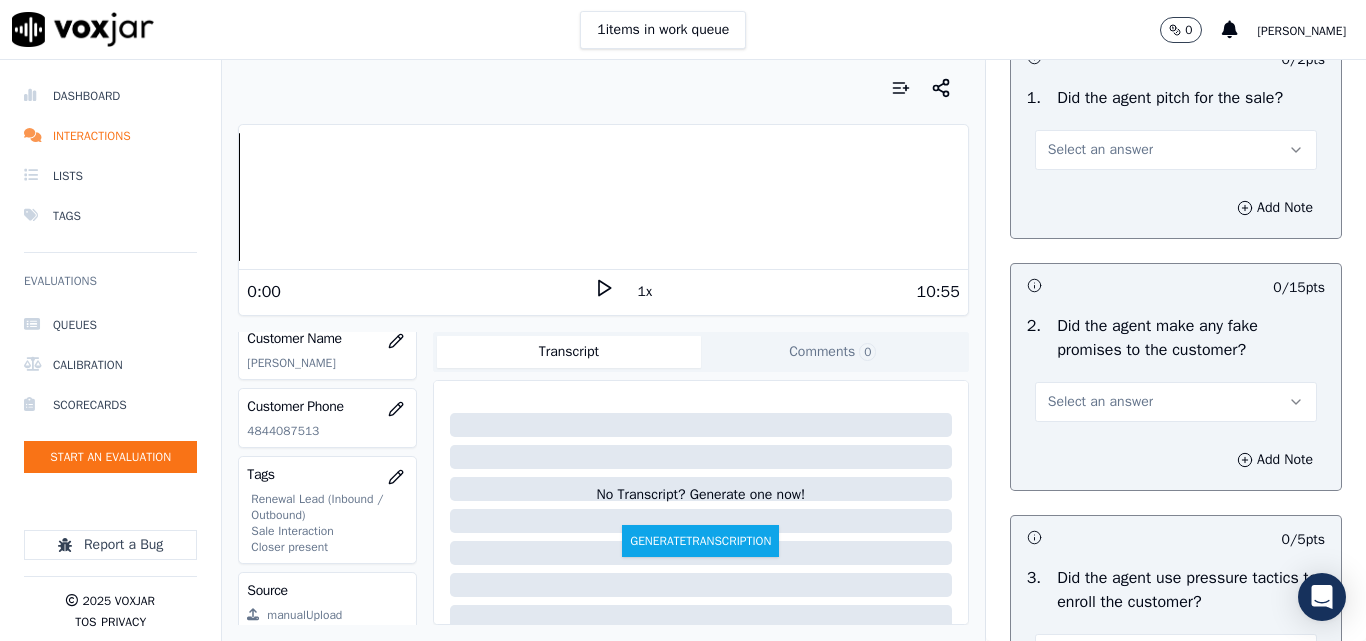 scroll, scrollTop: 4400, scrollLeft: 0, axis: vertical 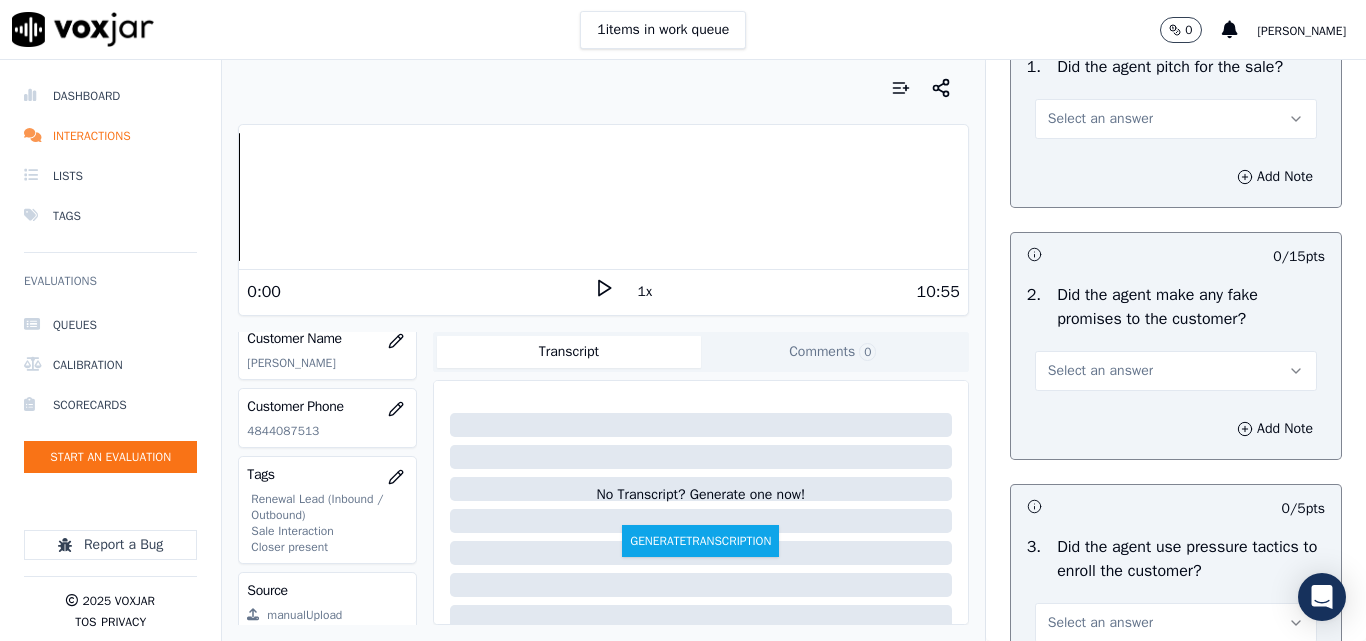 click on "Select an answer" at bounding box center [1100, 119] 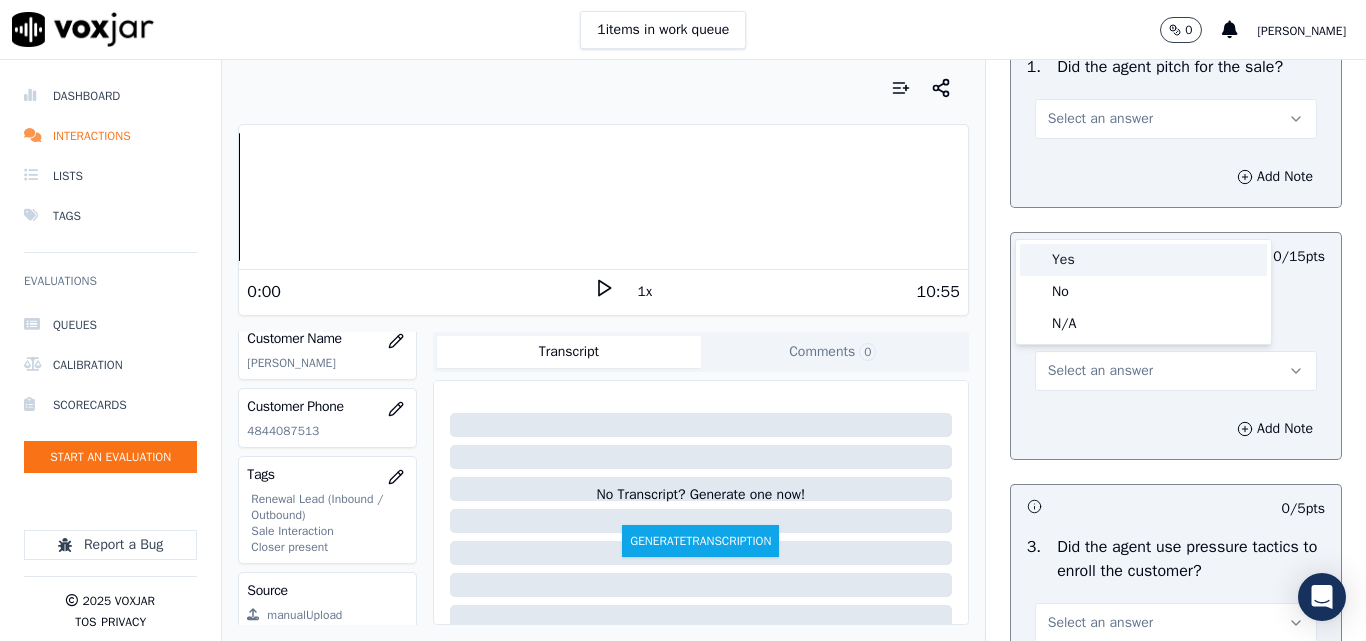 click on "Yes" at bounding box center (1143, 260) 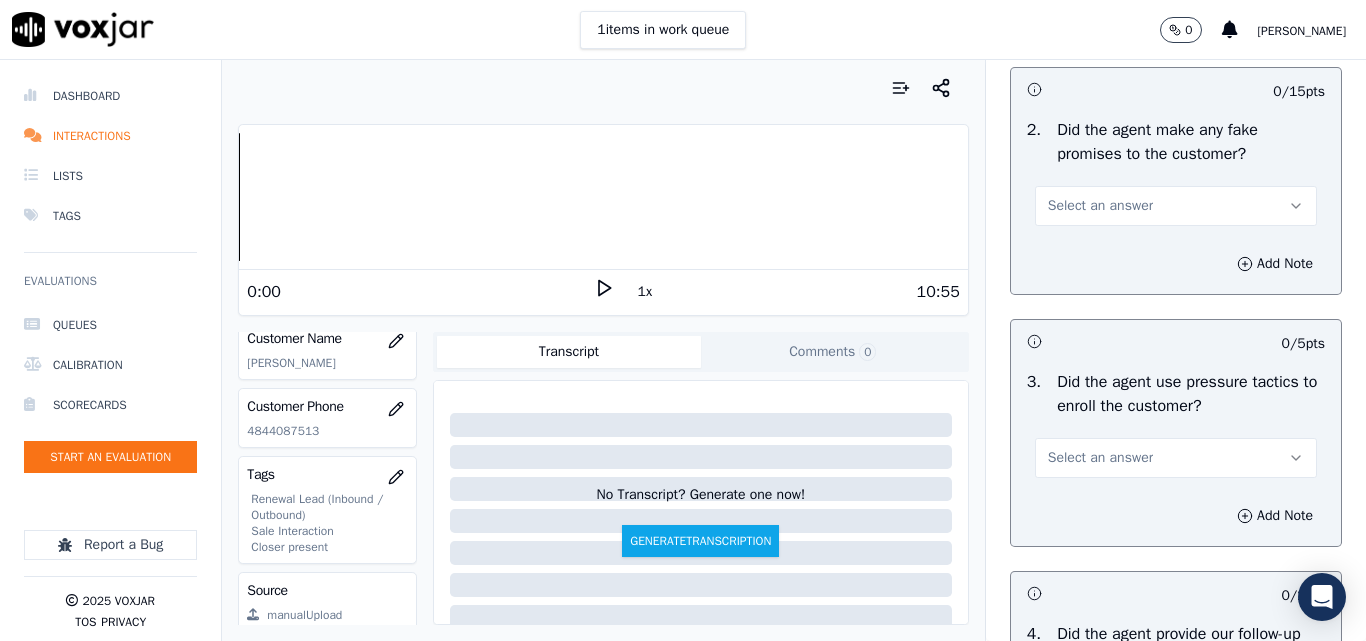 scroll, scrollTop: 4600, scrollLeft: 0, axis: vertical 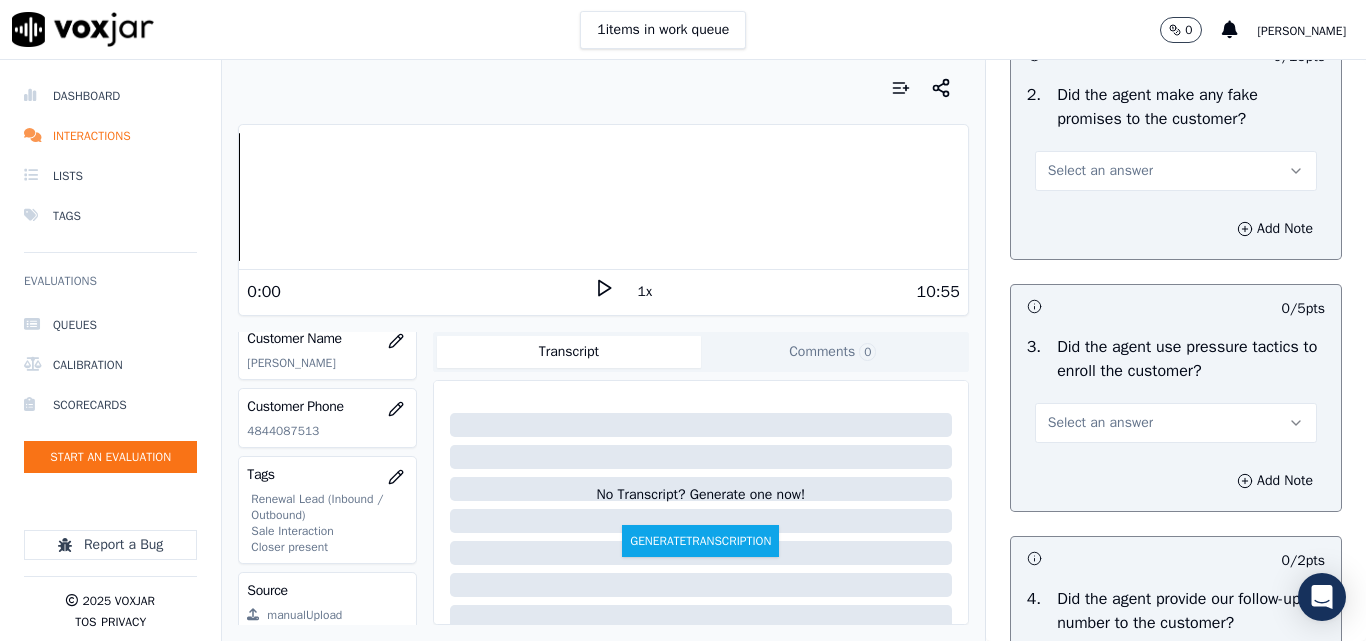 click on "Select an answer" at bounding box center (1100, 171) 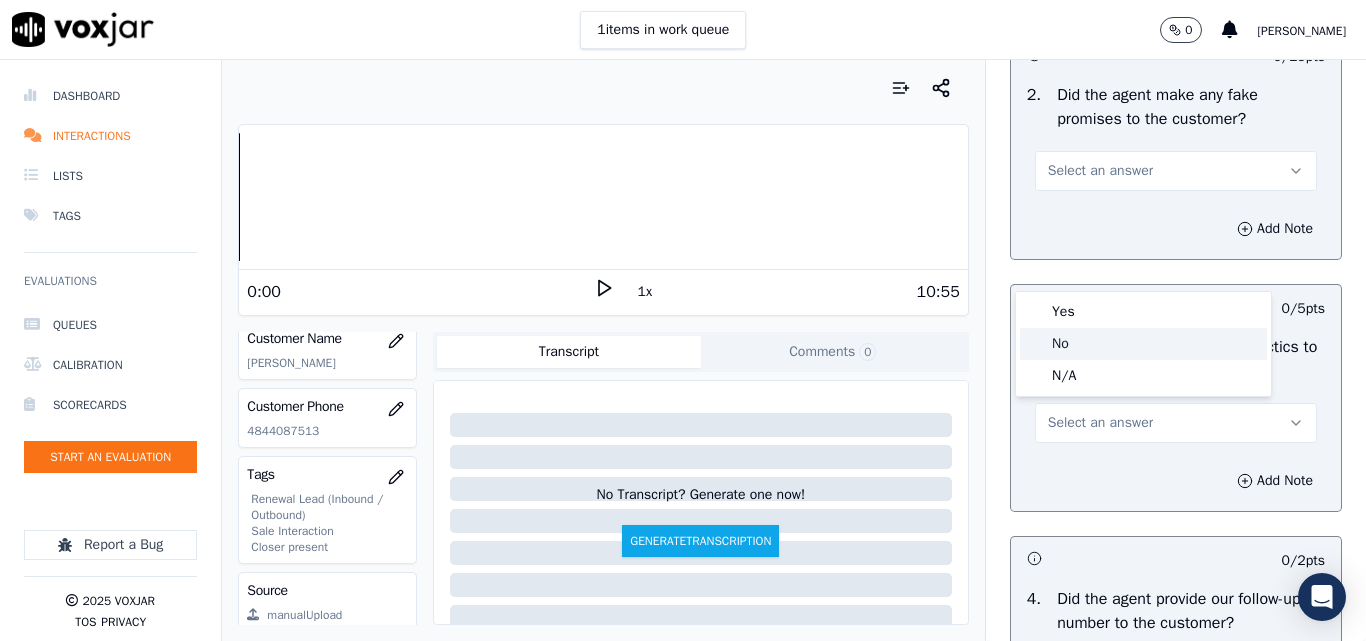 click on "No" 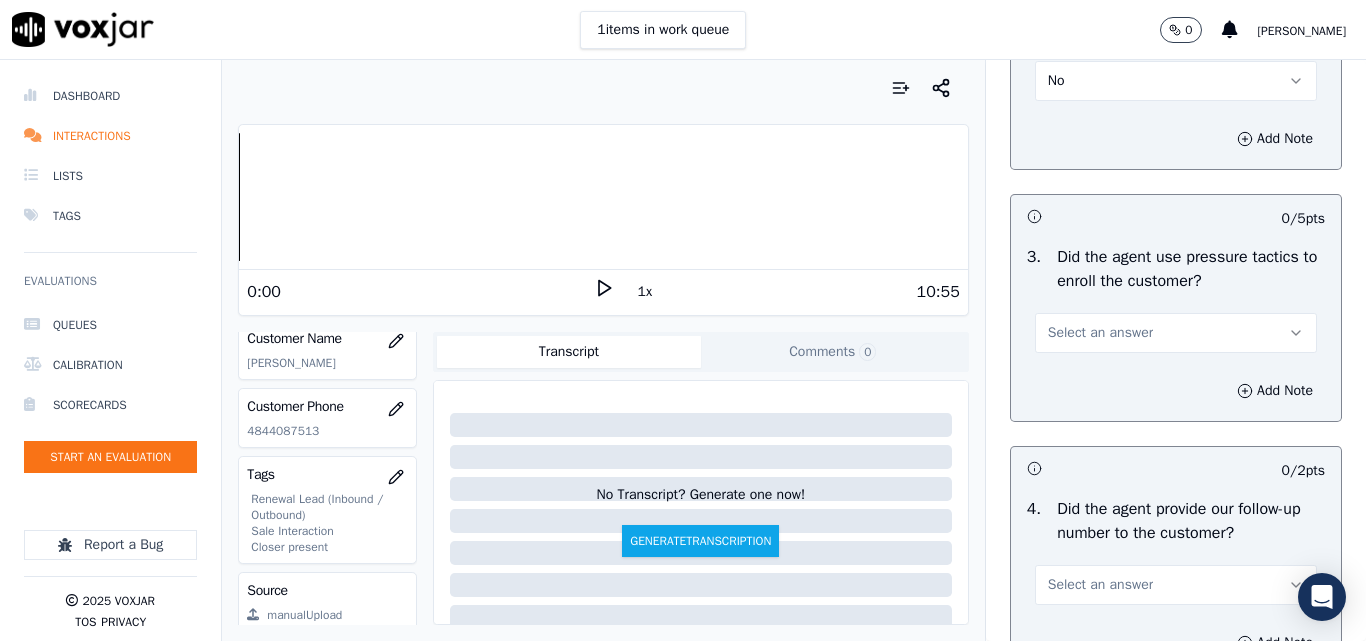 scroll, scrollTop: 4800, scrollLeft: 0, axis: vertical 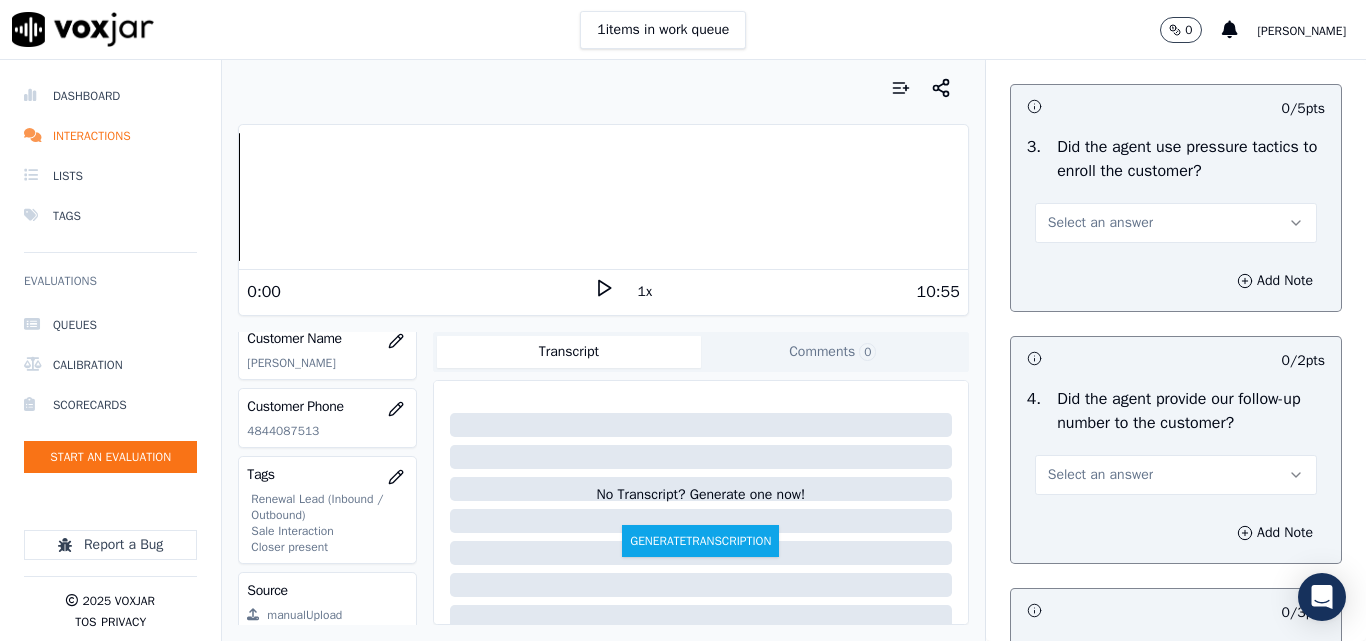 click on "Select an answer" at bounding box center [1100, 223] 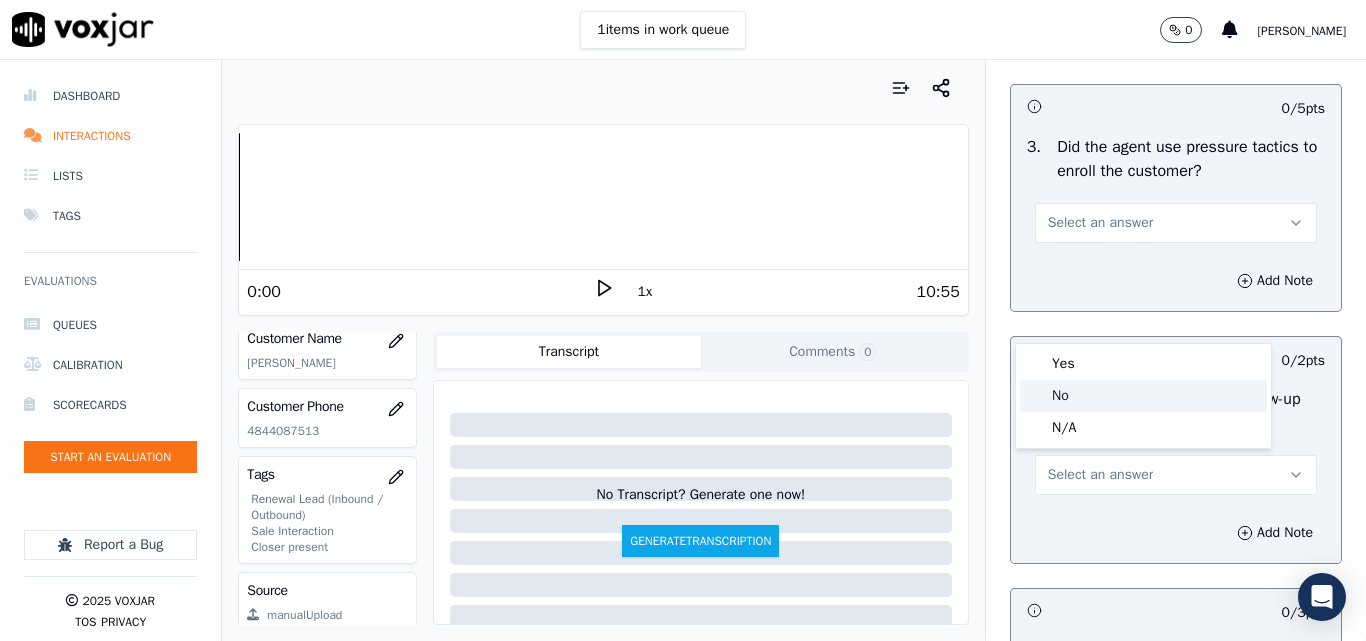 click on "No" 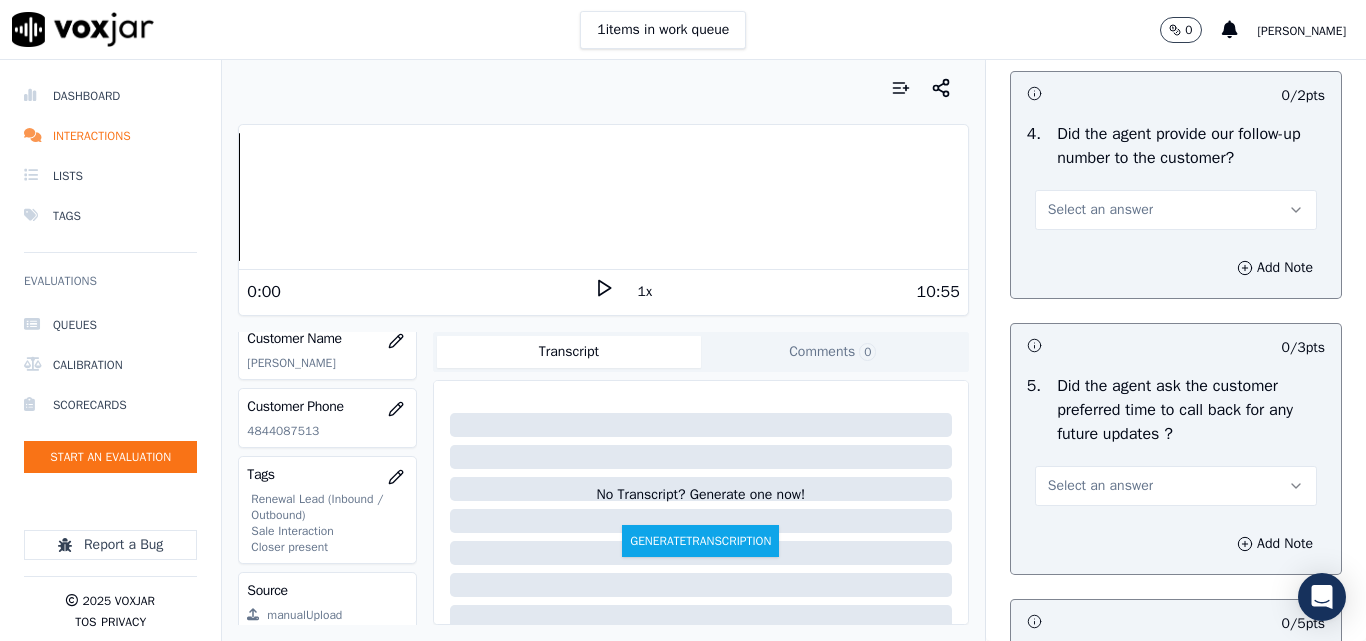scroll, scrollTop: 5100, scrollLeft: 0, axis: vertical 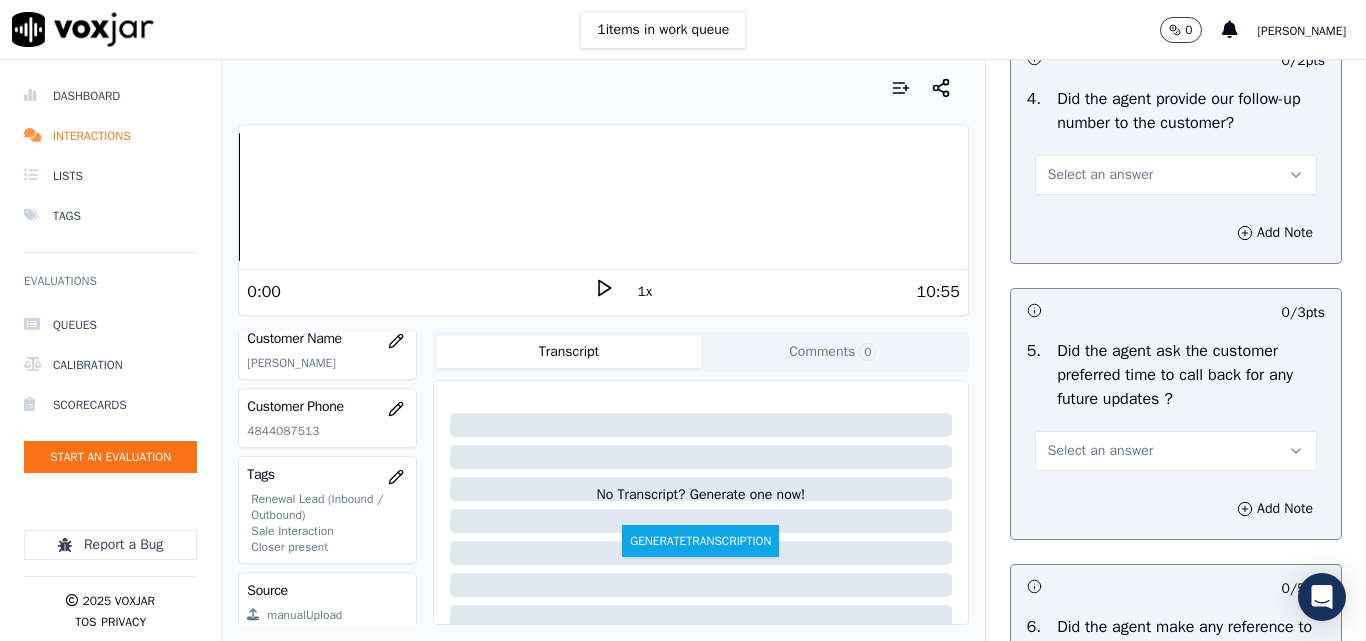 click on "Select an answer" at bounding box center (1100, 175) 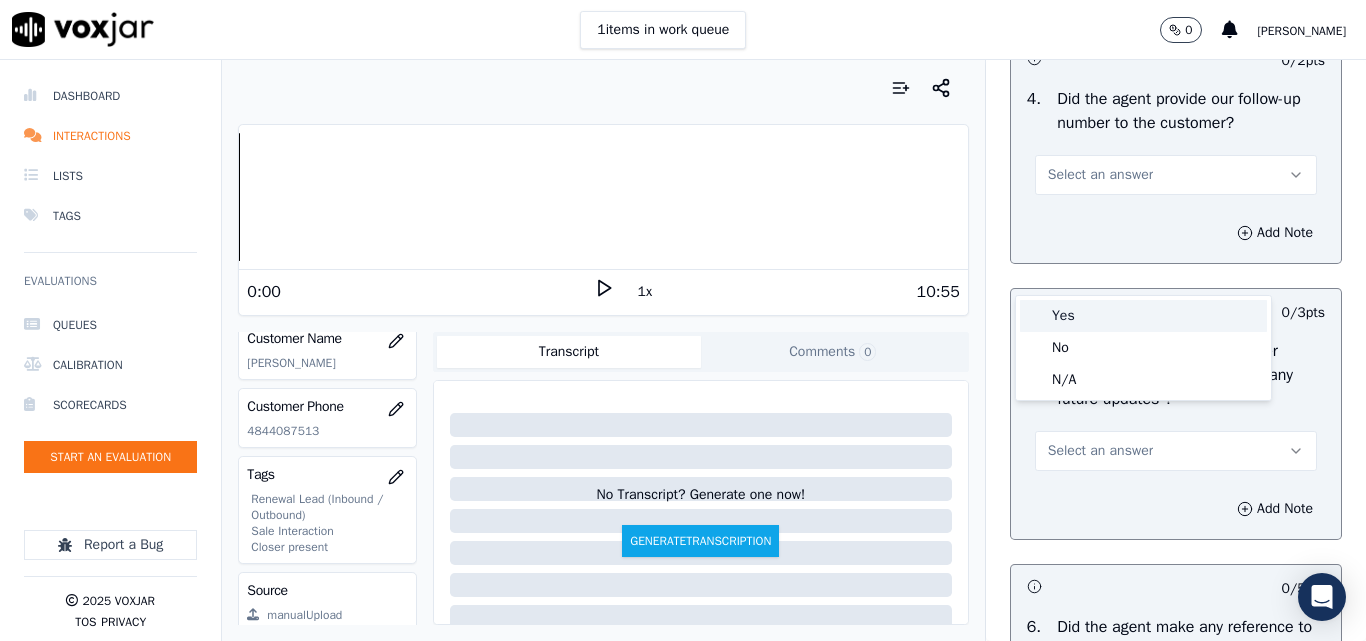 click on "Yes" at bounding box center (1143, 316) 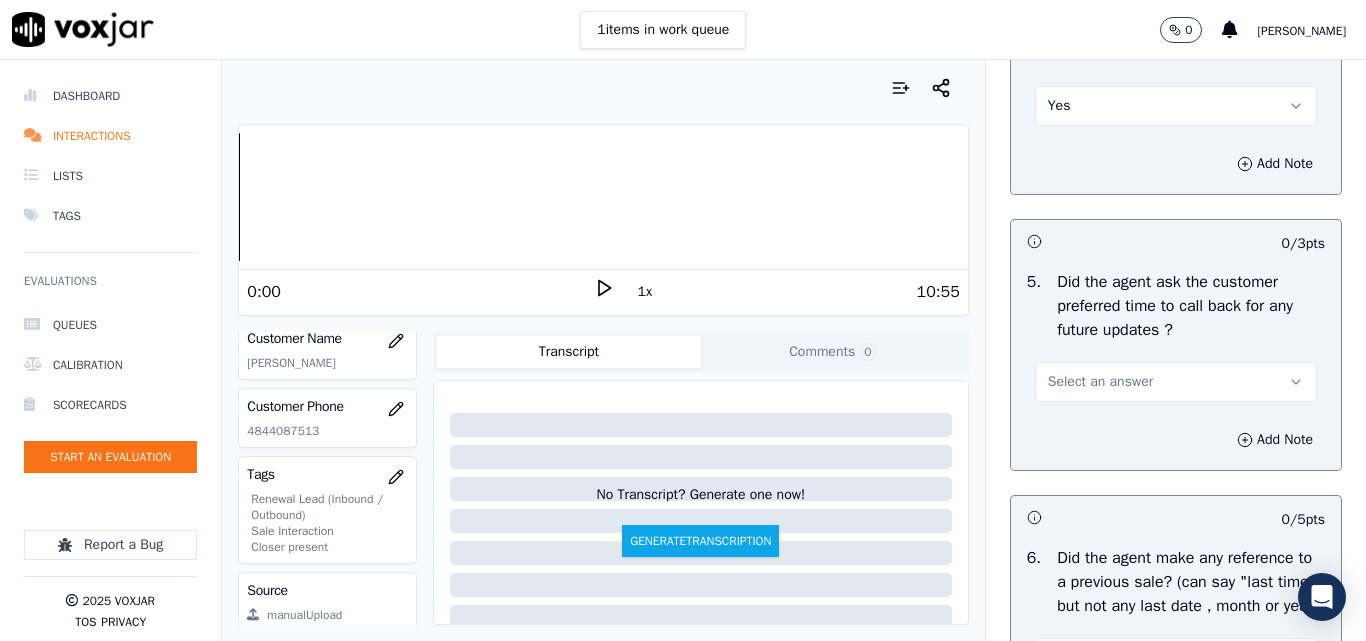 scroll, scrollTop: 5200, scrollLeft: 0, axis: vertical 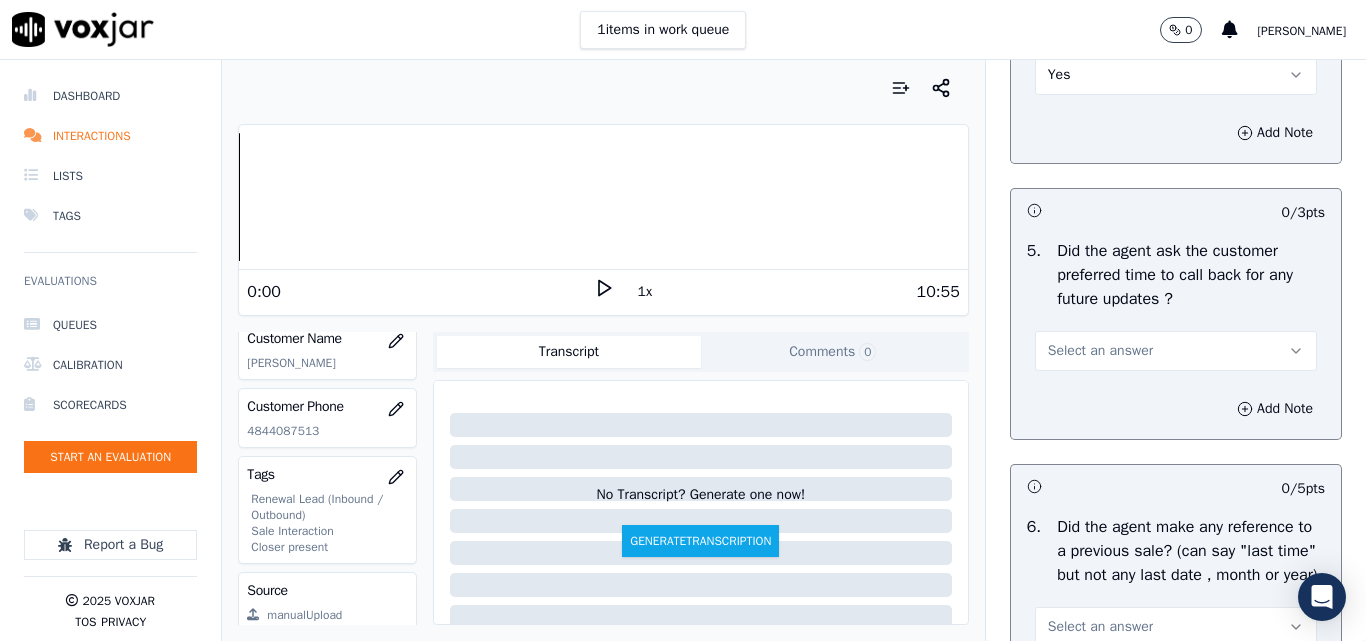 click on "Select an answer" at bounding box center (1100, 351) 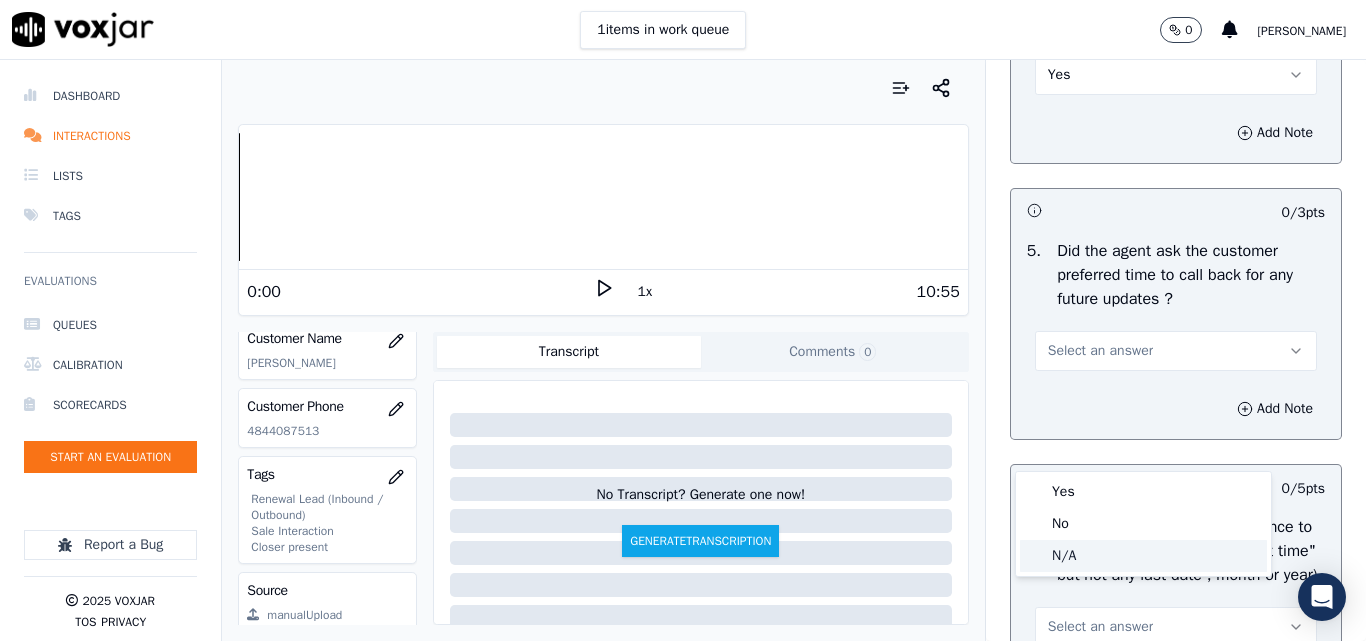 click on "N/A" 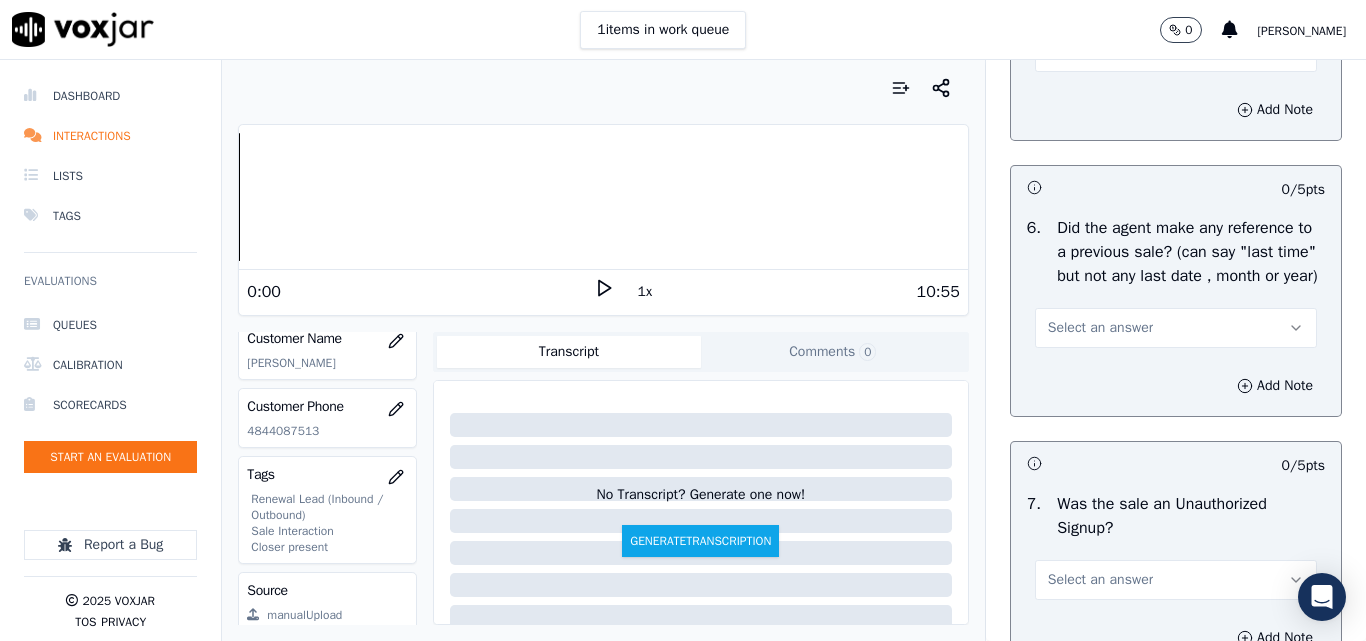 scroll, scrollTop: 5500, scrollLeft: 0, axis: vertical 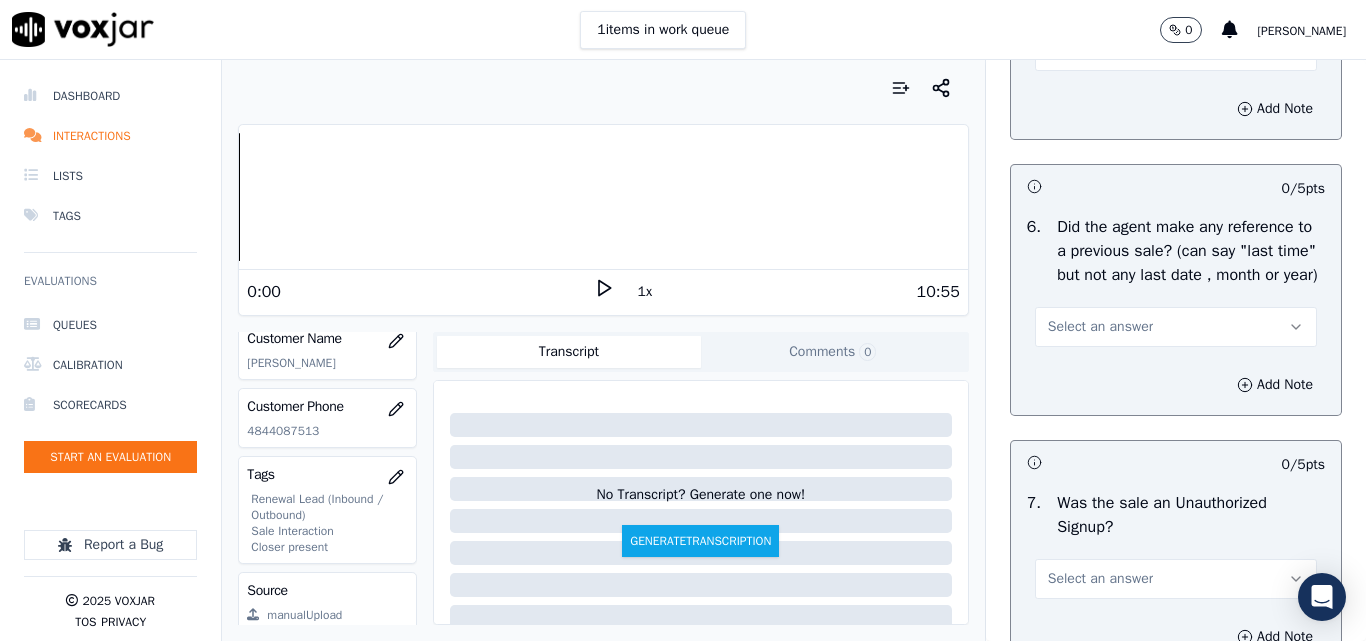 drag, startPoint x: 1058, startPoint y: 448, endPoint x: 1059, endPoint y: 461, distance: 13.038404 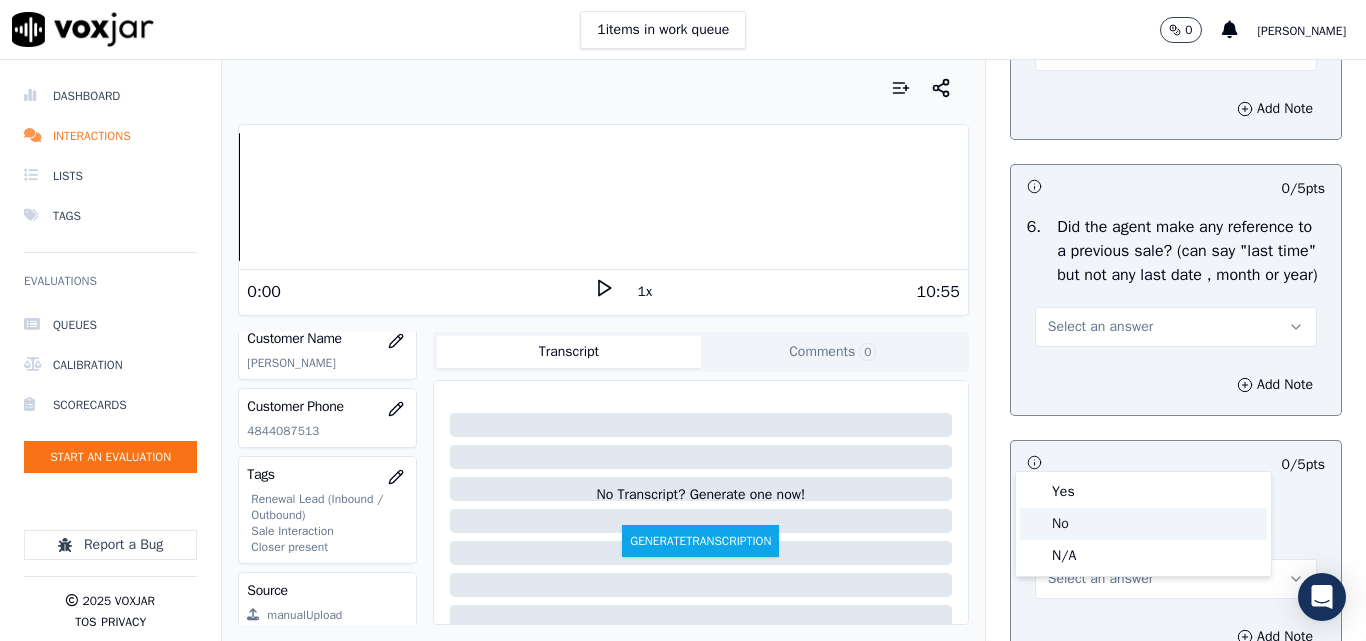 click on "No" 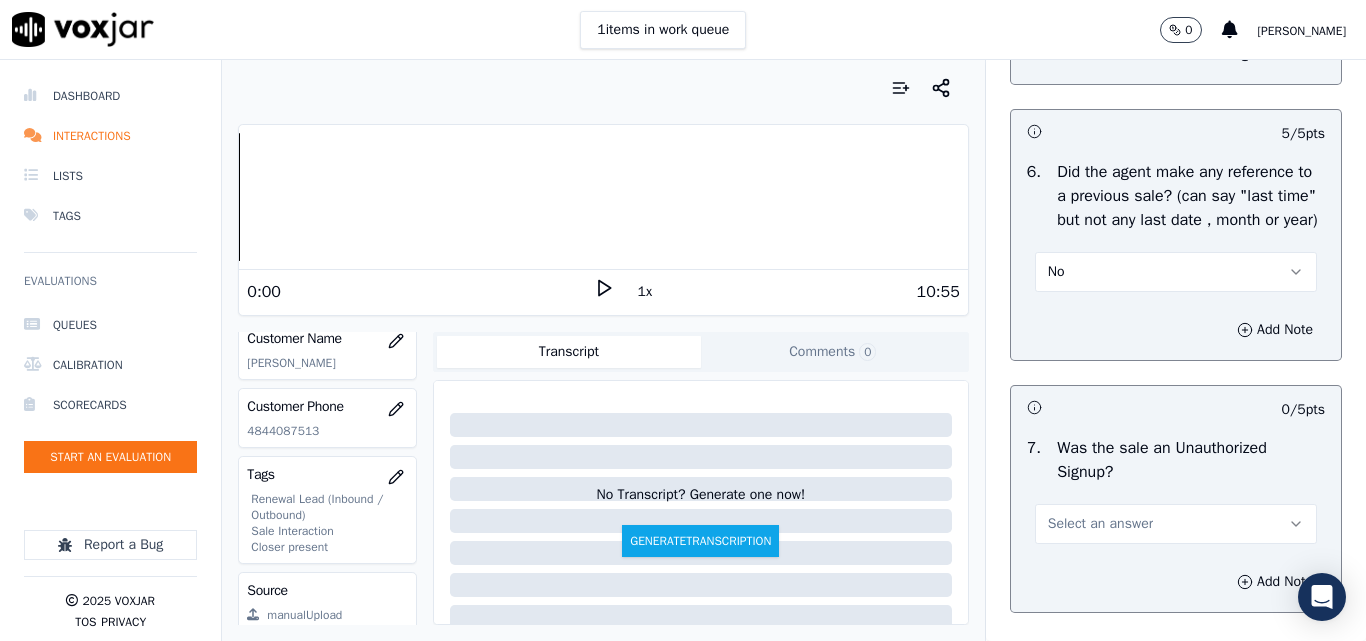 scroll, scrollTop: 5700, scrollLeft: 0, axis: vertical 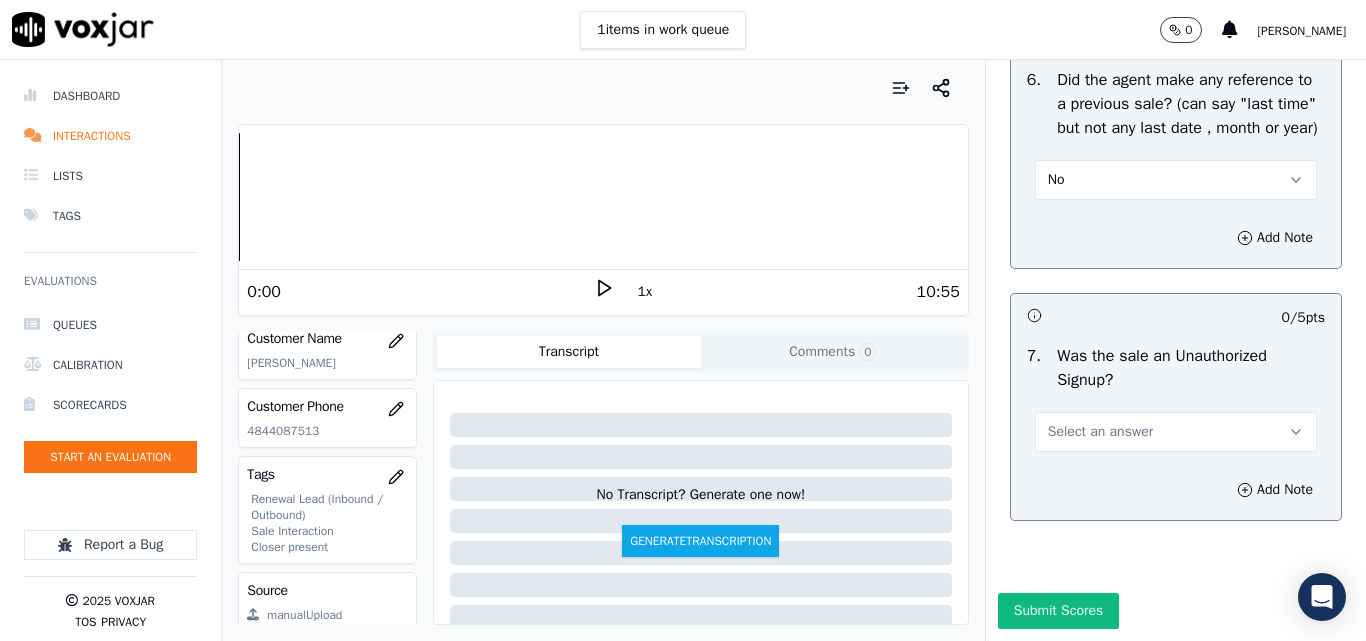 click on "Select an answer" at bounding box center (1100, 432) 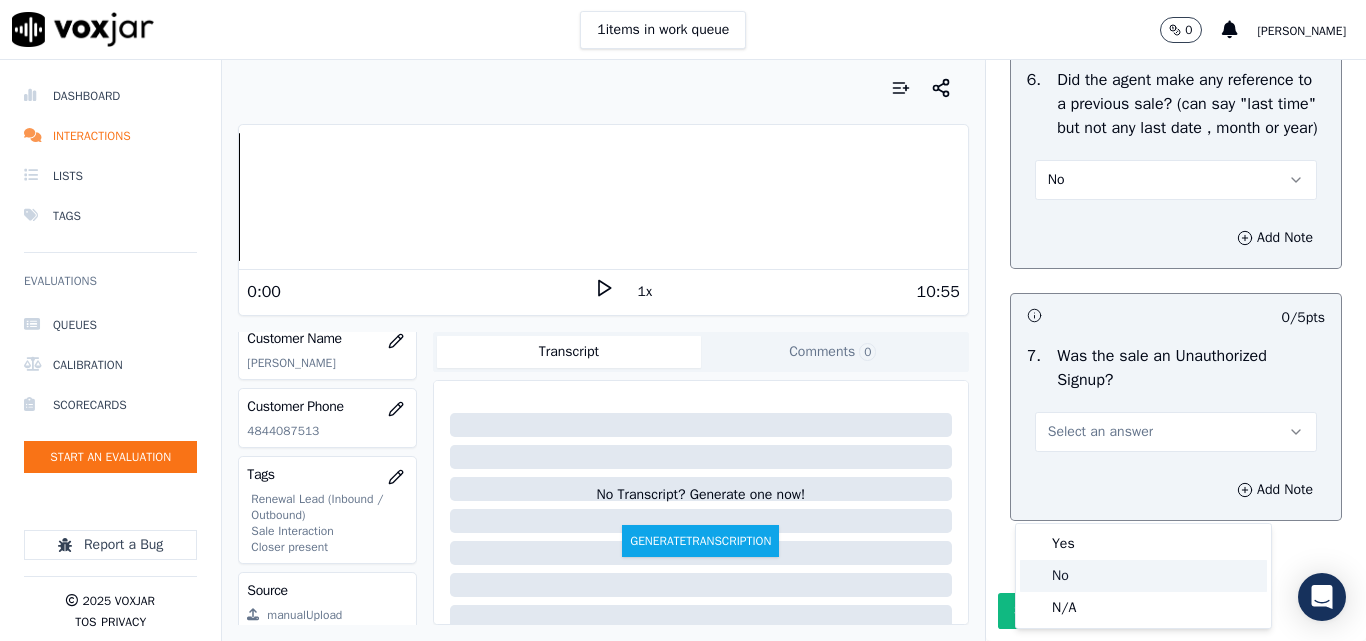 click on "No" 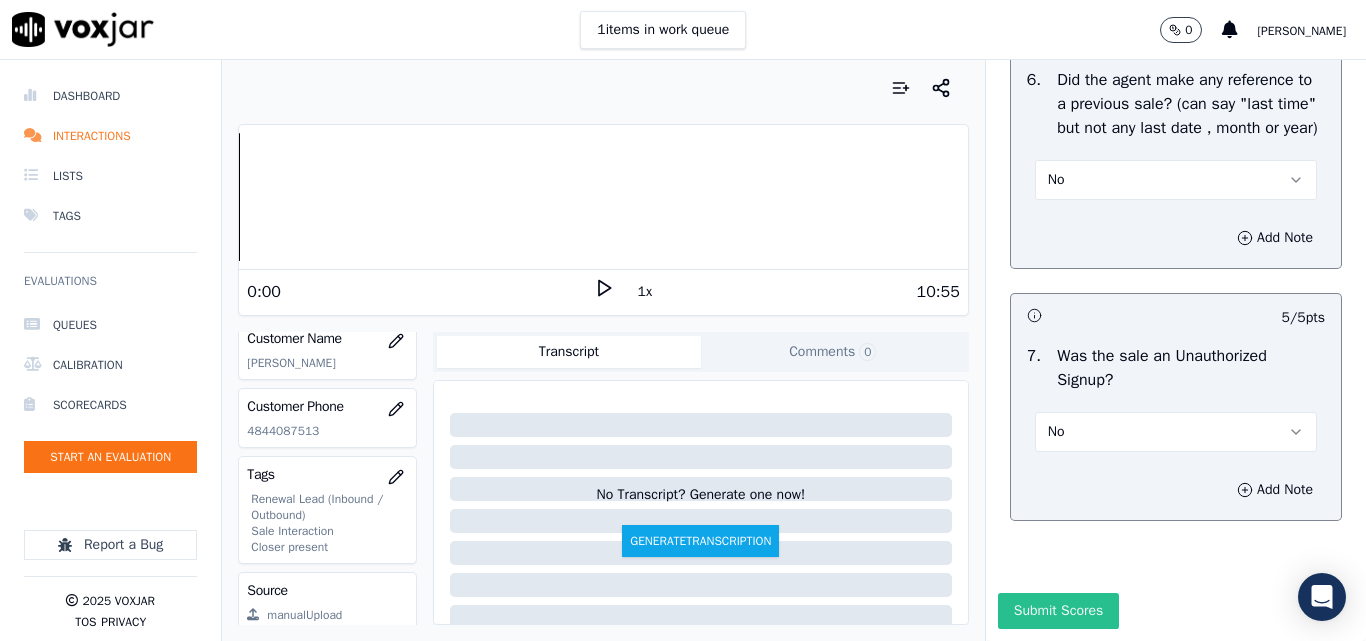 scroll, scrollTop: 5812, scrollLeft: 0, axis: vertical 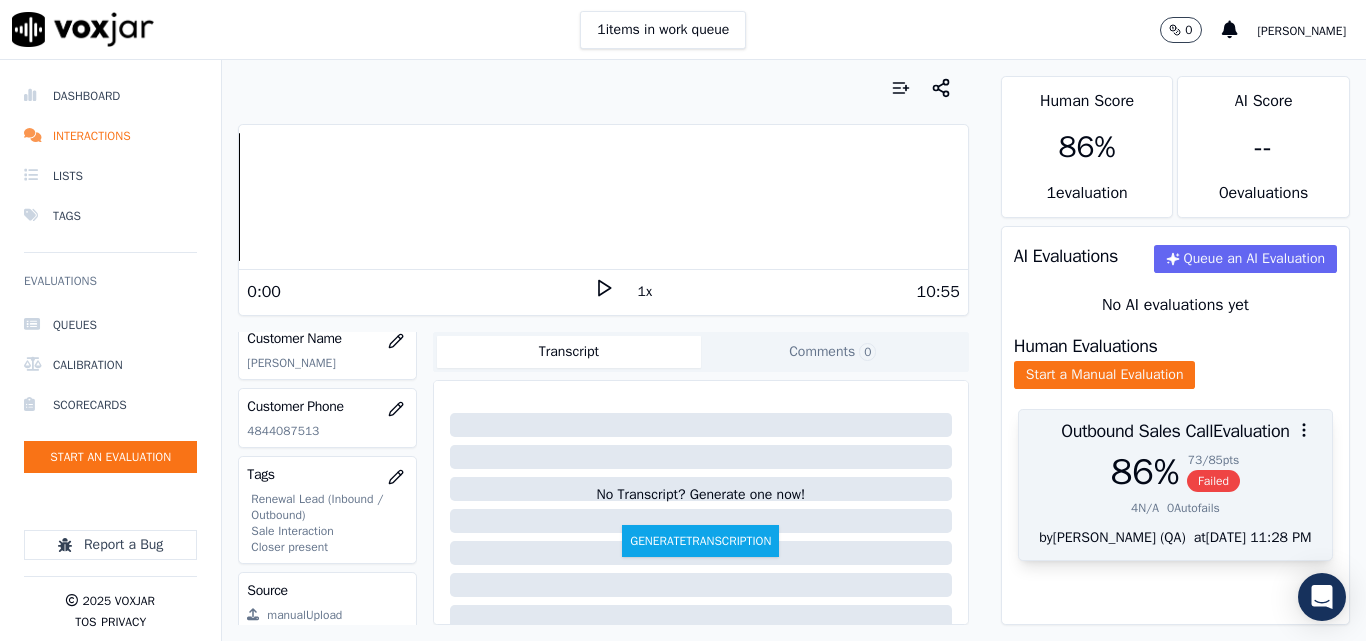 click on "Failed" at bounding box center (1213, 481) 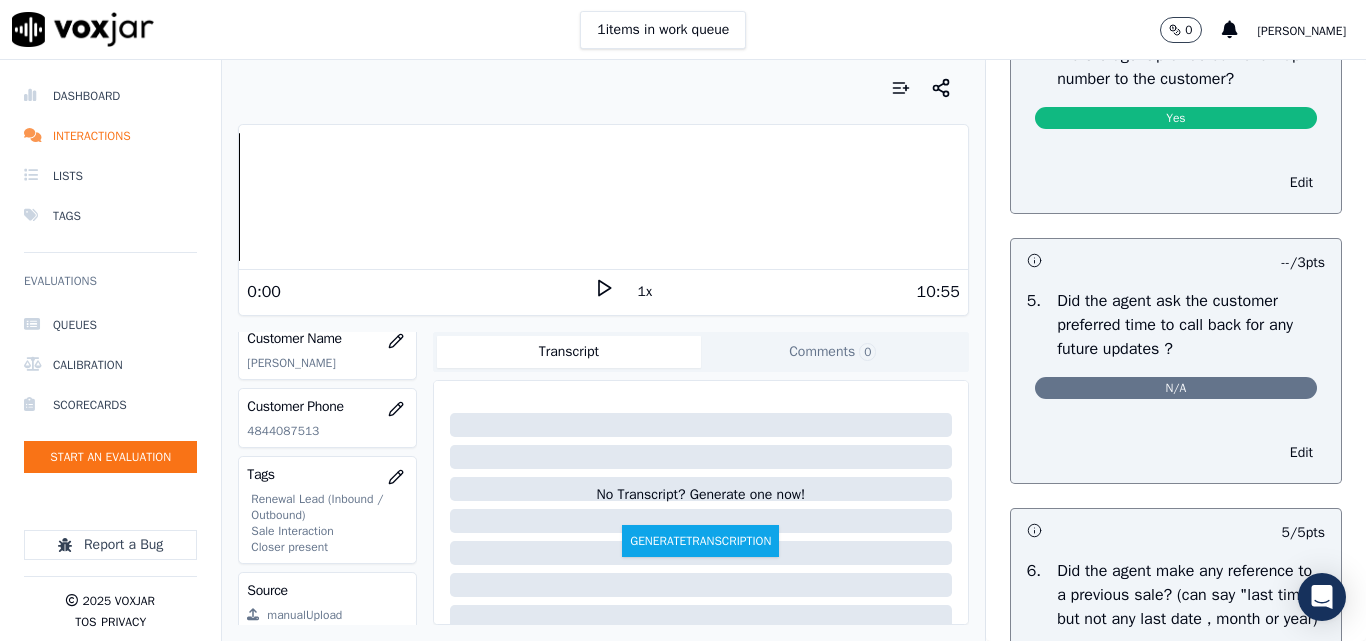 scroll, scrollTop: 4938, scrollLeft: 0, axis: vertical 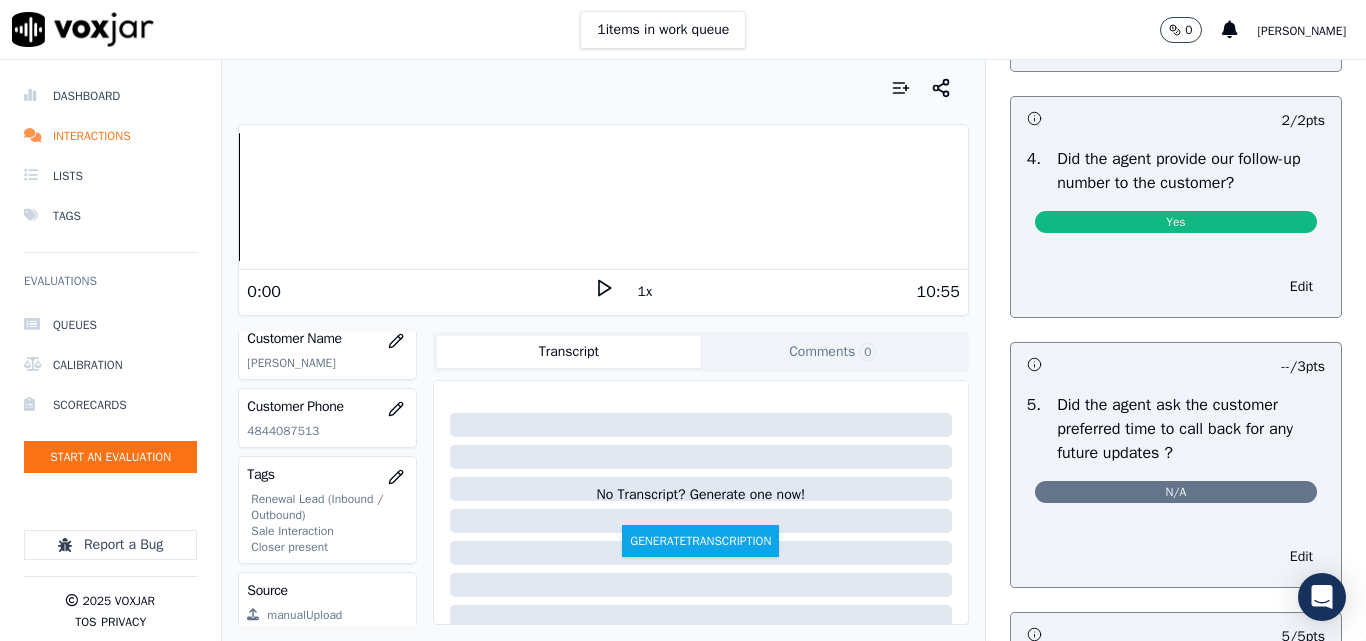 click on "Edit" at bounding box center [1176, 283] 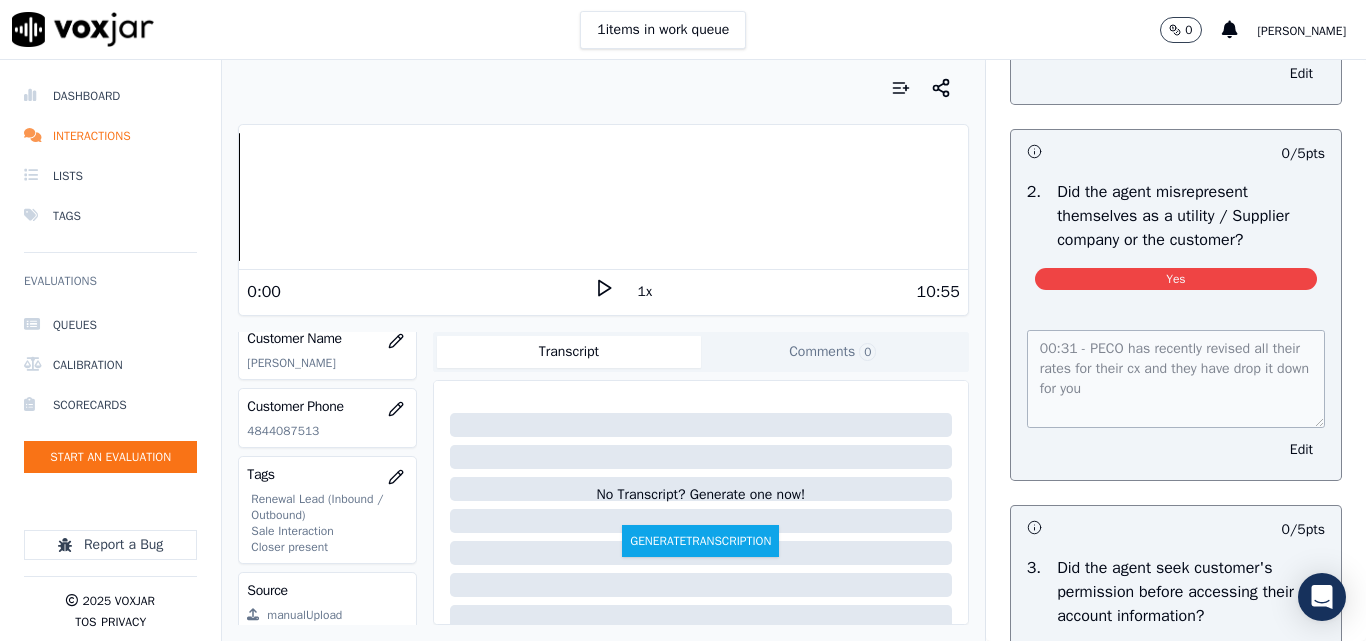scroll, scrollTop: 1438, scrollLeft: 0, axis: vertical 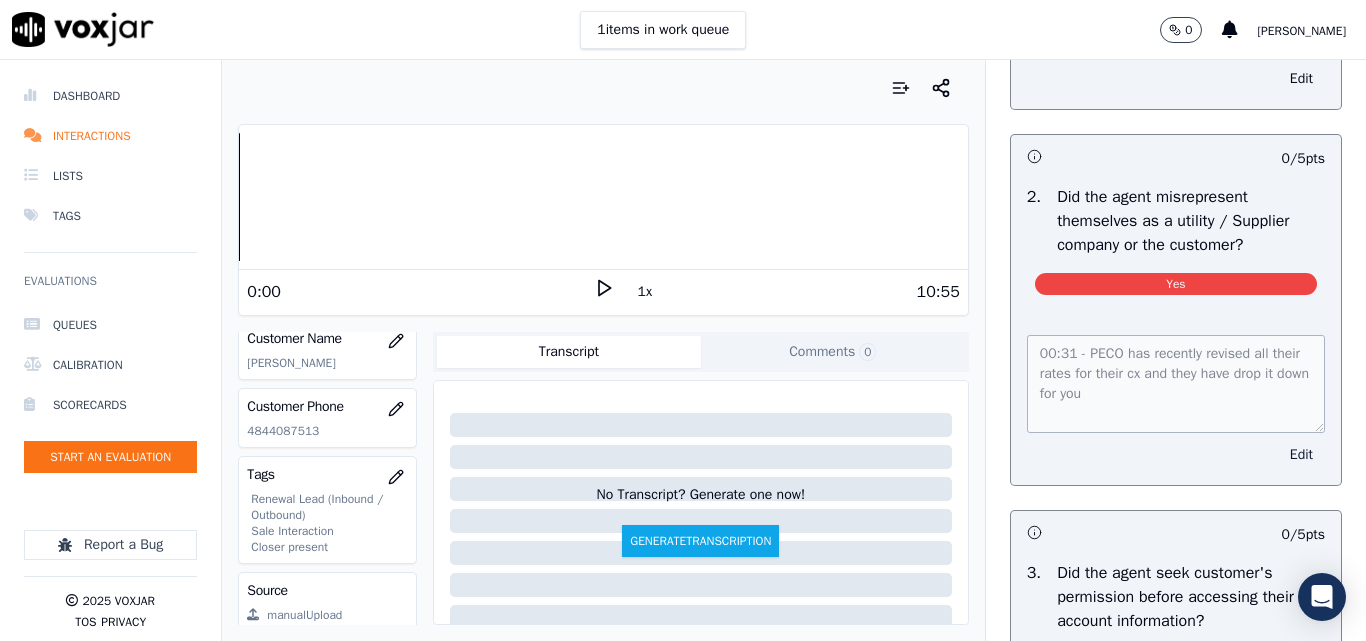 click on "Edit" at bounding box center [1301, 455] 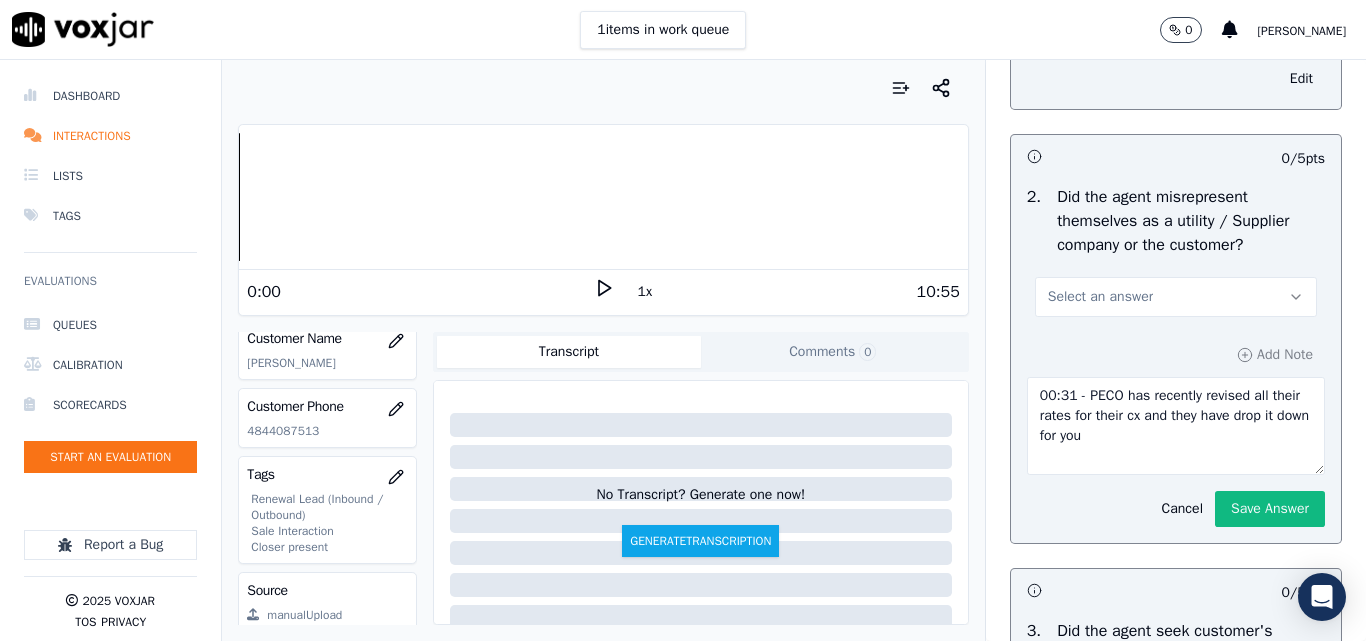 click on "00:31 - PECO has recently revised all their rates for their cx and they have drop it down for you" at bounding box center (1176, 426) 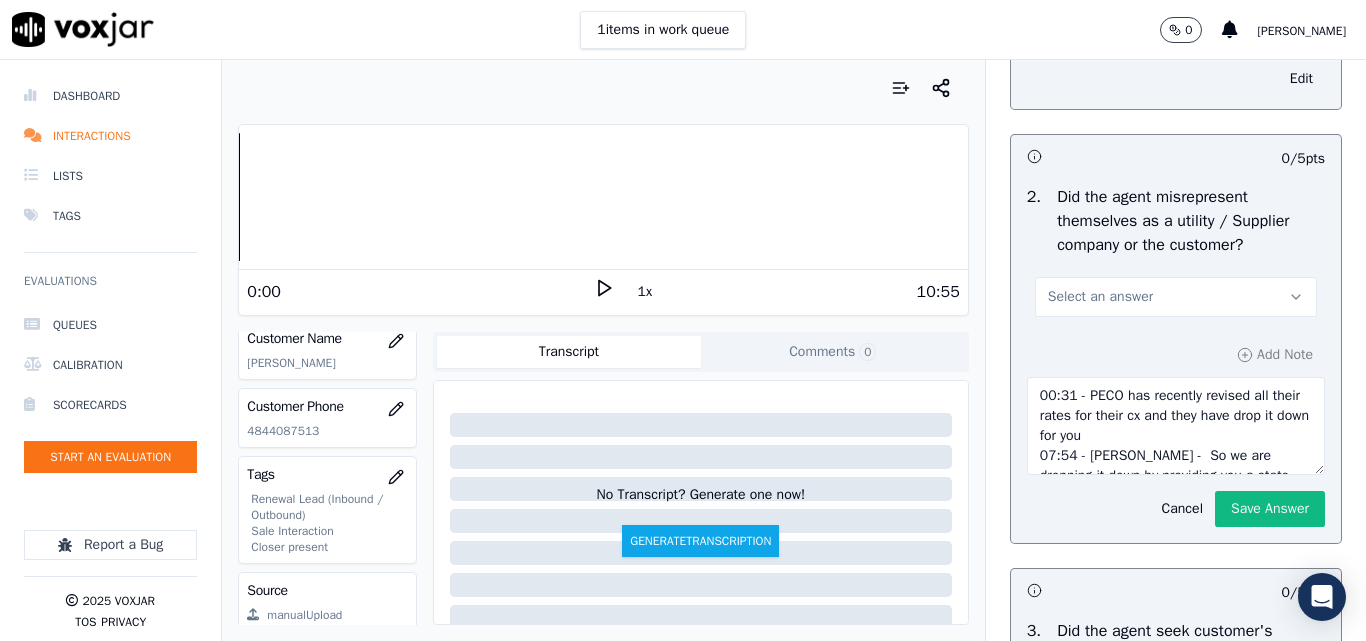 scroll, scrollTop: 31, scrollLeft: 0, axis: vertical 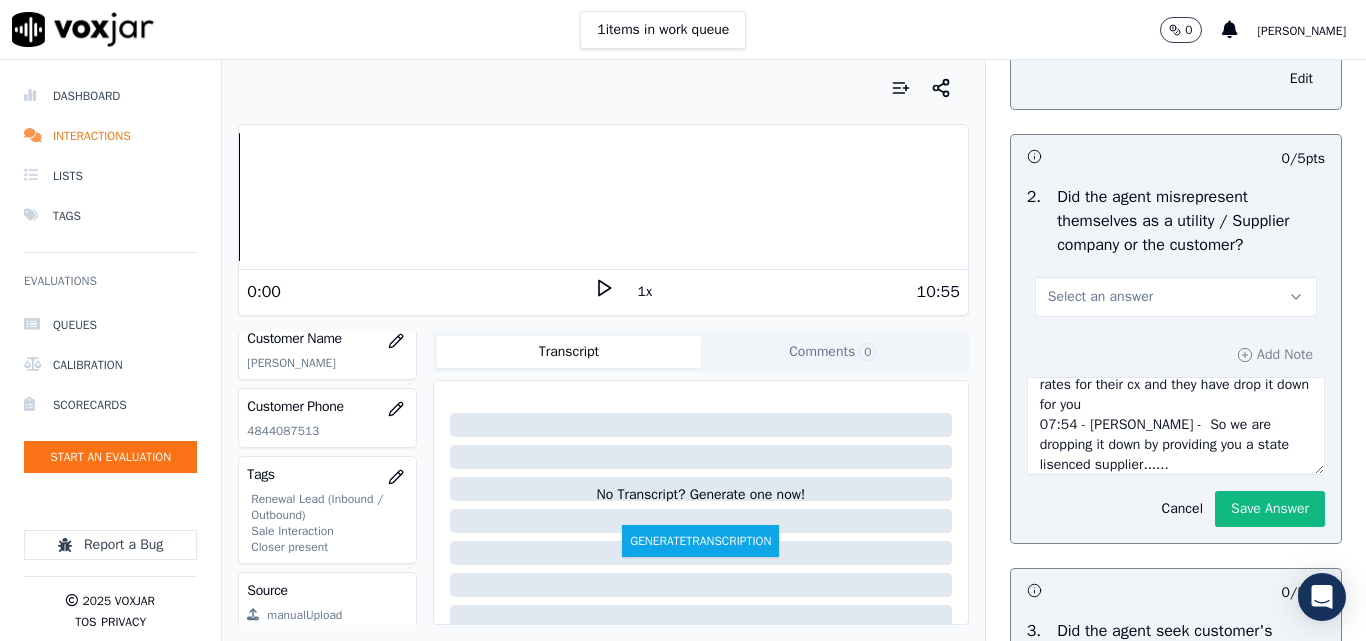click on "00:31 - PECO has recently revised all their rates for their cx and they have drop it down for you
07:54 - [PERSON_NAME] -  So we are dropping it down by providing you a state lisenced supplier......" at bounding box center [1176, 426] 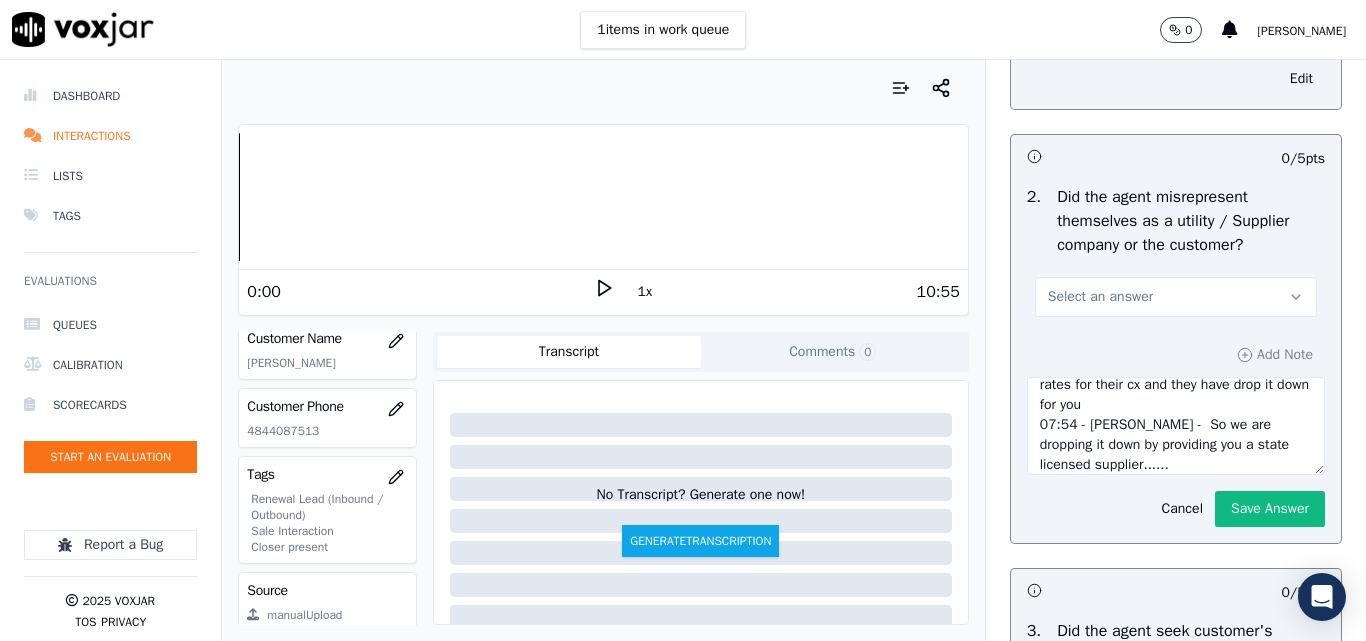type on "00:31 - PECO has recently revised all their rates for their cx and they have drop it down for you
07:54 - [PERSON_NAME] -  So we are dropping it down by providing you a state licensed supplier......" 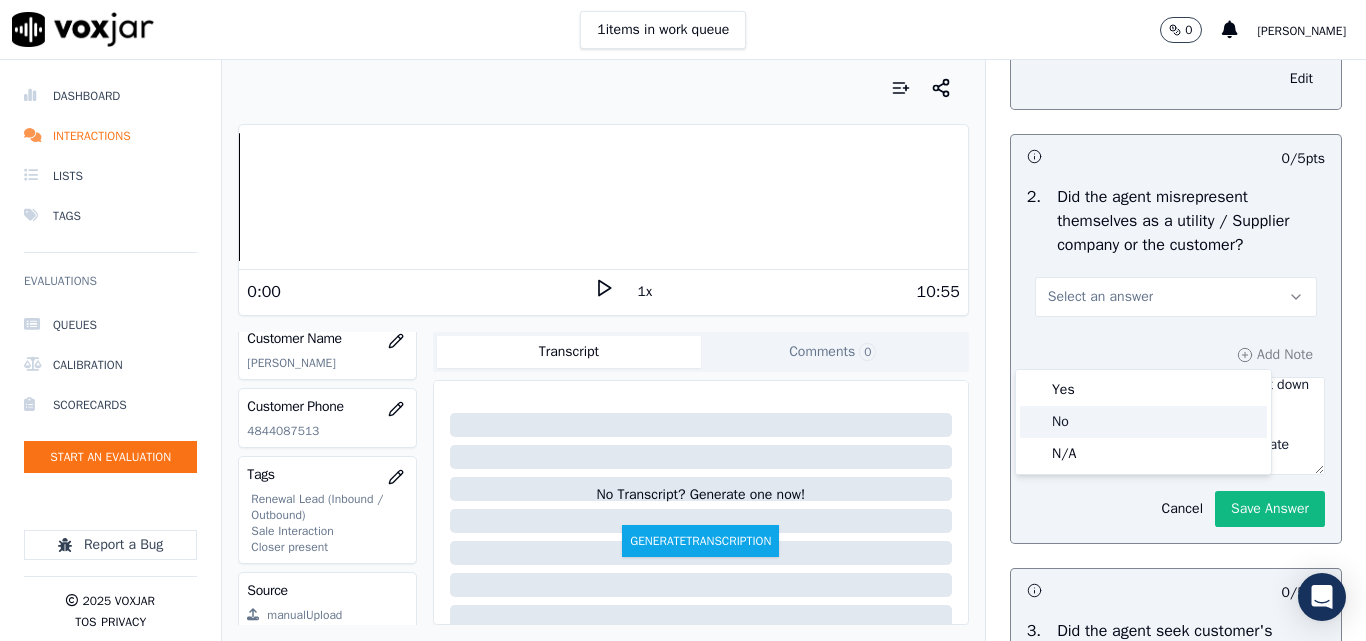 click on "No" 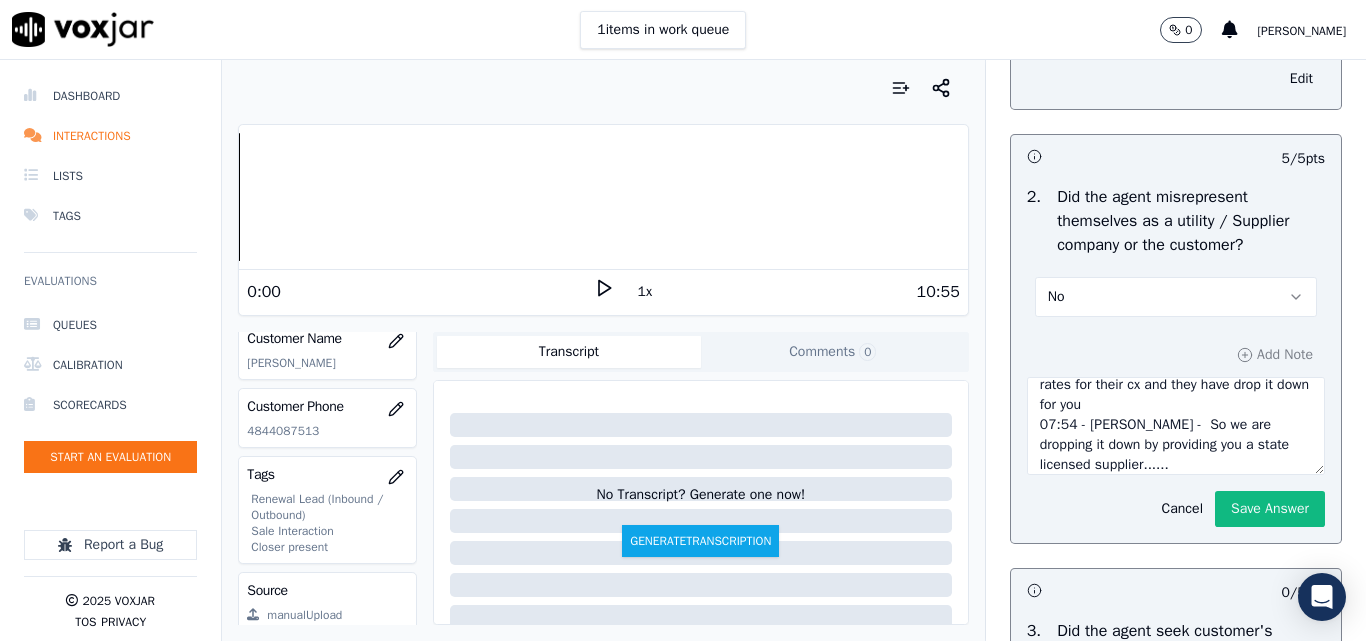click on "No" at bounding box center (1176, 297) 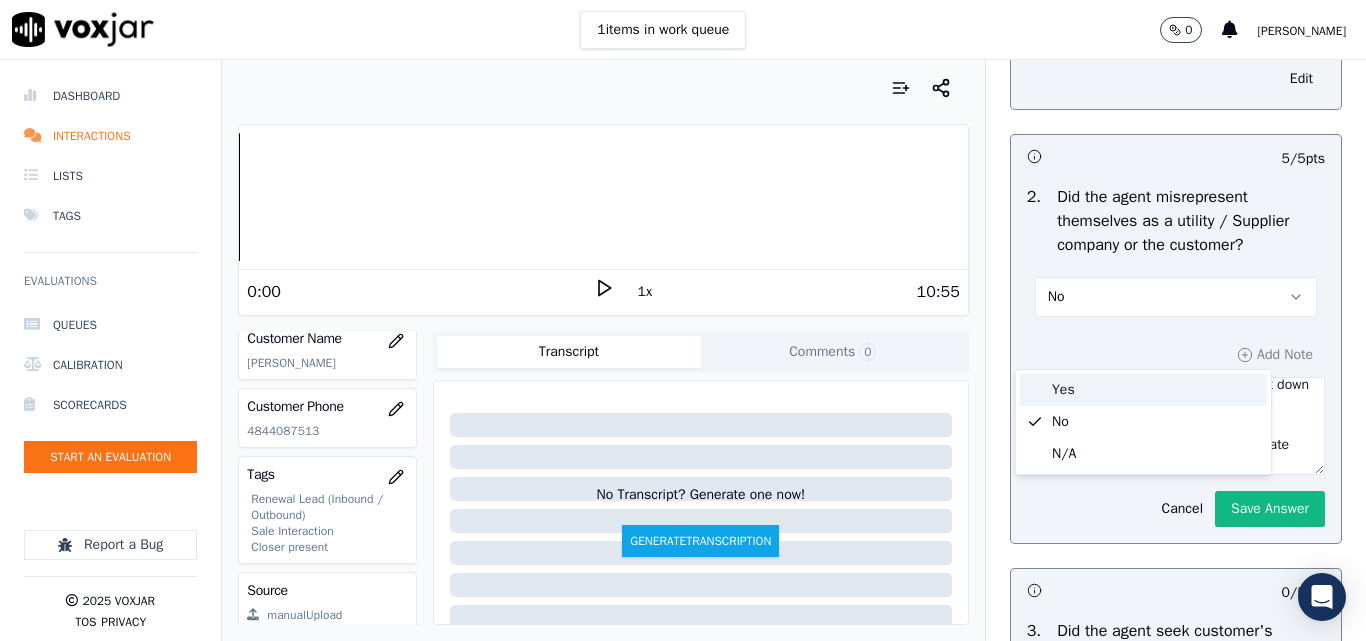 click on "Yes" at bounding box center (1143, 390) 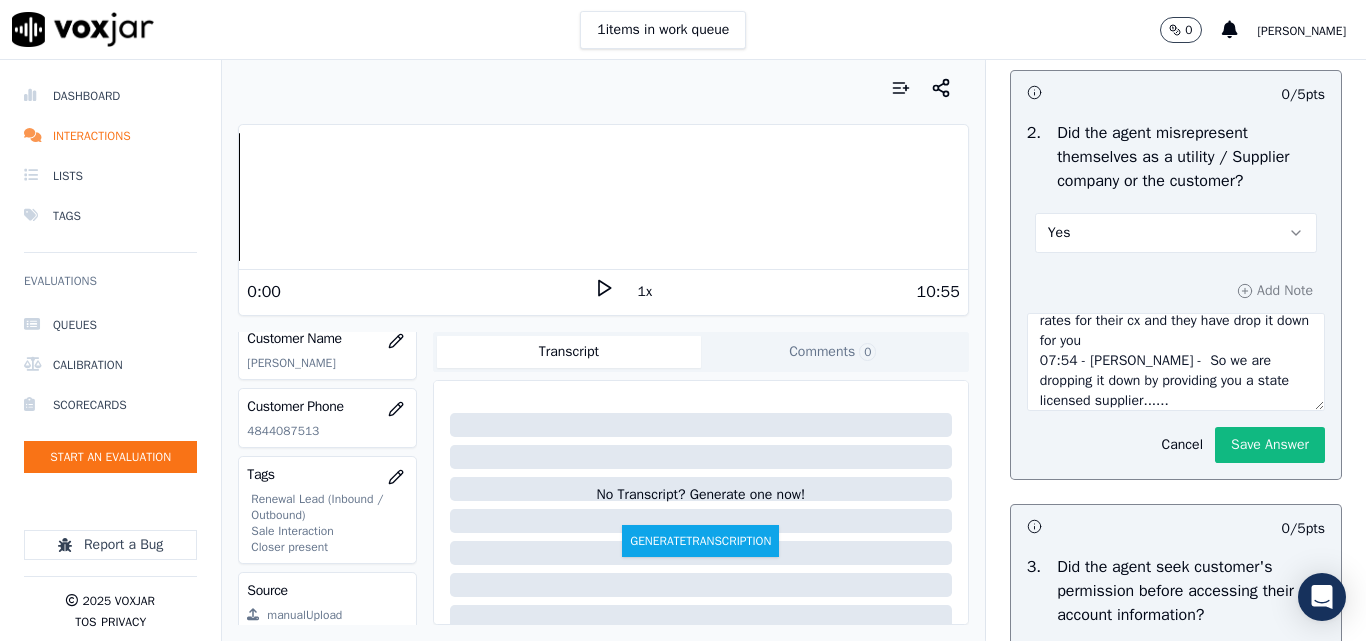 scroll, scrollTop: 1638, scrollLeft: 0, axis: vertical 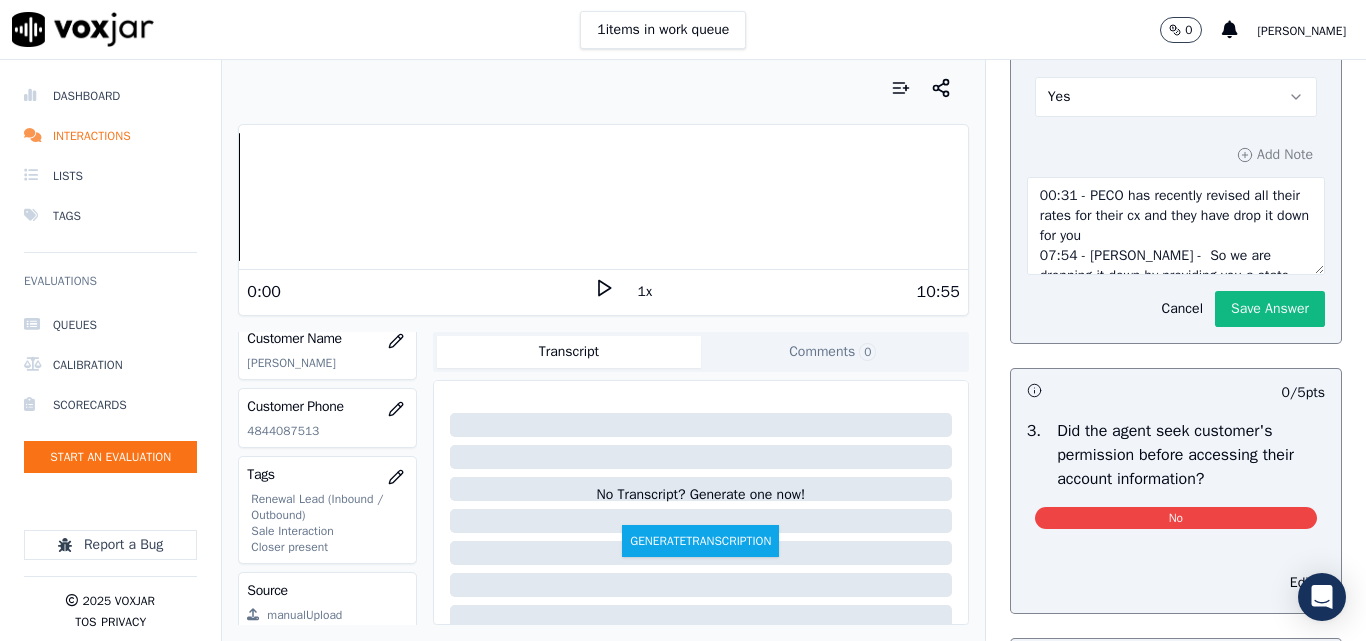 drag, startPoint x: 1151, startPoint y: 309, endPoint x: 987, endPoint y: 211, distance: 191.04973 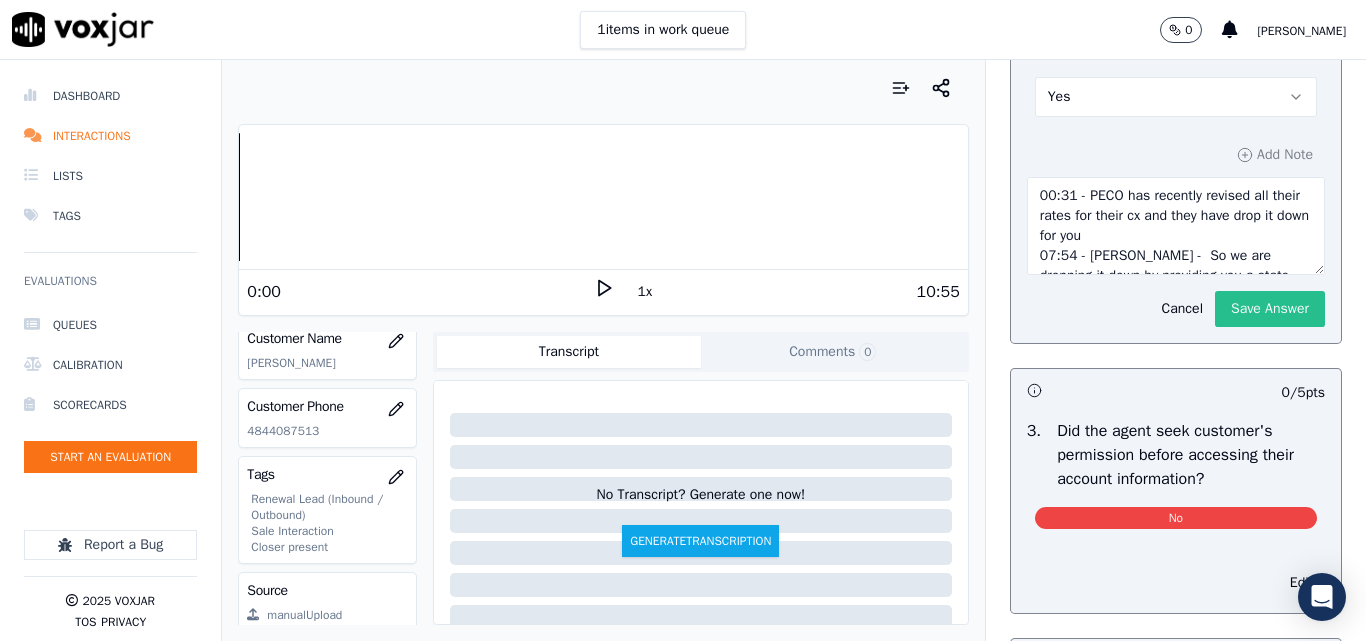 click on "Save Answer" 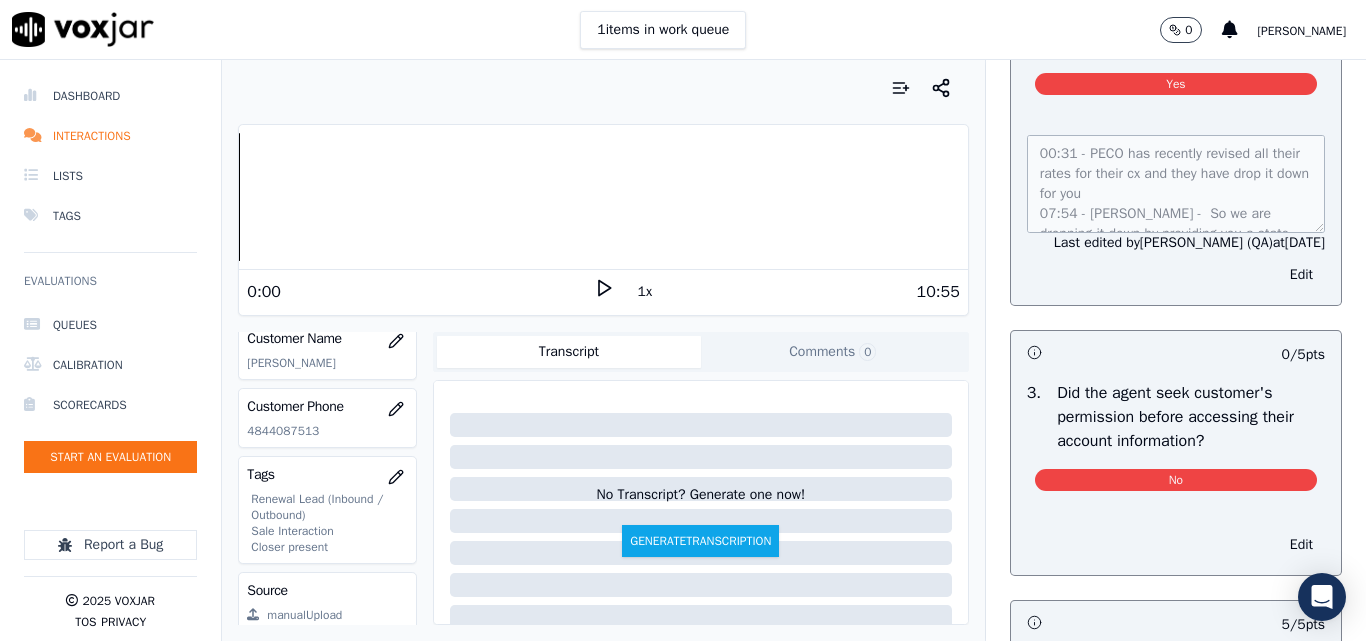 click on "00:31 - PECO has recently revised all their rates for their cx and they have drop it down for you
07:54 - [PERSON_NAME] -  So we are dropping it down by providing you a state licensed supplier......     Last edited by  [PERSON_NAME] (QA)  at  [DATE]   Edit" at bounding box center [1176, 208] 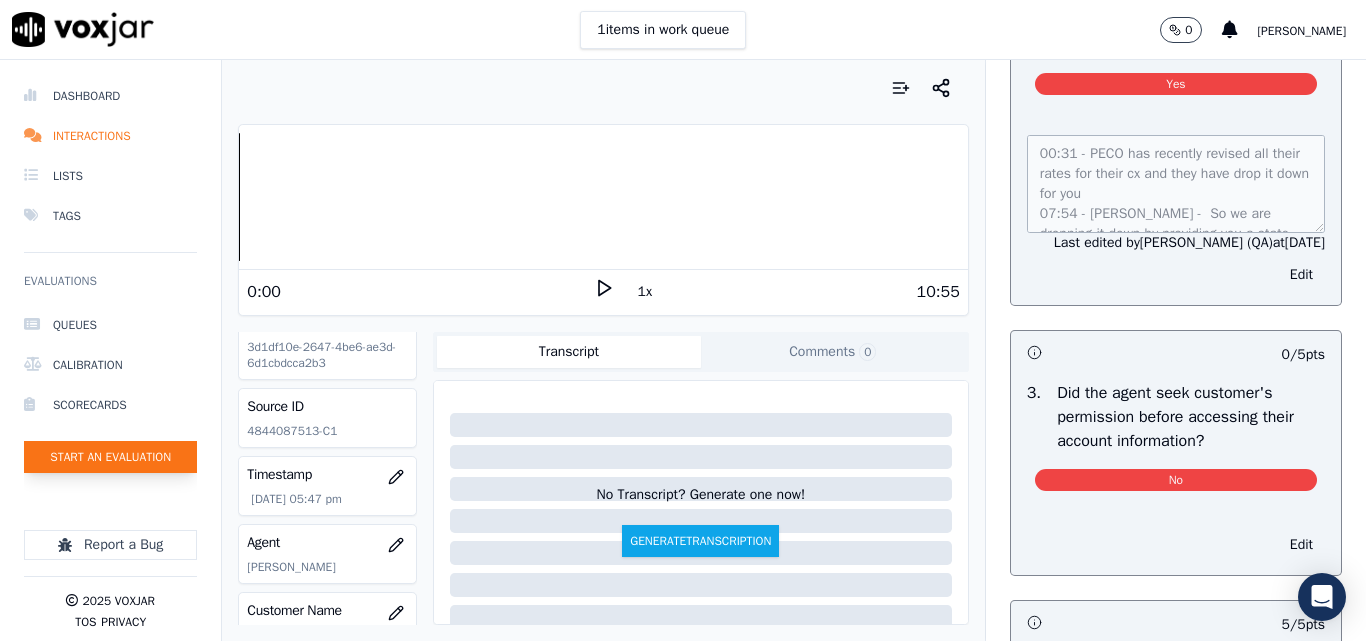 scroll, scrollTop: 20, scrollLeft: 0, axis: vertical 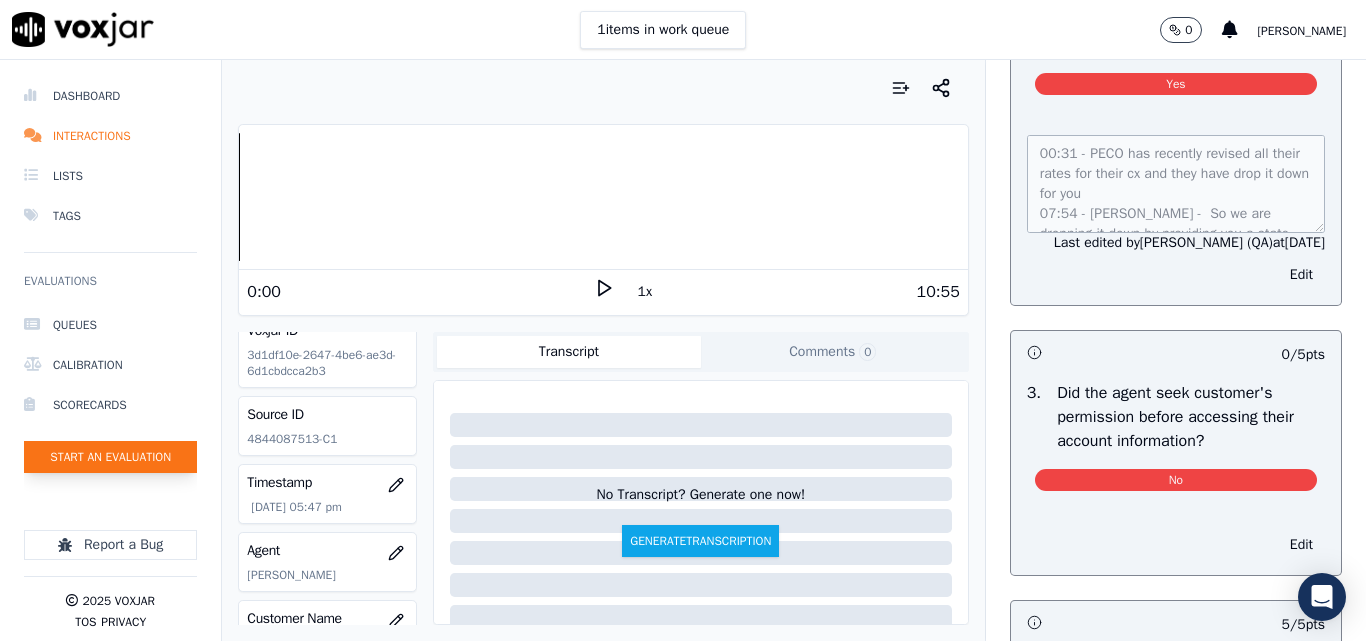 click on "Start an Evaluation" 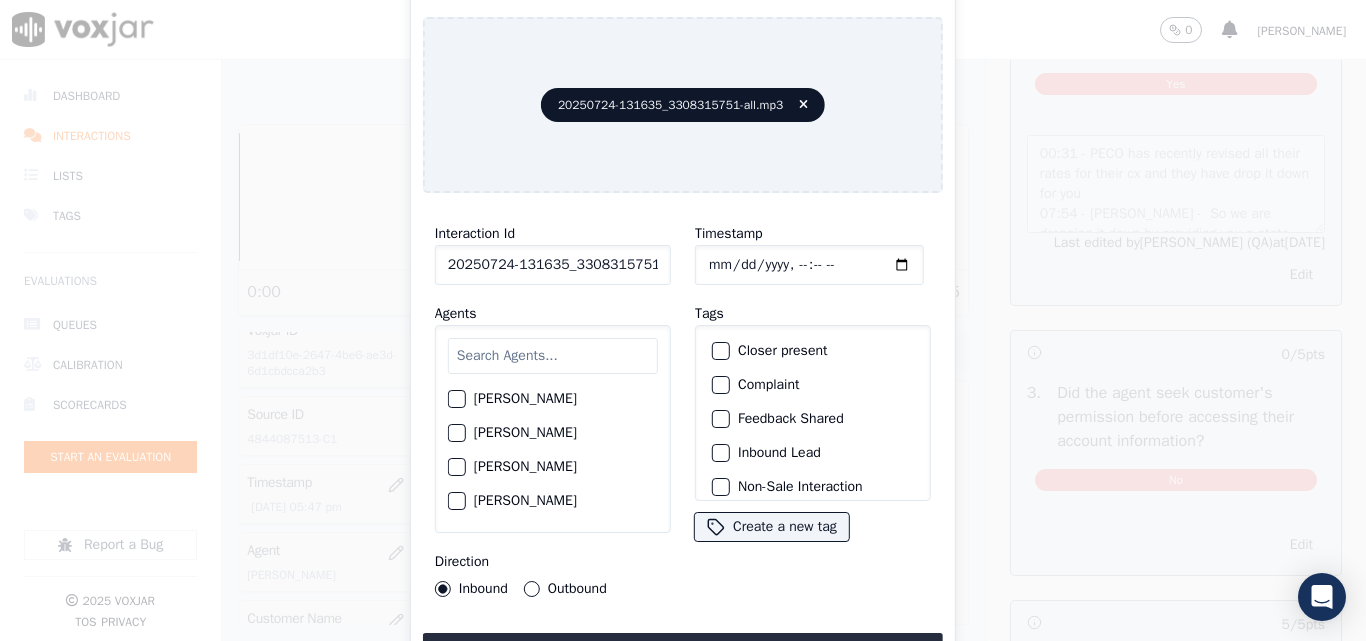 scroll, scrollTop: 0, scrollLeft: 40, axis: horizontal 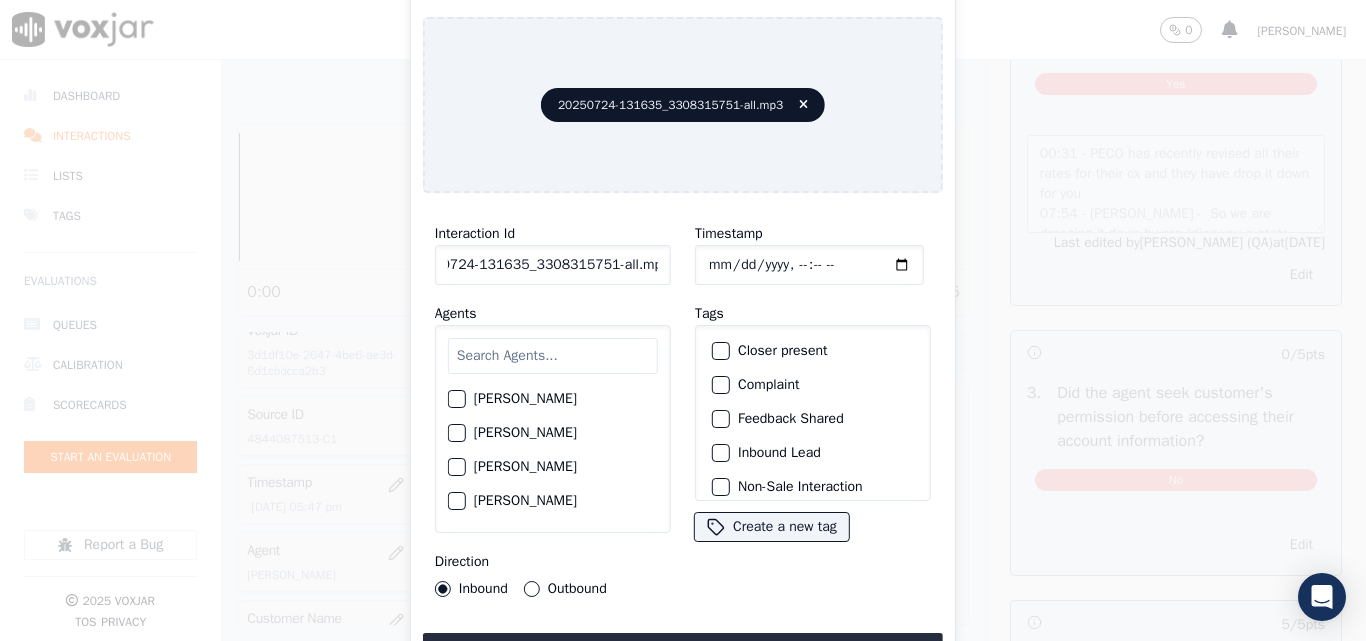 drag, startPoint x: 640, startPoint y: 257, endPoint x: 800, endPoint y: 269, distance: 160.44937 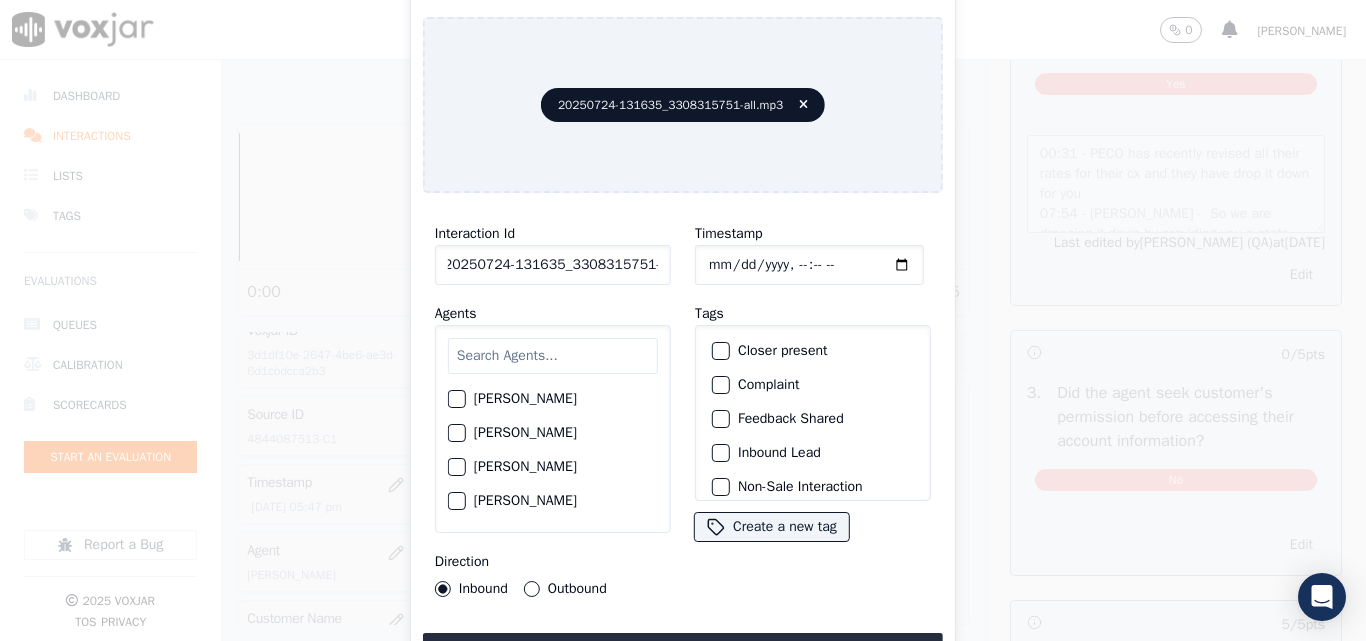 scroll, scrollTop: 0, scrollLeft: 11, axis: horizontal 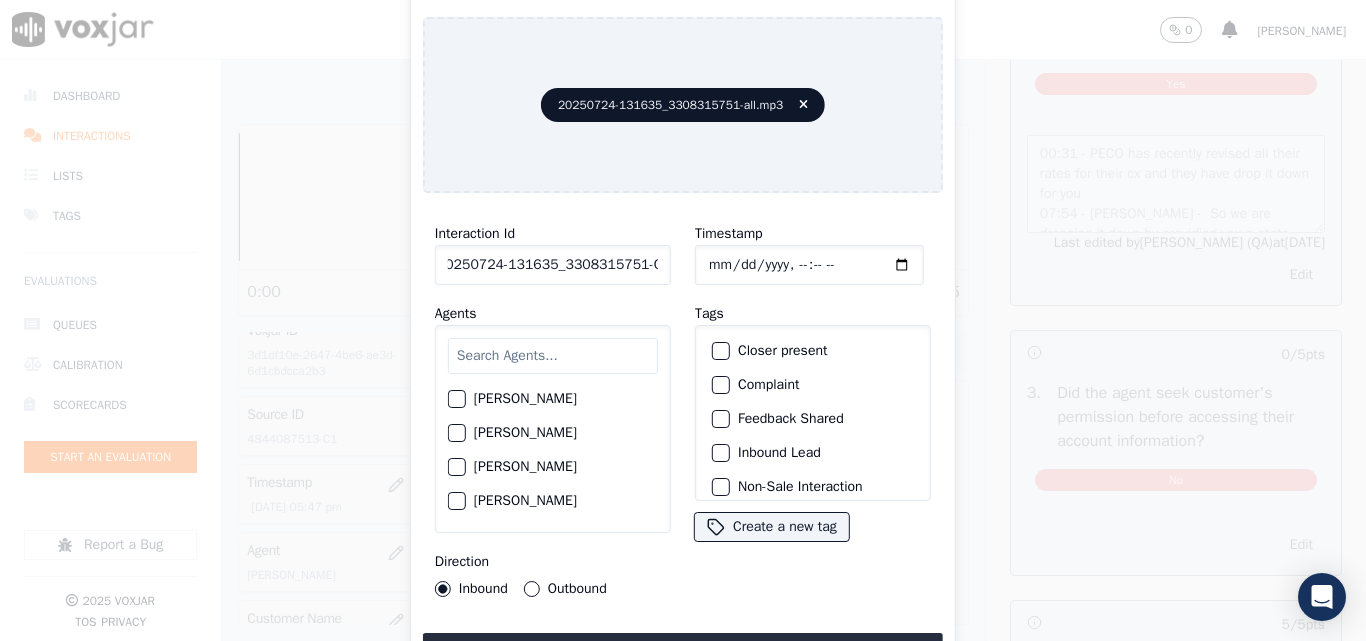 type on "20250724-131635_3308315751-C1" 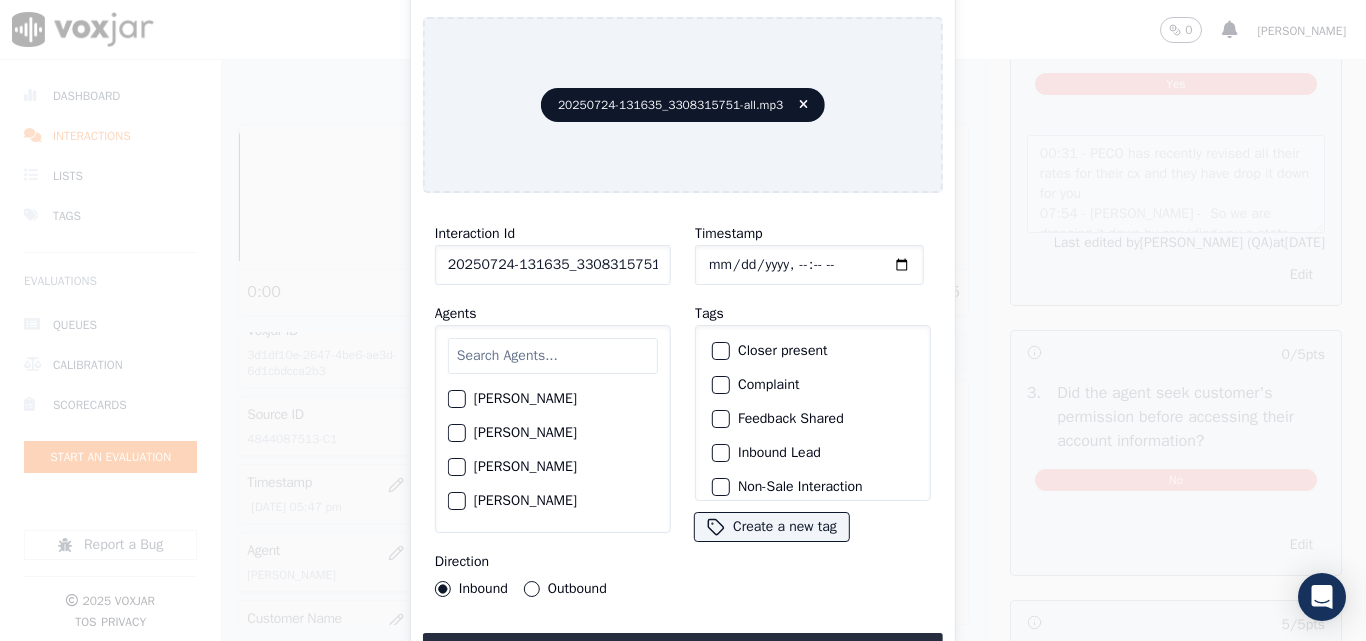 type on "[DATE]T18:05" 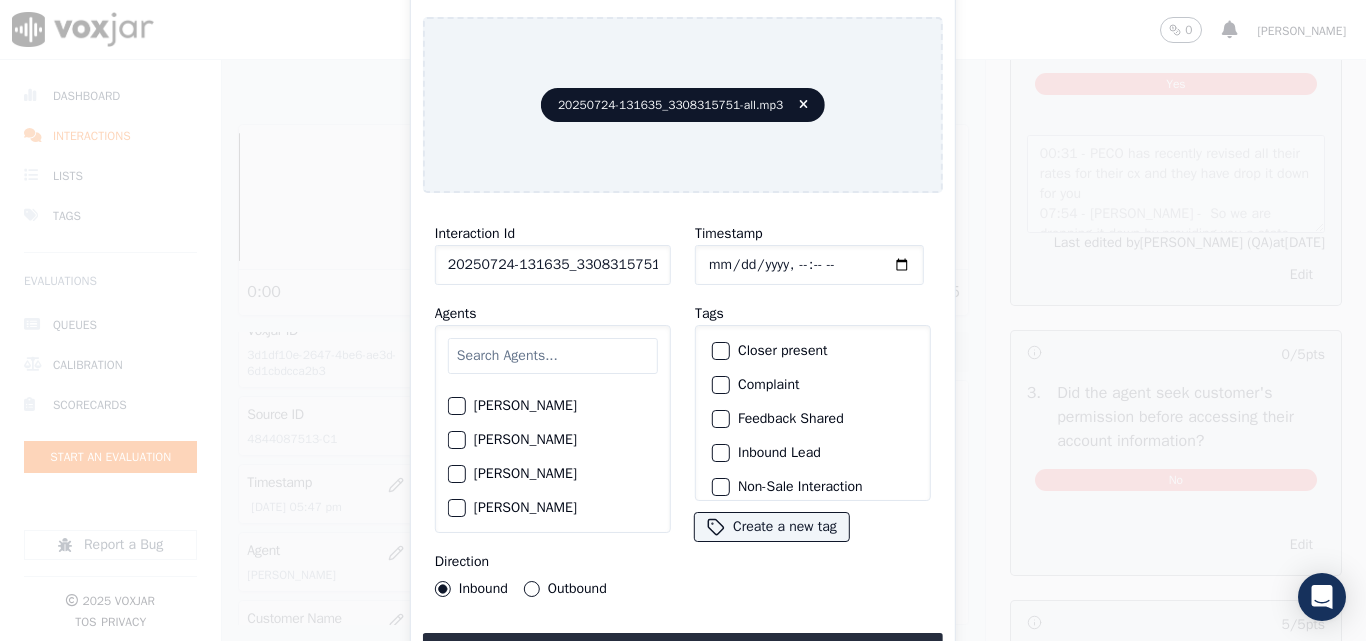 scroll, scrollTop: 2107, scrollLeft: 0, axis: vertical 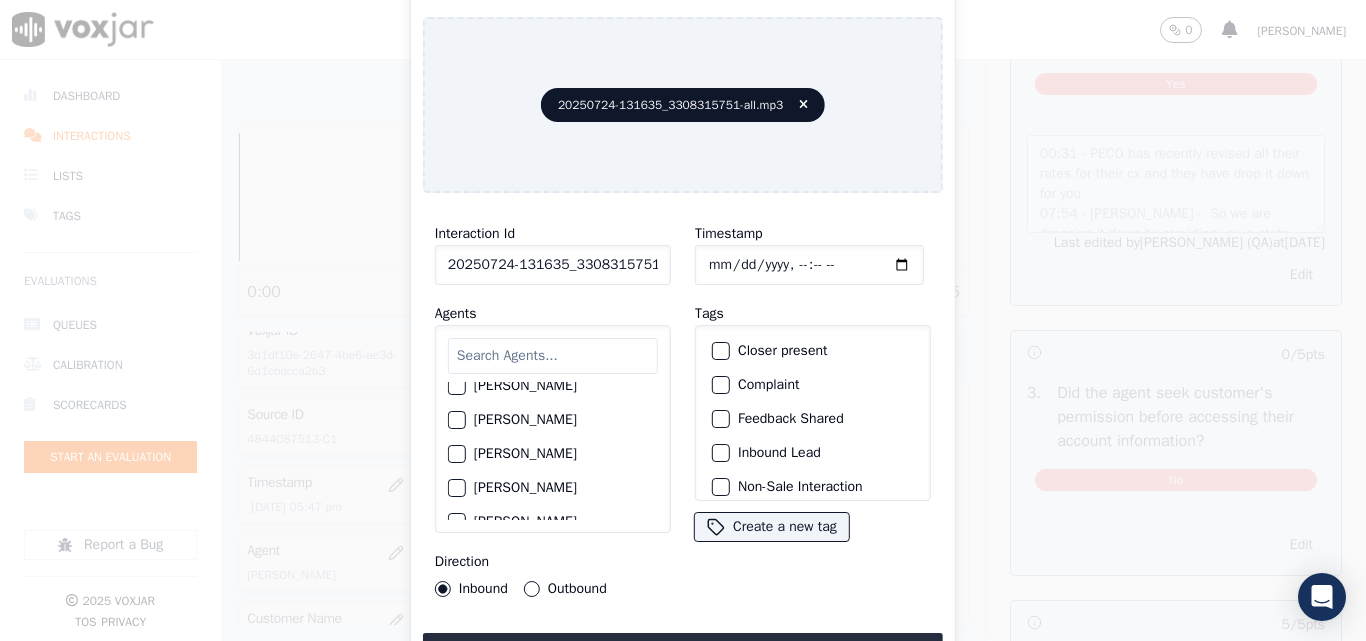 click on "[PERSON_NAME]" 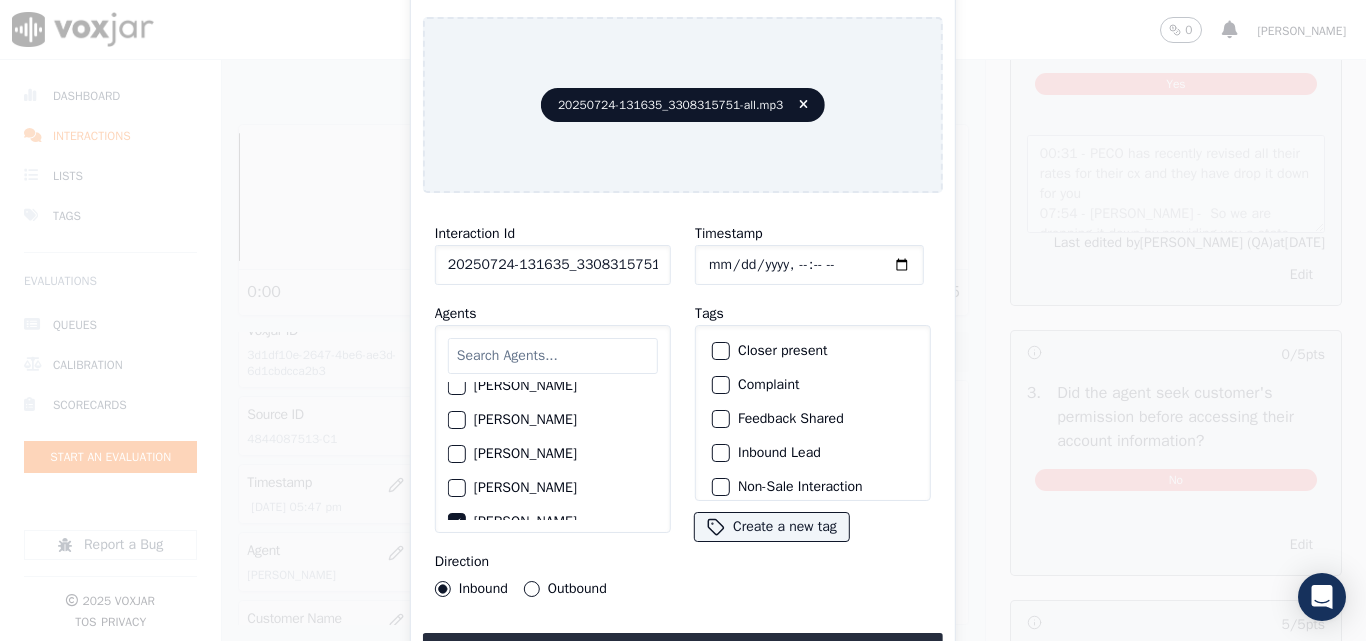 click on "Outbound" at bounding box center (532, 589) 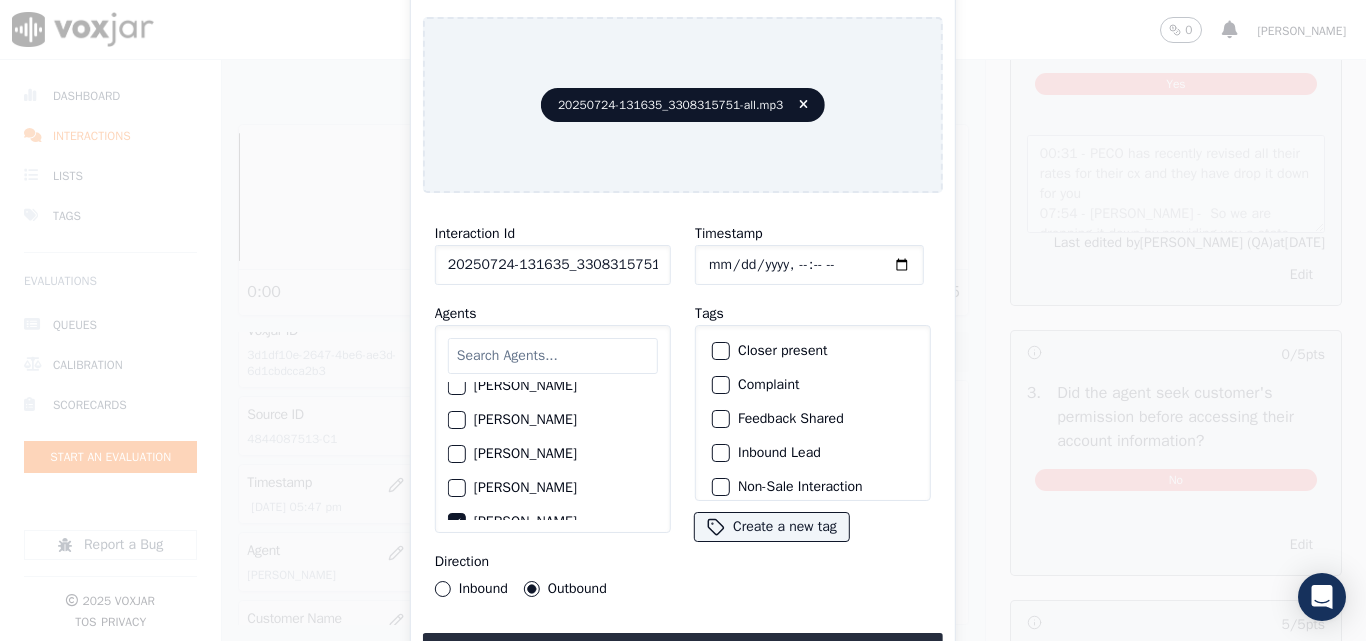 click on "Closer present" 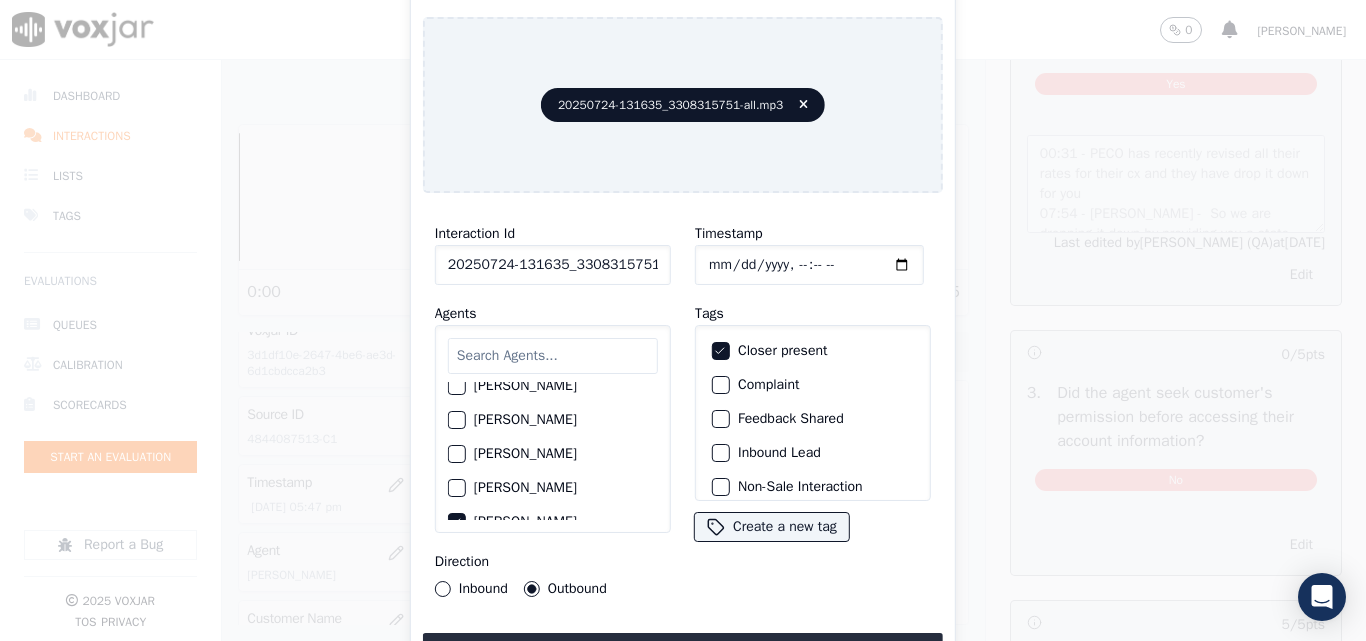 click at bounding box center (720, 453) 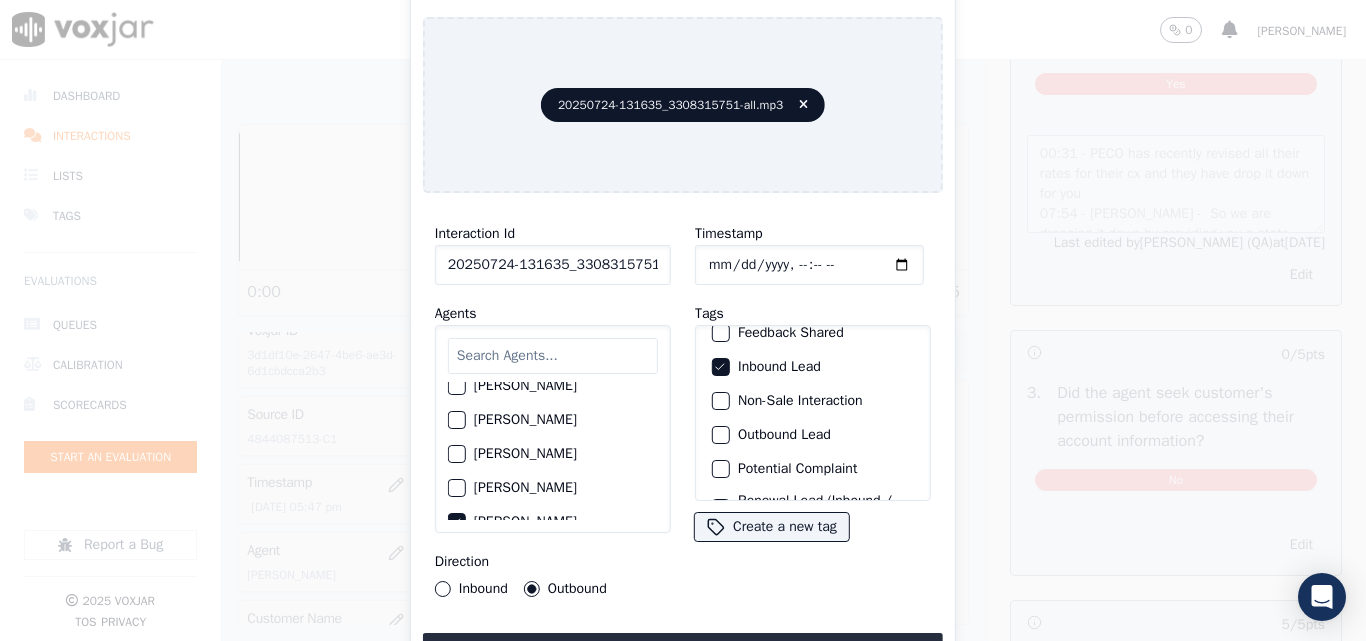 scroll, scrollTop: 173, scrollLeft: 0, axis: vertical 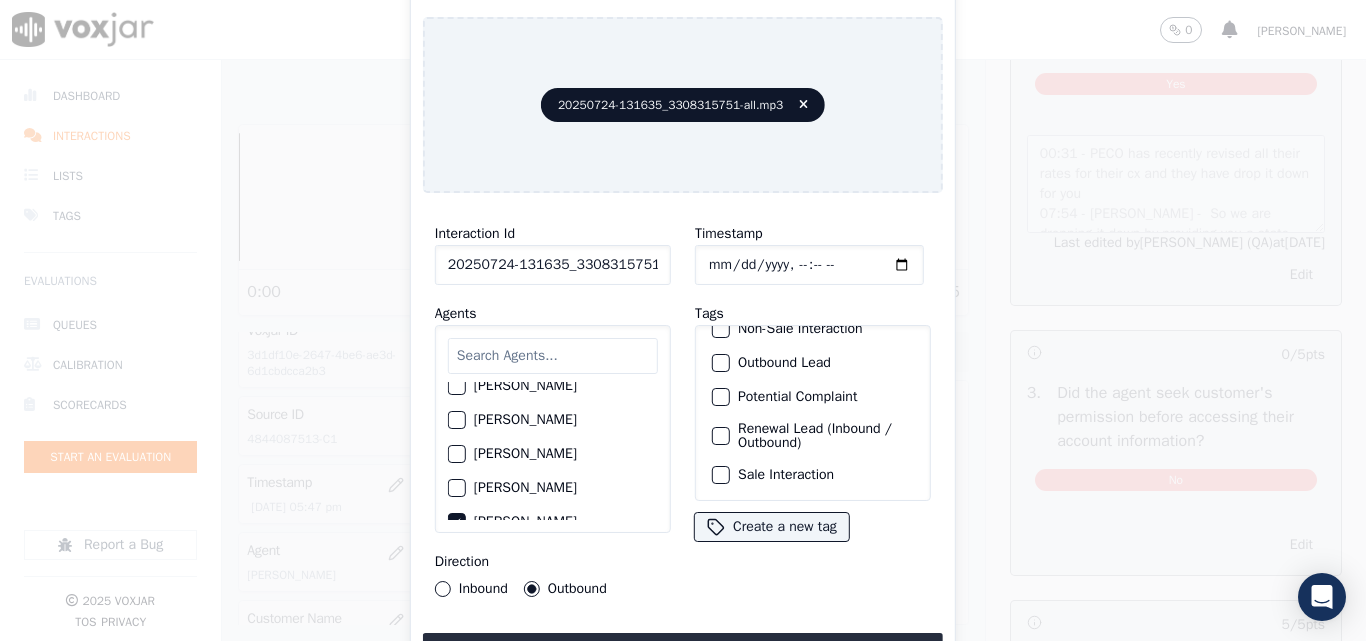 click at bounding box center [720, 475] 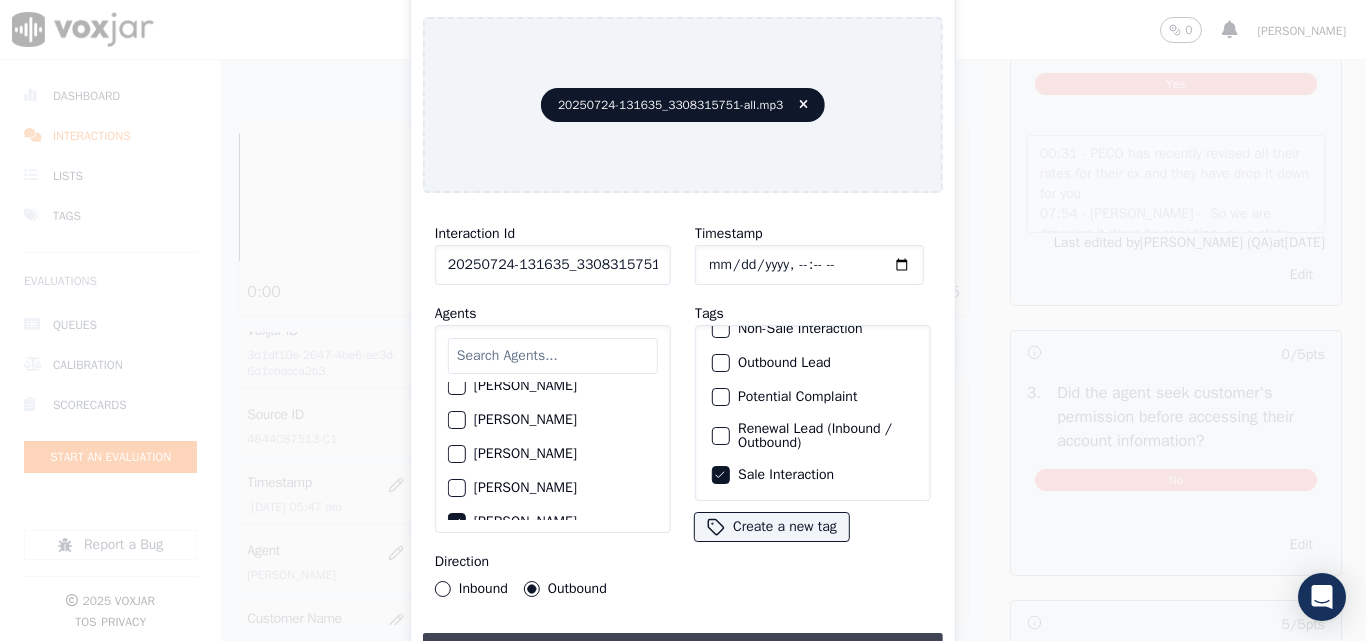 click on "Upload interaction to start evaluation" at bounding box center [683, 651] 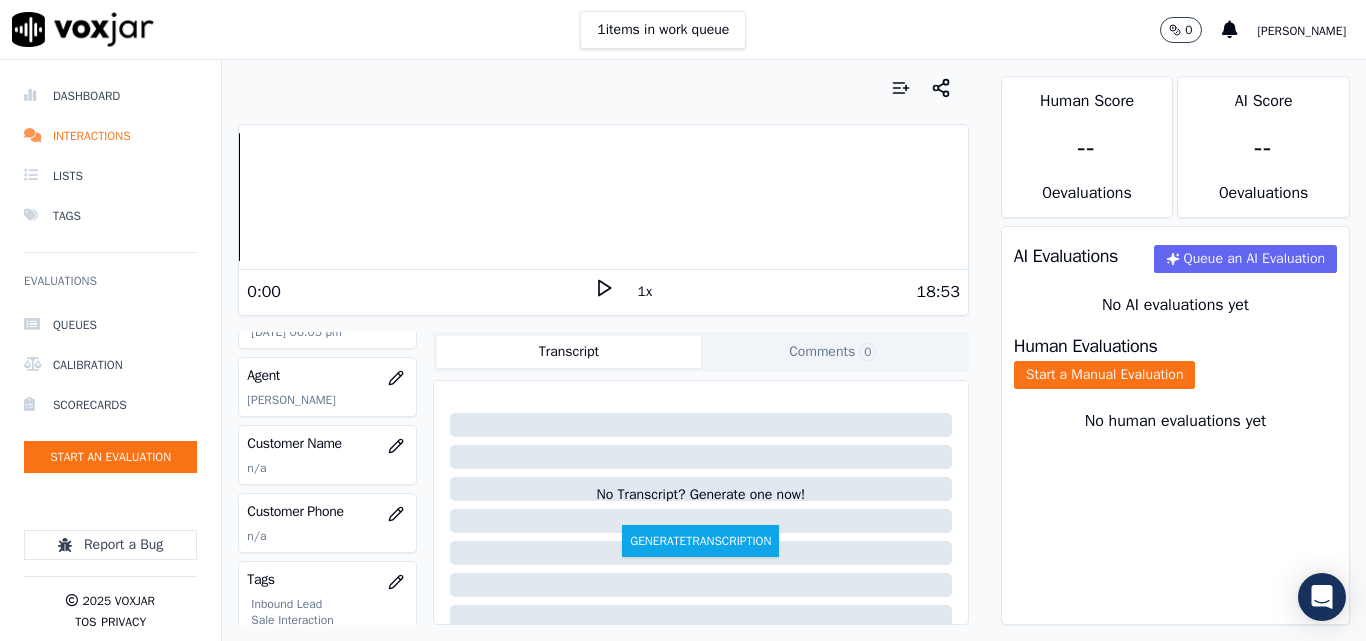 scroll, scrollTop: 200, scrollLeft: 0, axis: vertical 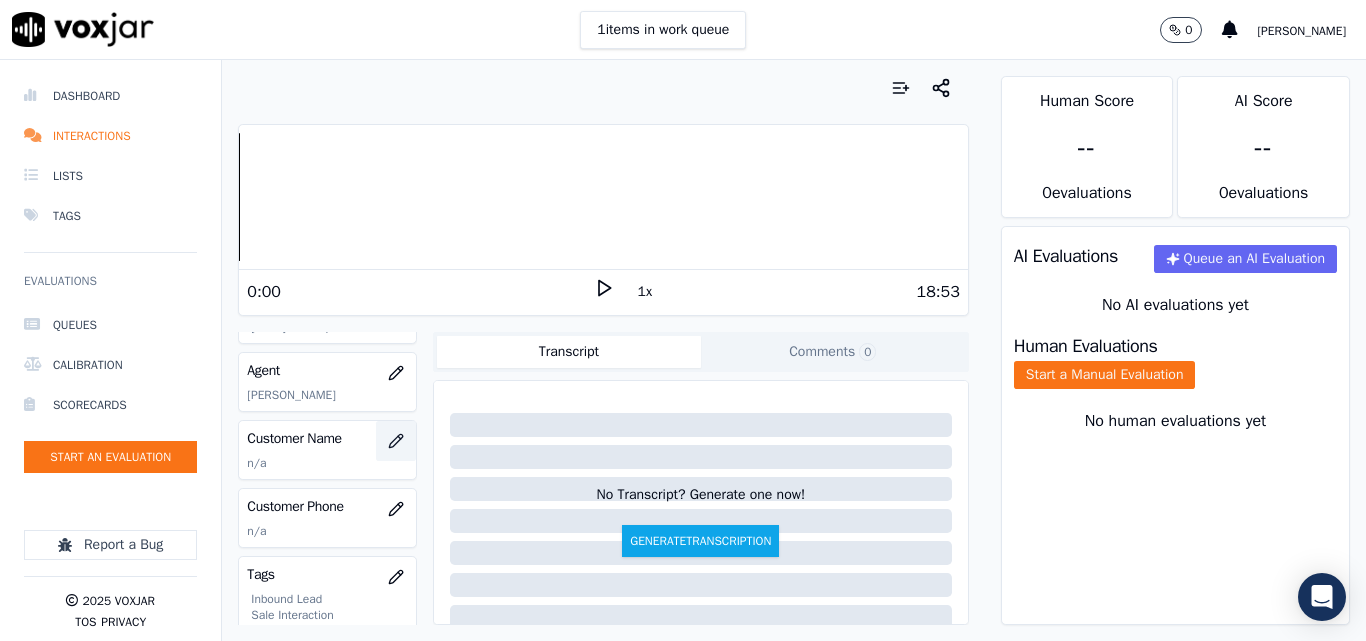 click 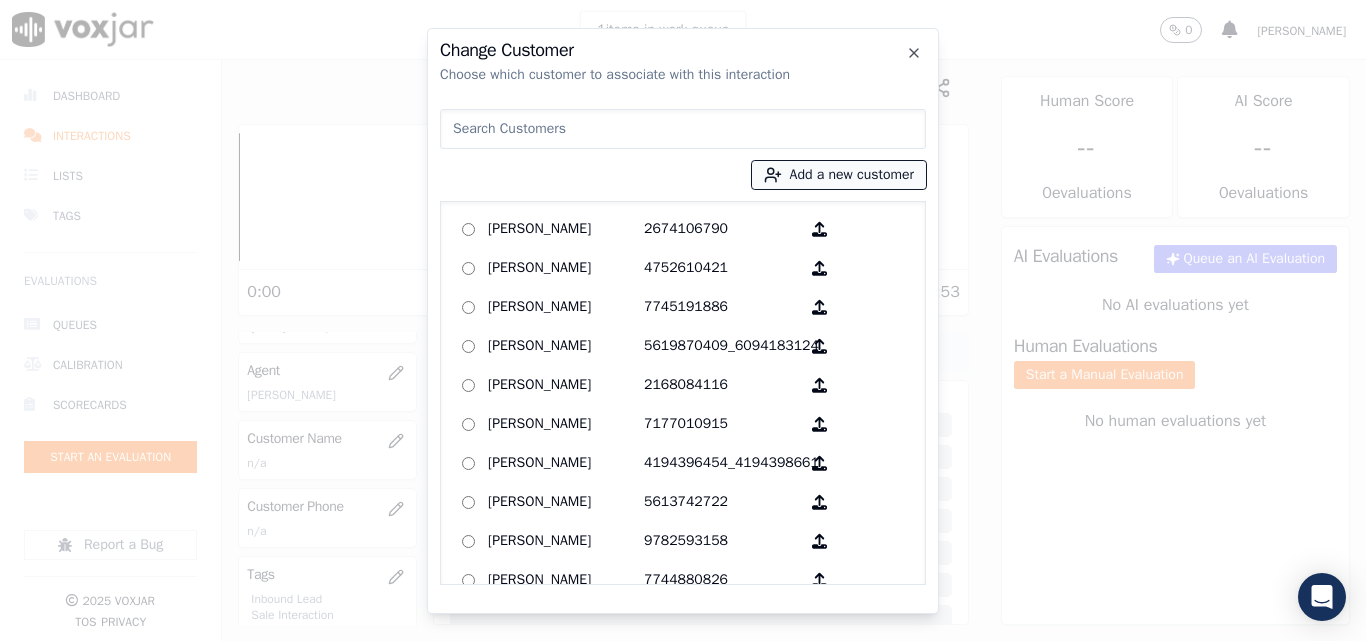 click on "Add a new customer" at bounding box center [839, 175] 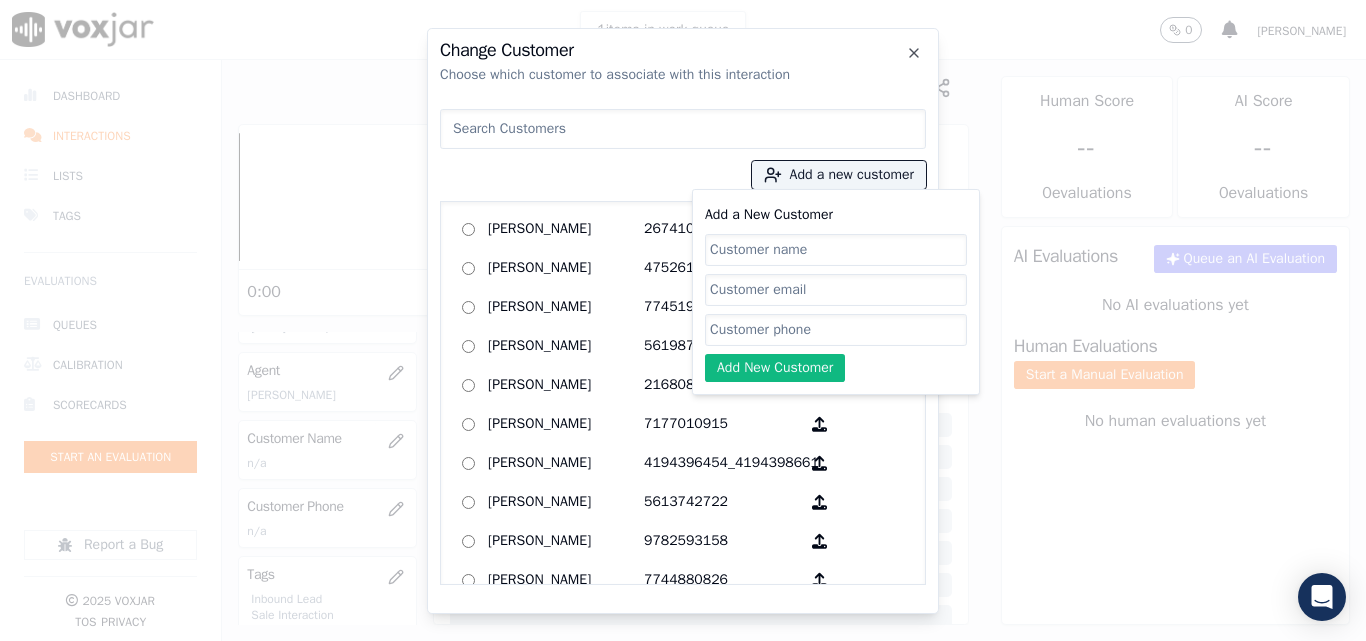 click on "Add a New Customer" 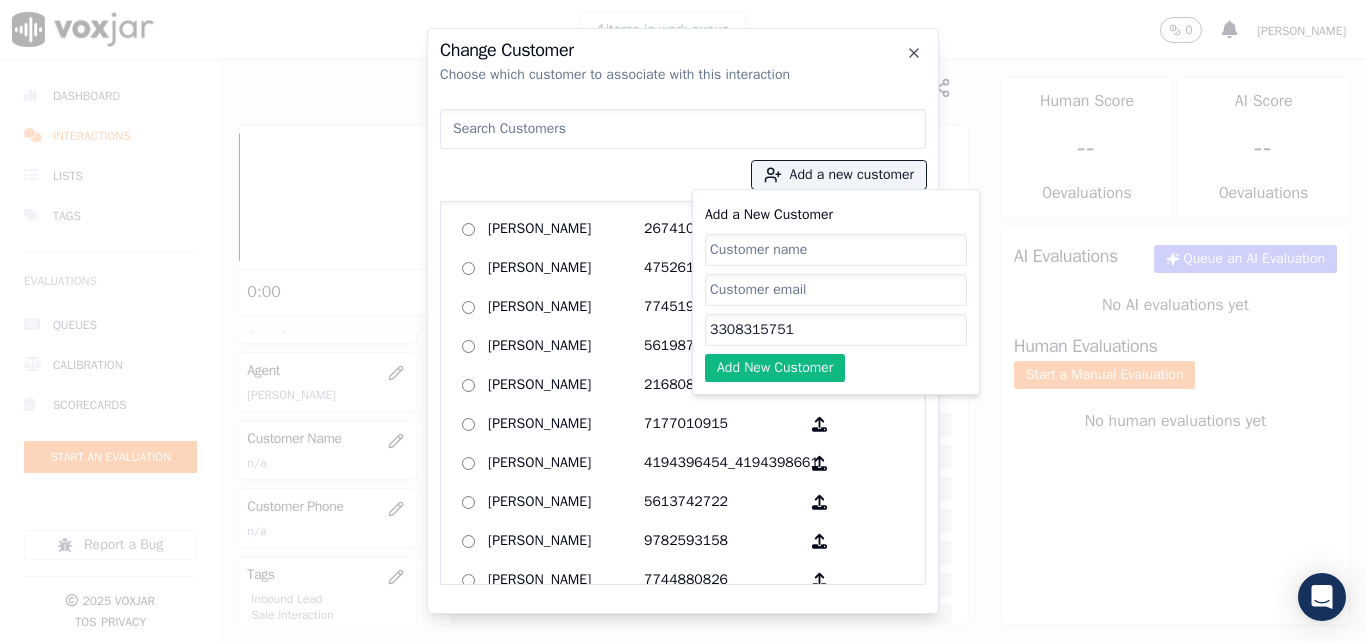 type on "3308315751" 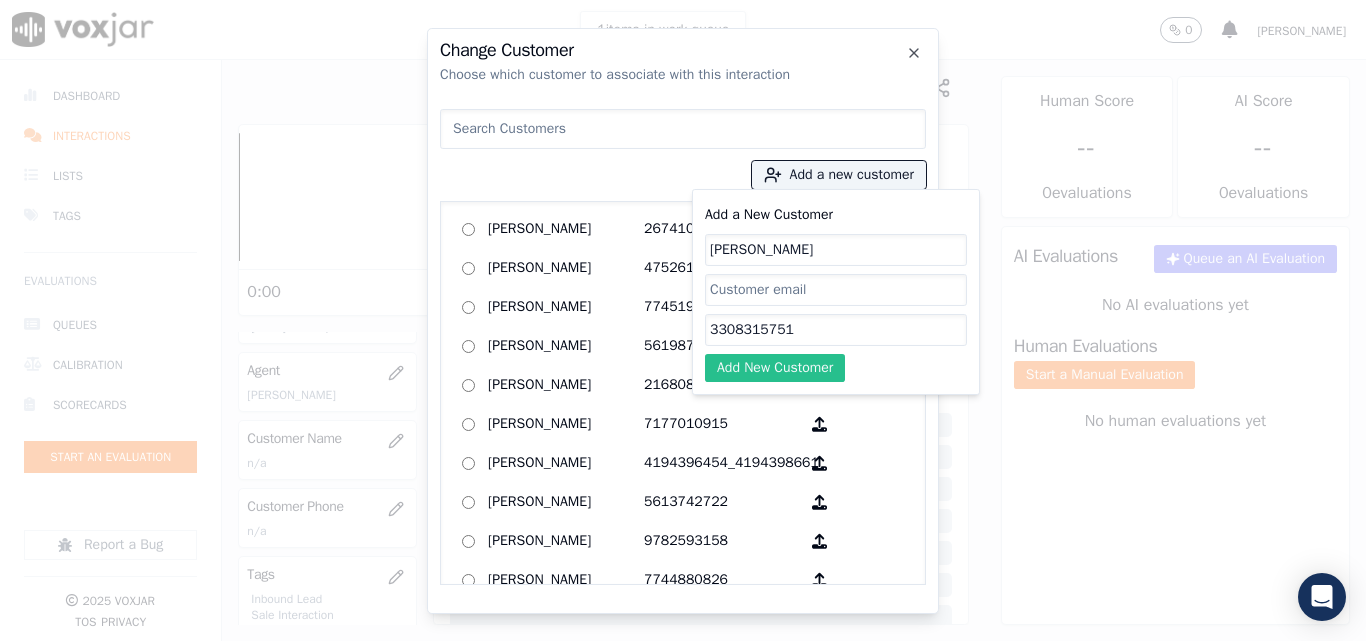 type on "[PERSON_NAME]" 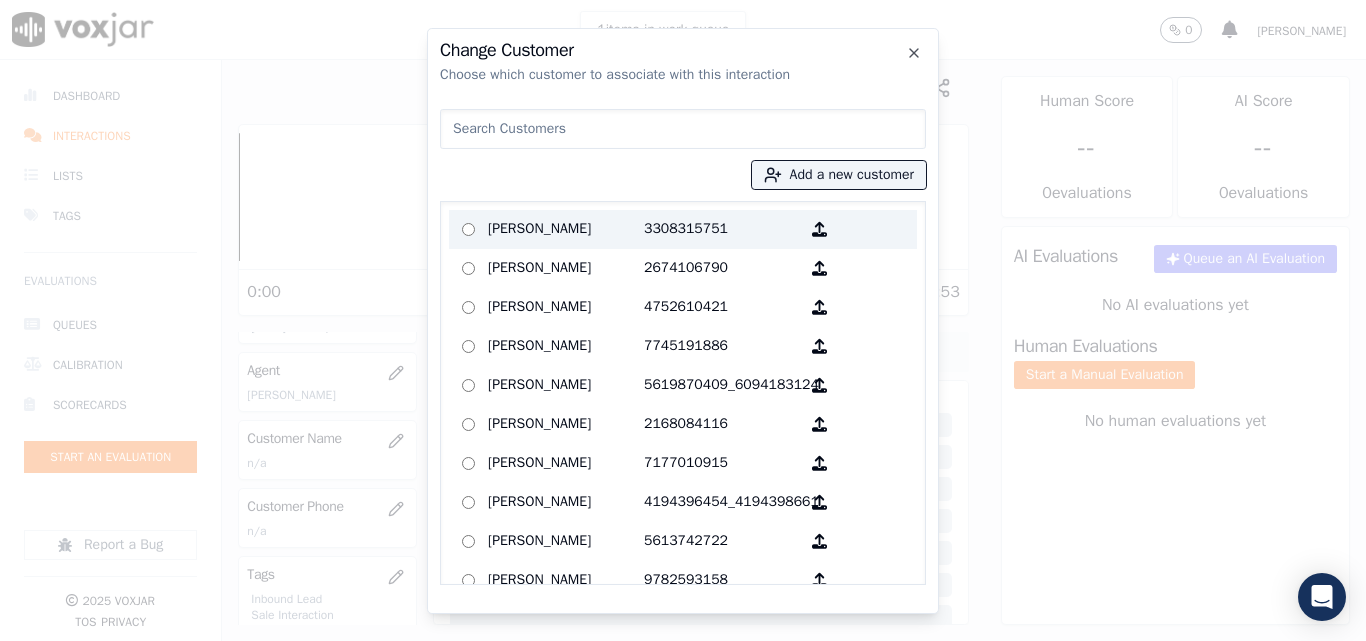 click on "[PERSON_NAME]" at bounding box center (566, 229) 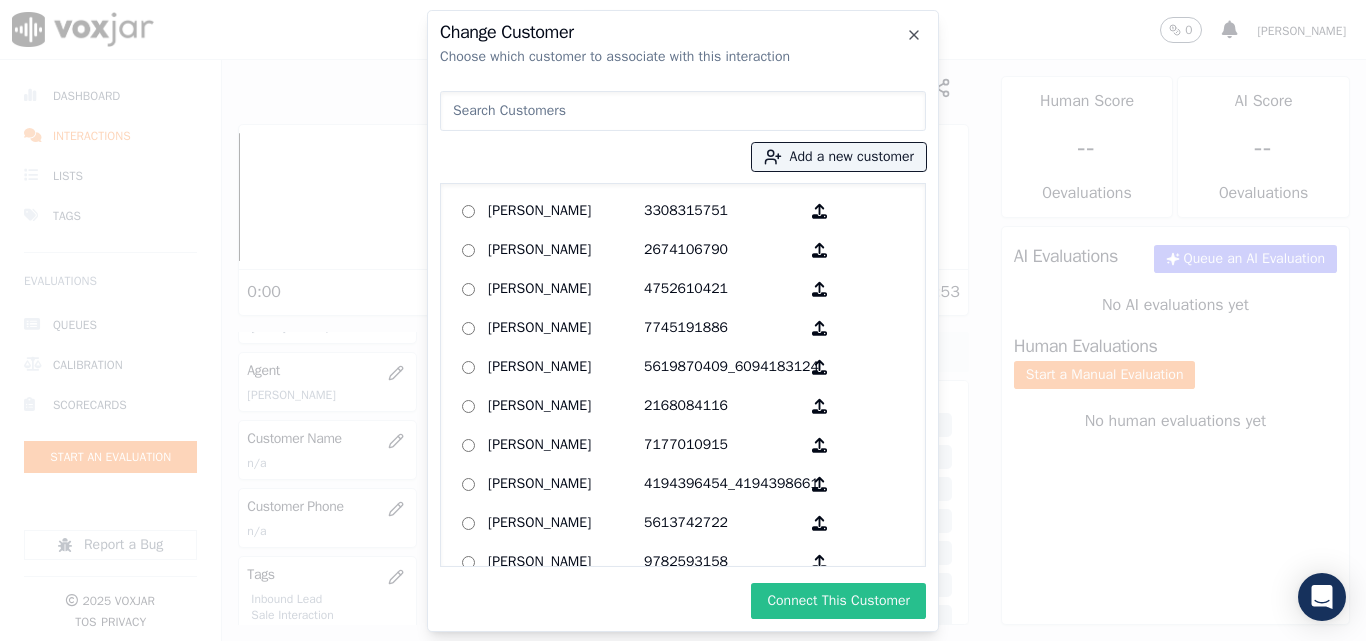 click on "Connect This Customer" at bounding box center (838, 601) 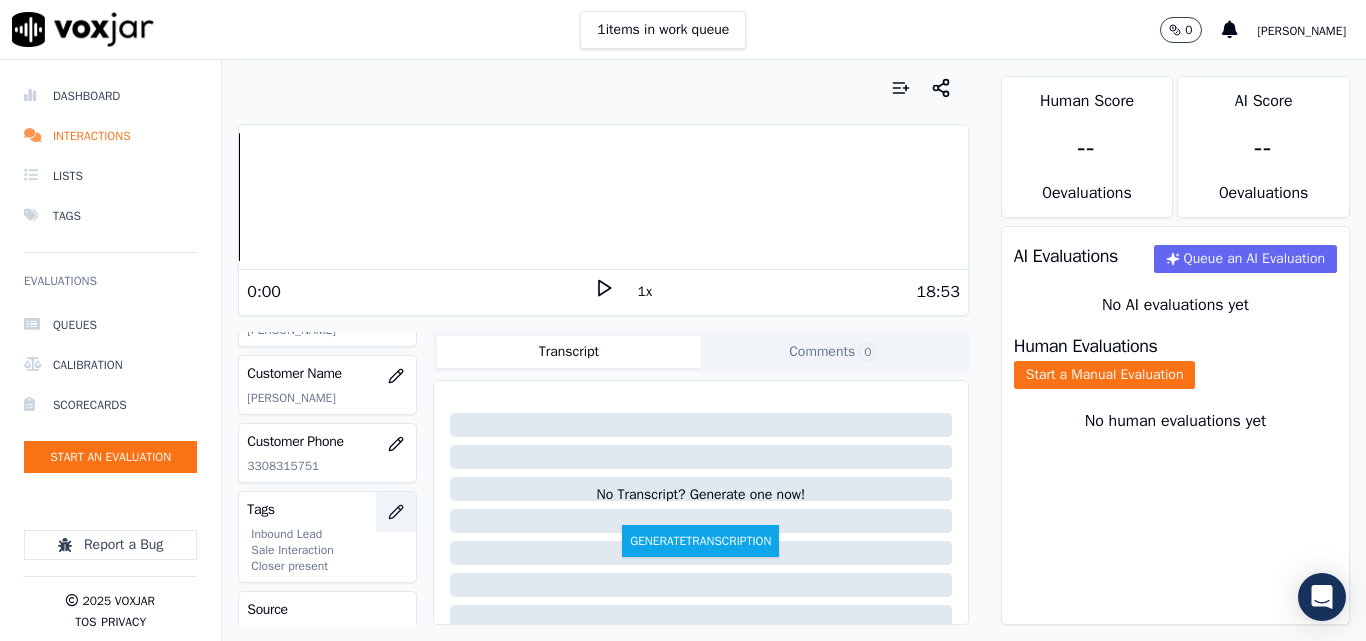 scroll, scrollTop: 300, scrollLeft: 0, axis: vertical 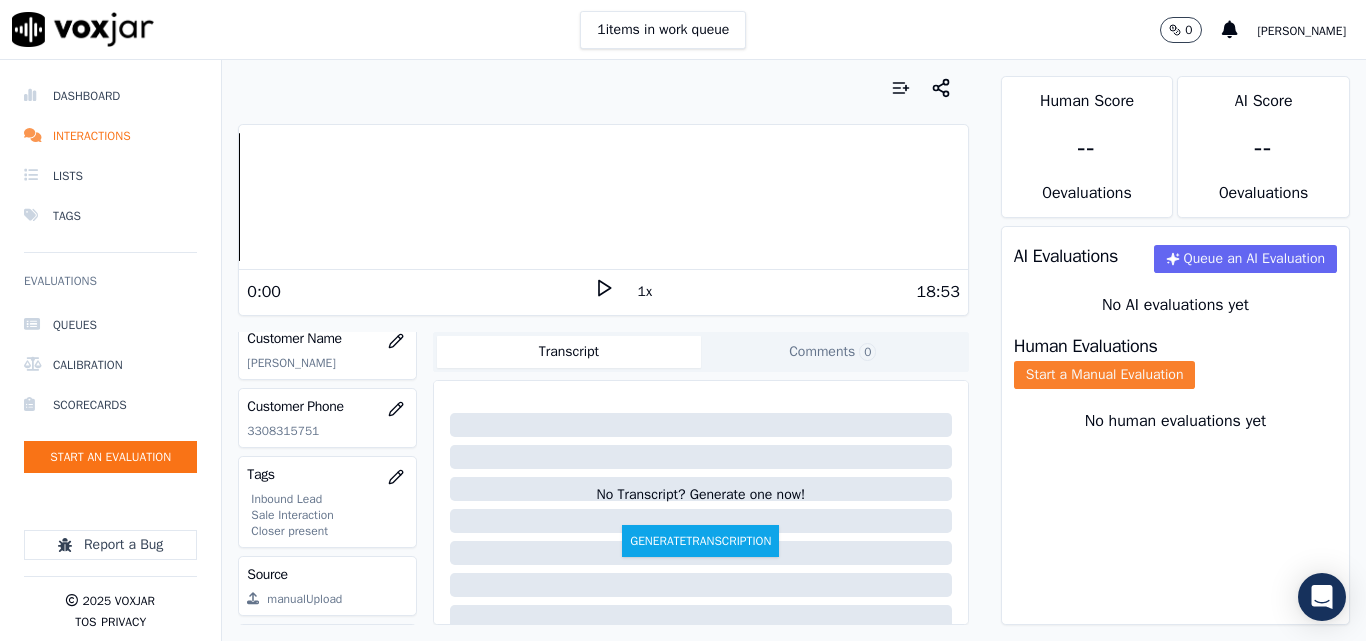 click on "Start a Manual Evaluation" 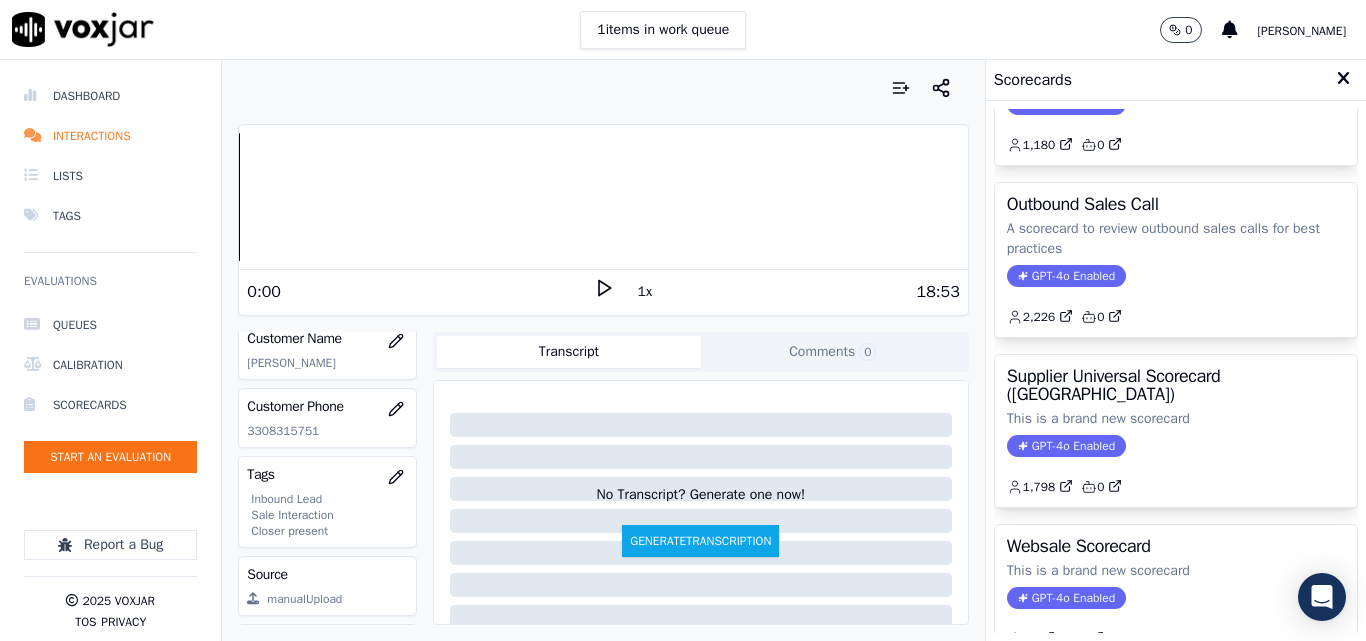 scroll, scrollTop: 300, scrollLeft: 0, axis: vertical 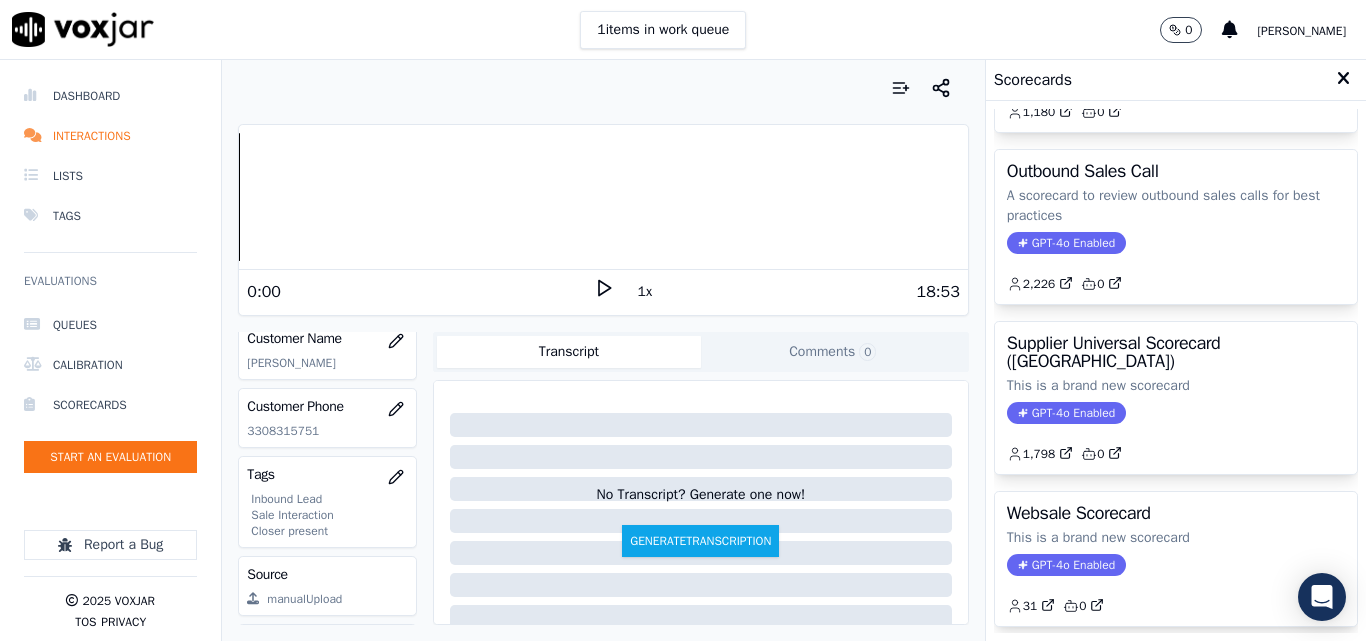 click on "GPT-4o Enabled" 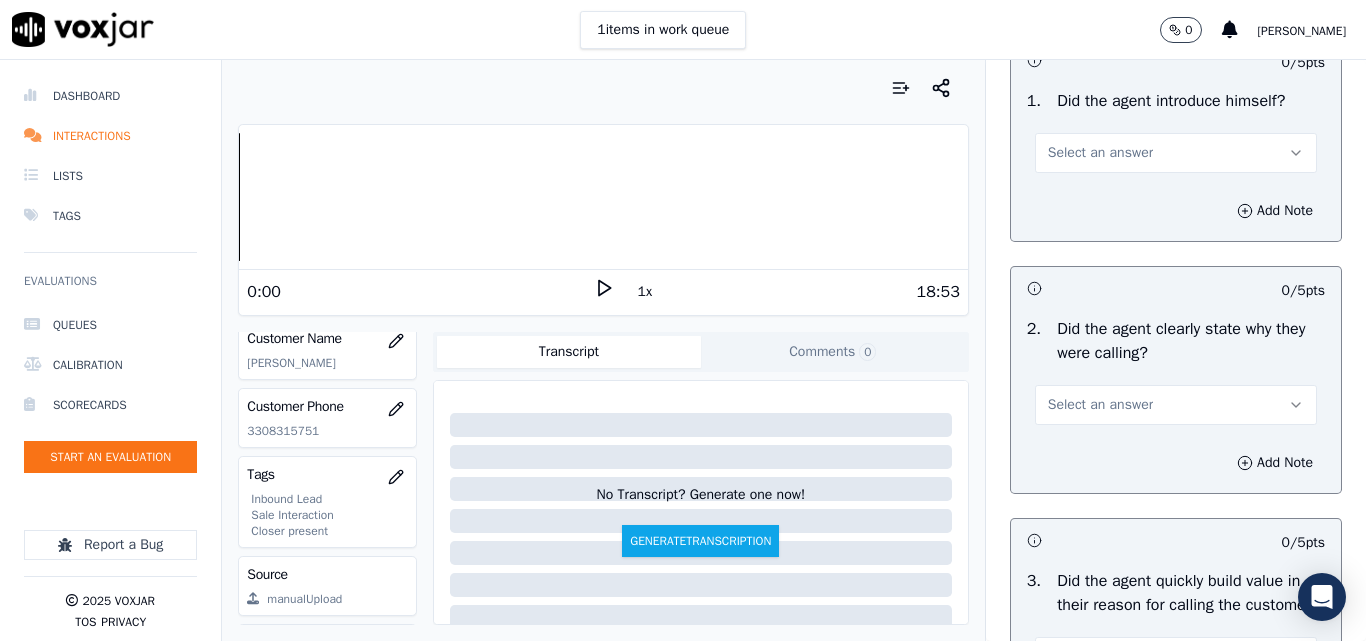 scroll, scrollTop: 200, scrollLeft: 0, axis: vertical 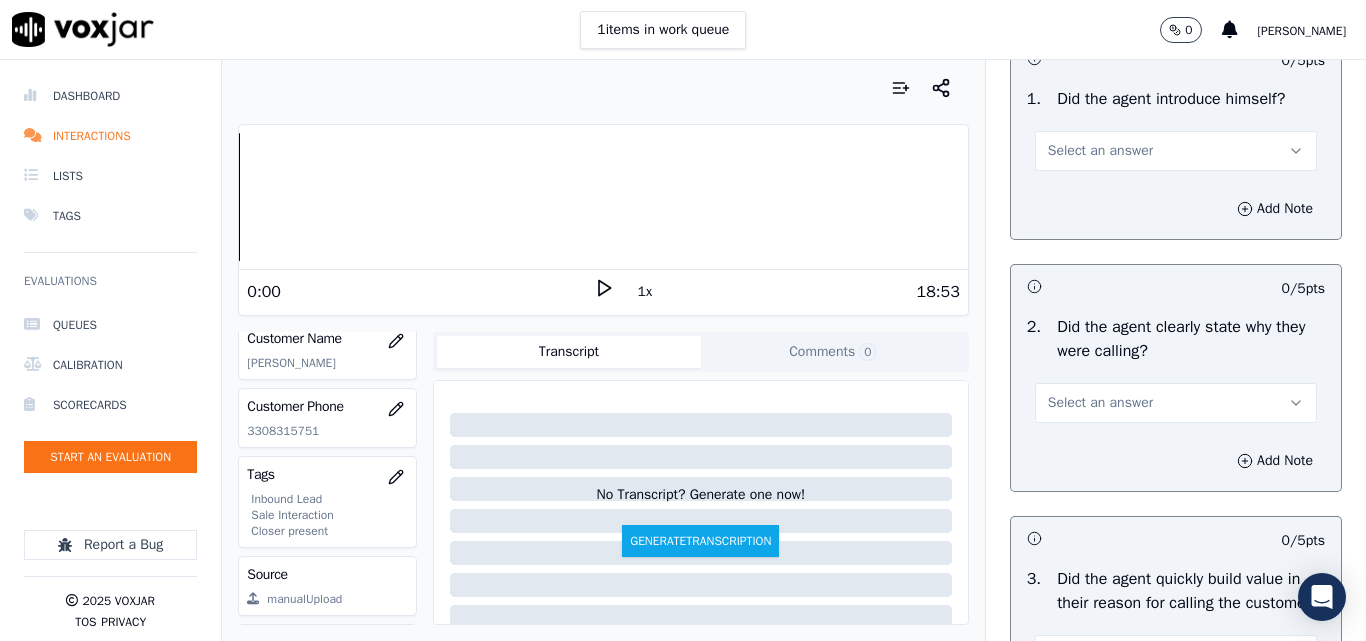 click on "Select an answer" at bounding box center [1176, 151] 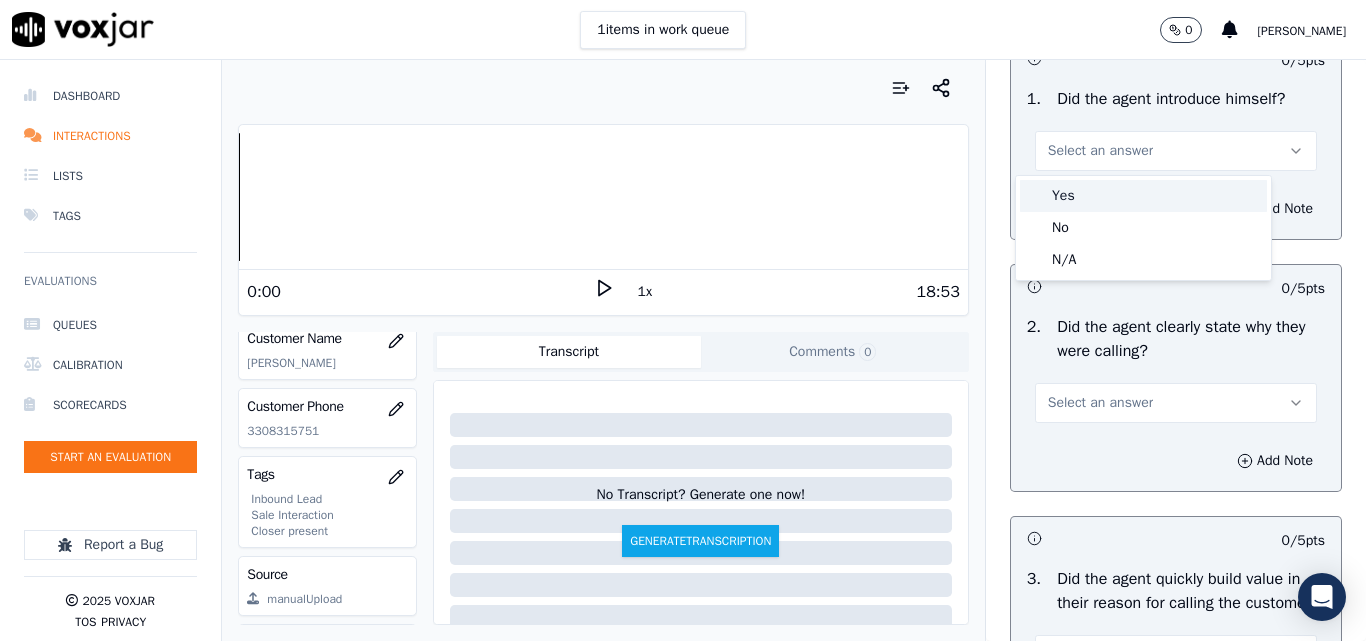 click on "Yes" at bounding box center (1143, 196) 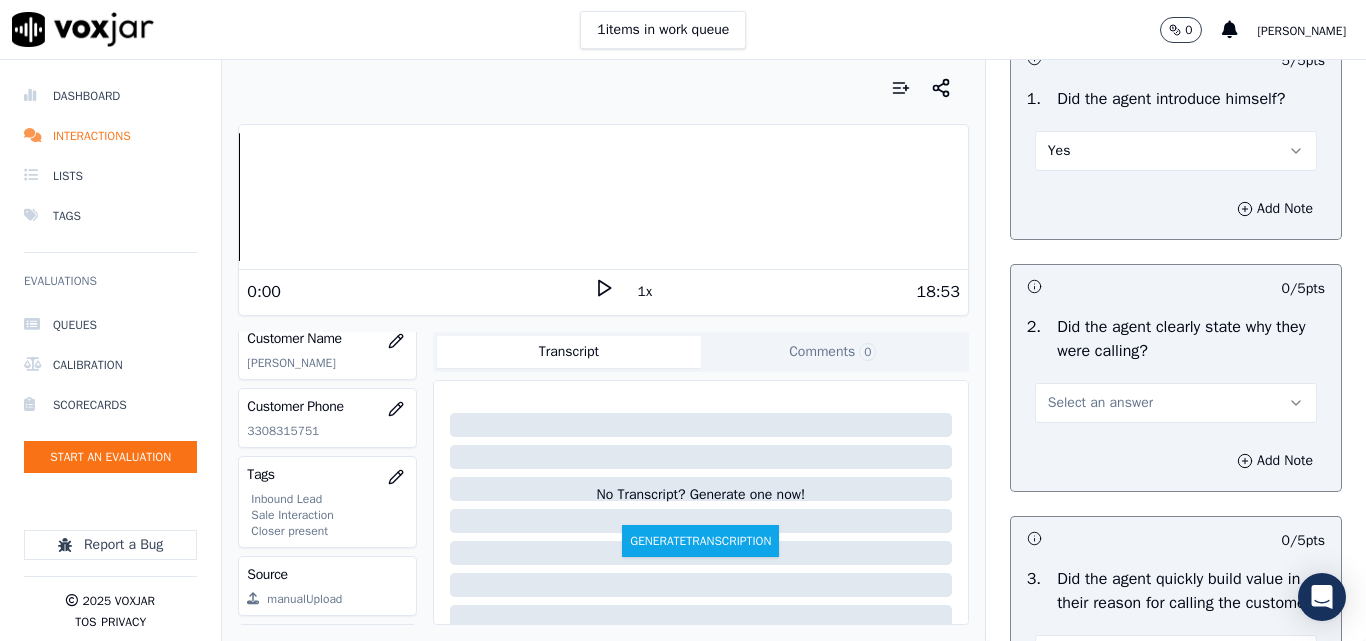 scroll, scrollTop: 400, scrollLeft: 0, axis: vertical 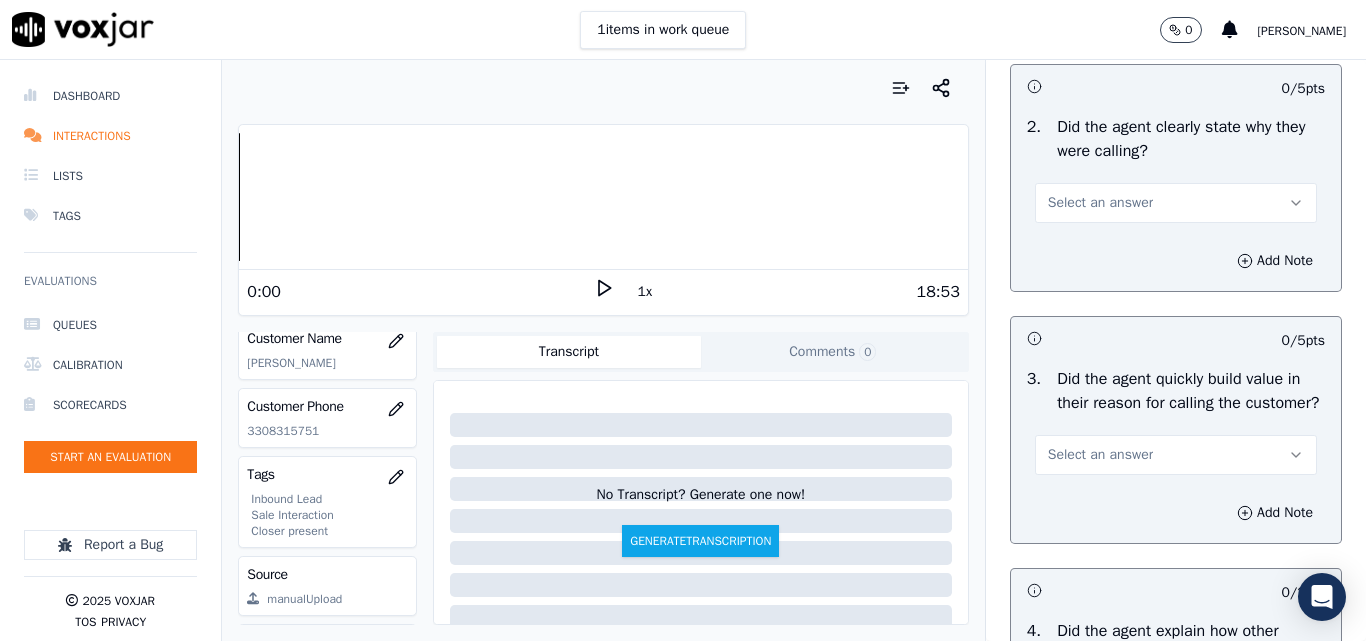 click on "Select an answer" at bounding box center (1100, 203) 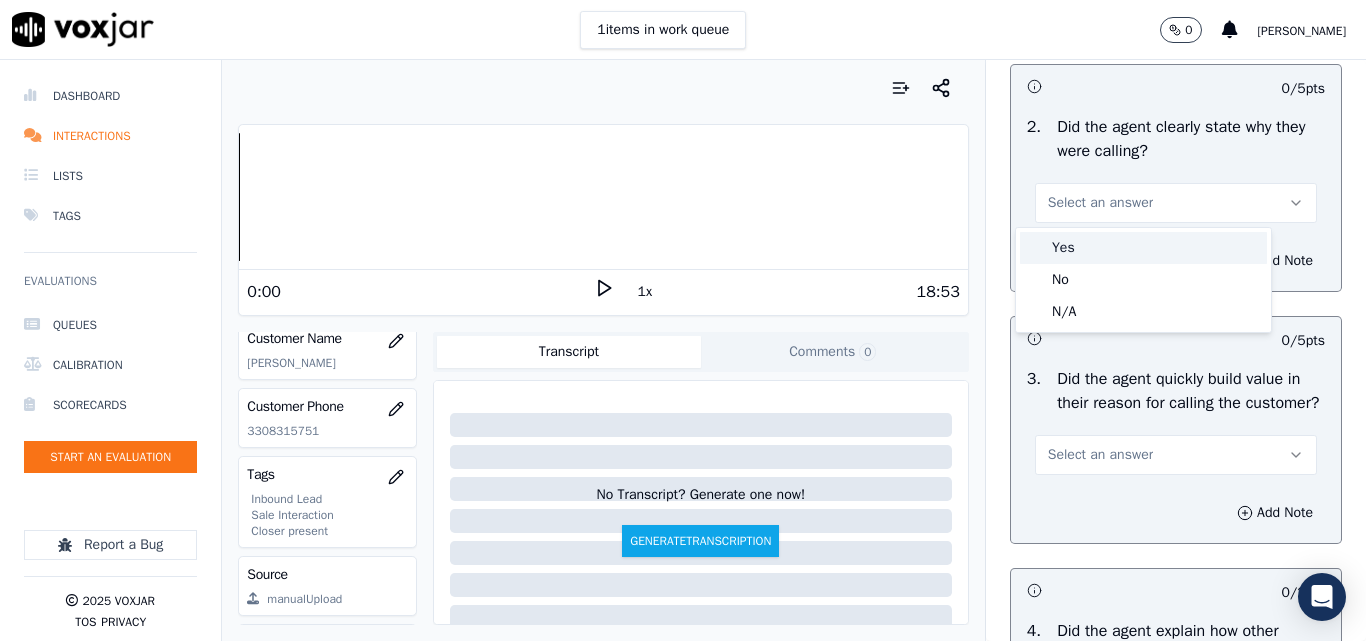 click on "Yes" at bounding box center [1143, 248] 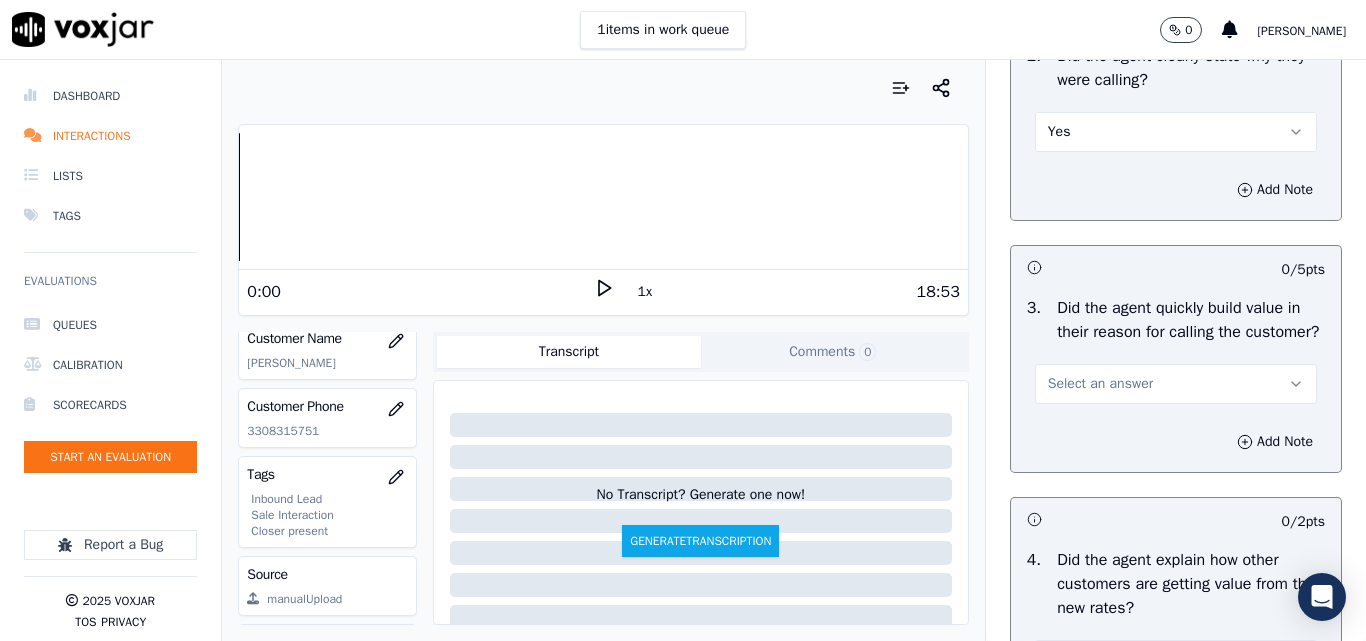 scroll, scrollTop: 500, scrollLeft: 0, axis: vertical 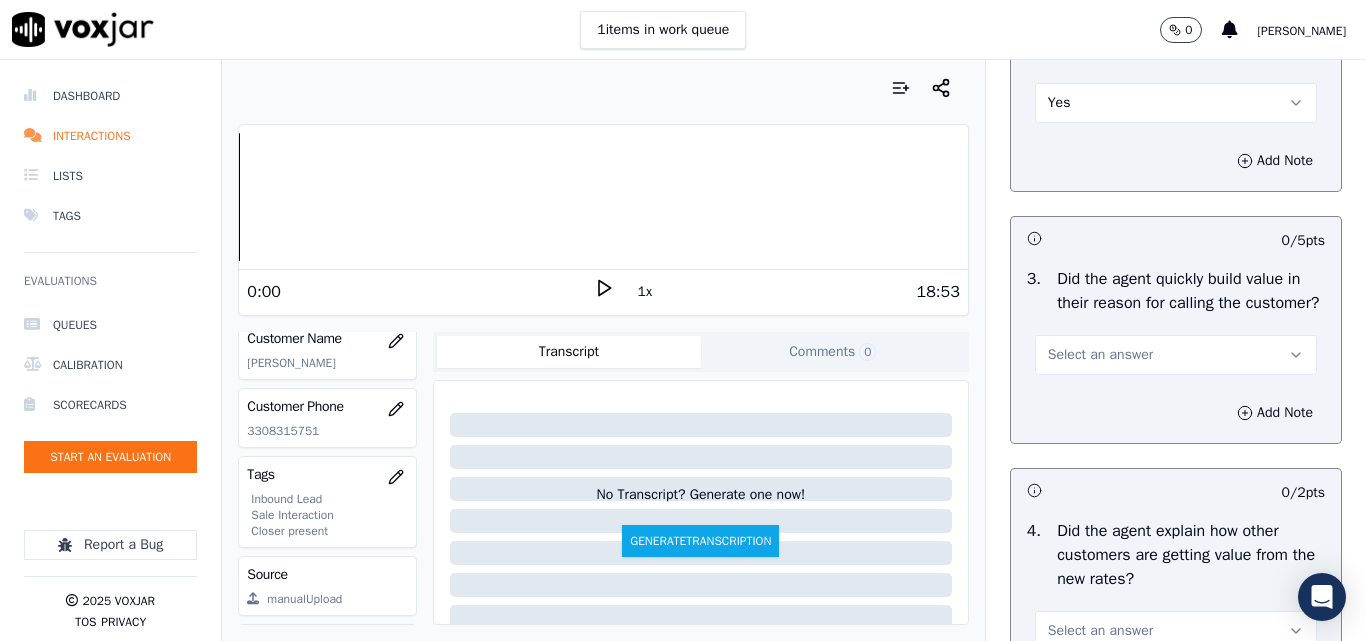click on "Select an answer" at bounding box center [1100, 355] 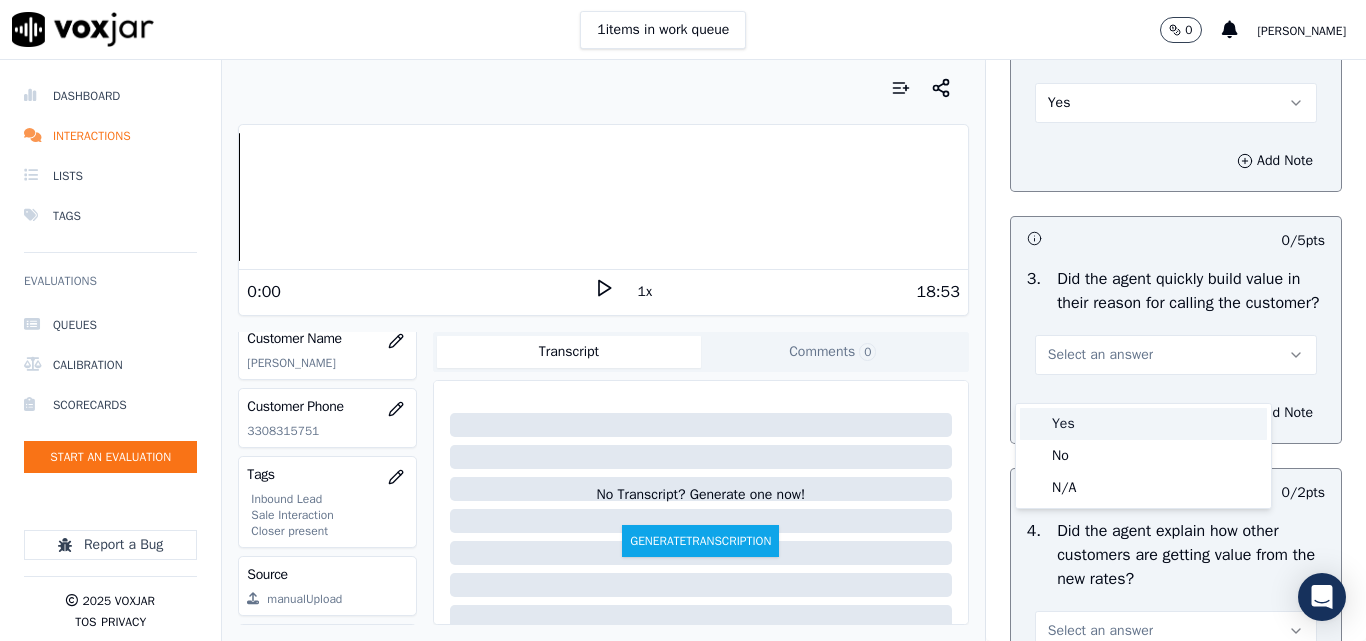 click on "Yes" at bounding box center [1143, 424] 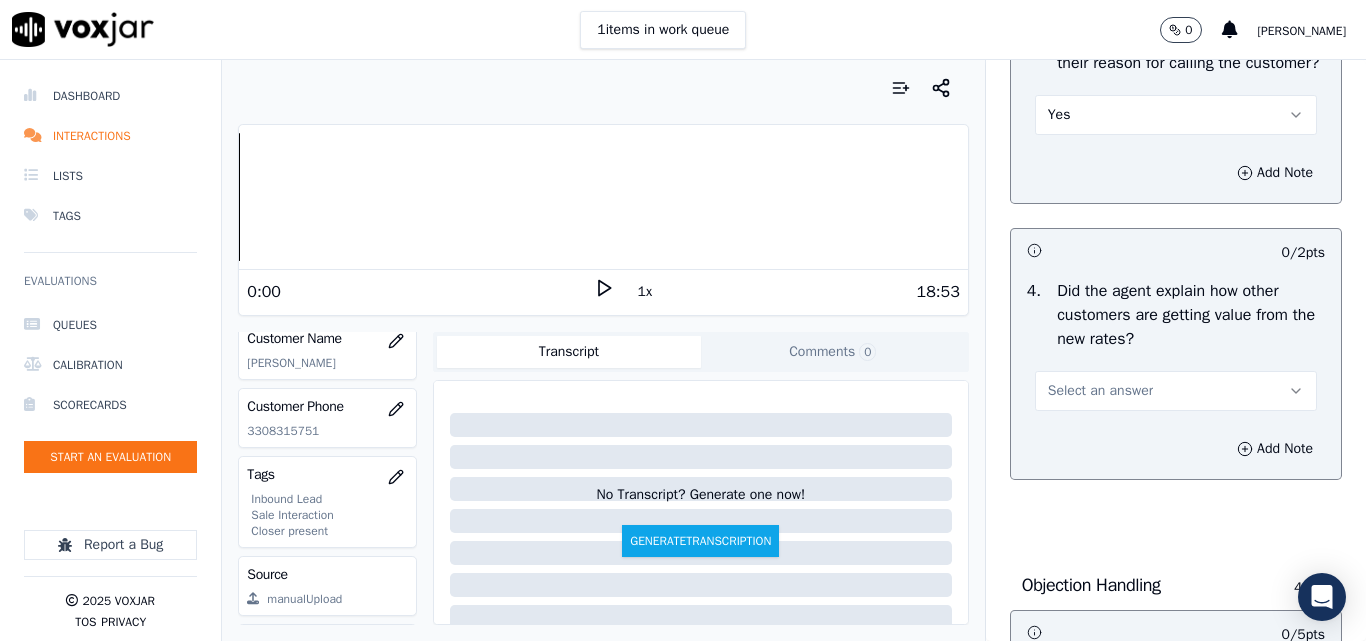 scroll, scrollTop: 800, scrollLeft: 0, axis: vertical 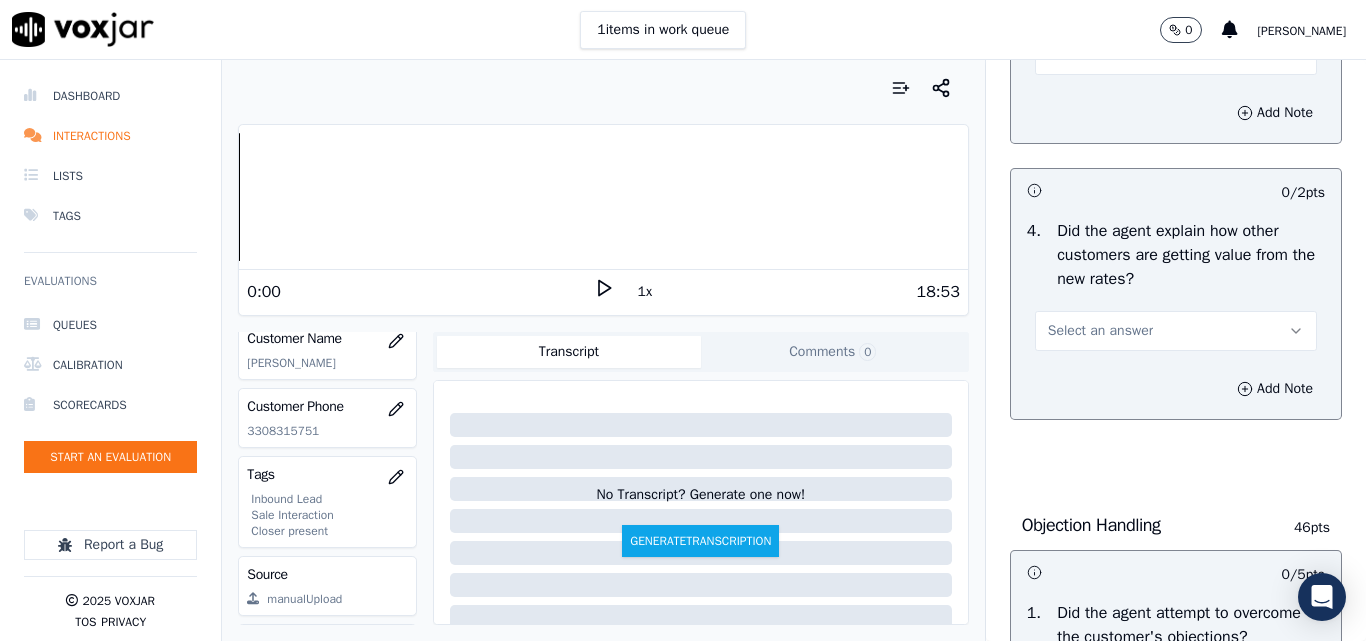 click on "Select an answer" at bounding box center [1176, 331] 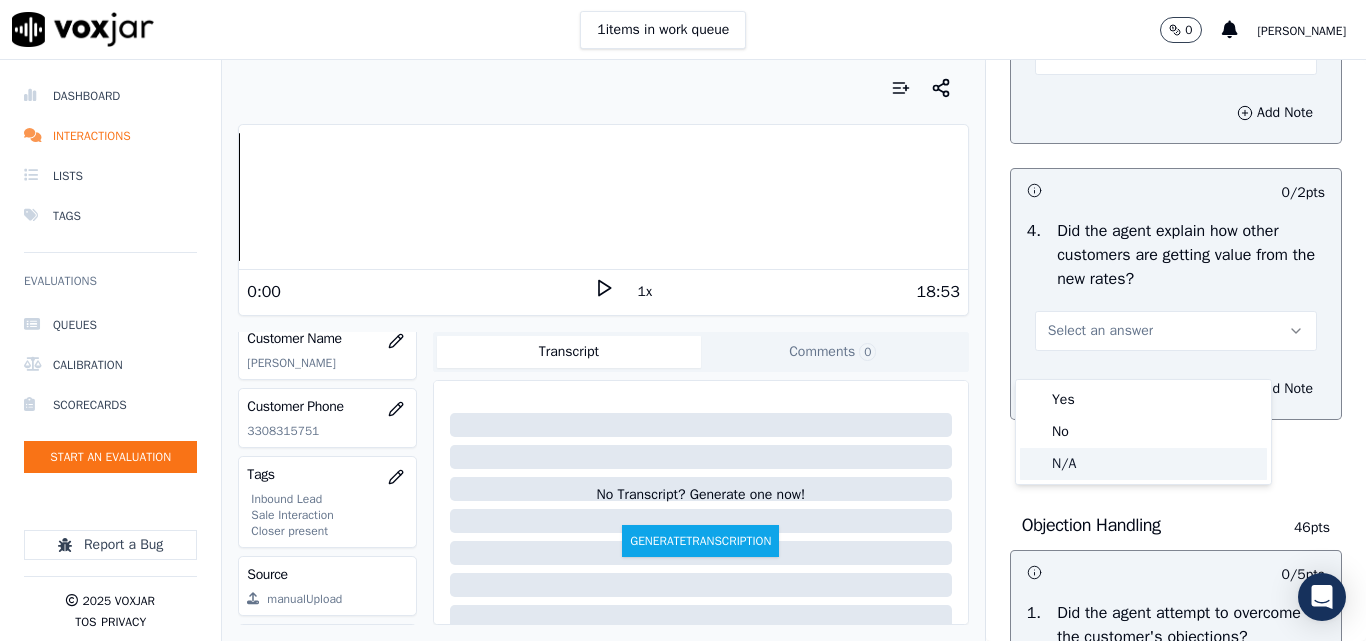 click on "N/A" 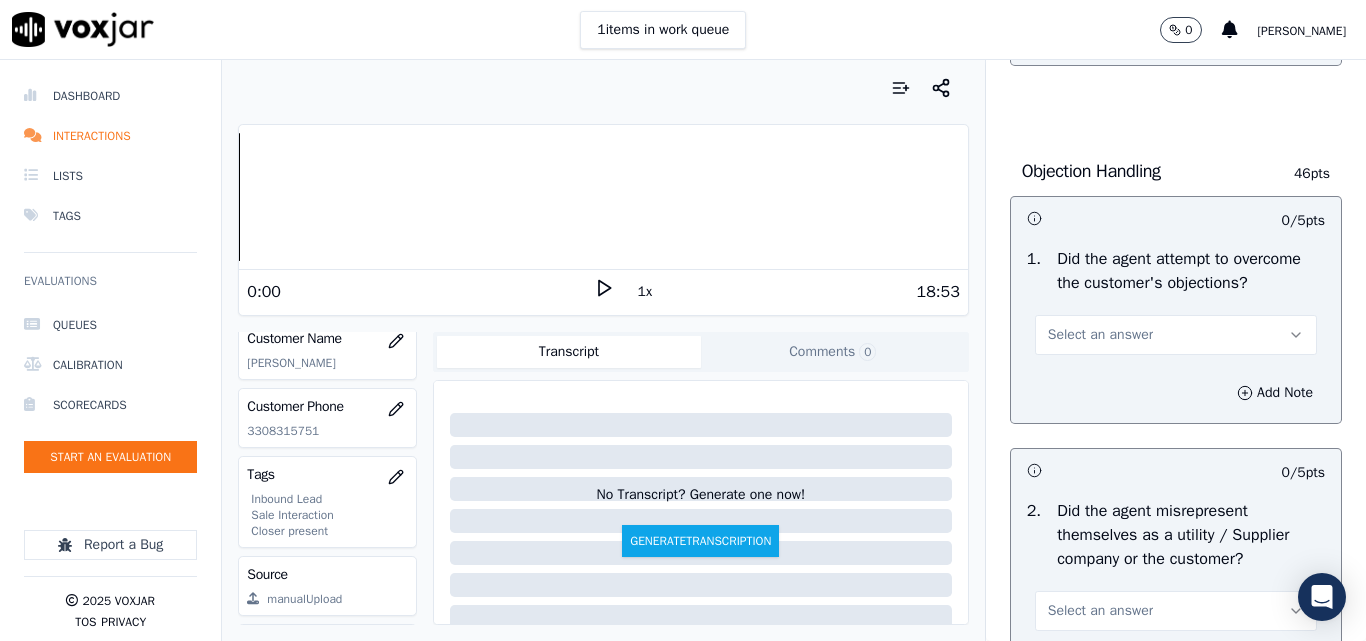scroll, scrollTop: 1200, scrollLeft: 0, axis: vertical 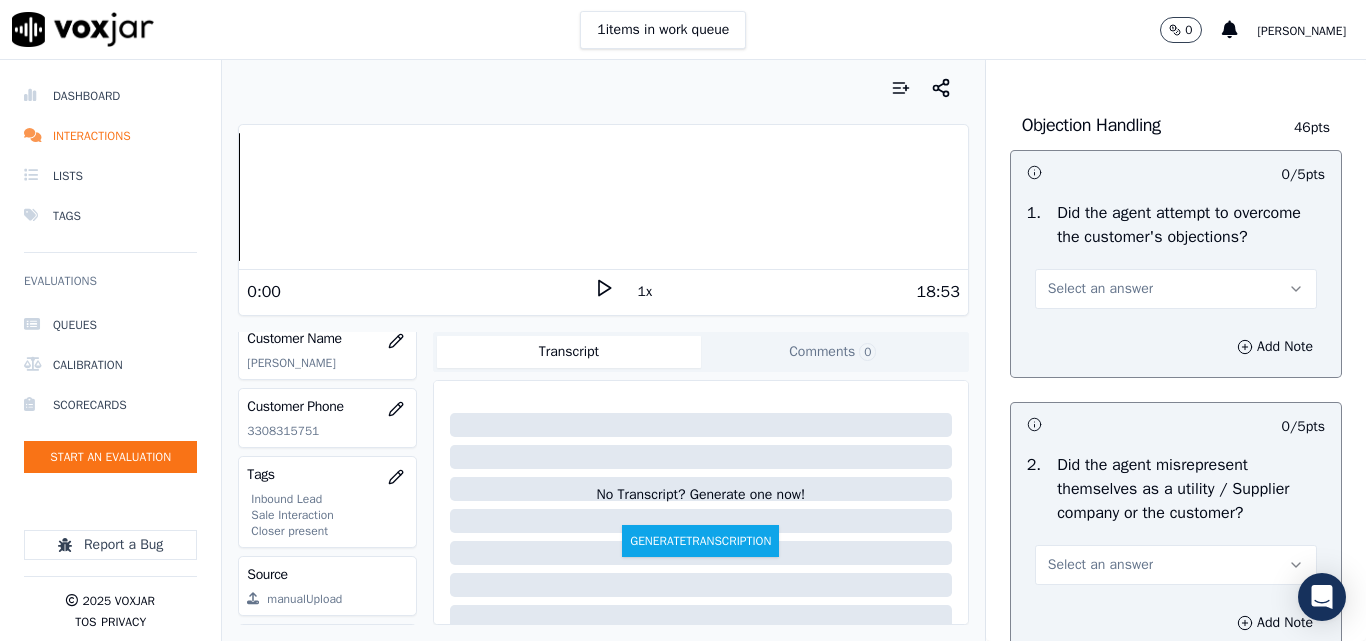 click on "Select an answer" at bounding box center (1100, 289) 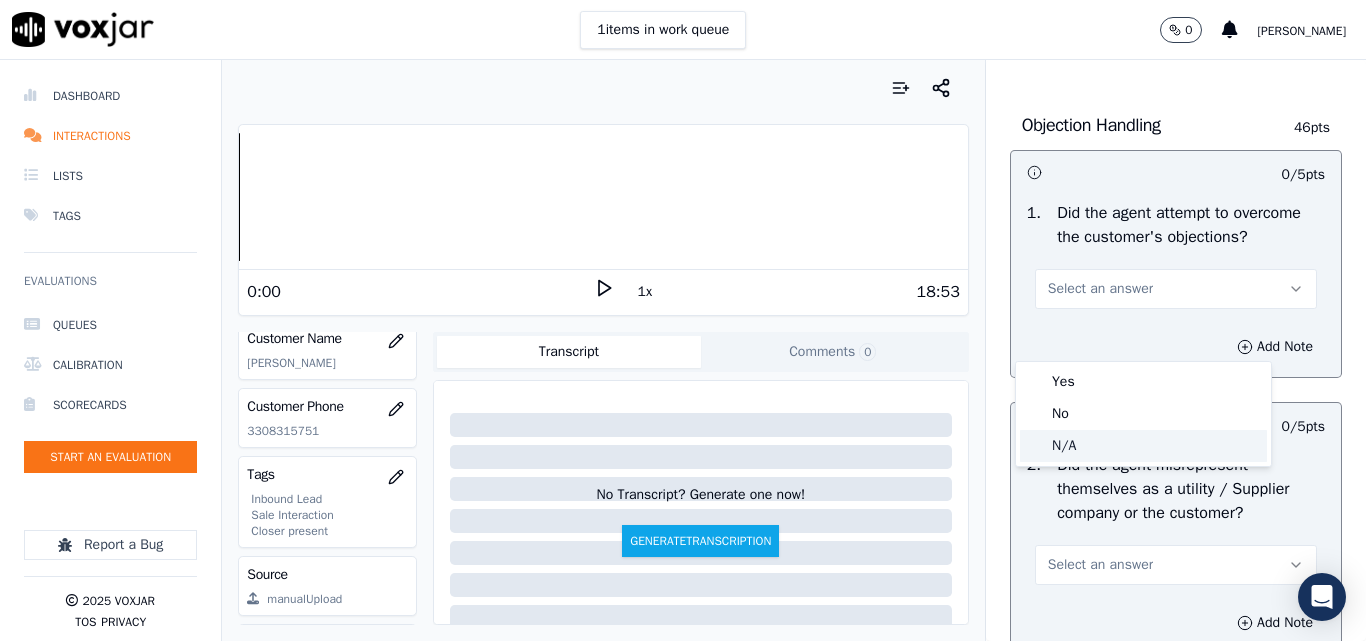 click on "N/A" 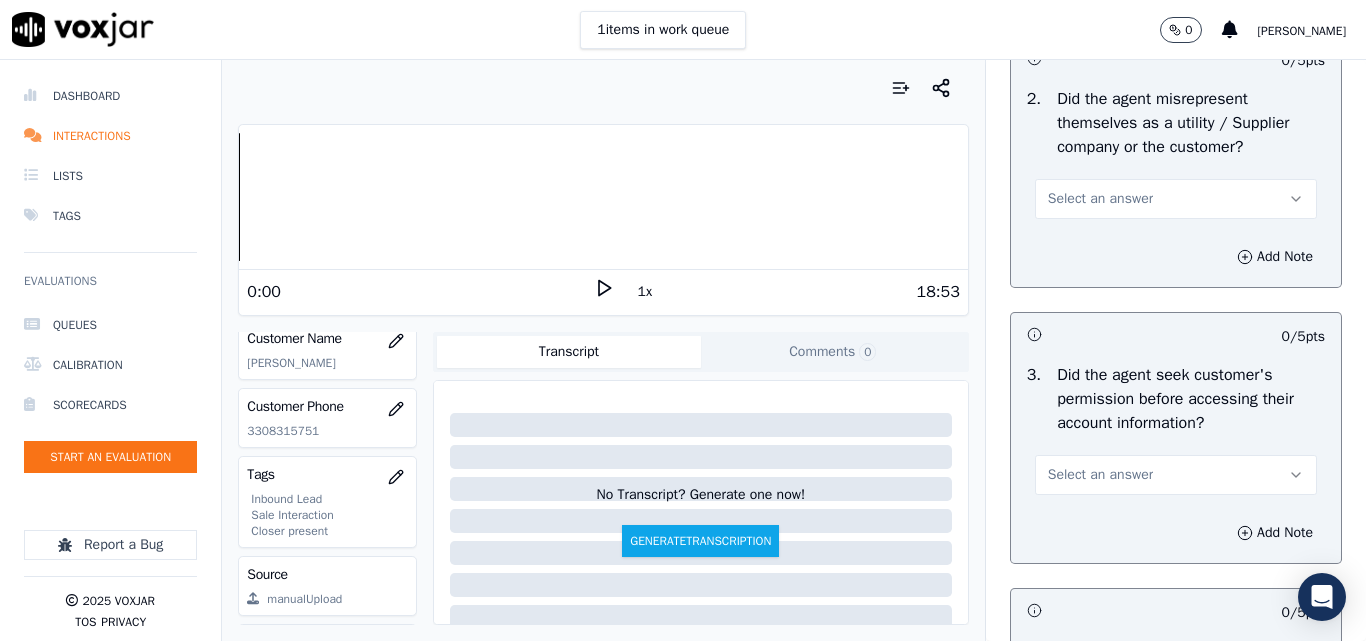 scroll, scrollTop: 1600, scrollLeft: 0, axis: vertical 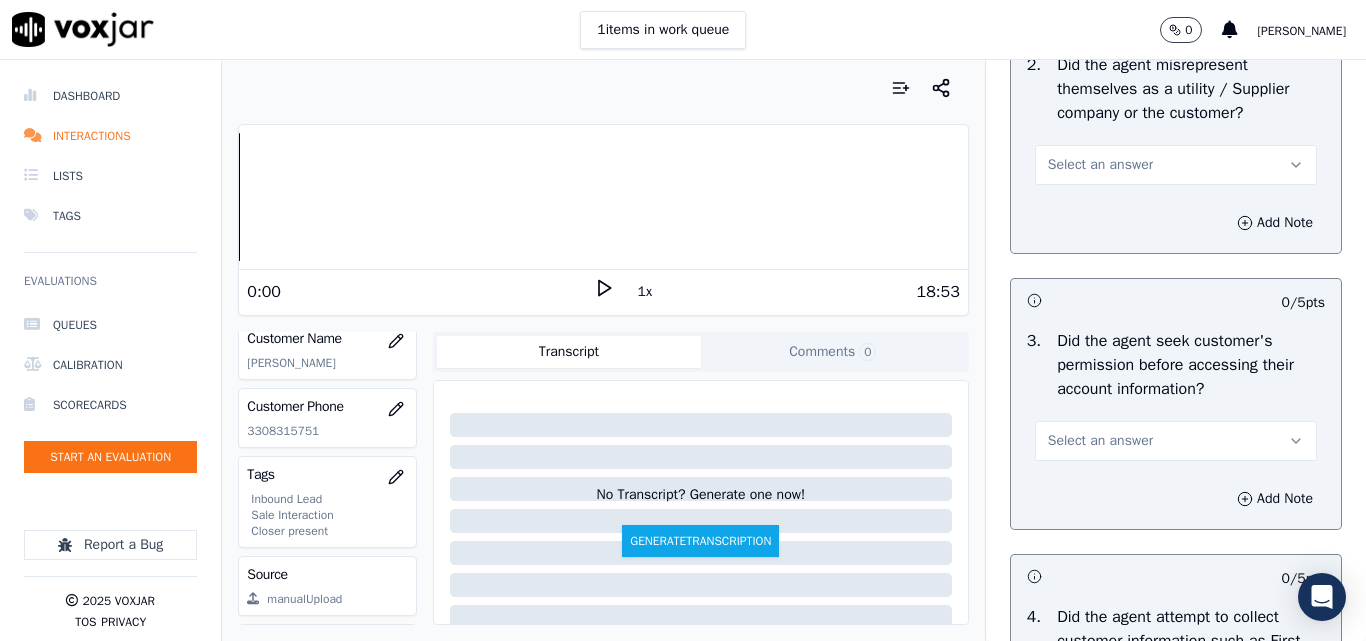 click on "Select an answer" at bounding box center [1100, 165] 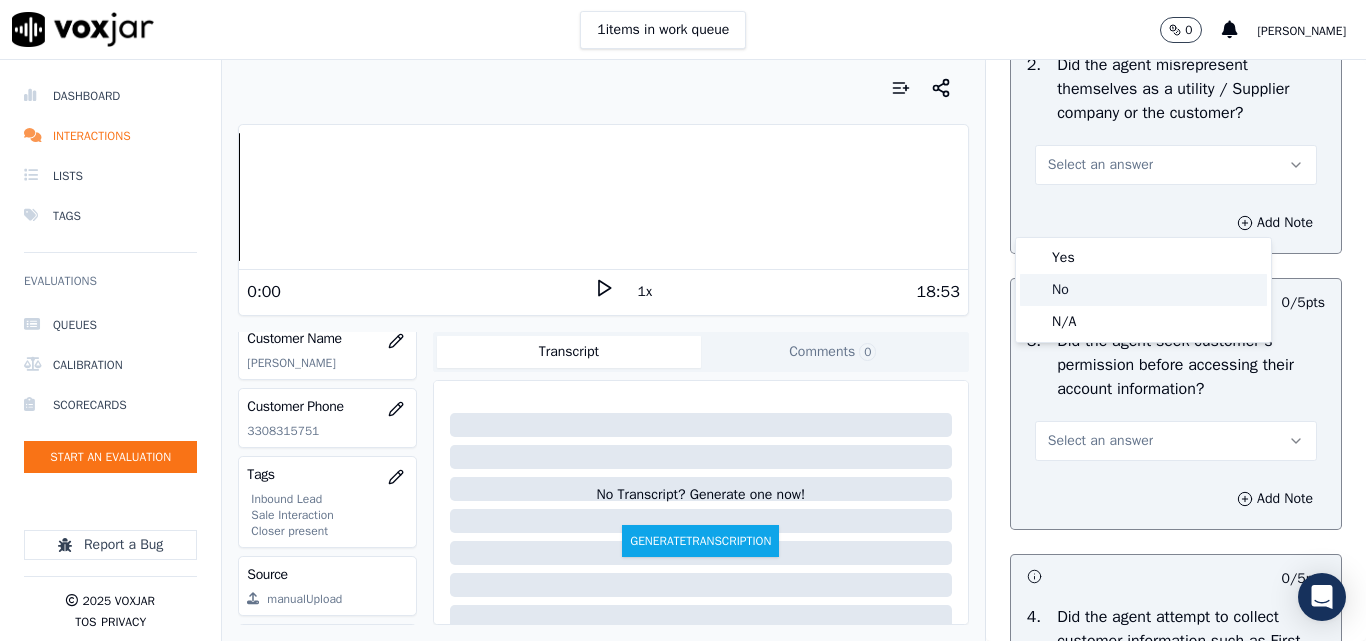 click on "No" 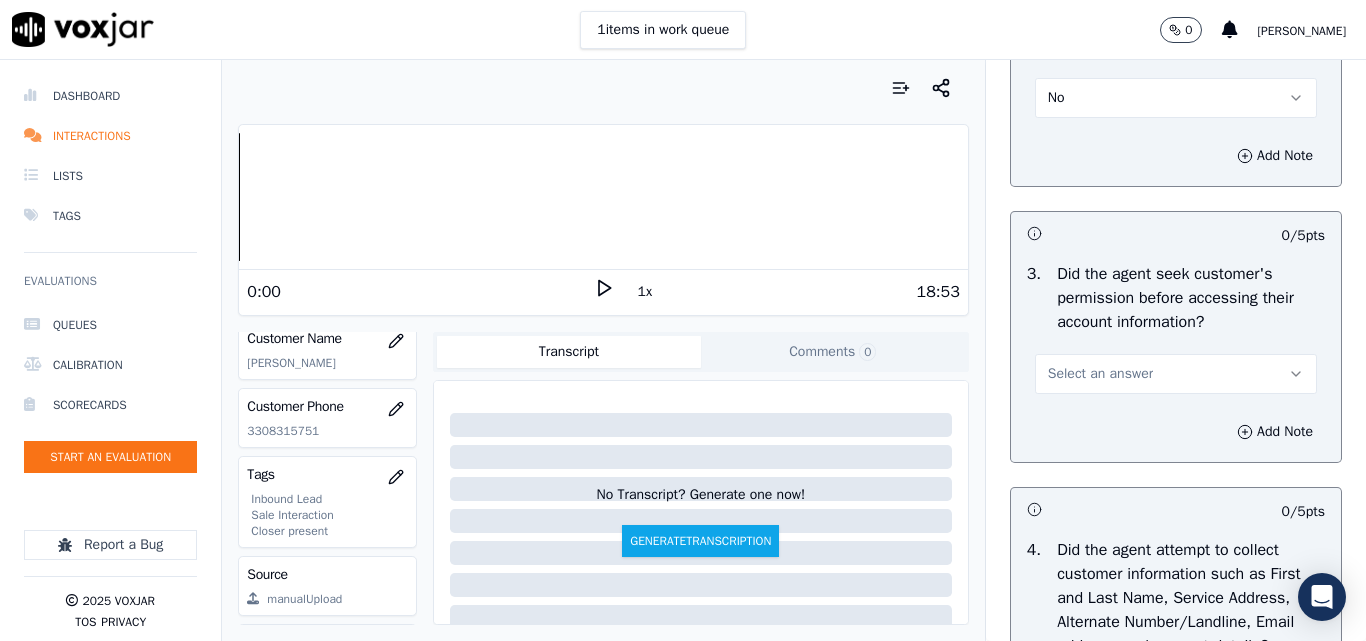 scroll, scrollTop: 1700, scrollLeft: 0, axis: vertical 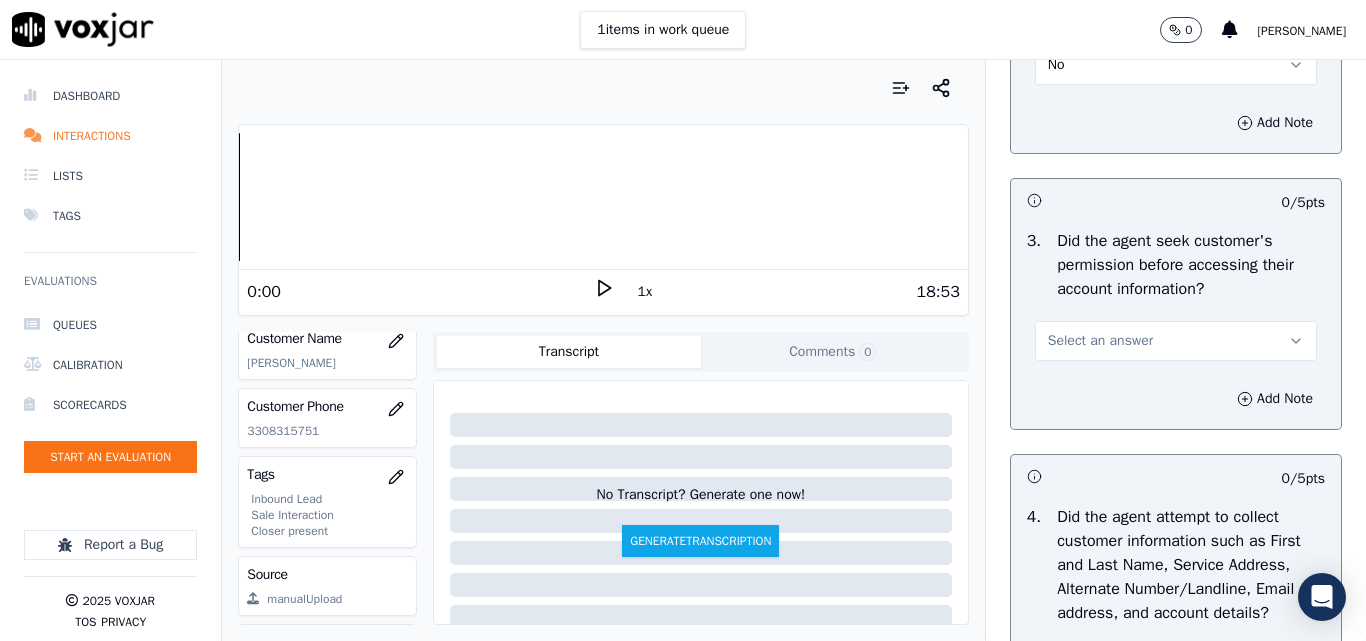 click on "Select an answer" at bounding box center (1176, 341) 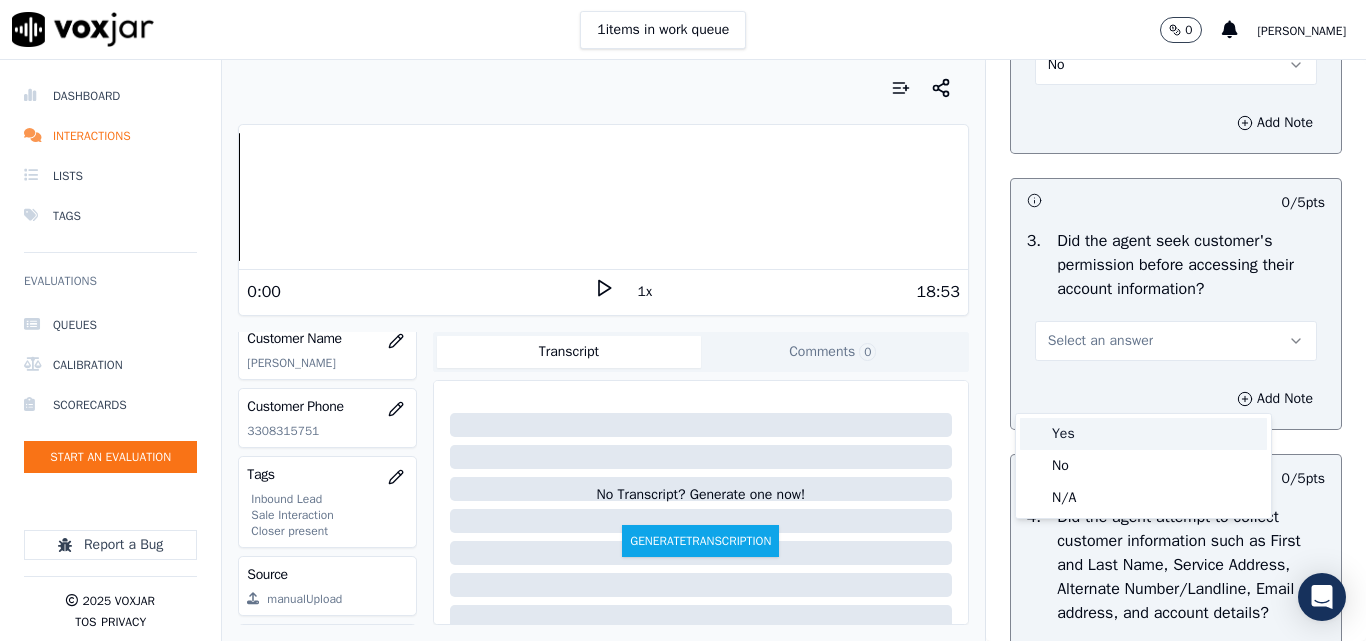 click on "Yes" at bounding box center [1143, 434] 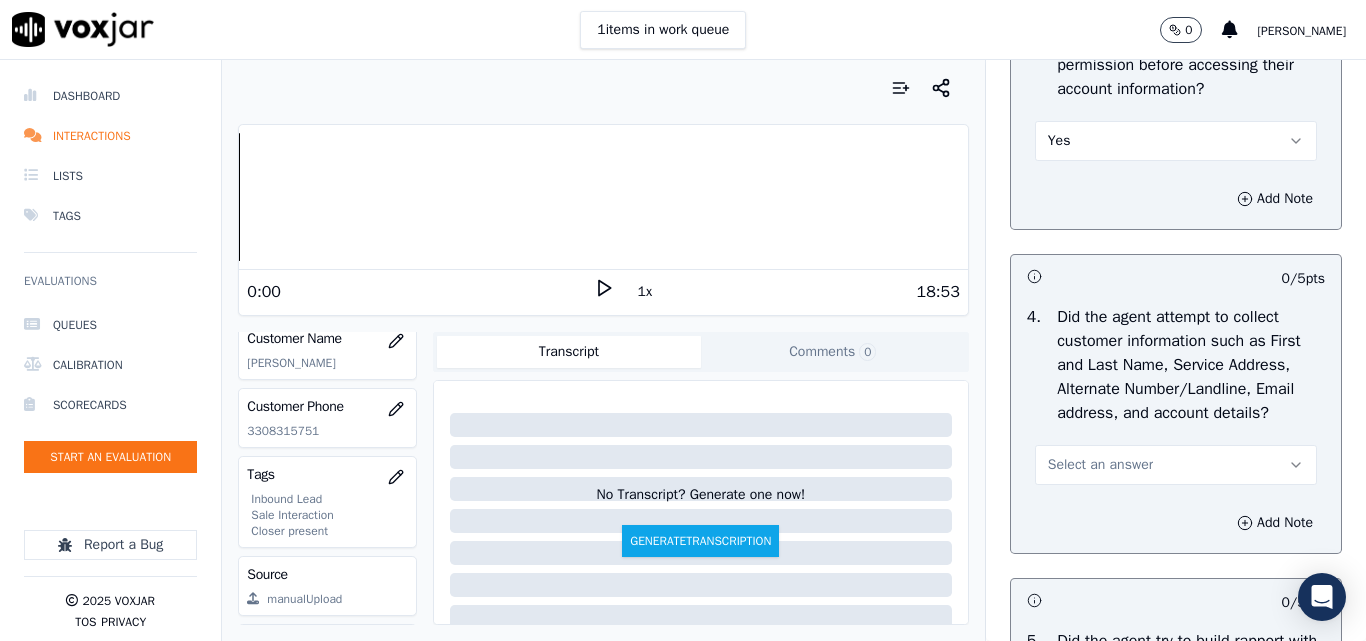 scroll, scrollTop: 2000, scrollLeft: 0, axis: vertical 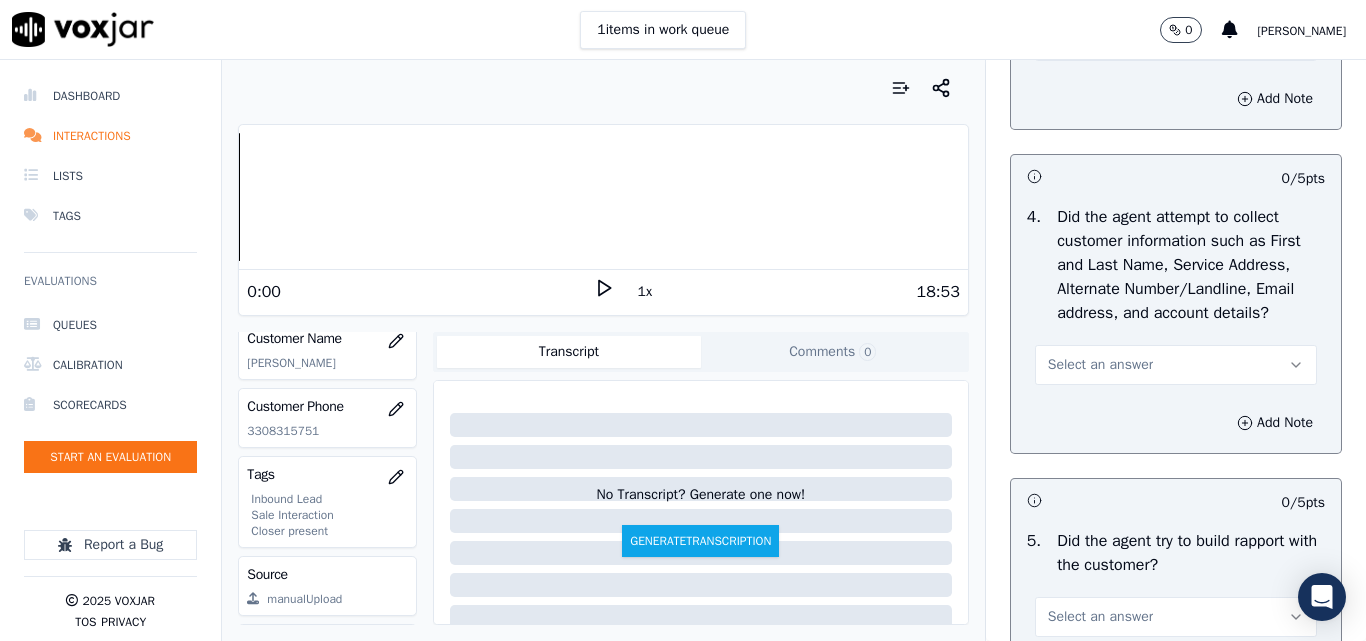 click on "Select an answer" at bounding box center (1100, 365) 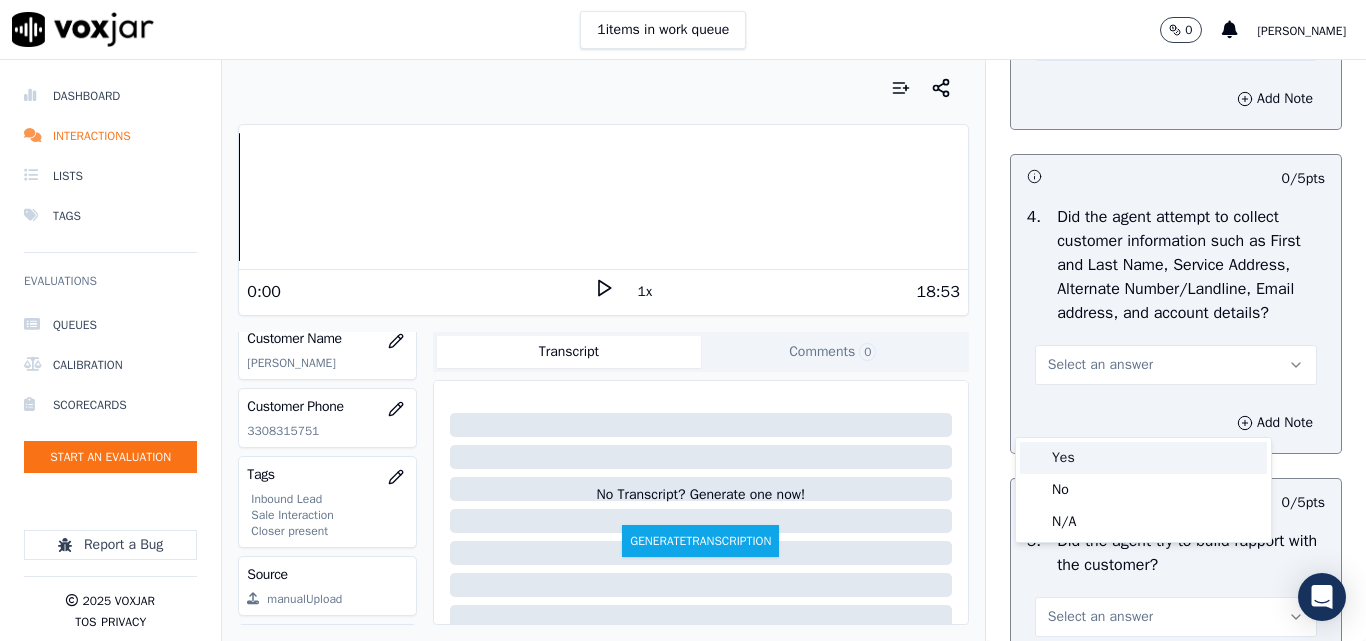 click on "Yes" at bounding box center (1143, 458) 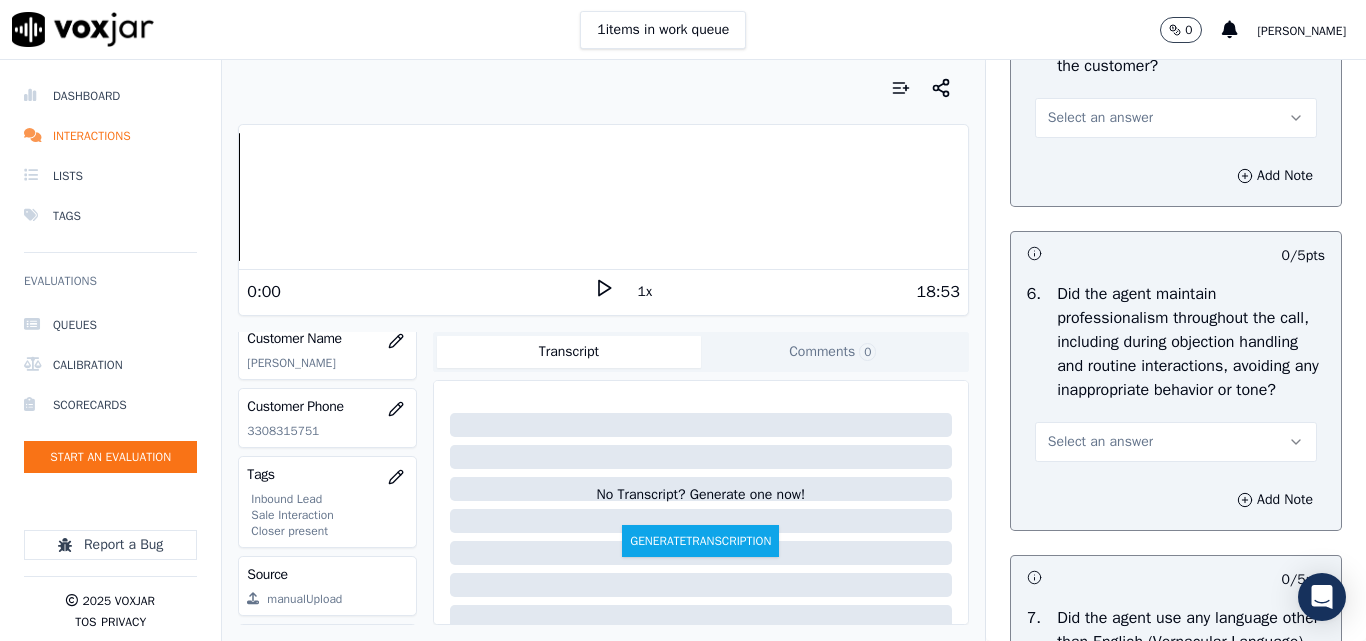 scroll, scrollTop: 2500, scrollLeft: 0, axis: vertical 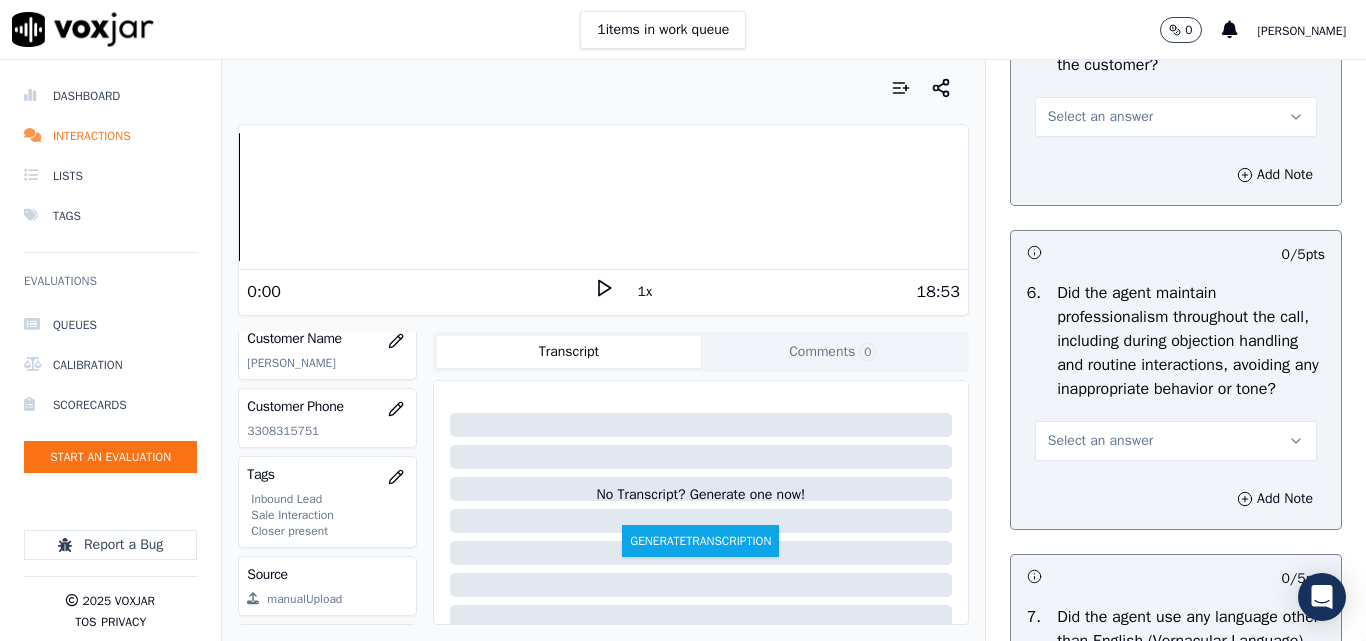 click on "Select an answer" at bounding box center [1100, 117] 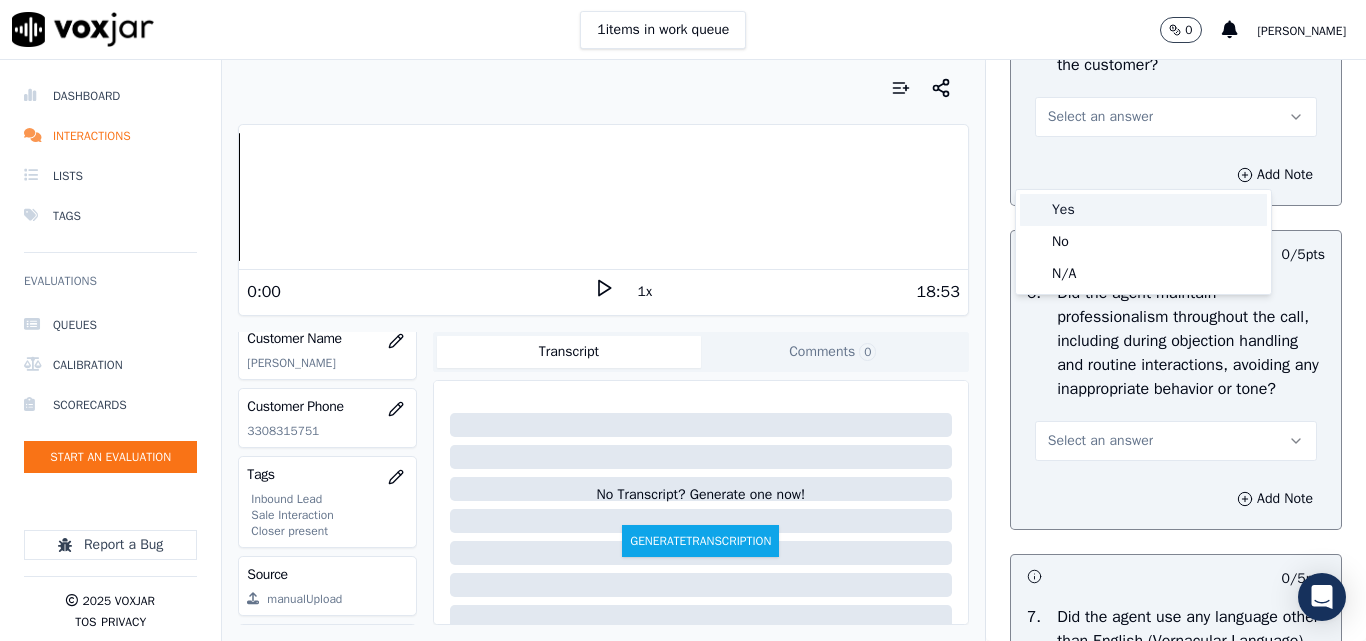 click on "Yes" at bounding box center [1143, 210] 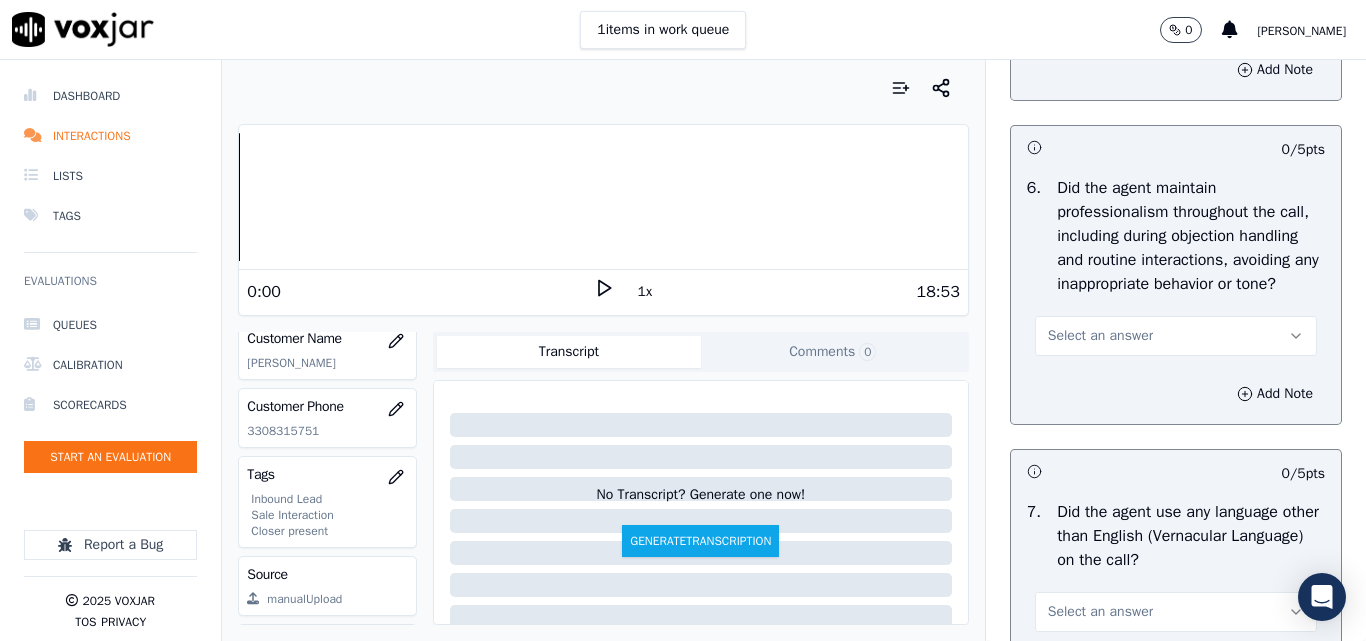 scroll, scrollTop: 2700, scrollLeft: 0, axis: vertical 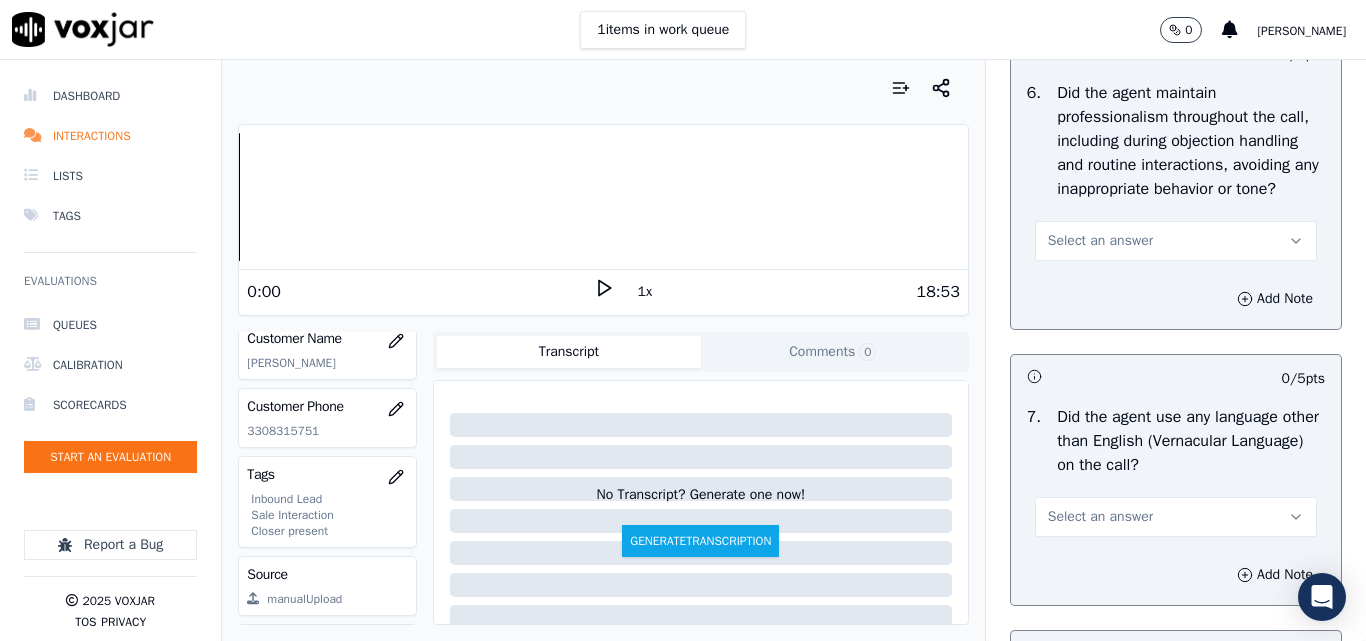 click on "Select an answer" at bounding box center [1100, 241] 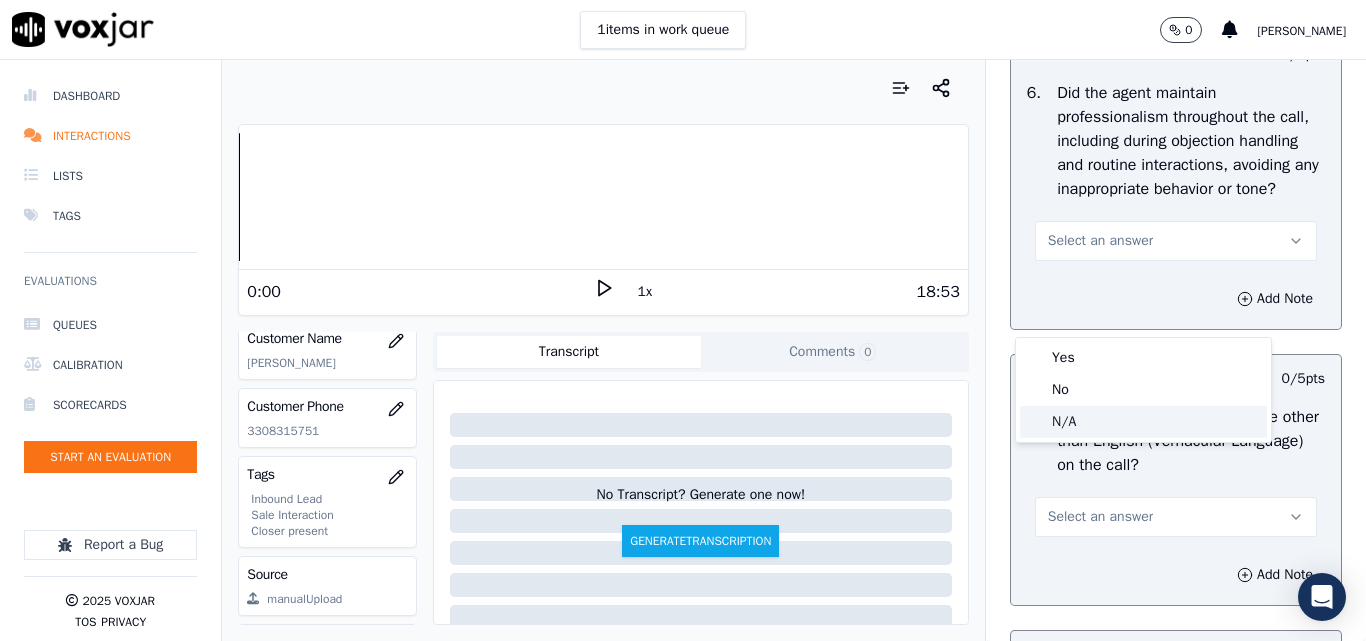 click on "N/A" 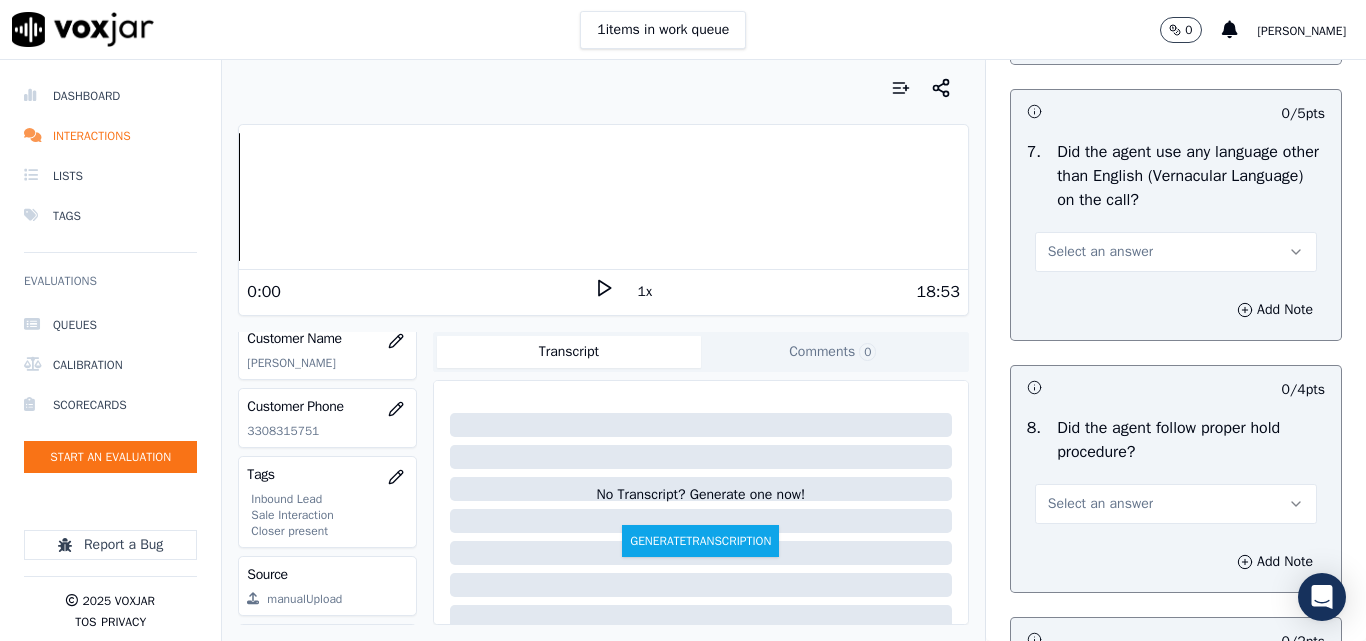 scroll, scrollTop: 3000, scrollLeft: 0, axis: vertical 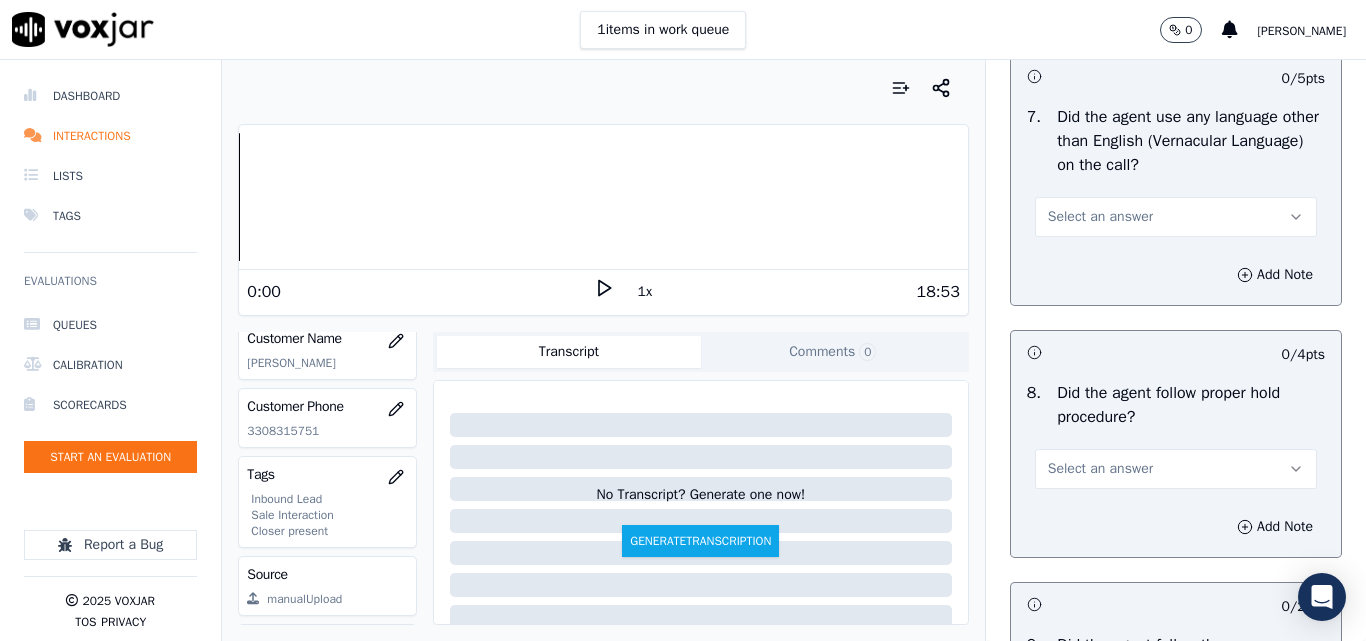 click on "Select an answer" at bounding box center [1100, 217] 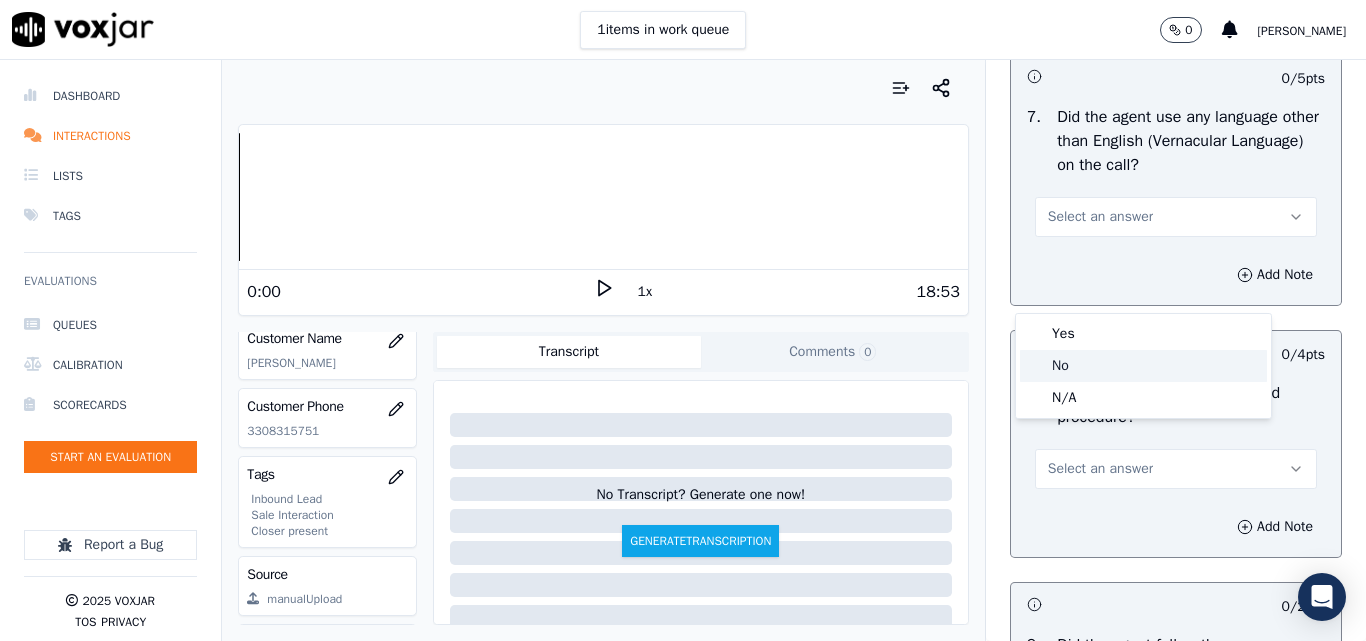 drag, startPoint x: 1068, startPoint y: 360, endPoint x: 1082, endPoint y: 363, distance: 14.3178215 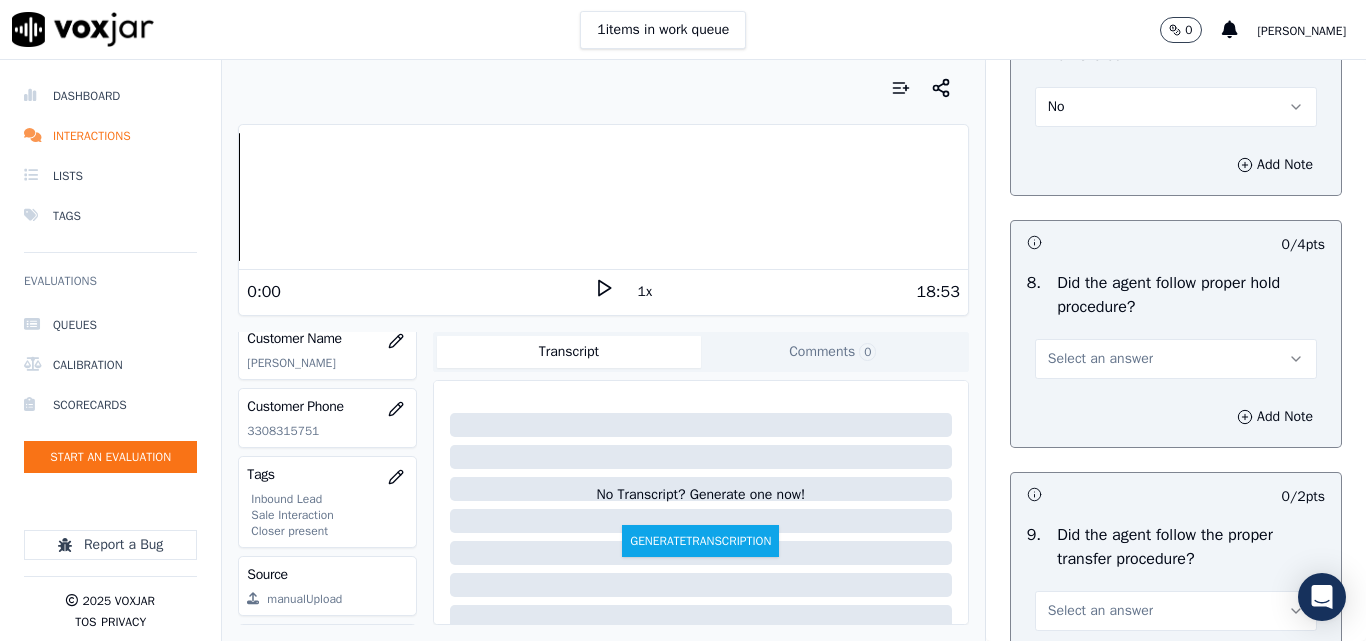 scroll, scrollTop: 3300, scrollLeft: 0, axis: vertical 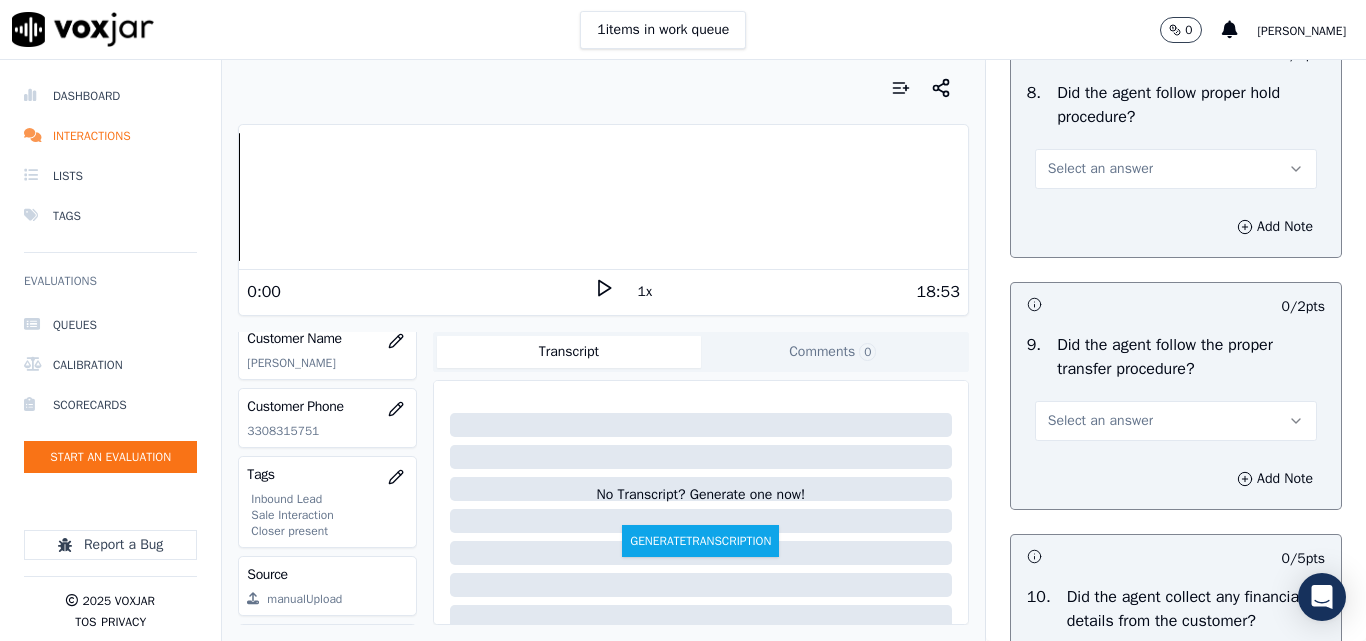 click on "Select an answer" at bounding box center [1100, 169] 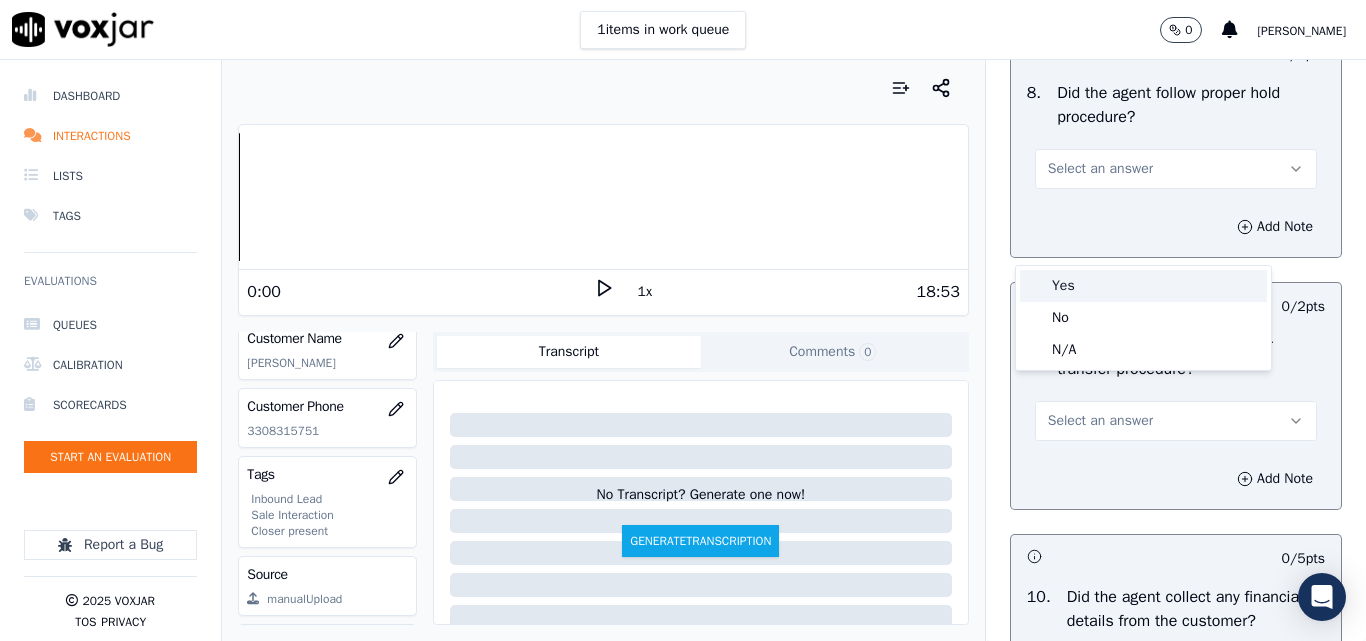 click on "Yes" at bounding box center [1143, 286] 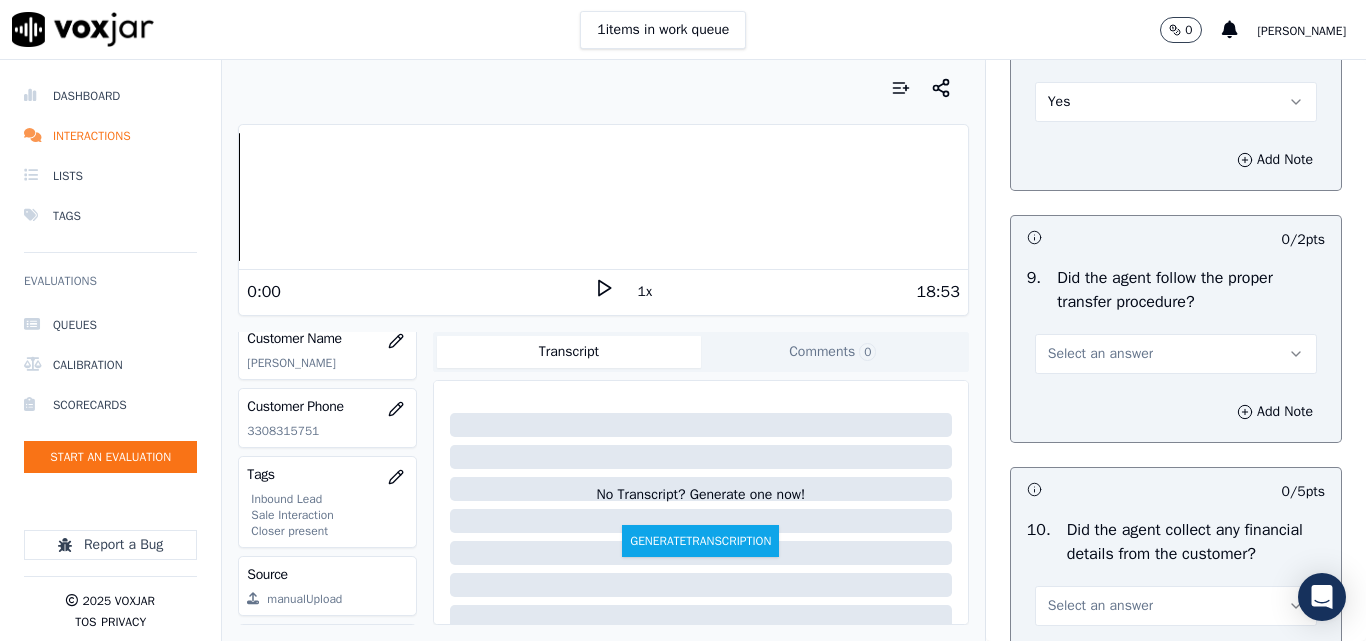 scroll, scrollTop: 3500, scrollLeft: 0, axis: vertical 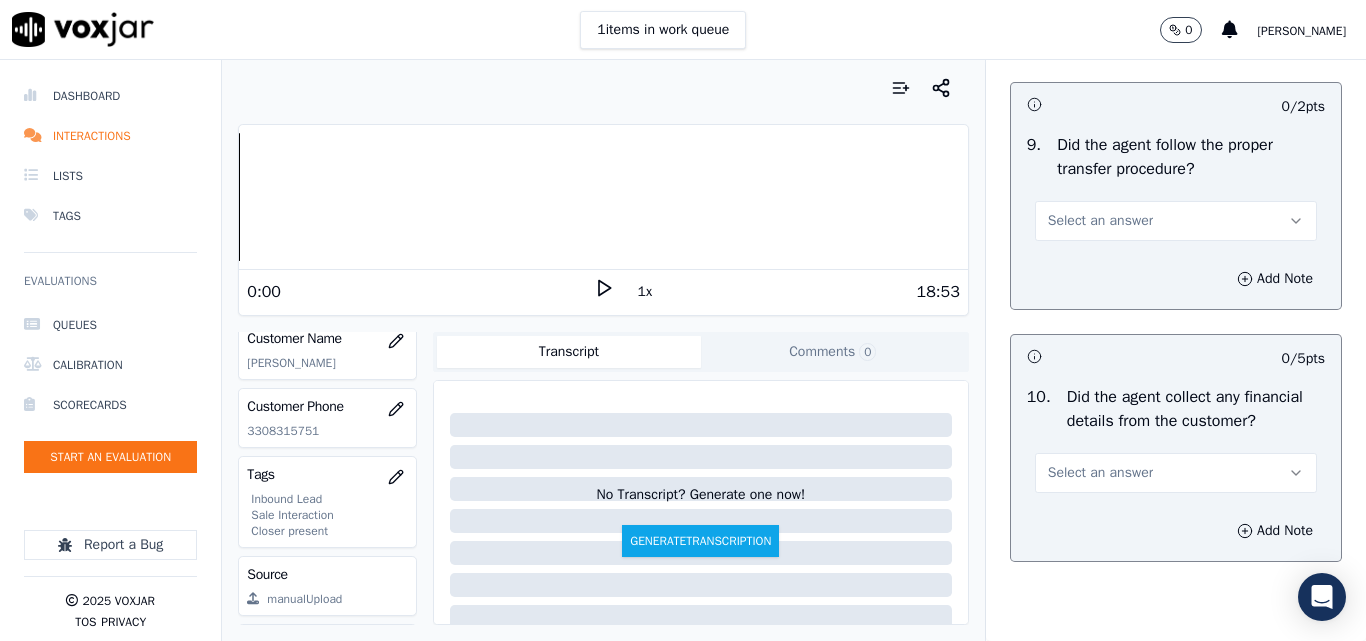 click on "Select an answer" at bounding box center [1100, 221] 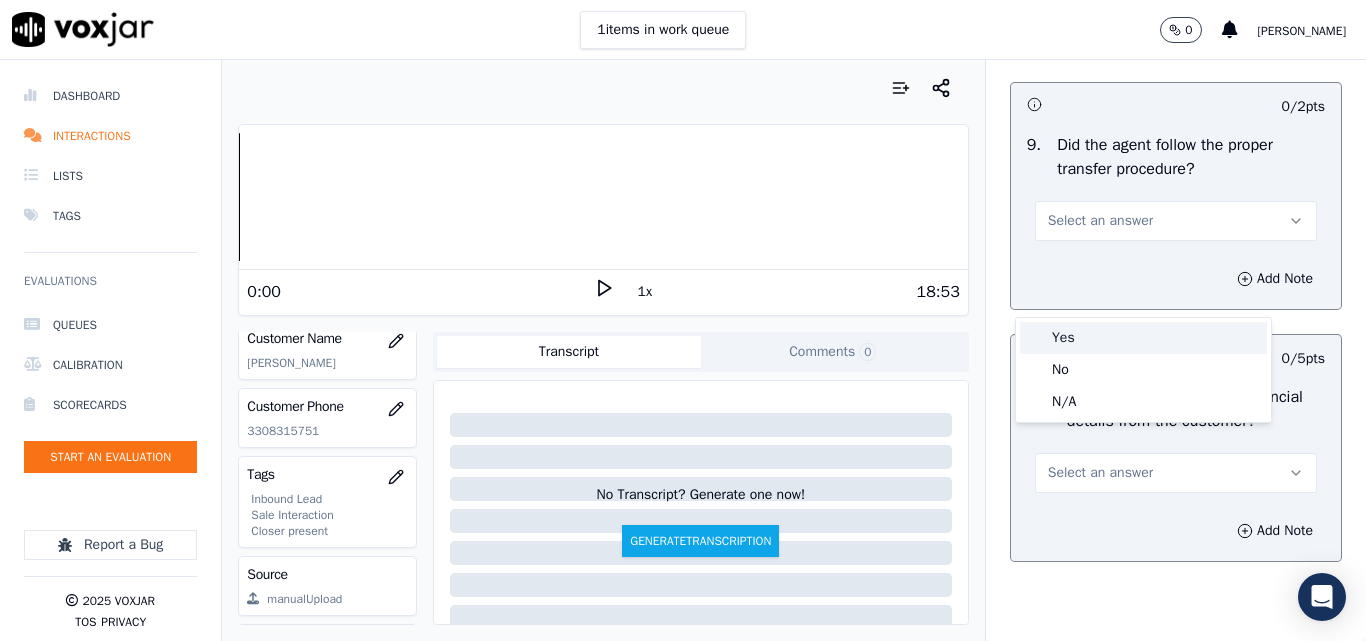 click on "Yes" at bounding box center [1143, 338] 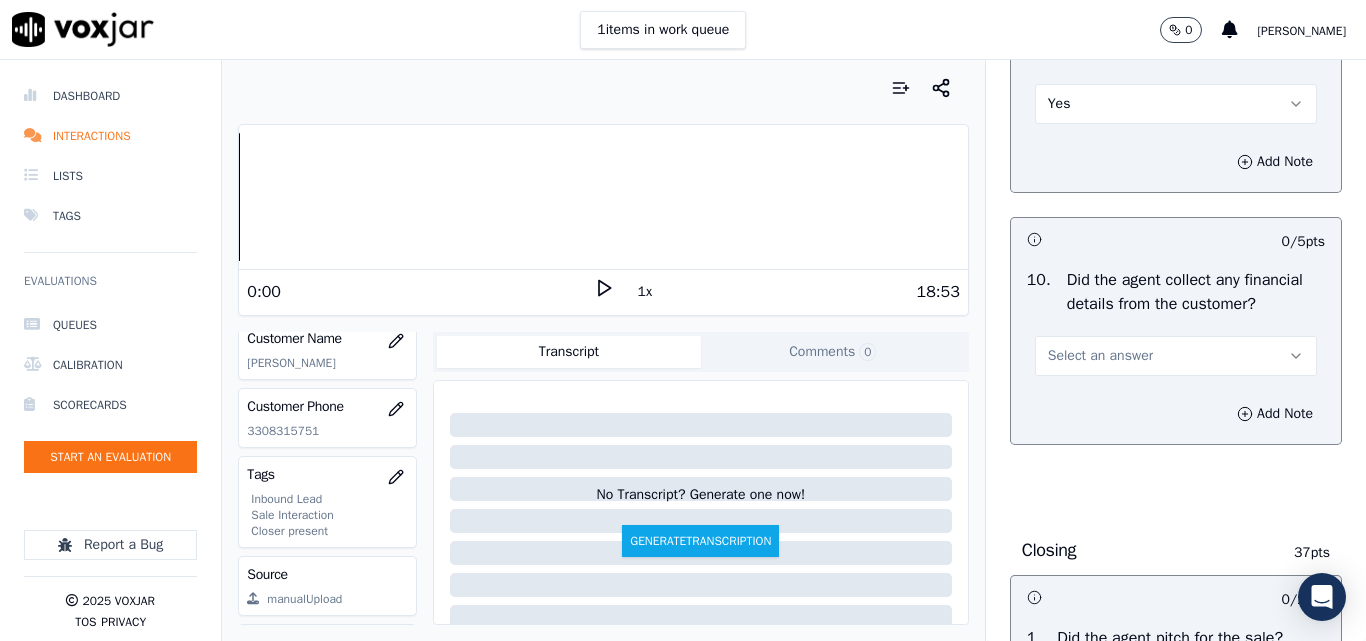 scroll, scrollTop: 3700, scrollLeft: 0, axis: vertical 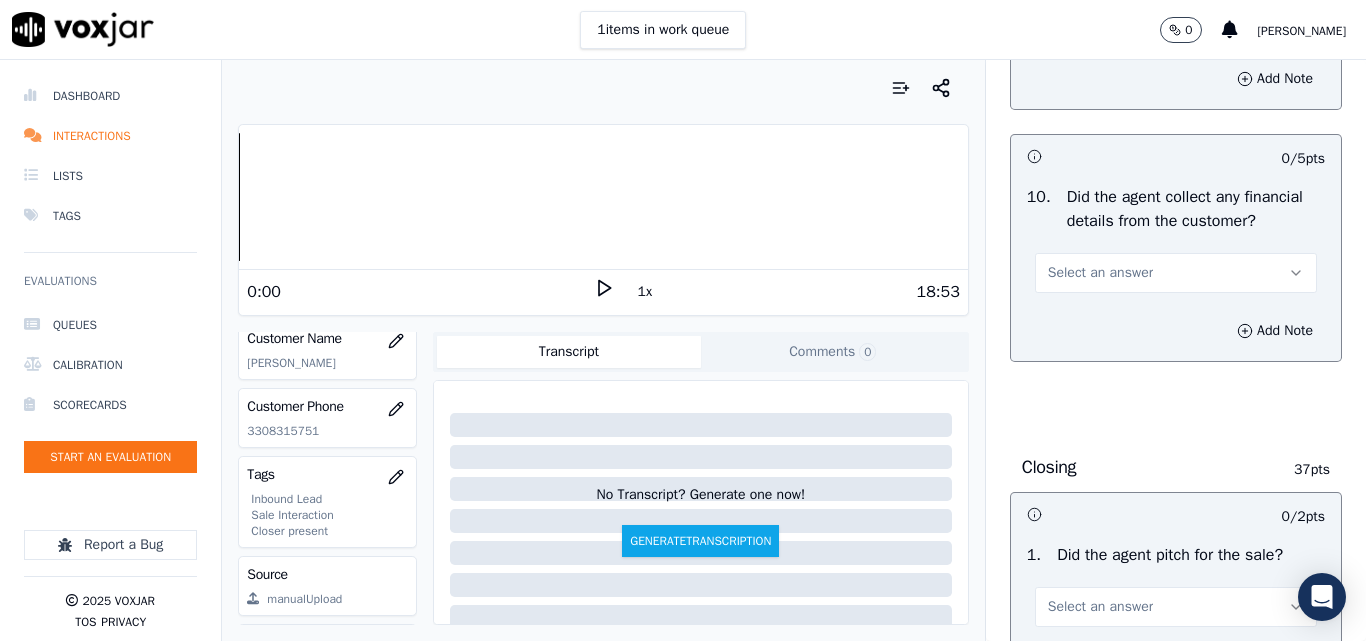 click on "Select an answer" at bounding box center (1100, 273) 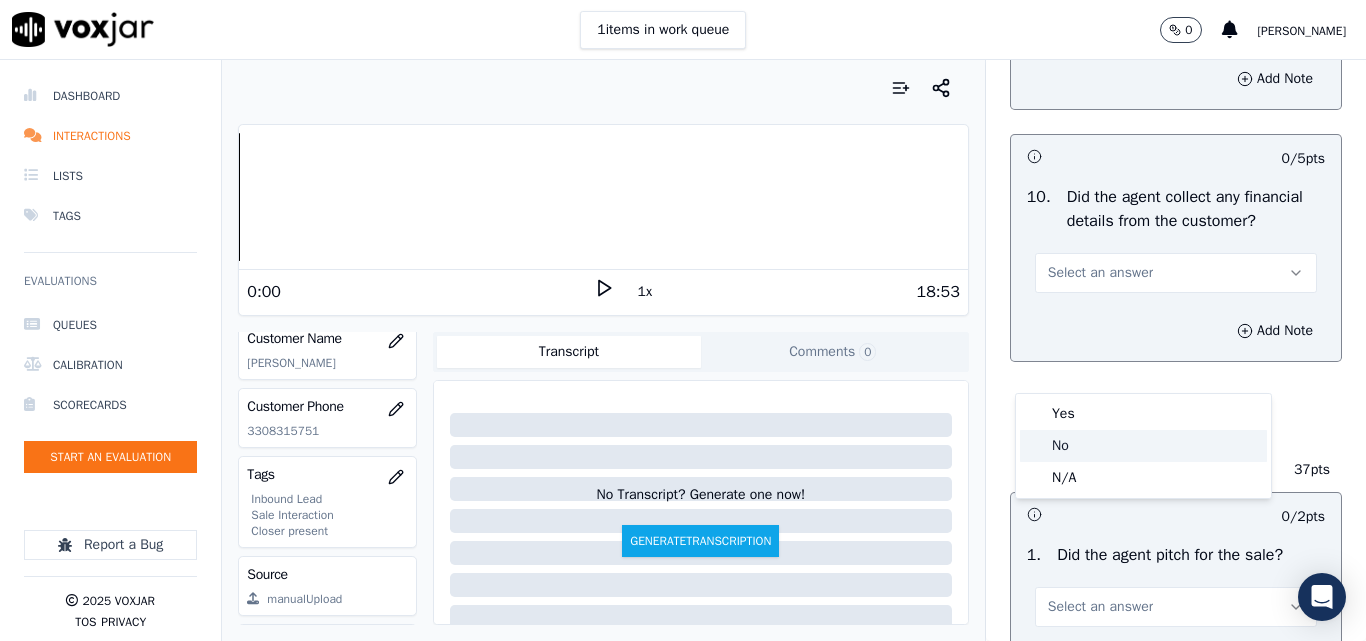 click on "No" 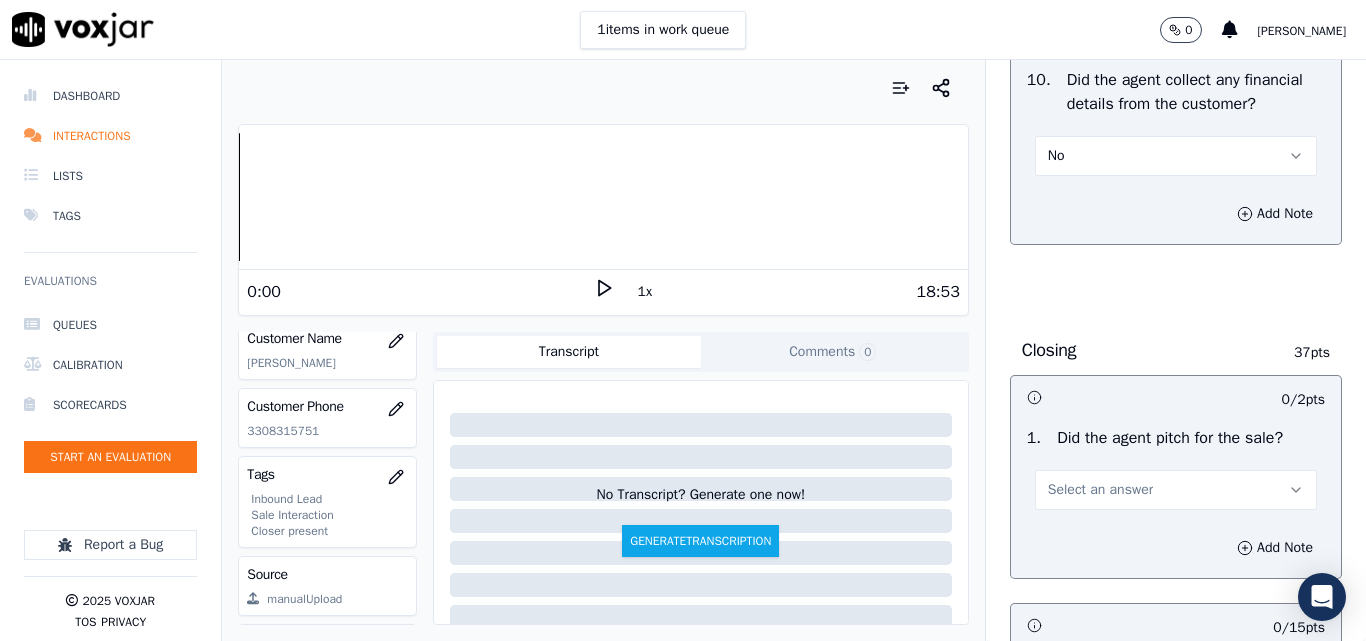 scroll, scrollTop: 4000, scrollLeft: 0, axis: vertical 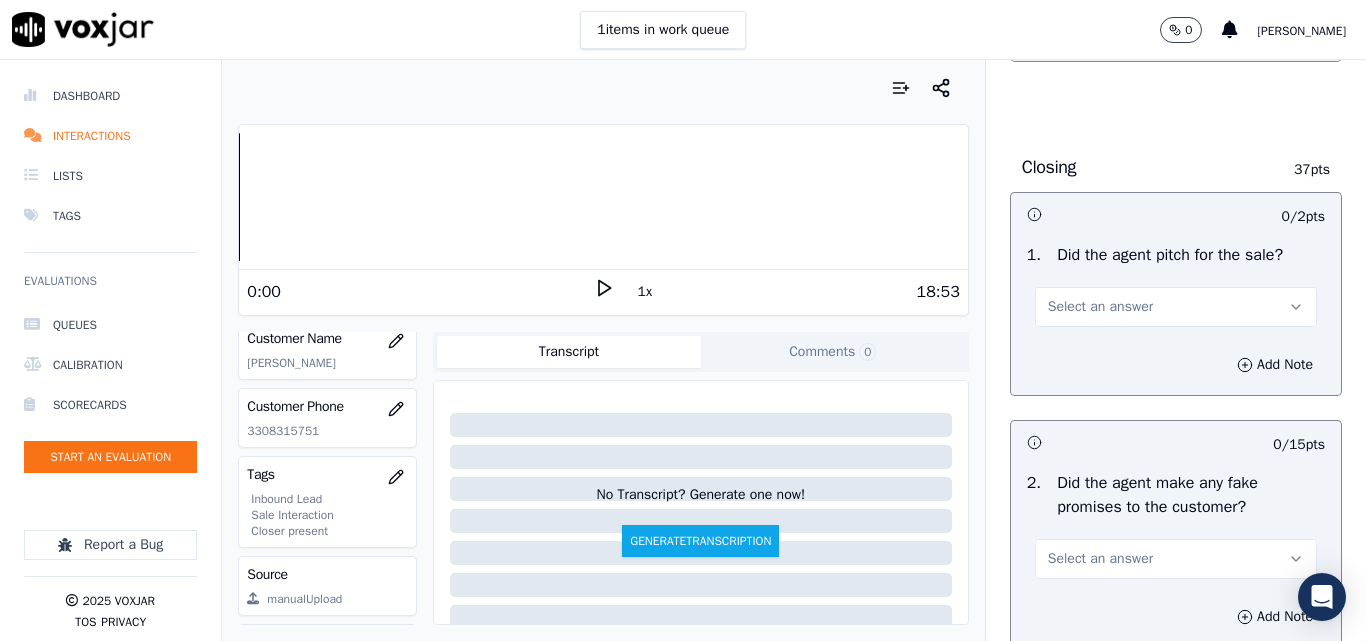 click on "Select an answer" at bounding box center [1100, 307] 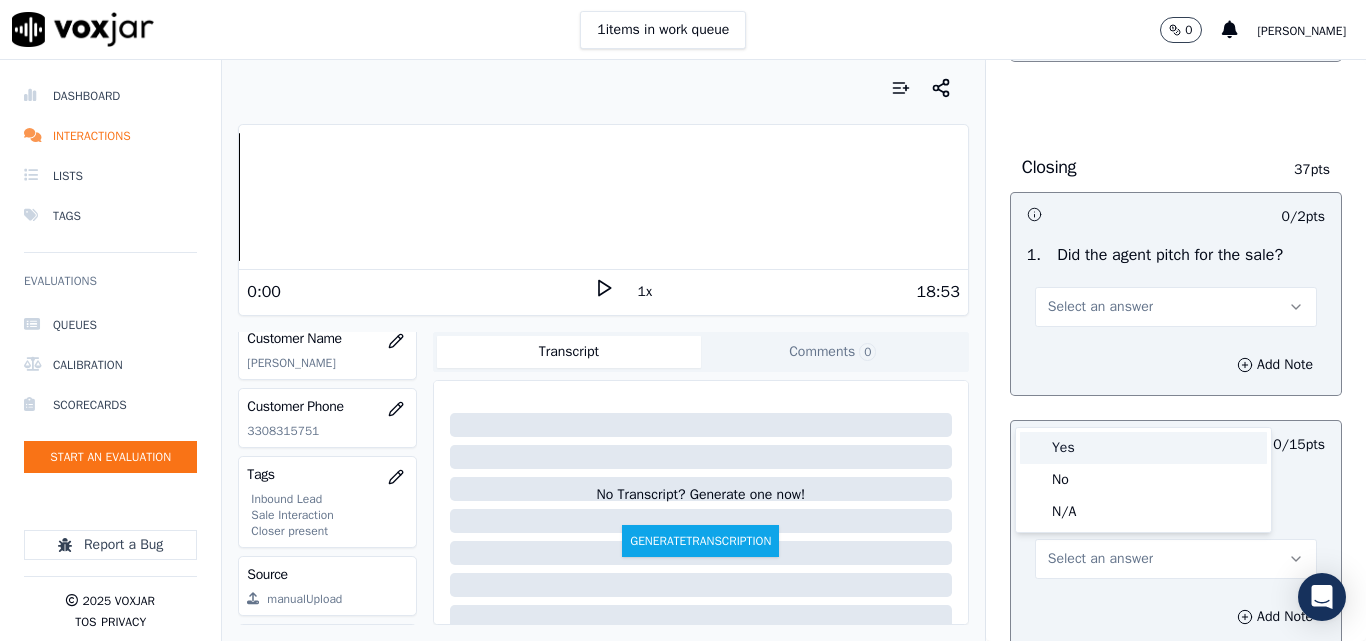 click on "Yes" at bounding box center (1143, 448) 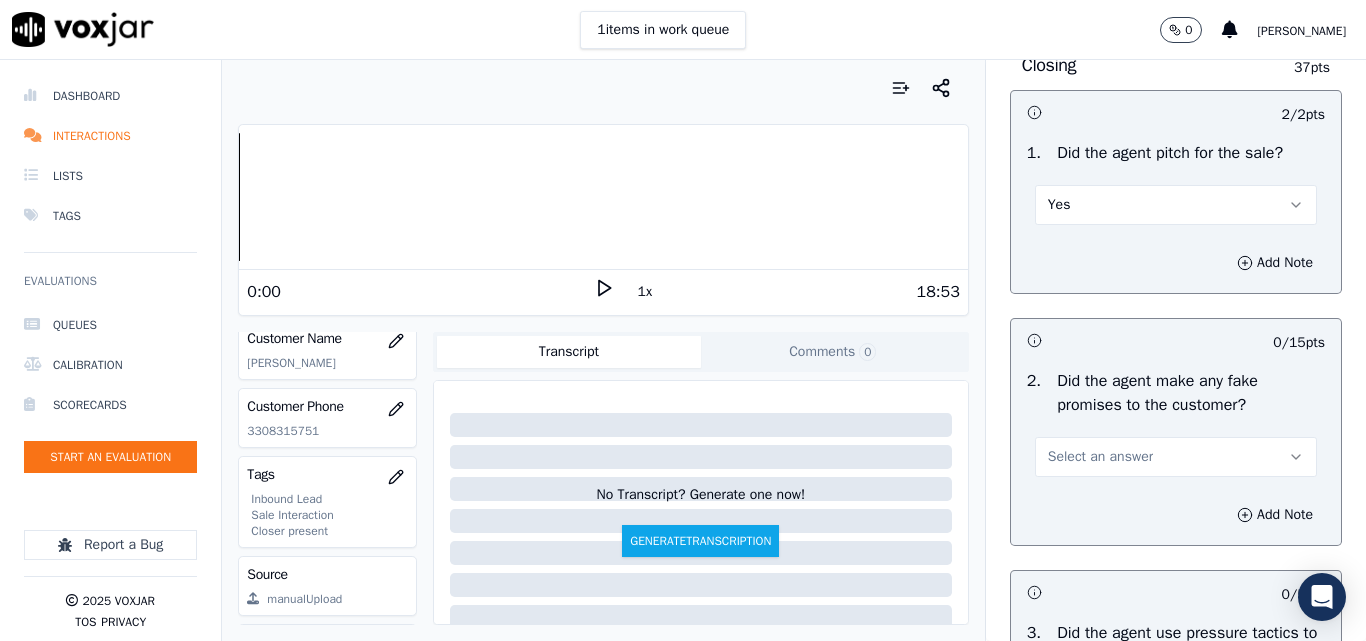 scroll, scrollTop: 4300, scrollLeft: 0, axis: vertical 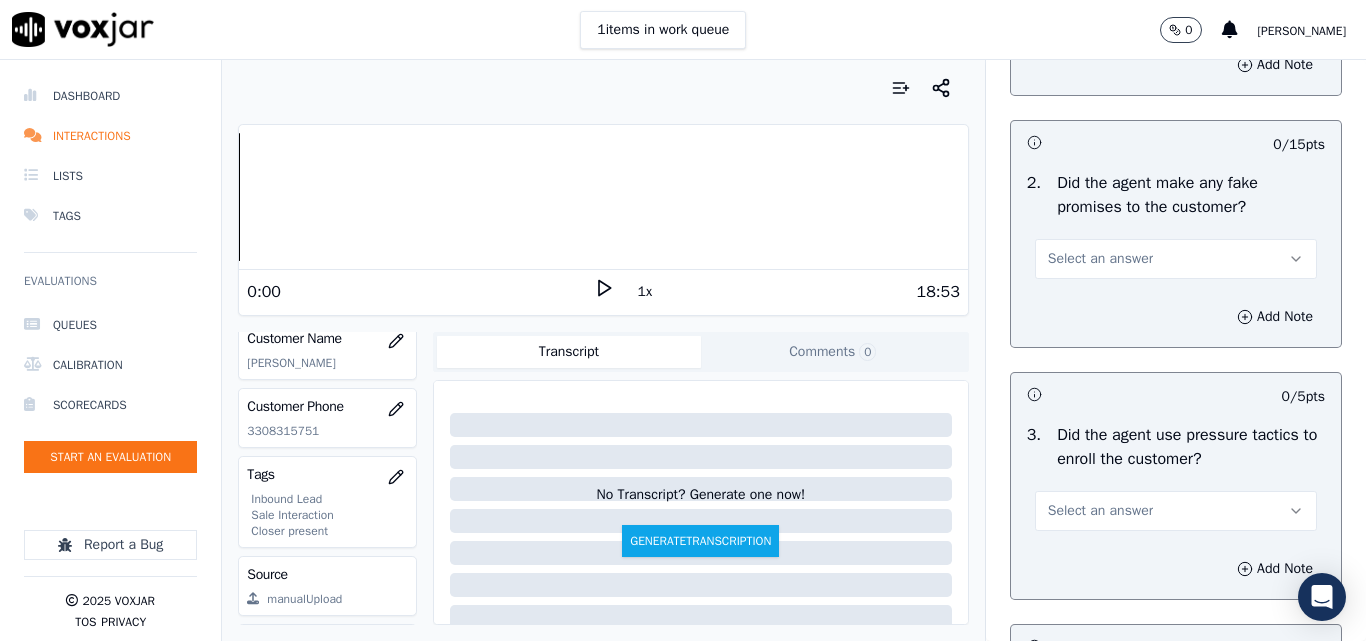 click on "Select an answer" at bounding box center [1100, 259] 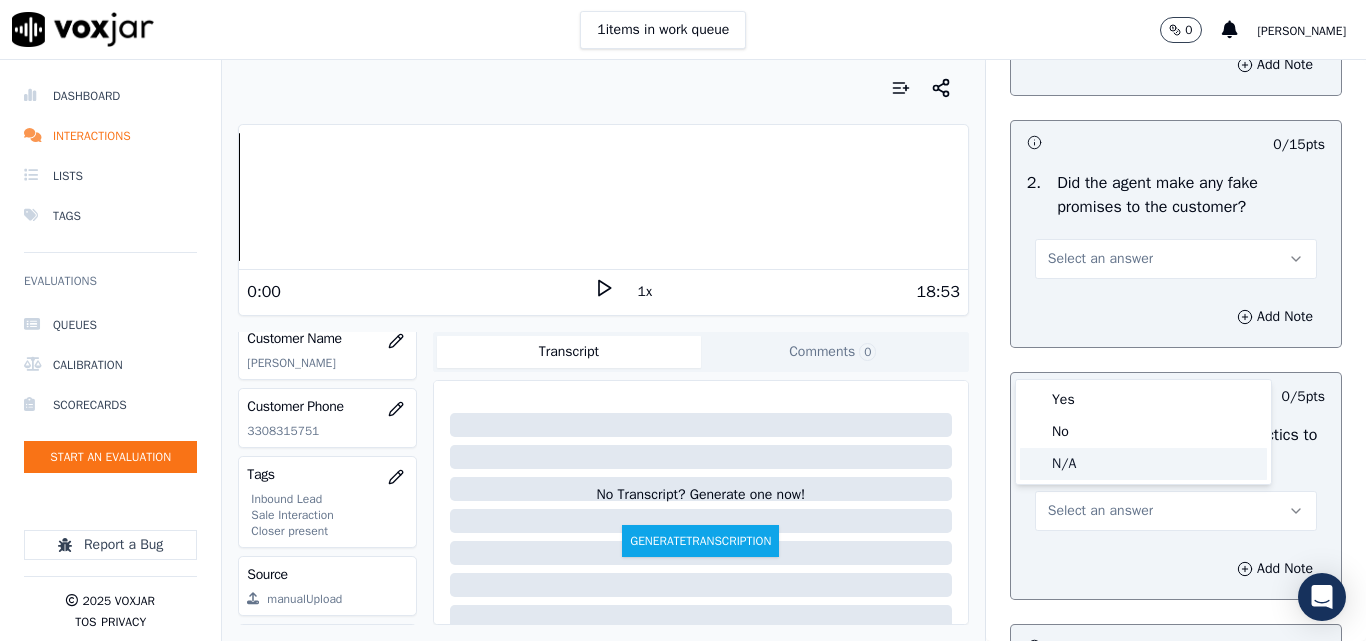 click on "N/A" 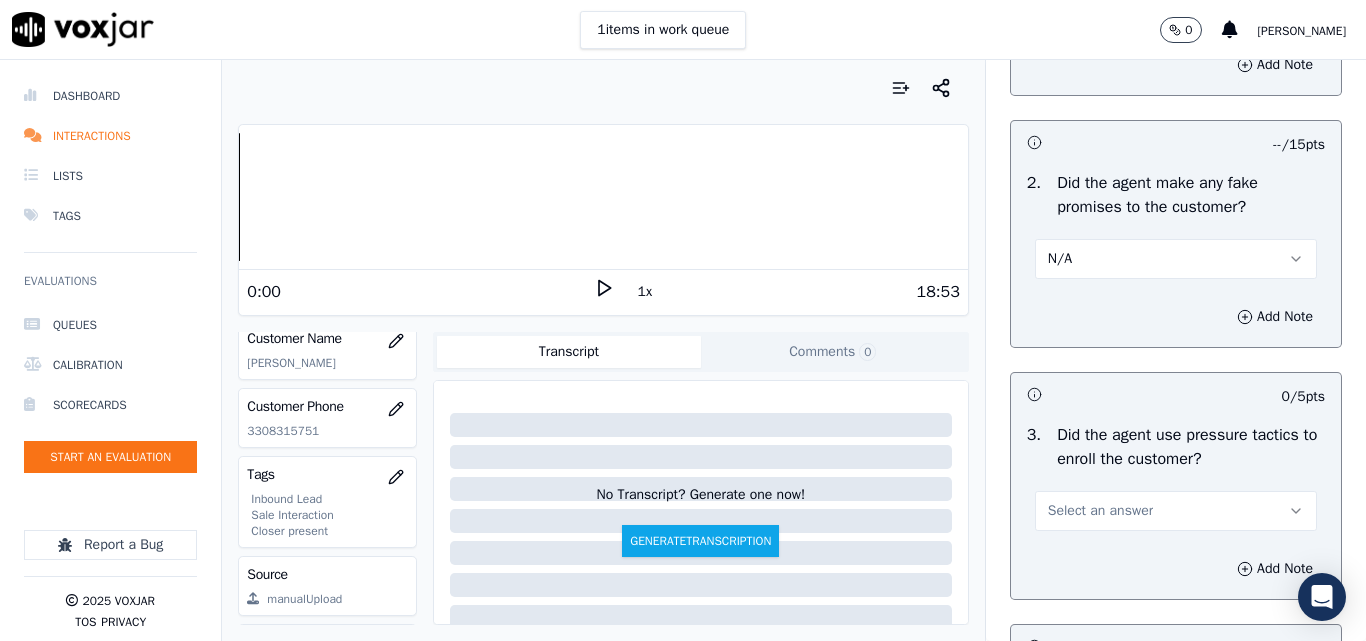click on "N/A" at bounding box center (1176, 259) 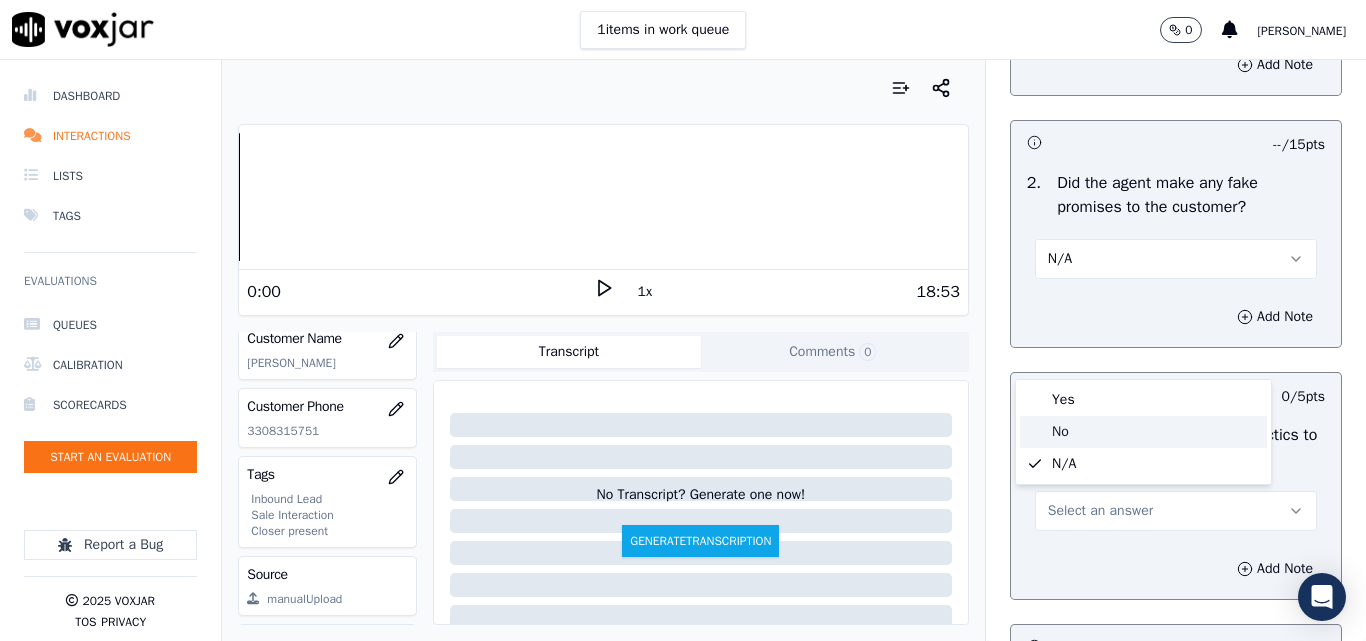 click on "No" 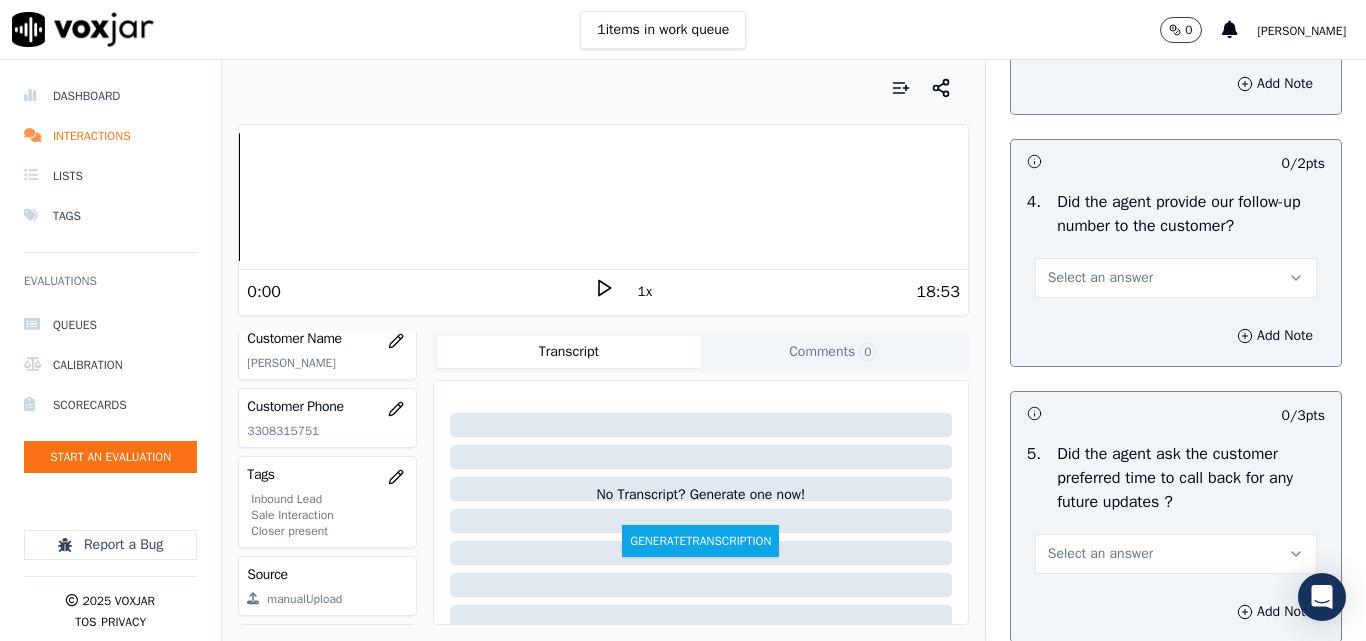 scroll, scrollTop: 4800, scrollLeft: 0, axis: vertical 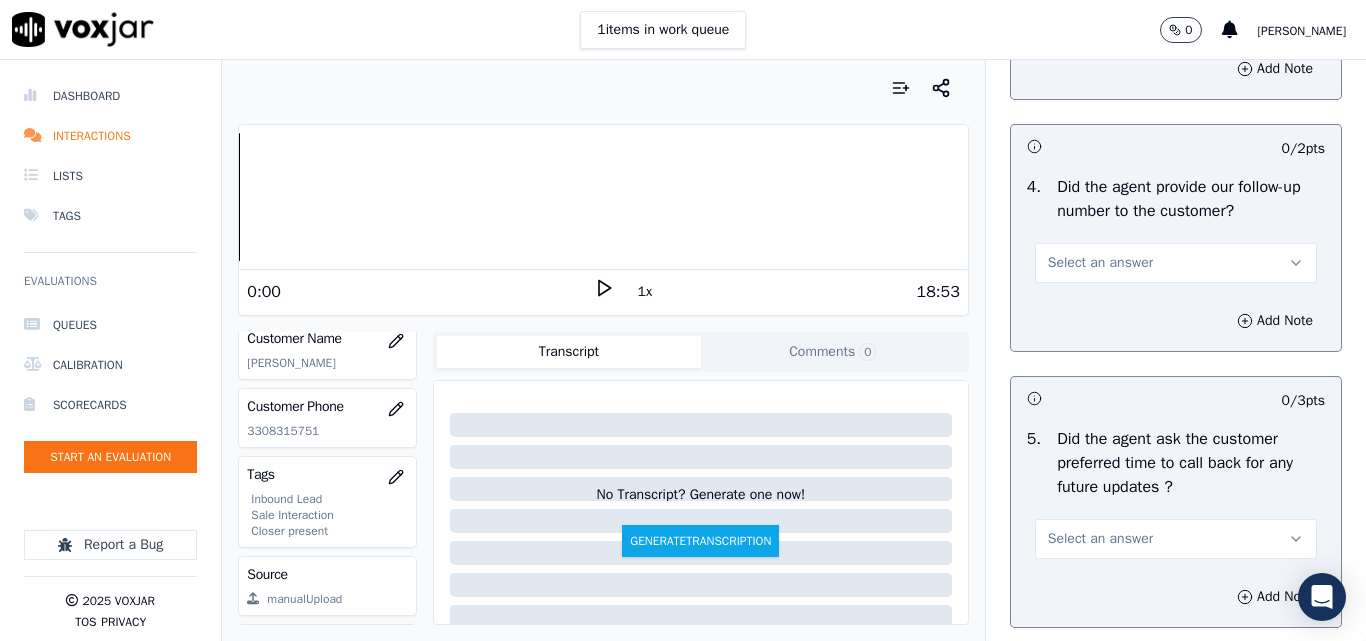 click on "Select an answer" at bounding box center [1176, 11] 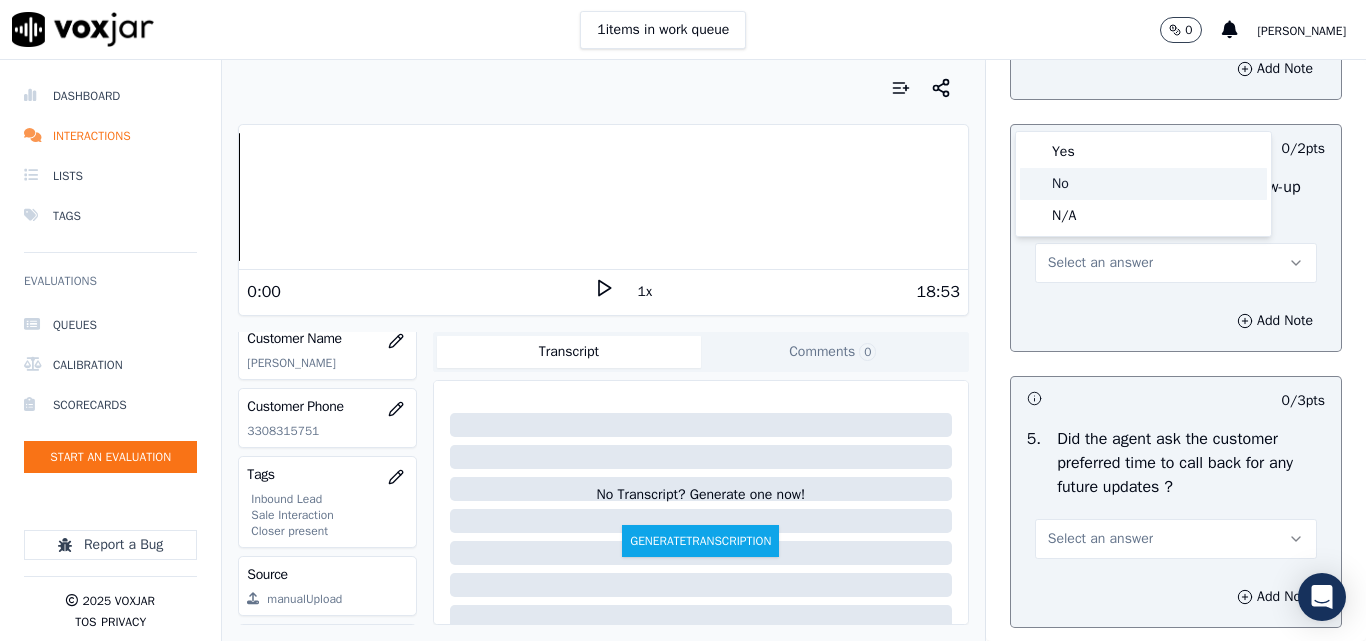 click on "No" 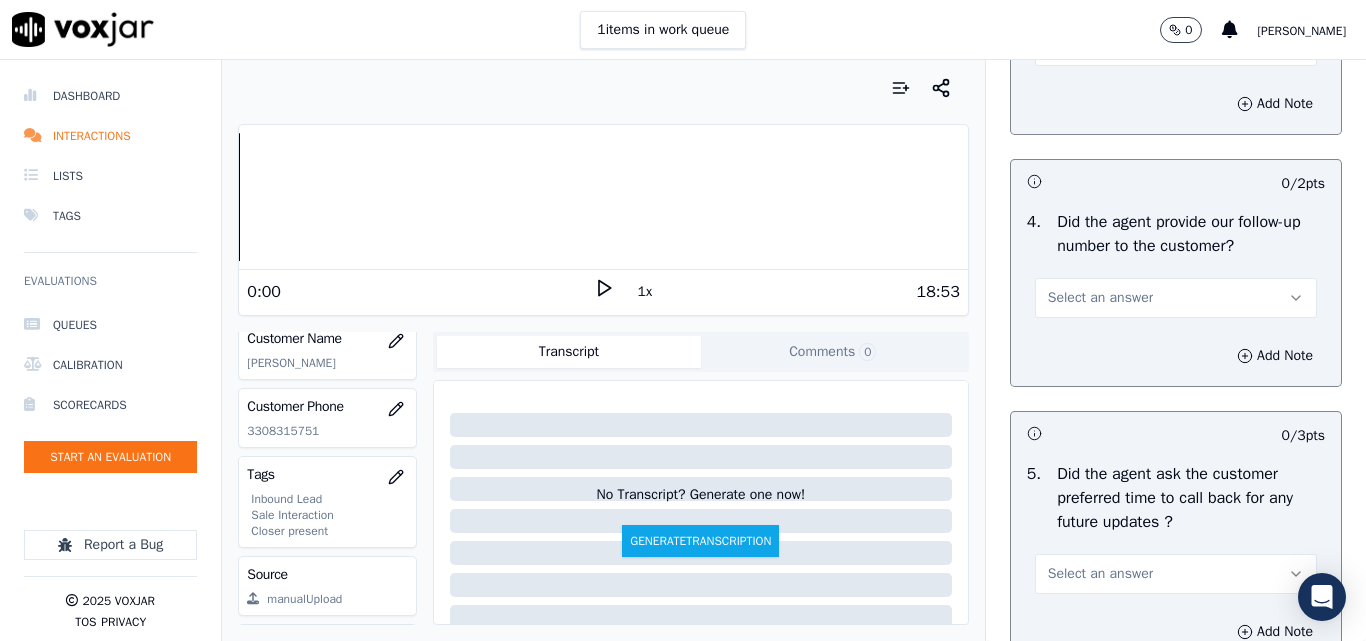 scroll, scrollTop: 4800, scrollLeft: 0, axis: vertical 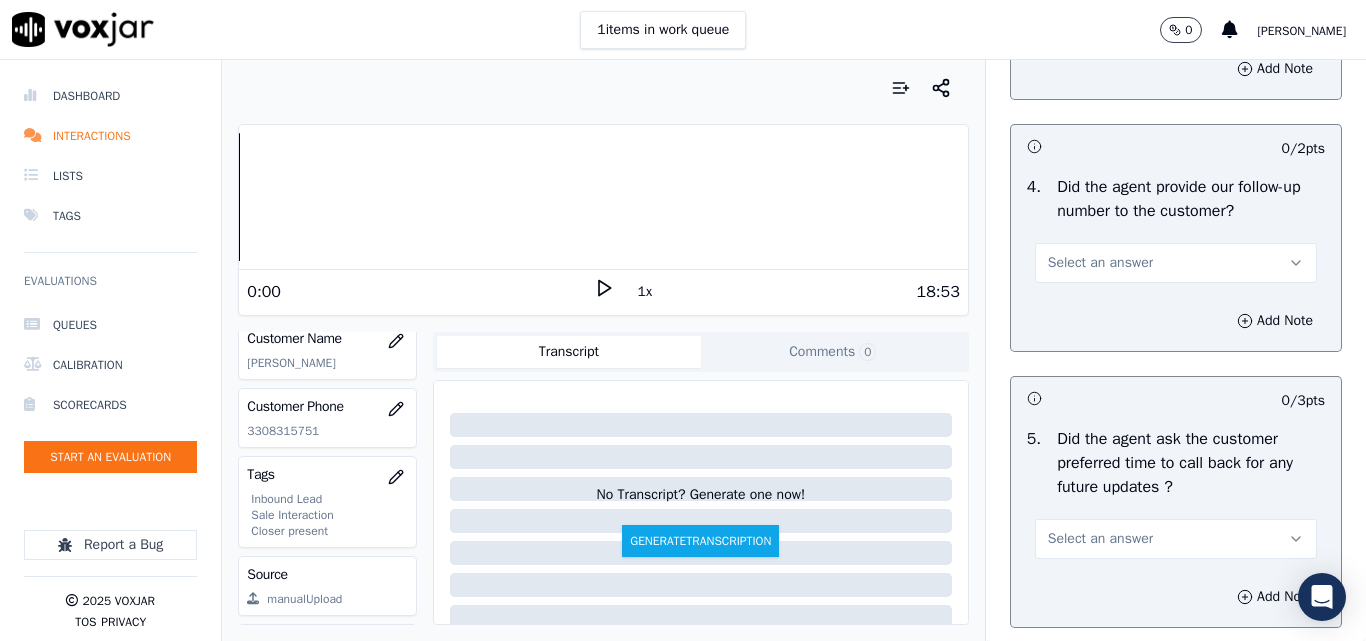 click on "Select an answer" at bounding box center (1100, 263) 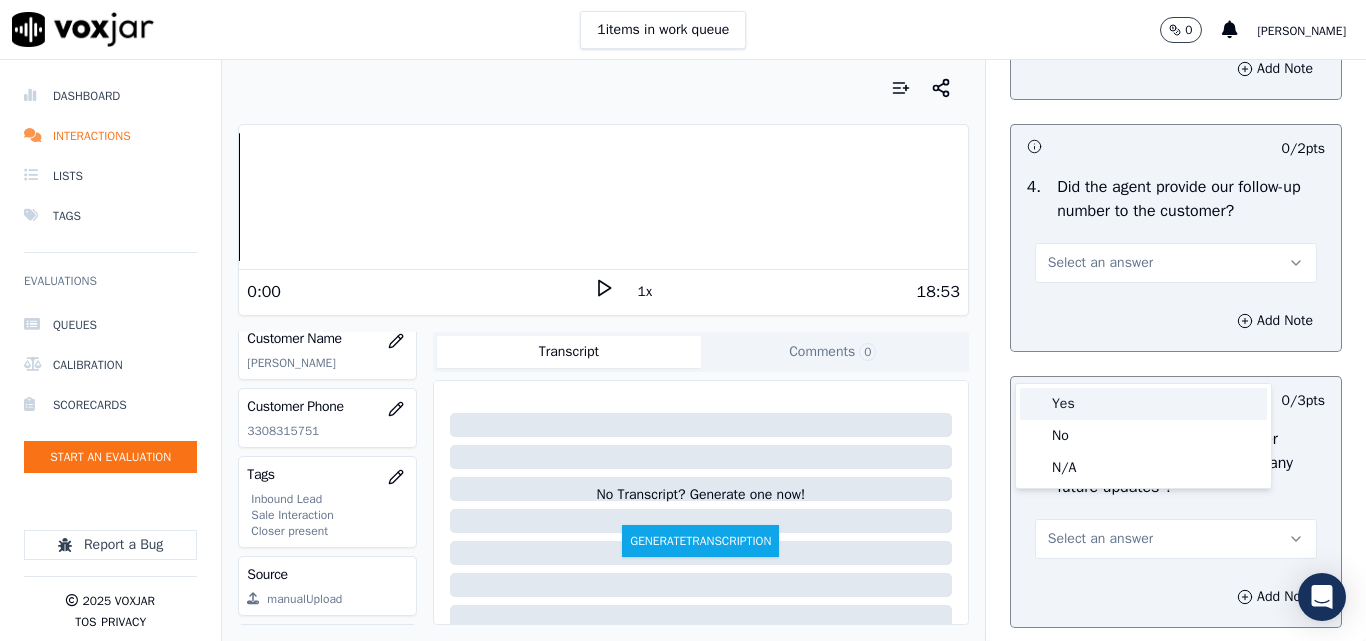 click on "Yes" at bounding box center (1143, 404) 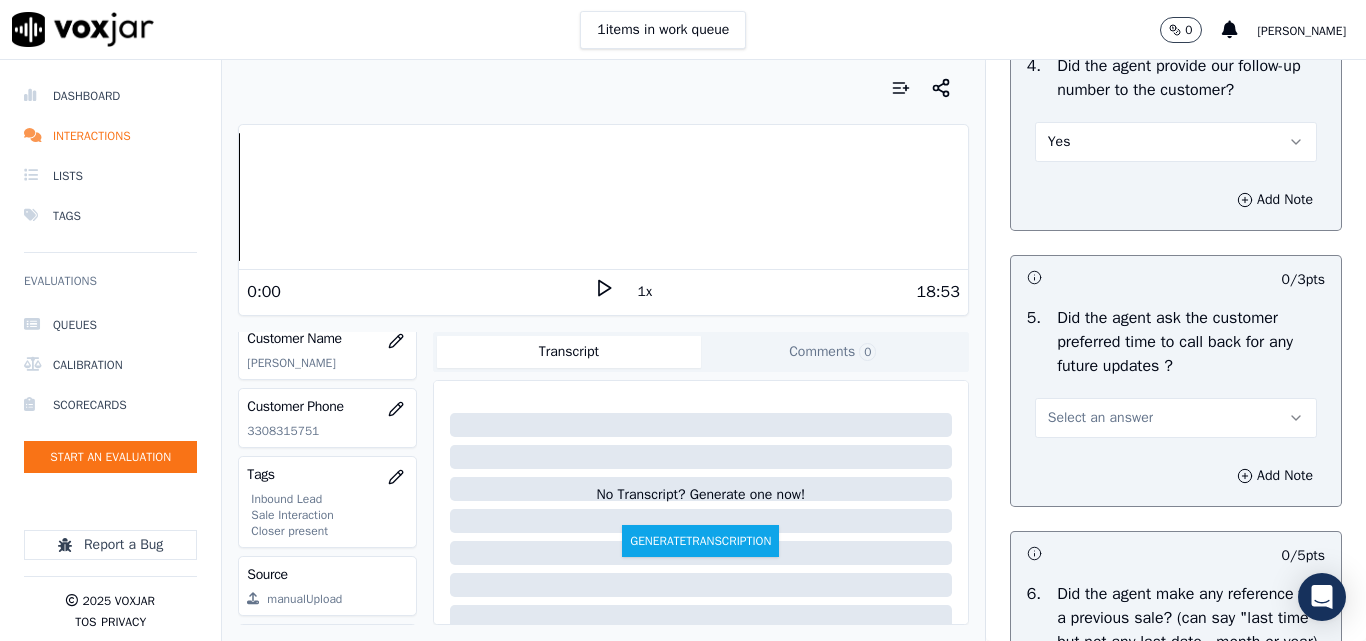 scroll, scrollTop: 5100, scrollLeft: 0, axis: vertical 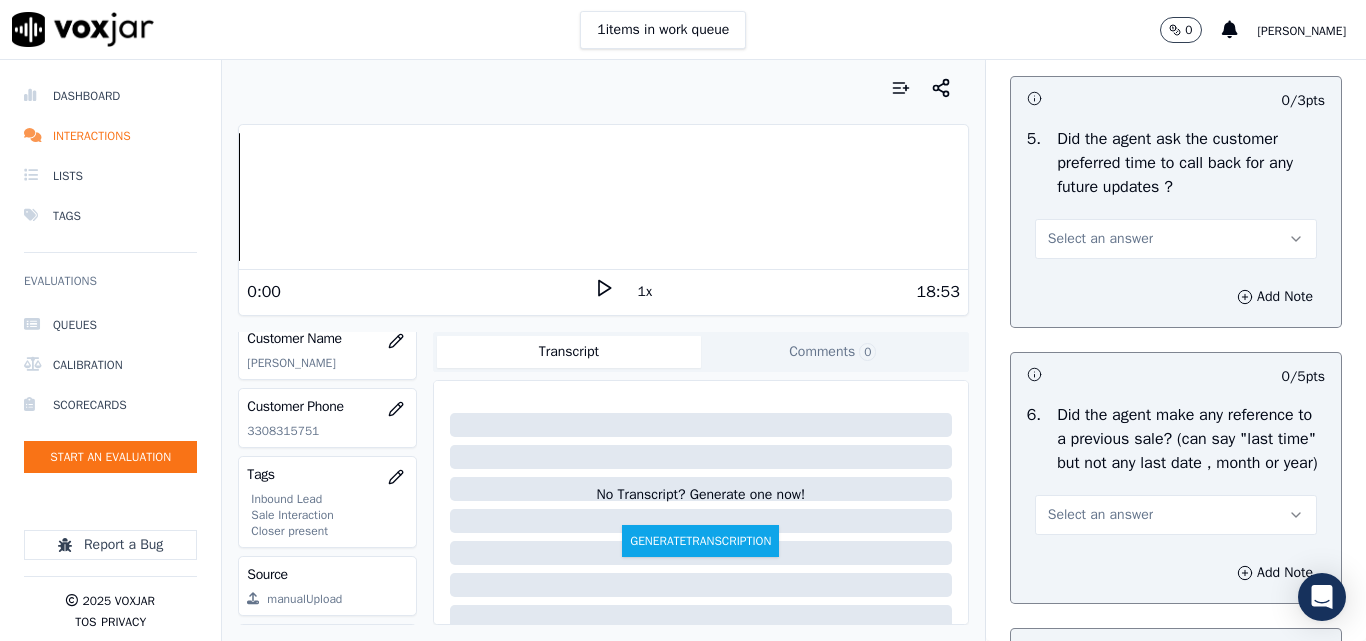 click on "Select an answer" at bounding box center (1100, 239) 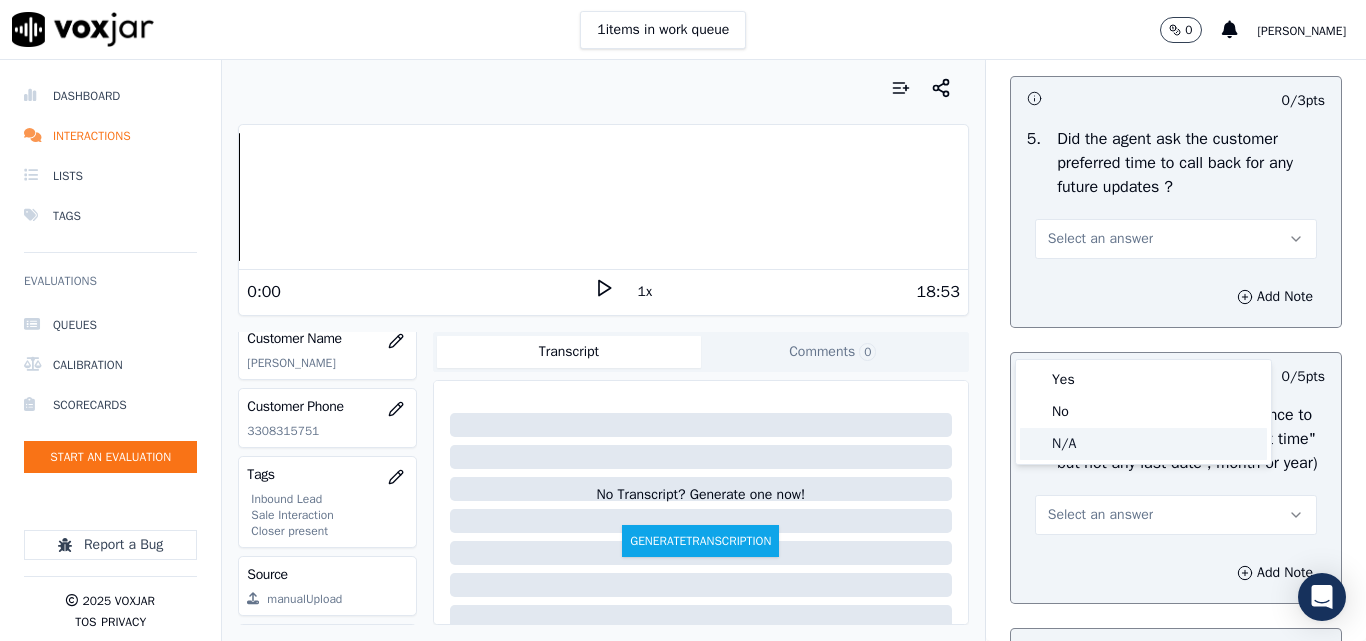 click on "N/A" 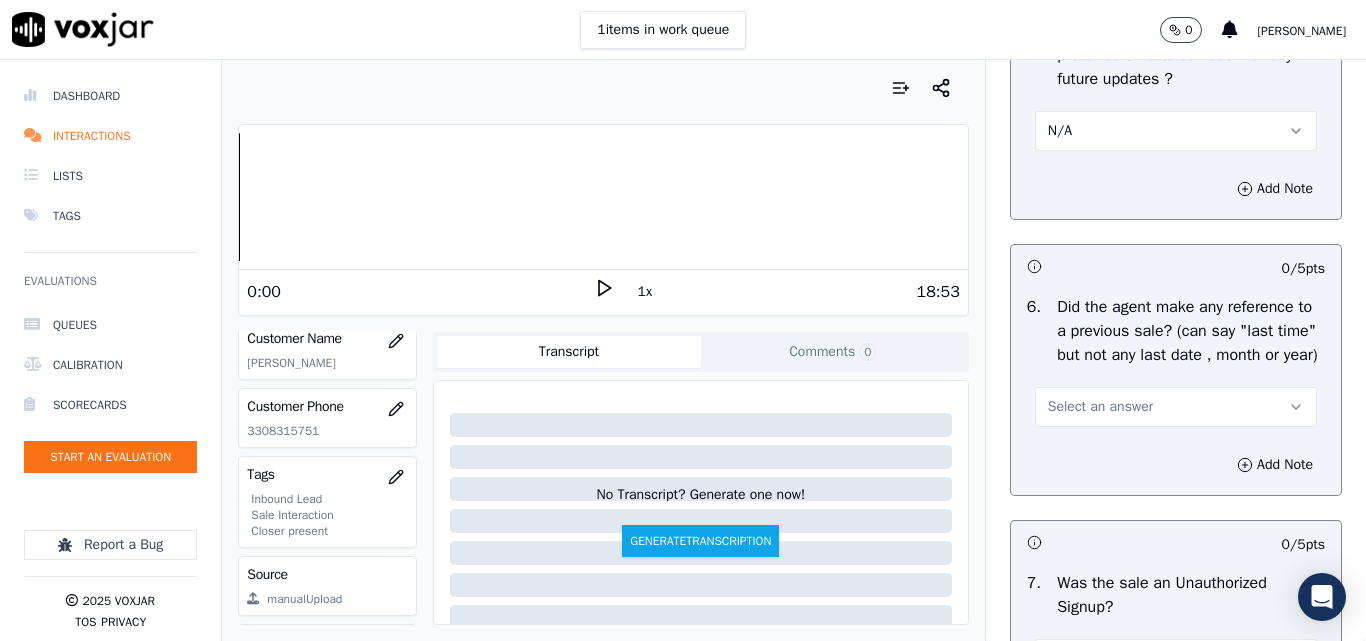 scroll, scrollTop: 5400, scrollLeft: 0, axis: vertical 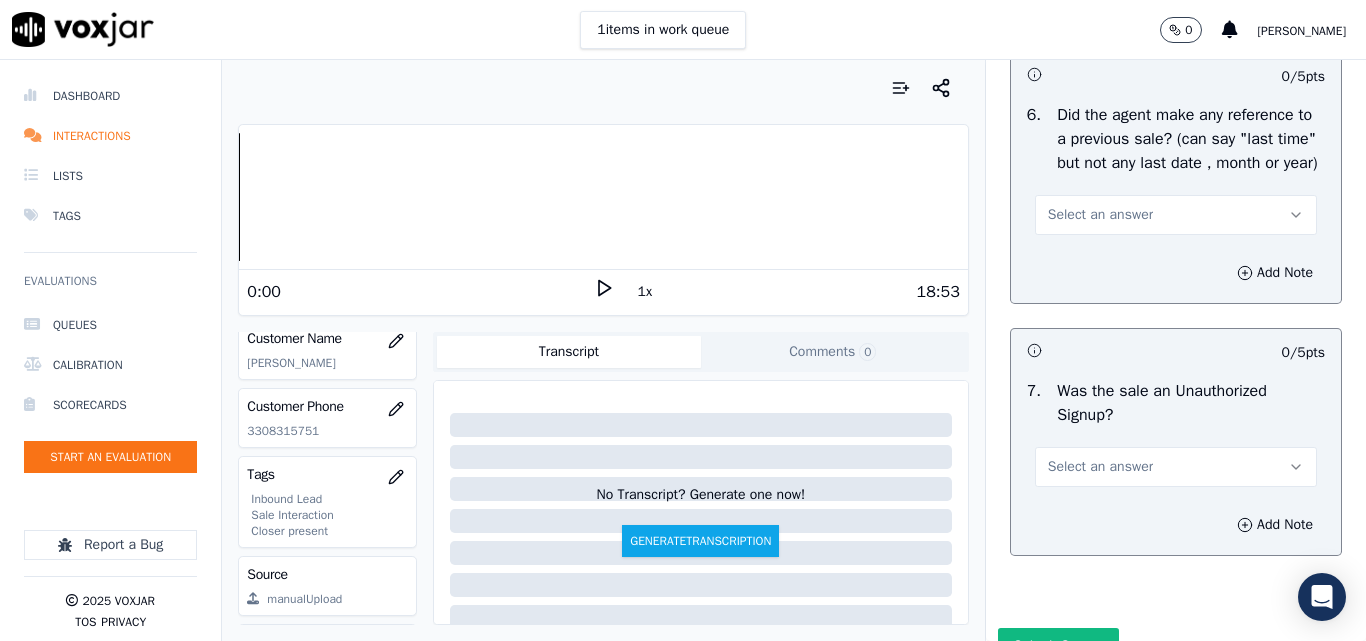 click on "Select an answer" at bounding box center (1100, 215) 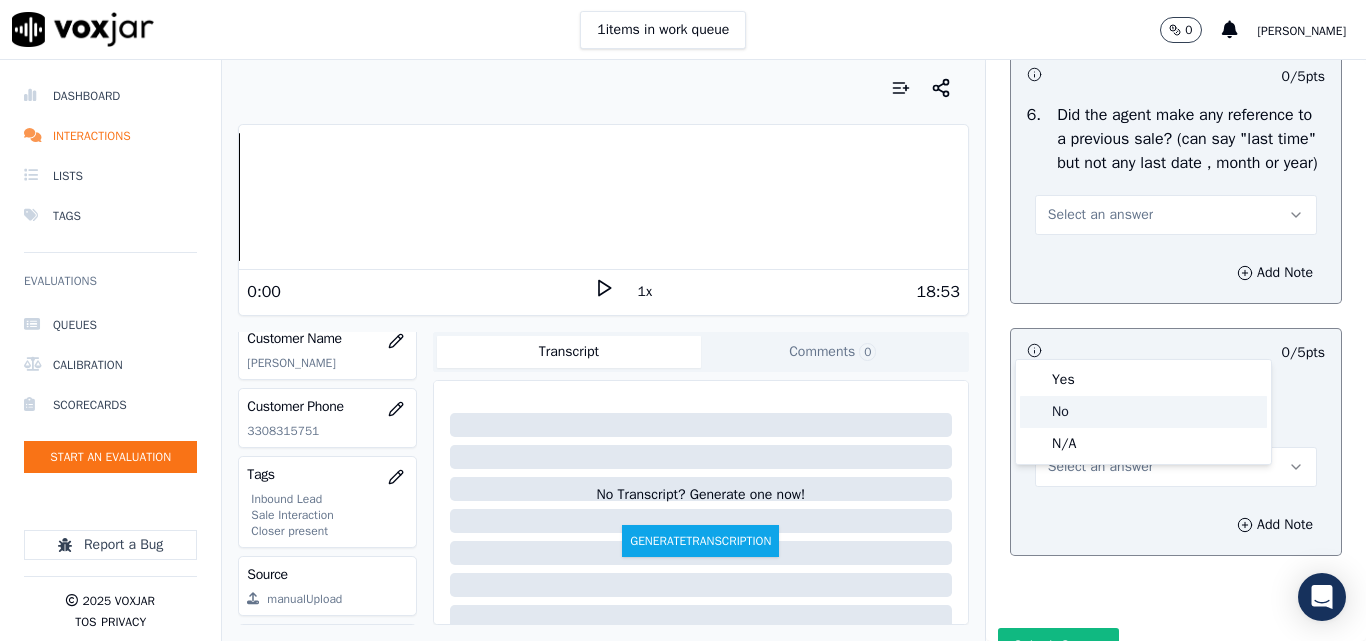 click on "No" 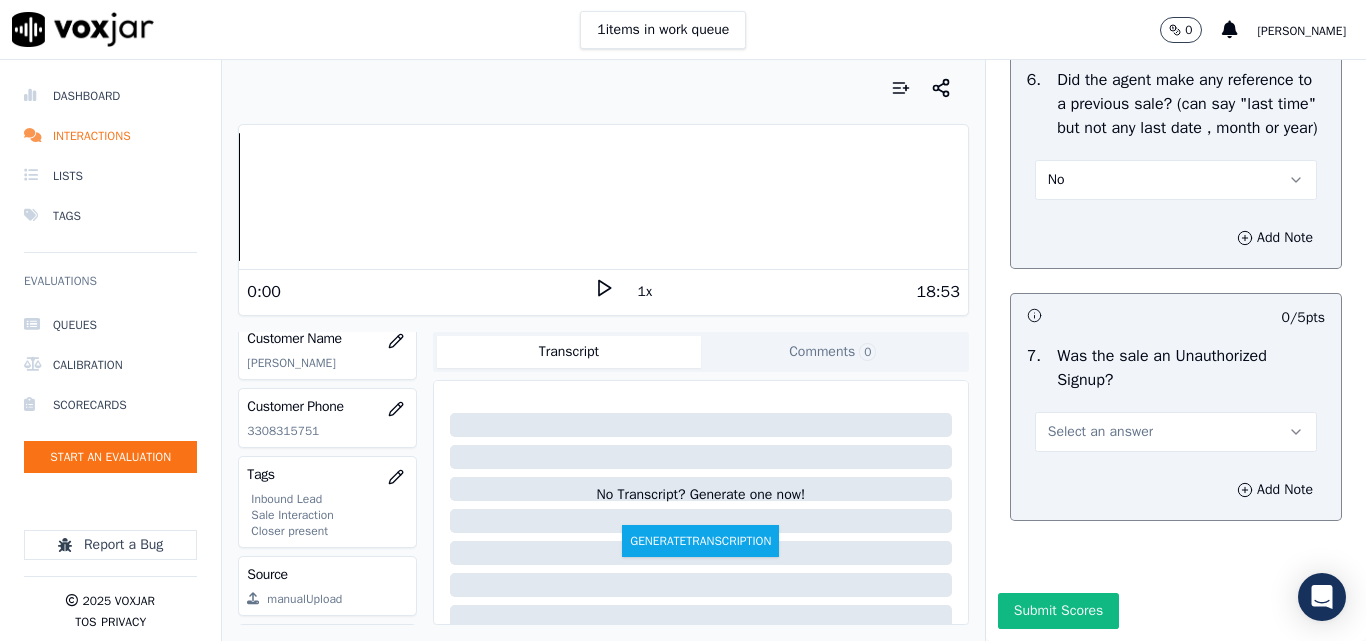 scroll, scrollTop: 5600, scrollLeft: 0, axis: vertical 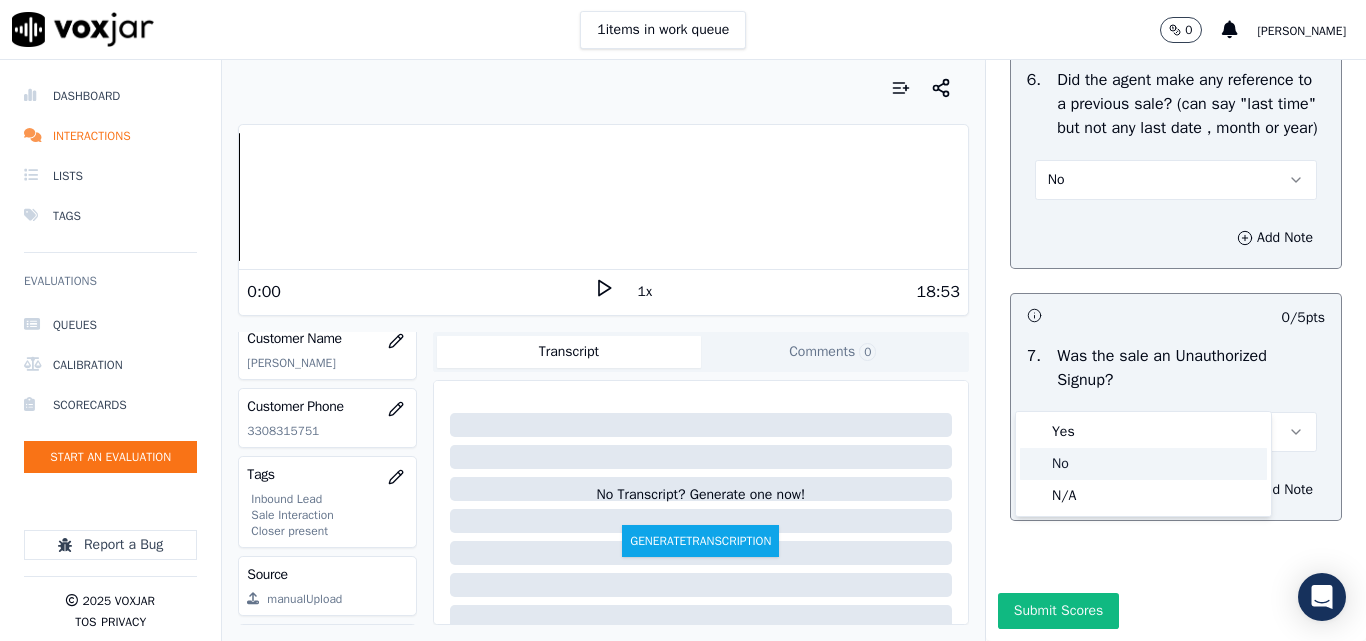 click on "No" 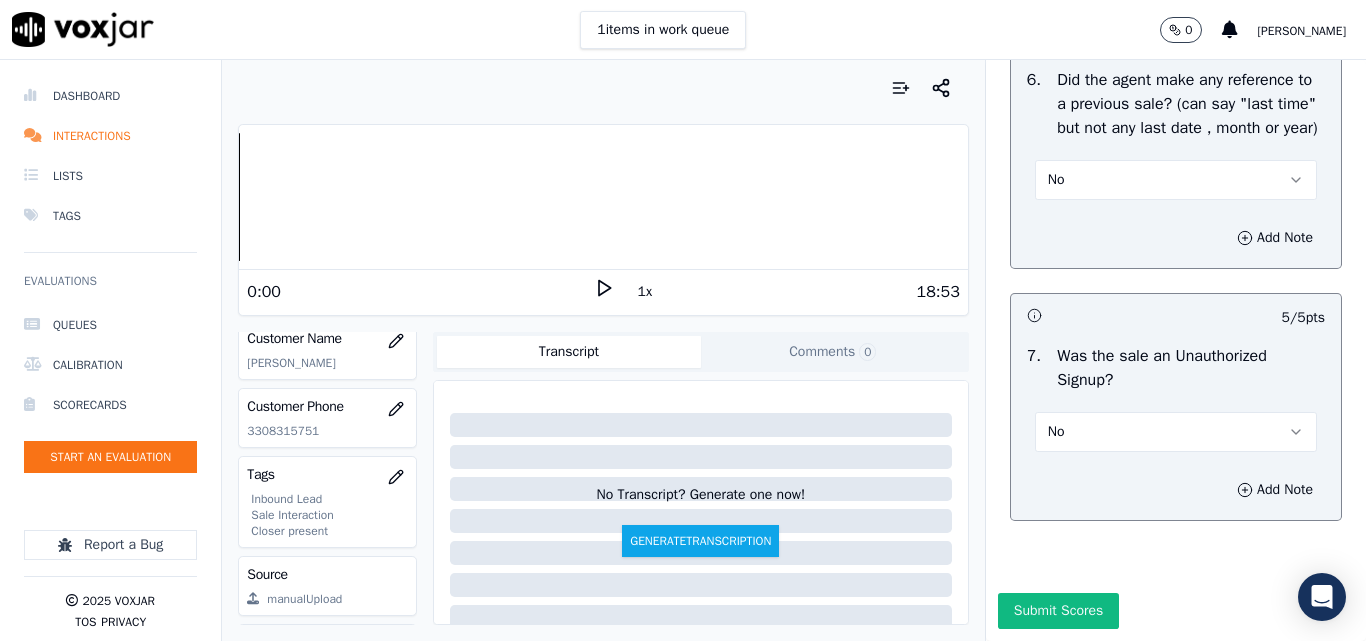 scroll, scrollTop: 5600, scrollLeft: 0, axis: vertical 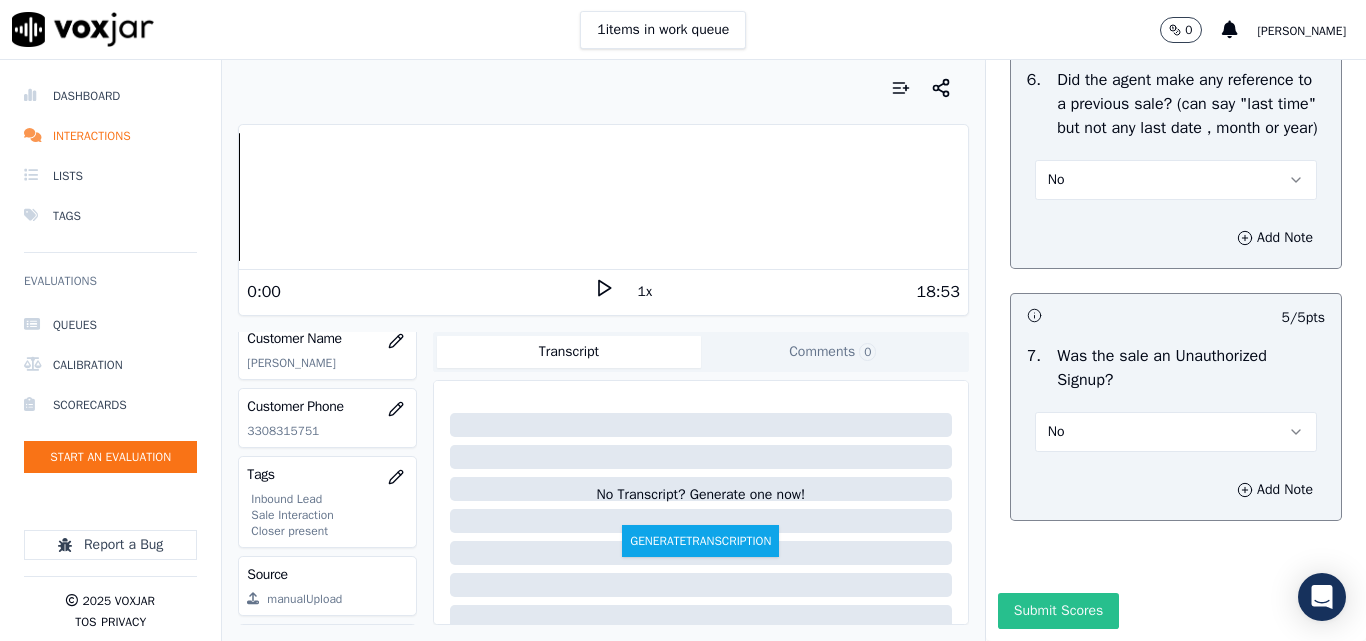 click on "Submit Scores" at bounding box center (1058, 611) 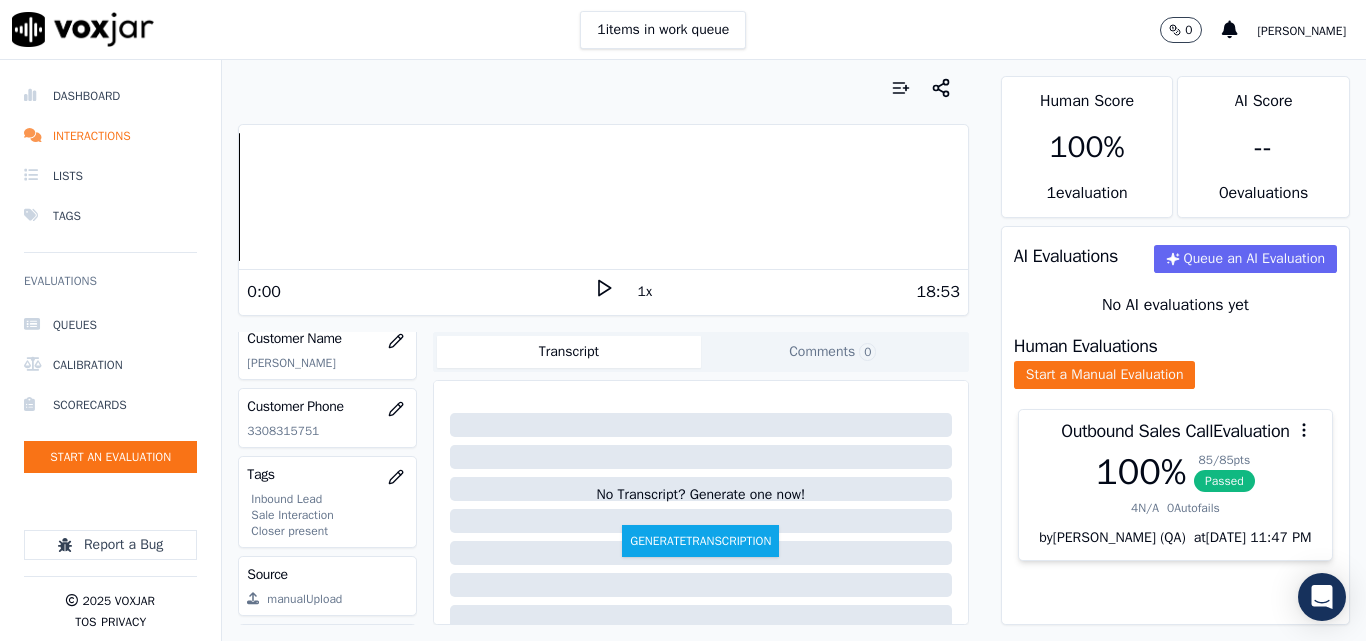 click on "1  items in work queue     0         [PERSON_NAME]" at bounding box center (683, 30) 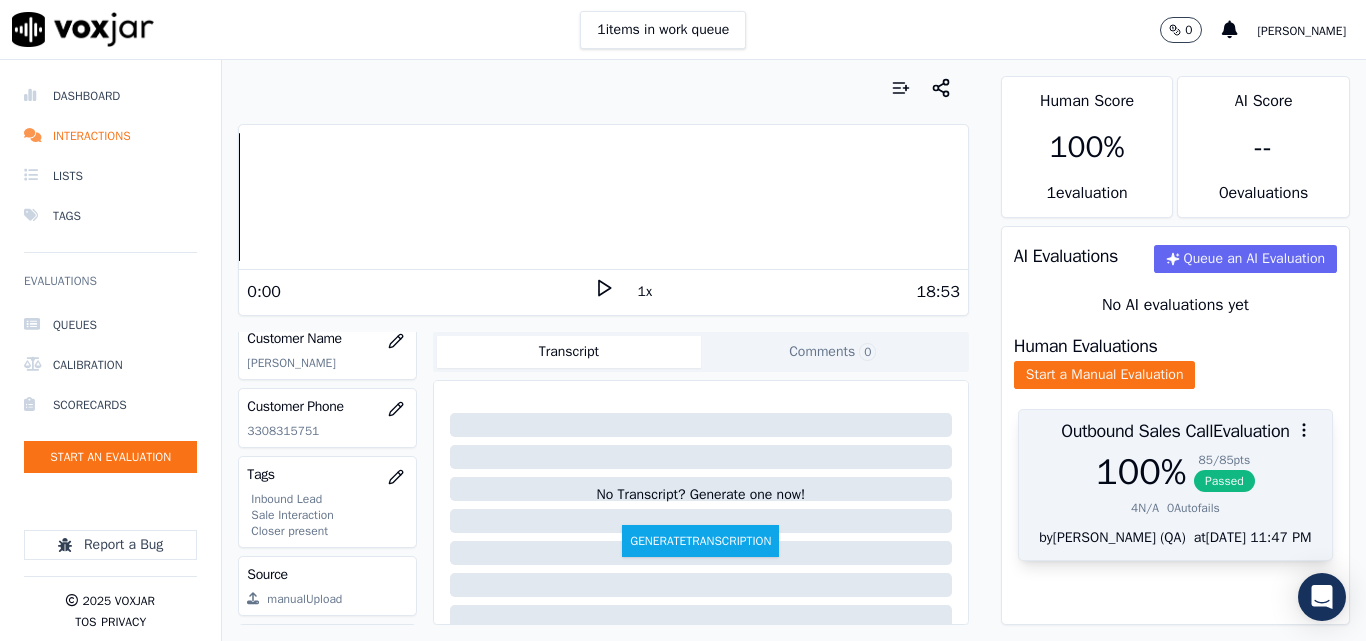 click on "Passed" at bounding box center (1224, 481) 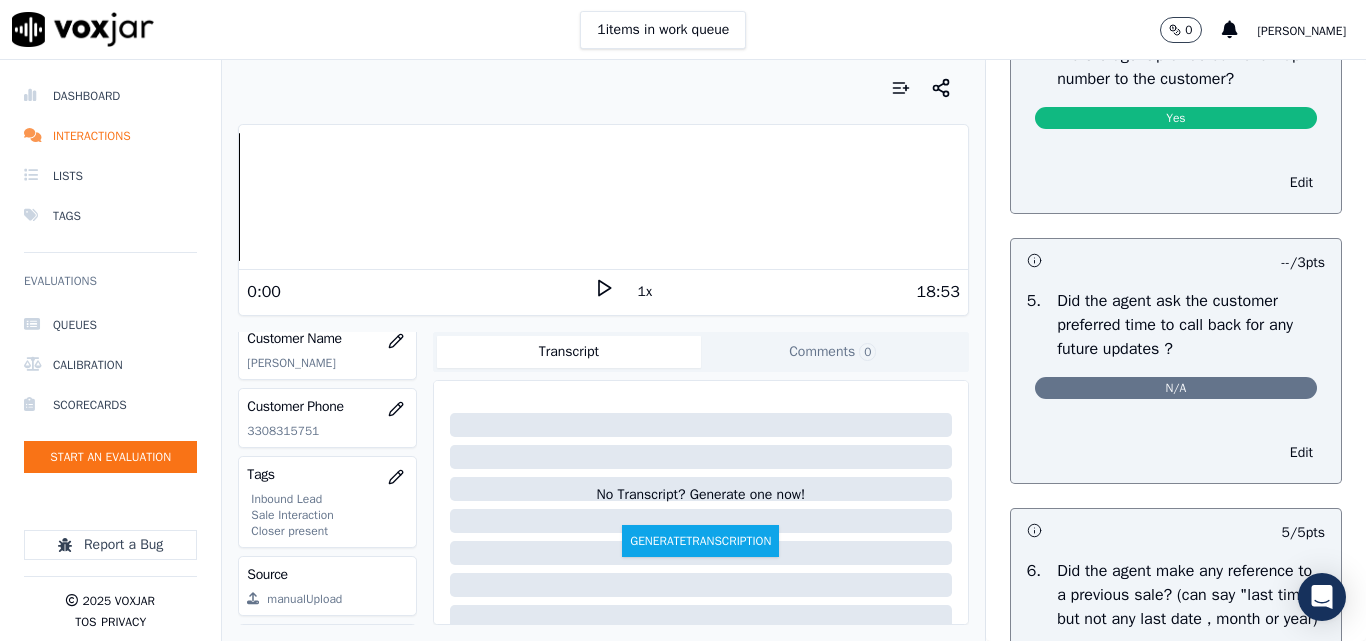scroll, scrollTop: 4826, scrollLeft: 0, axis: vertical 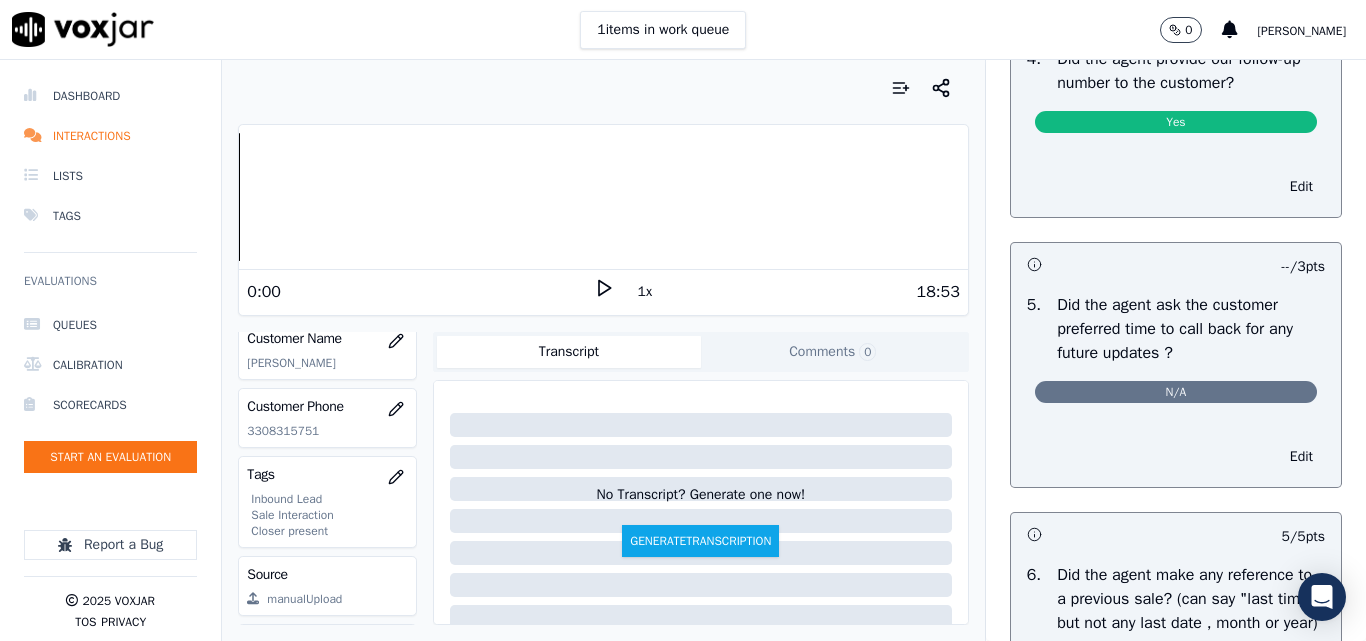 click on "Edit" at bounding box center [1176, 183] 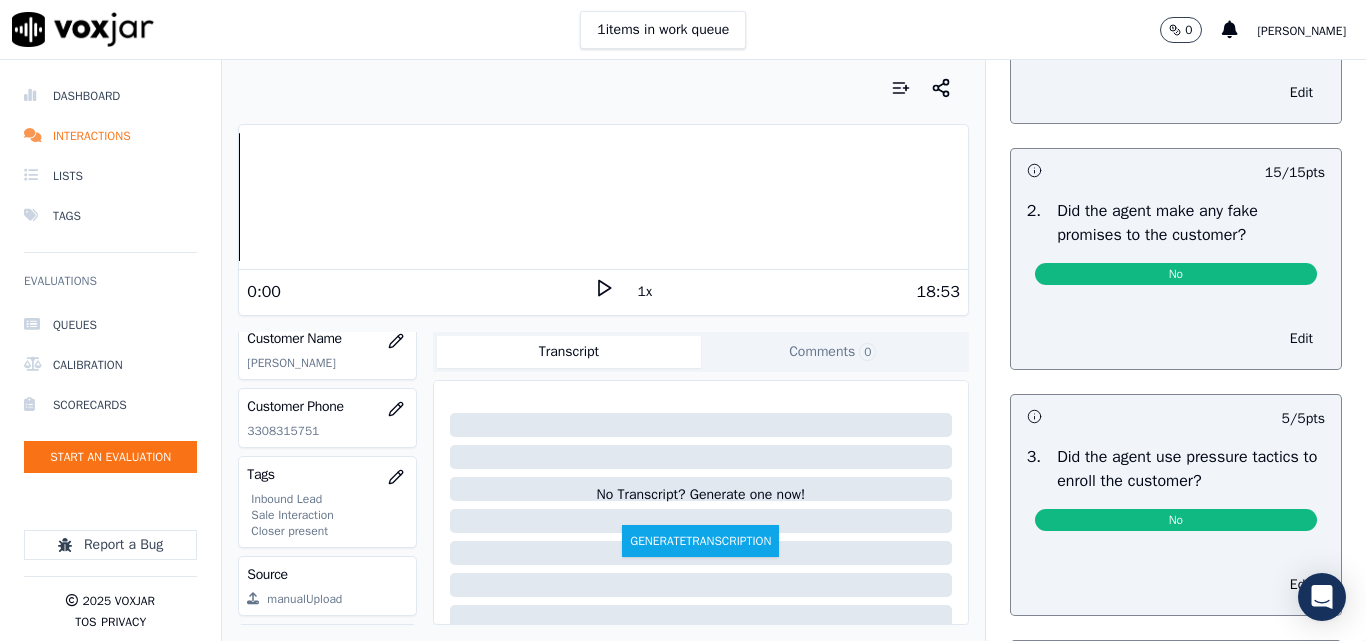 scroll, scrollTop: 4226, scrollLeft: 0, axis: vertical 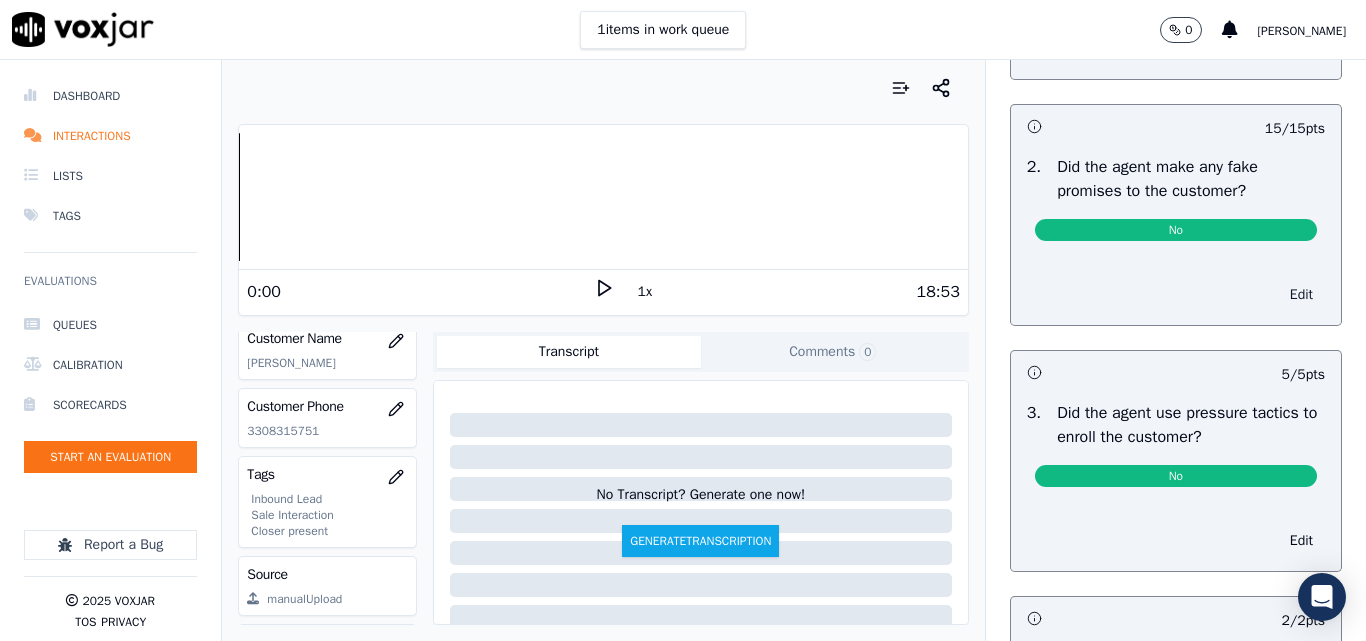 click on "Edit" at bounding box center [1301, 295] 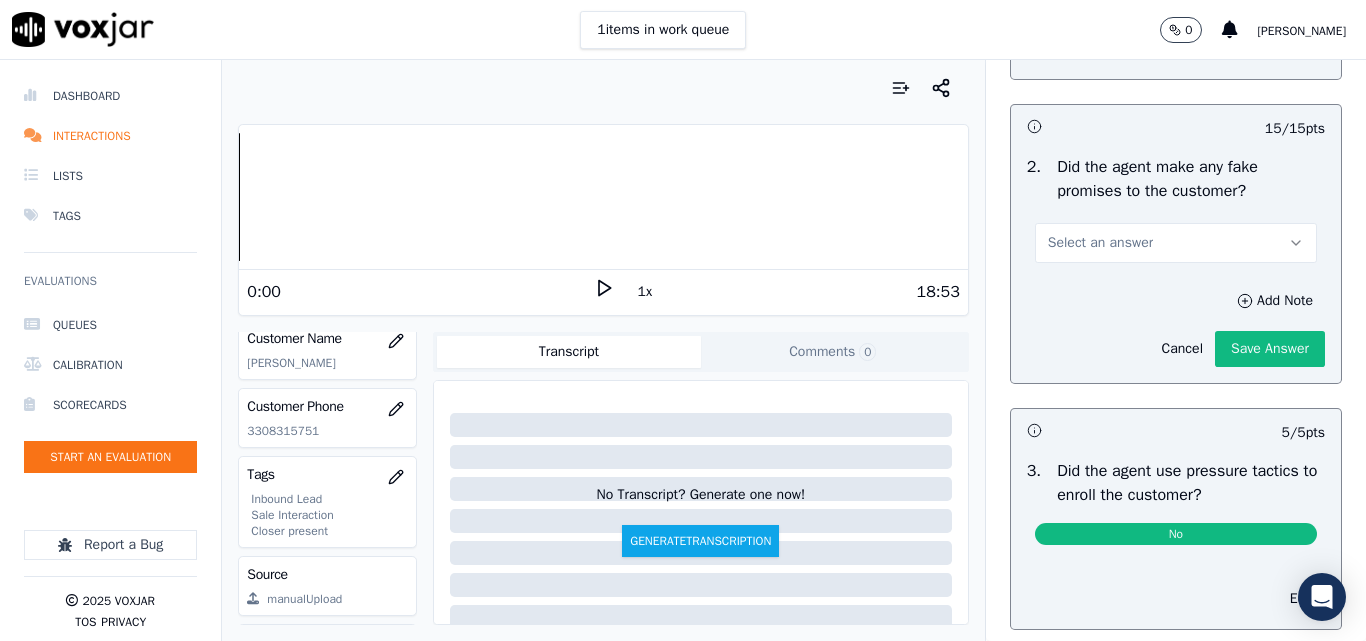 click on "Select an answer" at bounding box center [1100, 243] 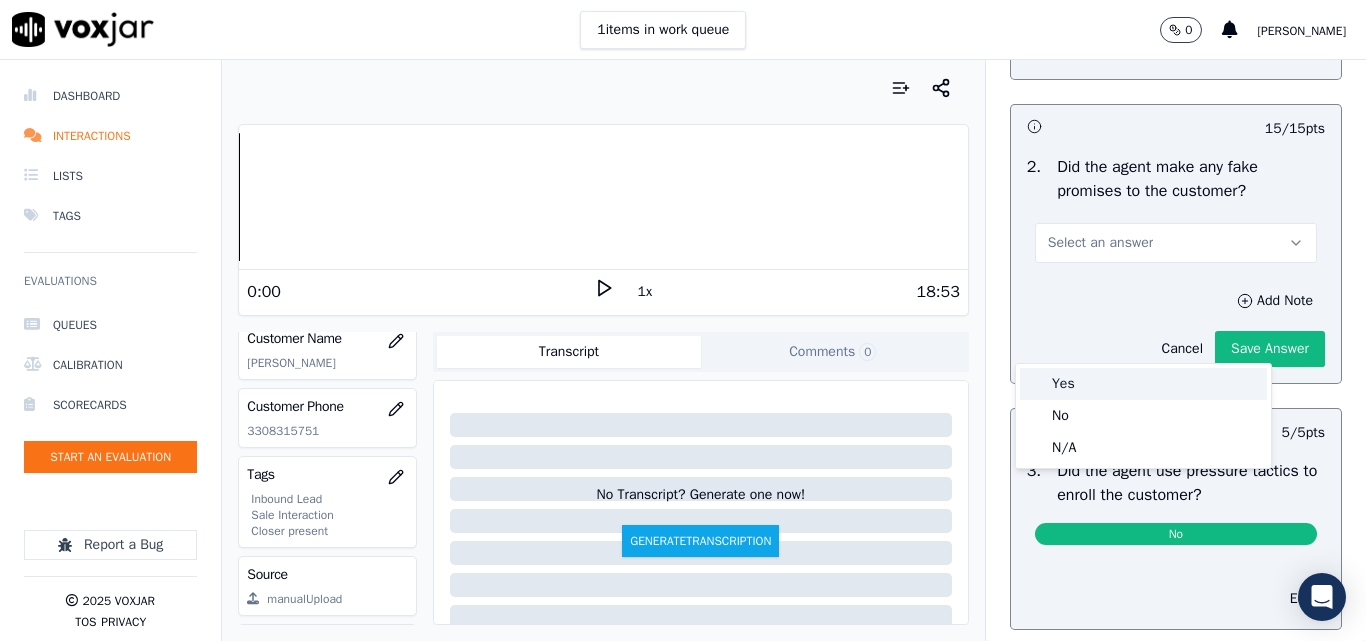 click on "Yes" at bounding box center [1143, 384] 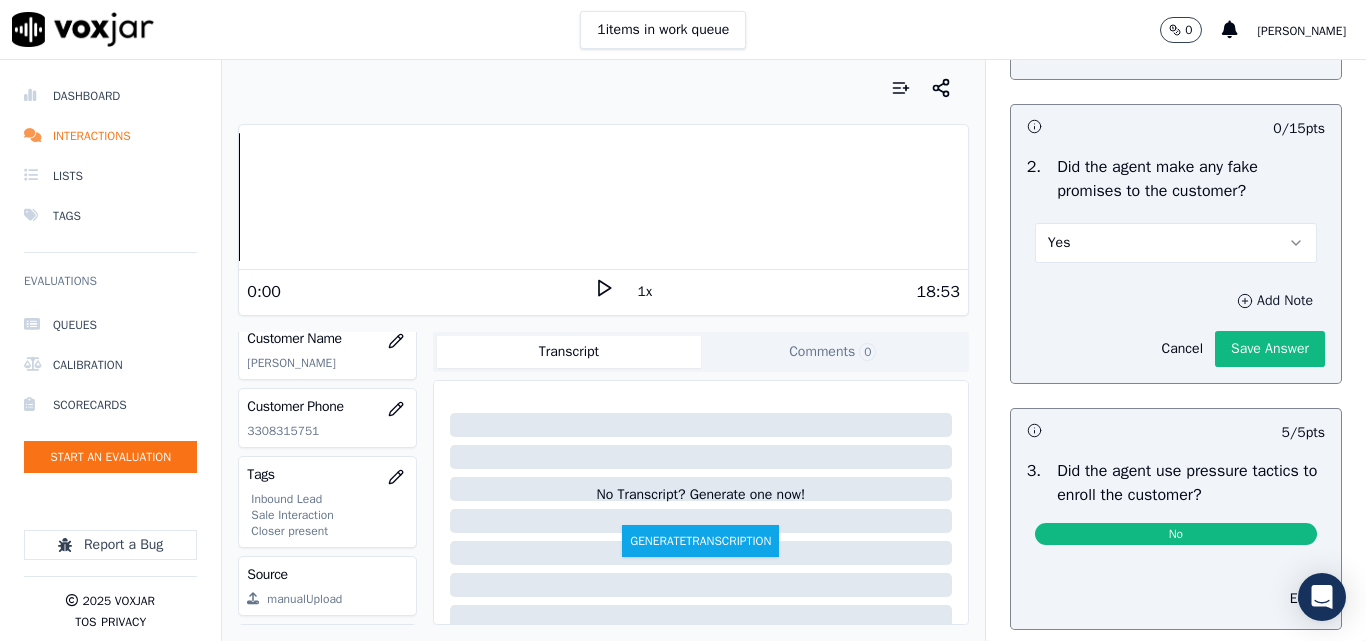click 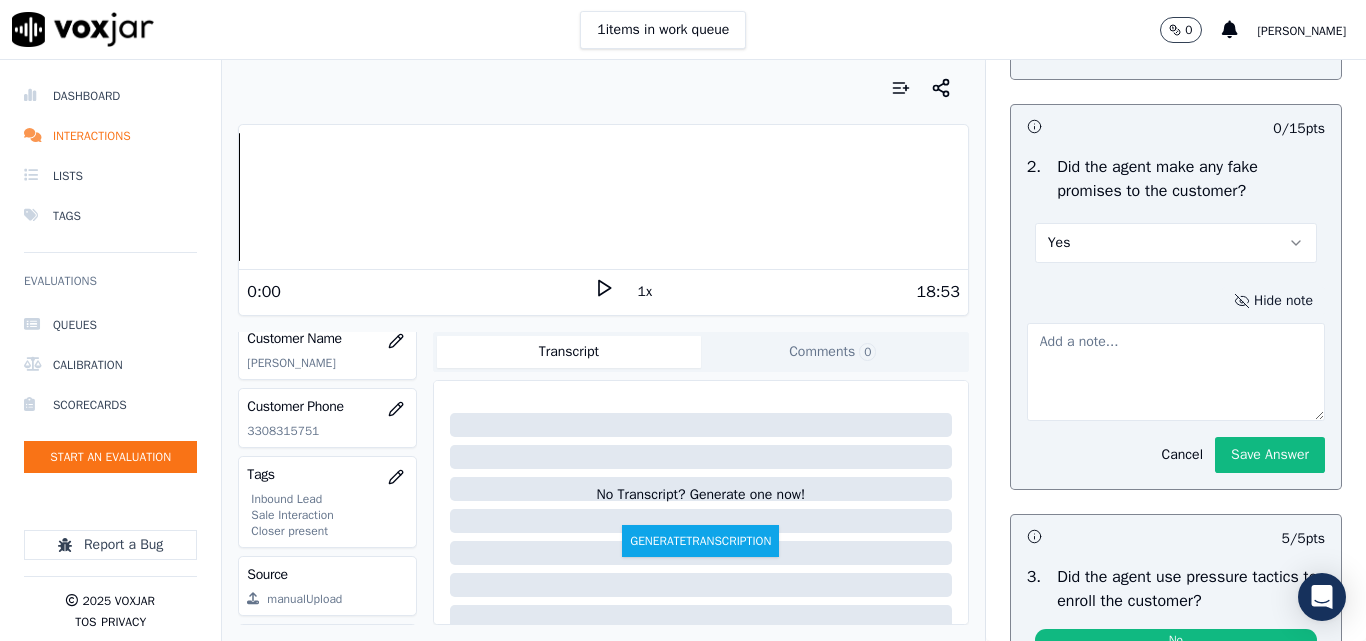 click at bounding box center [1176, 372] 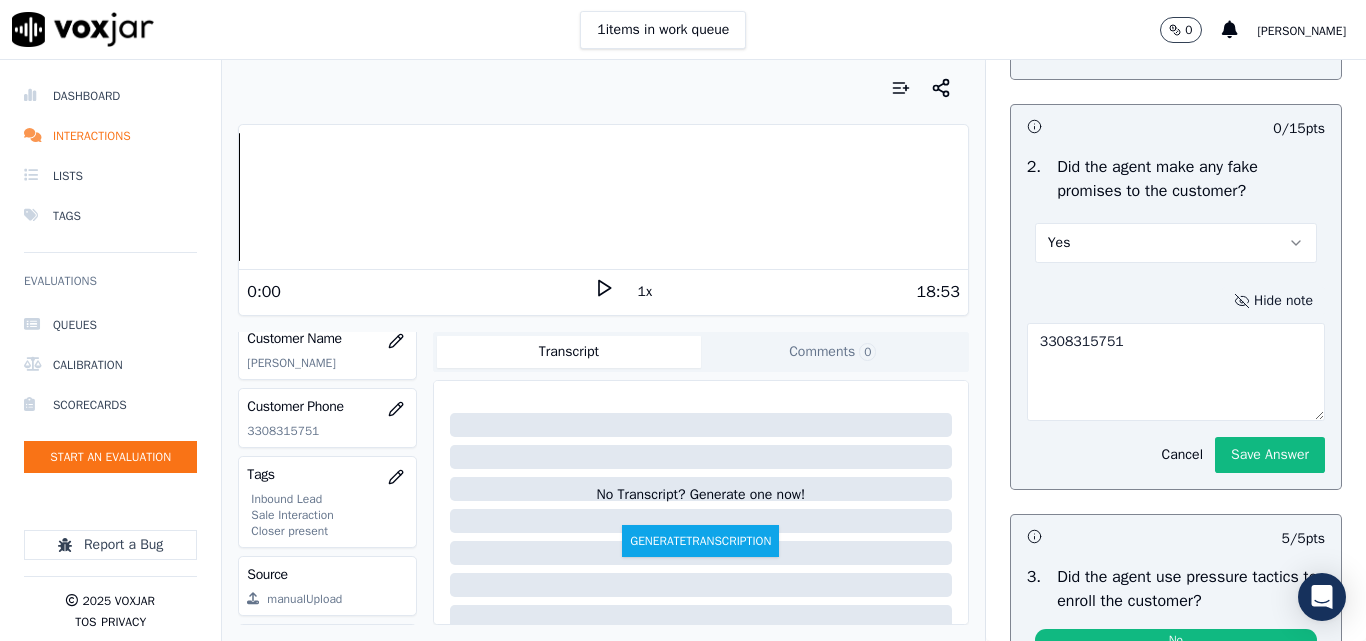 drag, startPoint x: 1072, startPoint y: 439, endPoint x: 975, endPoint y: 439, distance: 97 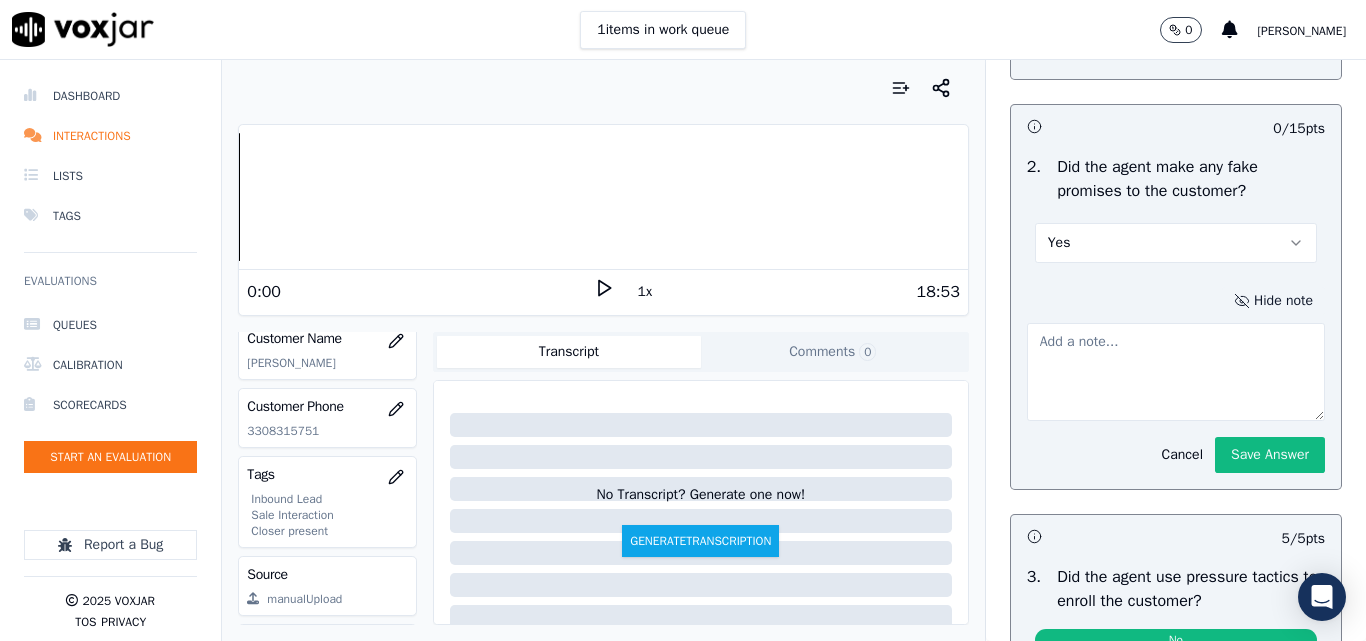 paste on "141902 - 03:21- [PERSON_NAME] - What I'll suggest go through the paper work, right now you habe done the verification to receive the paperwork, after receiving the paperwork once you approved the paperwork then it is applied." 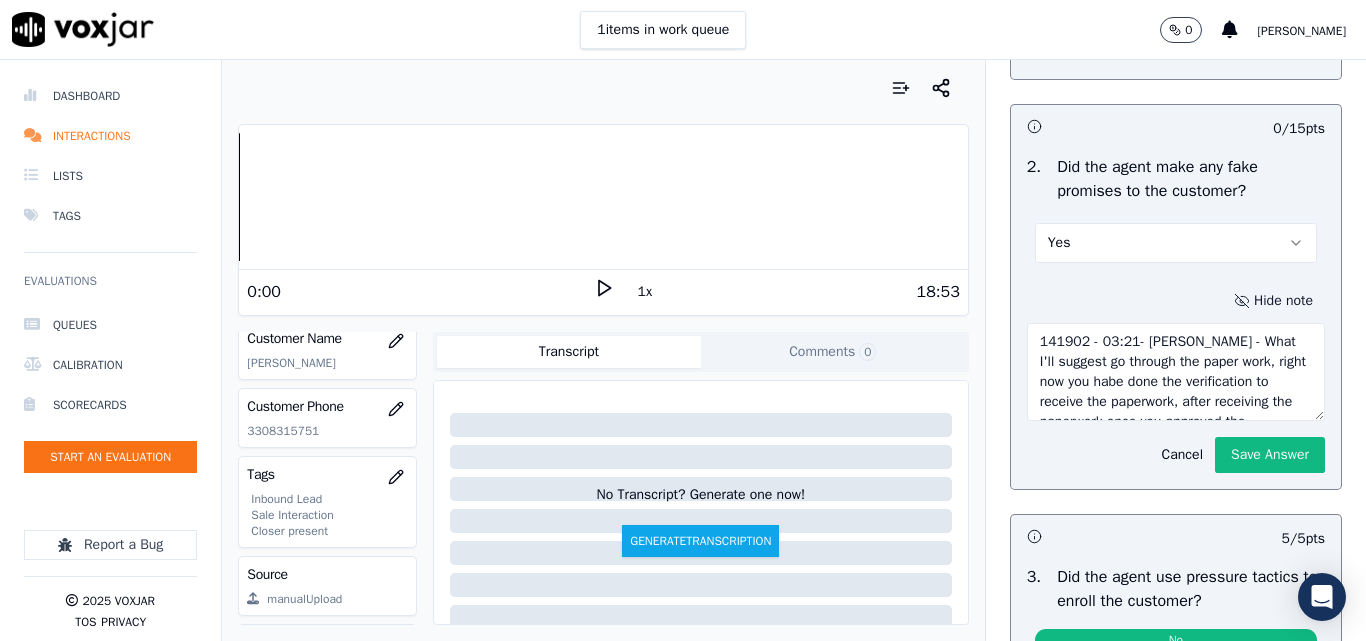 scroll, scrollTop: 51, scrollLeft: 0, axis: vertical 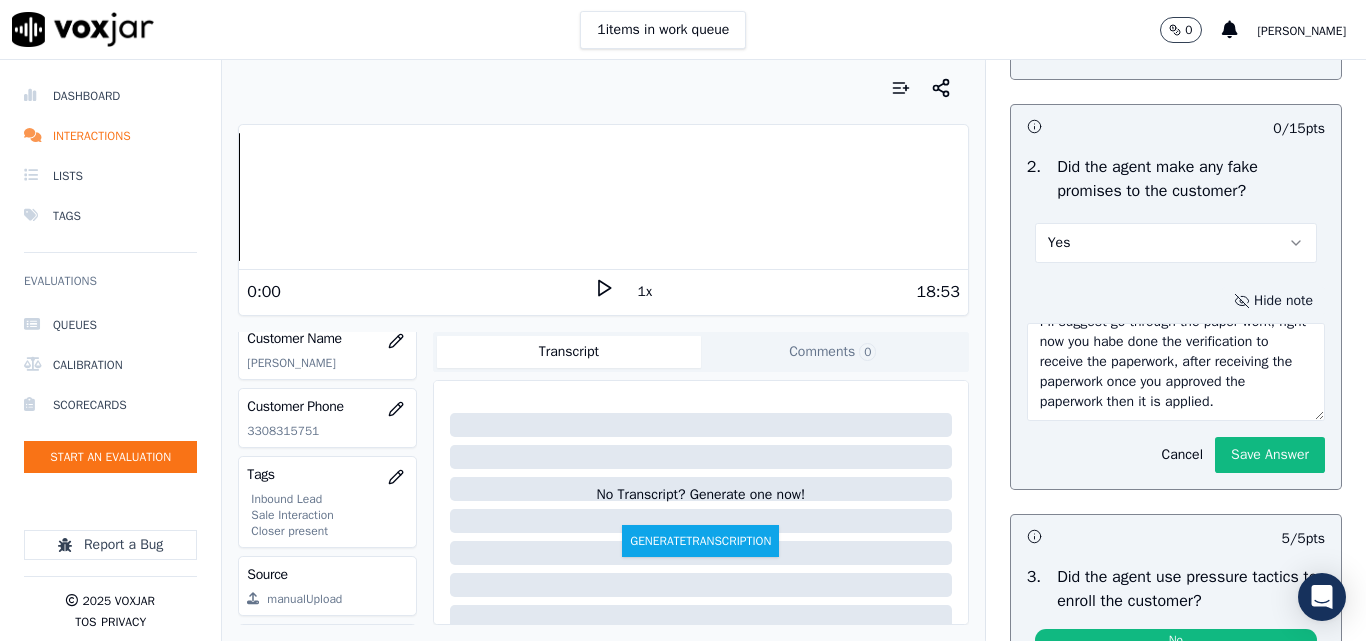click on "141902 - 03:21- [PERSON_NAME] - What I'll suggest go through the paper work, right now you habe done the verification to receive the paperwork, after receiving the paperwork once you approved the paperwork then it is applied." at bounding box center (1176, 372) 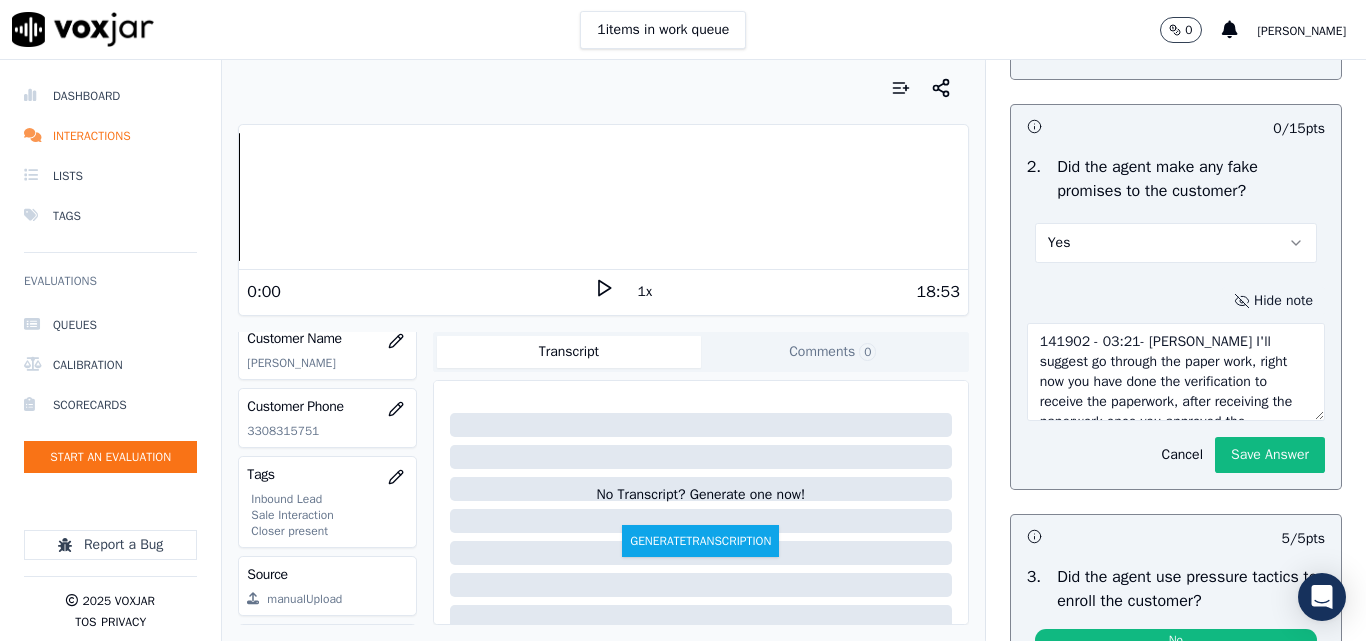 scroll, scrollTop: 60, scrollLeft: 0, axis: vertical 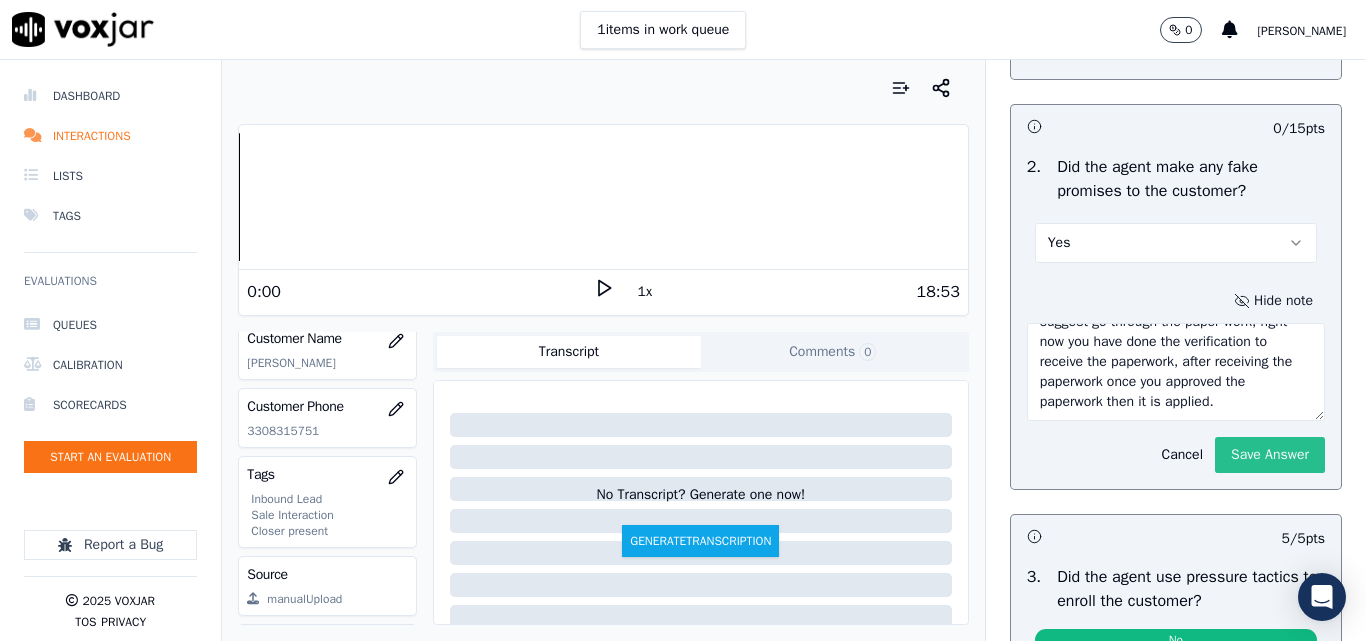type on "141902 - 03:21- [PERSON_NAME] I'll suggest go through the paper work, right now you have done the verification to receive the paperwork, after receiving the paperwork once you approved the paperwork then it is applied." 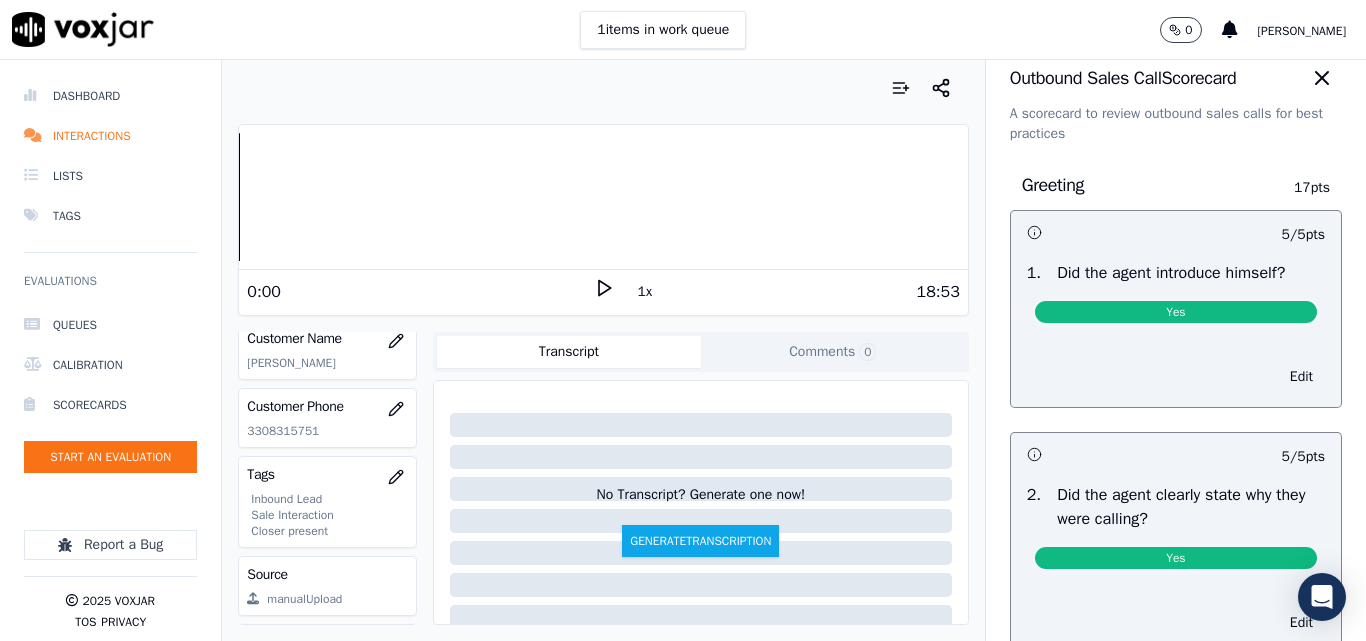 scroll, scrollTop: 0, scrollLeft: 0, axis: both 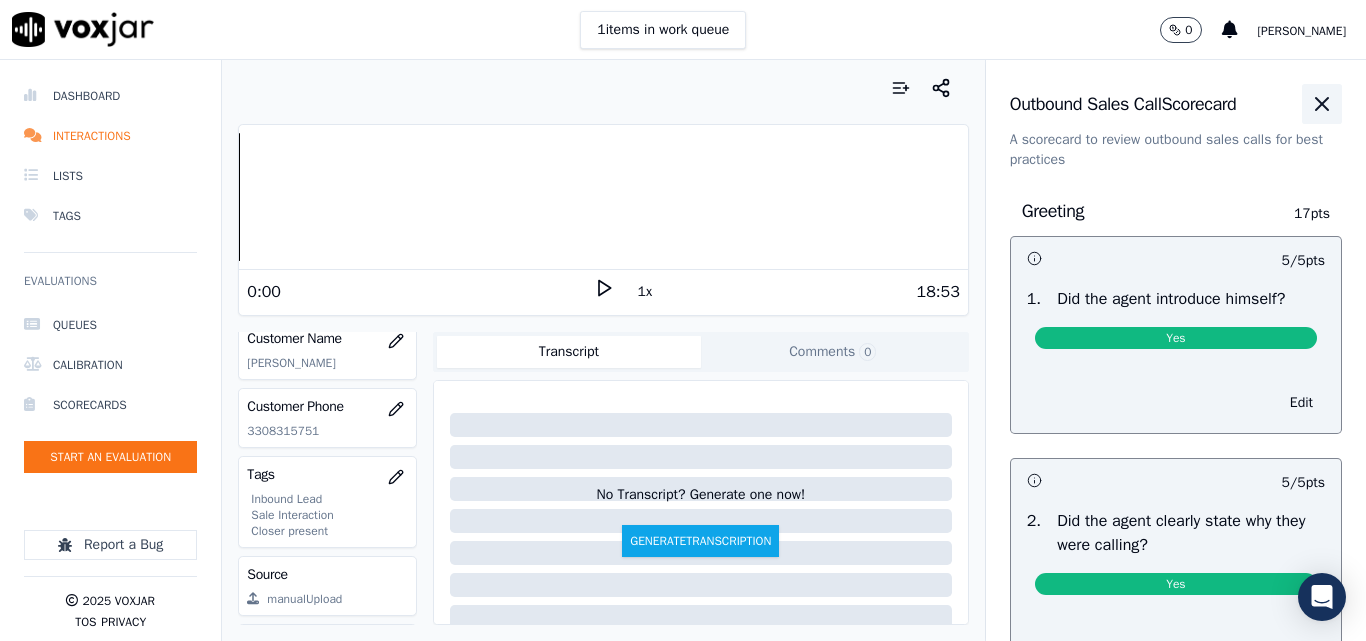 click 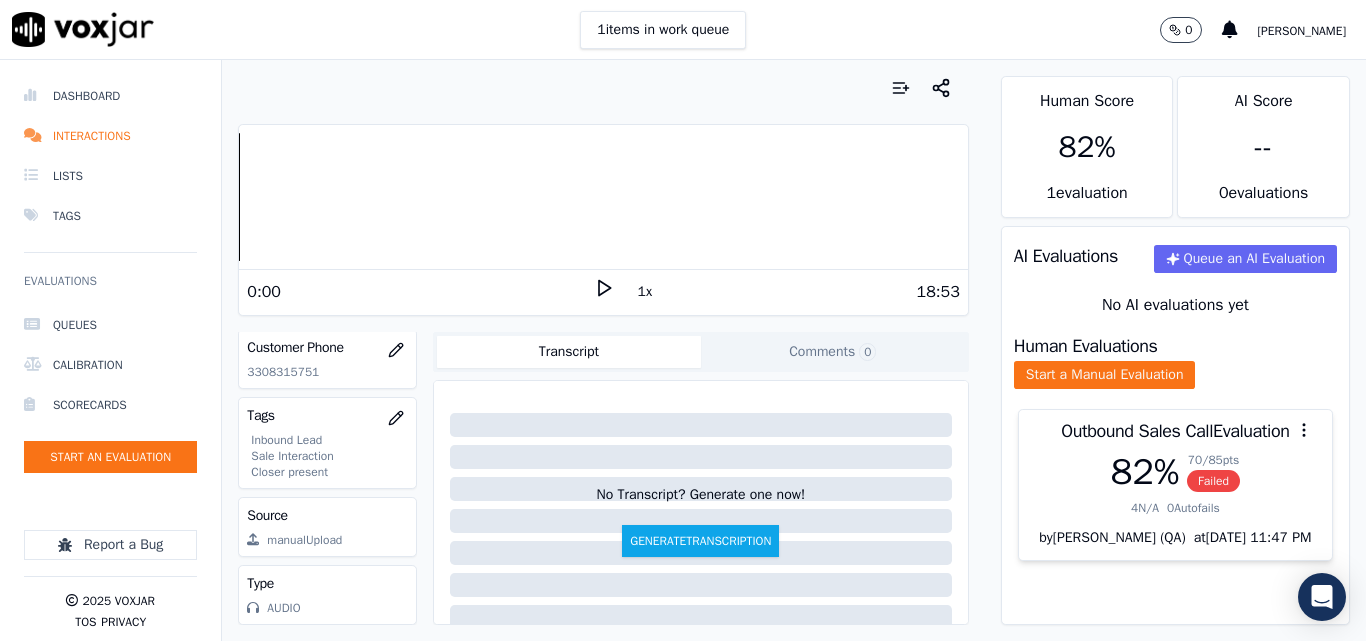 scroll, scrollTop: 404, scrollLeft: 0, axis: vertical 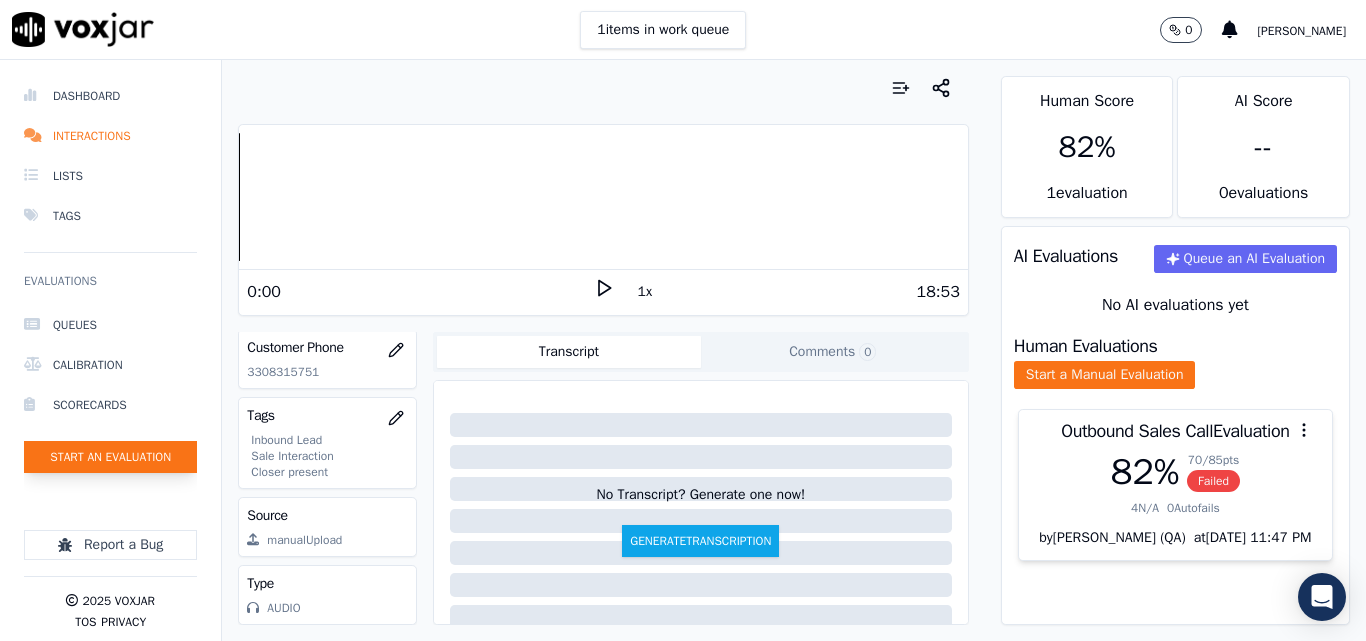 click on "Start an Evaluation" 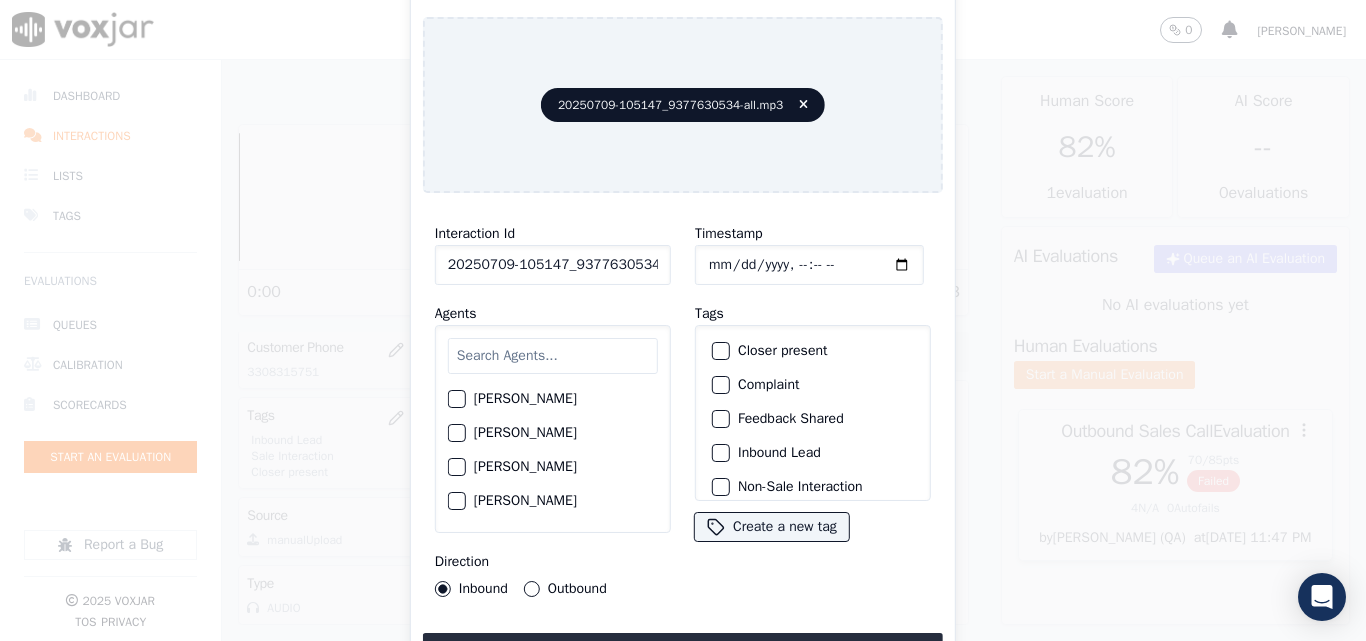drag, startPoint x: 641, startPoint y: 262, endPoint x: 812, endPoint y: 285, distance: 172.53986 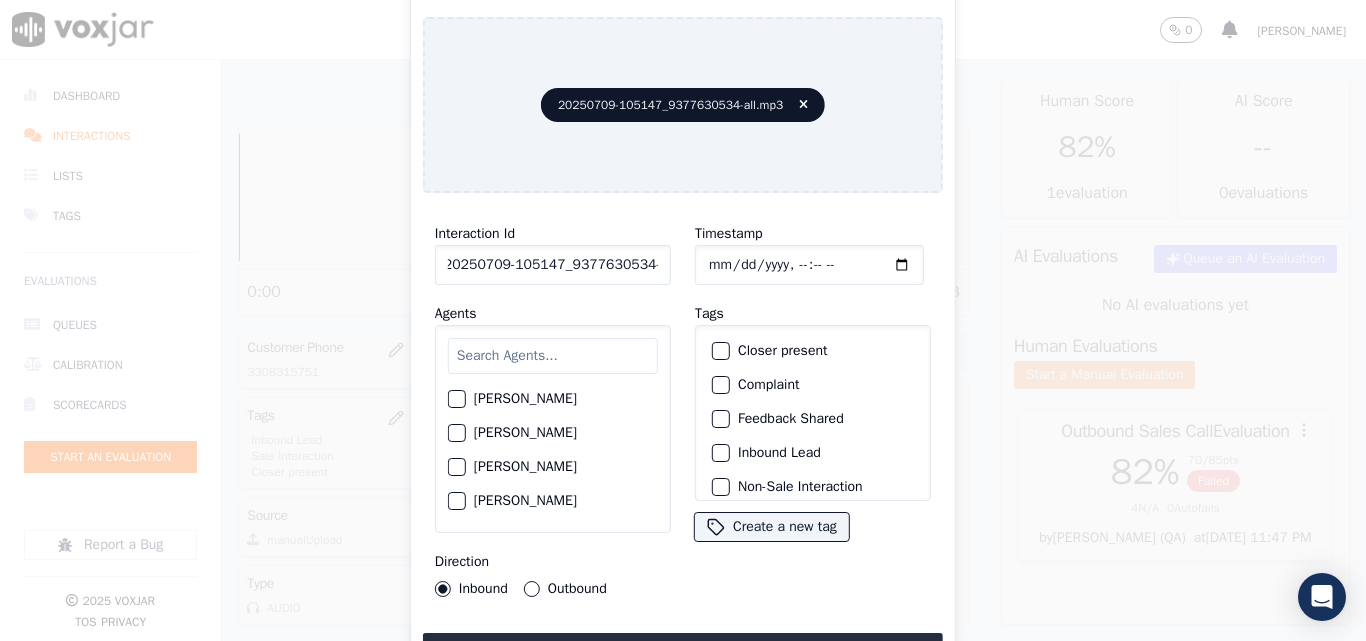 scroll, scrollTop: 0, scrollLeft: 11, axis: horizontal 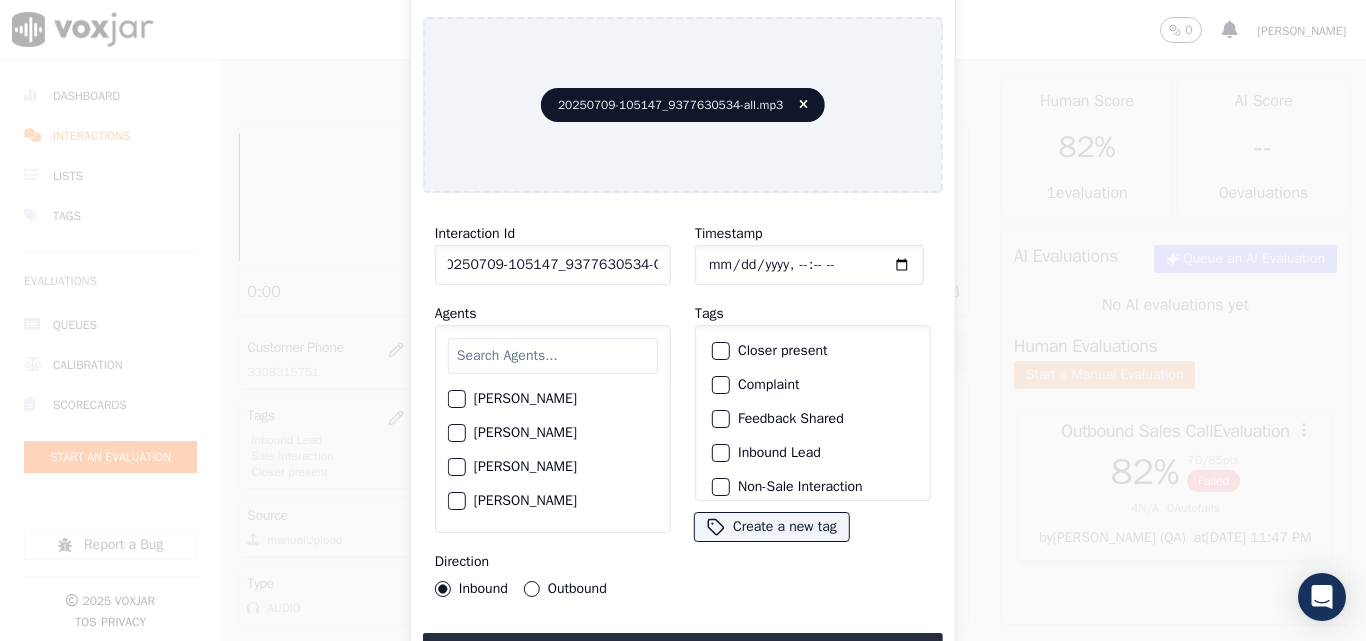 type on "20250709-105147_9377630534-C1" 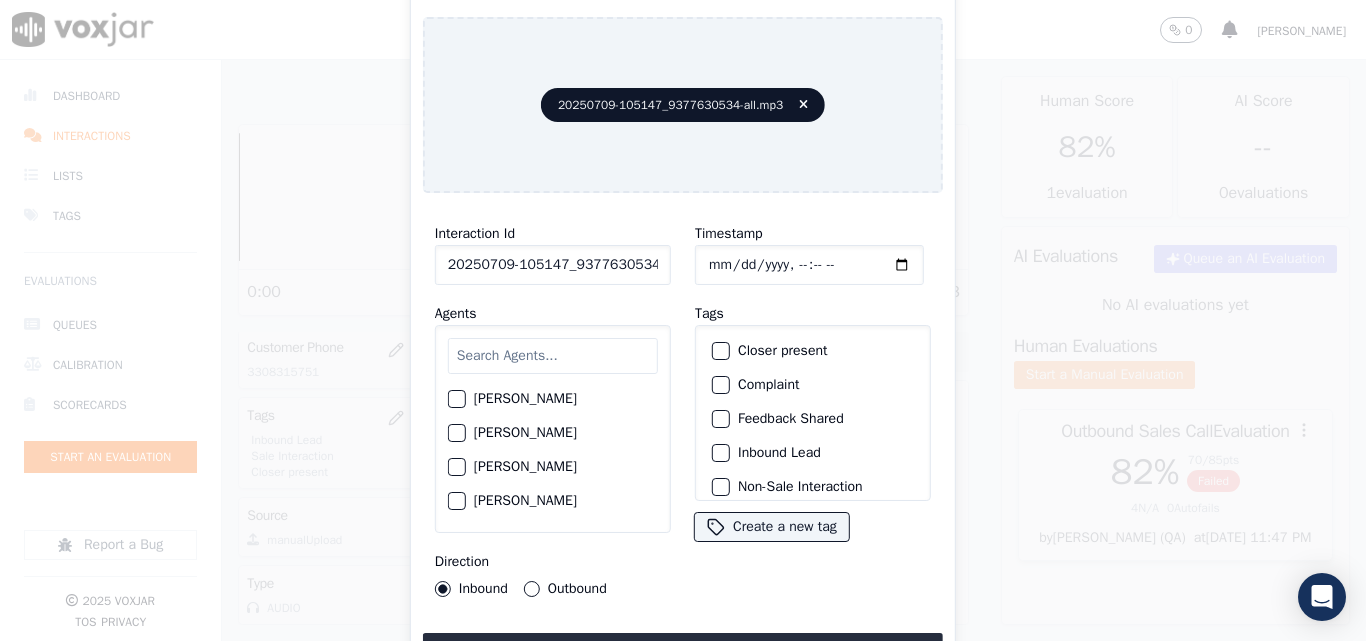 type on "[DATE]T18:38" 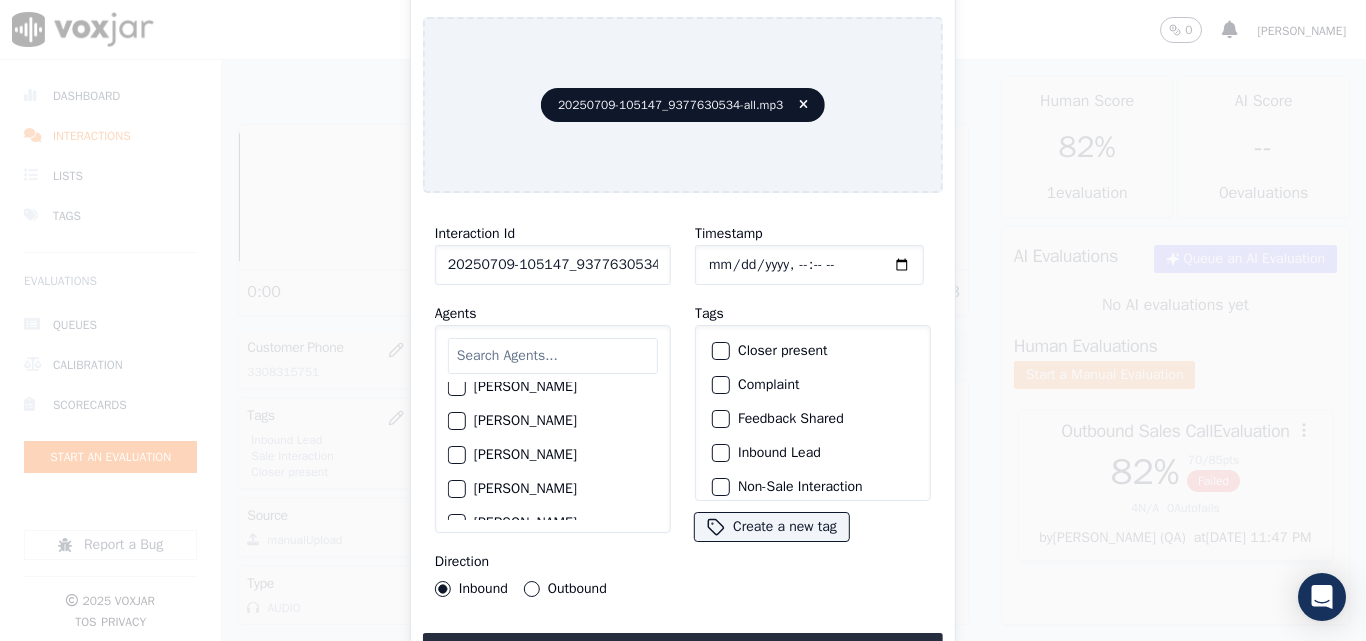 scroll, scrollTop: 1000, scrollLeft: 0, axis: vertical 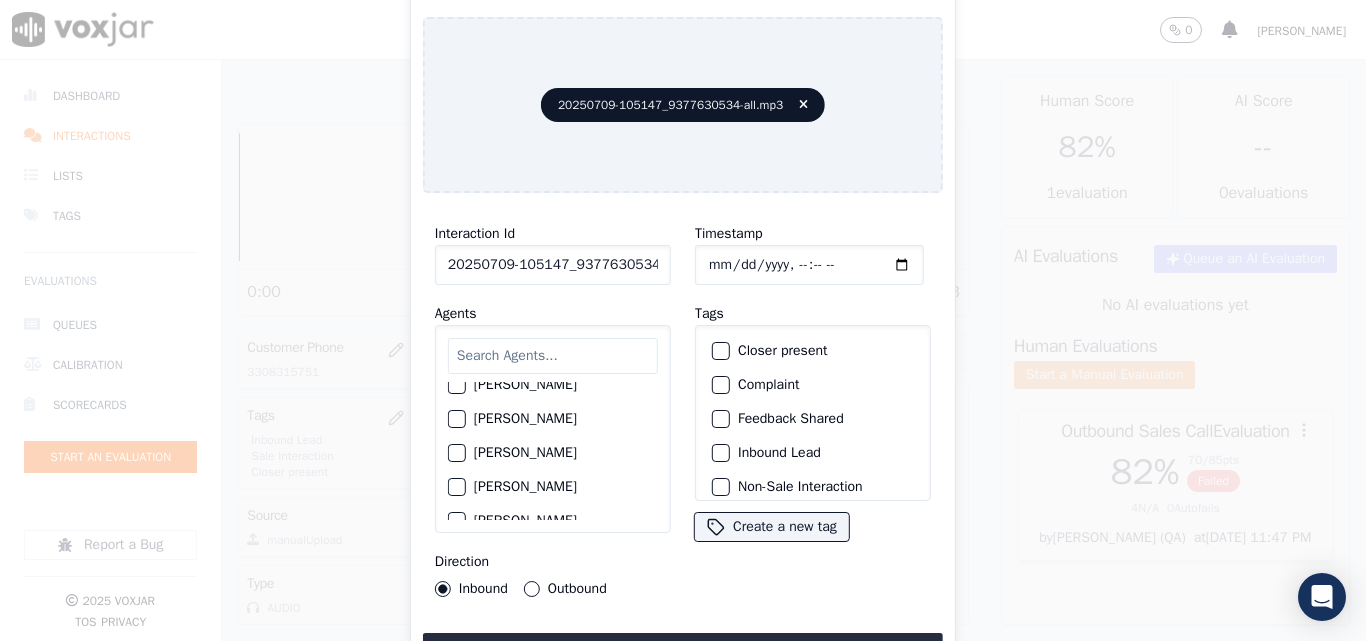 drag, startPoint x: 520, startPoint y: 381, endPoint x: 506, endPoint y: 412, distance: 34.0147 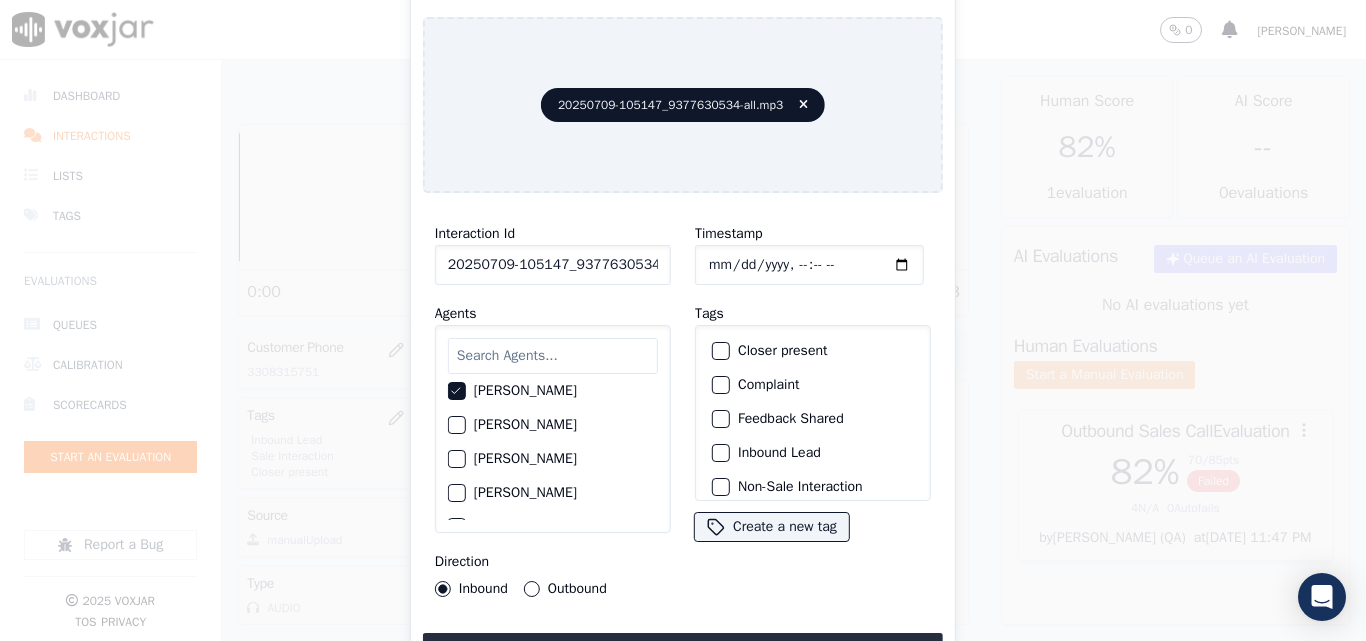 click at bounding box center (720, 351) 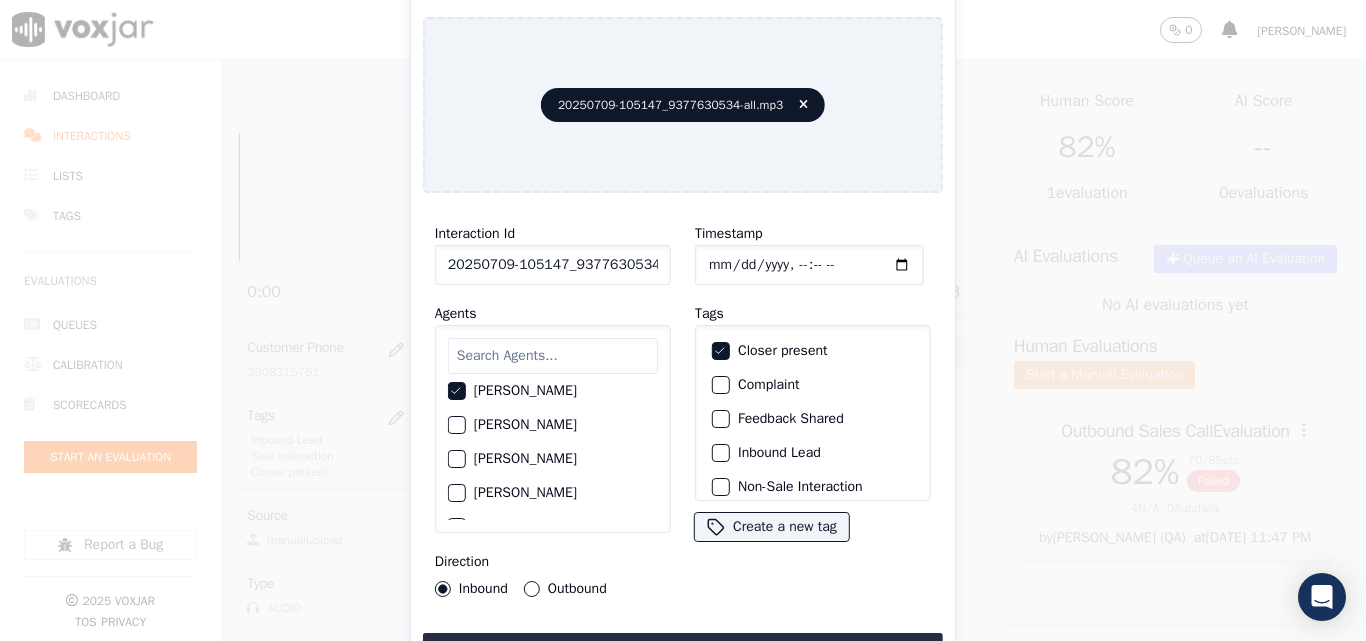 click at bounding box center (720, 453) 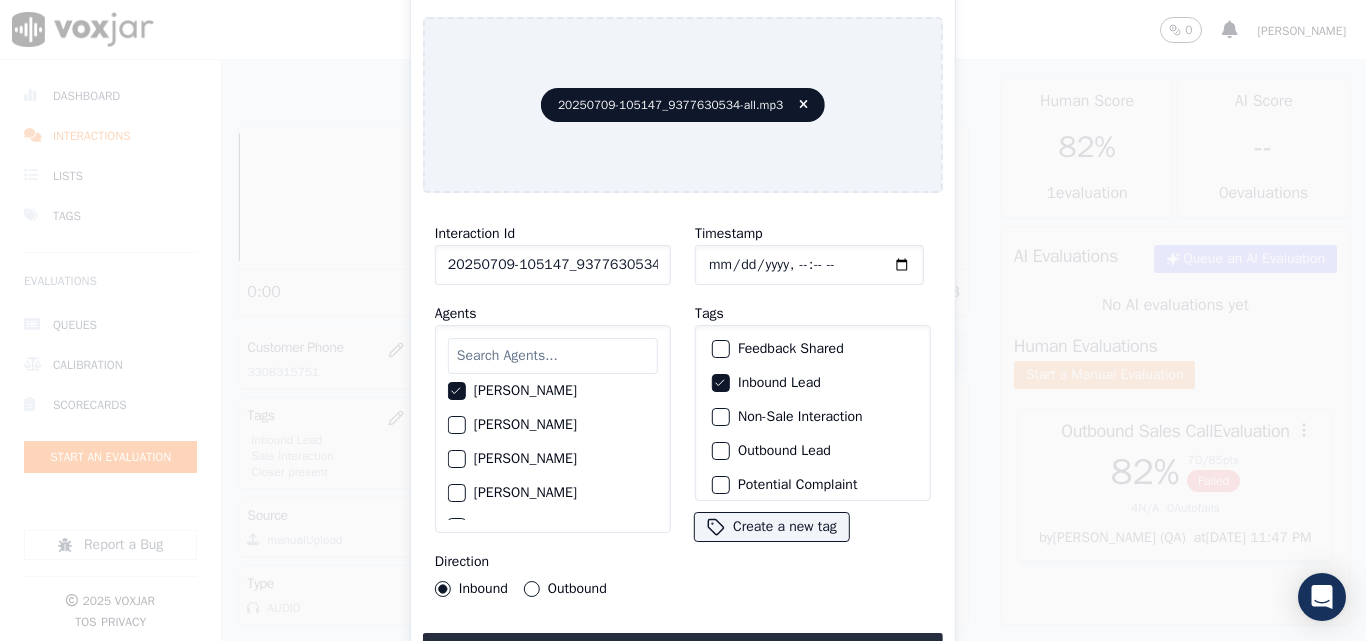 scroll, scrollTop: 173, scrollLeft: 0, axis: vertical 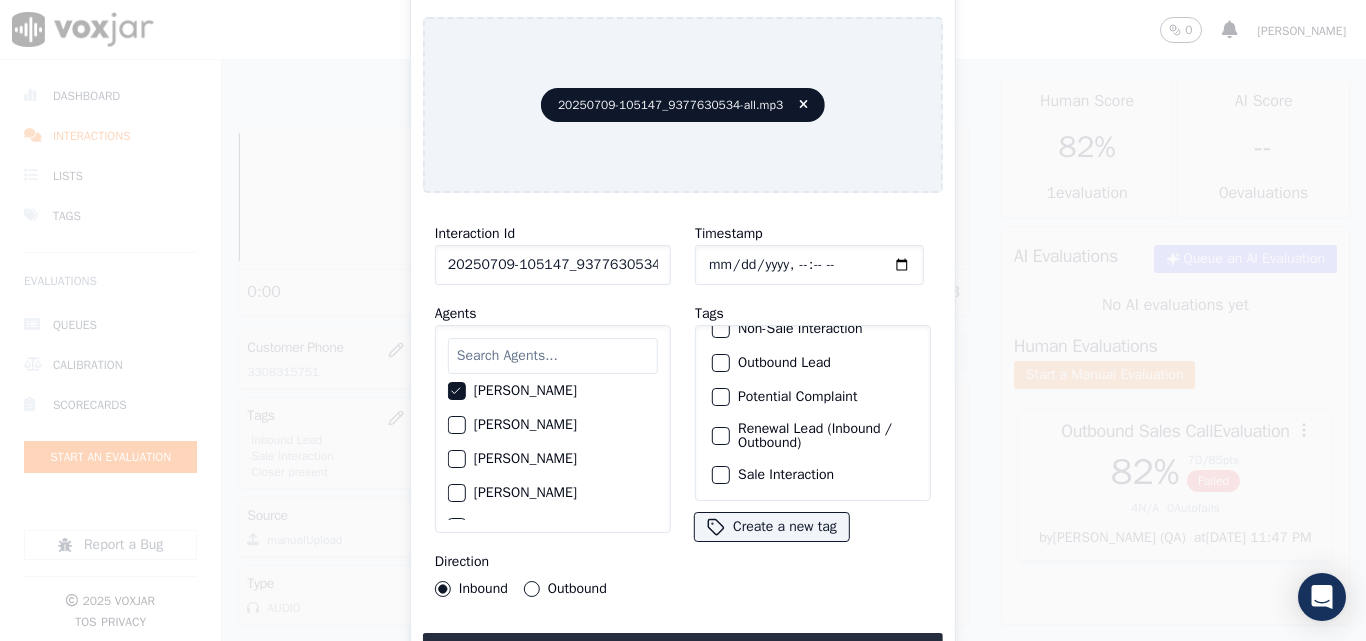 click at bounding box center [720, 475] 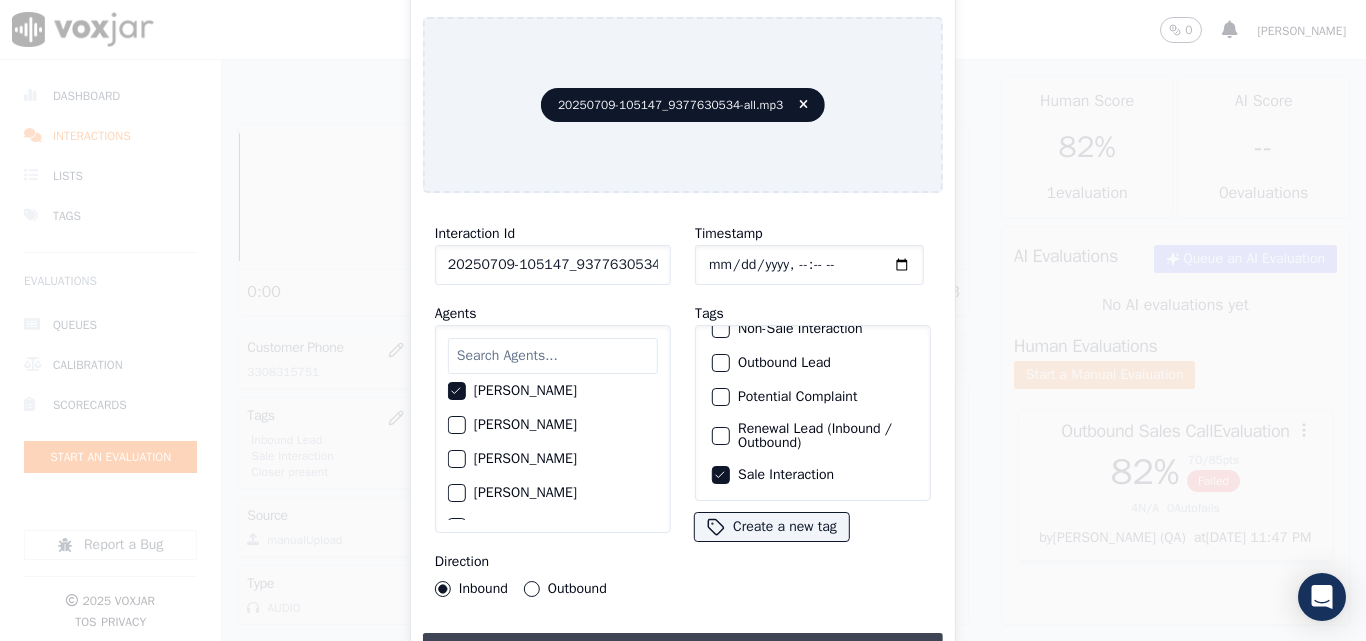 click on "Upload interaction to start evaluation" at bounding box center (683, 651) 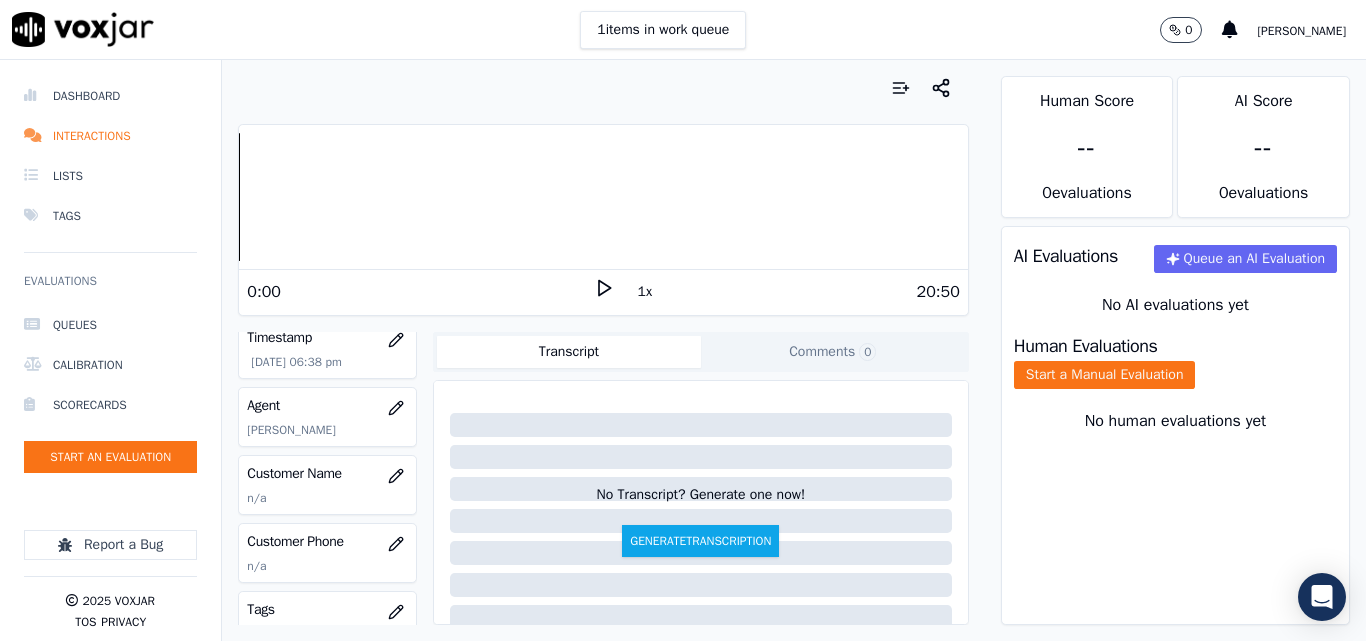 scroll, scrollTop: 200, scrollLeft: 0, axis: vertical 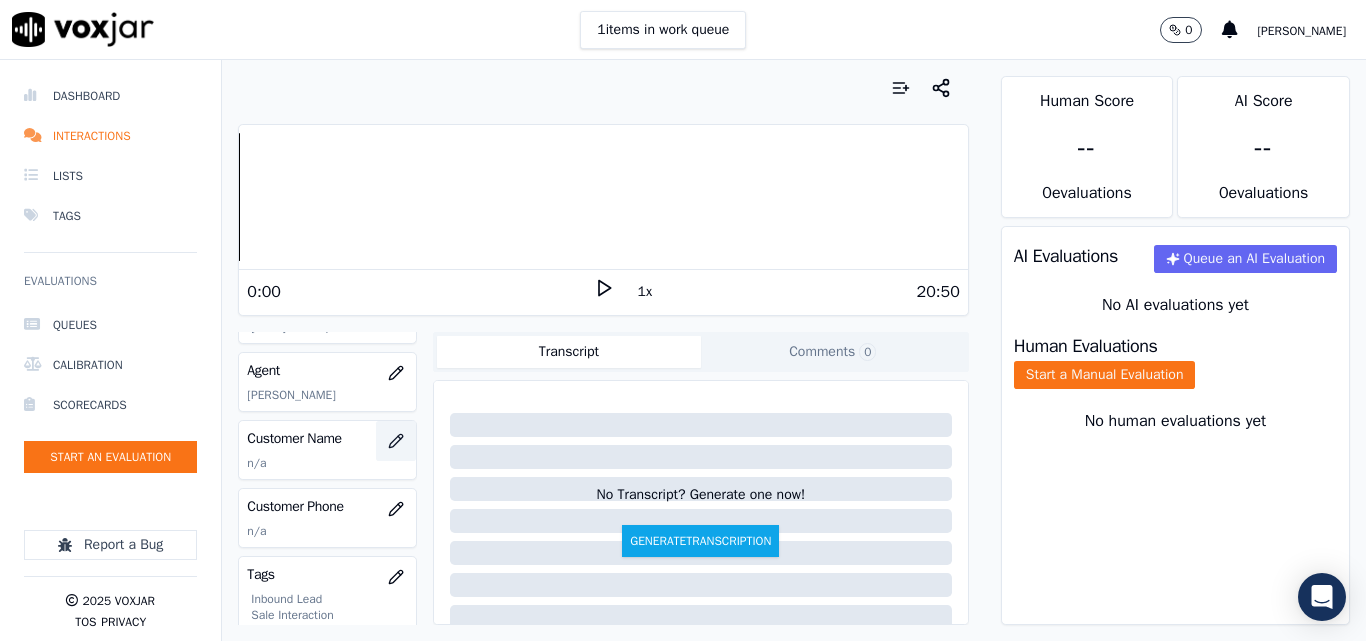 click 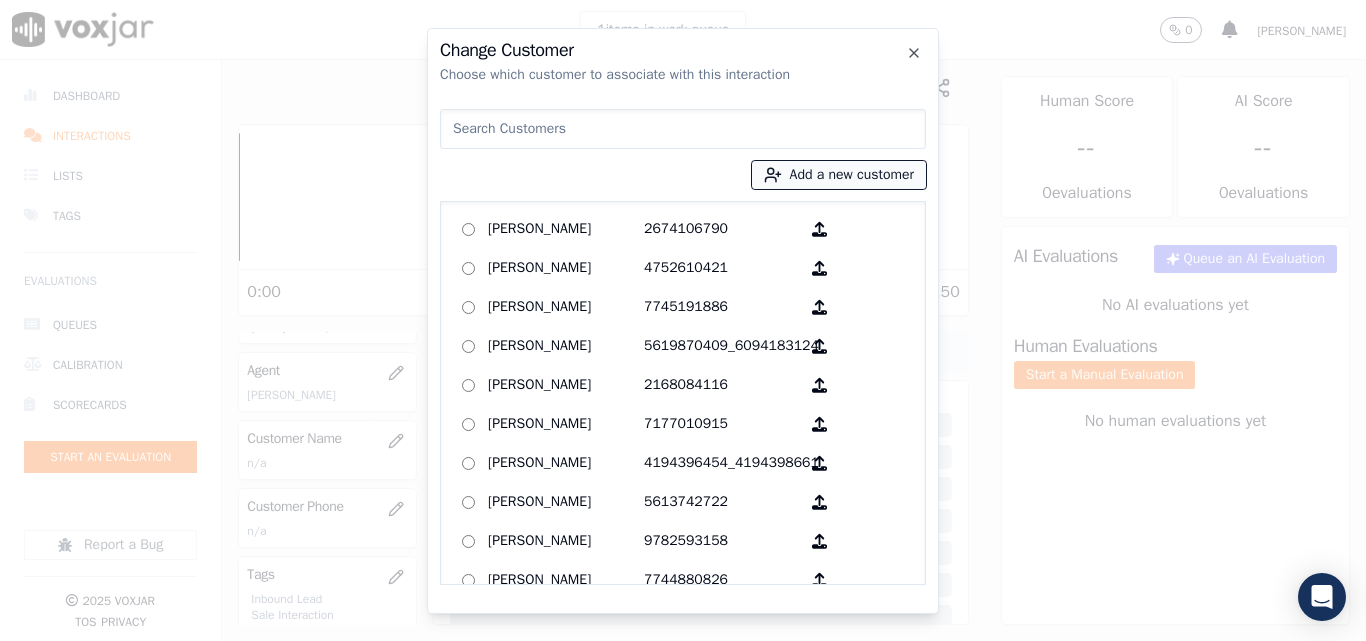 click on "Add a new customer" at bounding box center [839, 175] 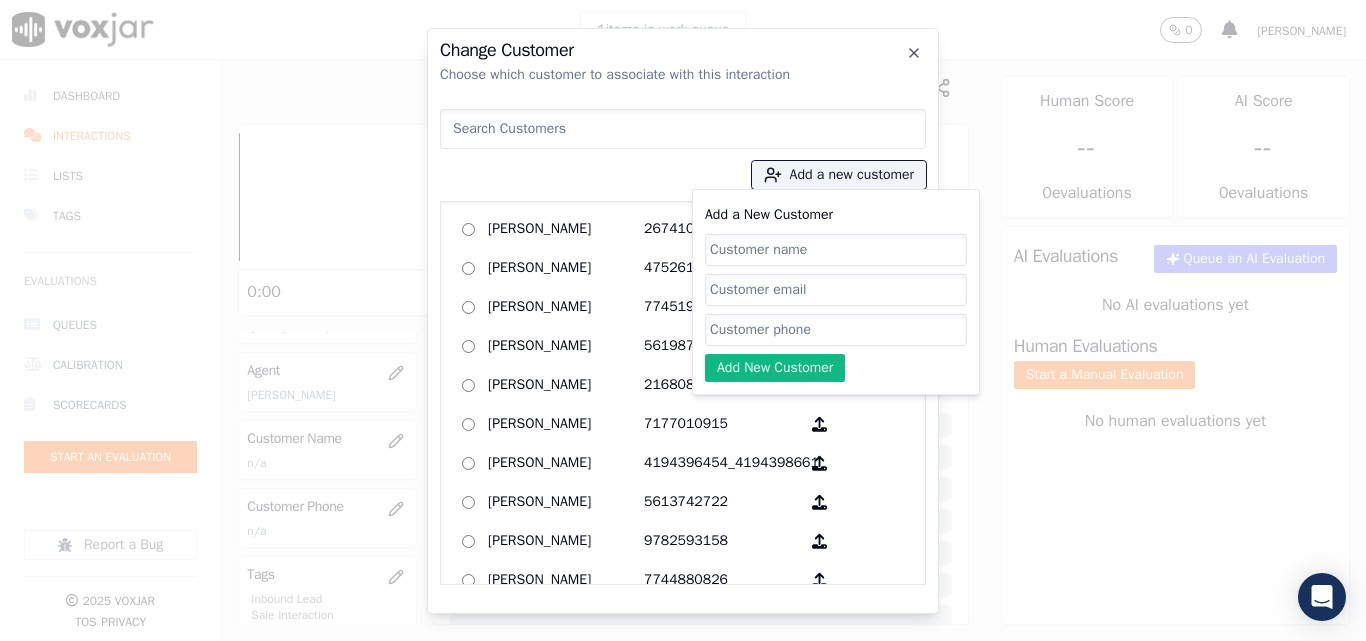 click on "Add a New Customer" 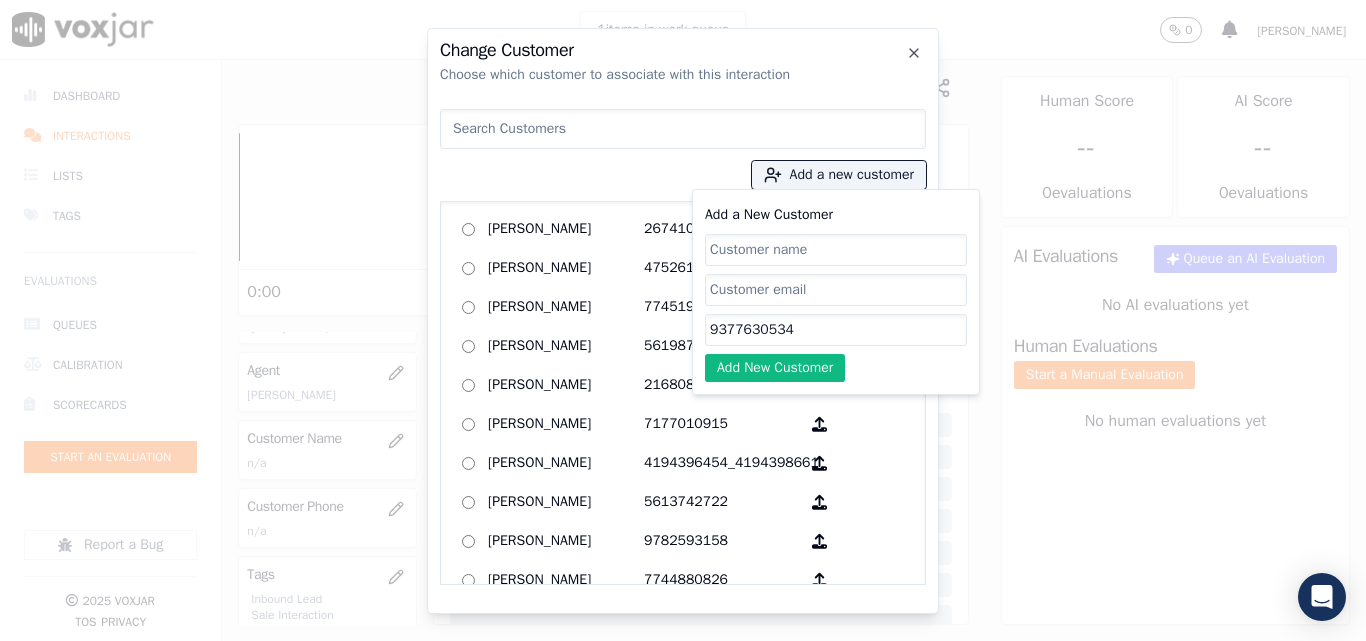 type on "9377630534" 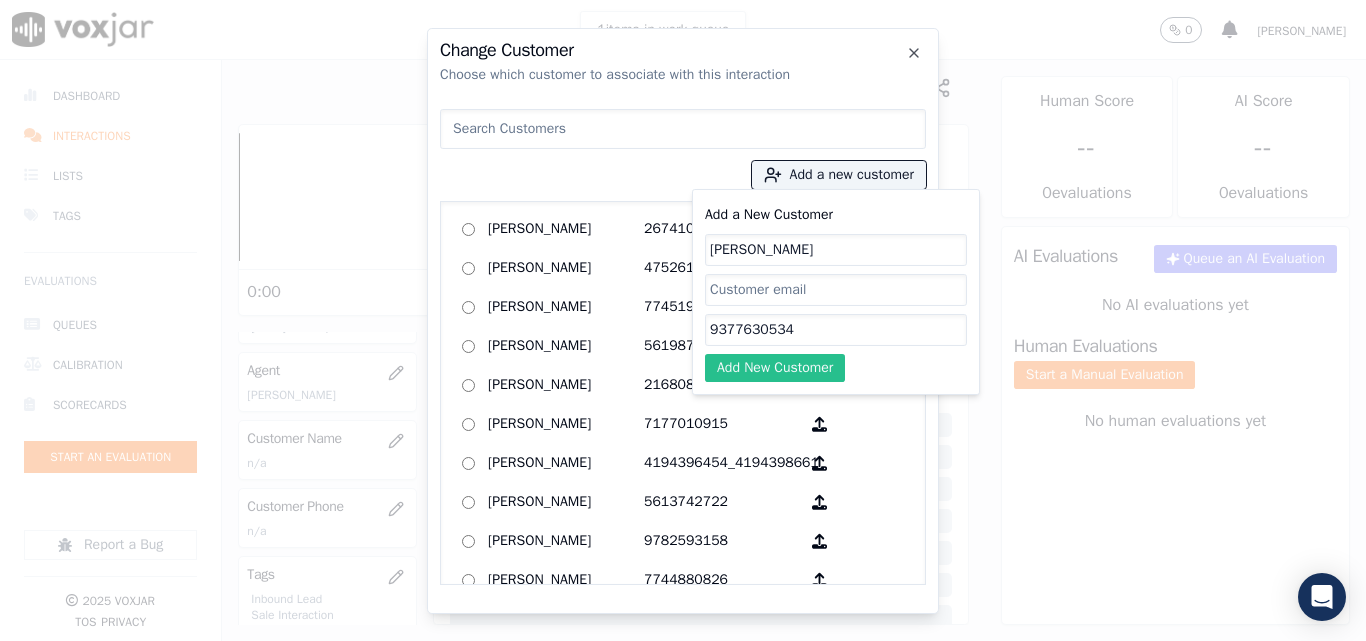 type on "[PERSON_NAME]" 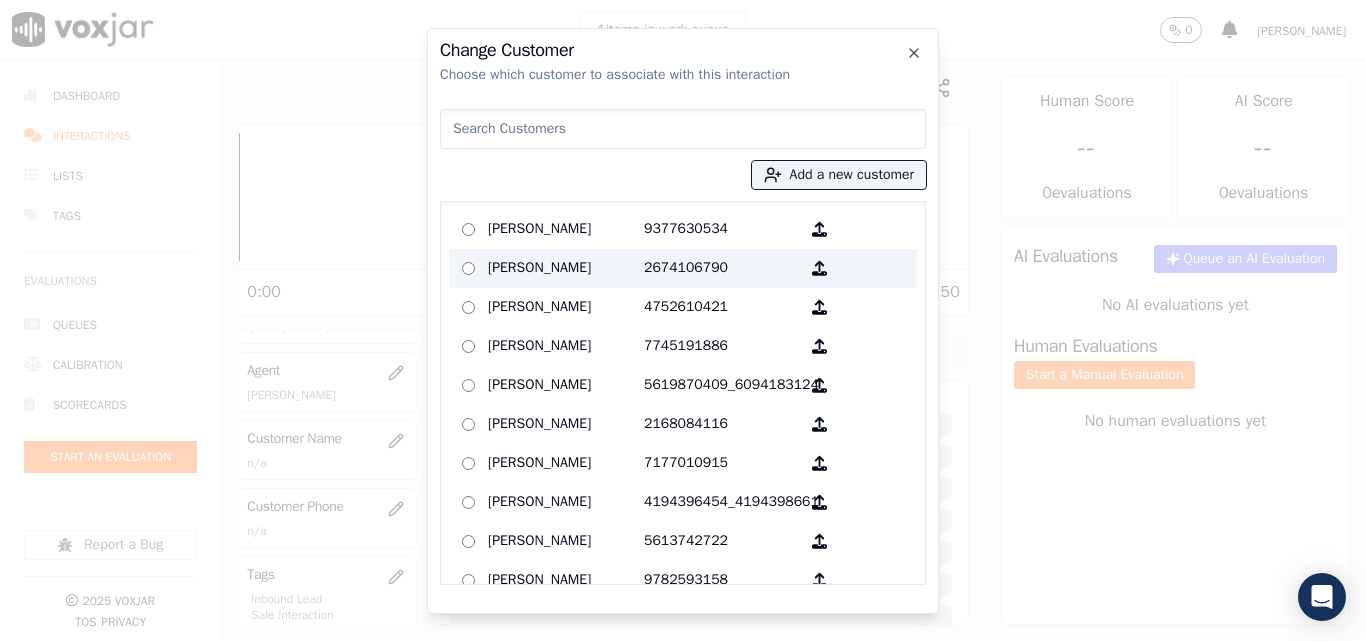 drag, startPoint x: 506, startPoint y: 218, endPoint x: 519, endPoint y: 240, distance: 25.553865 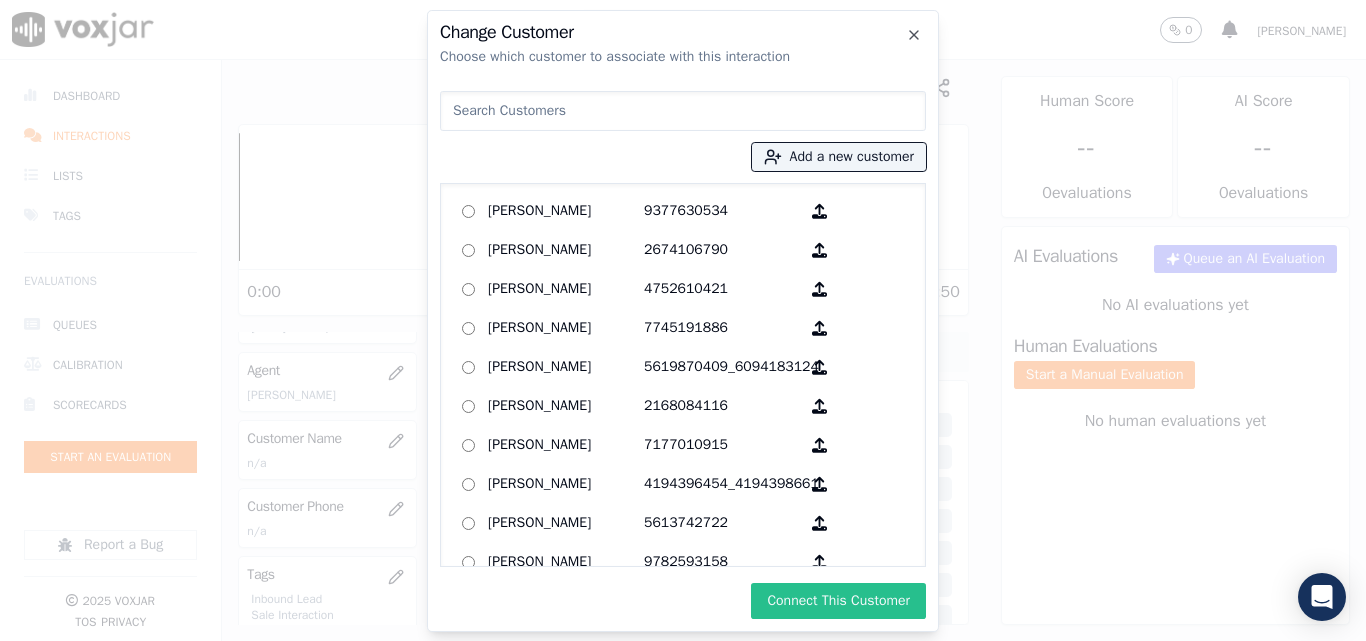 click on "Connect This Customer" at bounding box center (838, 601) 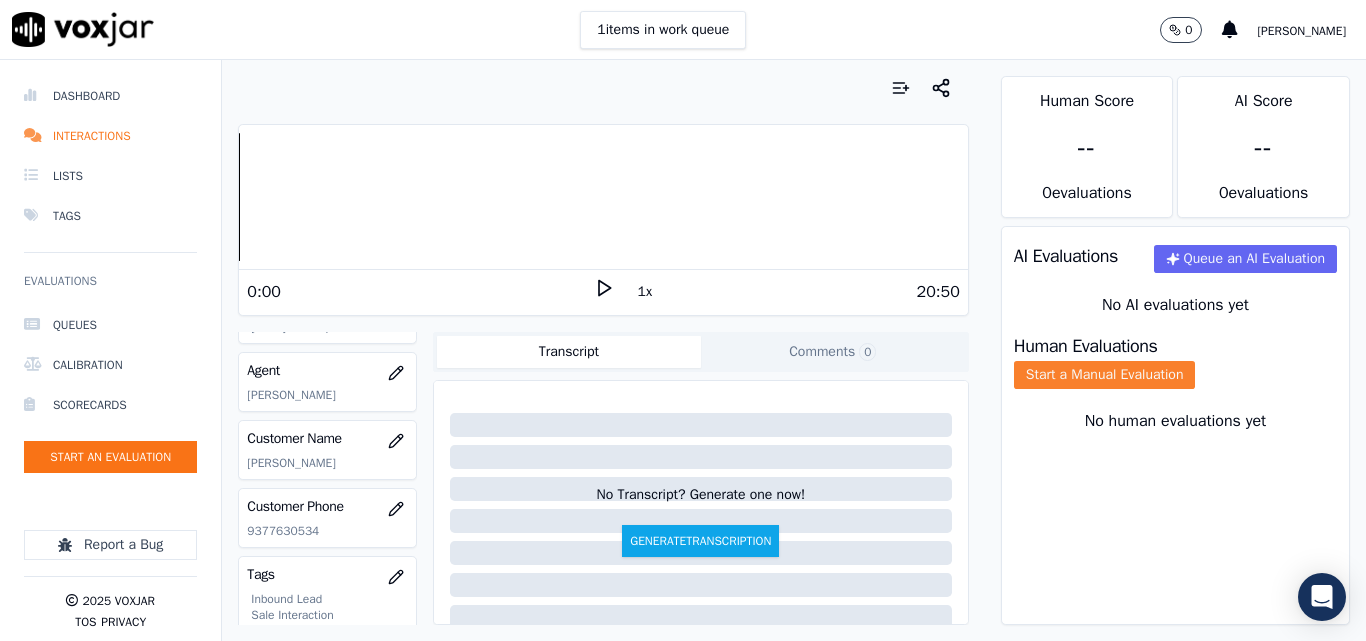 click on "Start a Manual Evaluation" 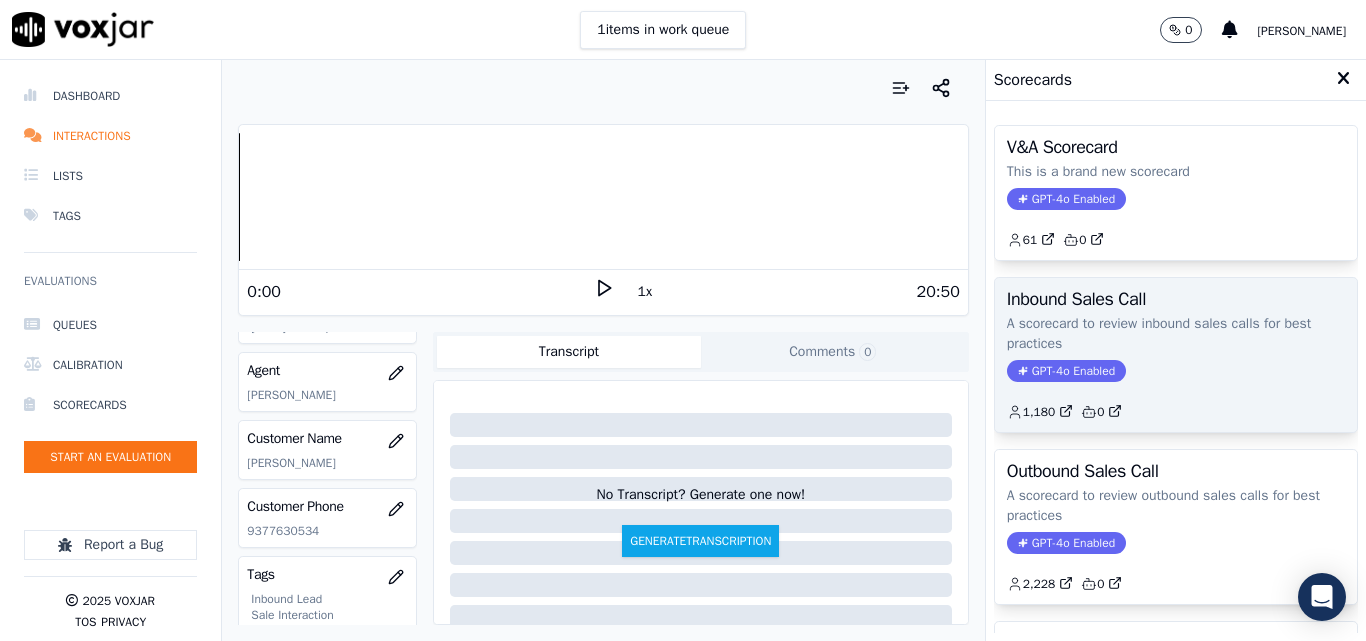 scroll, scrollTop: 200, scrollLeft: 0, axis: vertical 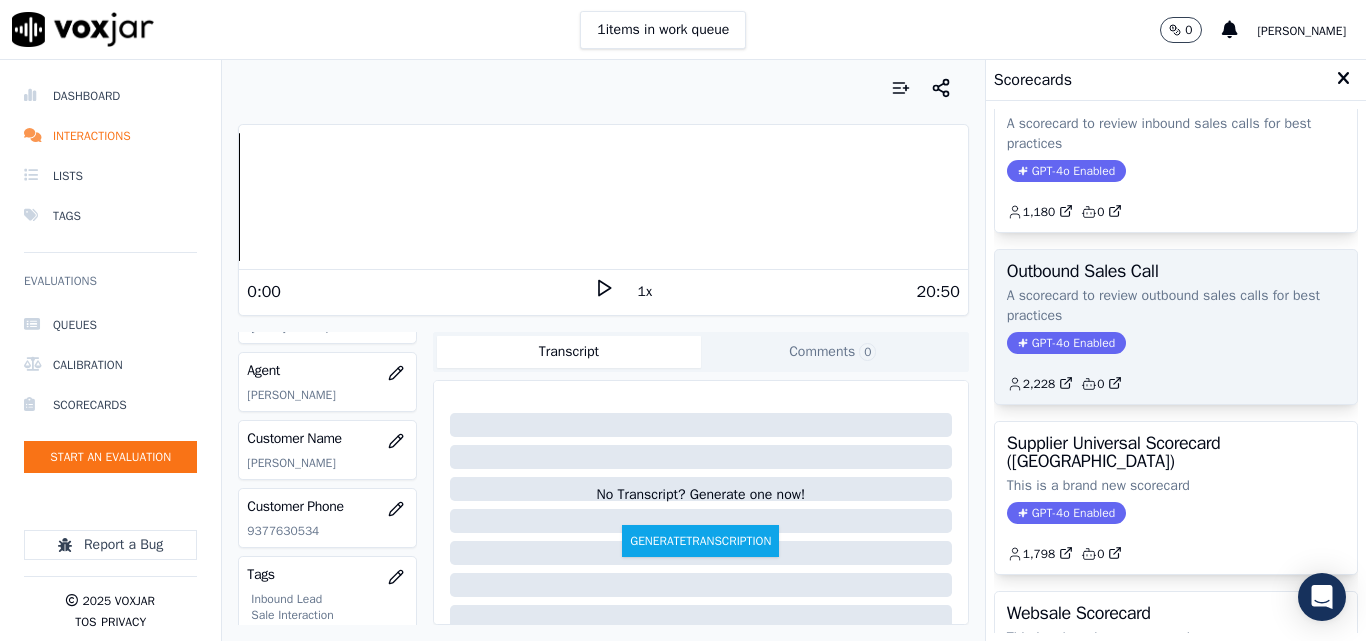 click on "GPT-4o Enabled" 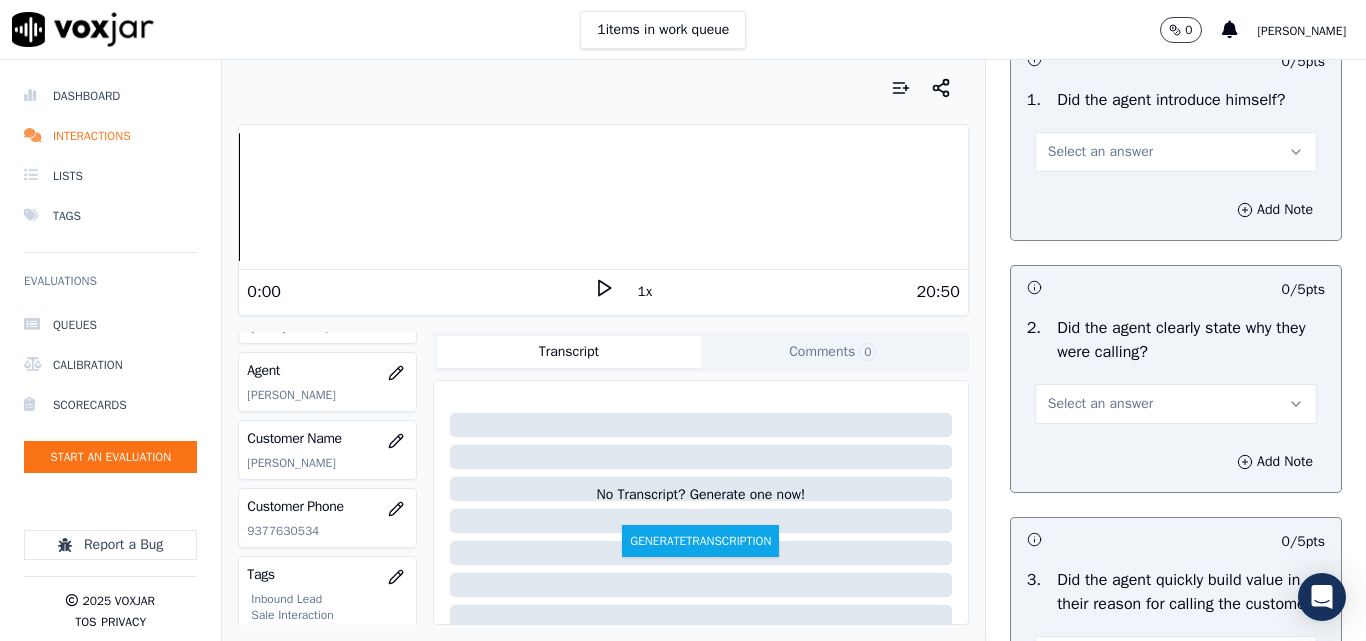 scroll, scrollTop: 200, scrollLeft: 0, axis: vertical 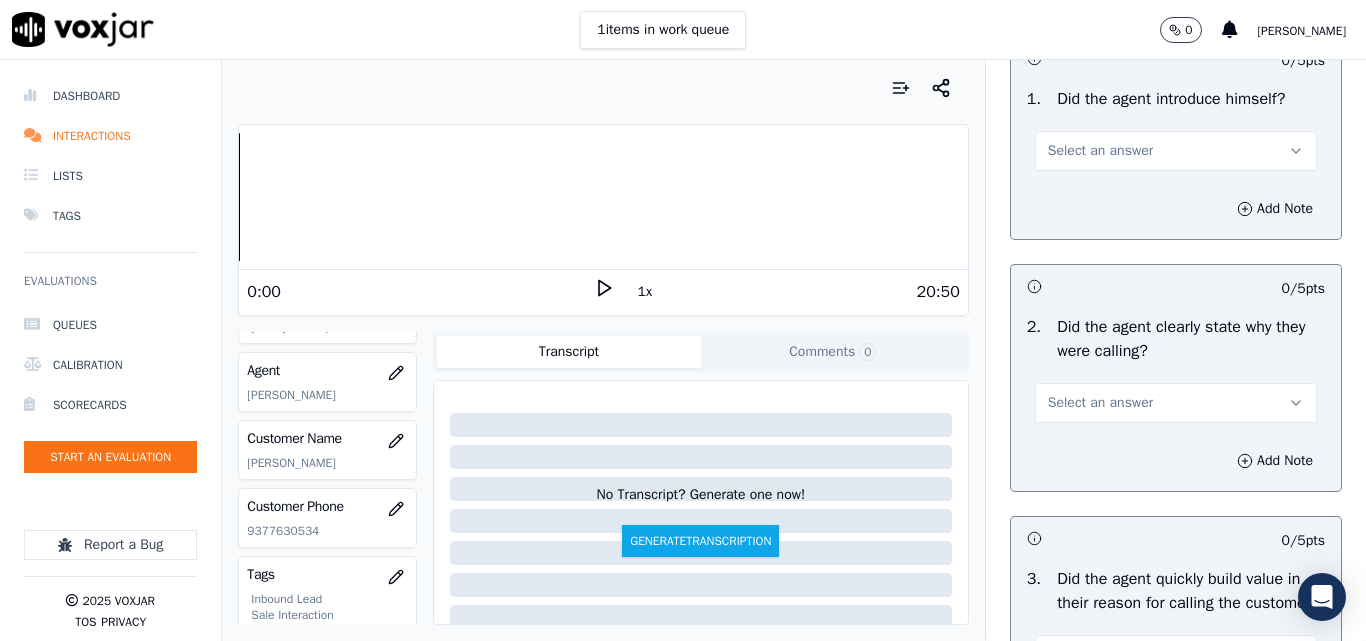 click on "Select an answer" at bounding box center (1176, 151) 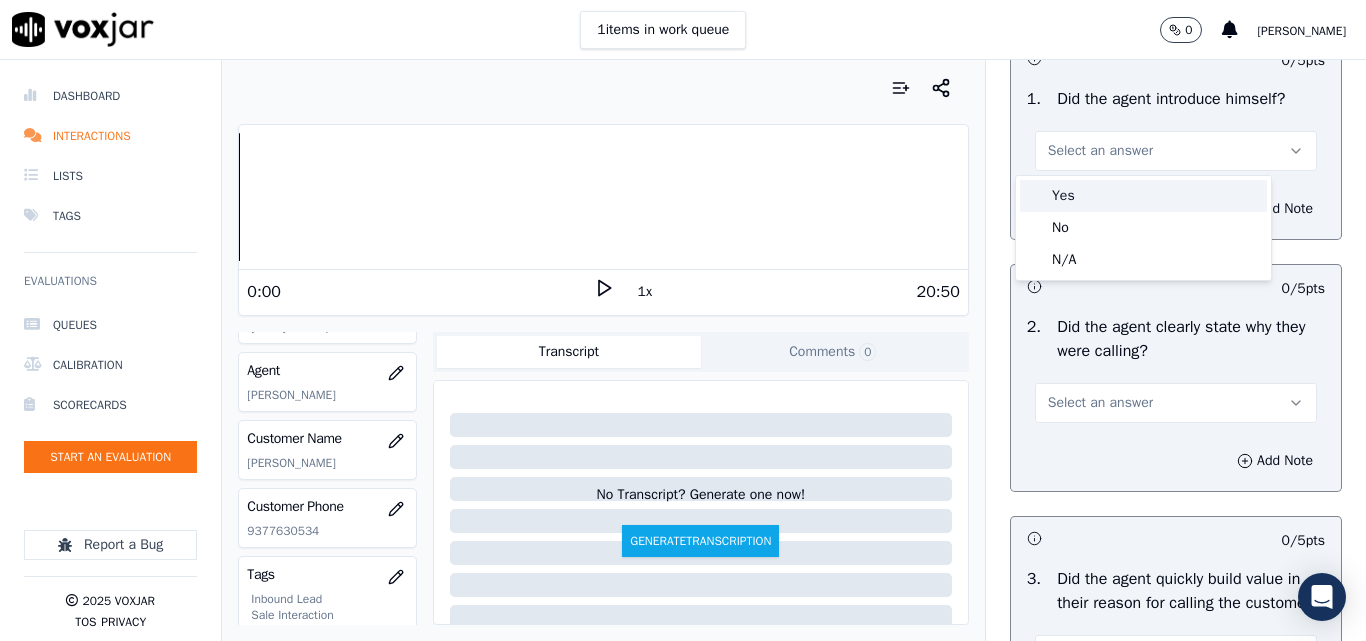 click on "Yes" at bounding box center (1143, 196) 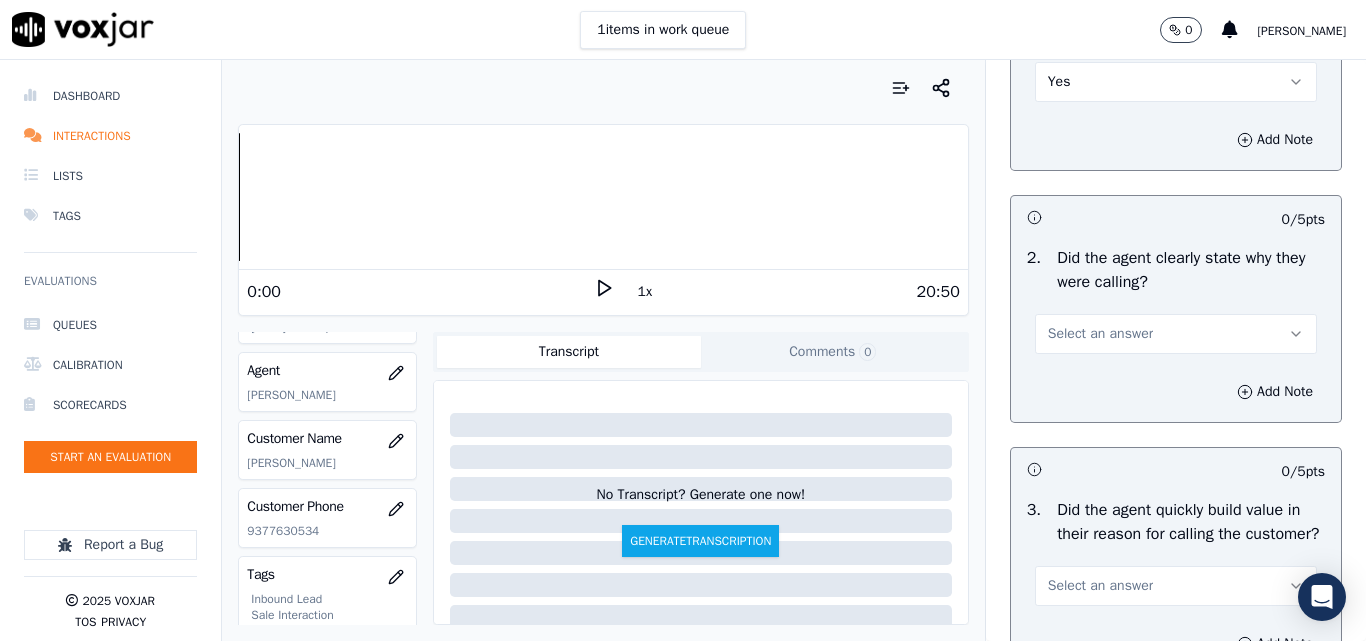 scroll, scrollTop: 300, scrollLeft: 0, axis: vertical 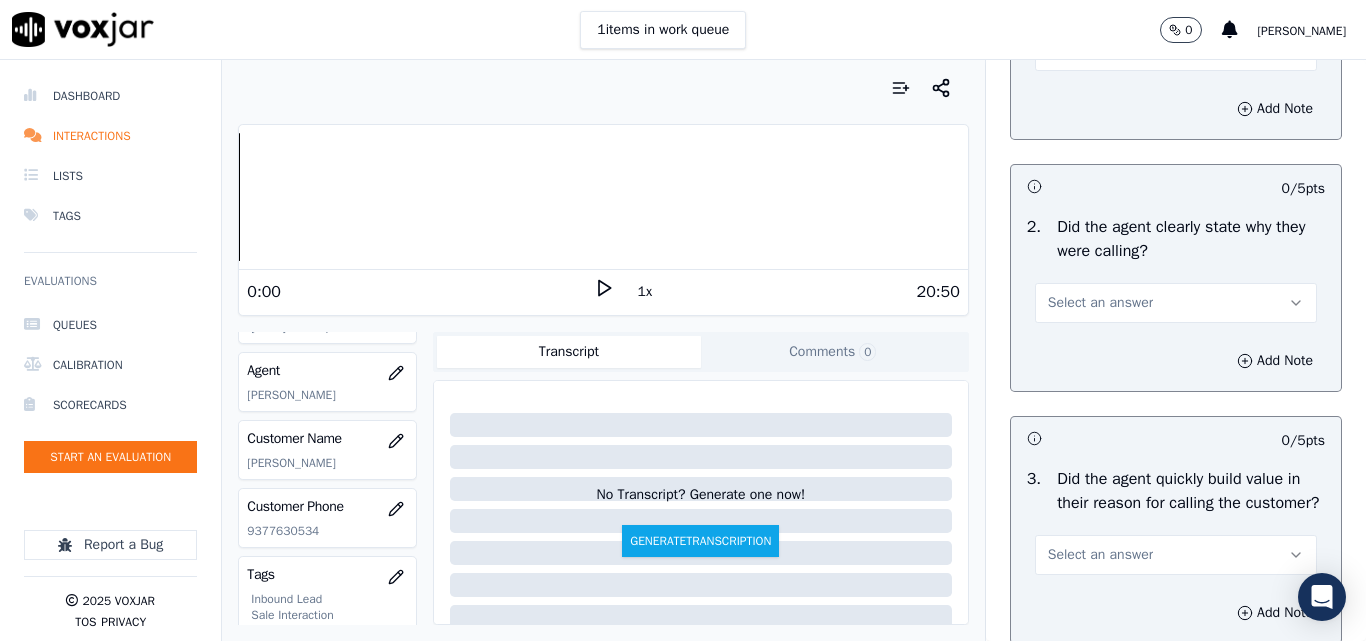 click on "Select an answer" at bounding box center [1100, 303] 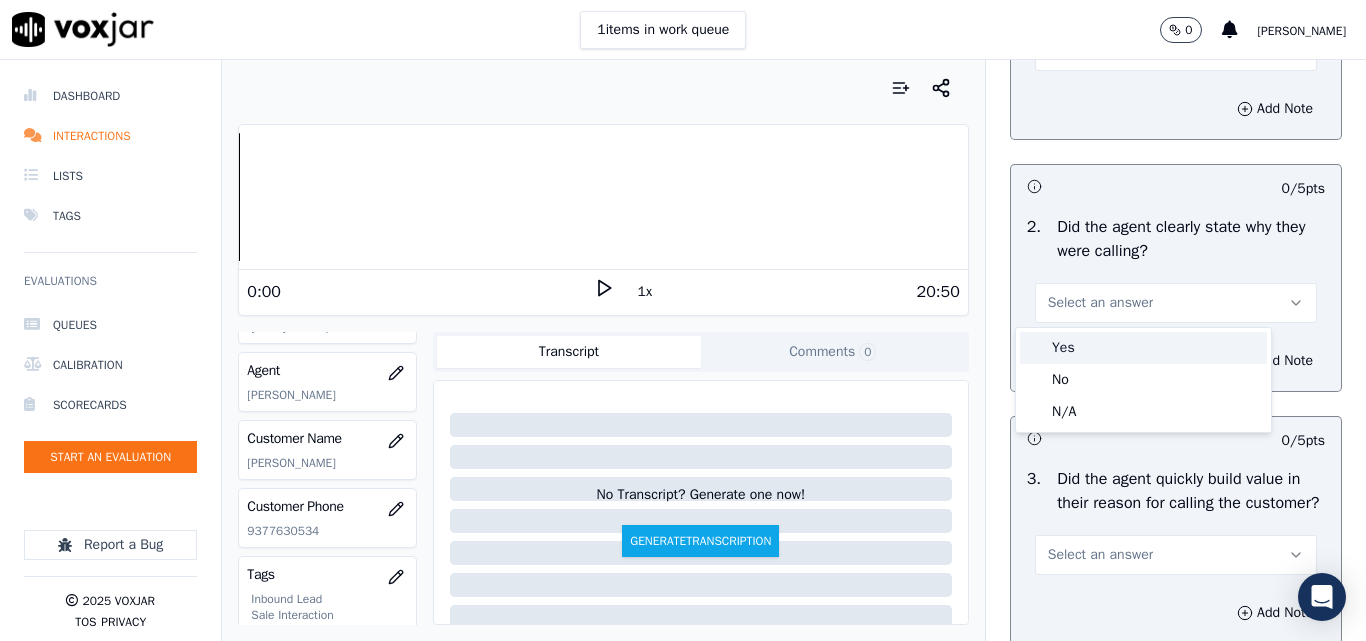 click on "Yes" at bounding box center [1143, 348] 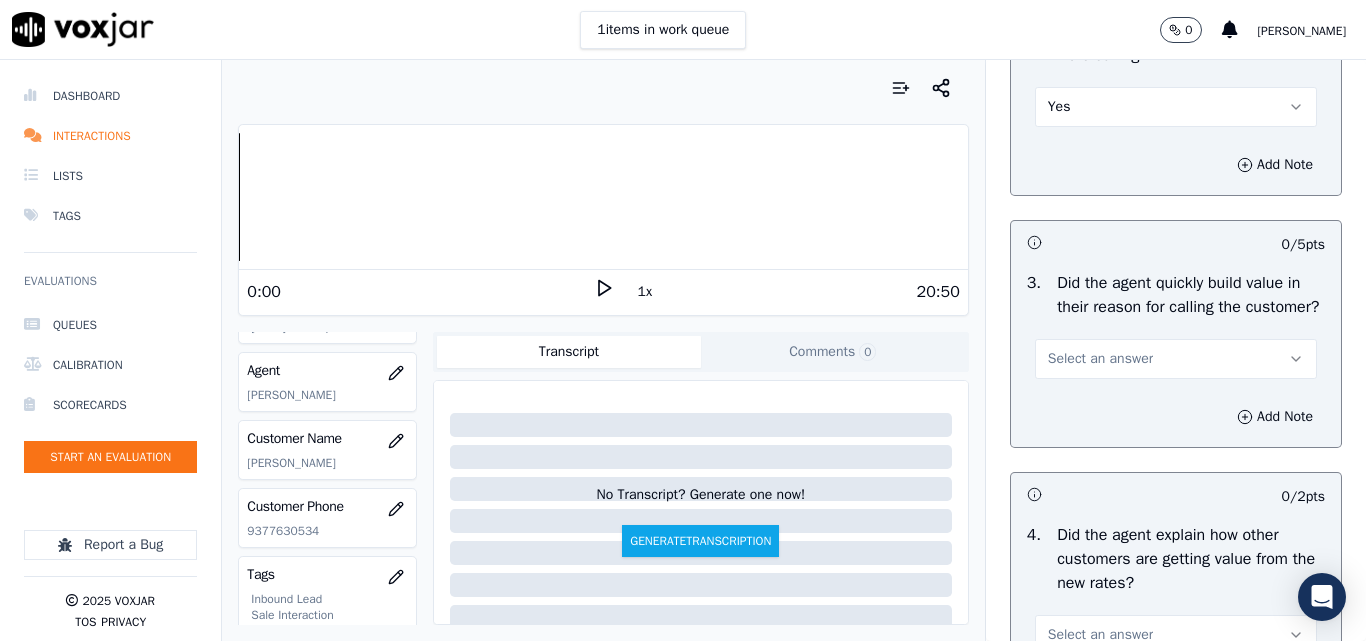 scroll, scrollTop: 500, scrollLeft: 0, axis: vertical 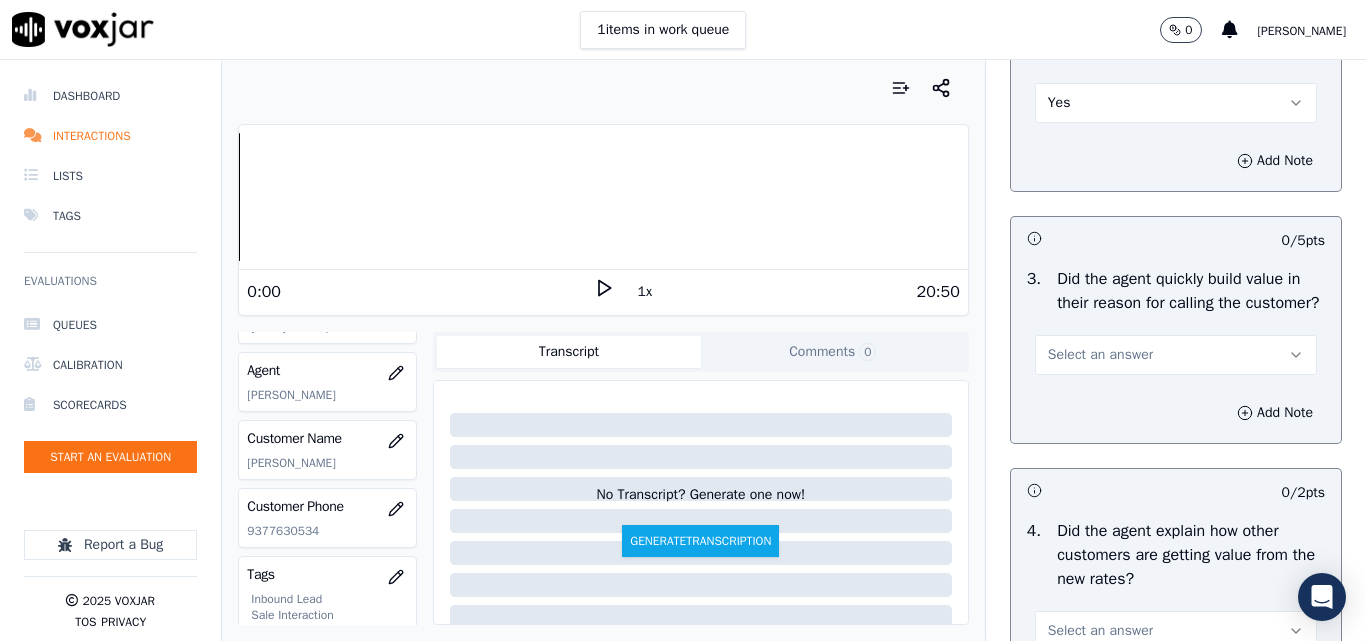 click on "Select an answer" at bounding box center [1100, 355] 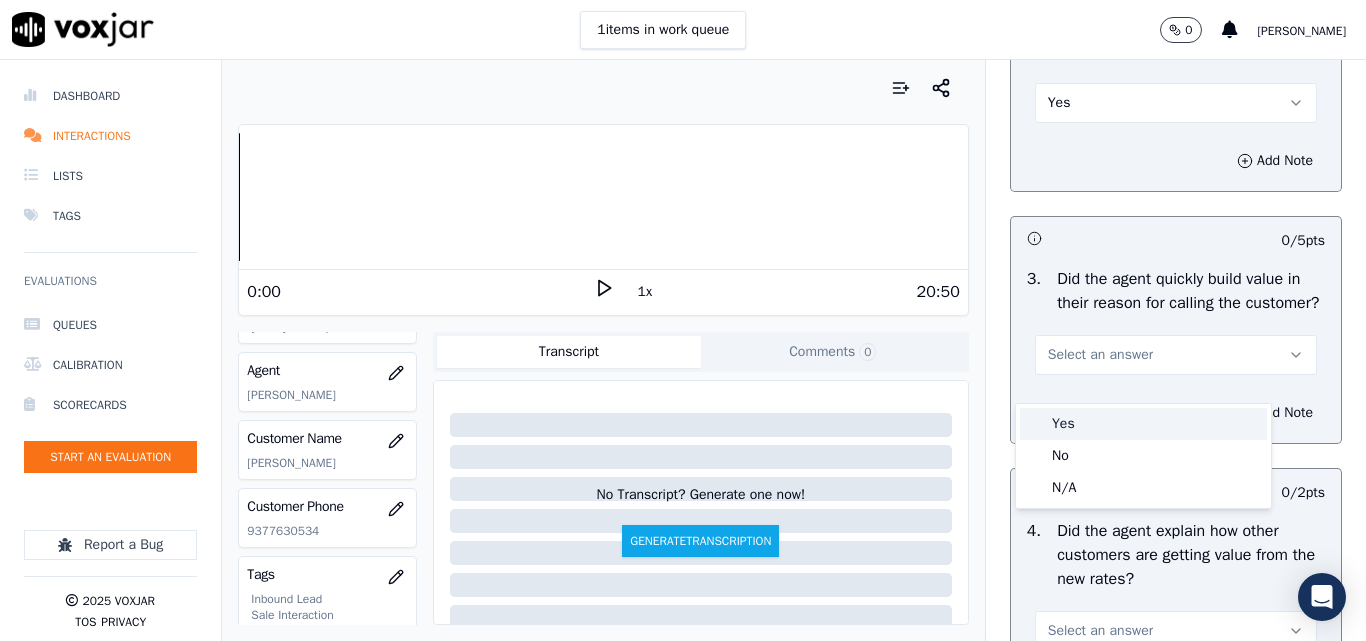click on "Yes" at bounding box center (1143, 424) 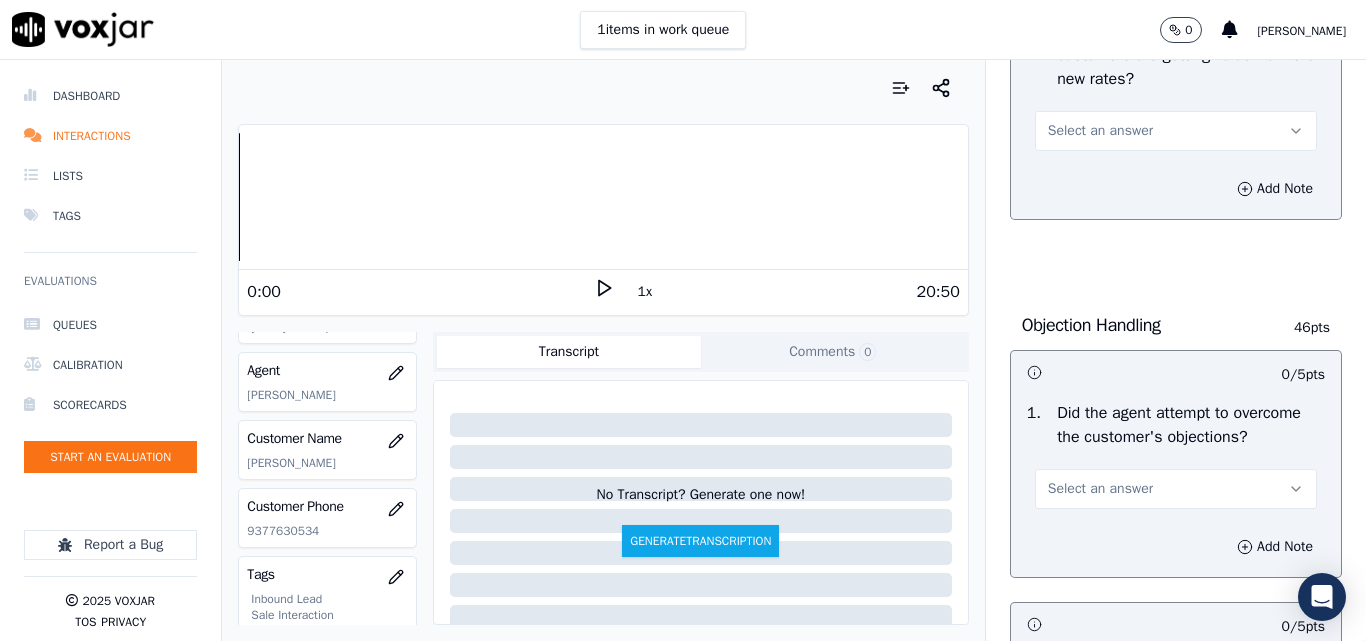 scroll, scrollTop: 900, scrollLeft: 0, axis: vertical 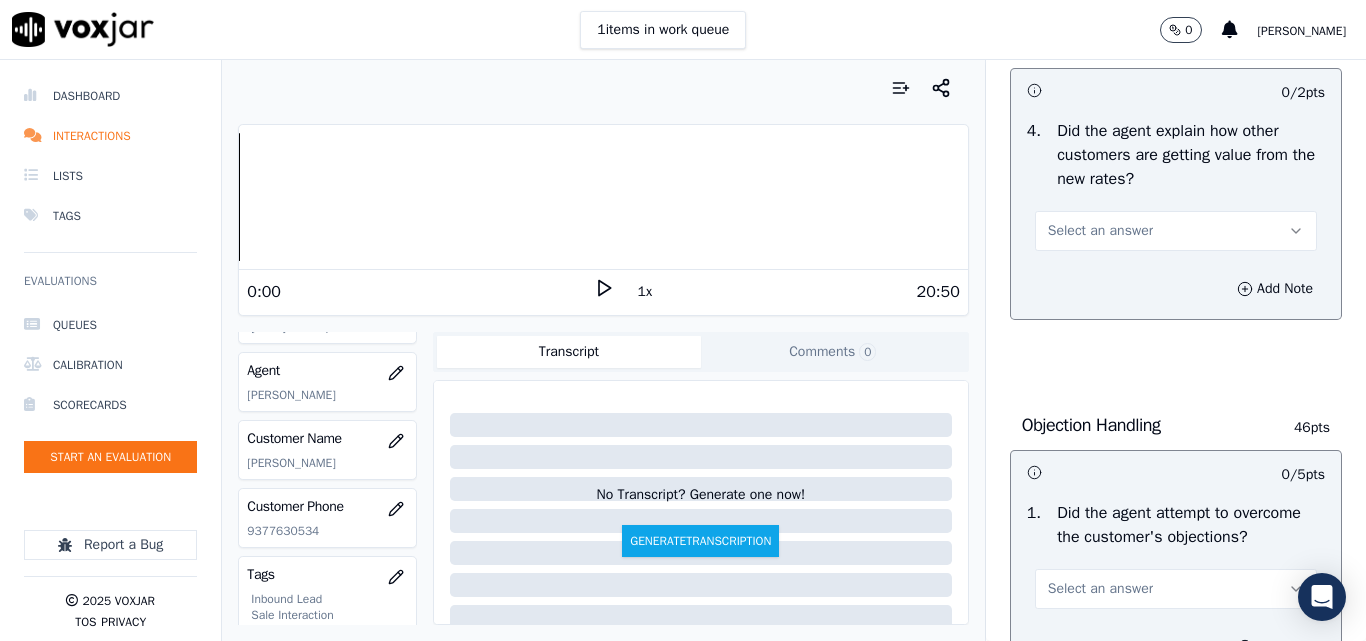 click on "Select an answer" at bounding box center (1100, 231) 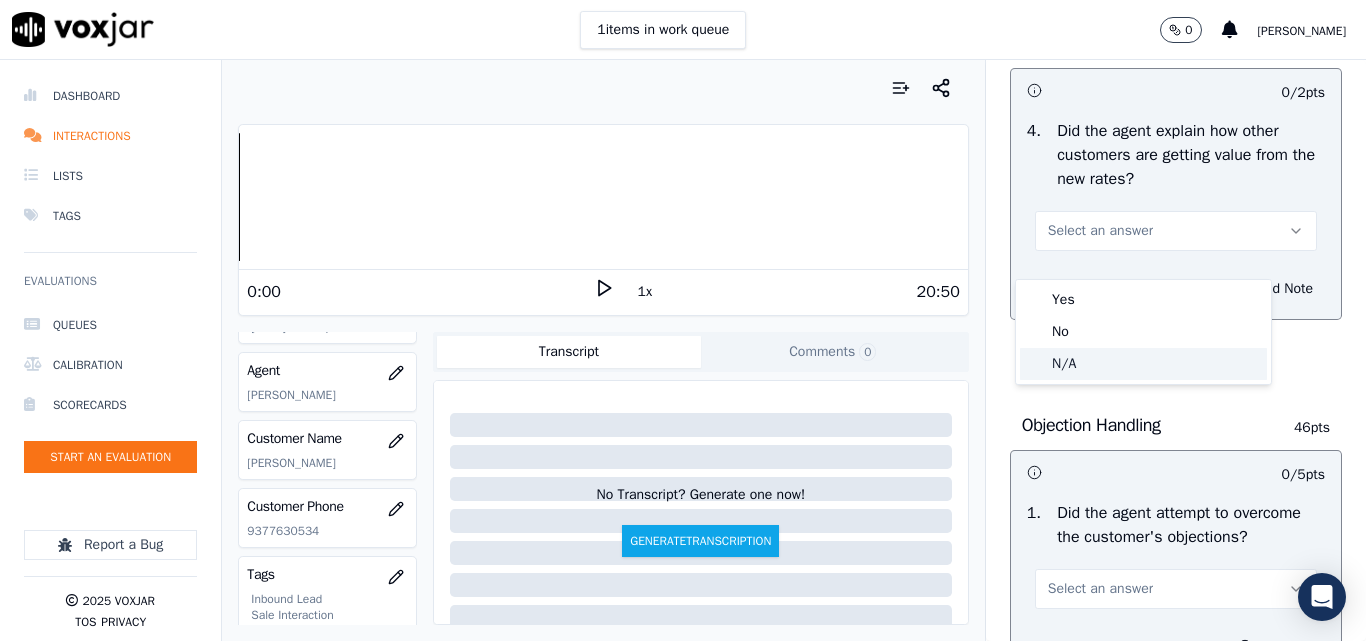 click on "N/A" 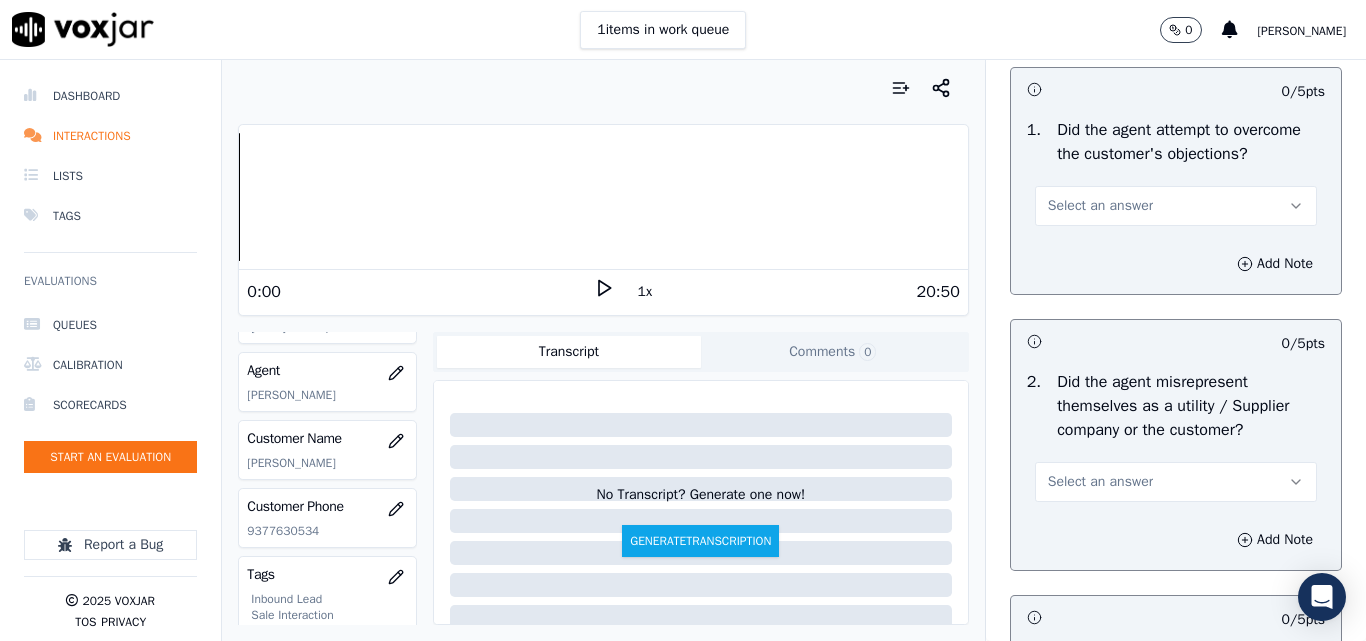 scroll, scrollTop: 1300, scrollLeft: 0, axis: vertical 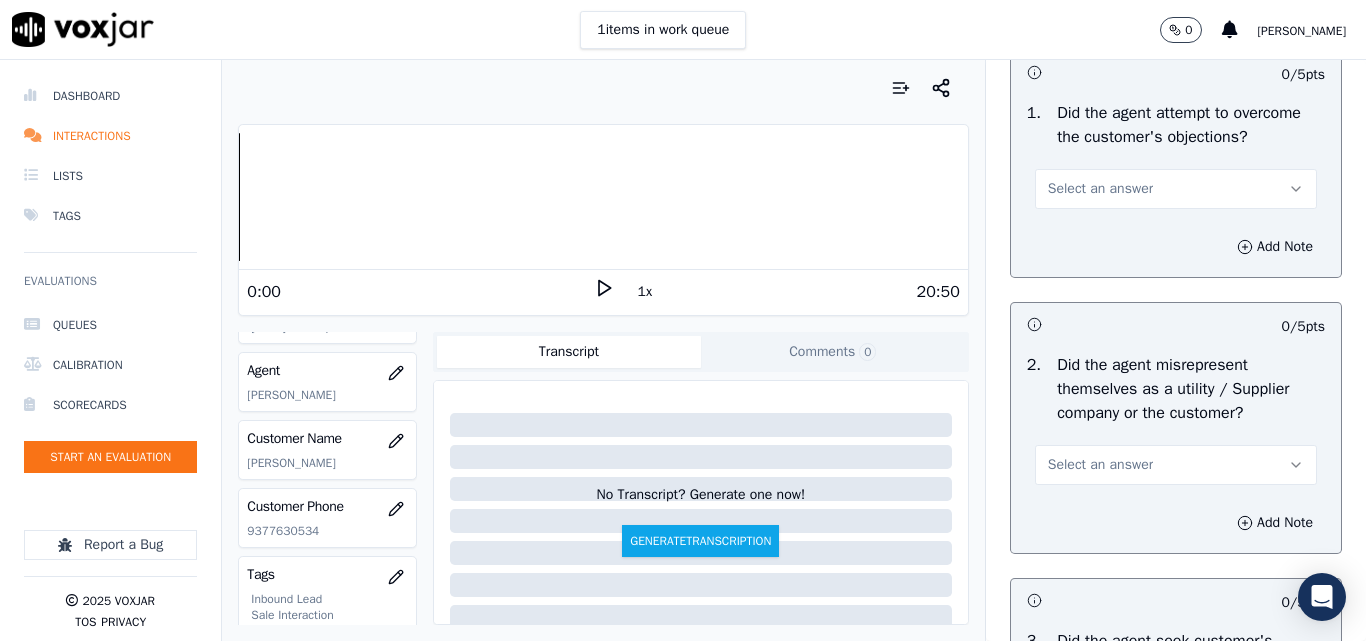 click on "Select an answer" at bounding box center [1100, 189] 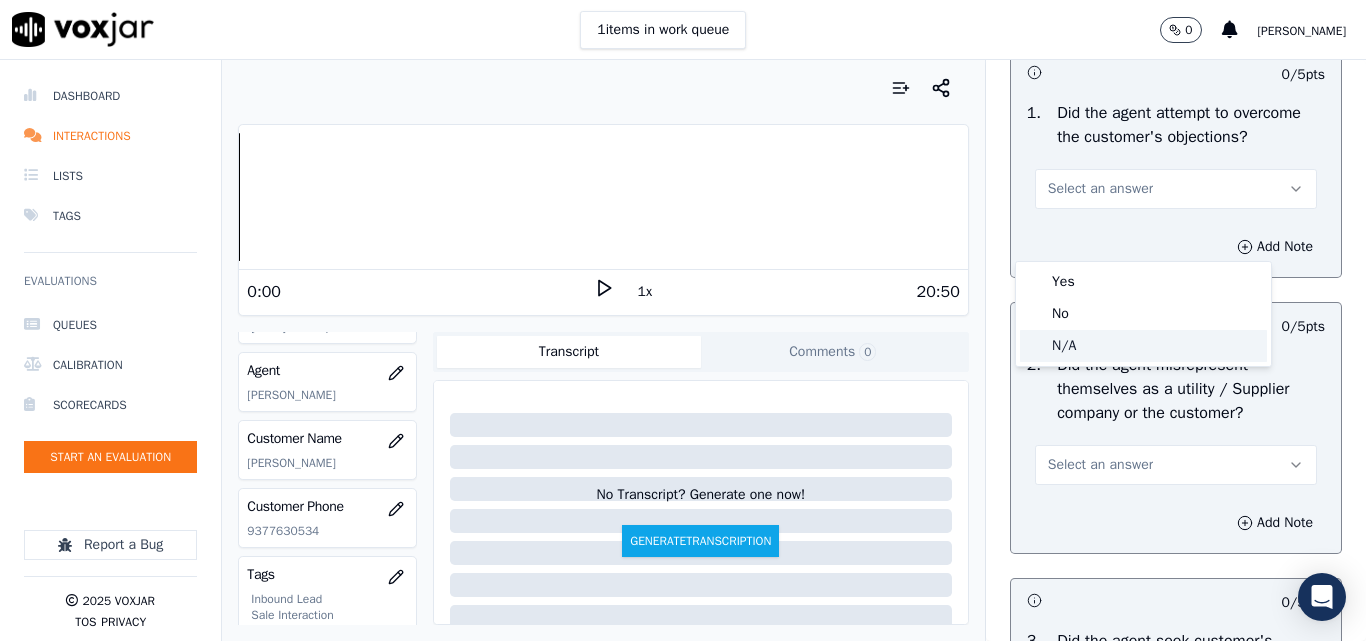click on "N/A" 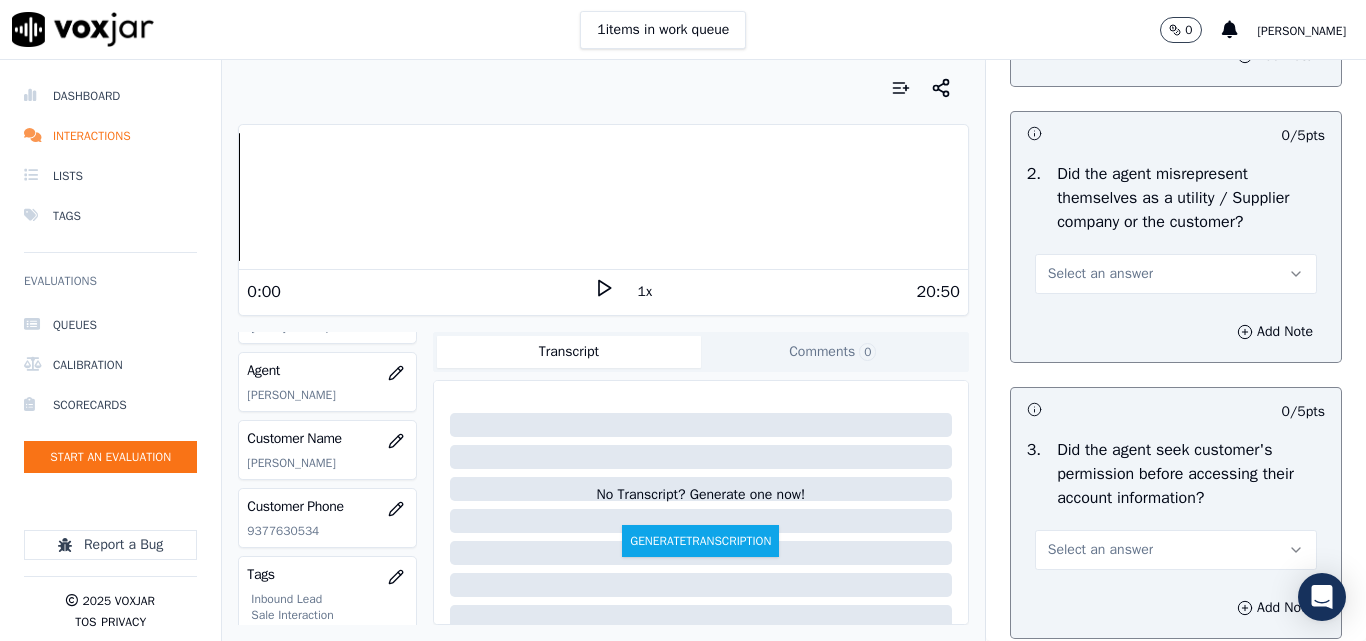 scroll, scrollTop: 1600, scrollLeft: 0, axis: vertical 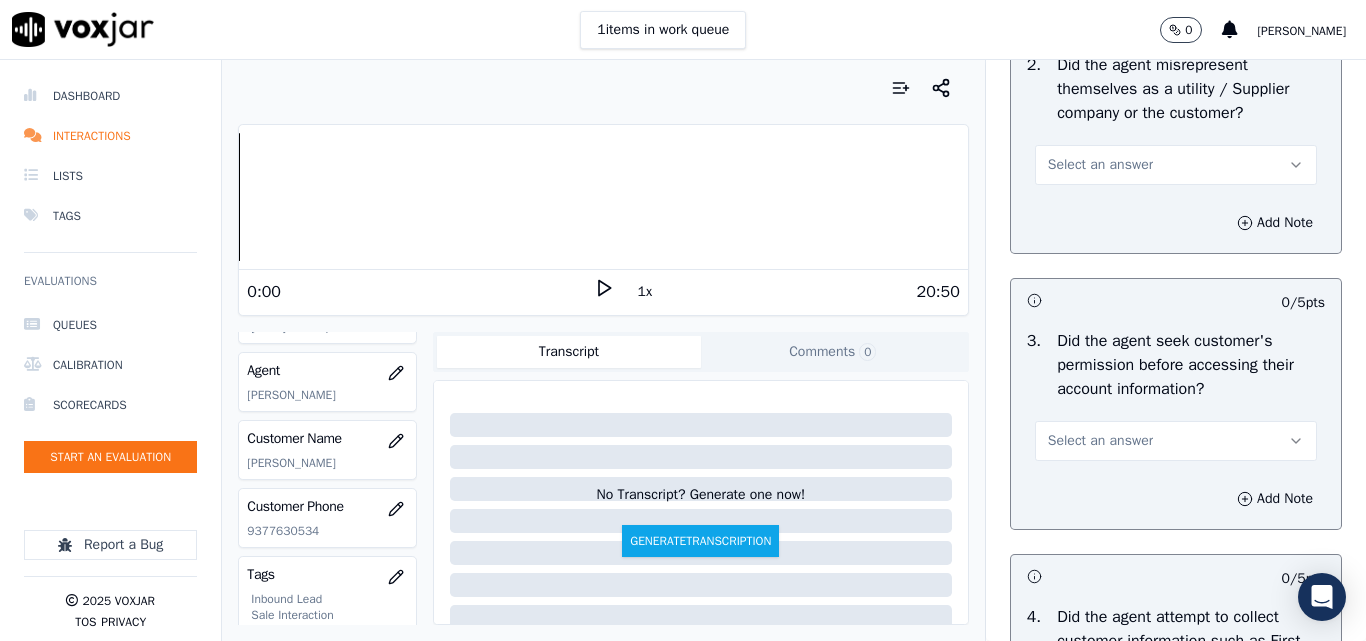 click on "Select an answer" at bounding box center [1176, 165] 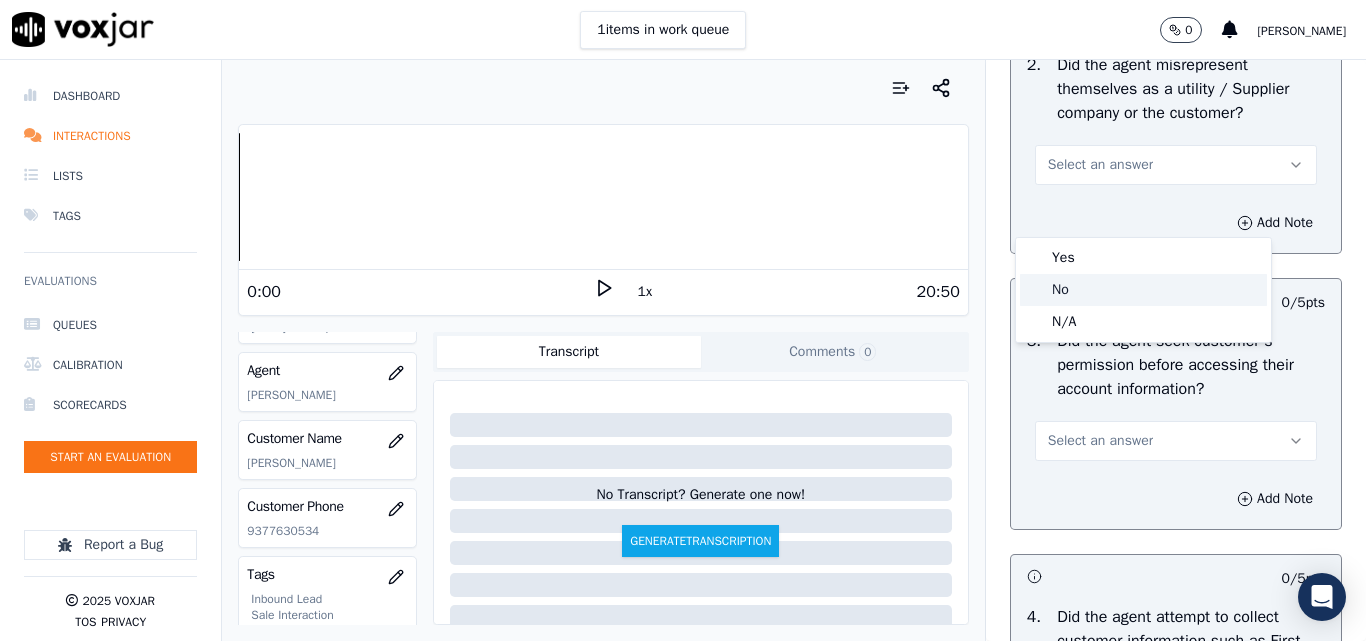 drag, startPoint x: 1065, startPoint y: 291, endPoint x: 1084, endPoint y: 284, distance: 20.248457 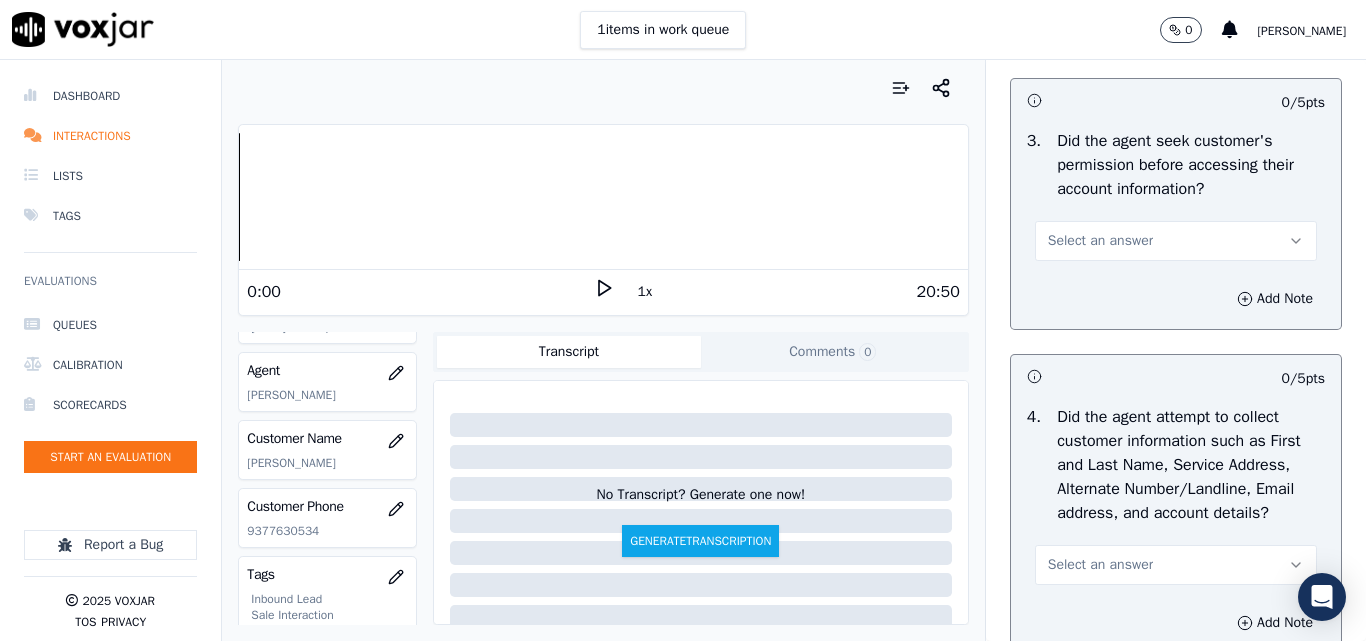 click on "Select an answer" at bounding box center [1100, 241] 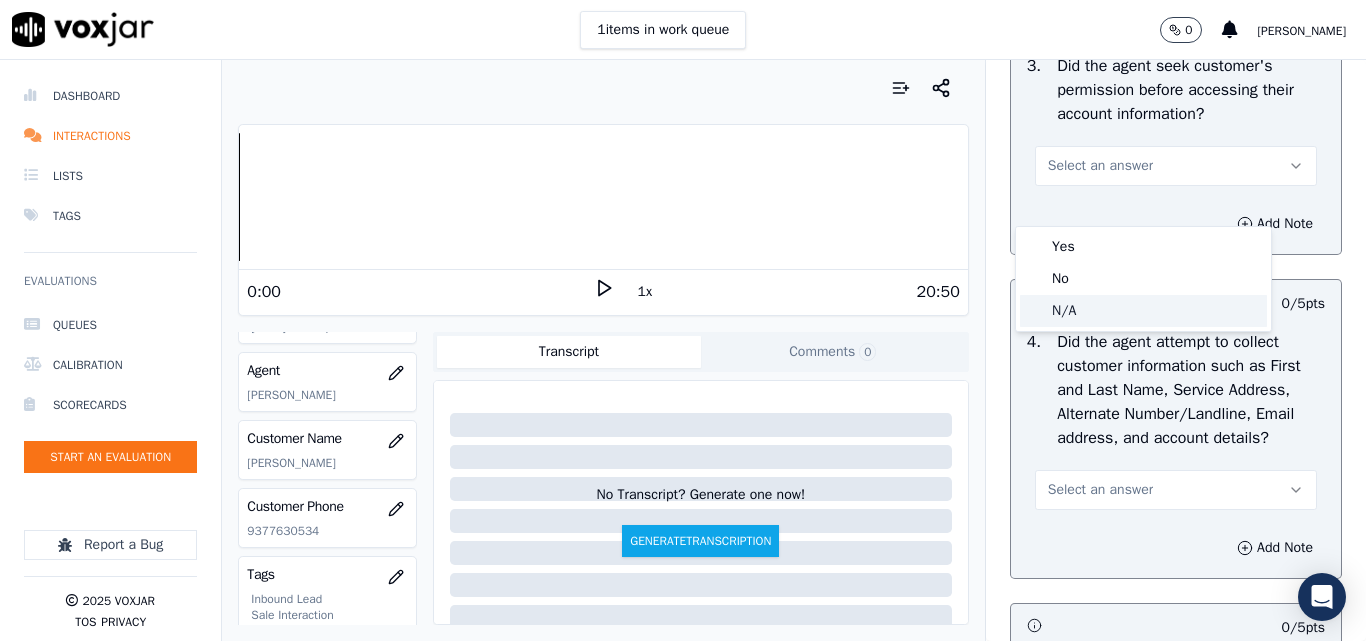 scroll, scrollTop: 1900, scrollLeft: 0, axis: vertical 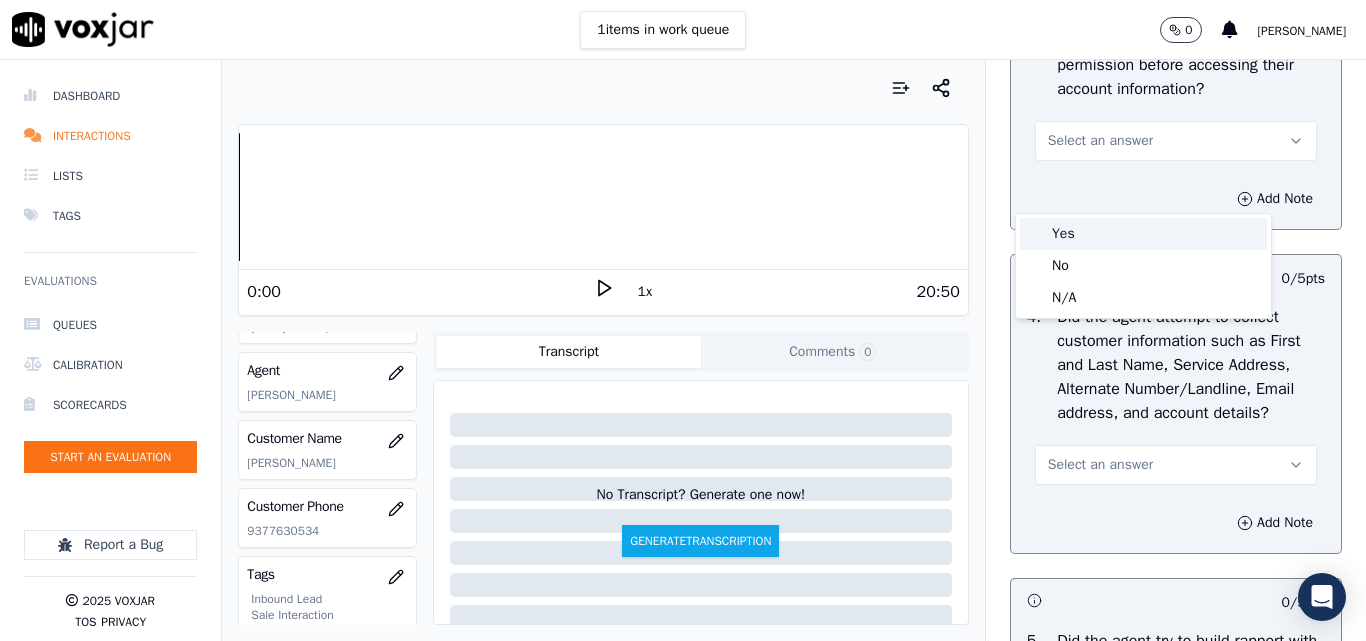 click on "Yes" at bounding box center [1143, 234] 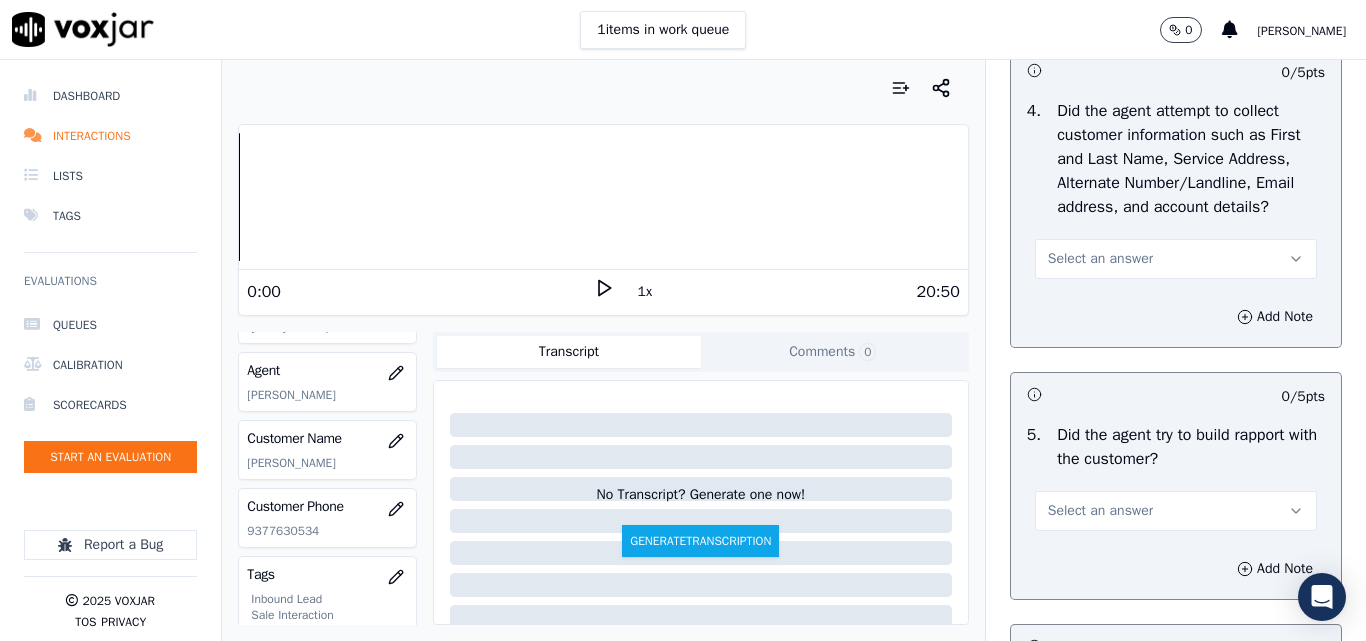 scroll, scrollTop: 2200, scrollLeft: 0, axis: vertical 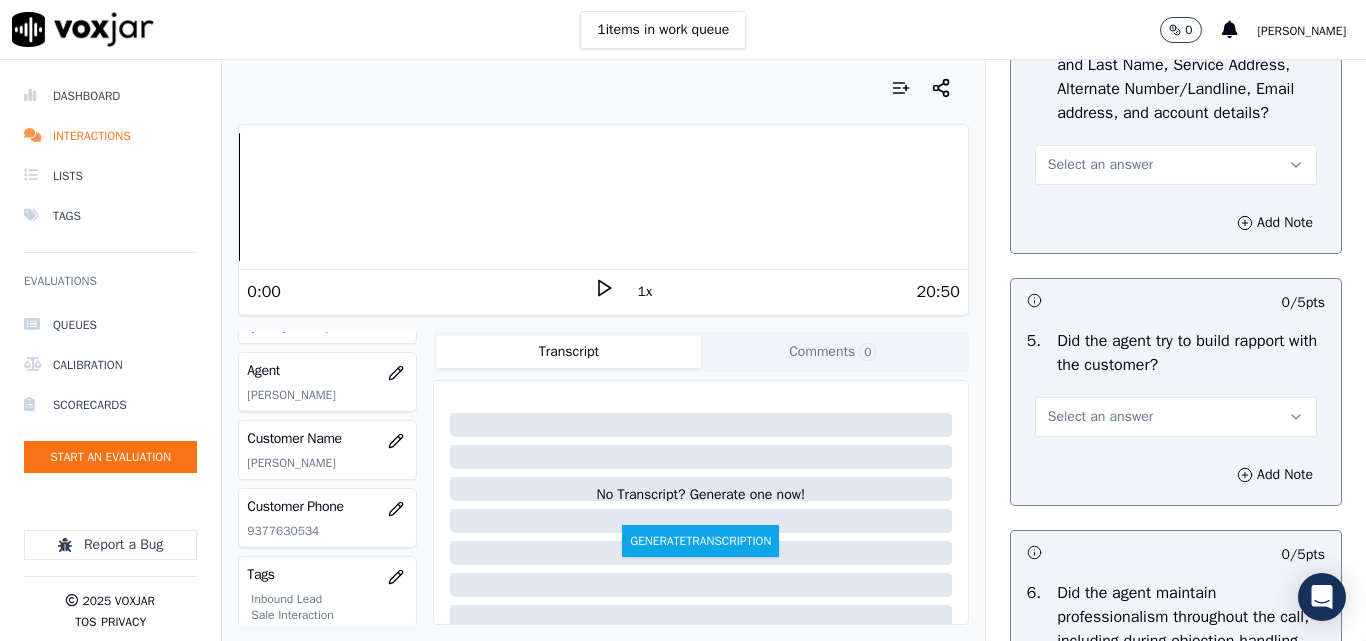 click on "Select an answer" at bounding box center (1100, 165) 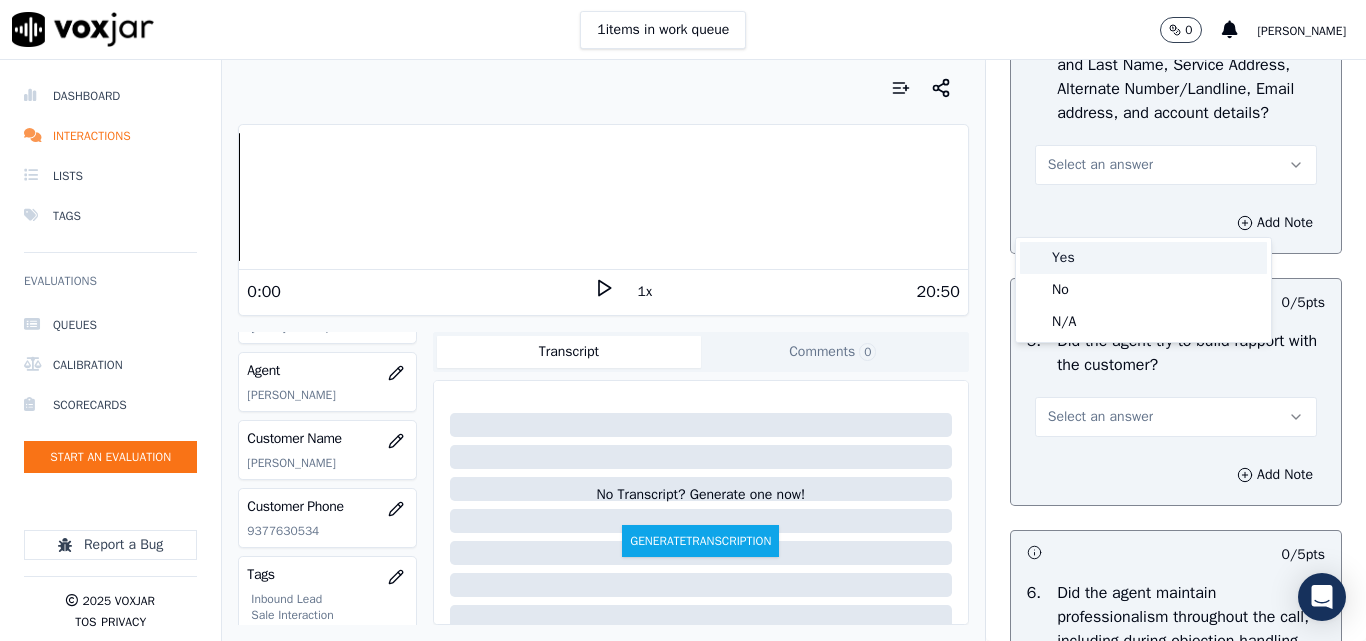 click on "Yes" at bounding box center [1143, 258] 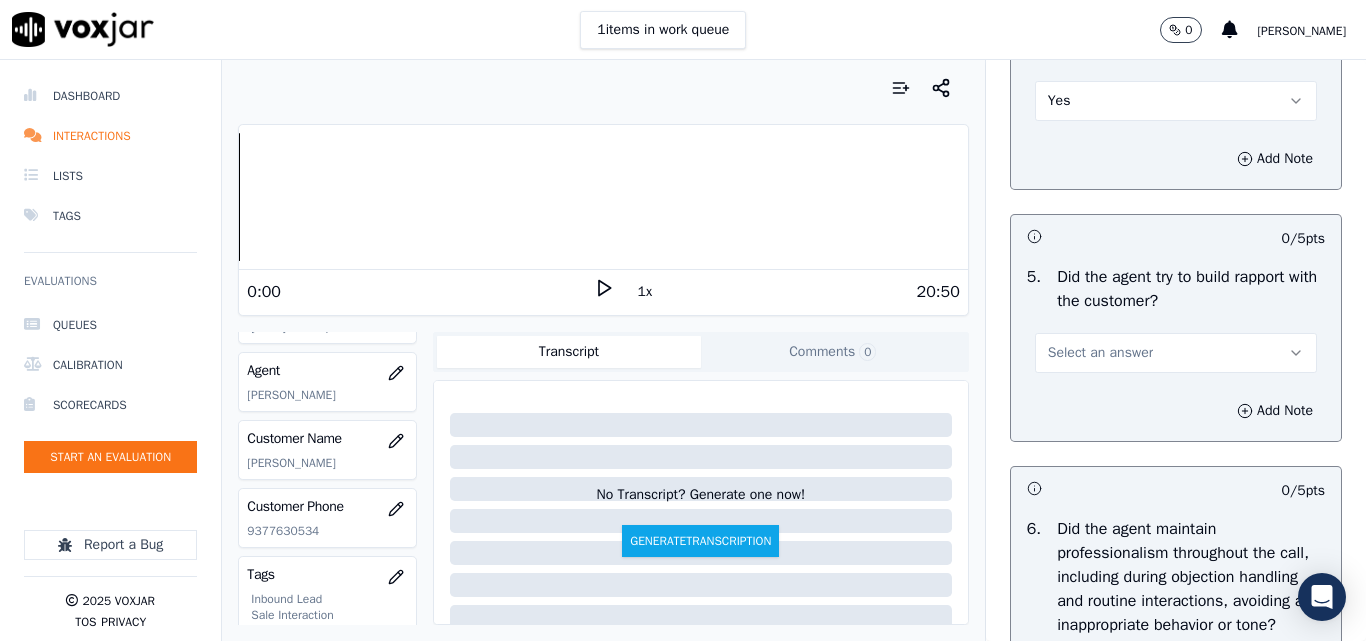 scroll, scrollTop: 2500, scrollLeft: 0, axis: vertical 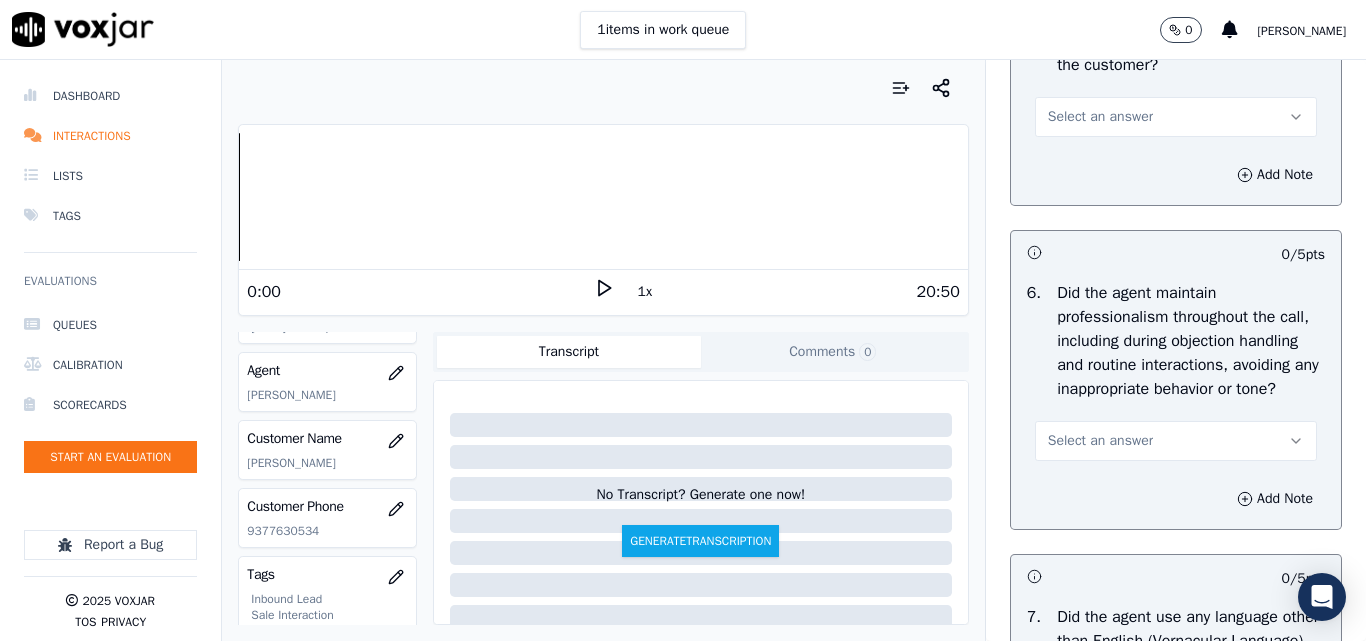 click on "Select an answer" at bounding box center (1100, 117) 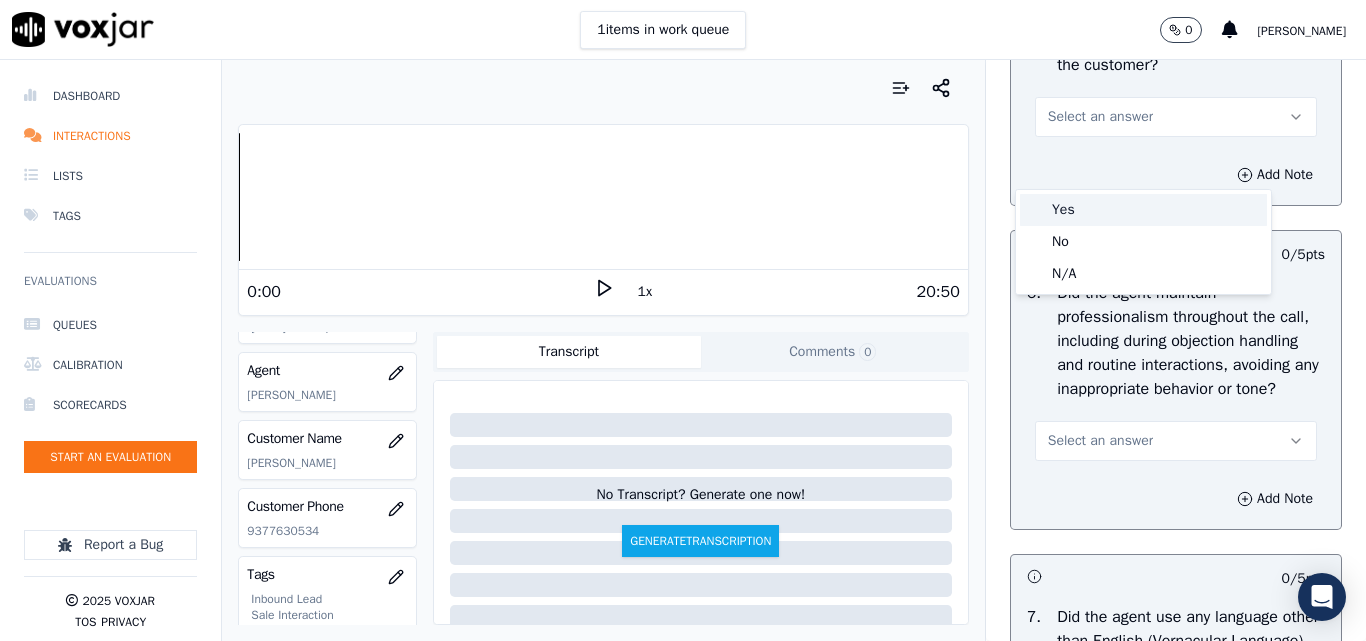 click on "Yes" at bounding box center (1143, 210) 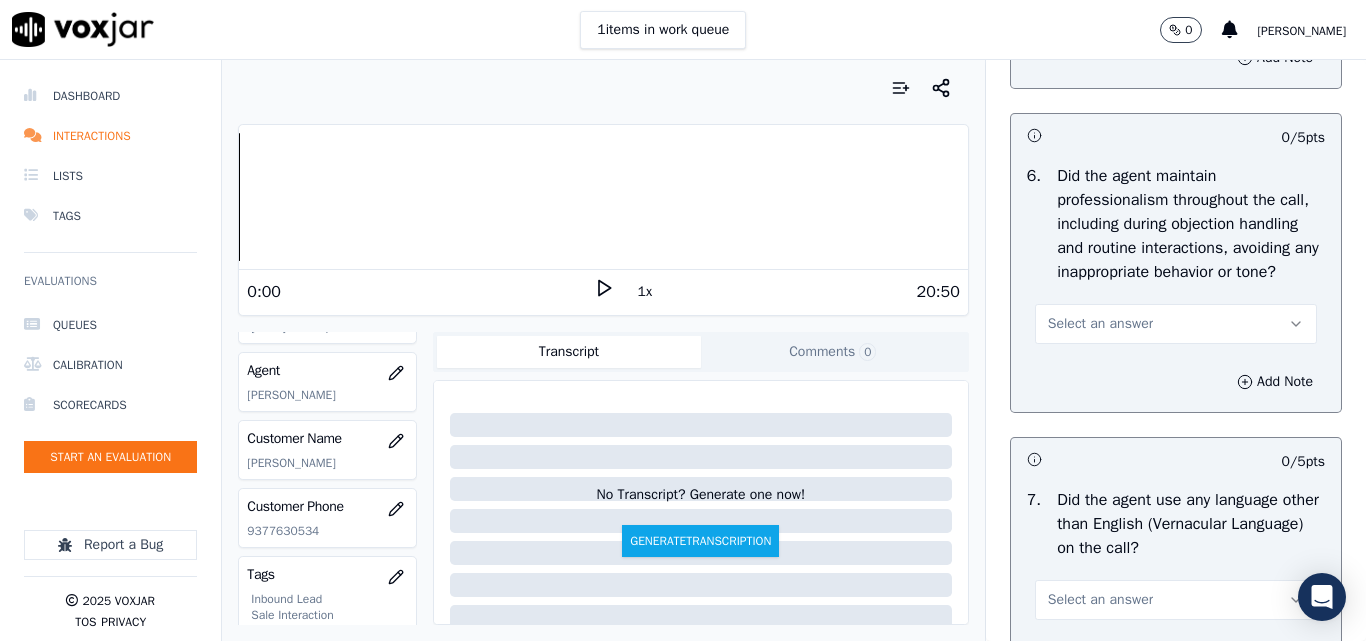 scroll, scrollTop: 2800, scrollLeft: 0, axis: vertical 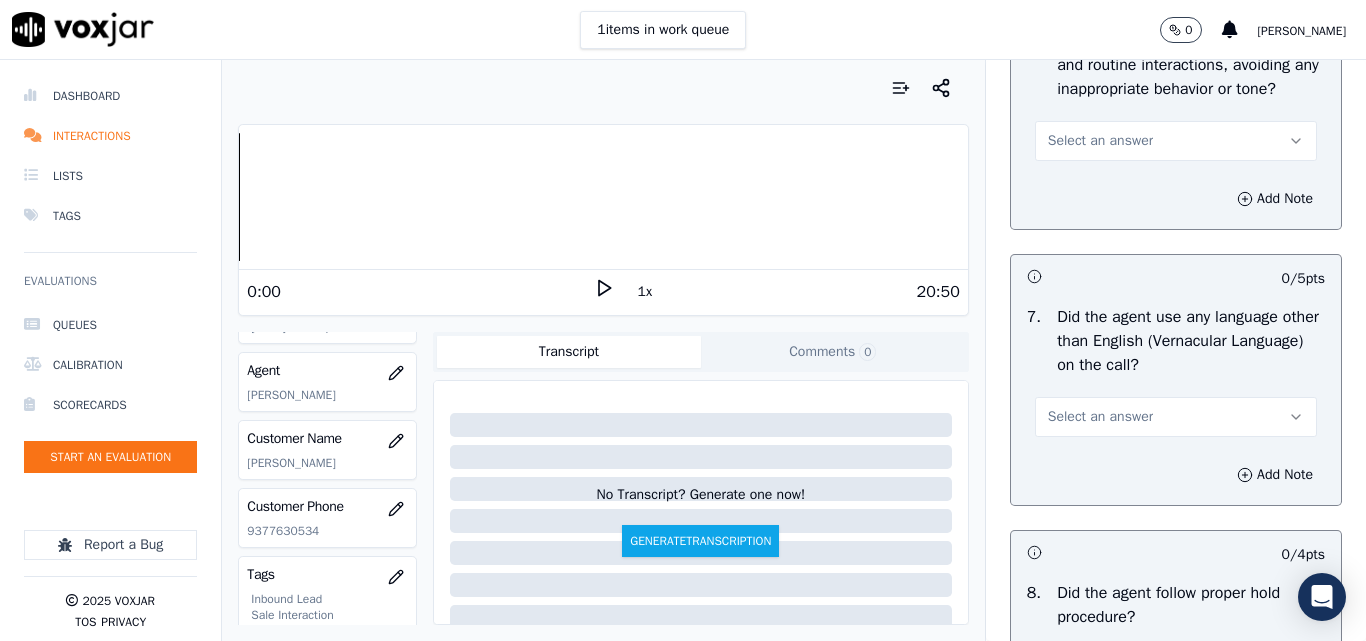 click on "Select an answer" at bounding box center [1100, 141] 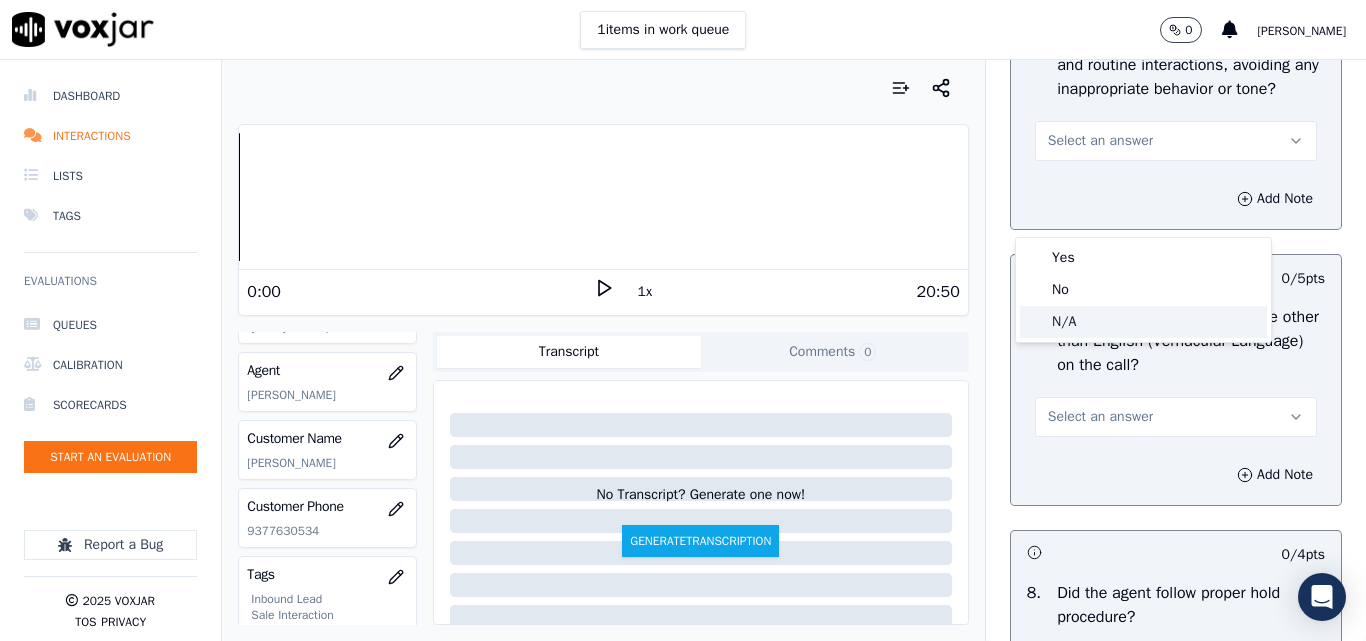 click on "N/A" 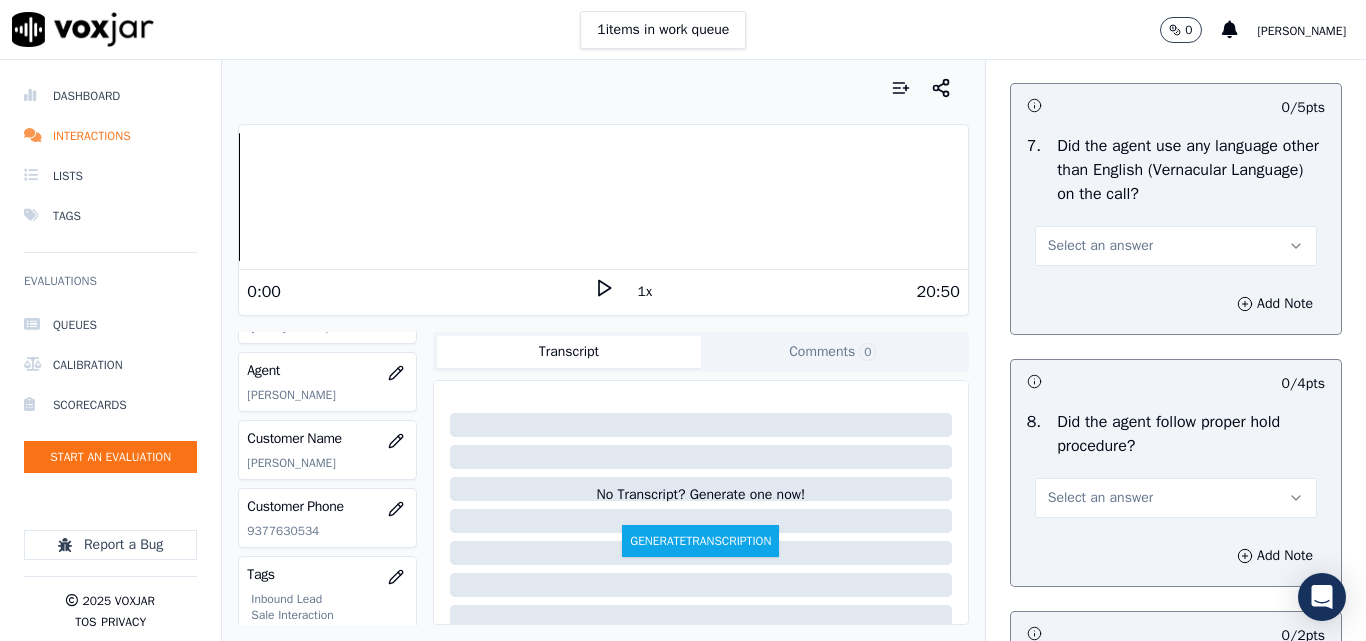 scroll, scrollTop: 3000, scrollLeft: 0, axis: vertical 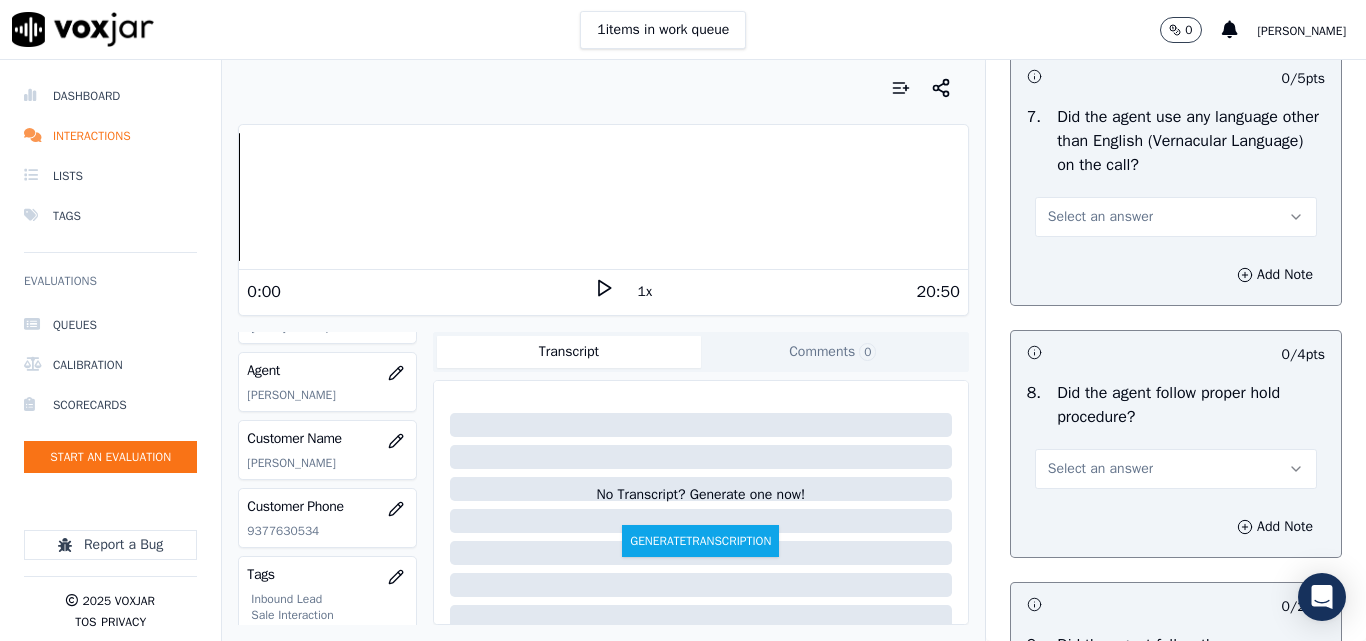 click on "Select an answer" at bounding box center (1100, 217) 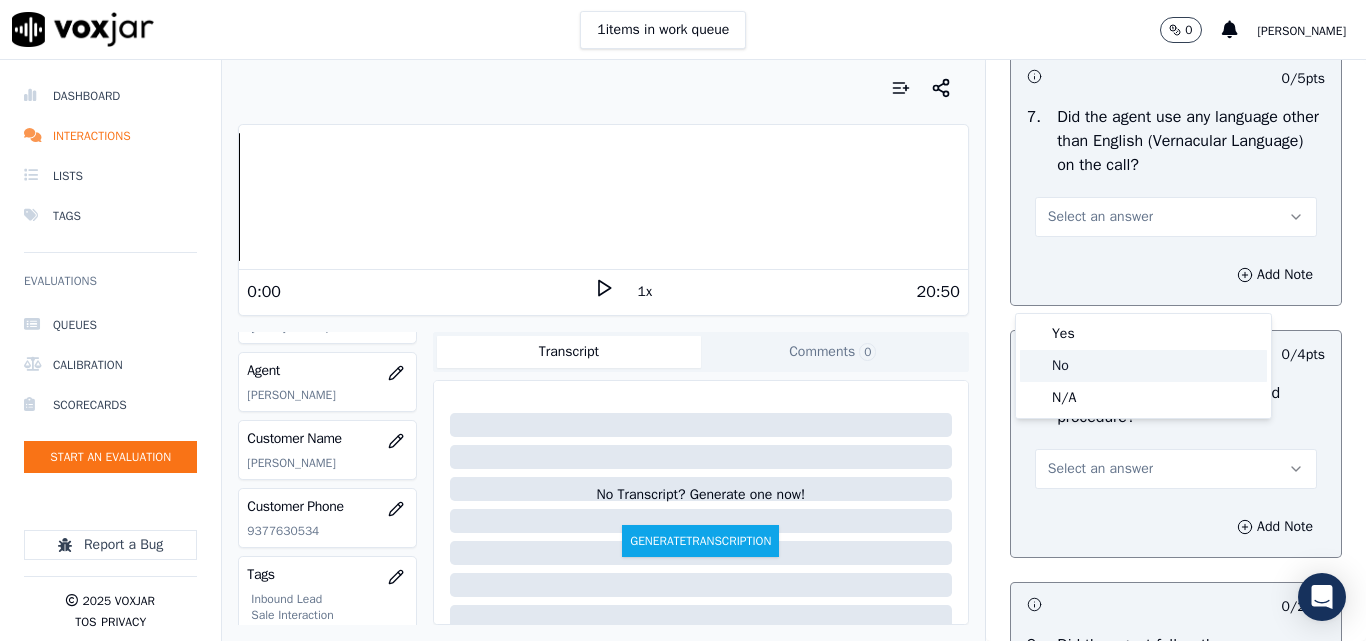click on "No" 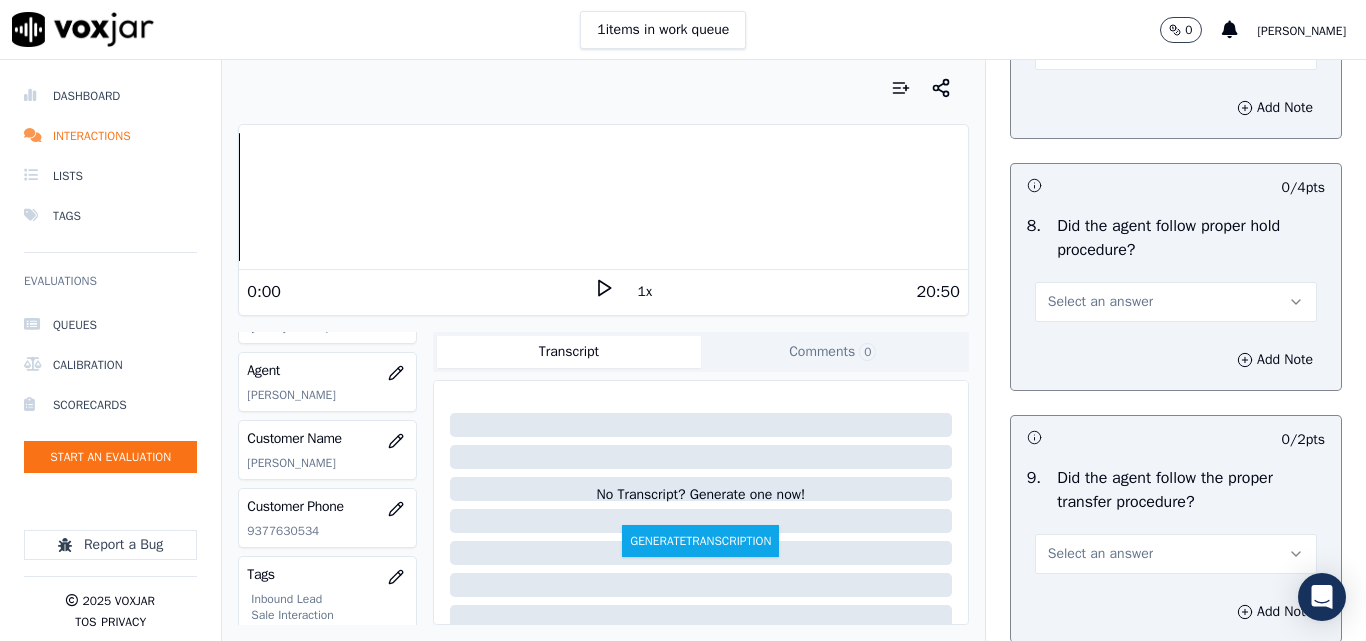 scroll, scrollTop: 3200, scrollLeft: 0, axis: vertical 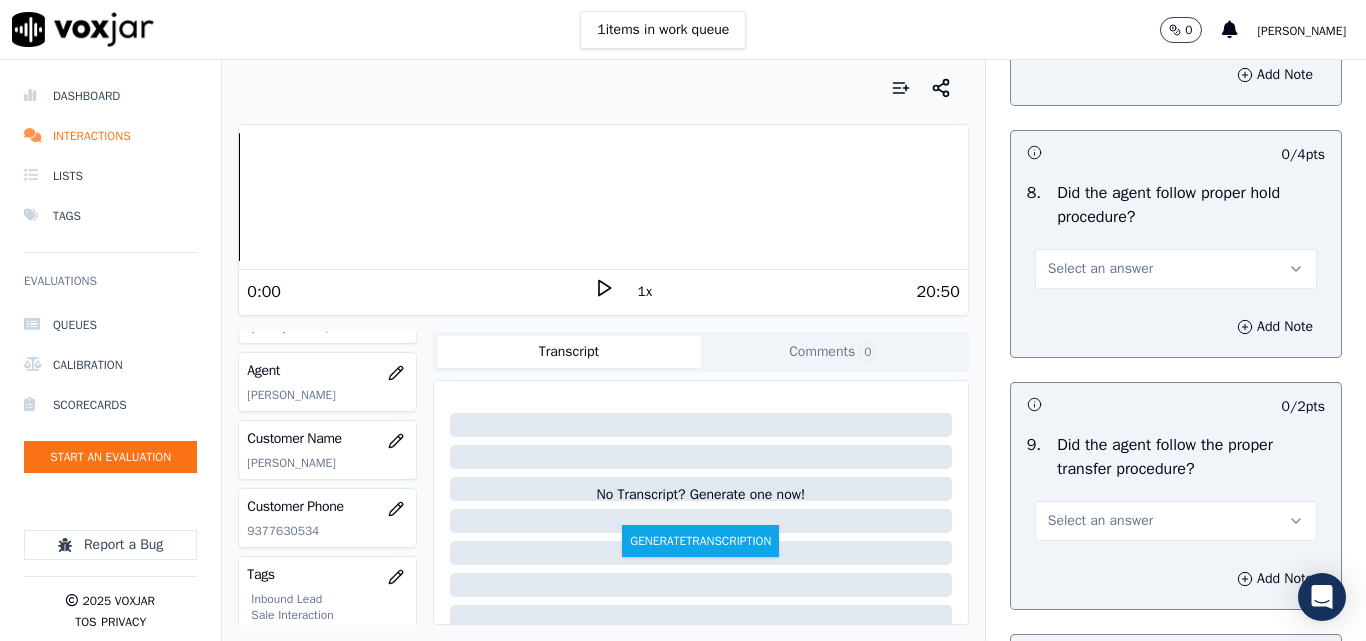 click on "Select an answer" at bounding box center (1100, 269) 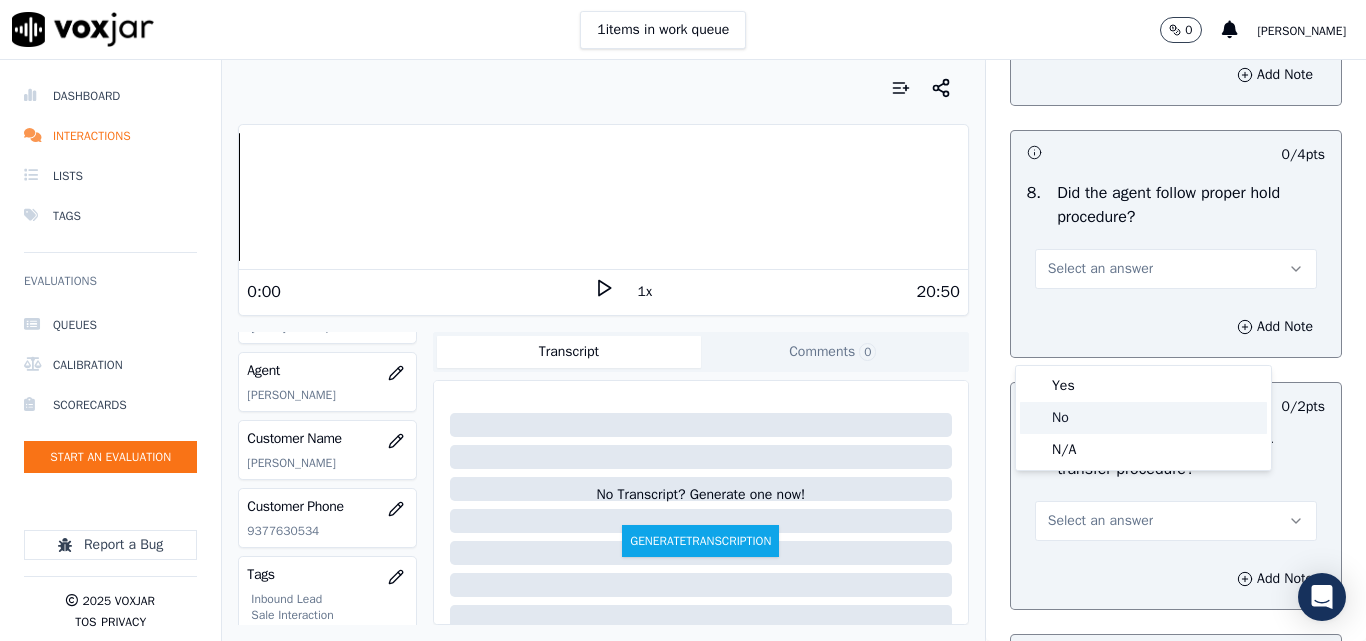 click on "No" 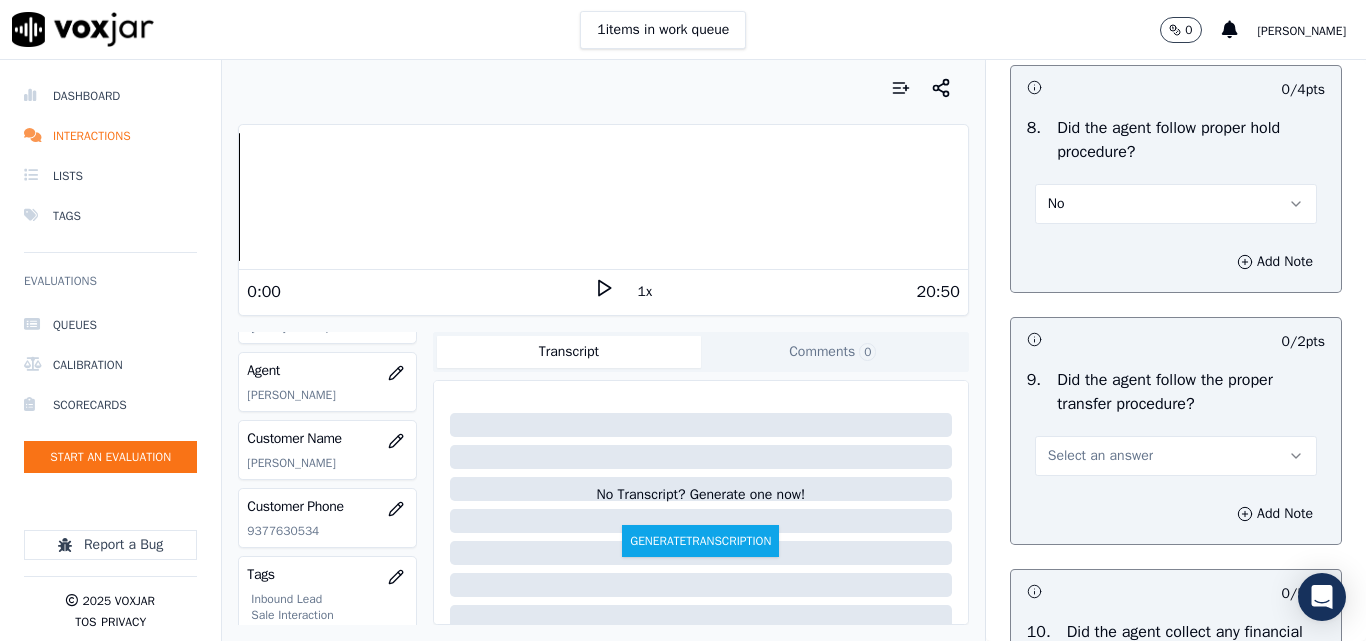 scroll, scrollTop: 3300, scrollLeft: 0, axis: vertical 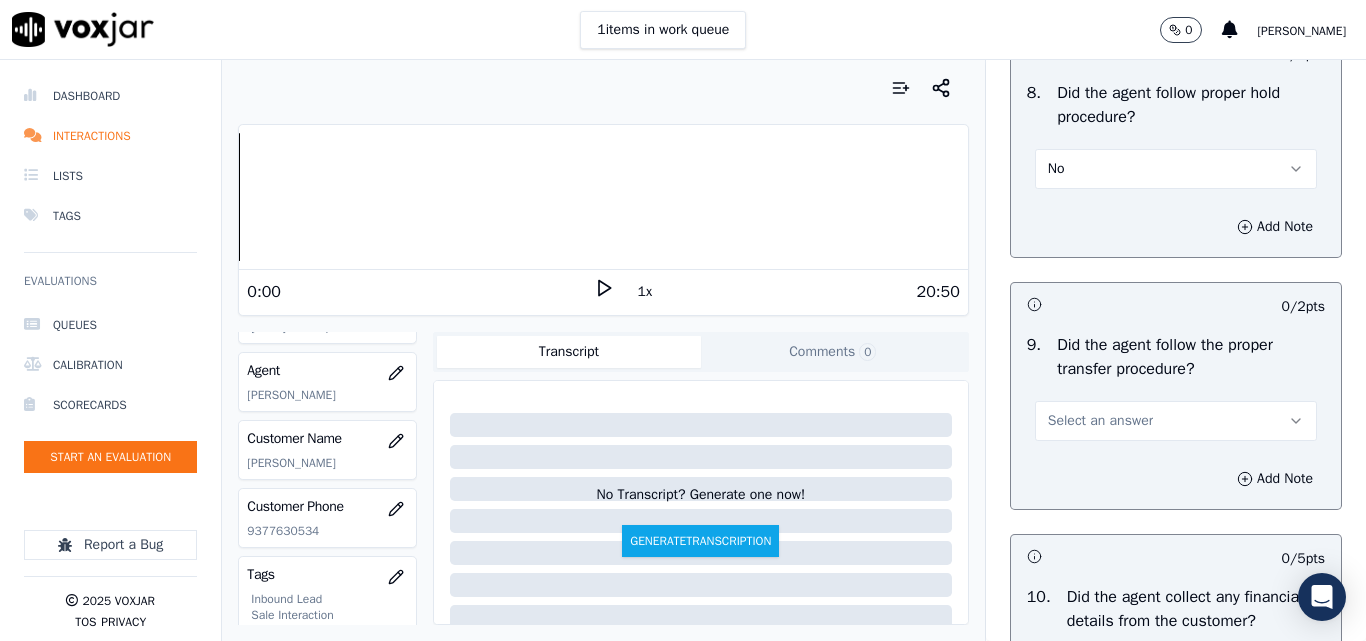 click on "No" at bounding box center [1176, 169] 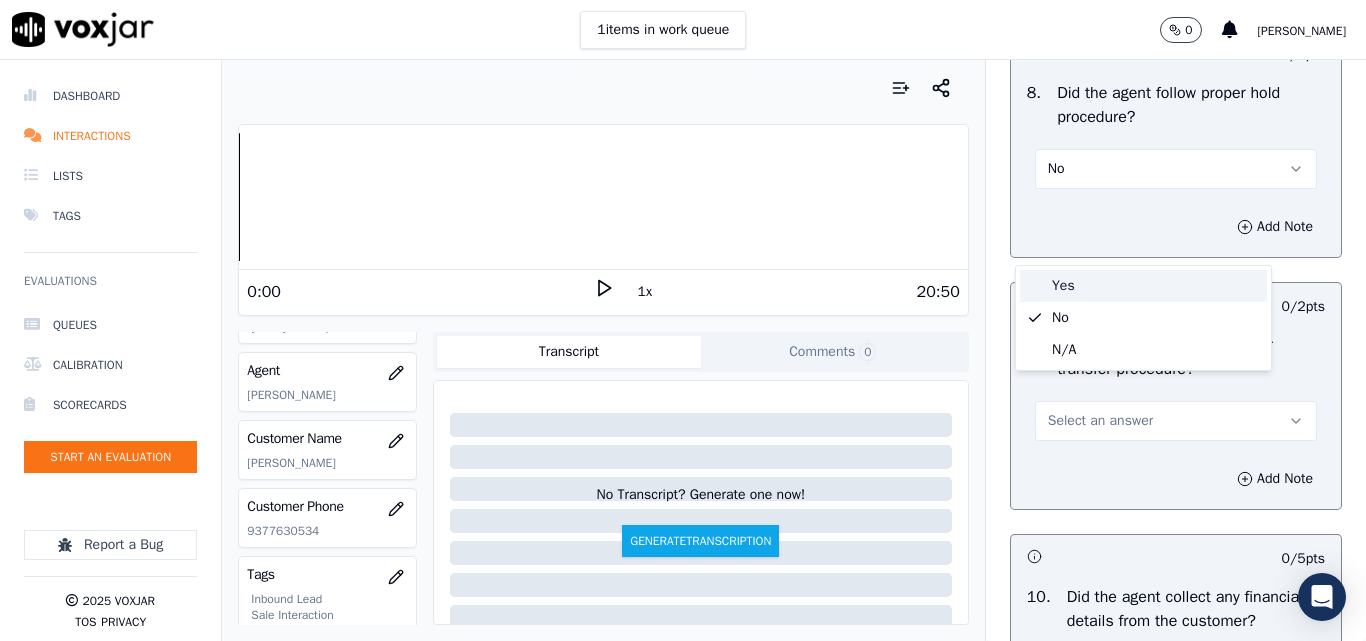 click on "Yes" at bounding box center [1143, 286] 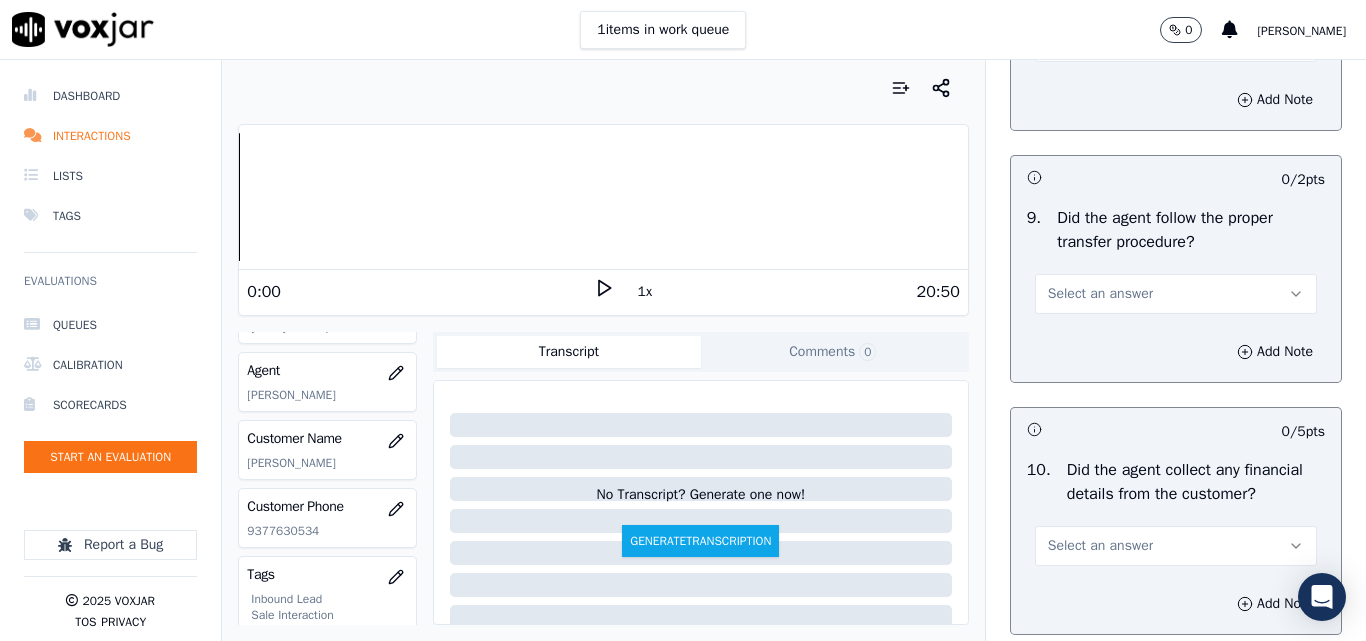 scroll, scrollTop: 3500, scrollLeft: 0, axis: vertical 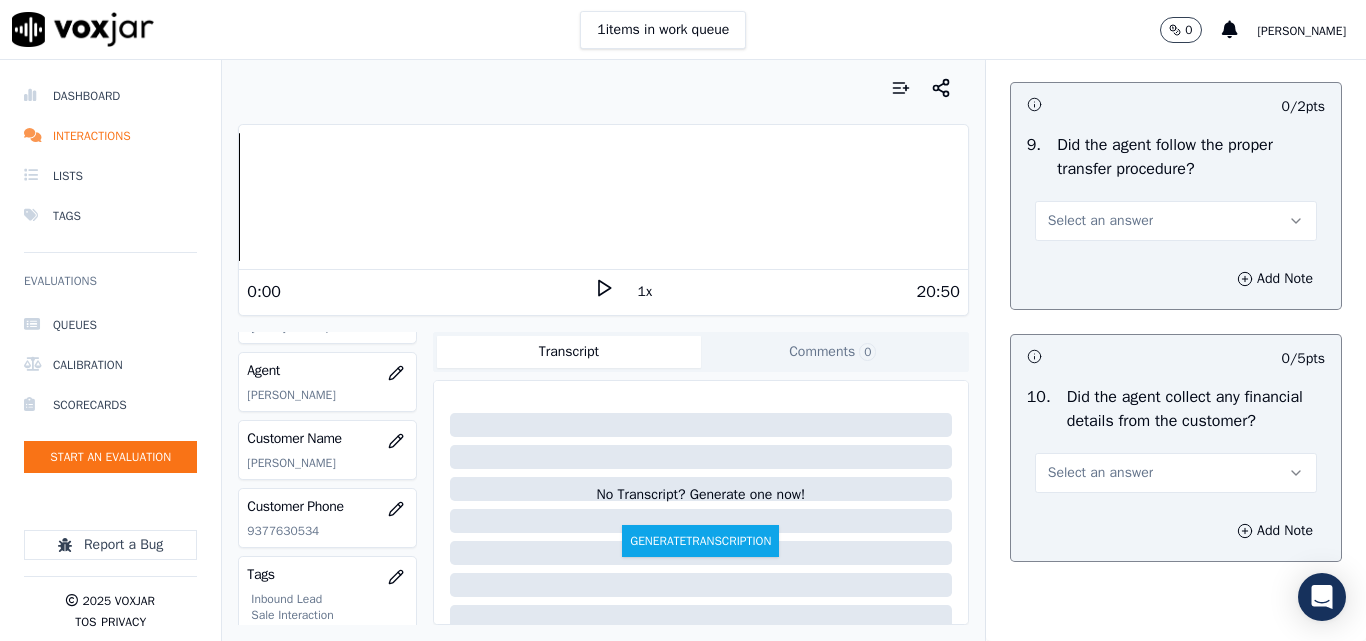 click on "Select an answer" at bounding box center [1100, 221] 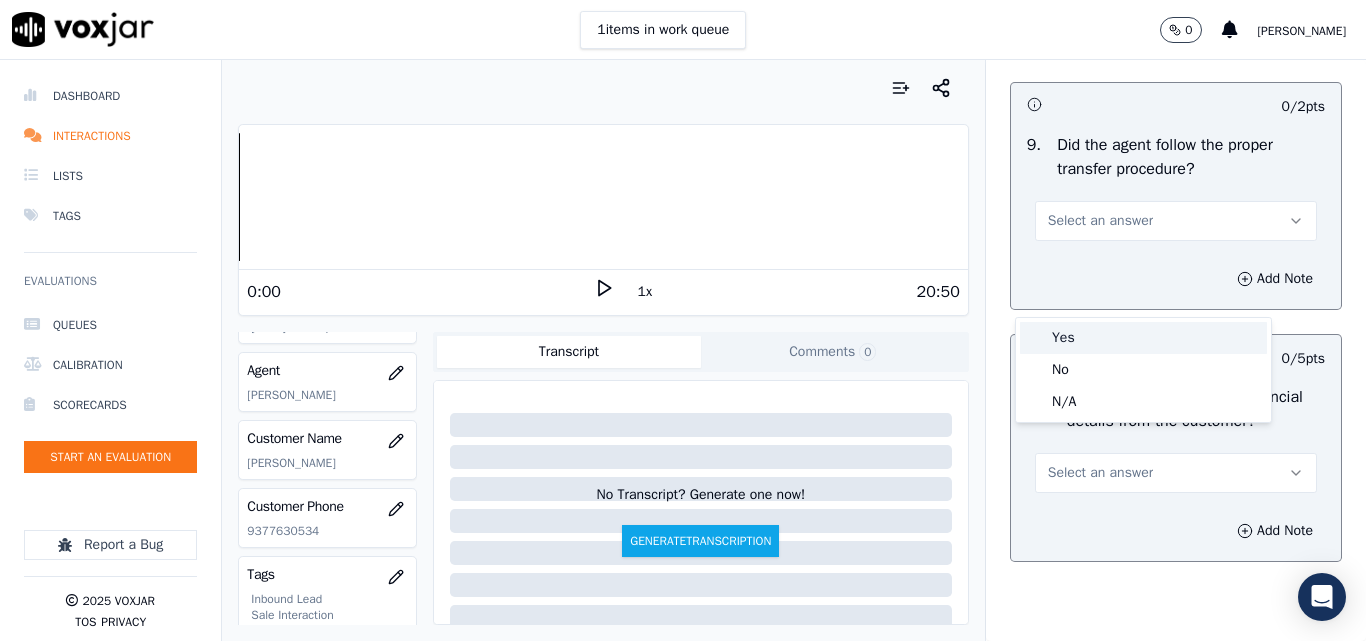 click on "Yes" at bounding box center [1143, 338] 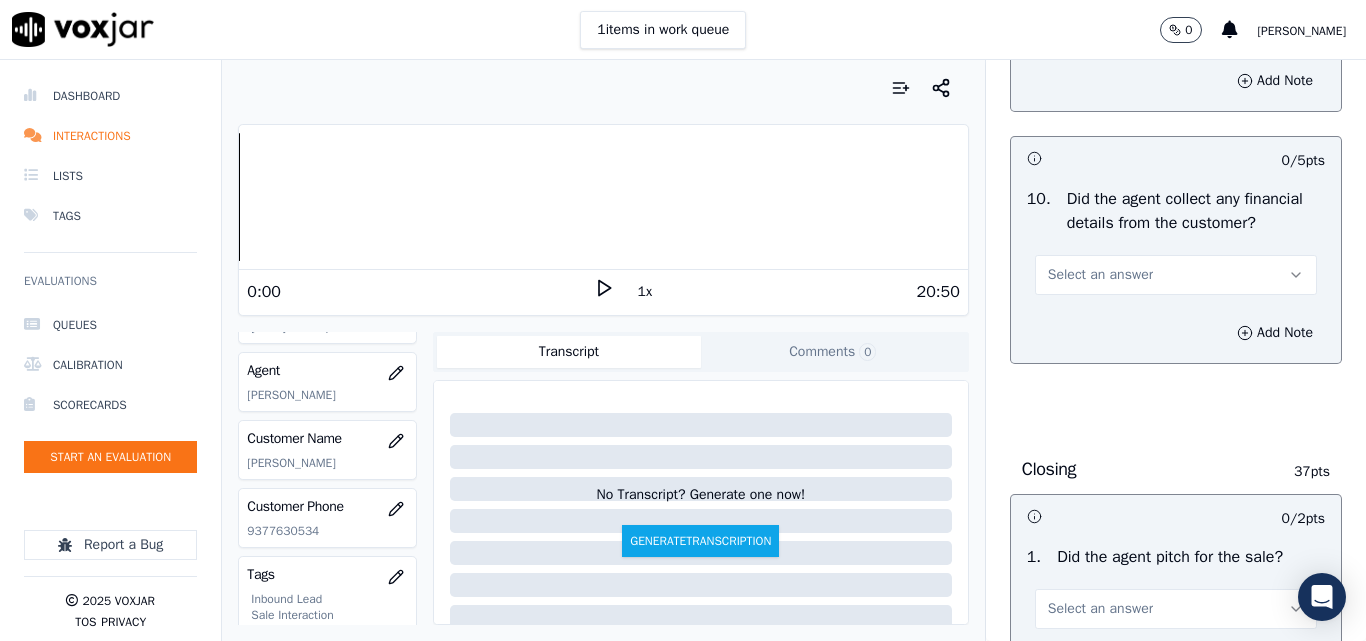 scroll, scrollTop: 3700, scrollLeft: 0, axis: vertical 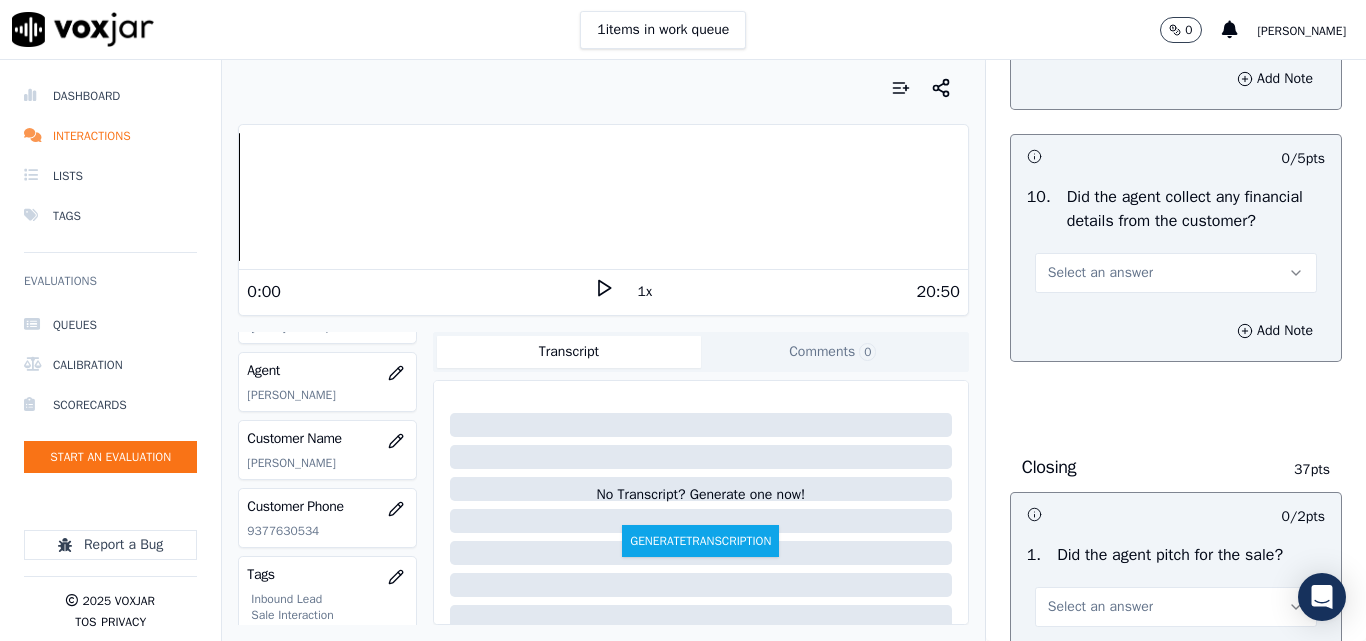 click on "Select an answer" at bounding box center [1100, 273] 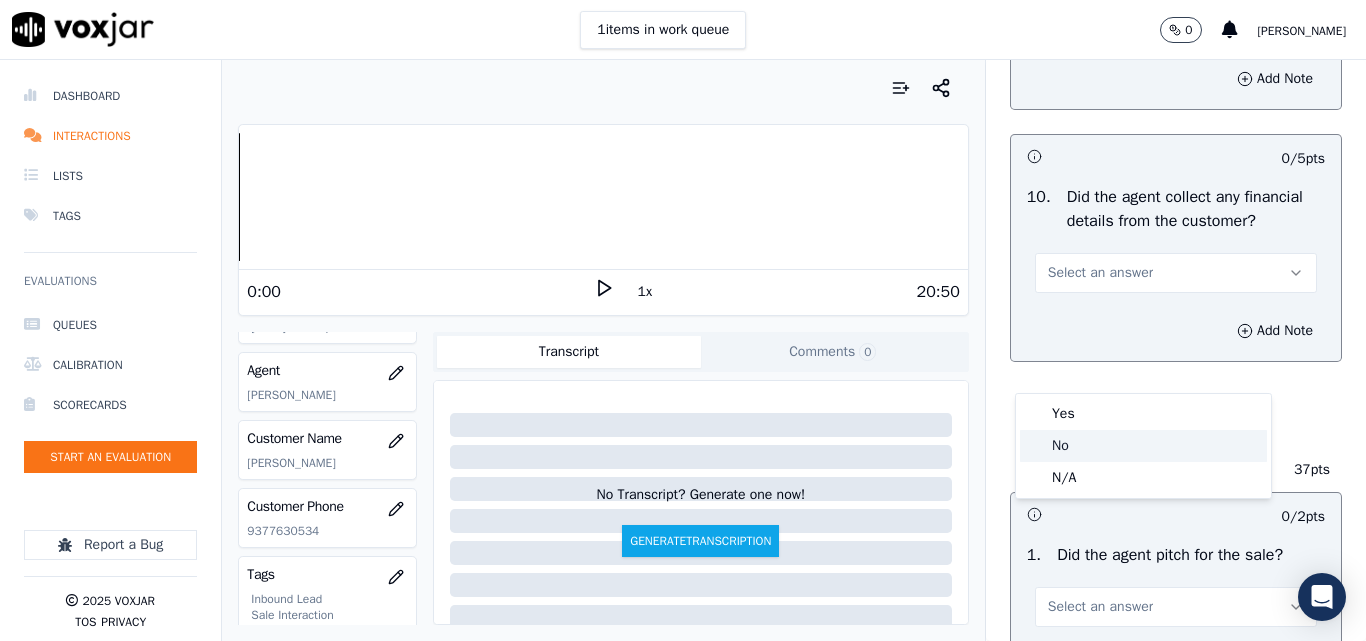 click on "No" 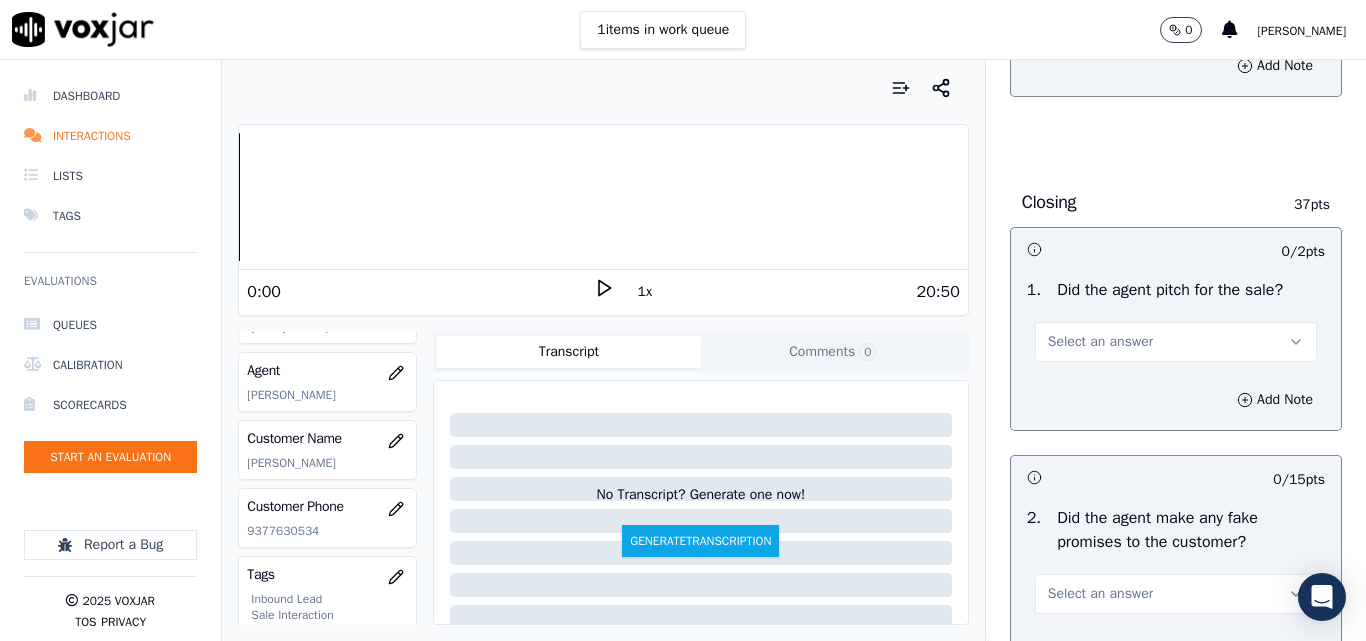 scroll, scrollTop: 4000, scrollLeft: 0, axis: vertical 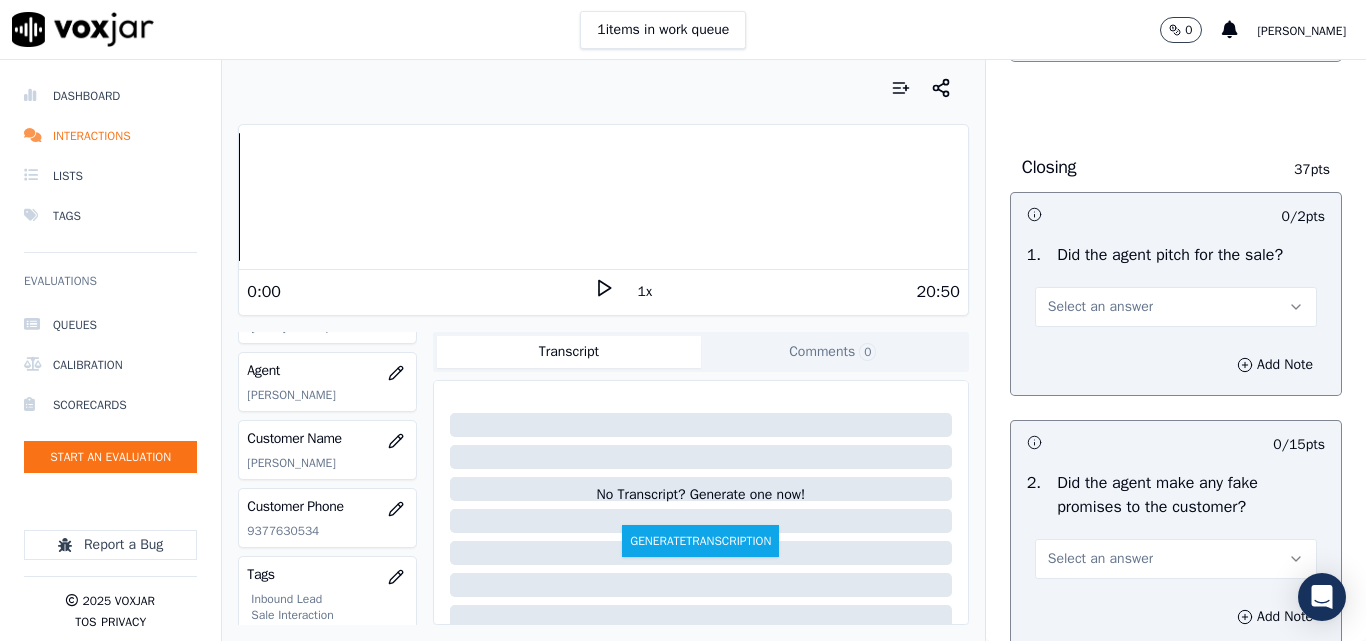 click on "Select an answer" at bounding box center (1100, 307) 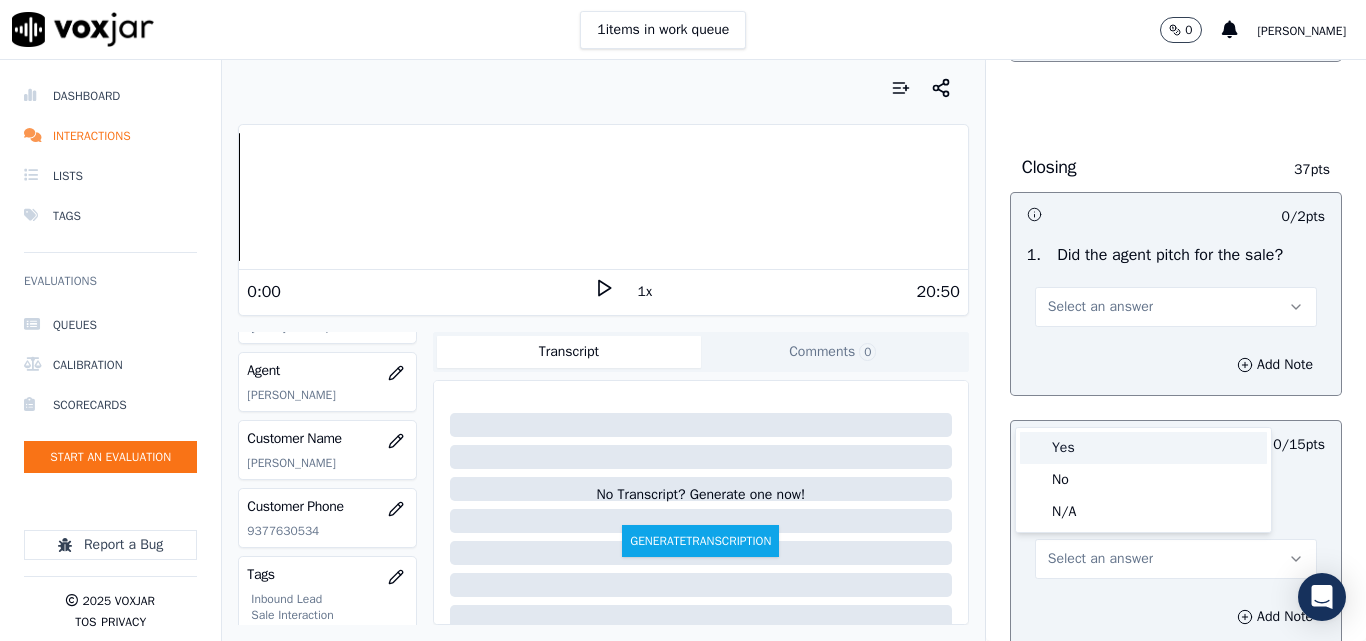 click on "Yes" at bounding box center (1143, 448) 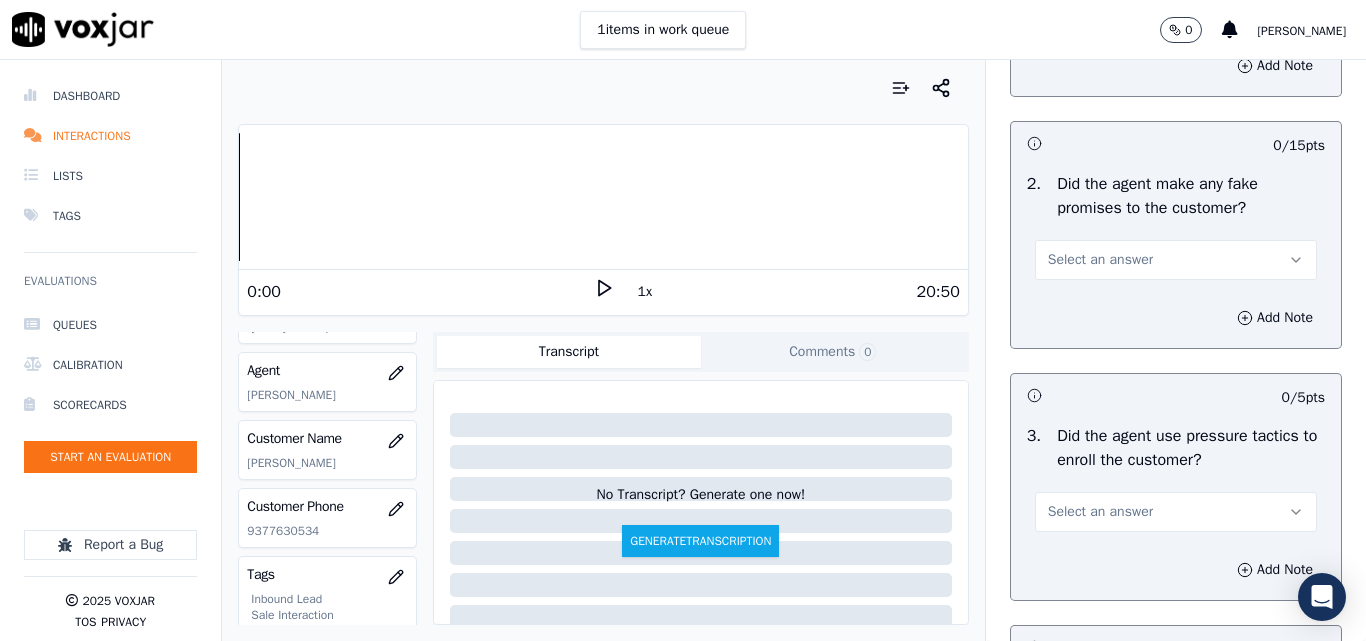 scroll, scrollTop: 4300, scrollLeft: 0, axis: vertical 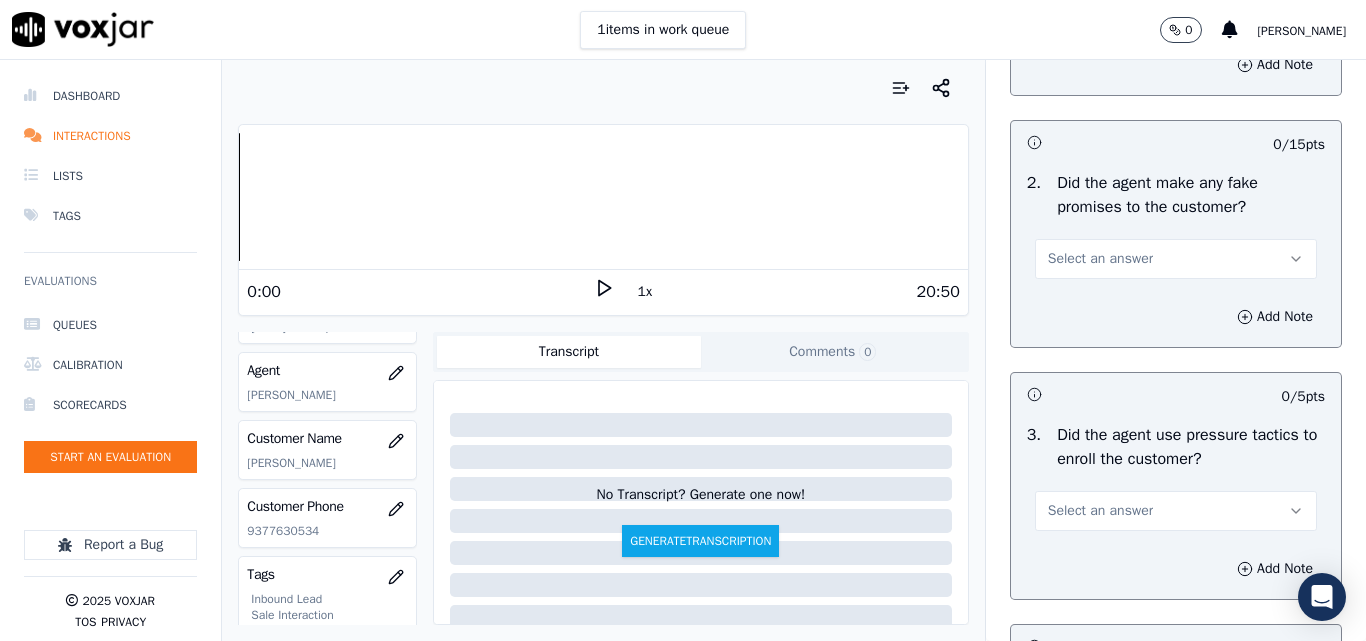 click on "Select an answer" at bounding box center (1100, 259) 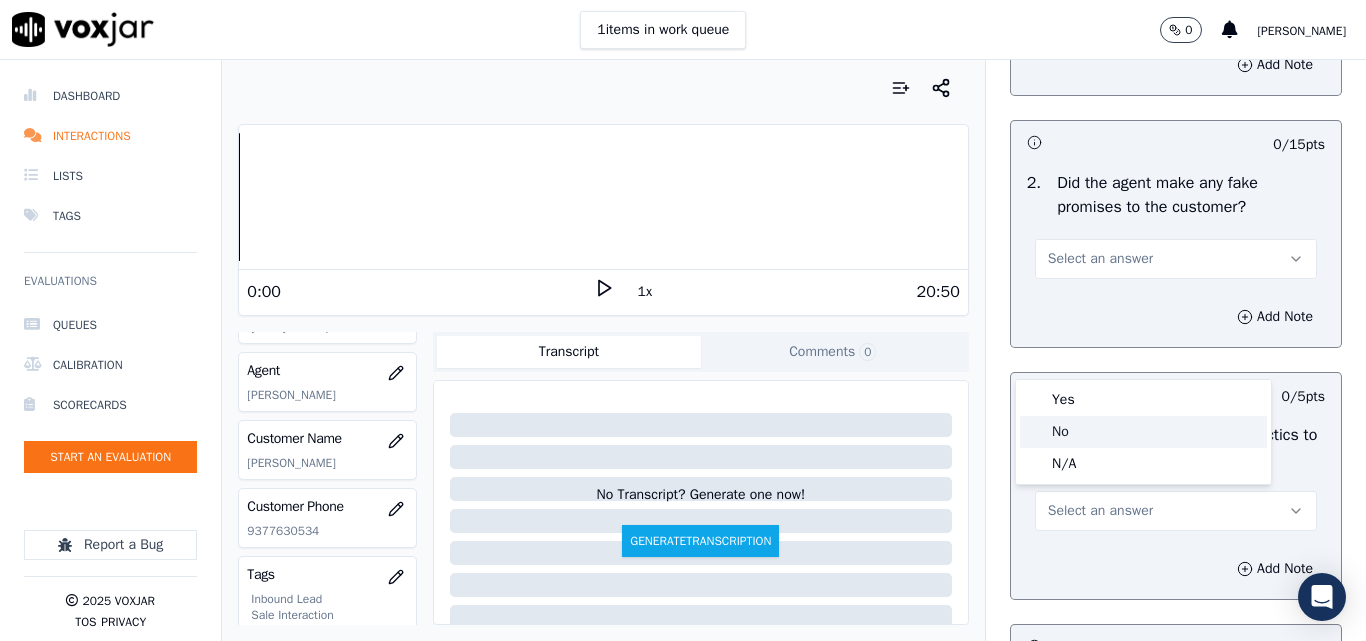 click on "No" 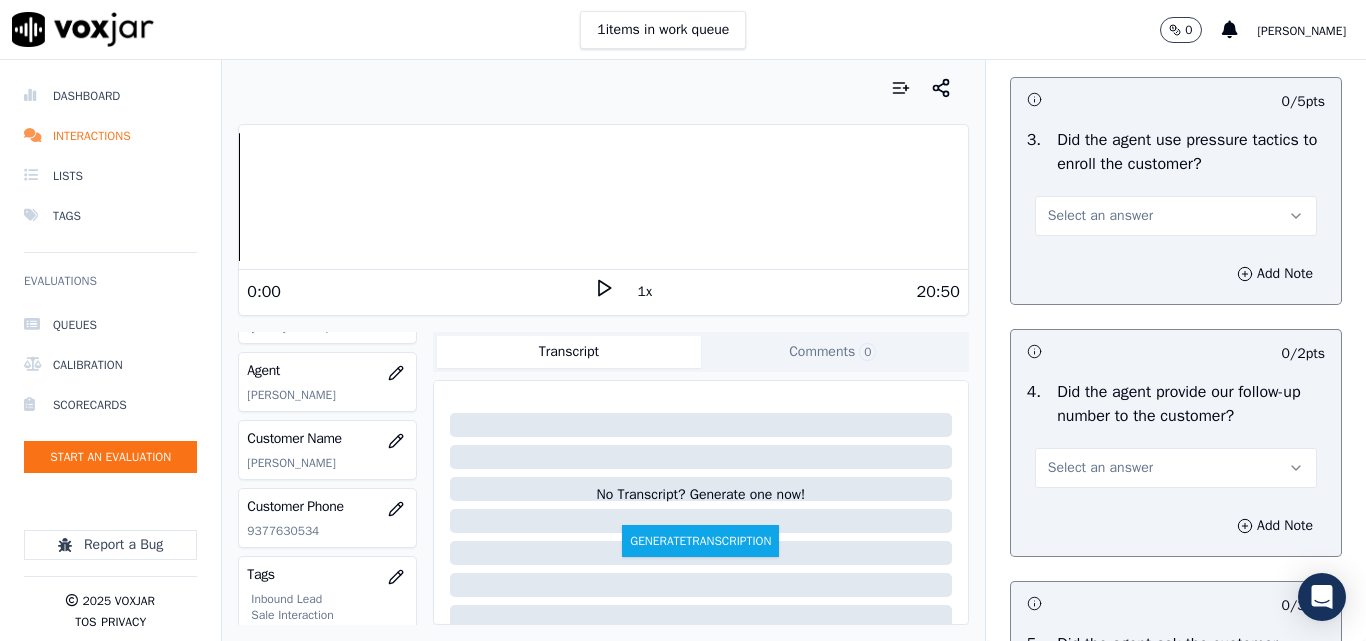 scroll, scrollTop: 4600, scrollLeft: 0, axis: vertical 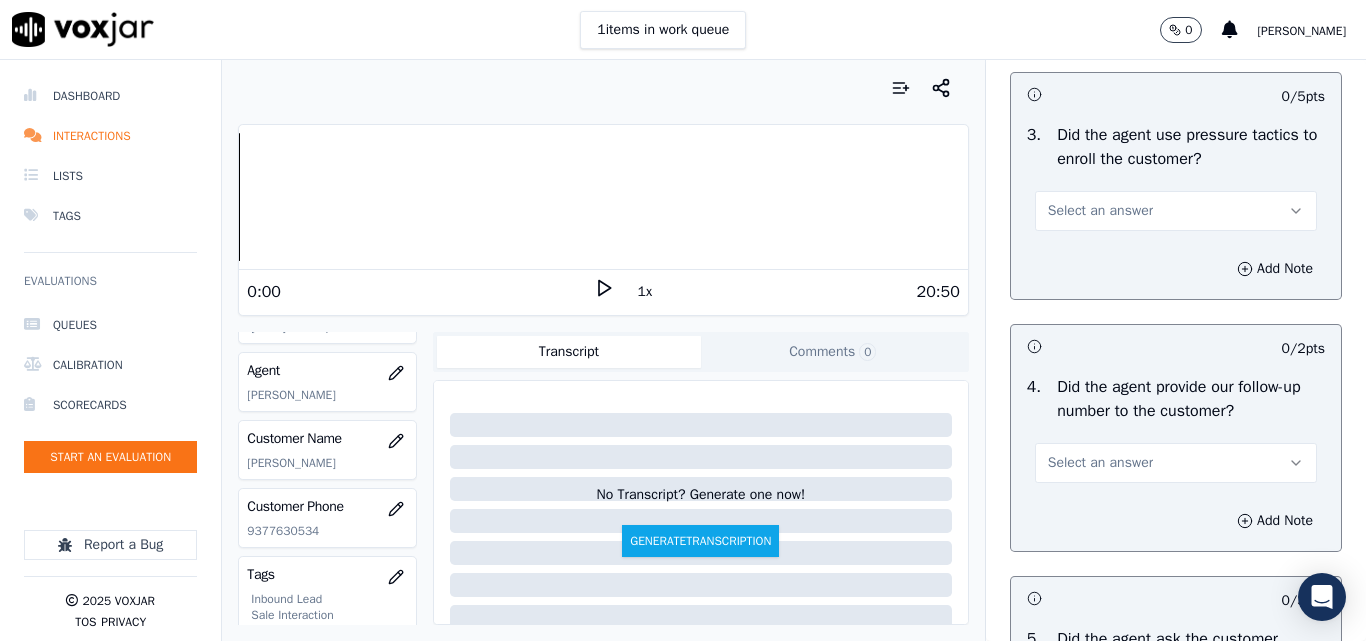 click on "Select an answer" at bounding box center [1100, 211] 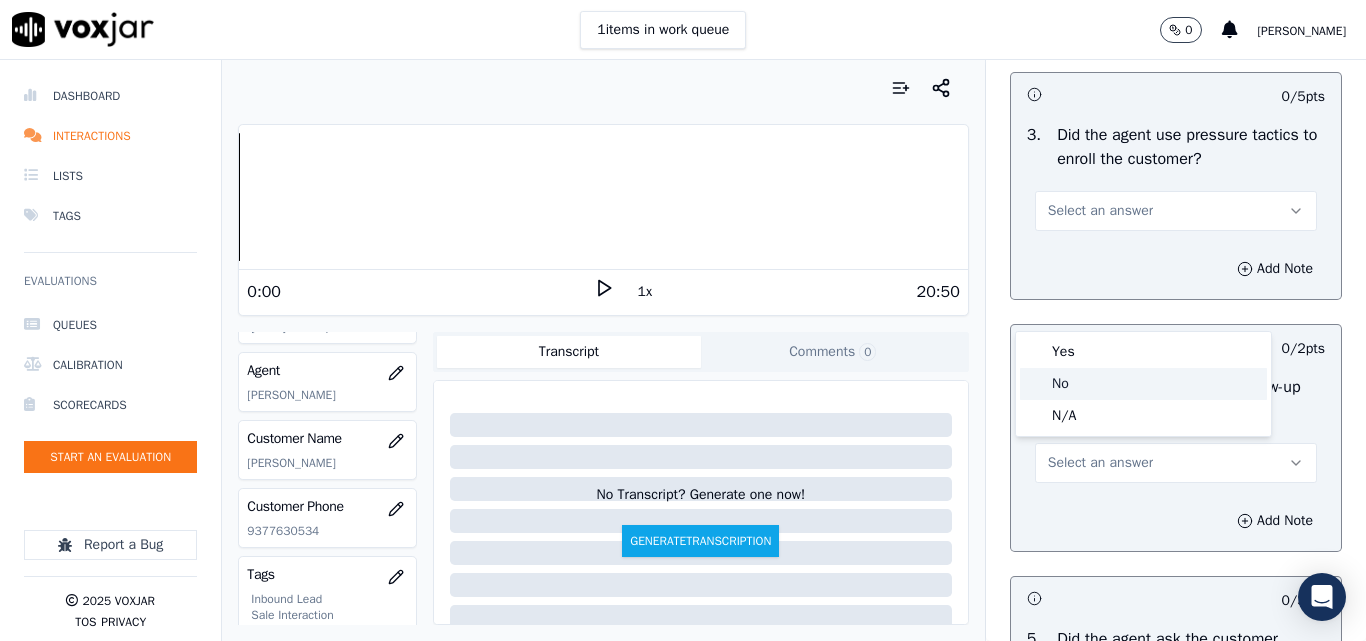 click on "No" 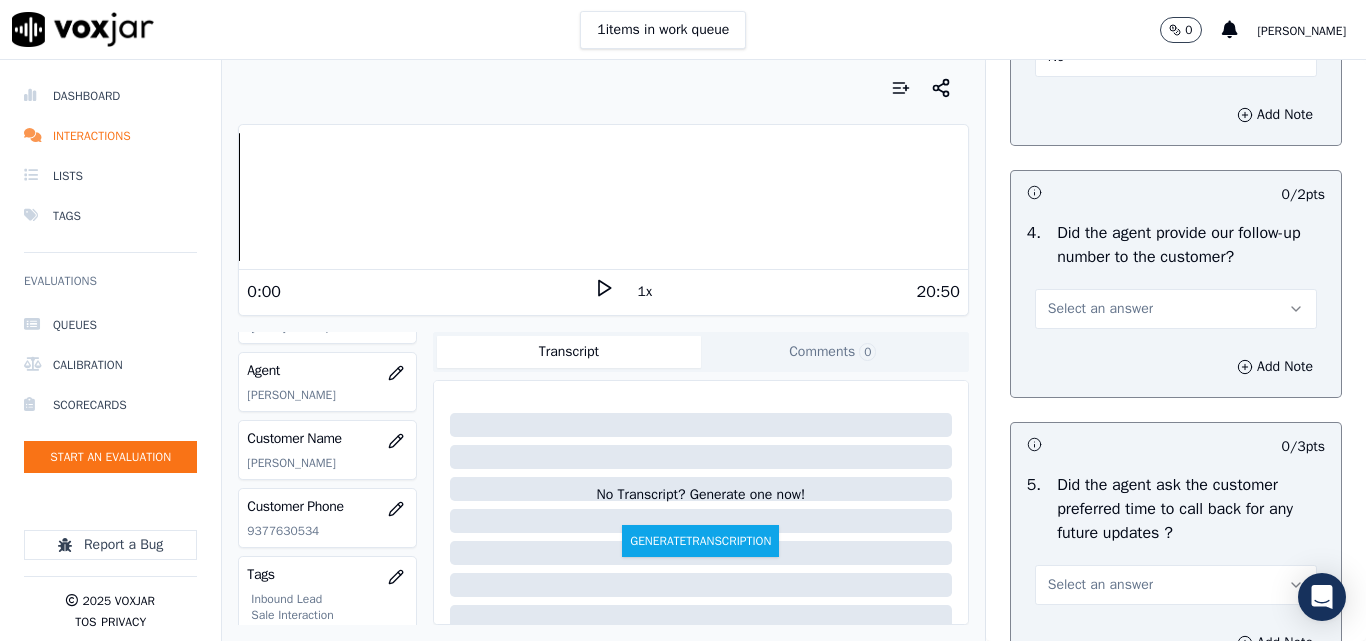 scroll, scrollTop: 4800, scrollLeft: 0, axis: vertical 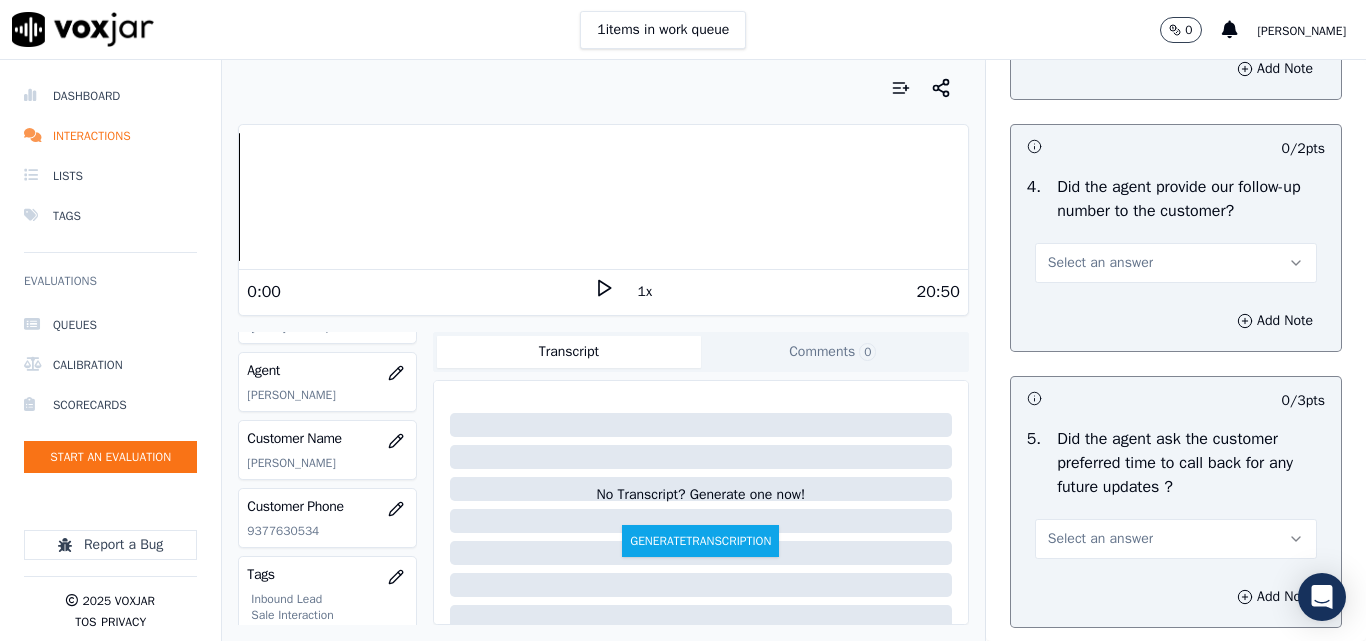 click on "Select an answer" at bounding box center (1100, 263) 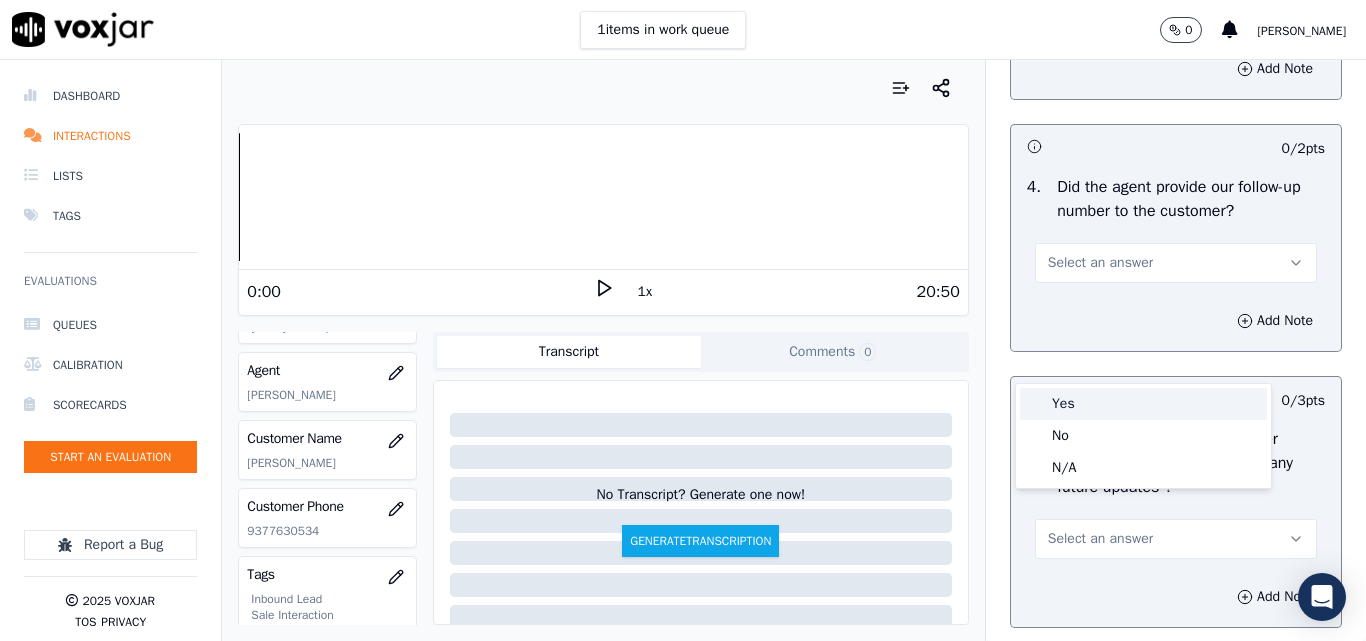 click on "Yes" at bounding box center [1143, 404] 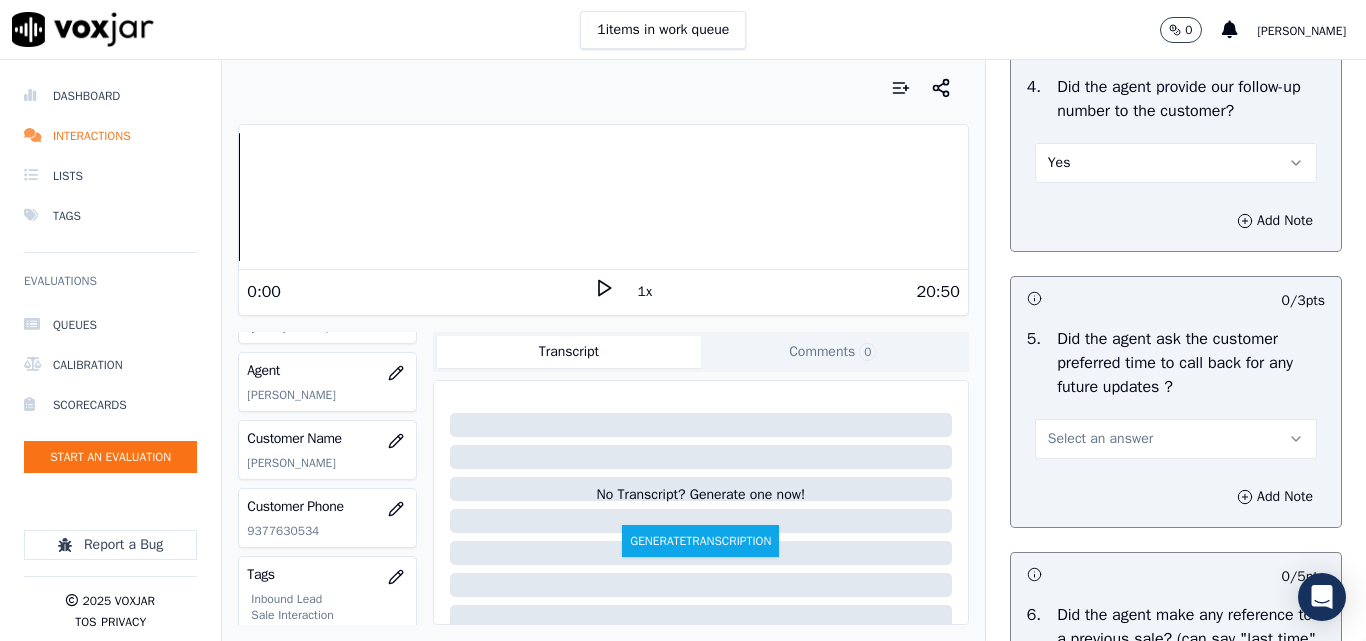 scroll, scrollTop: 5000, scrollLeft: 0, axis: vertical 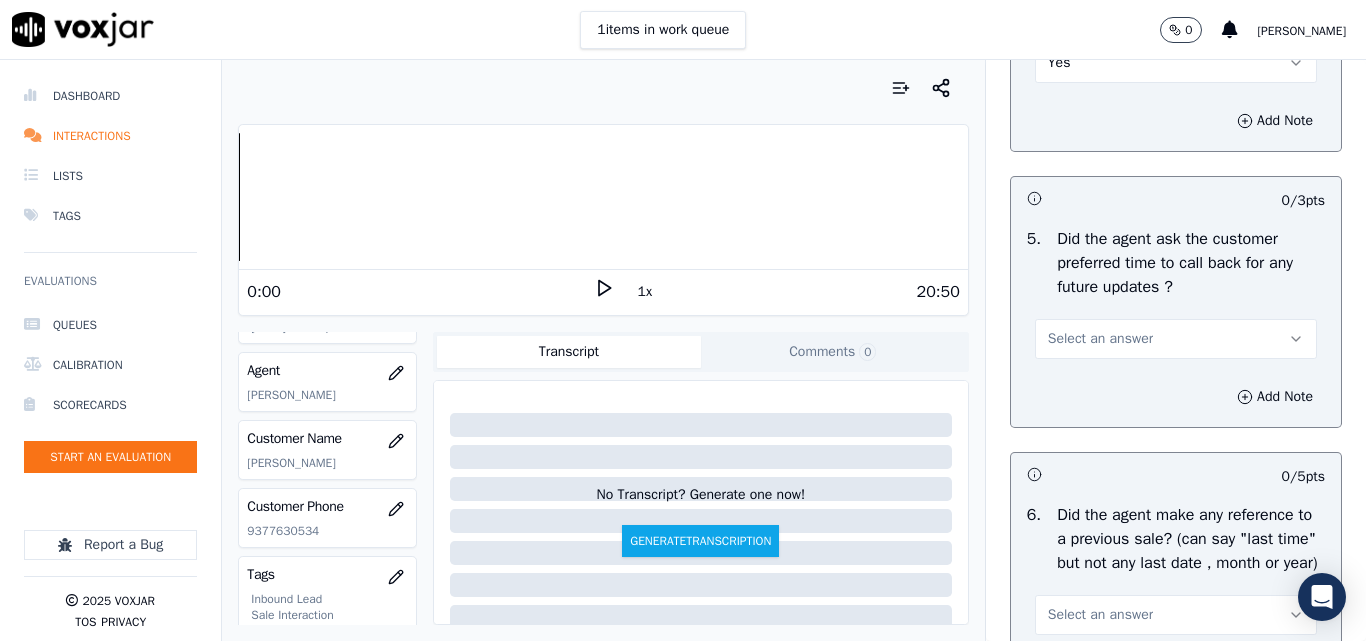 click on "Select an answer" at bounding box center (1100, 339) 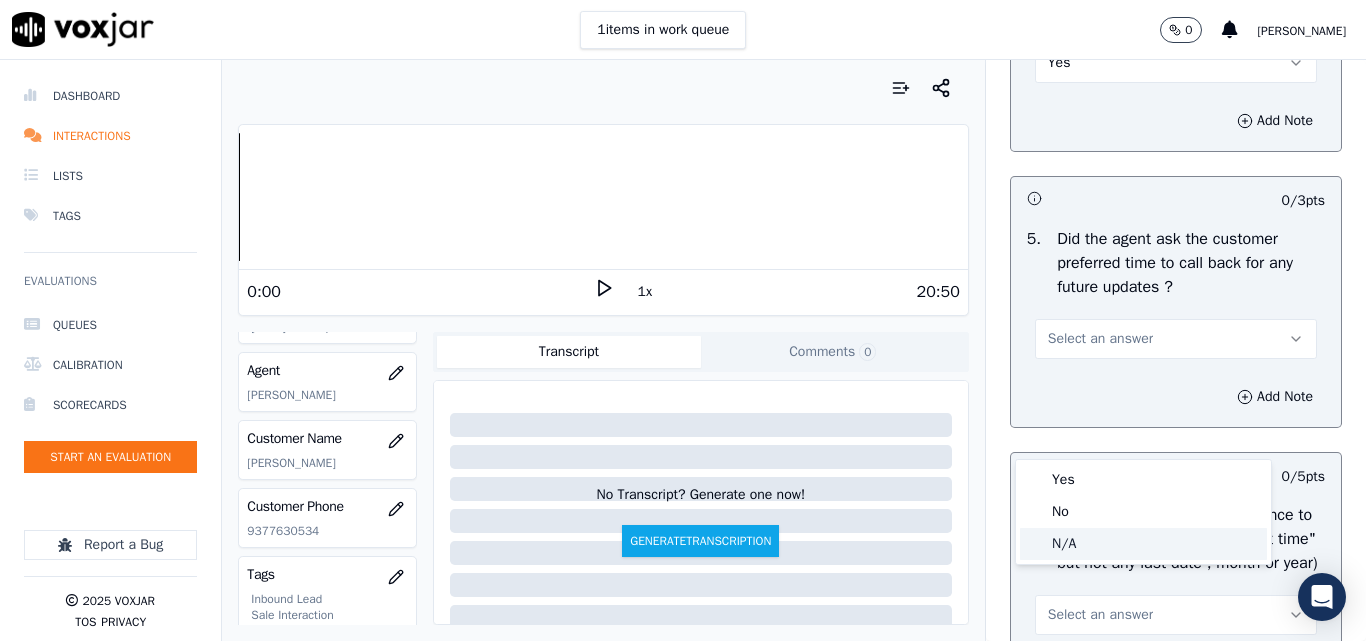 click on "N/A" 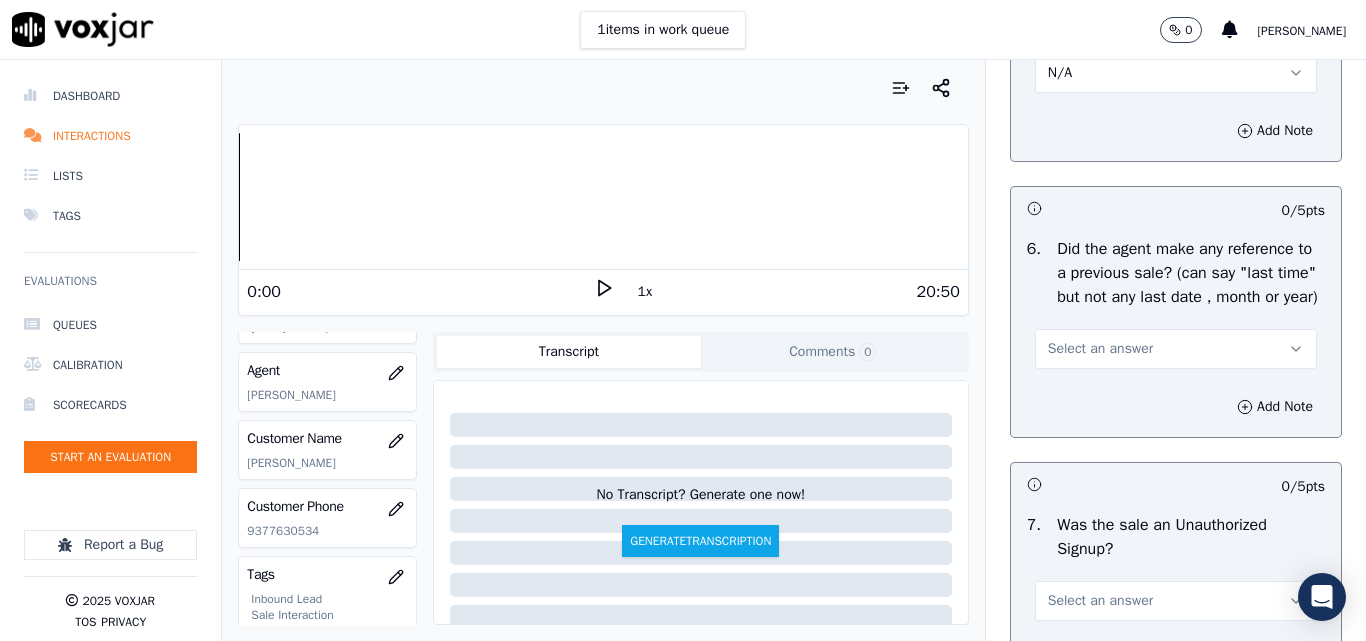 scroll, scrollTop: 5300, scrollLeft: 0, axis: vertical 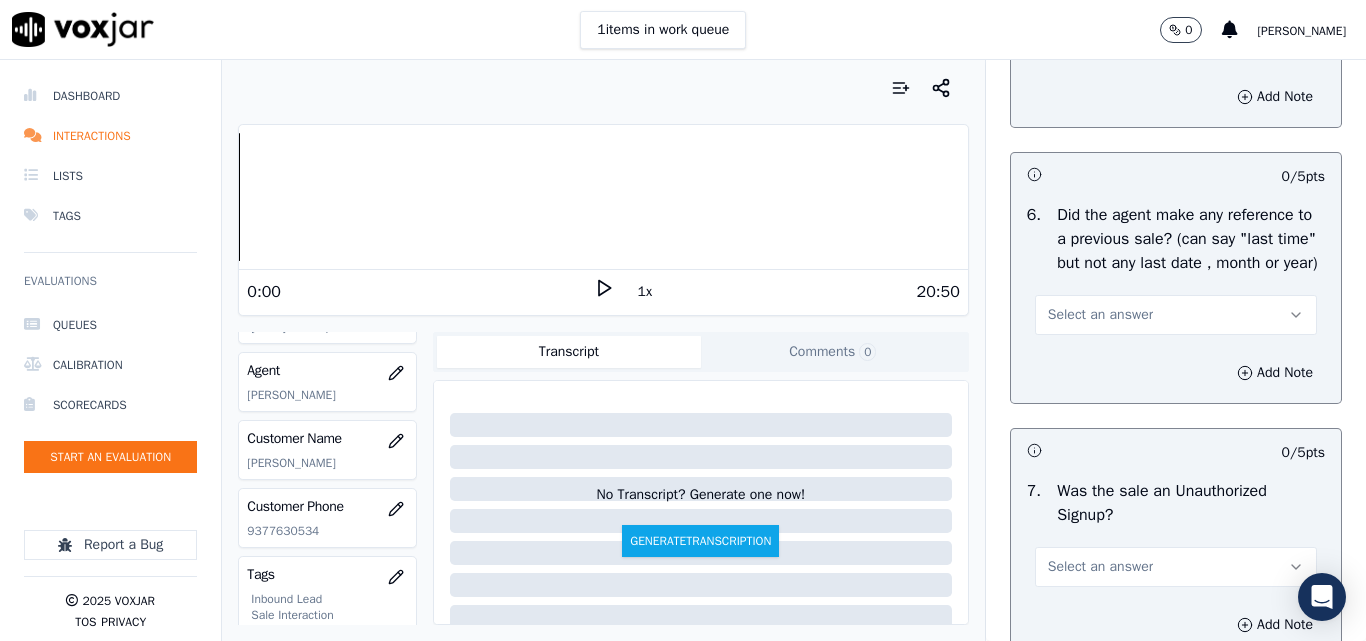 click on "Select an answer" at bounding box center (1100, 315) 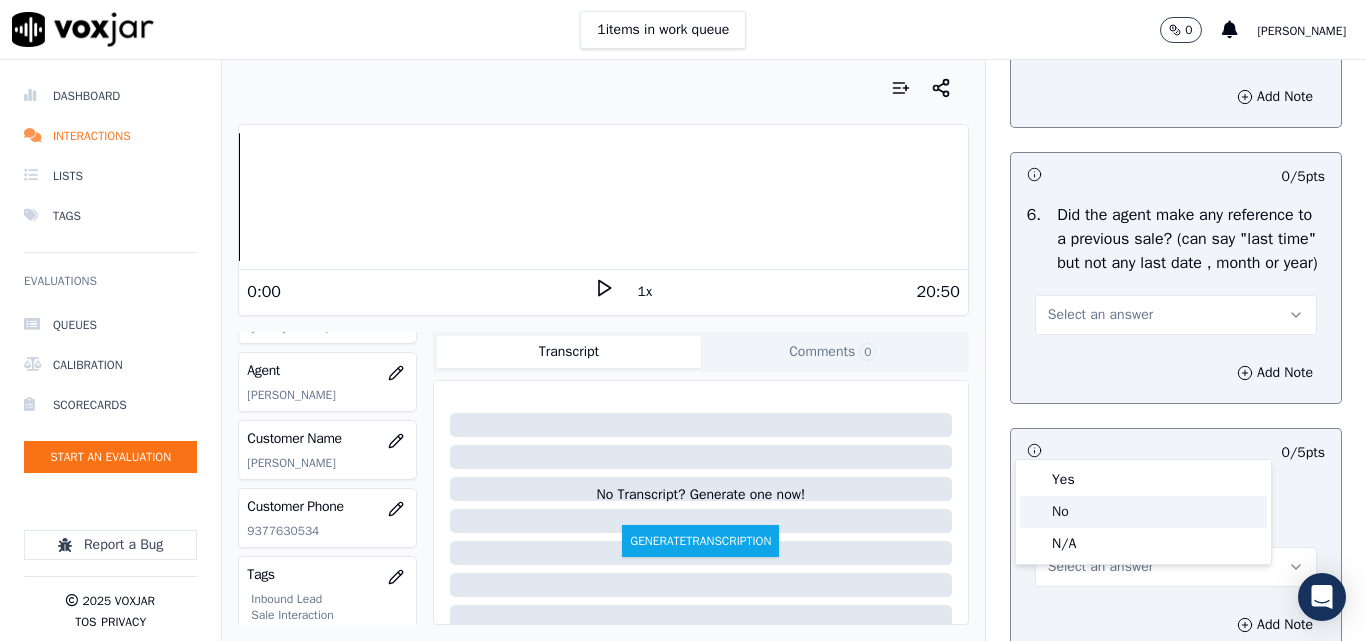 click on "No" 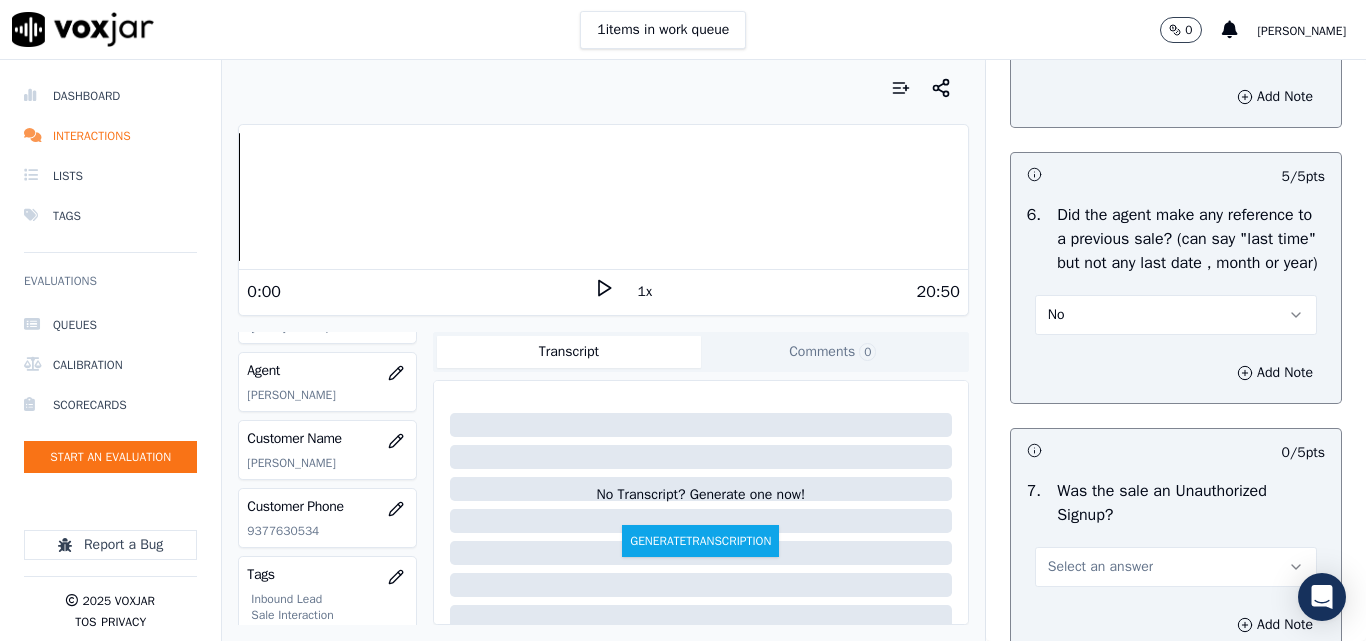 scroll, scrollTop: 5600, scrollLeft: 0, axis: vertical 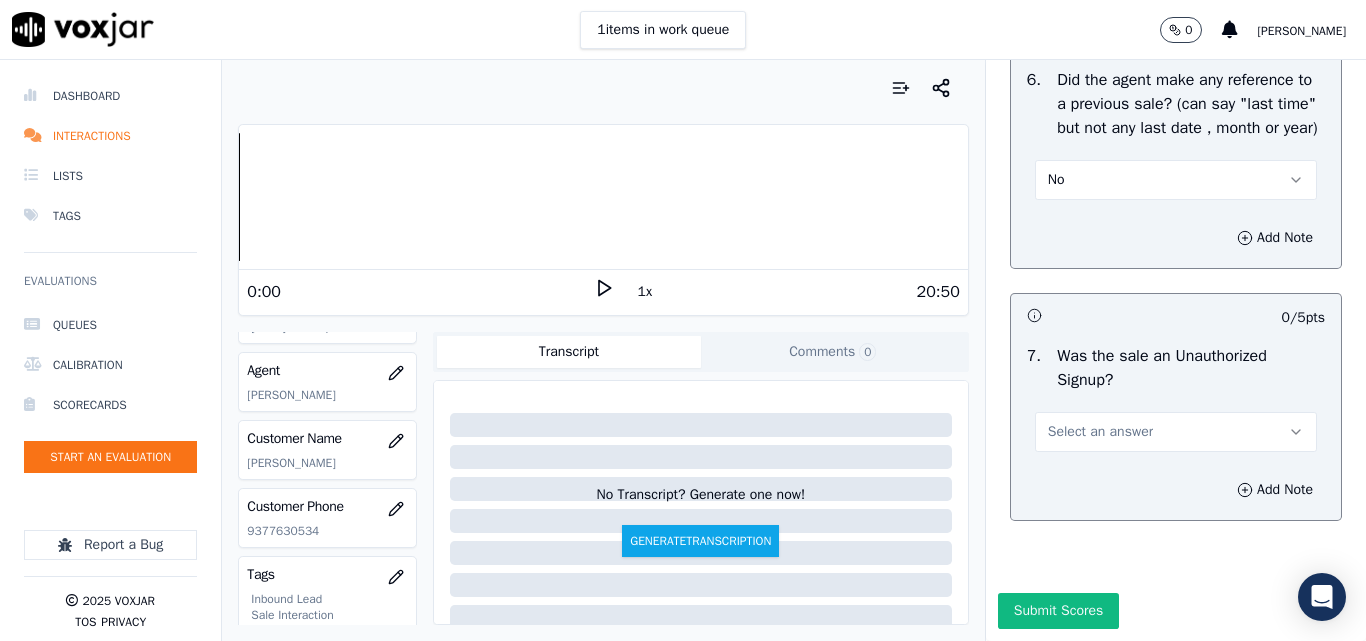 click on "Select an answer" at bounding box center [1100, 432] 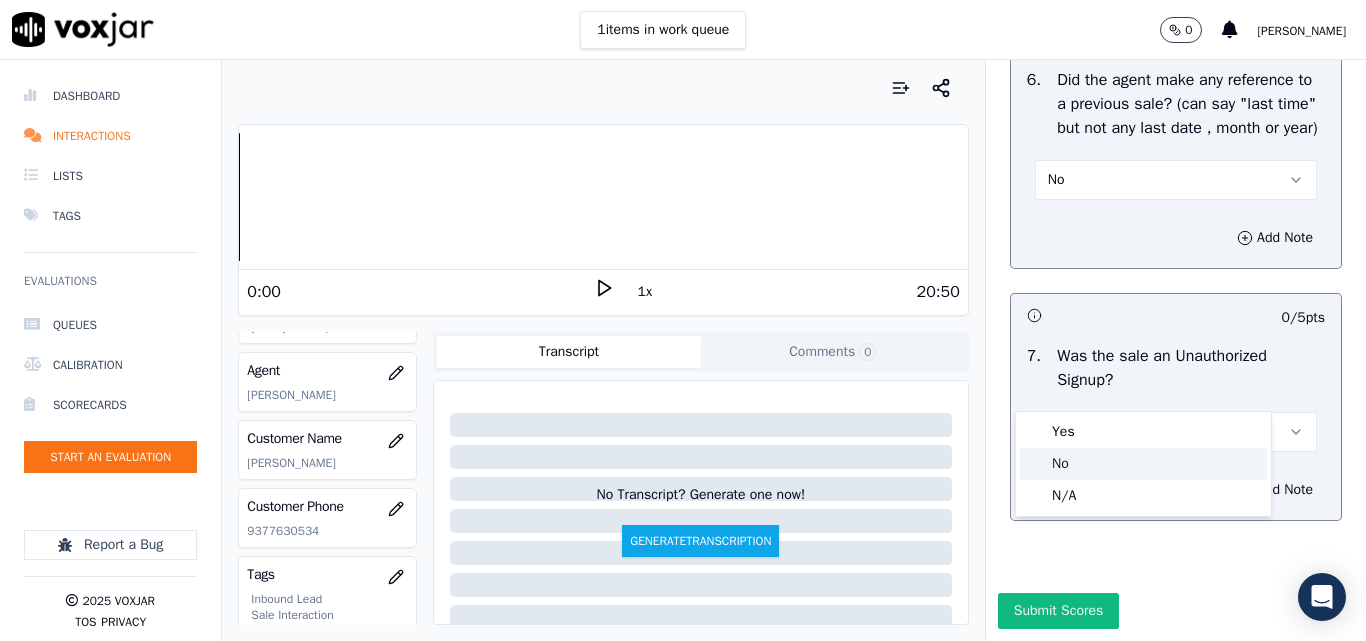 click on "No" 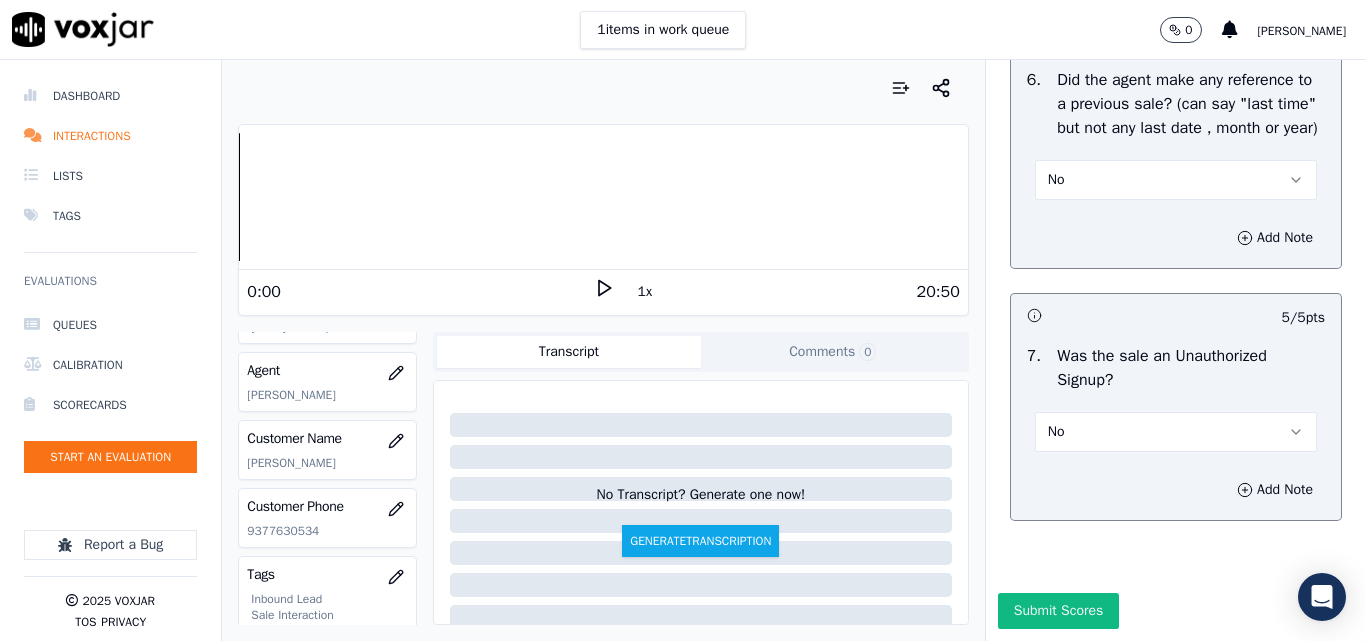 scroll, scrollTop: 5600, scrollLeft: 0, axis: vertical 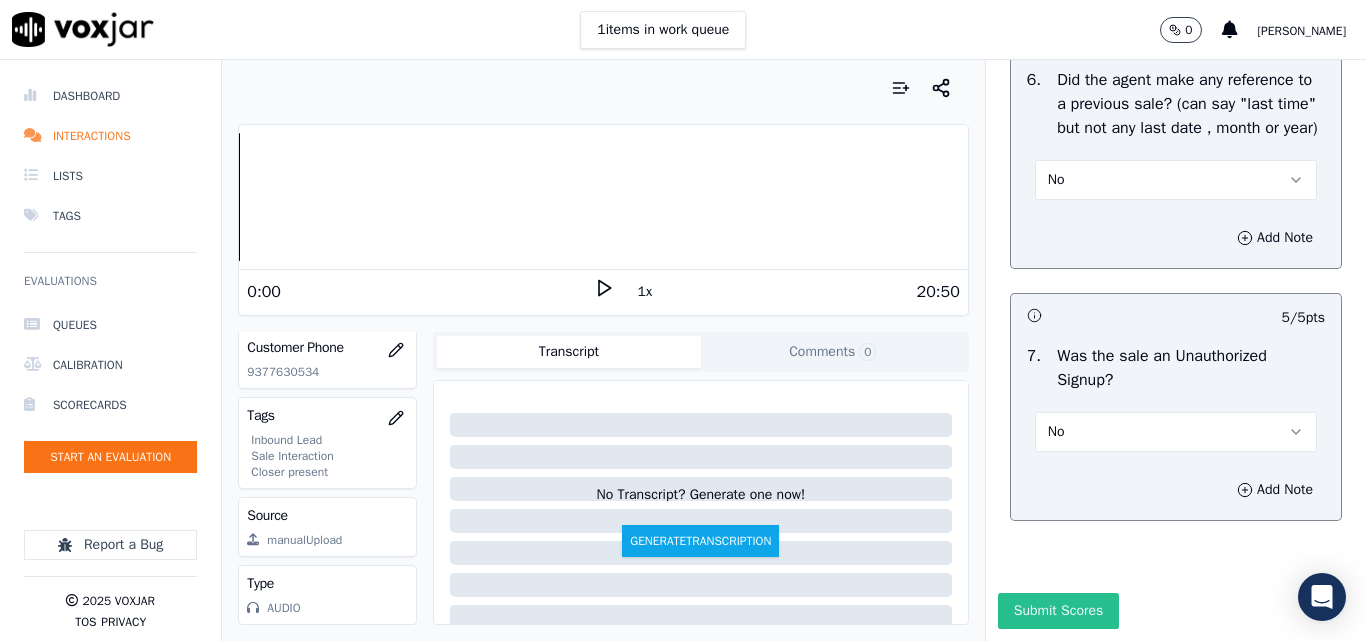 click on "Submit Scores" at bounding box center [1058, 611] 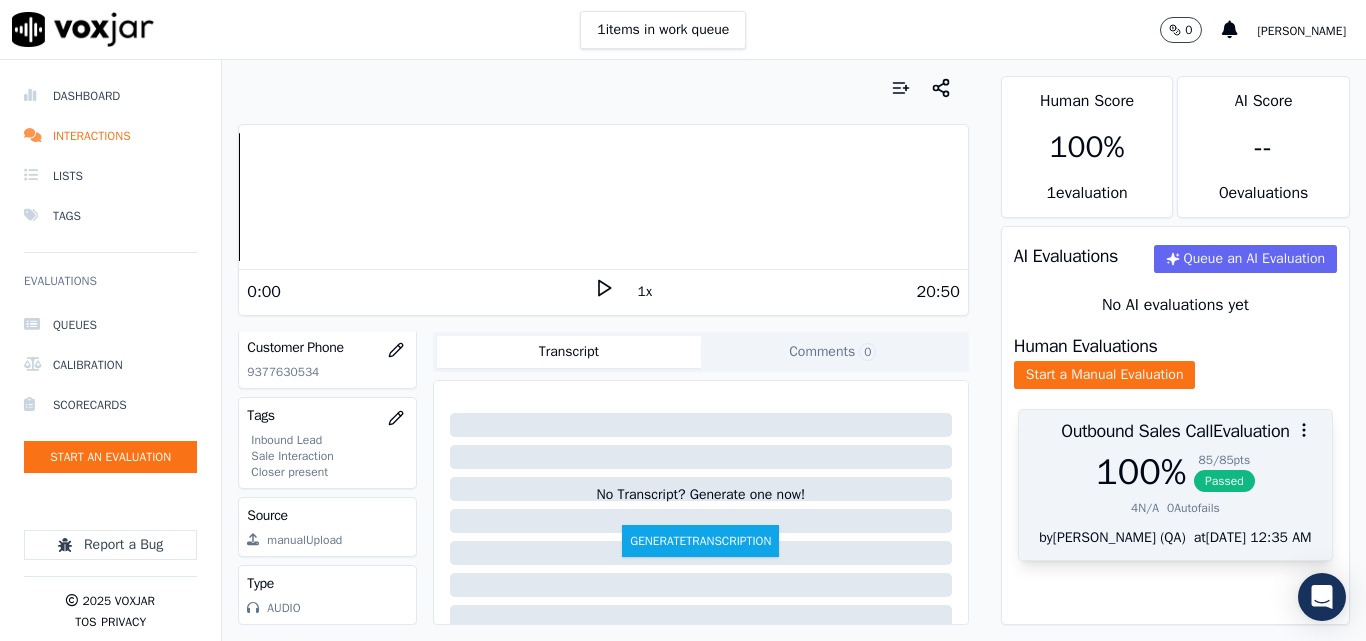click on "Passed" at bounding box center (1224, 481) 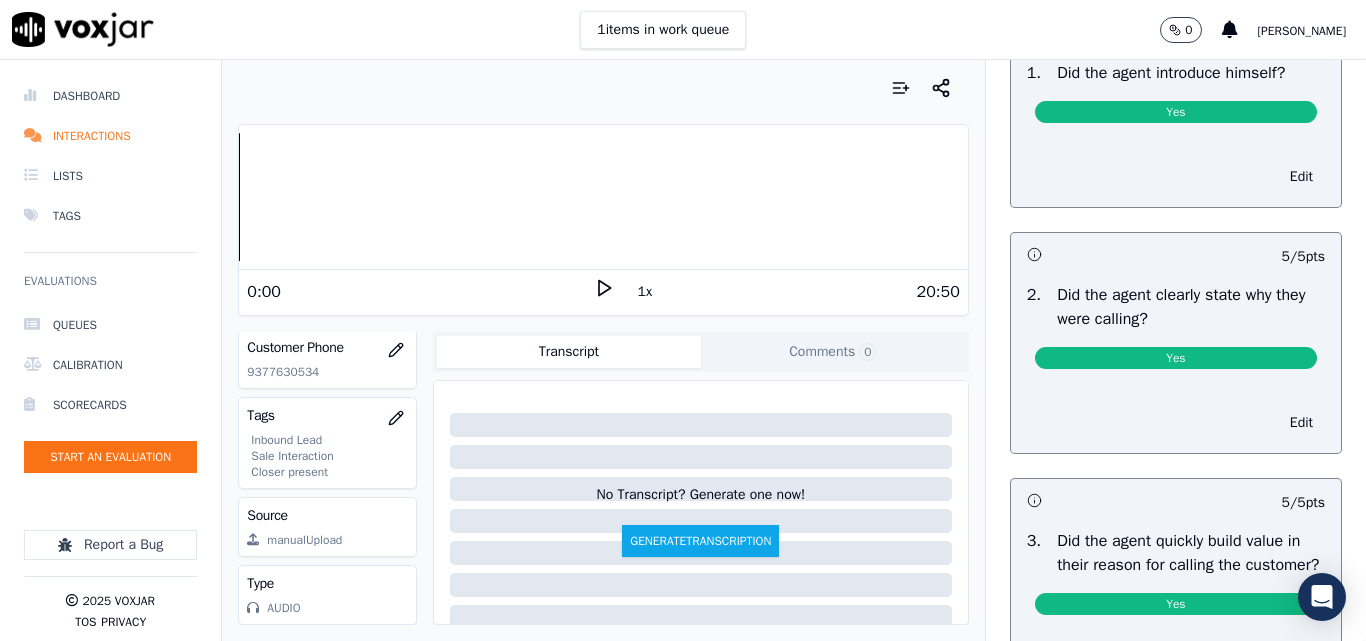 scroll, scrollTop: 0, scrollLeft: 0, axis: both 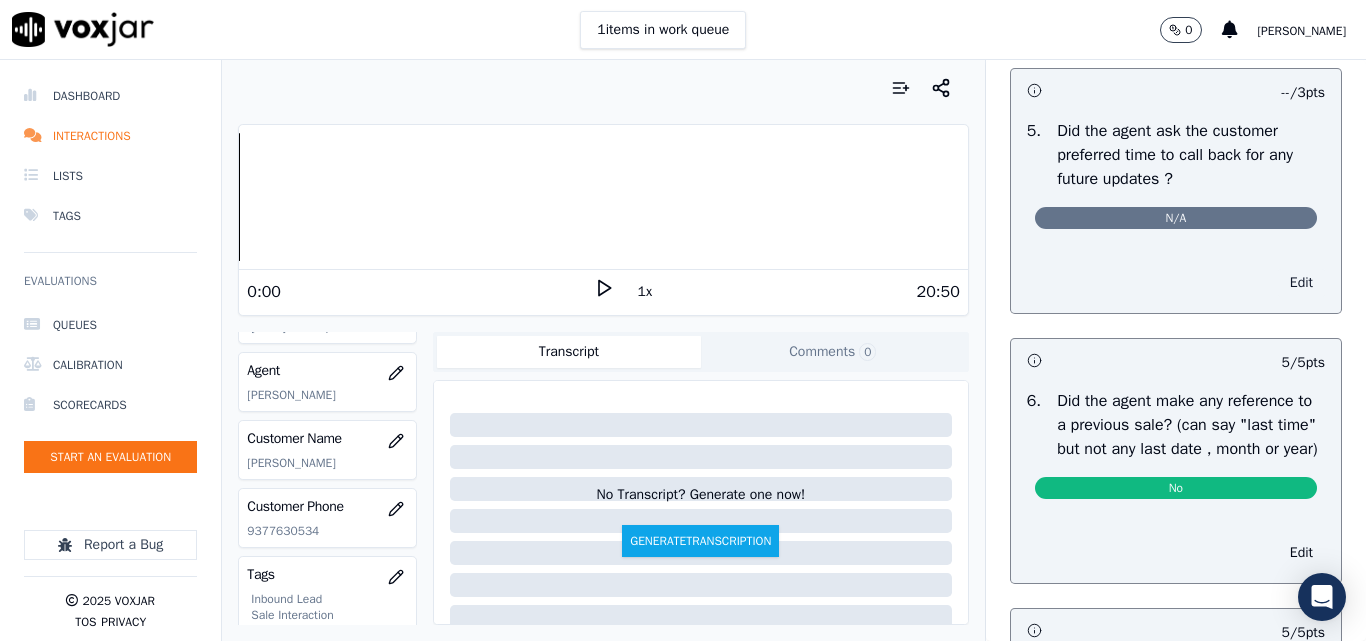 click on "Edit" at bounding box center [1301, 283] 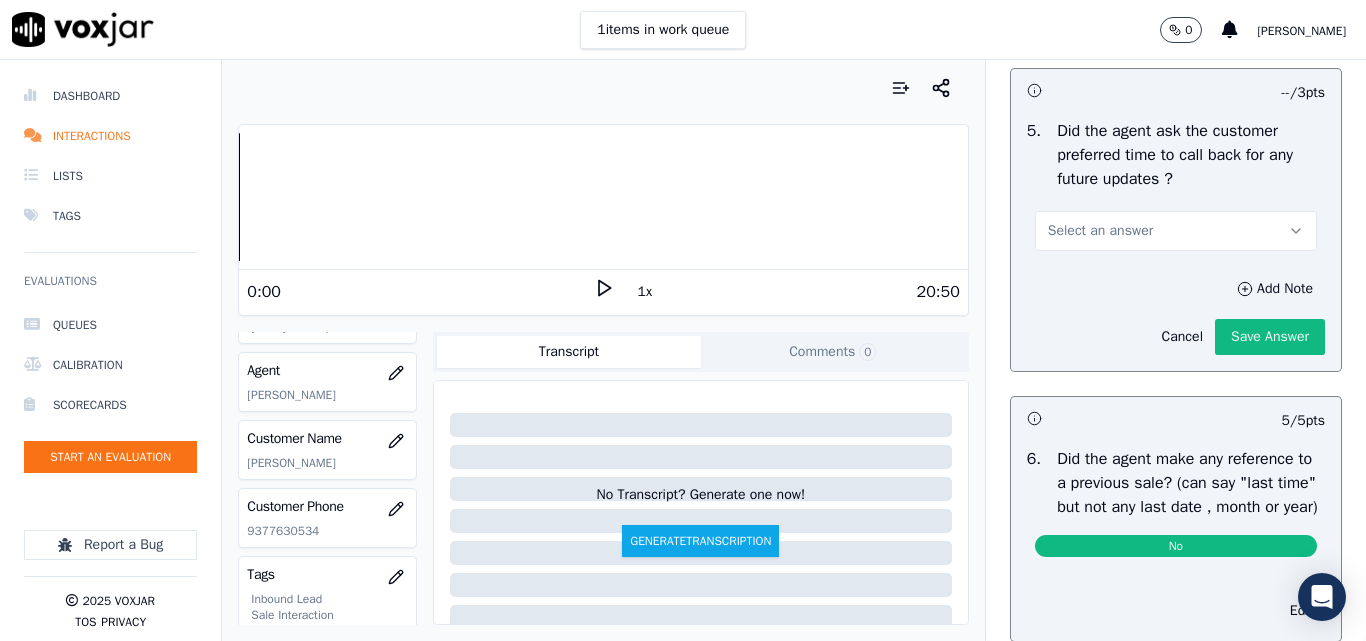click on "Select an answer" at bounding box center (1100, 231) 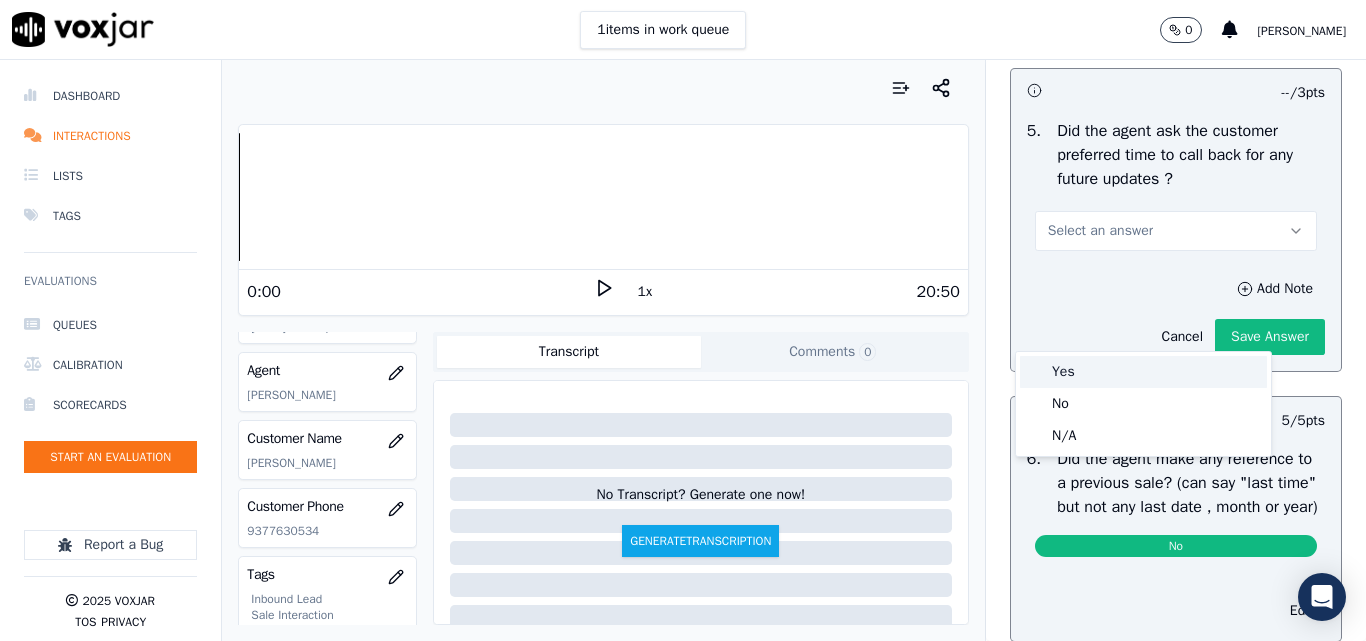 click on "Yes" at bounding box center [1143, 372] 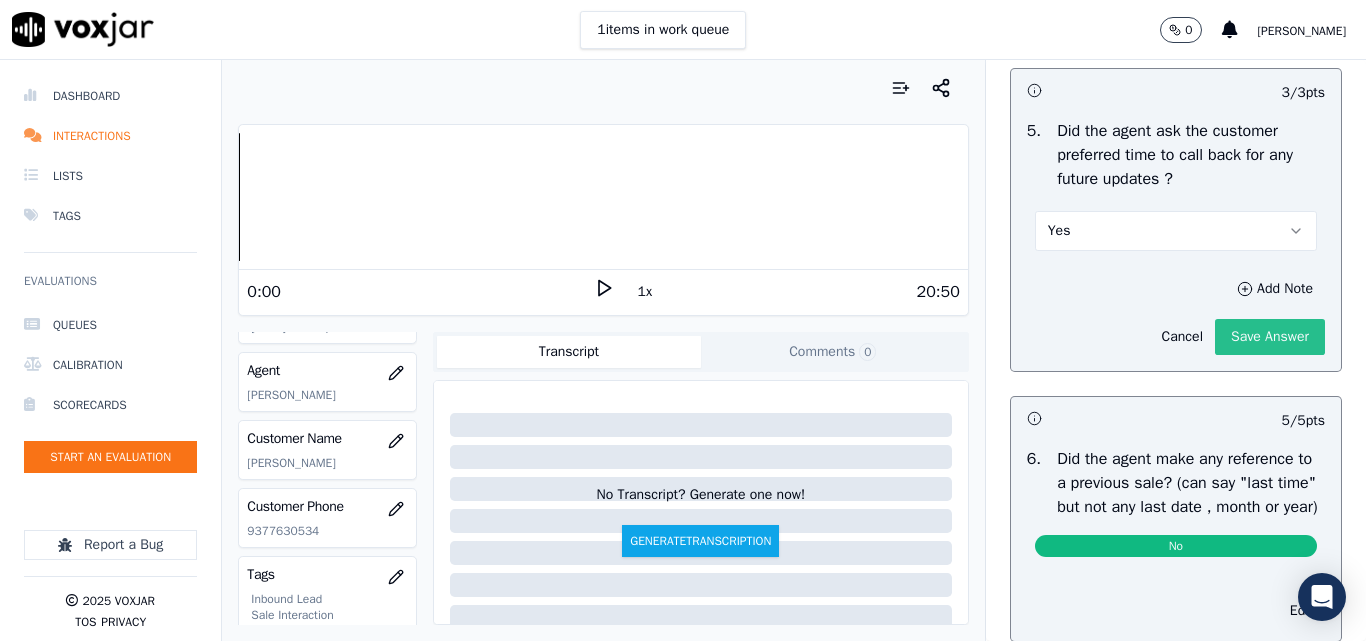 click on "Save Answer" 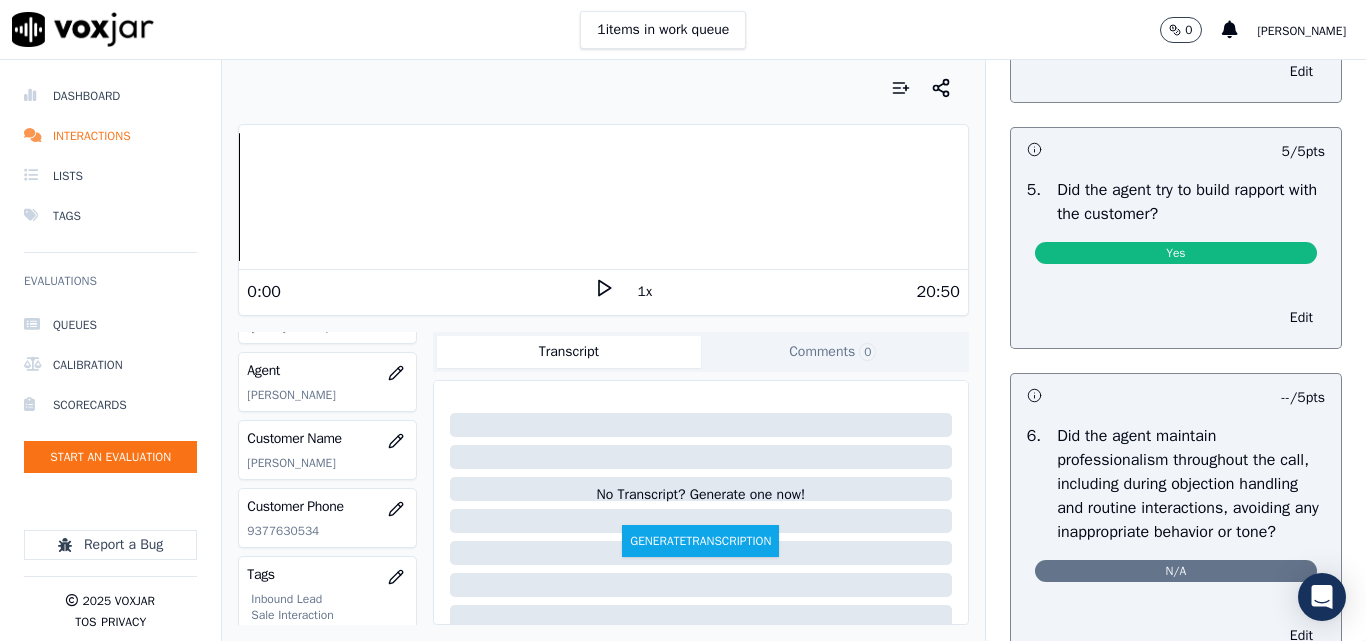 scroll, scrollTop: 2300, scrollLeft: 0, axis: vertical 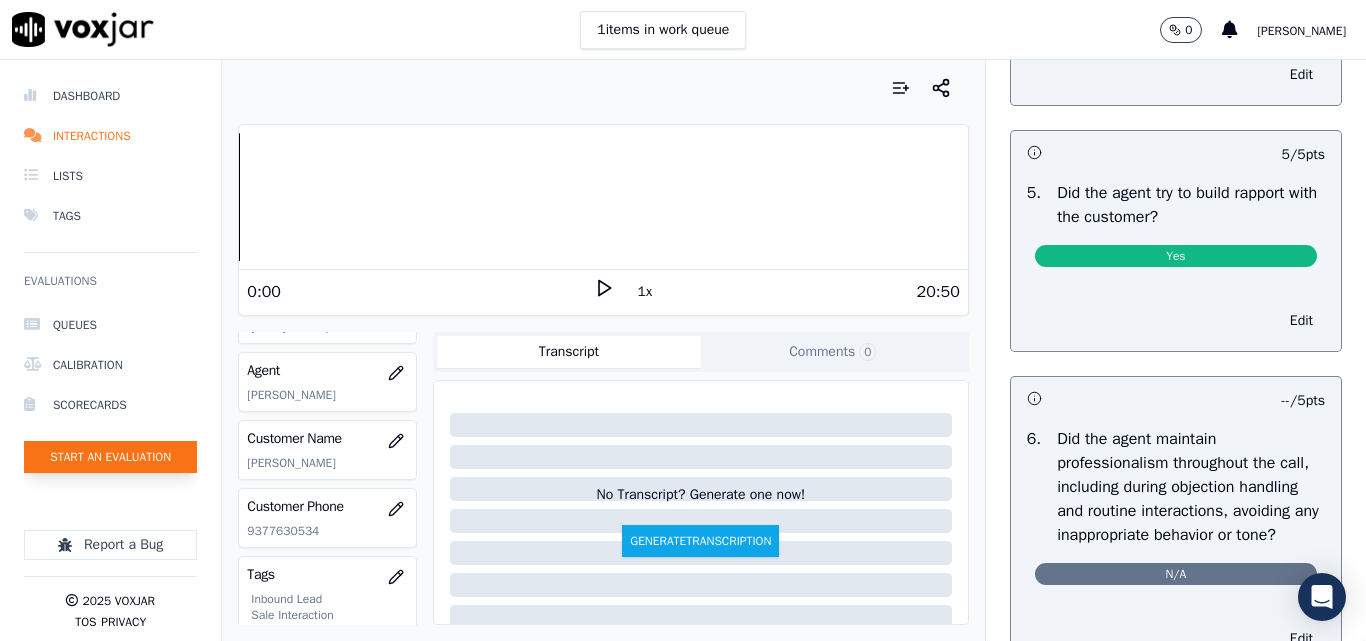 click on "Start an Evaluation" 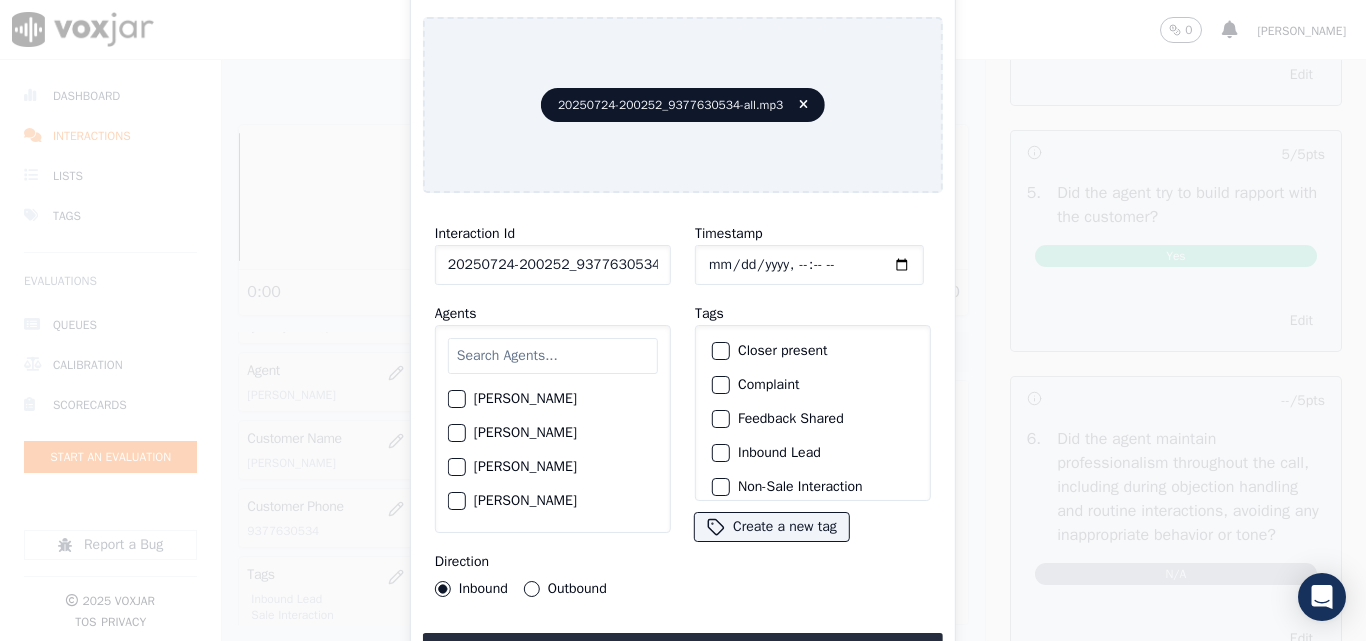 scroll, scrollTop: 0, scrollLeft: 40, axis: horizontal 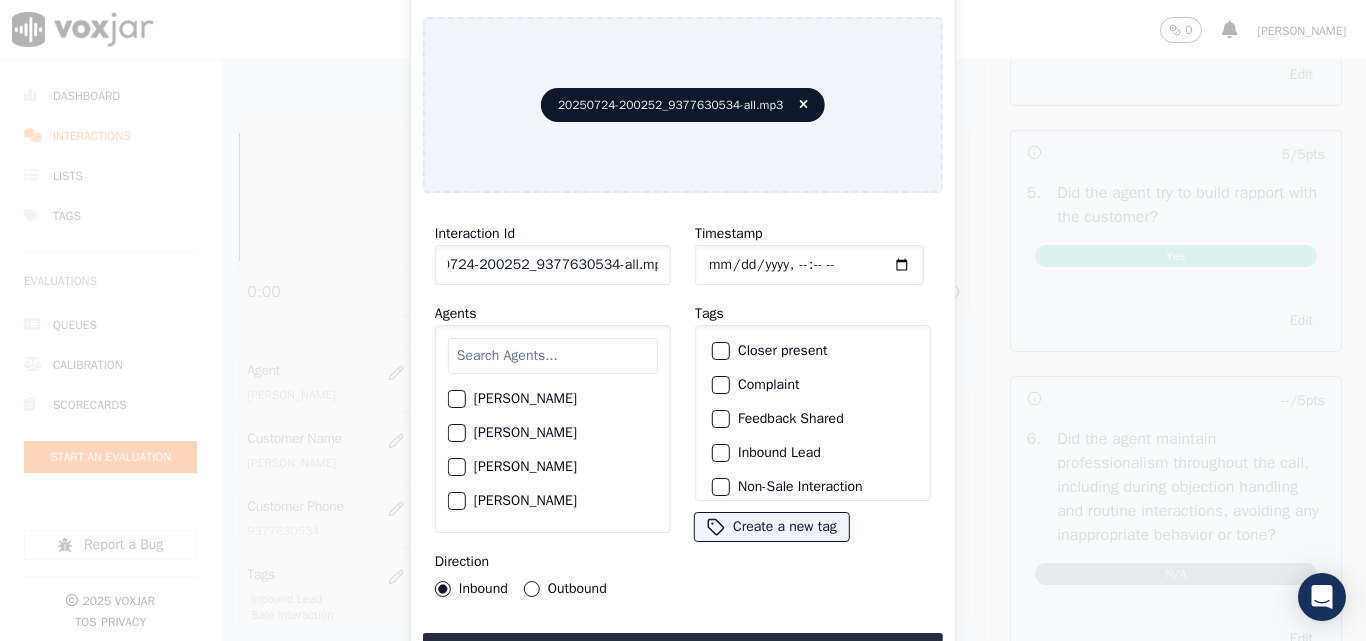 drag, startPoint x: 638, startPoint y: 253, endPoint x: 782, endPoint y: 269, distance: 144.88617 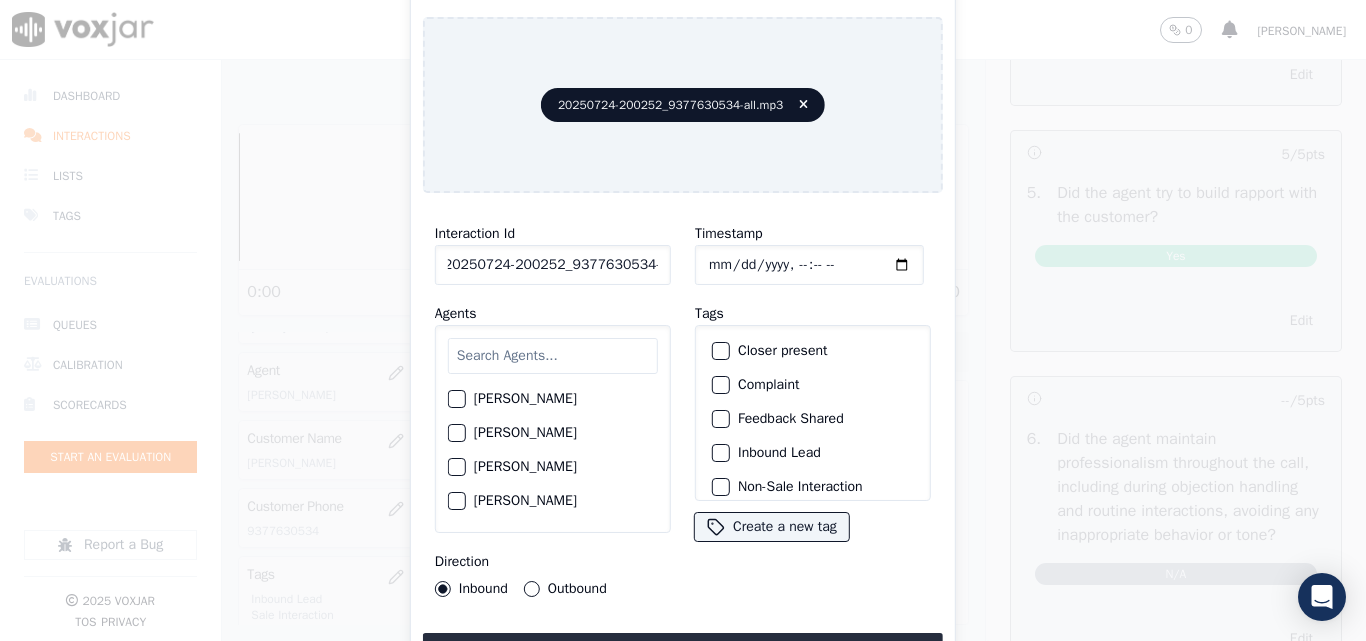 scroll, scrollTop: 0, scrollLeft: 11, axis: horizontal 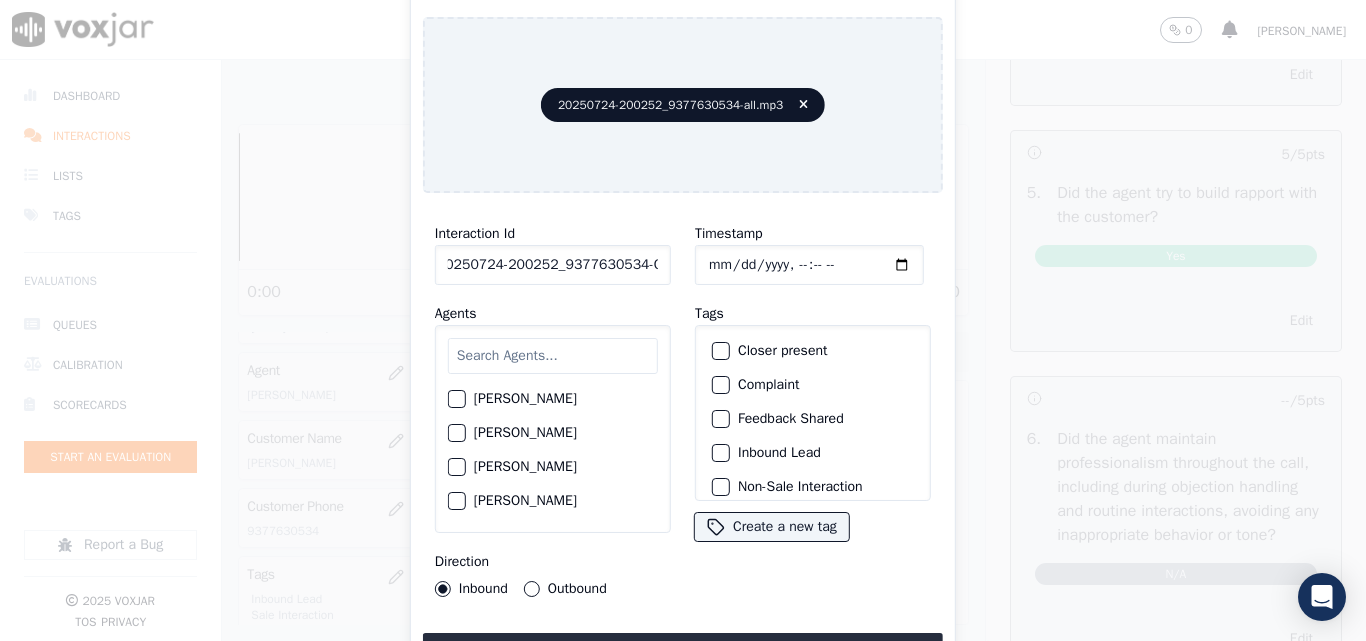 type on "20250724-200252_9377630534-C2" 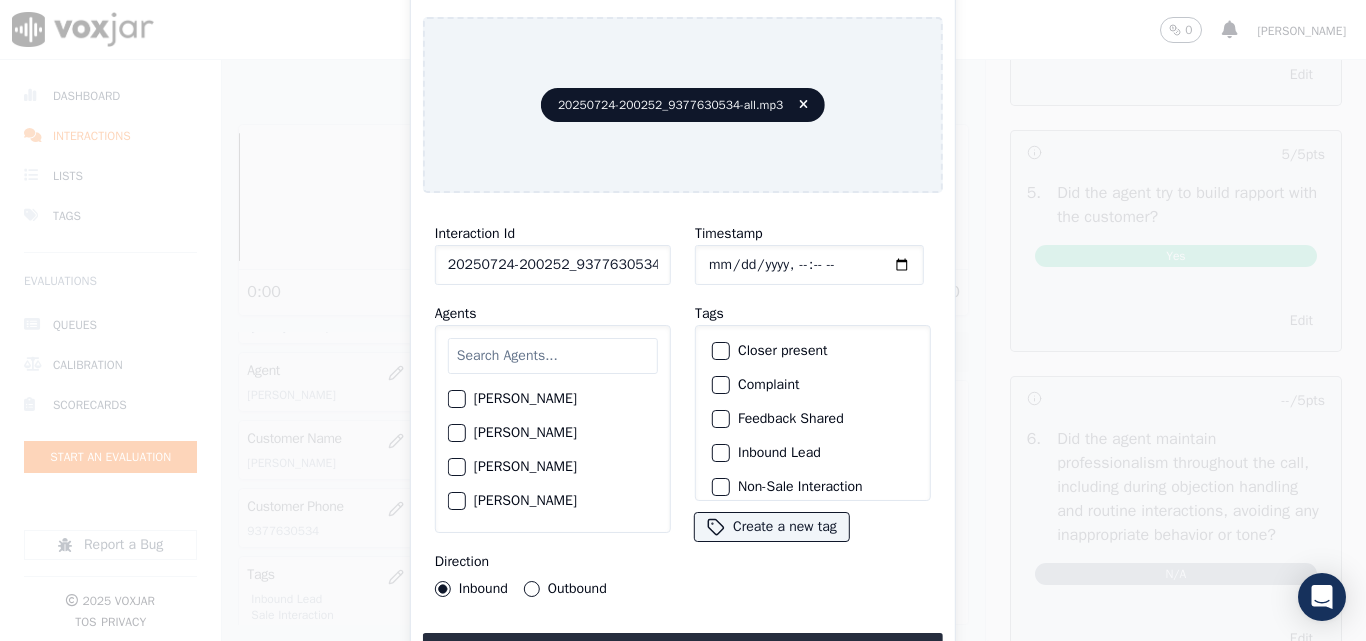type on "[DATE]T19:23" 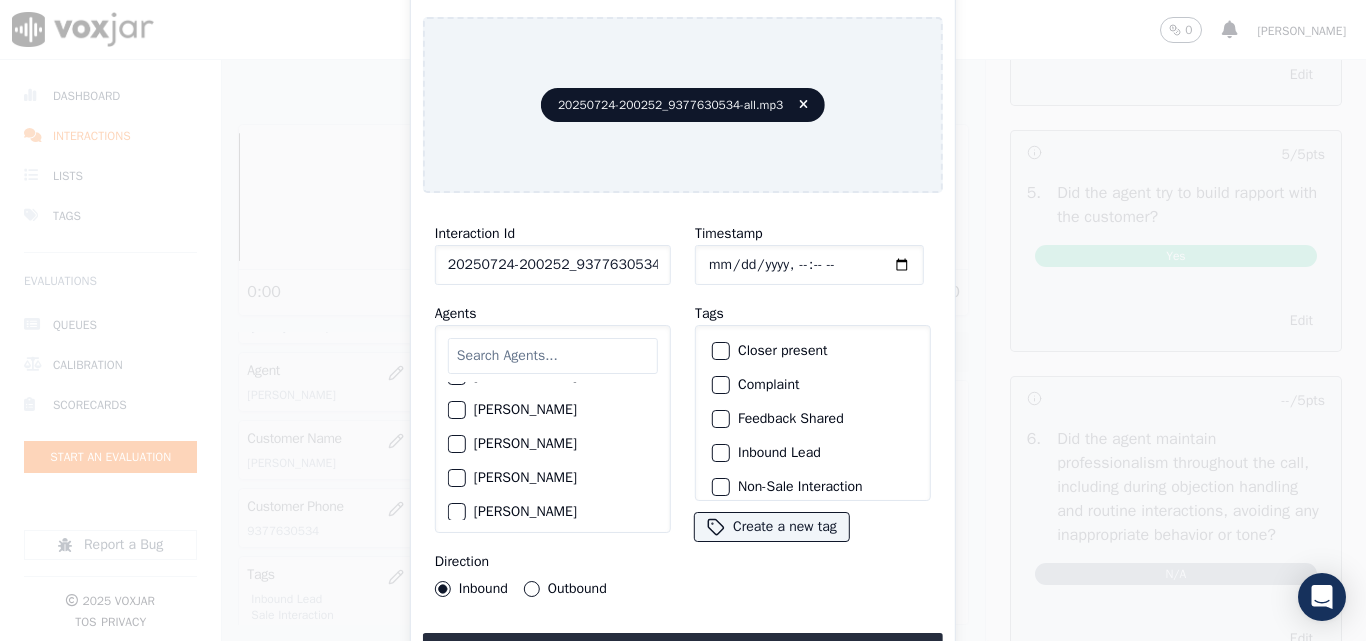 scroll, scrollTop: 800, scrollLeft: 0, axis: vertical 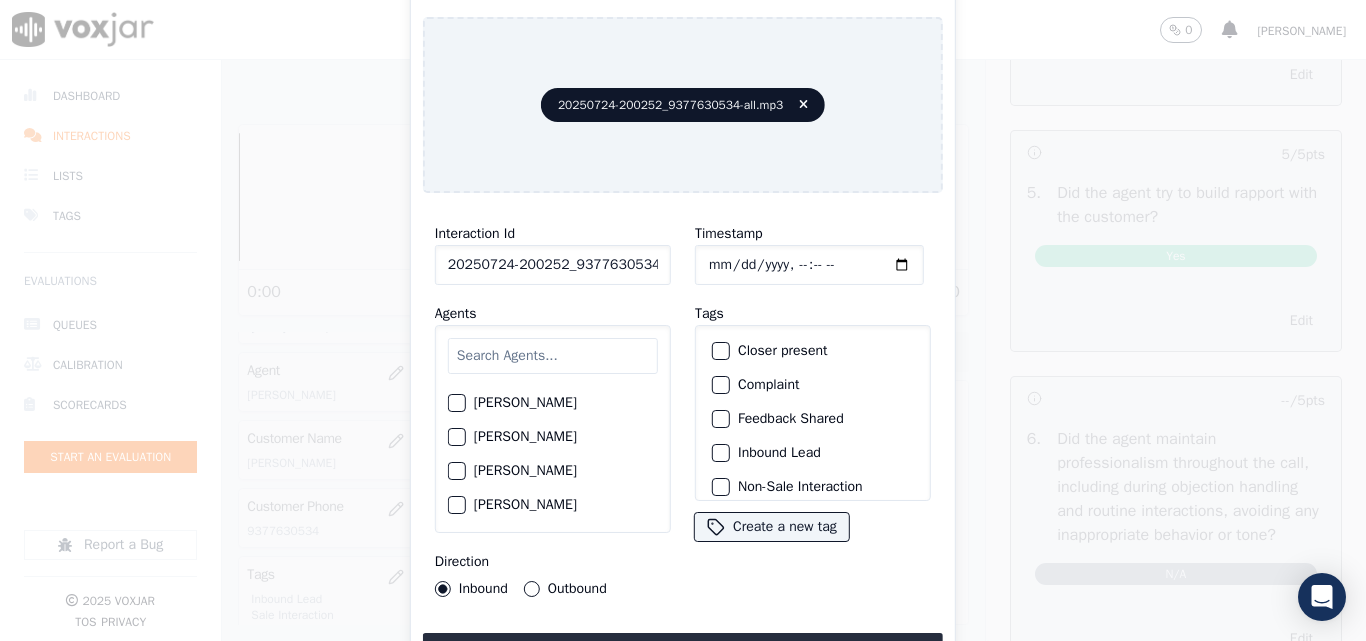 click on "[PERSON_NAME]" 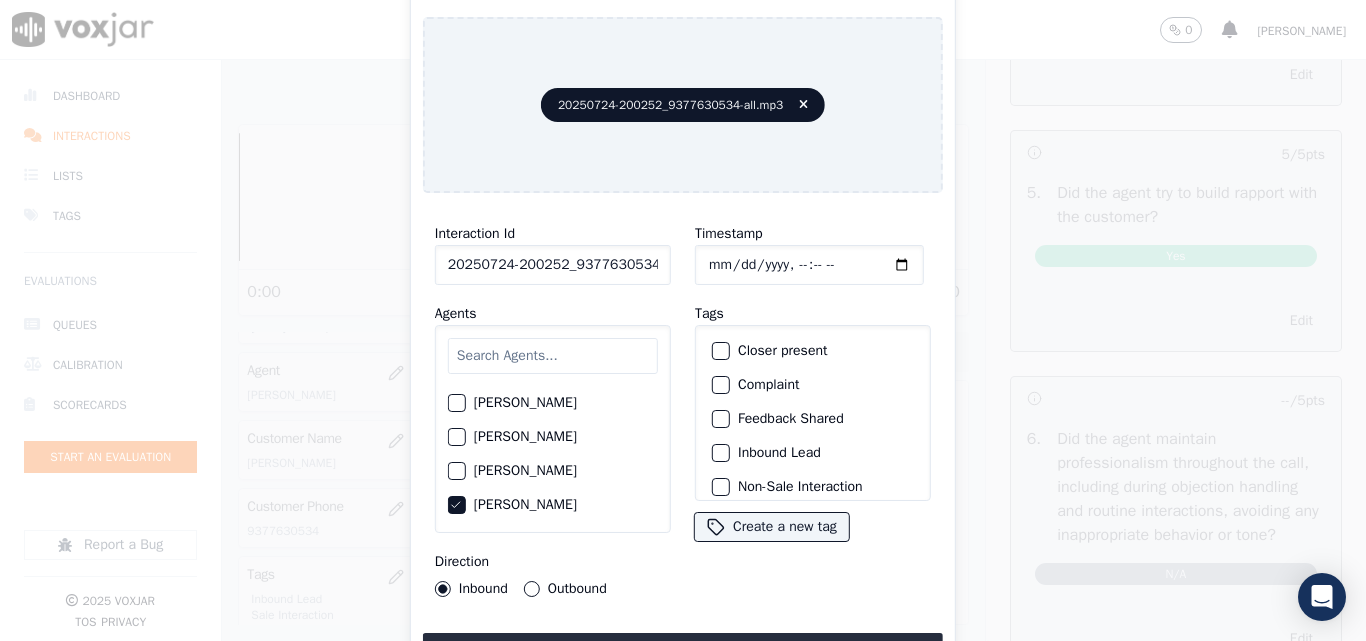 click on "Outbound" at bounding box center [532, 589] 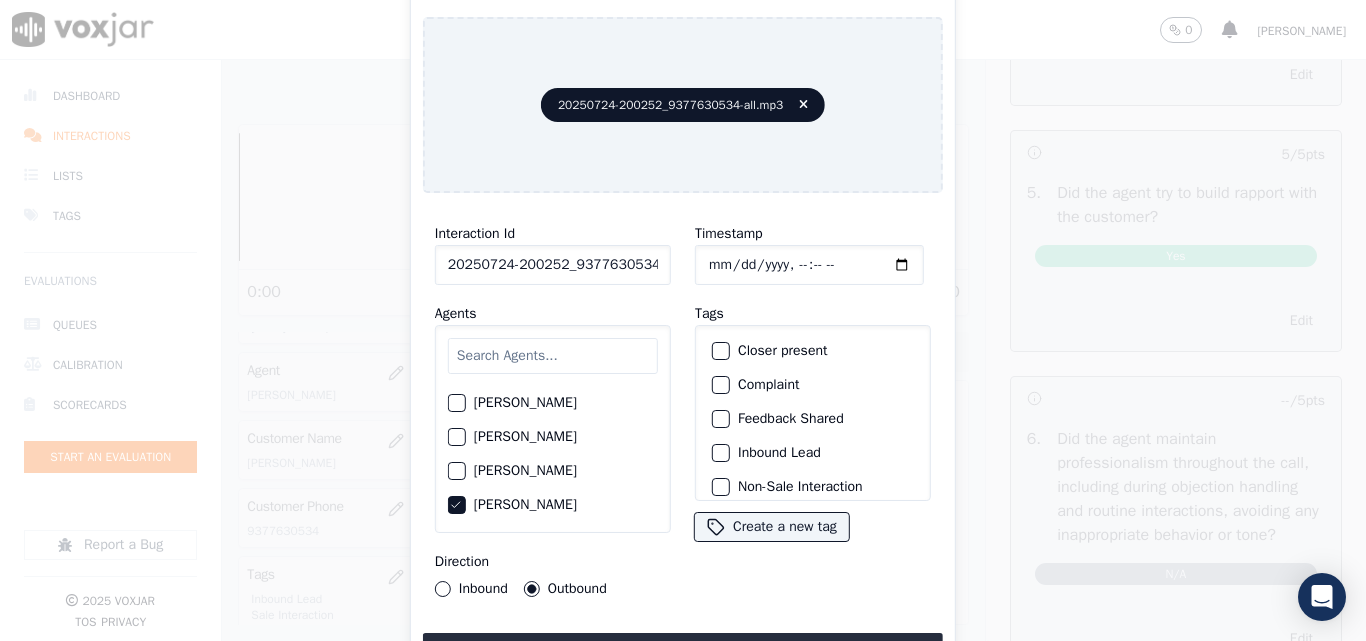 click at bounding box center (720, 351) 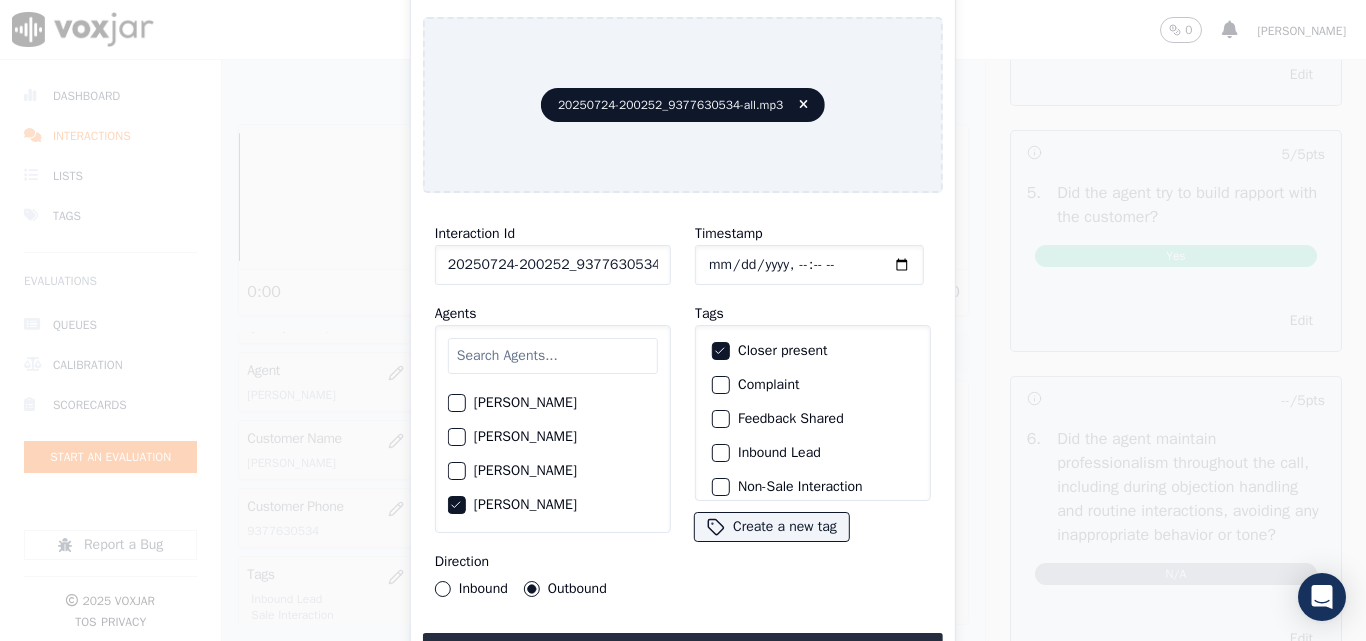 click at bounding box center [720, 453] 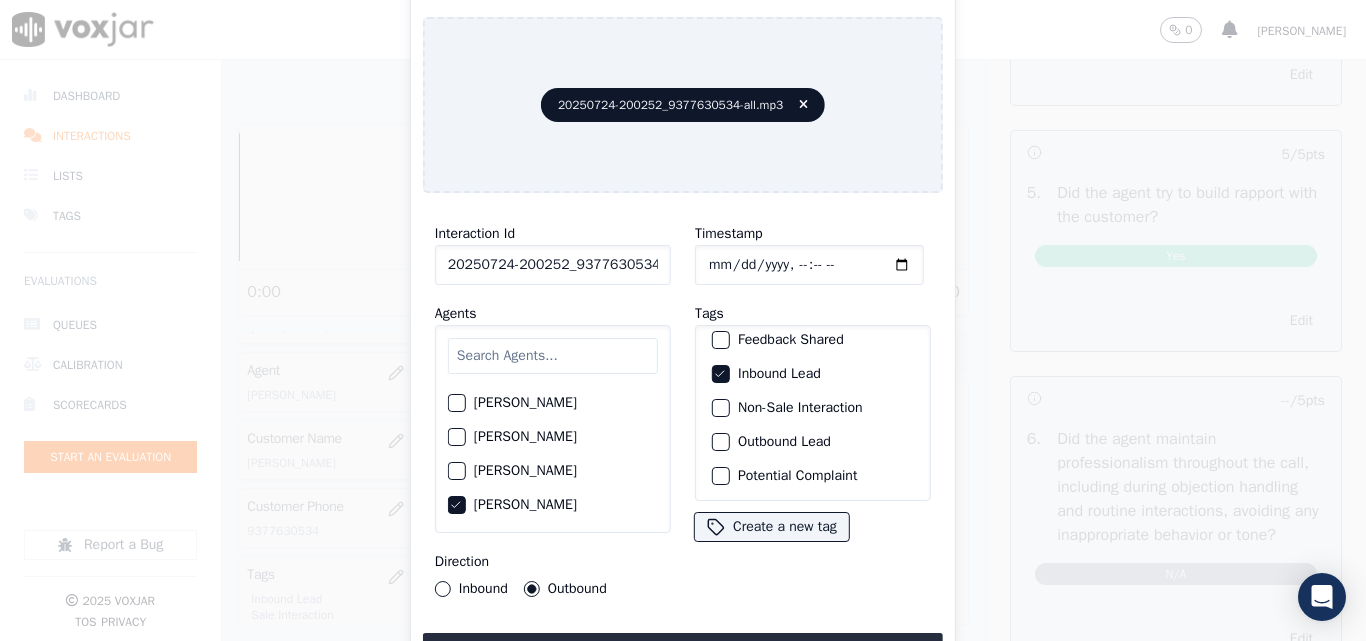 scroll, scrollTop: 173, scrollLeft: 0, axis: vertical 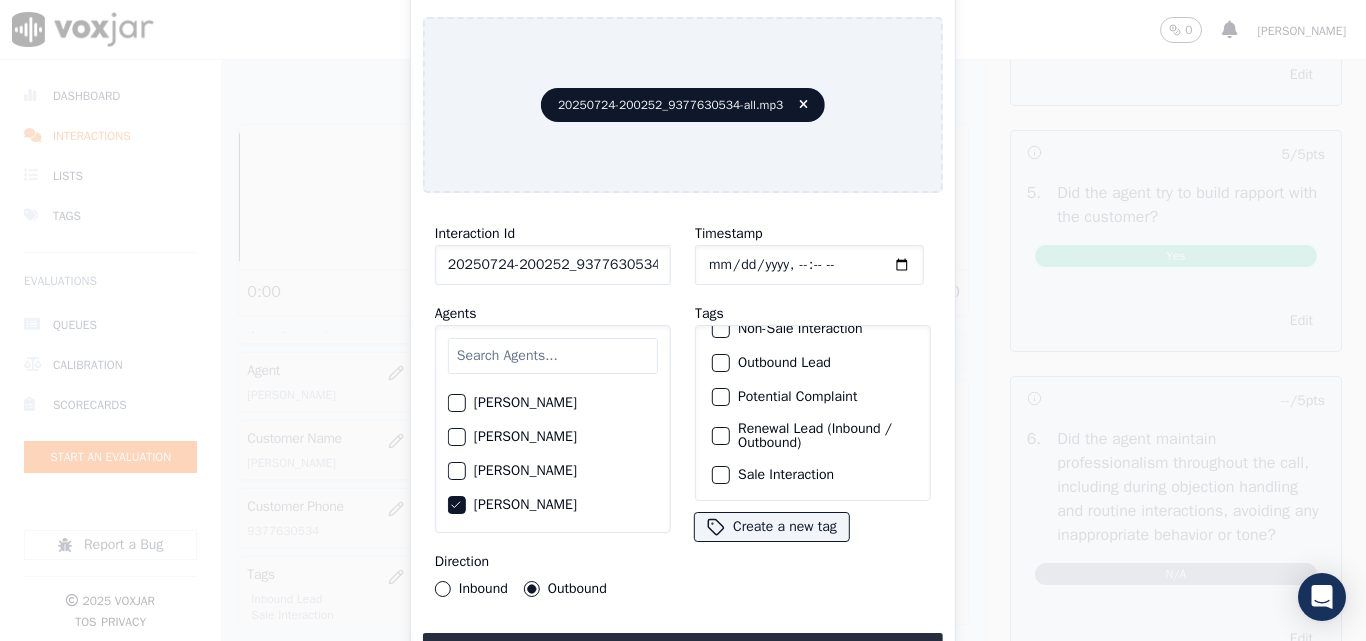 click at bounding box center [720, 475] 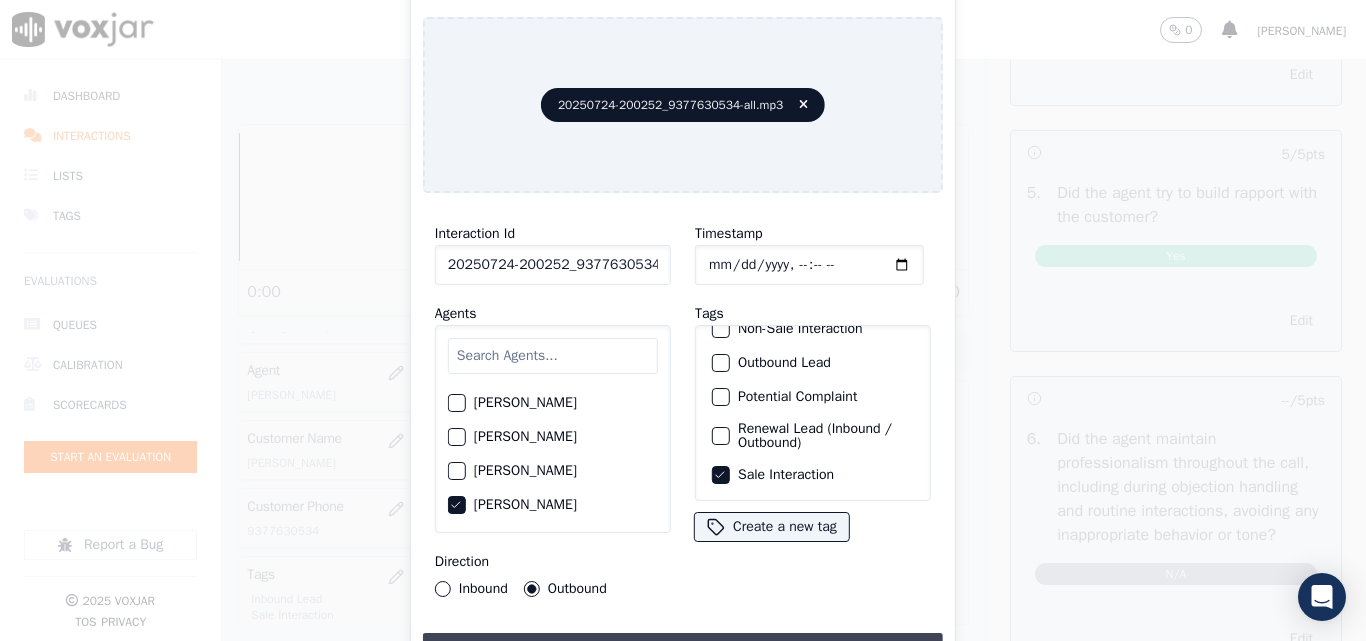 click on "Upload interaction to start evaluation" at bounding box center [683, 651] 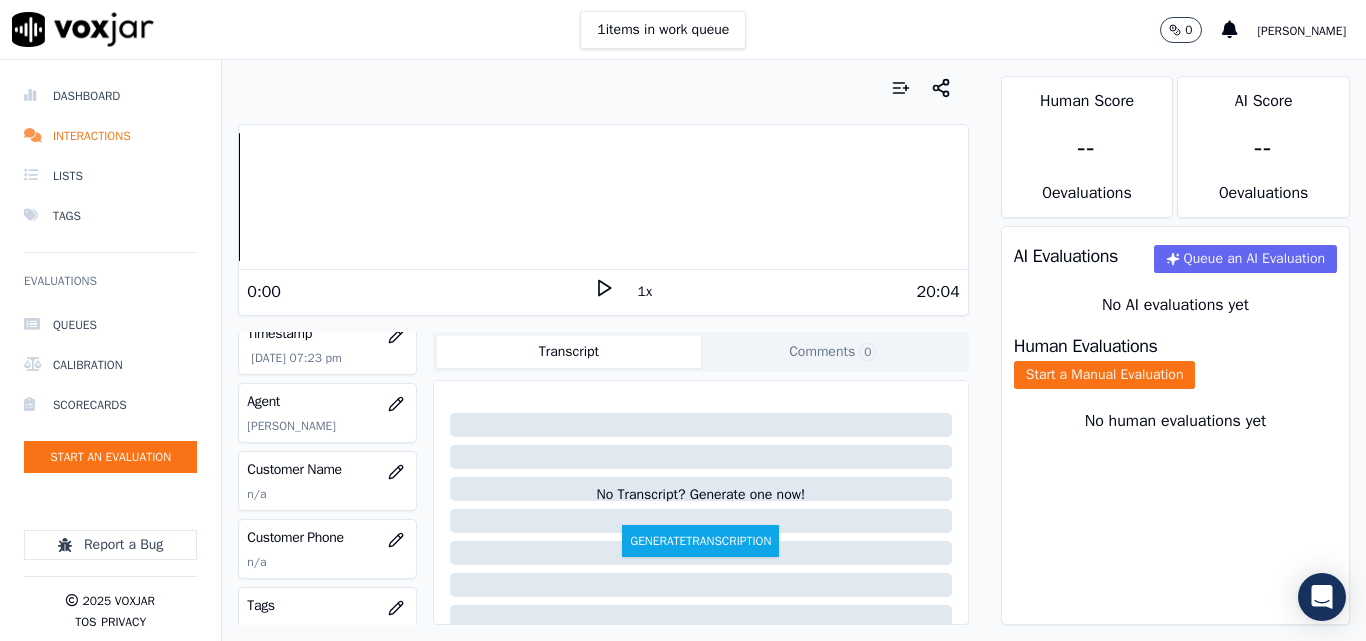 scroll, scrollTop: 200, scrollLeft: 0, axis: vertical 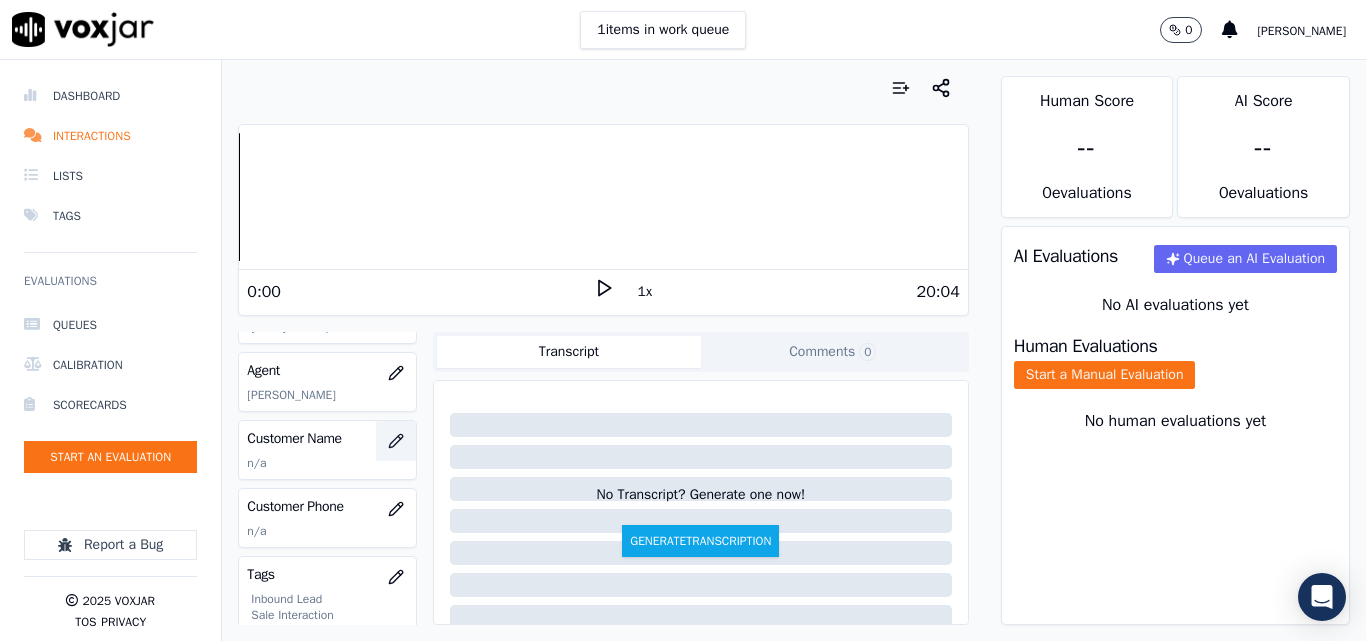 click 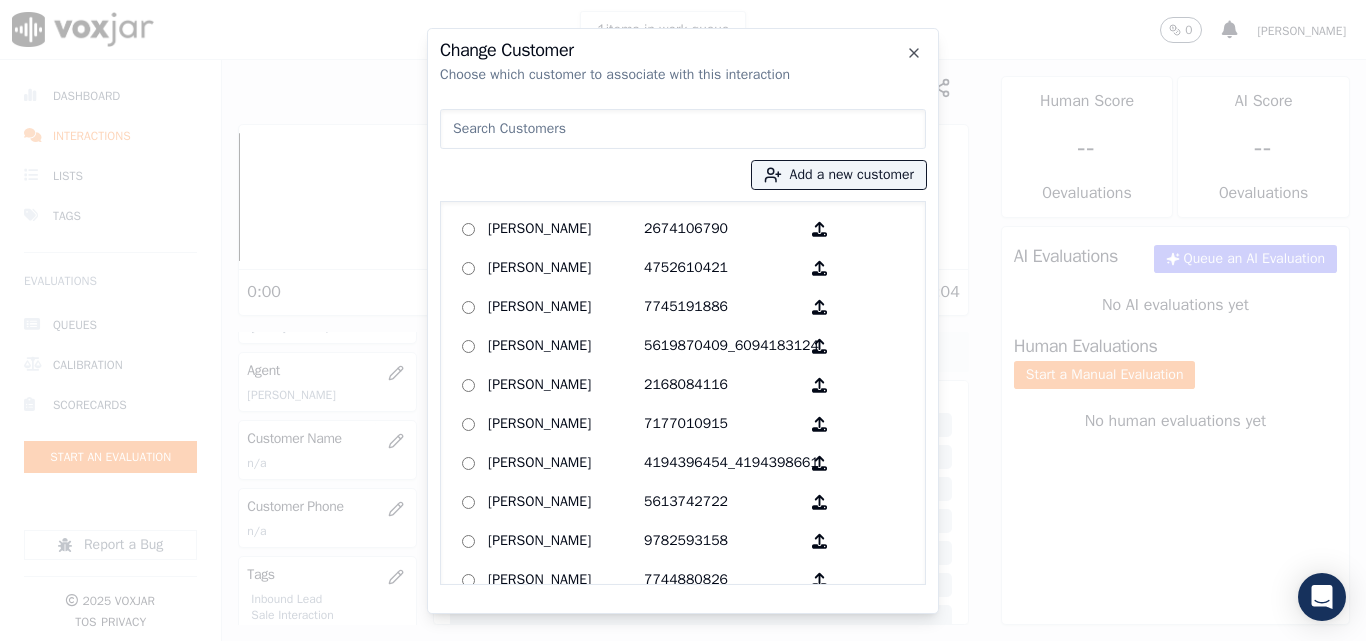 type on "Cx was calling to speak with Think Energy" 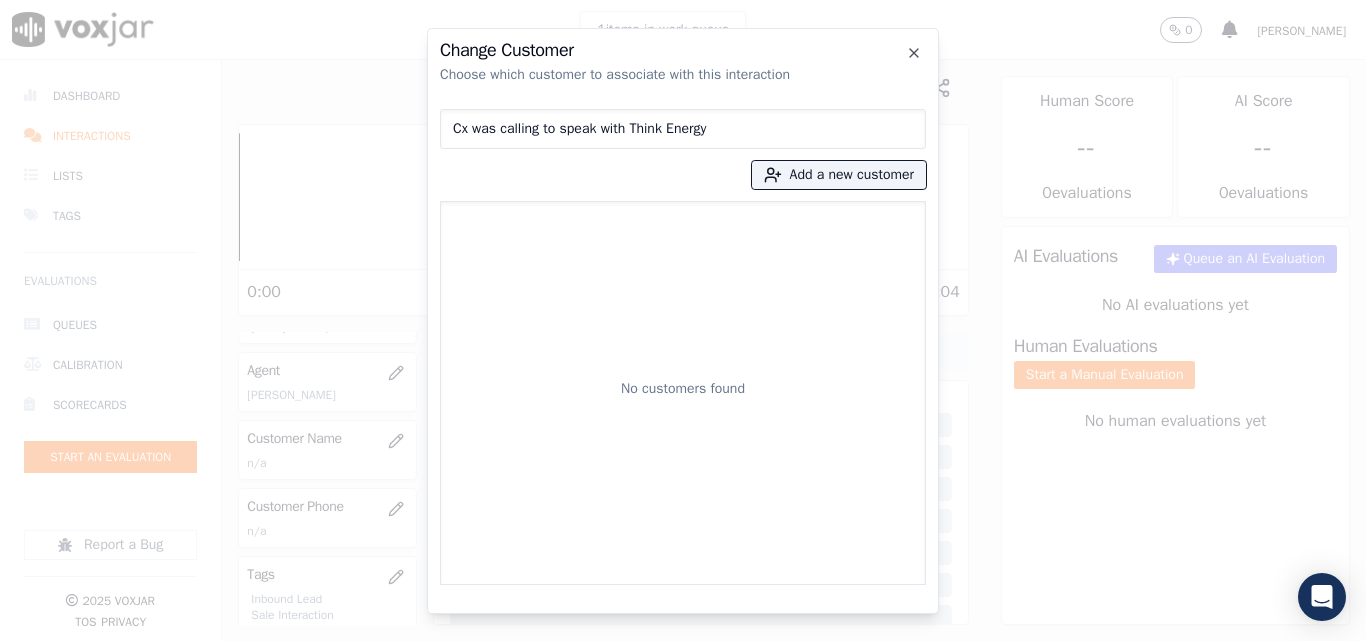 drag, startPoint x: 716, startPoint y: 130, endPoint x: 376, endPoint y: 145, distance: 340.33072 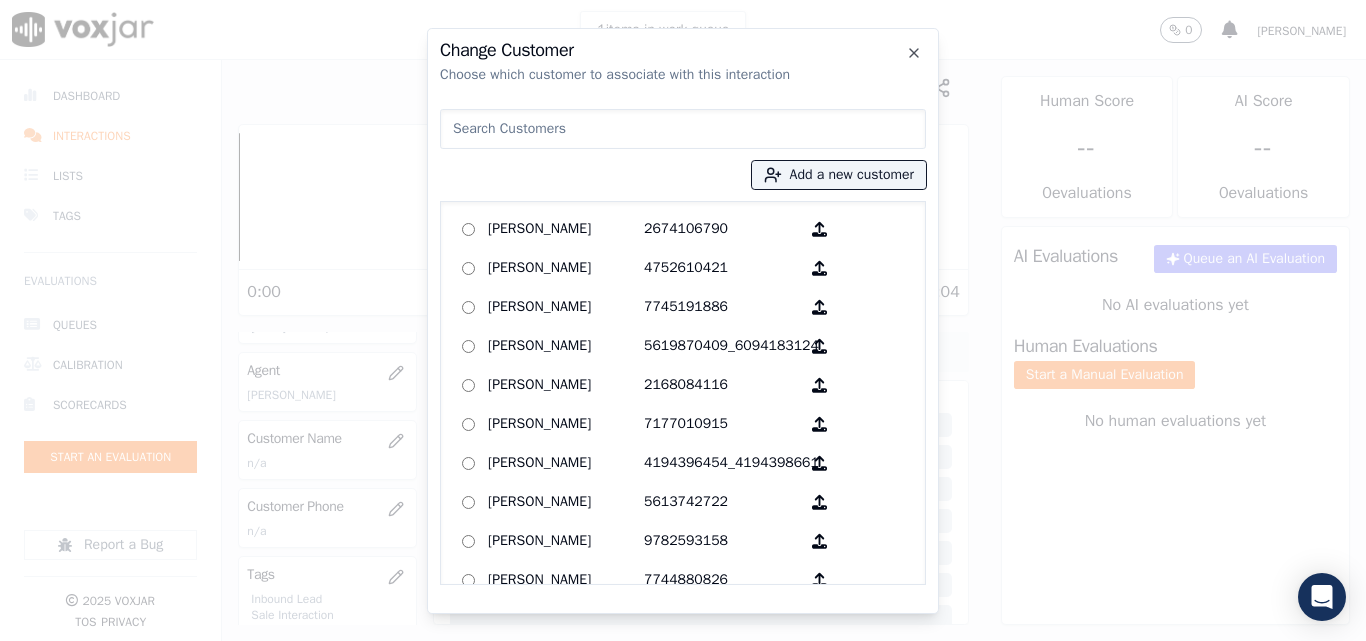 paste on "9377630534" 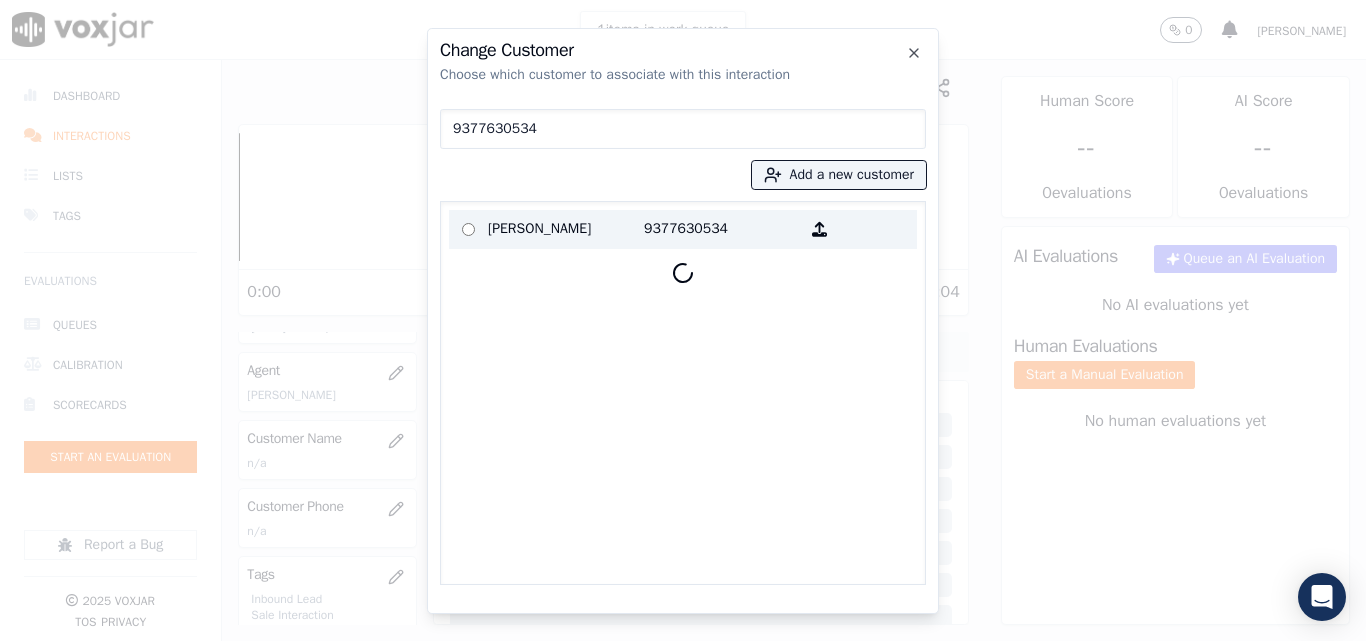 type on "9377630534" 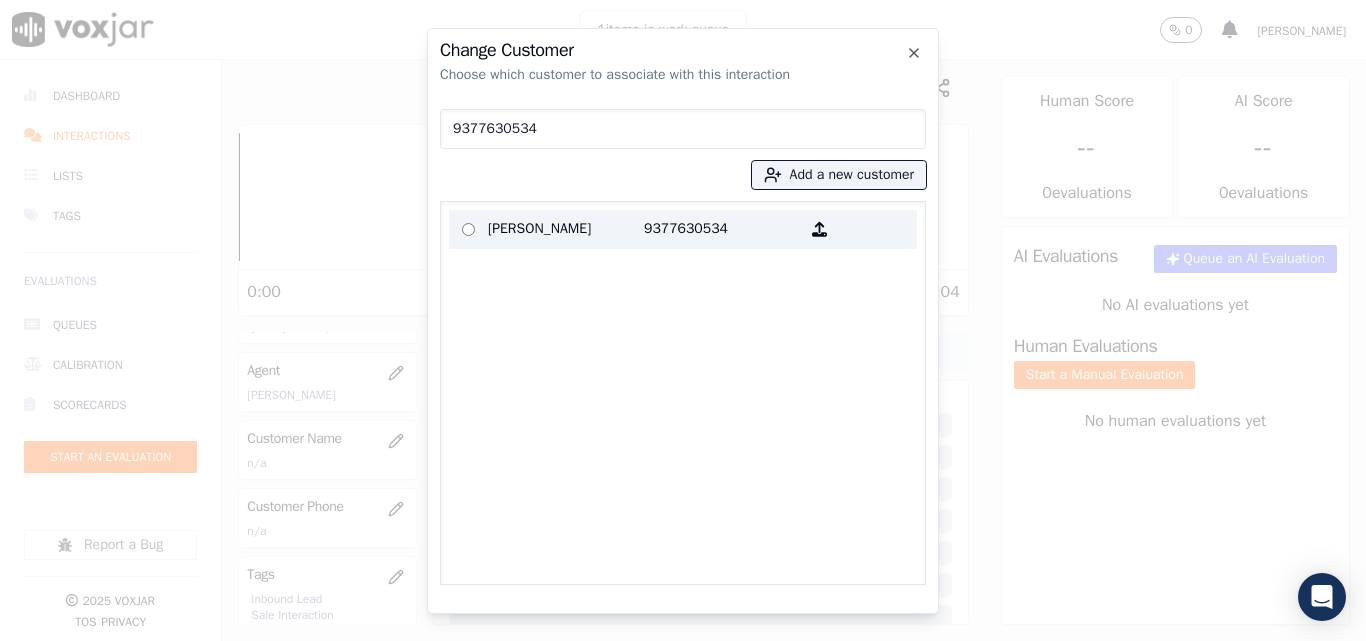 click on "[PERSON_NAME]" at bounding box center [566, 229] 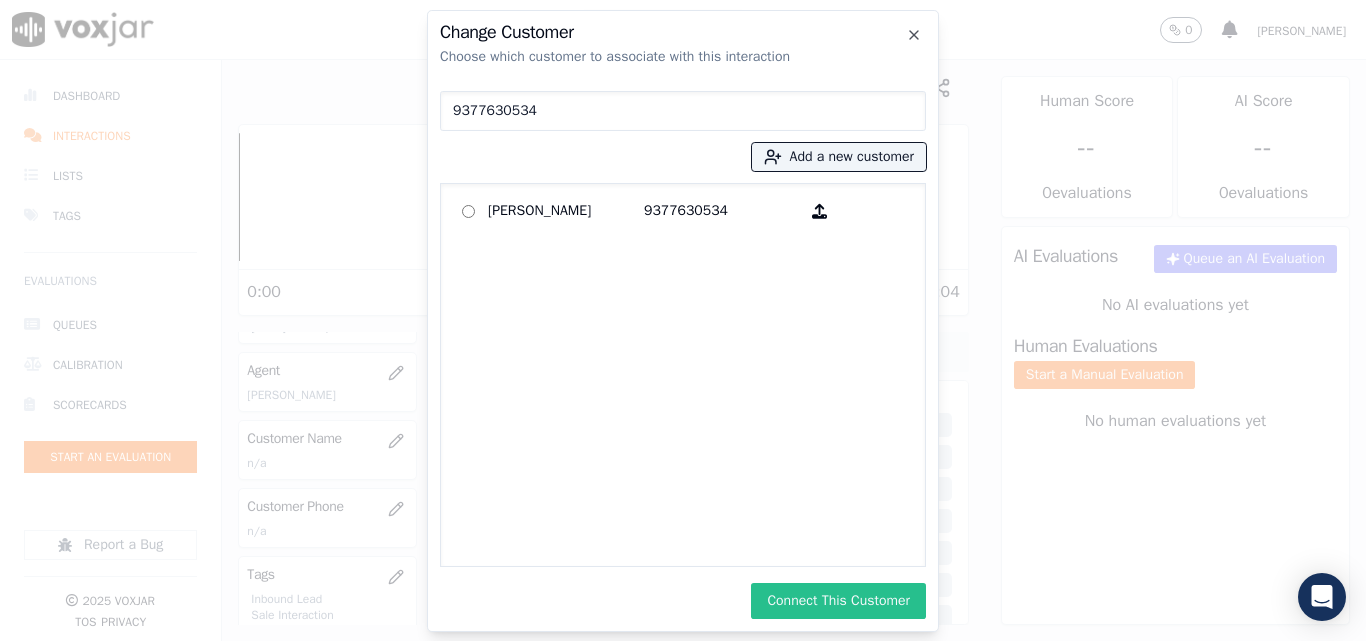 click on "Connect This Customer" at bounding box center [838, 601] 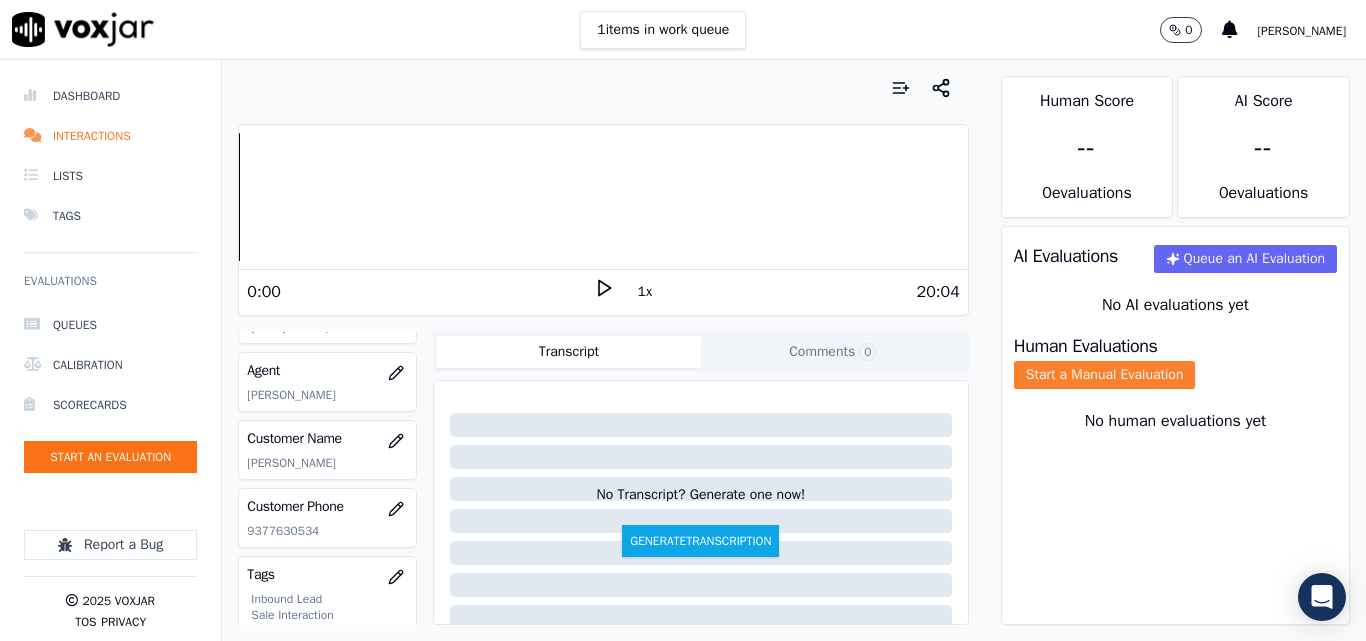 drag, startPoint x: 1092, startPoint y: 403, endPoint x: 1101, endPoint y: 408, distance: 10.29563 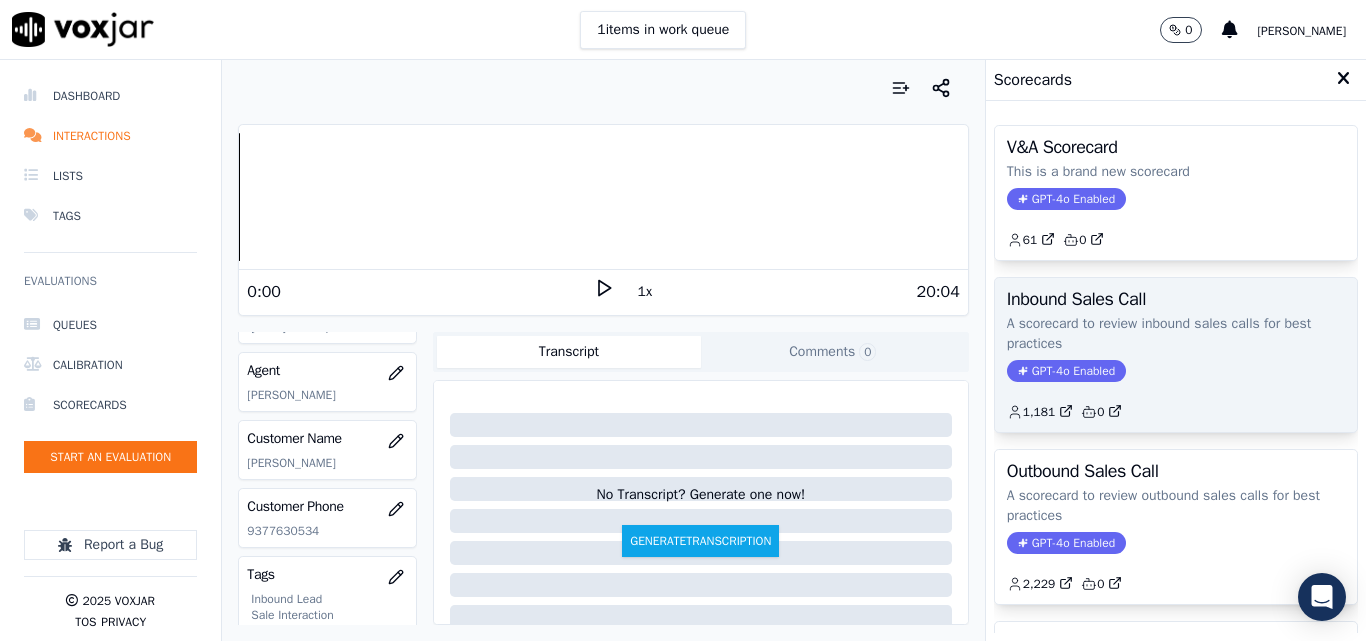 scroll, scrollTop: 100, scrollLeft: 0, axis: vertical 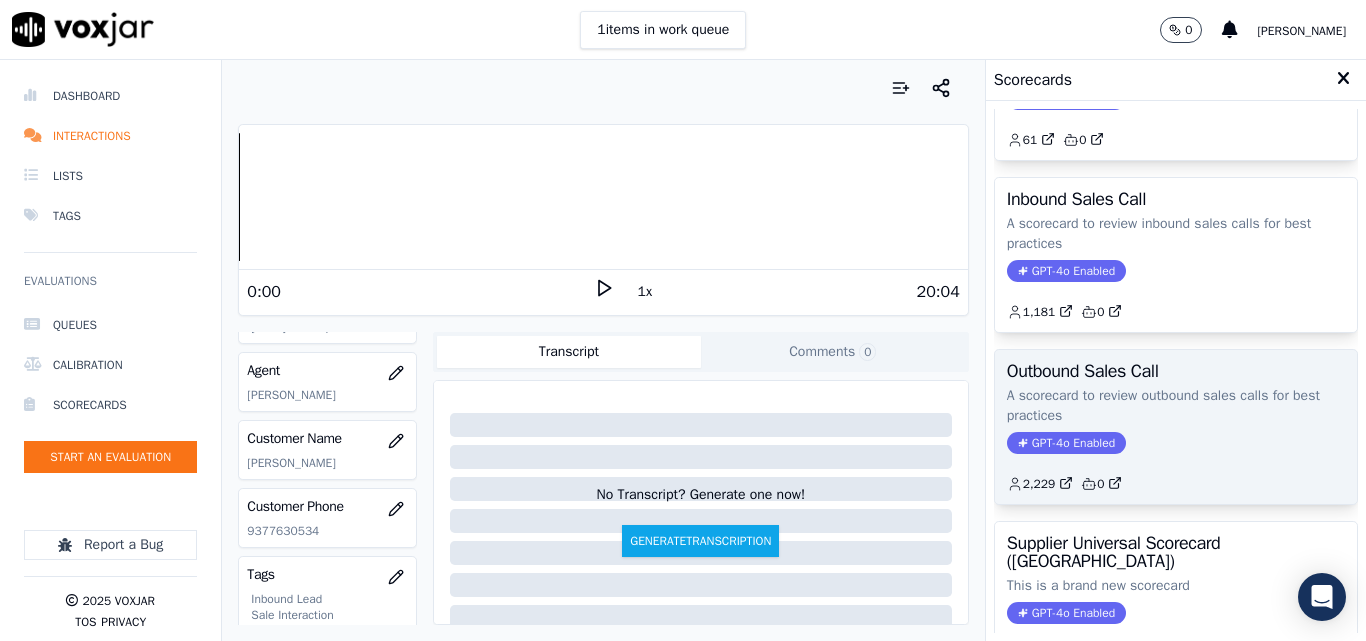 click on "Outbound Sales Call   A scorecard to review outbound sales calls for best practices     GPT-4o Enabled       2,229         0" at bounding box center (1176, 427) 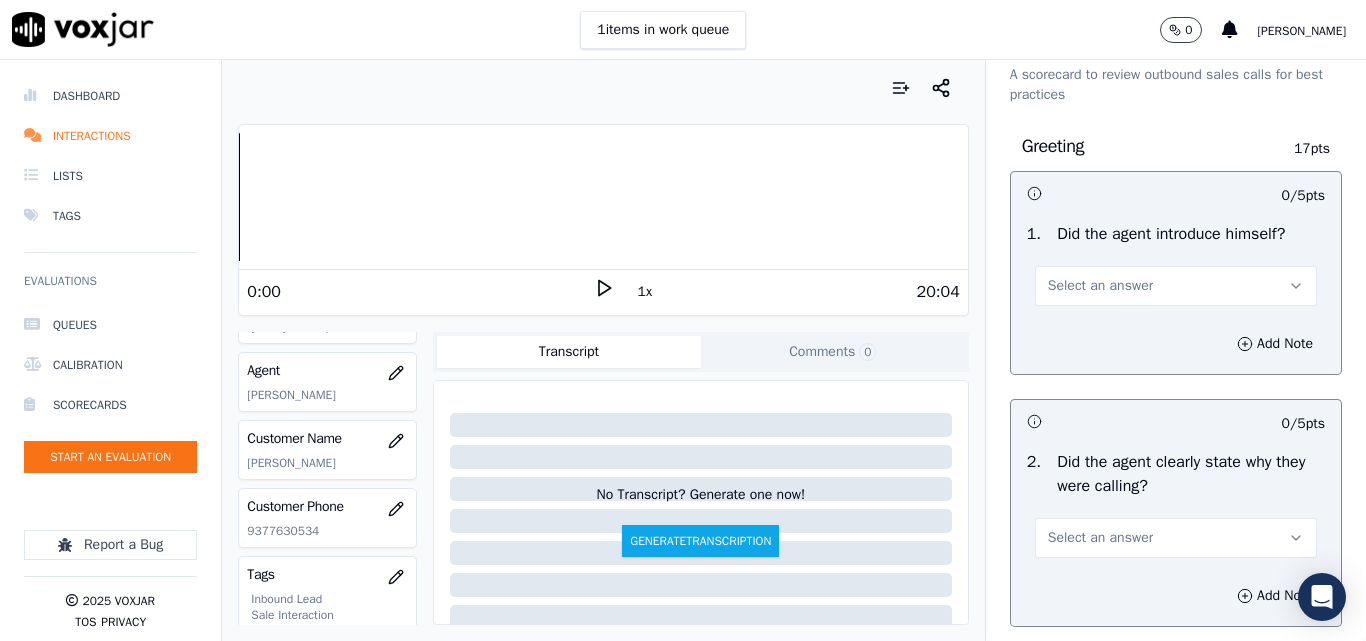 scroll, scrollTop: 100, scrollLeft: 0, axis: vertical 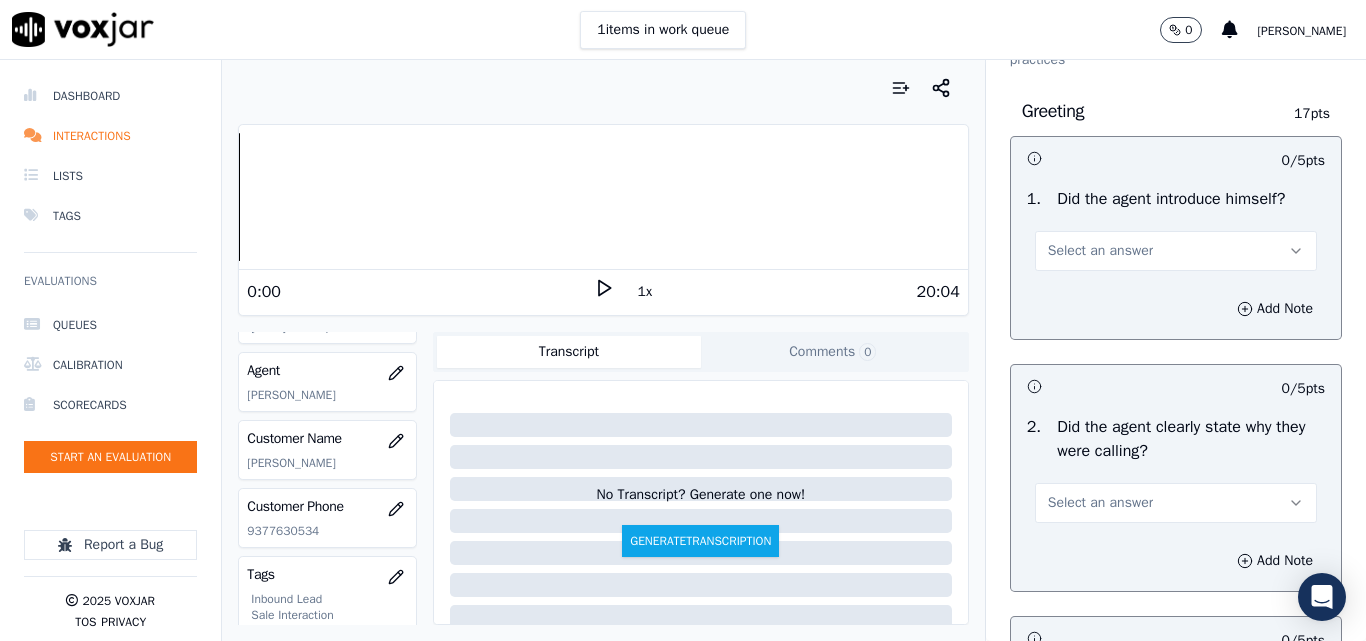 click on "Select an answer" at bounding box center (1100, 251) 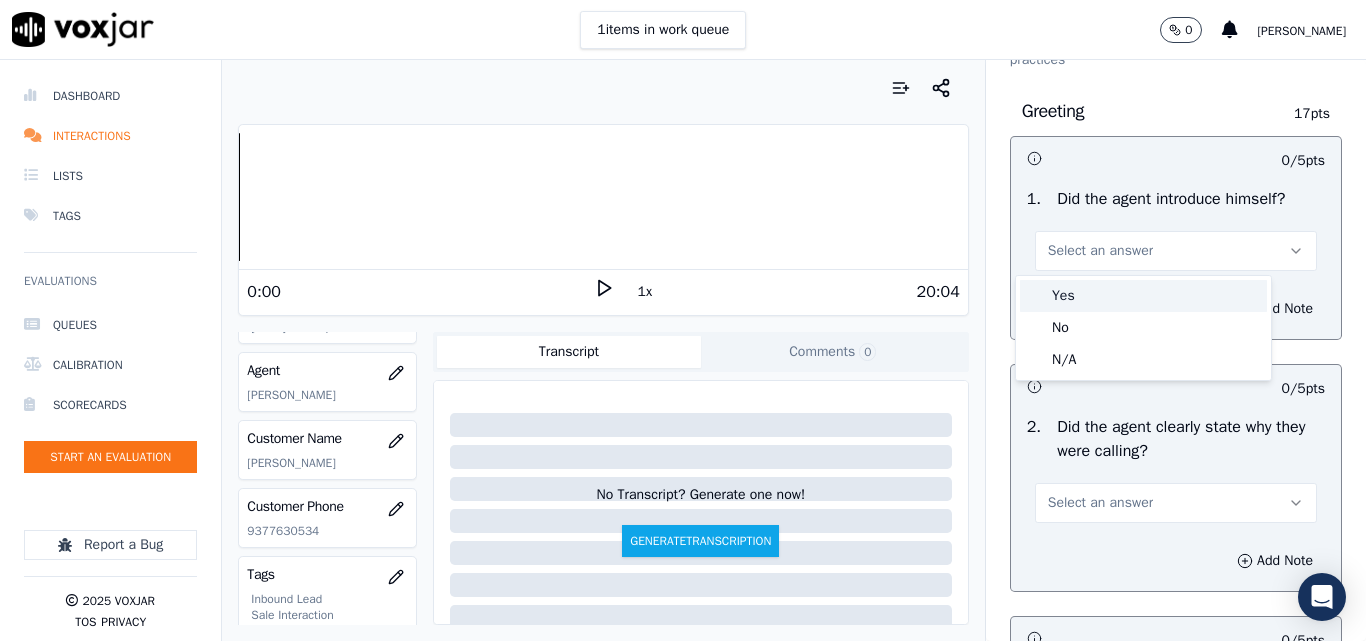 click on "Yes" at bounding box center [1143, 296] 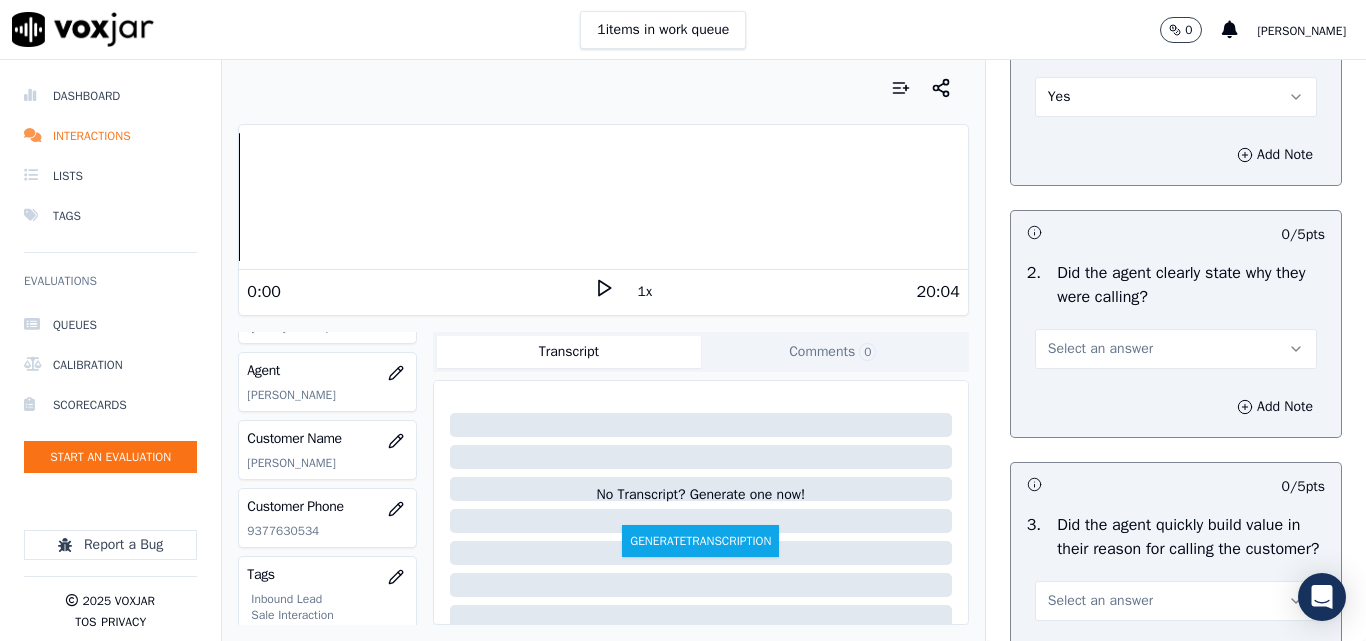 scroll, scrollTop: 300, scrollLeft: 0, axis: vertical 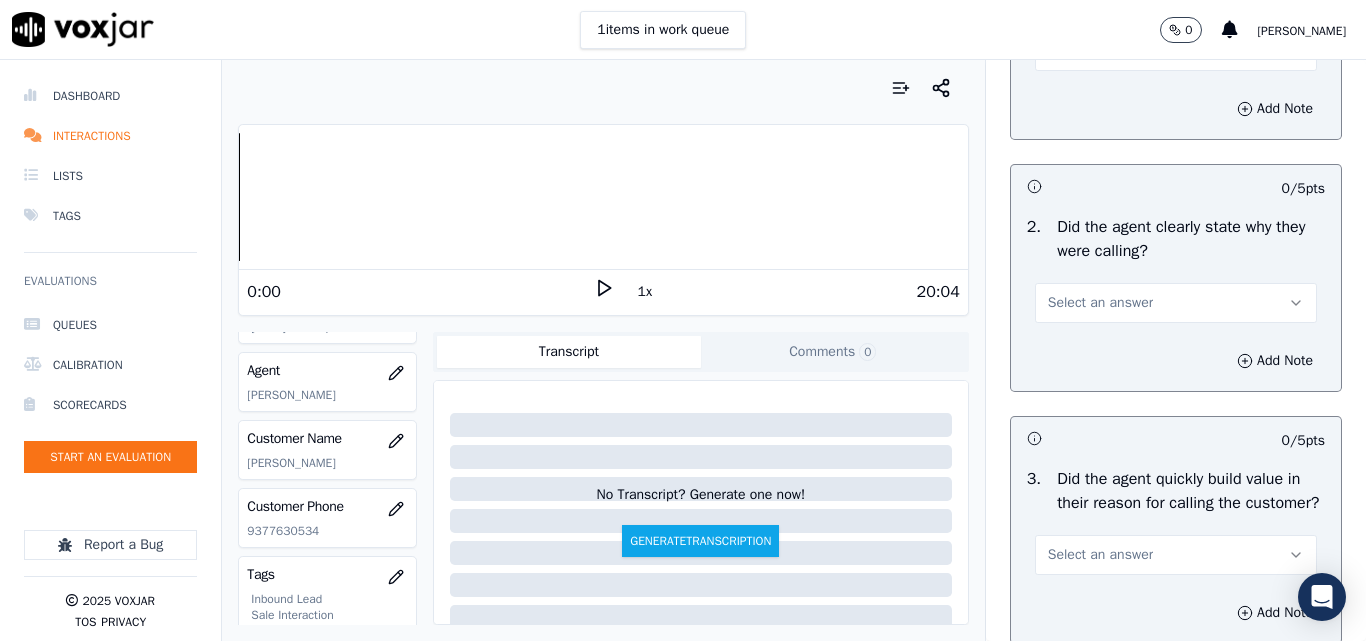 click on "Select an answer" at bounding box center [1100, 303] 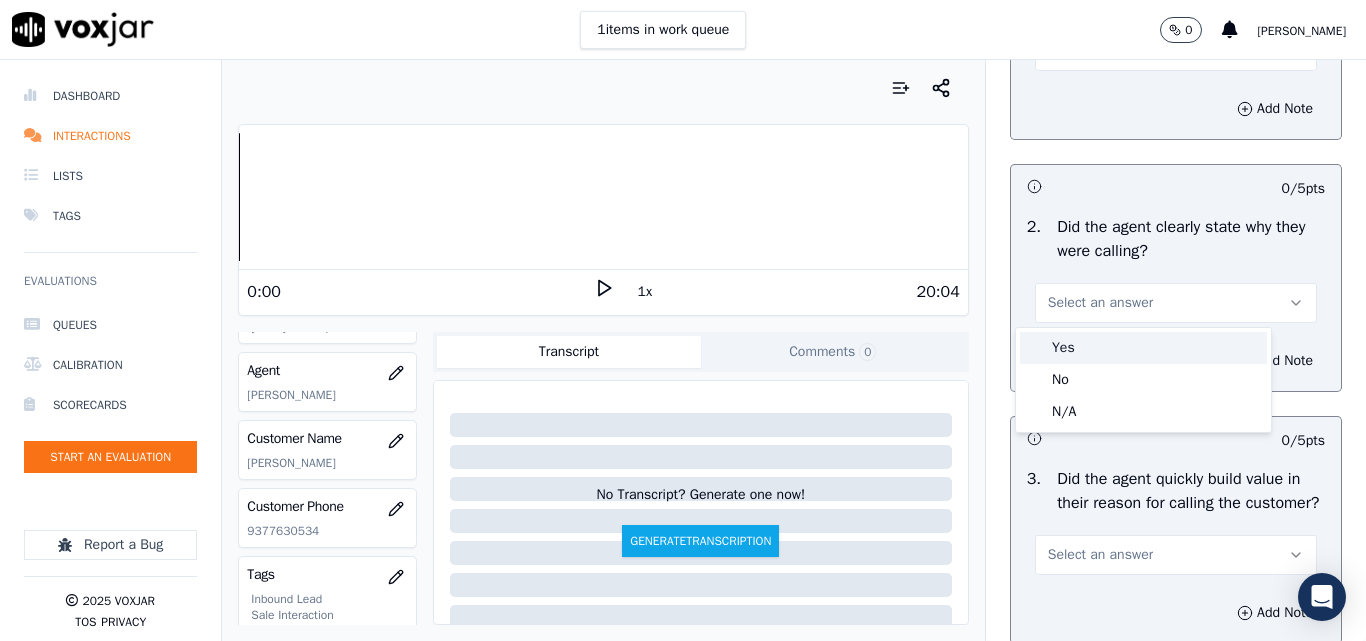 click on "Yes" at bounding box center [1143, 348] 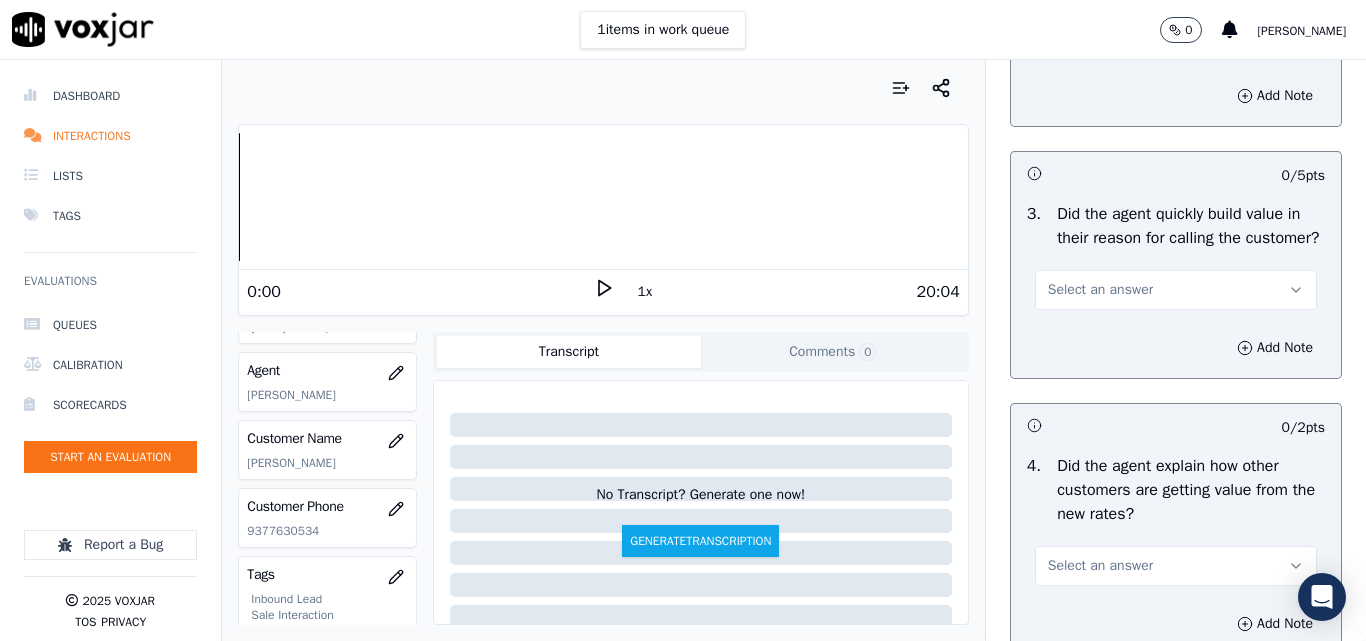 scroll, scrollTop: 600, scrollLeft: 0, axis: vertical 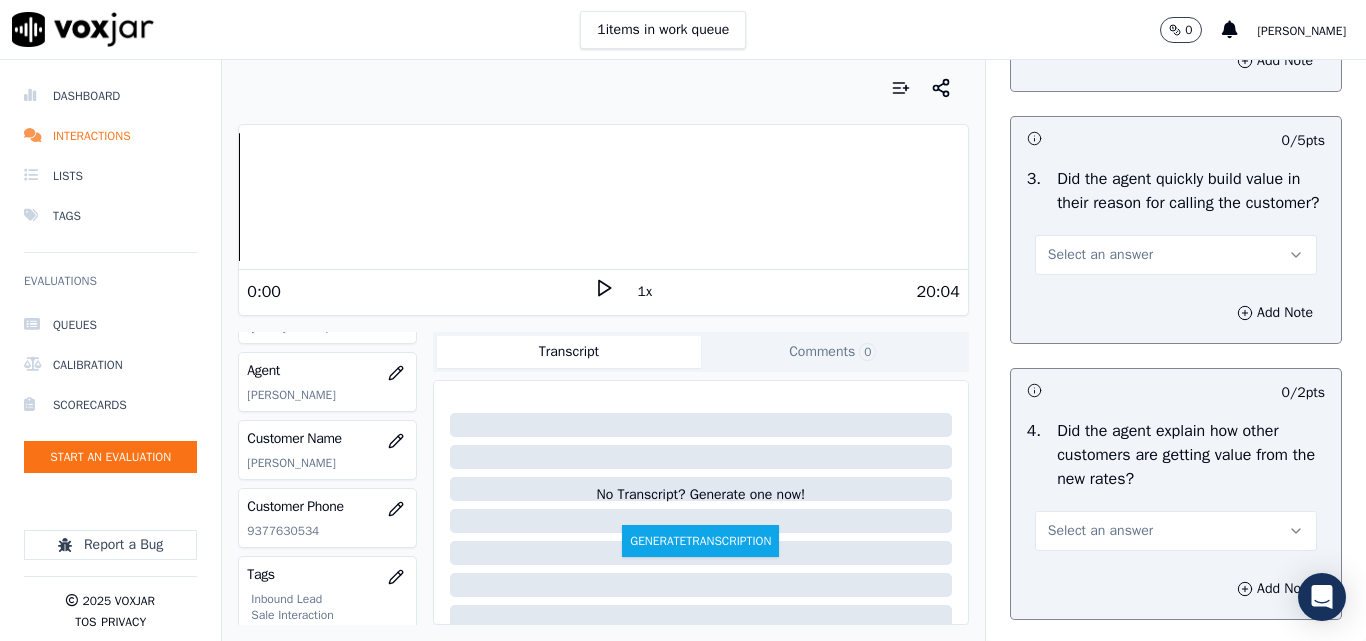 click on "Select an answer" at bounding box center (1100, 255) 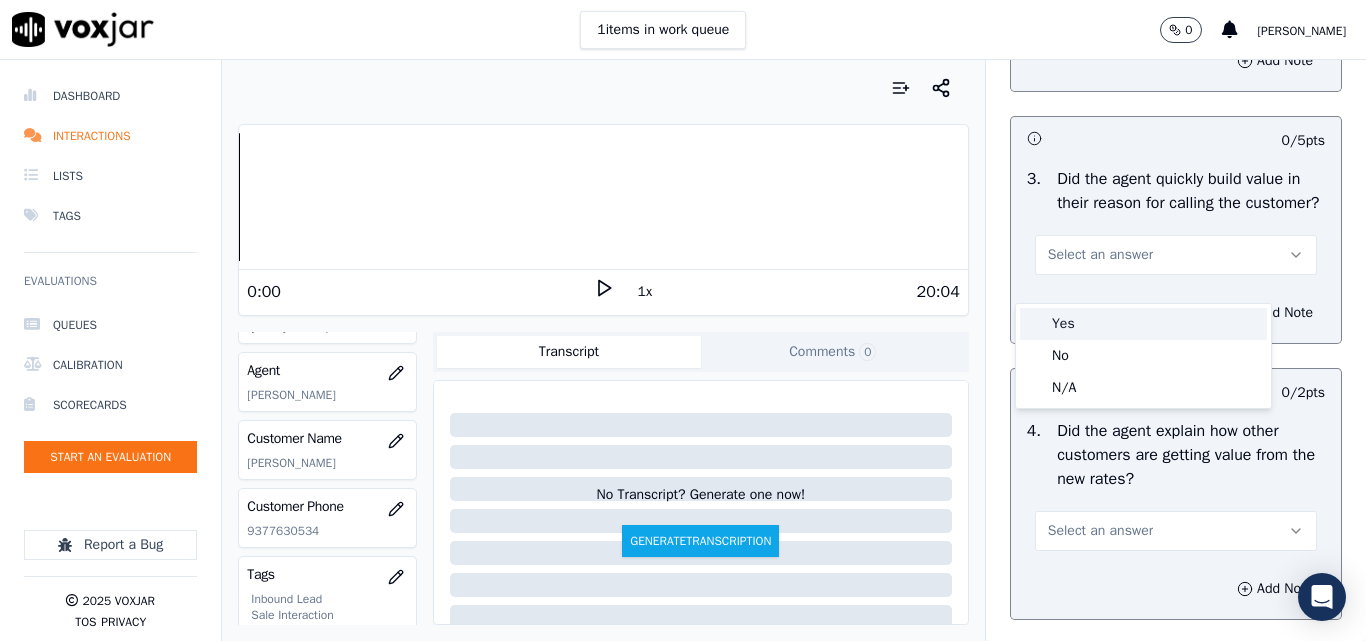 click on "Yes" at bounding box center [1143, 324] 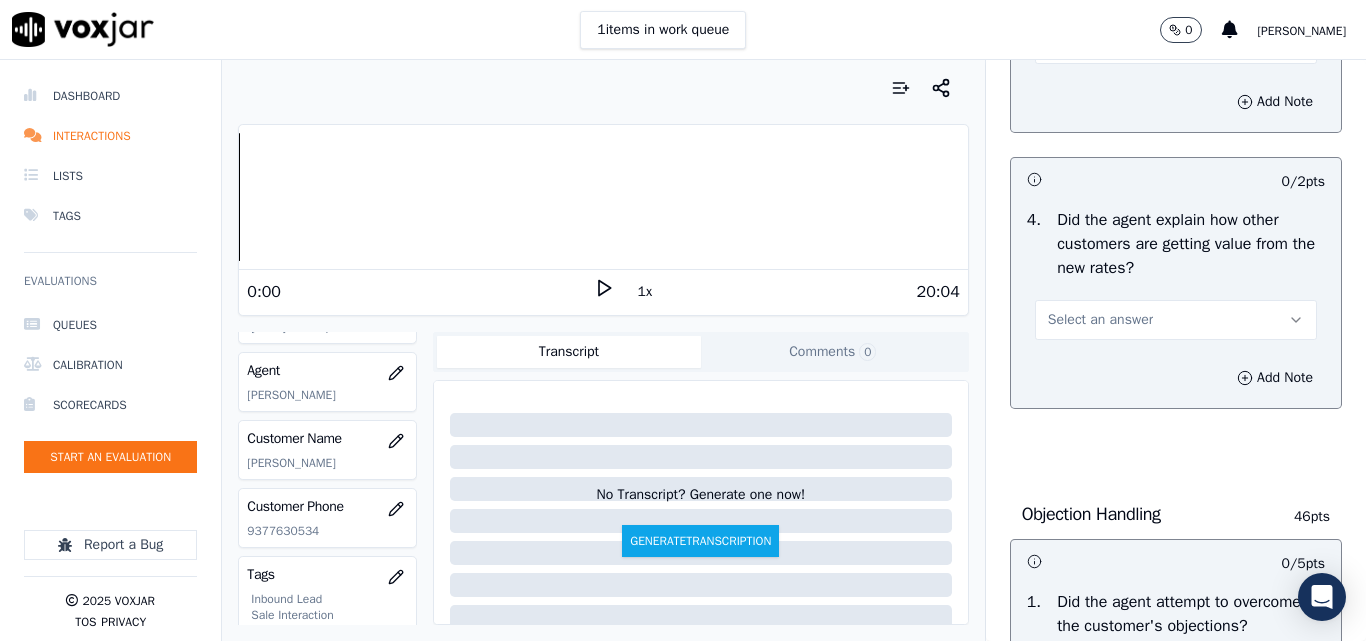 scroll, scrollTop: 900, scrollLeft: 0, axis: vertical 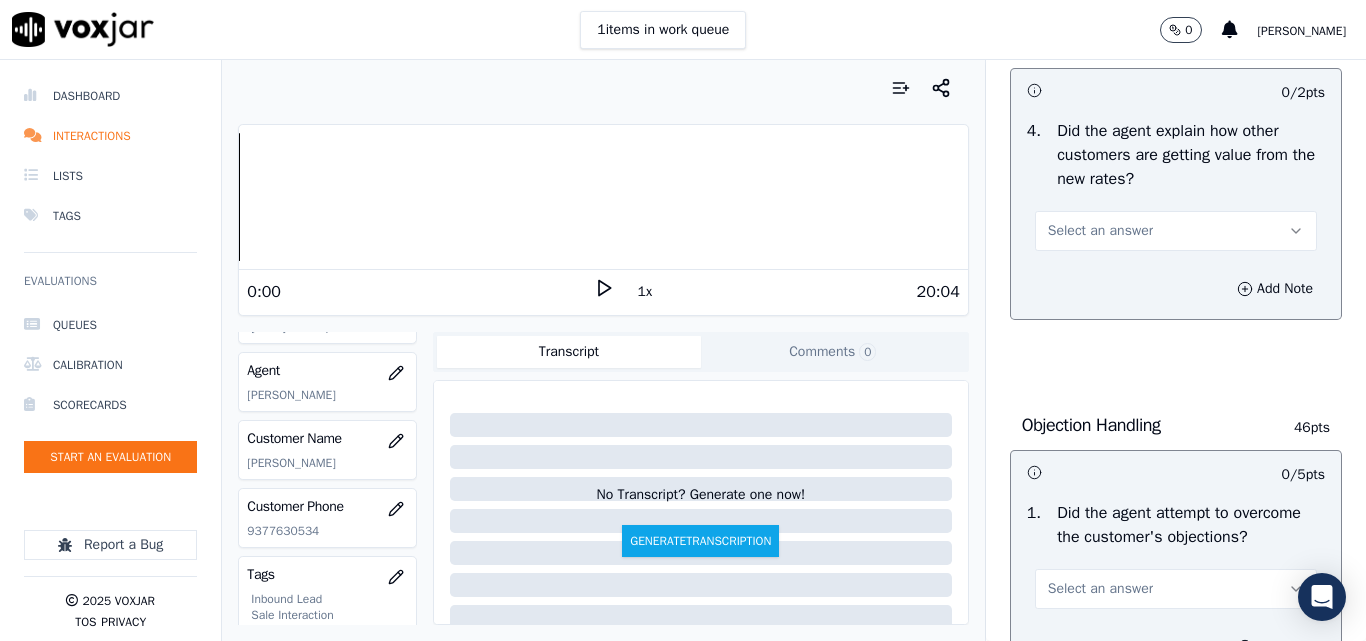click on "Select an answer" at bounding box center (1176, 231) 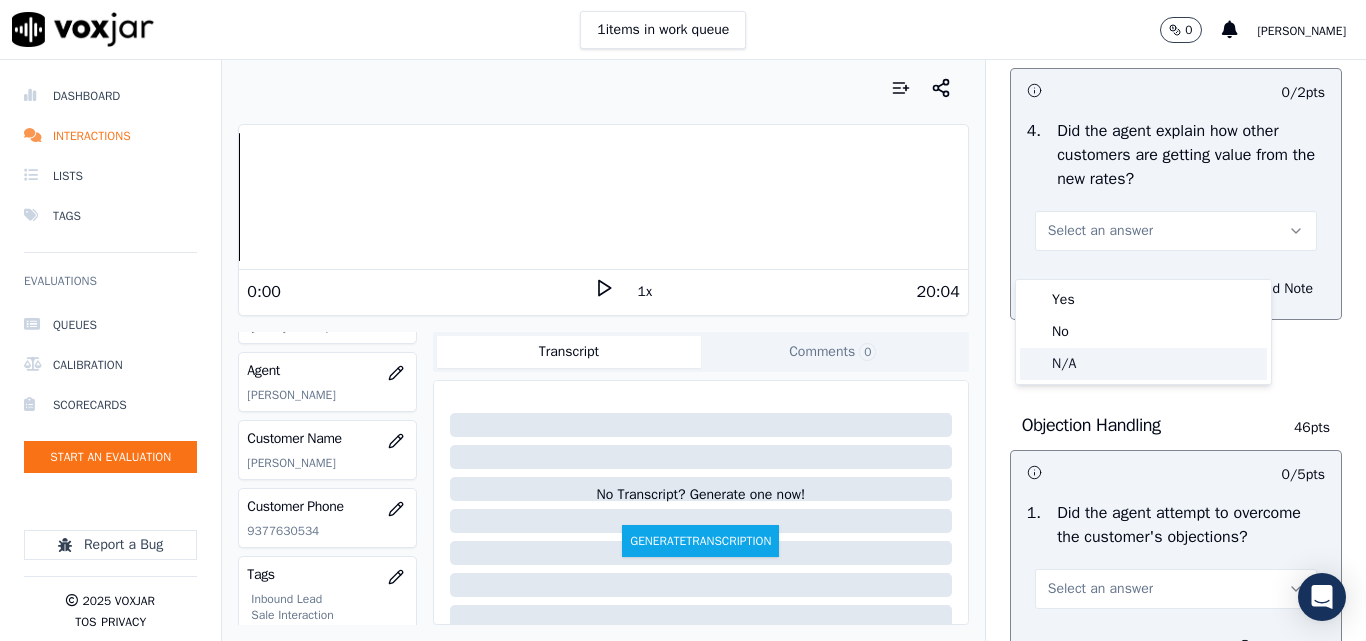 click on "N/A" 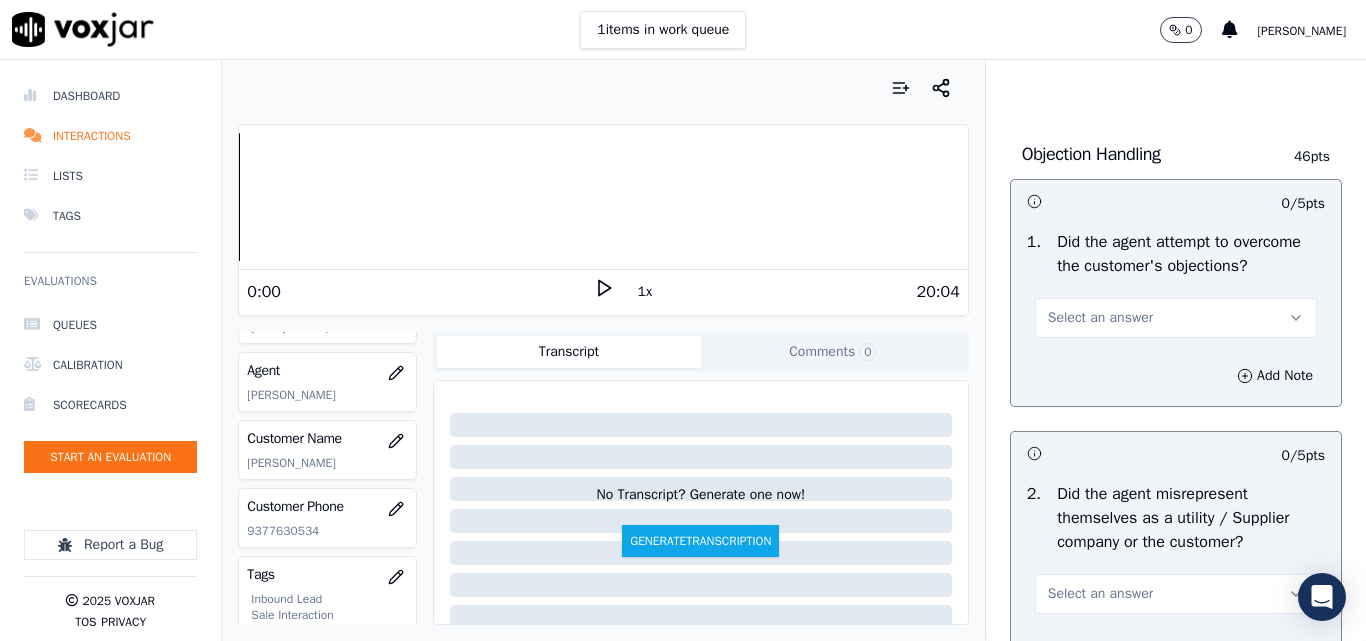 scroll, scrollTop: 1200, scrollLeft: 0, axis: vertical 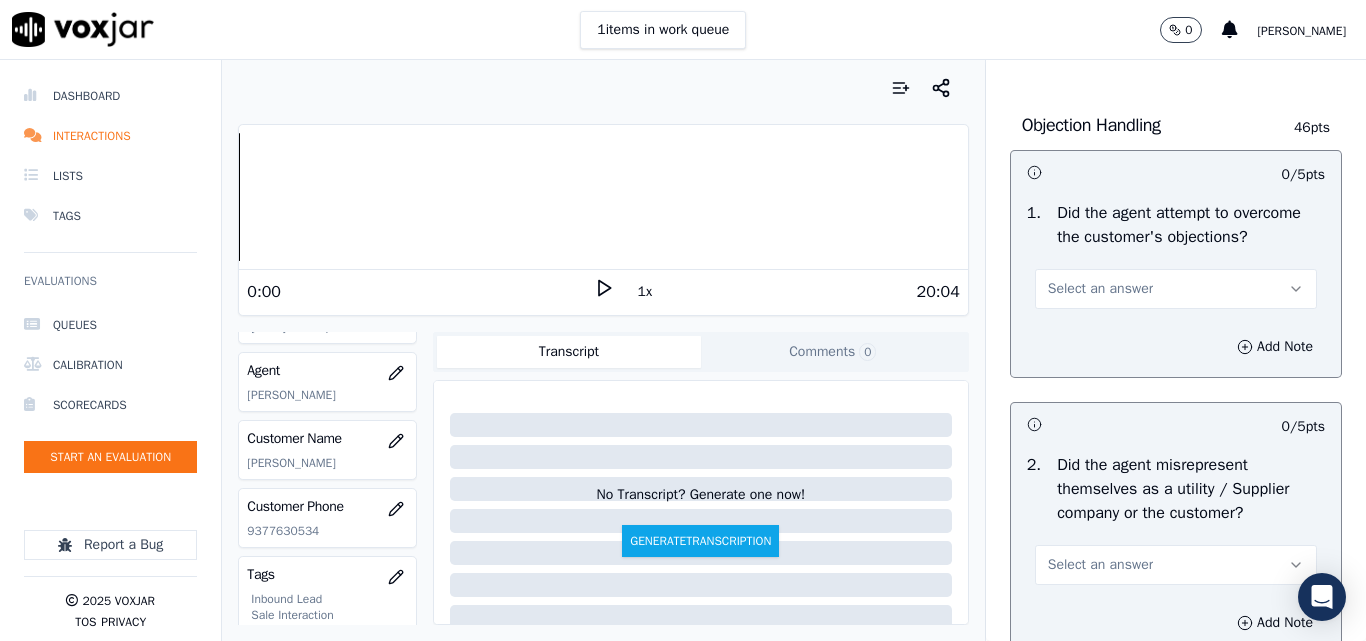 click on "Select an answer" at bounding box center (1100, 289) 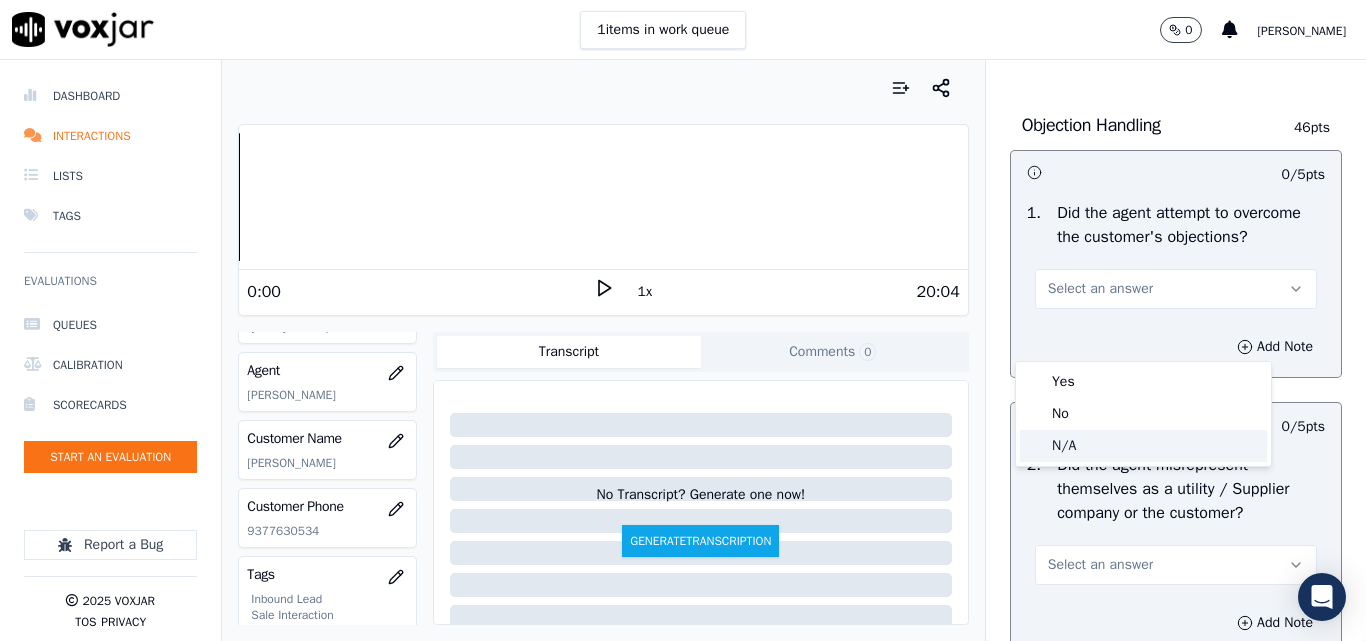 drag, startPoint x: 1072, startPoint y: 447, endPoint x: 1084, endPoint y: 394, distance: 54.34151 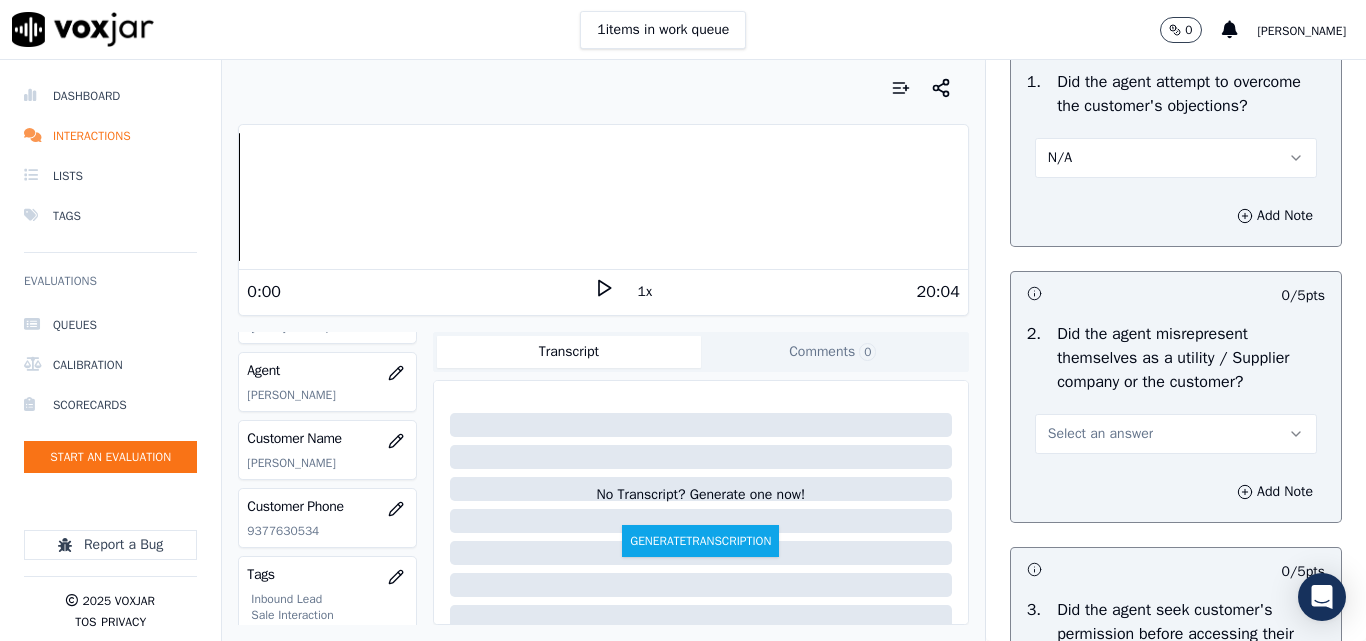 scroll, scrollTop: 1500, scrollLeft: 0, axis: vertical 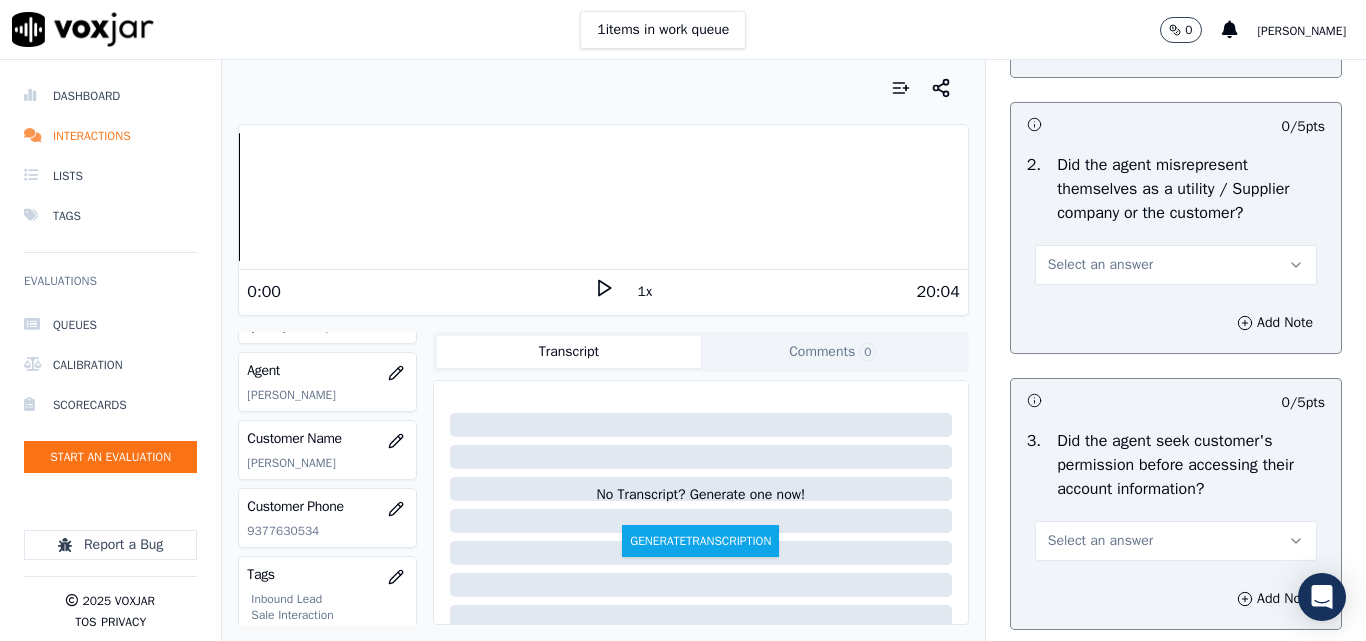 click on "Select an answer" at bounding box center (1100, 265) 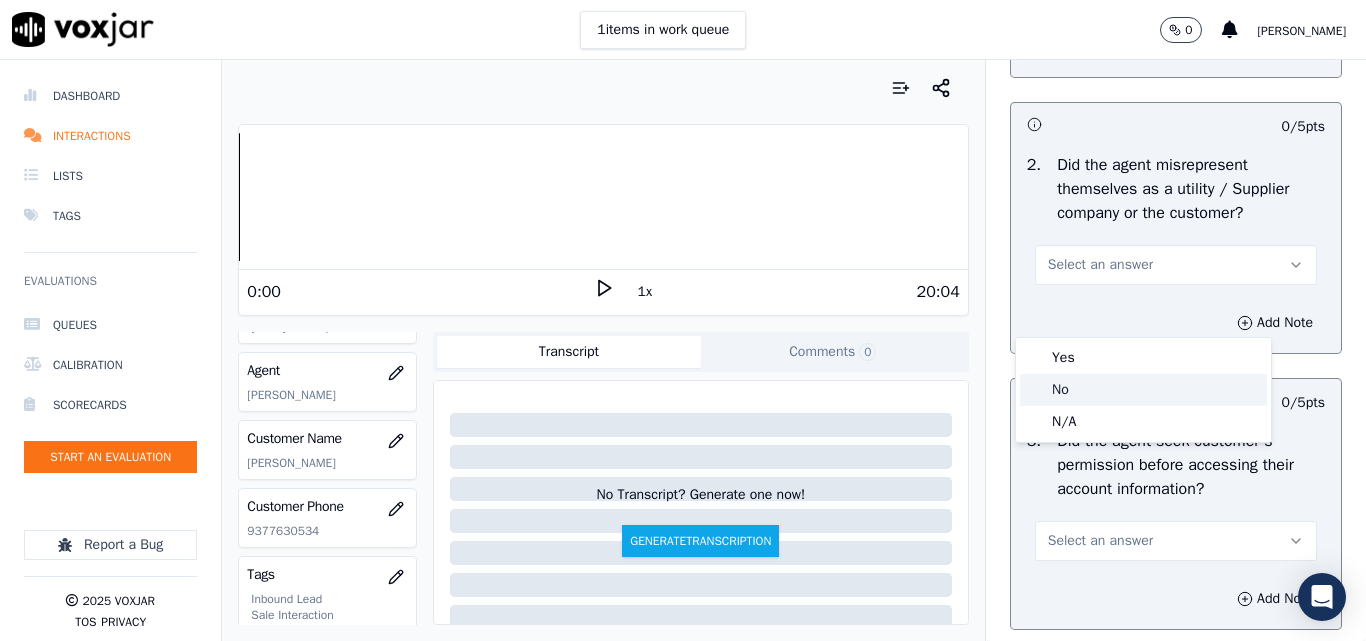 click on "No" 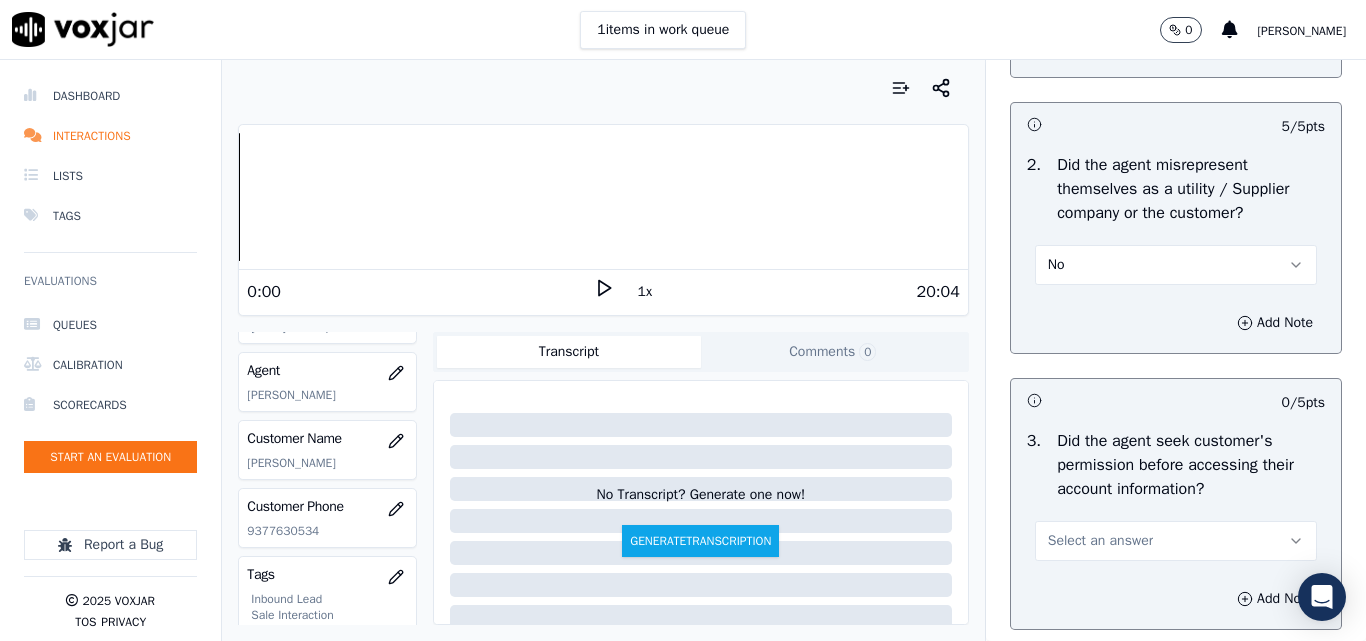 scroll, scrollTop: 1900, scrollLeft: 0, axis: vertical 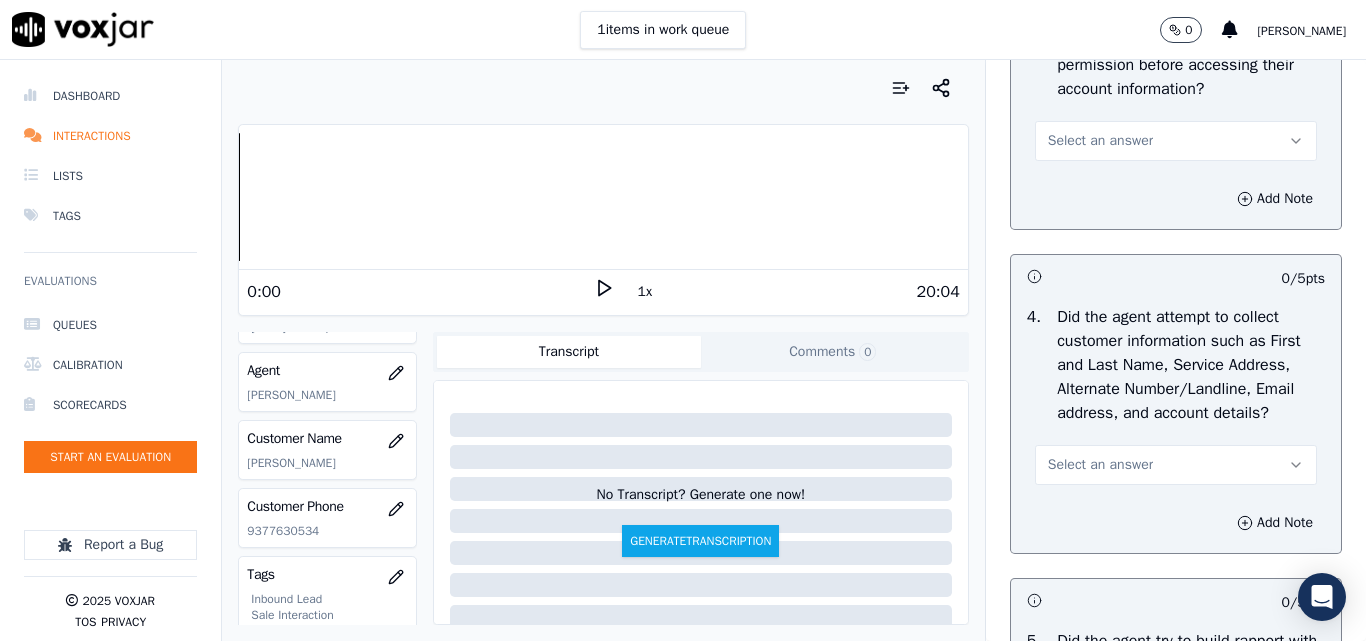 click on "Select an answer" at bounding box center (1100, 141) 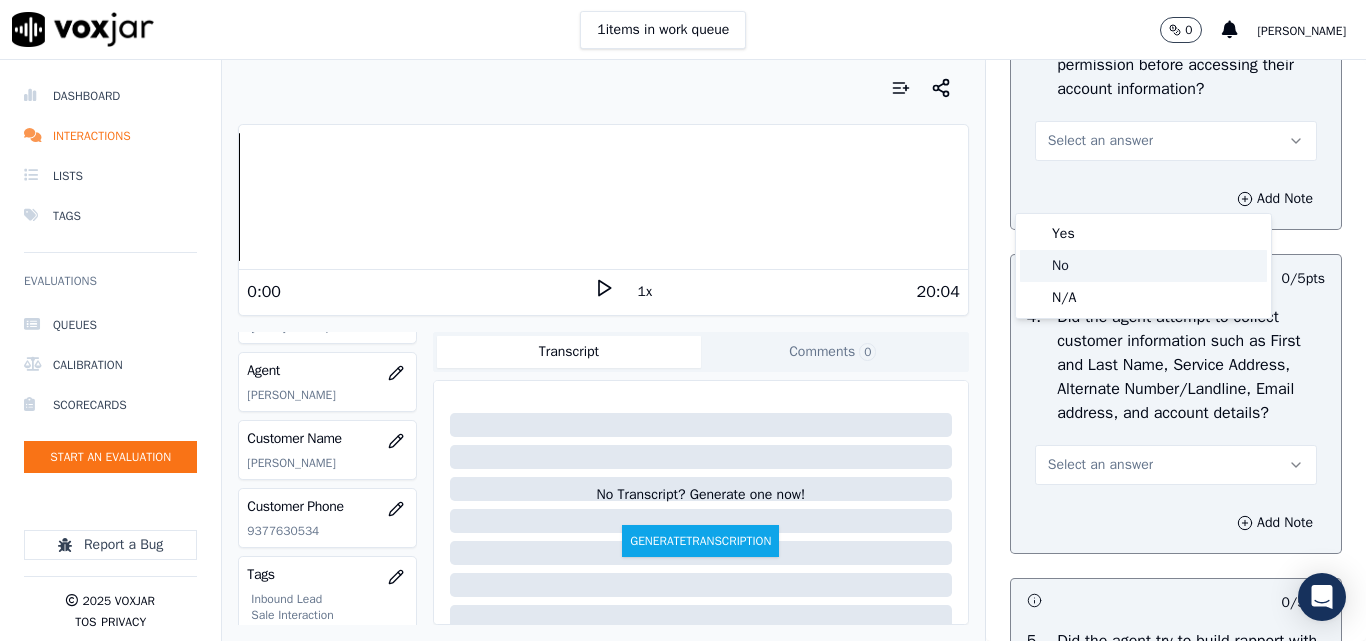 click on "No" 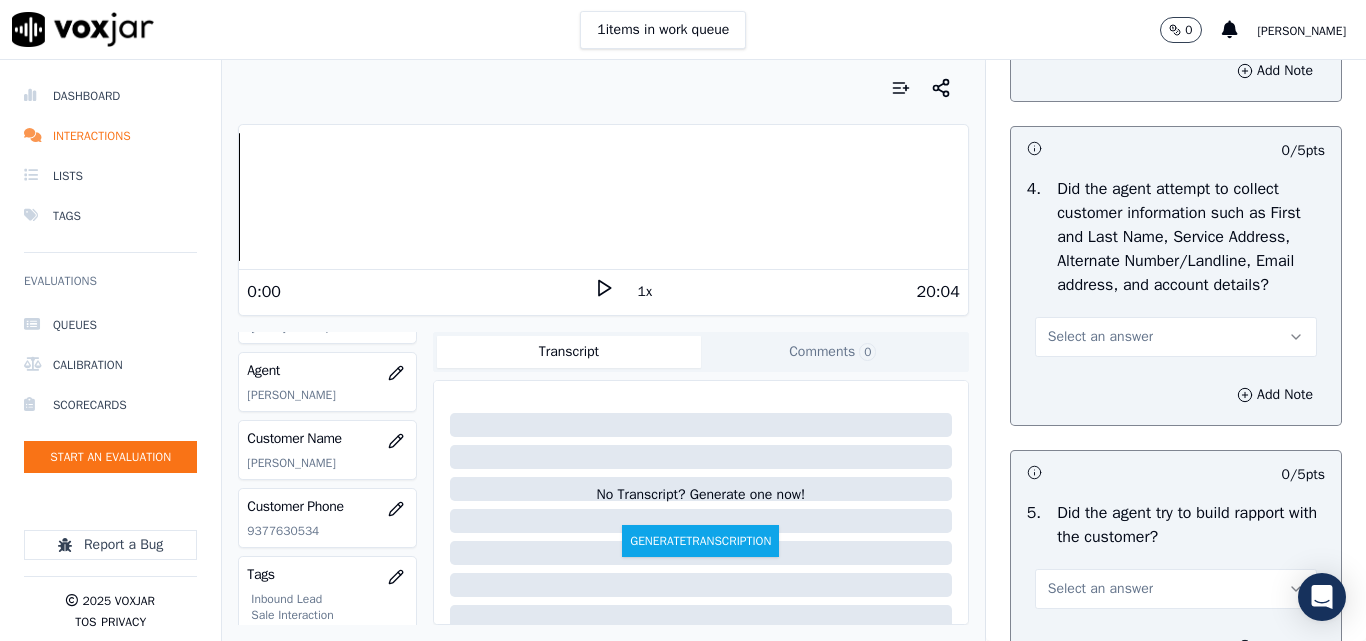 scroll, scrollTop: 2100, scrollLeft: 0, axis: vertical 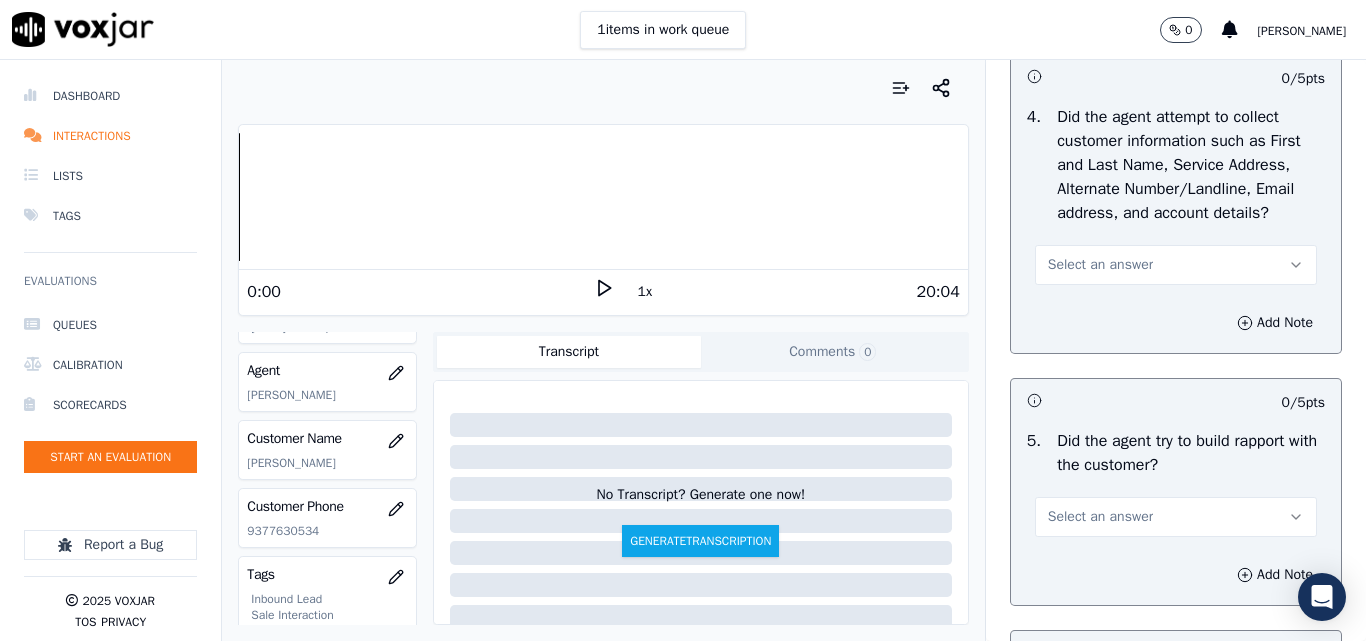 drag, startPoint x: 1068, startPoint y: 296, endPoint x: 1068, endPoint y: 311, distance: 15 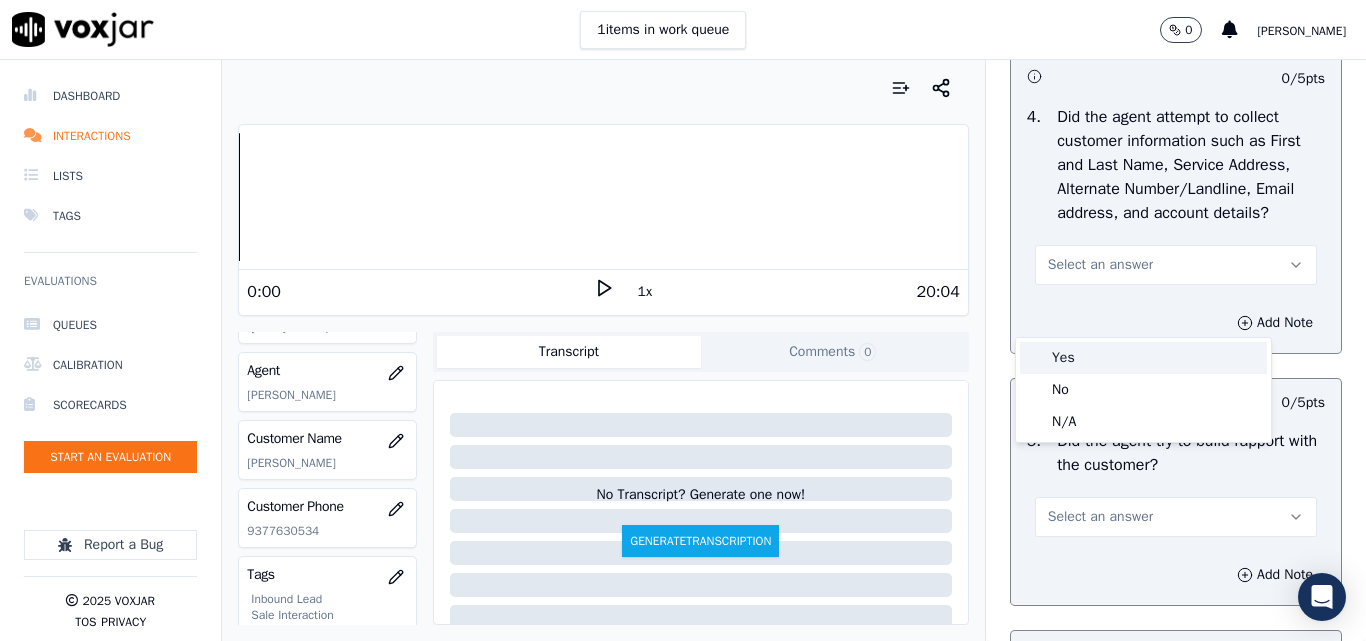 click on "Yes" at bounding box center [1143, 358] 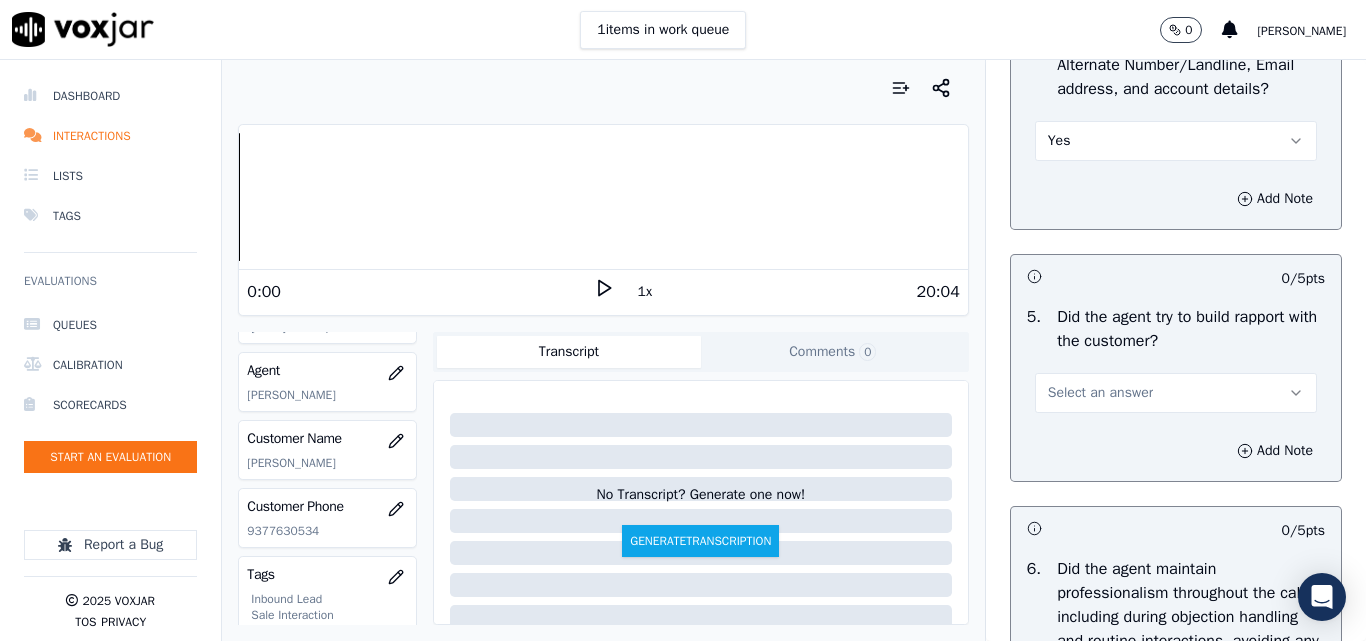 scroll, scrollTop: 2400, scrollLeft: 0, axis: vertical 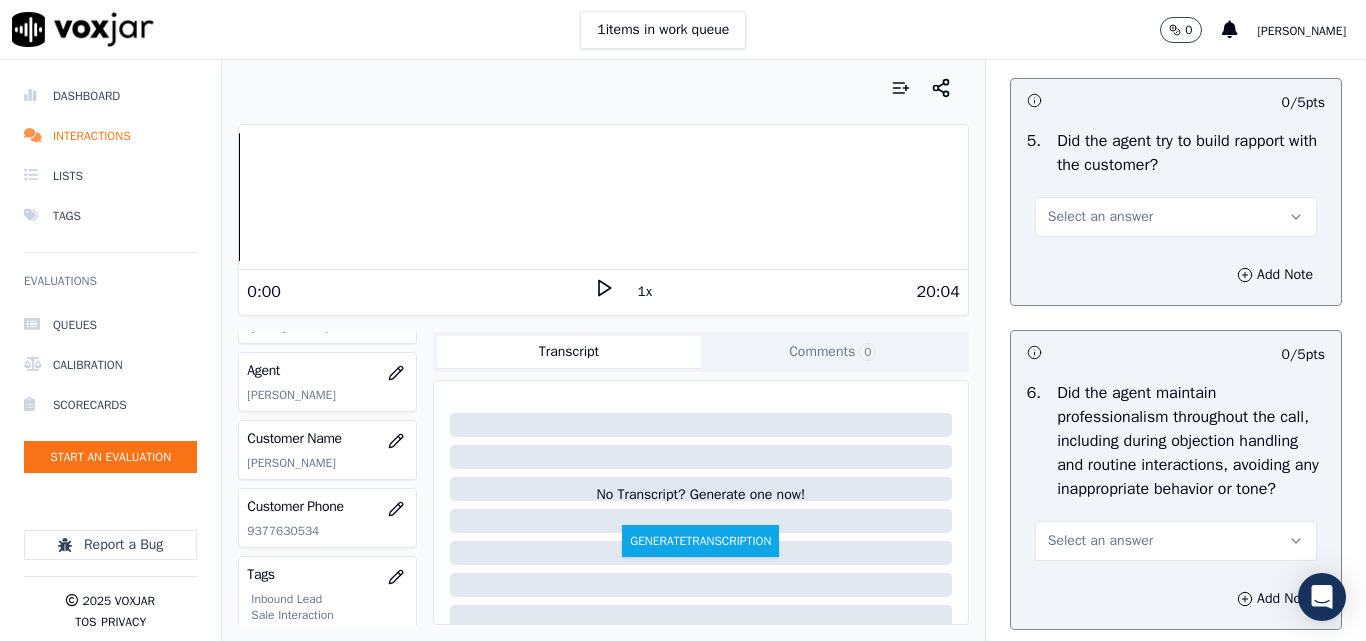 click on "Select an answer" at bounding box center (1100, 217) 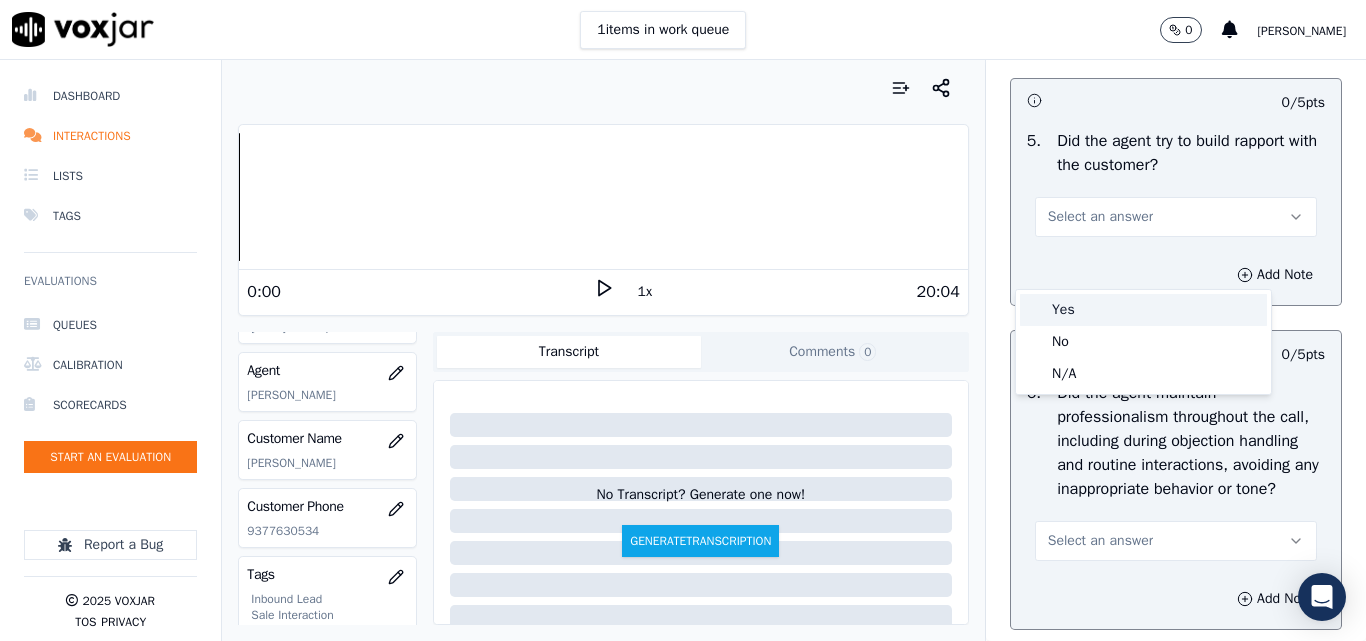 click on "Yes" at bounding box center (1143, 310) 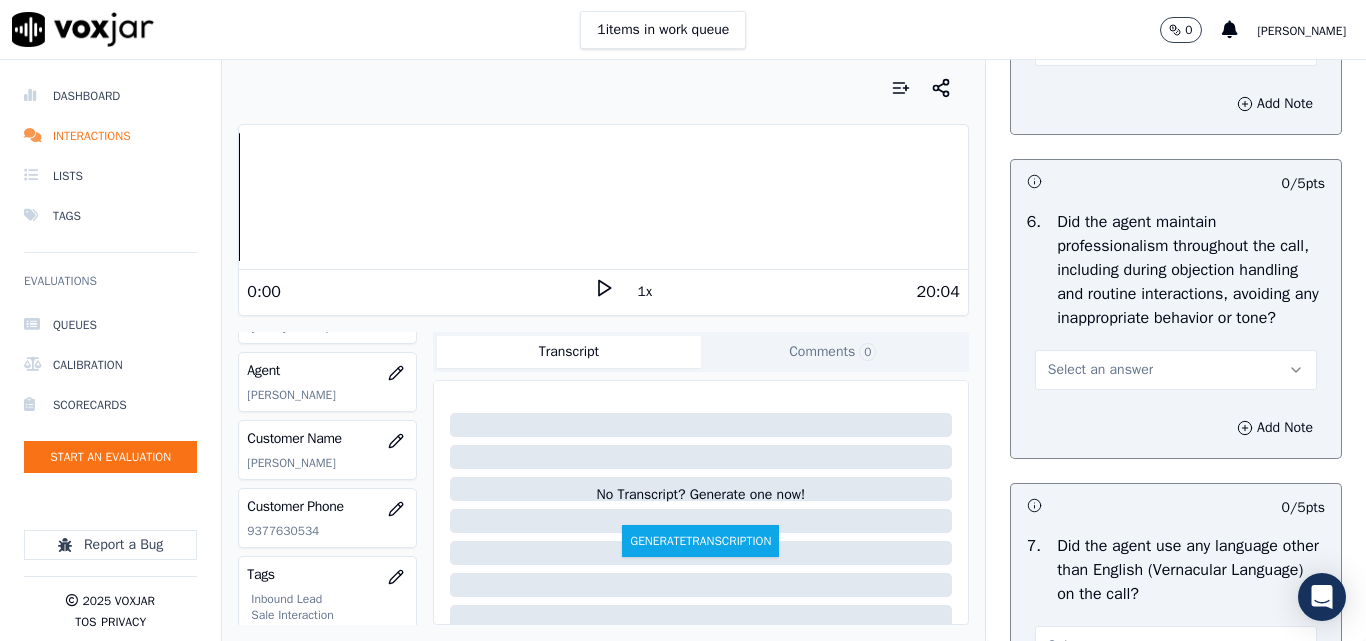 scroll, scrollTop: 2700, scrollLeft: 0, axis: vertical 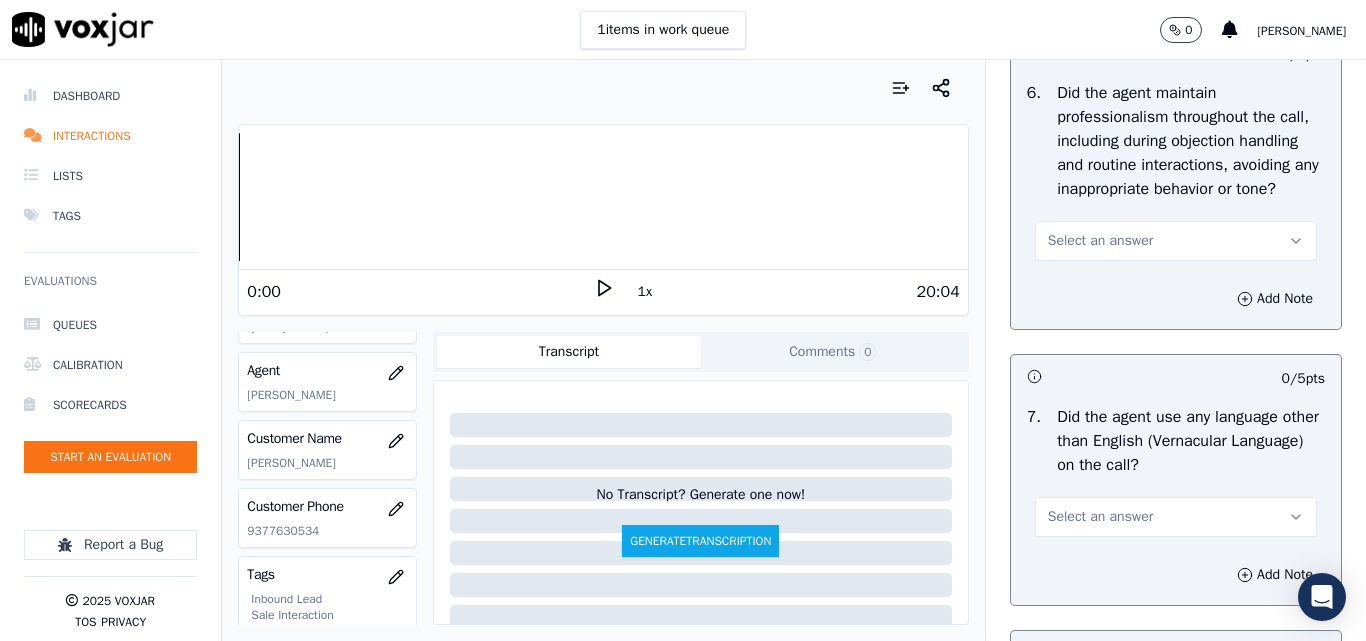 click on "Select an answer" at bounding box center [1100, 241] 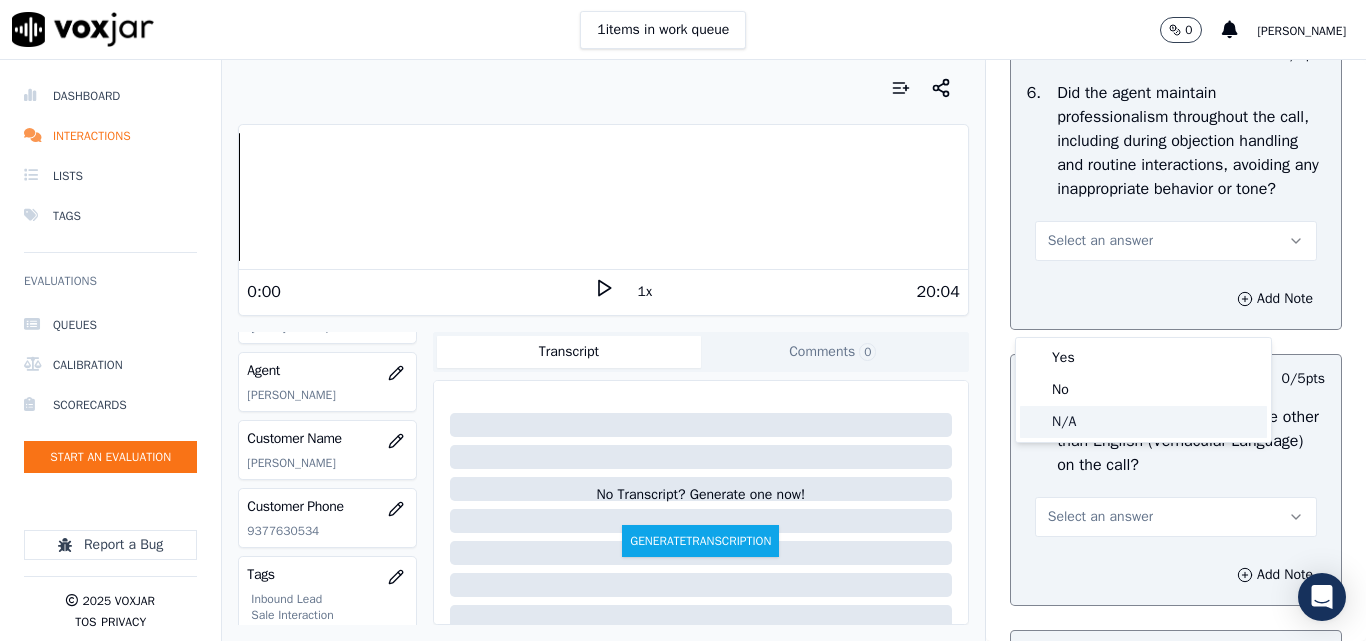 click on "N/A" 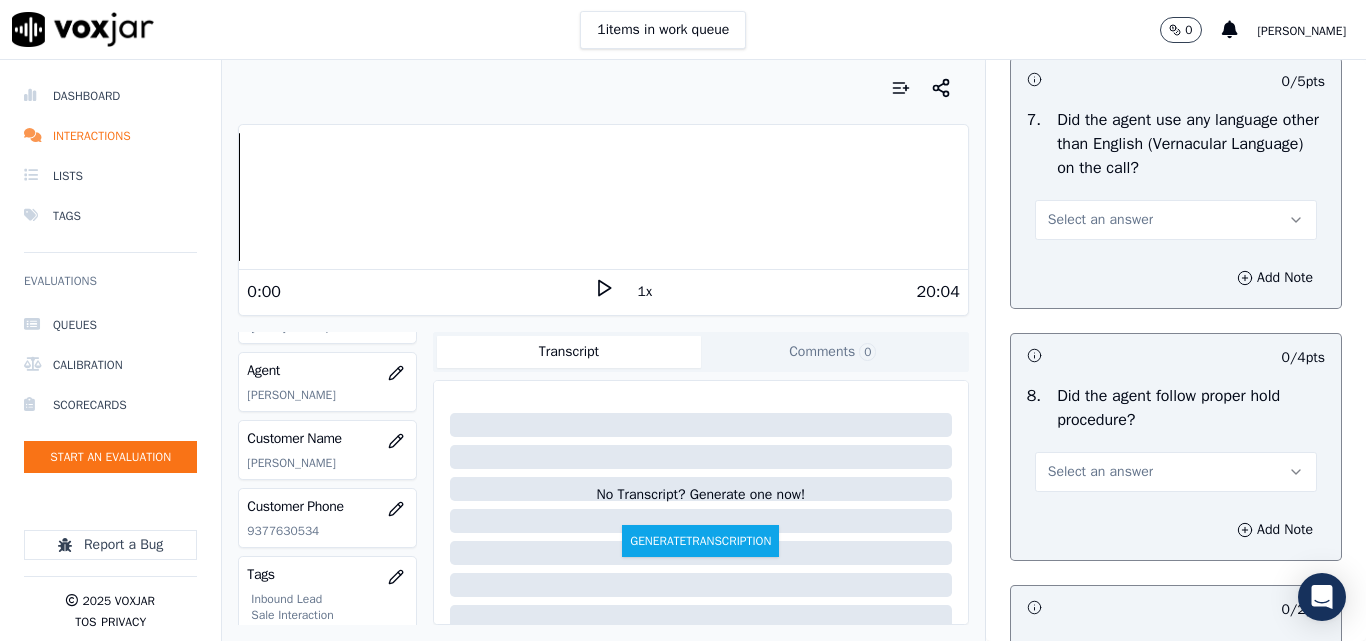 scroll, scrollTop: 3000, scrollLeft: 0, axis: vertical 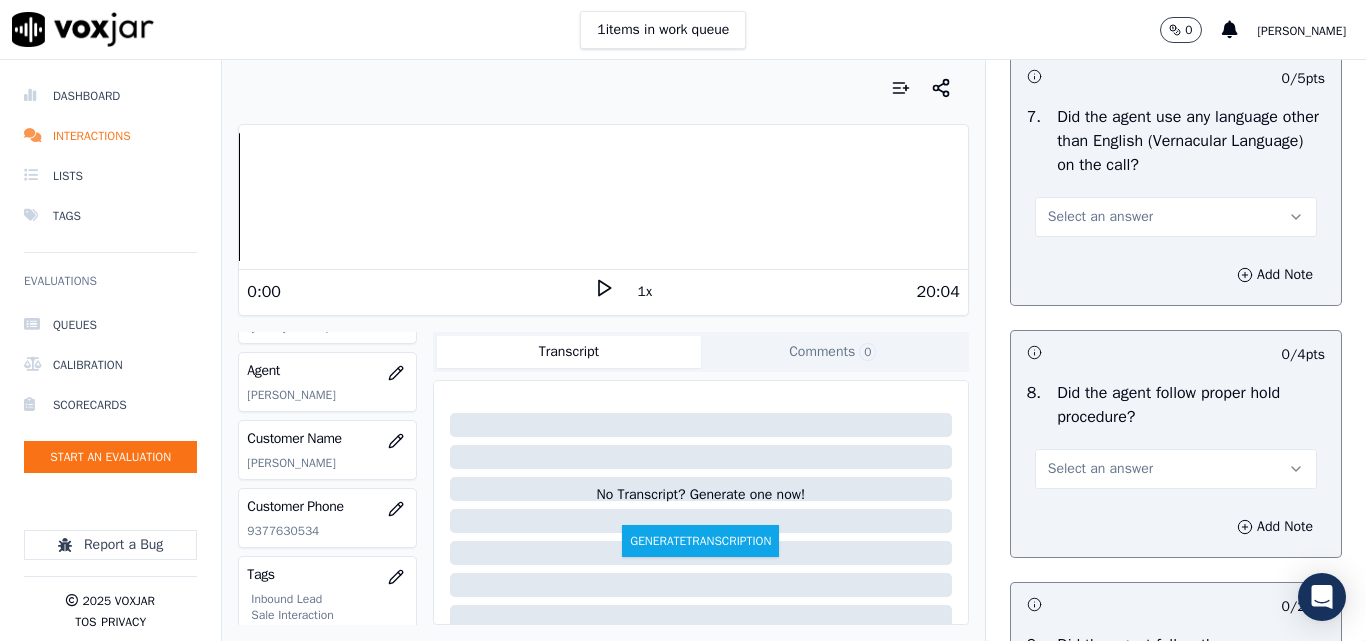 click on "Select an answer" at bounding box center [1100, 217] 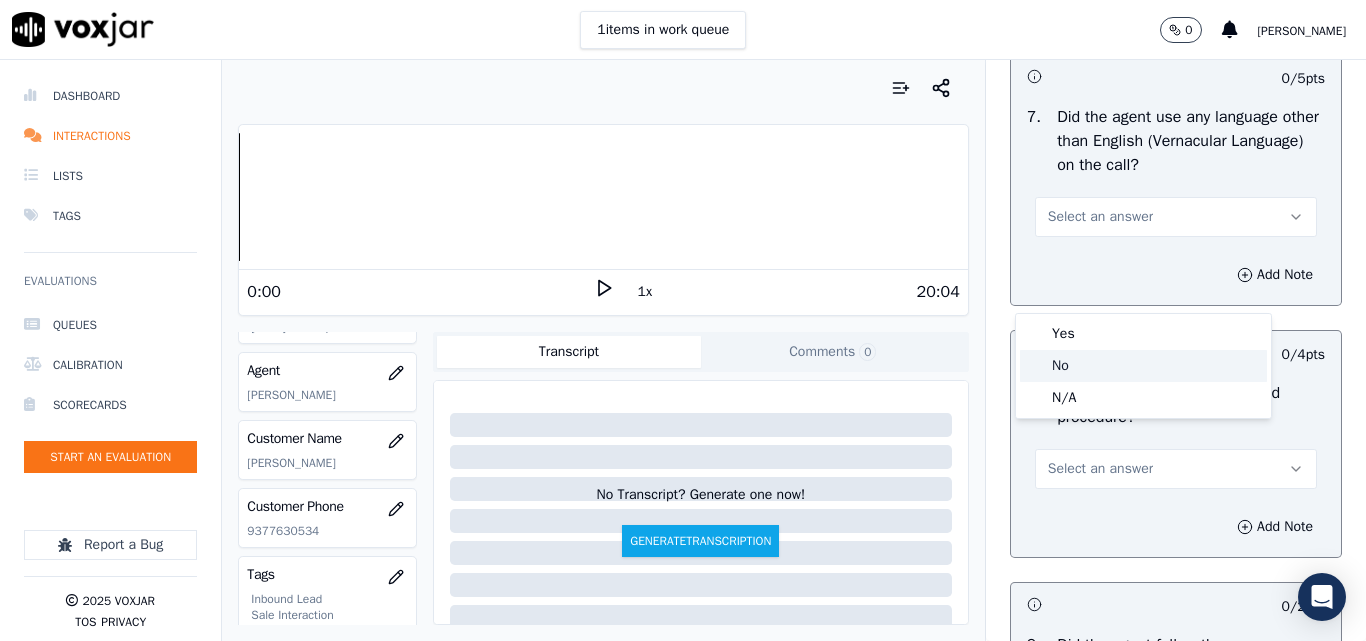 click on "No" 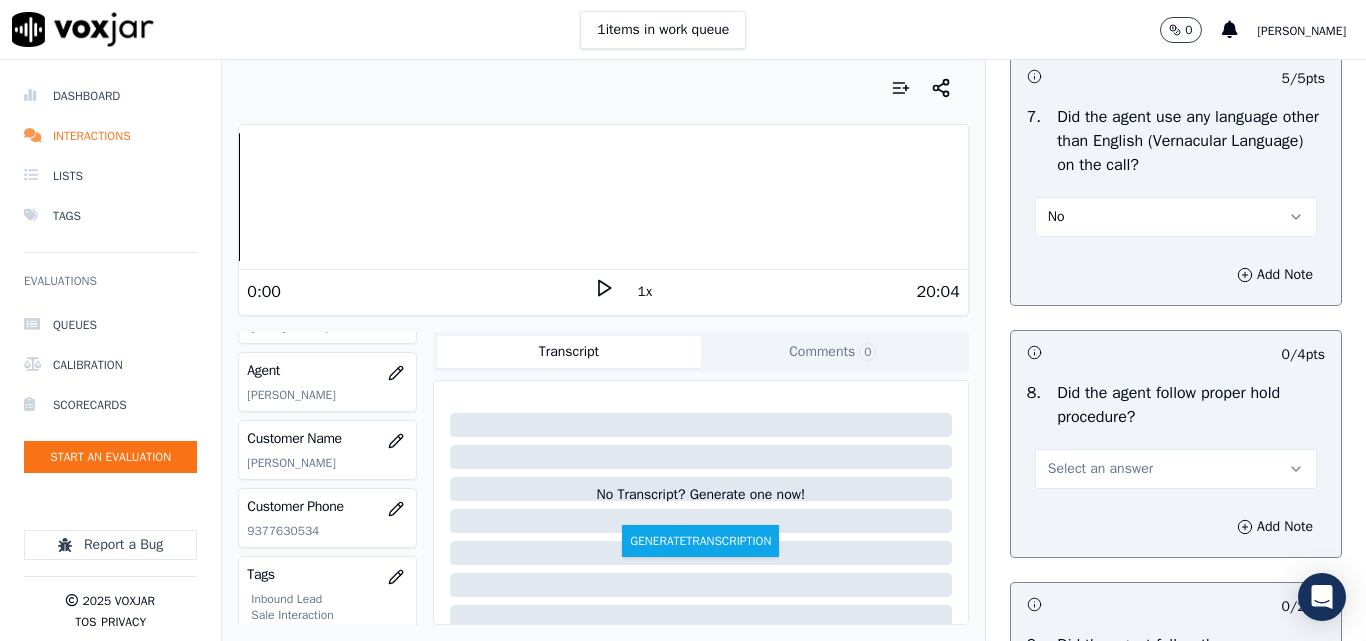 scroll, scrollTop: 3200, scrollLeft: 0, axis: vertical 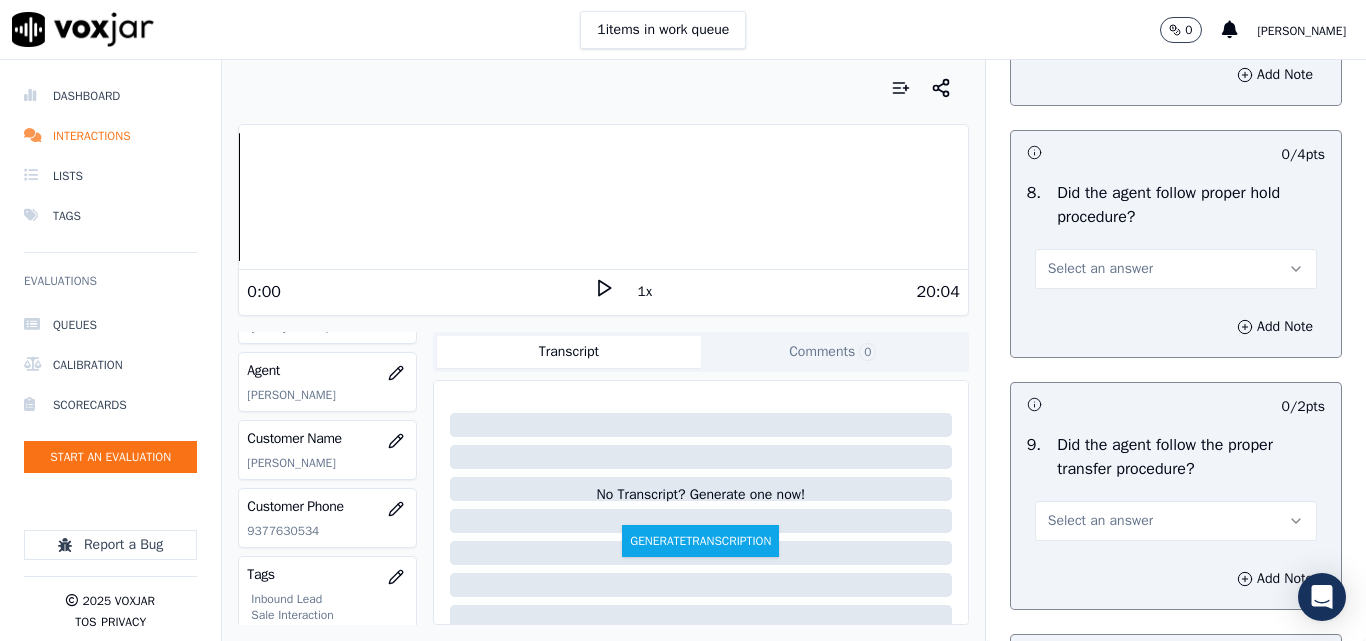 click on "Select an answer" at bounding box center [1100, 269] 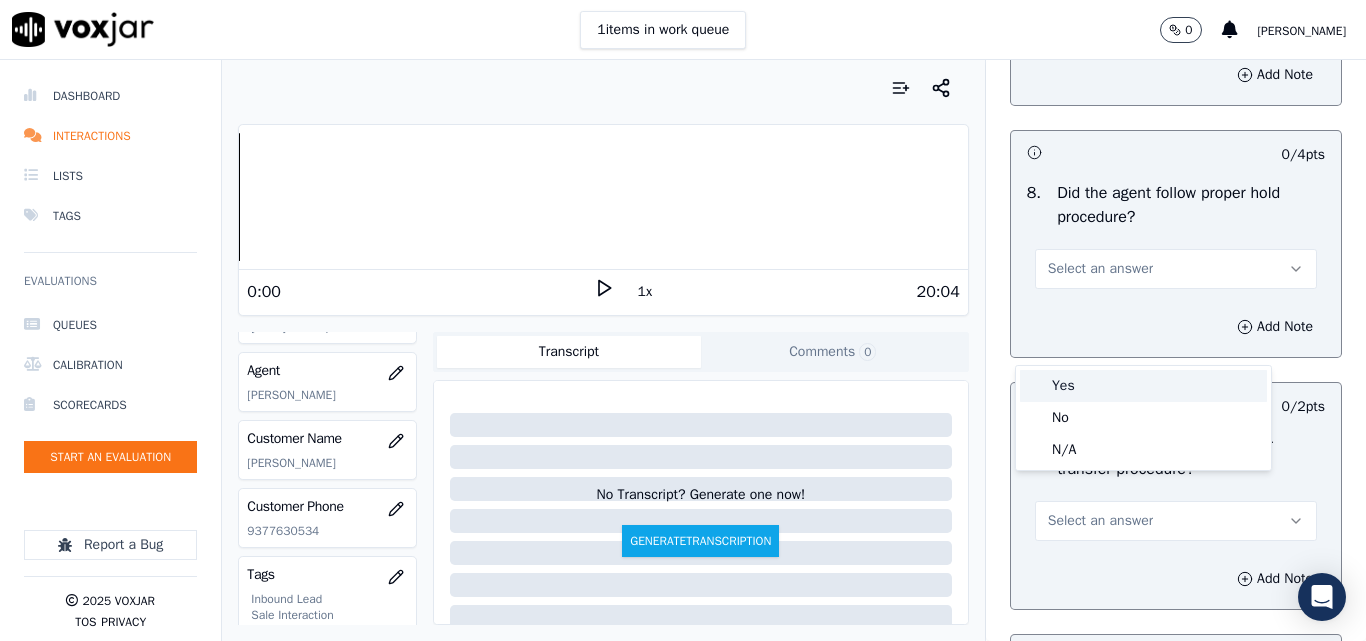 click on "Yes" at bounding box center (1143, 386) 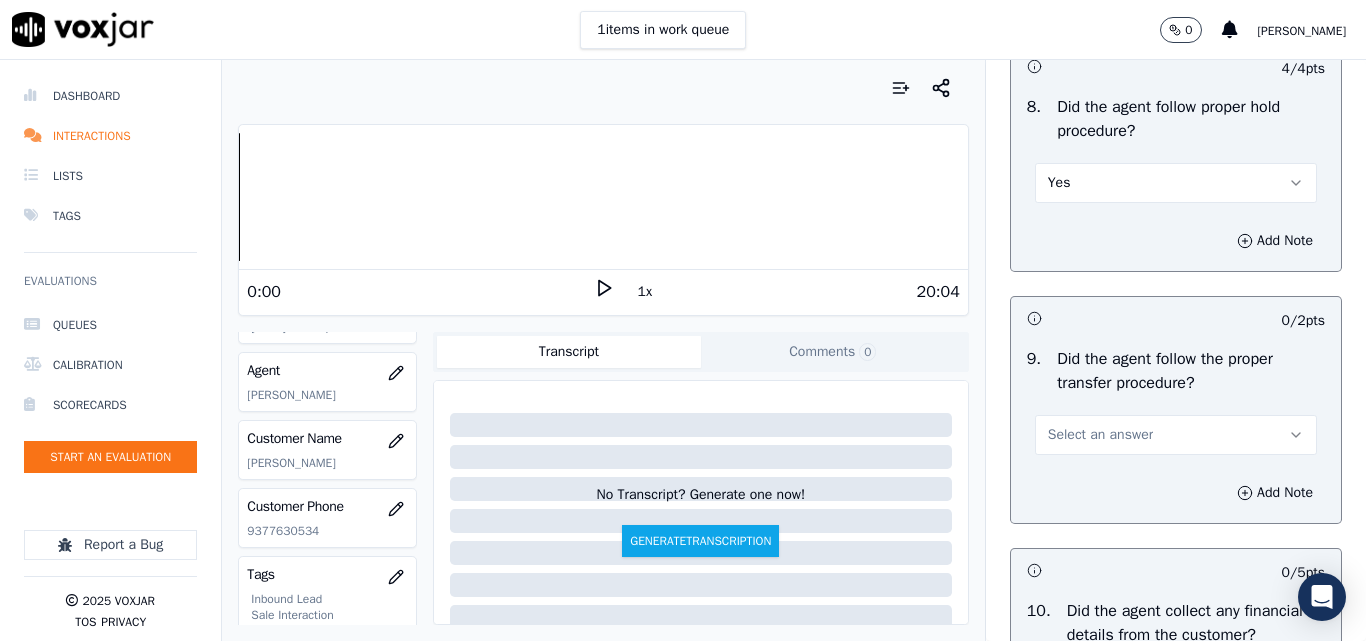 scroll, scrollTop: 3400, scrollLeft: 0, axis: vertical 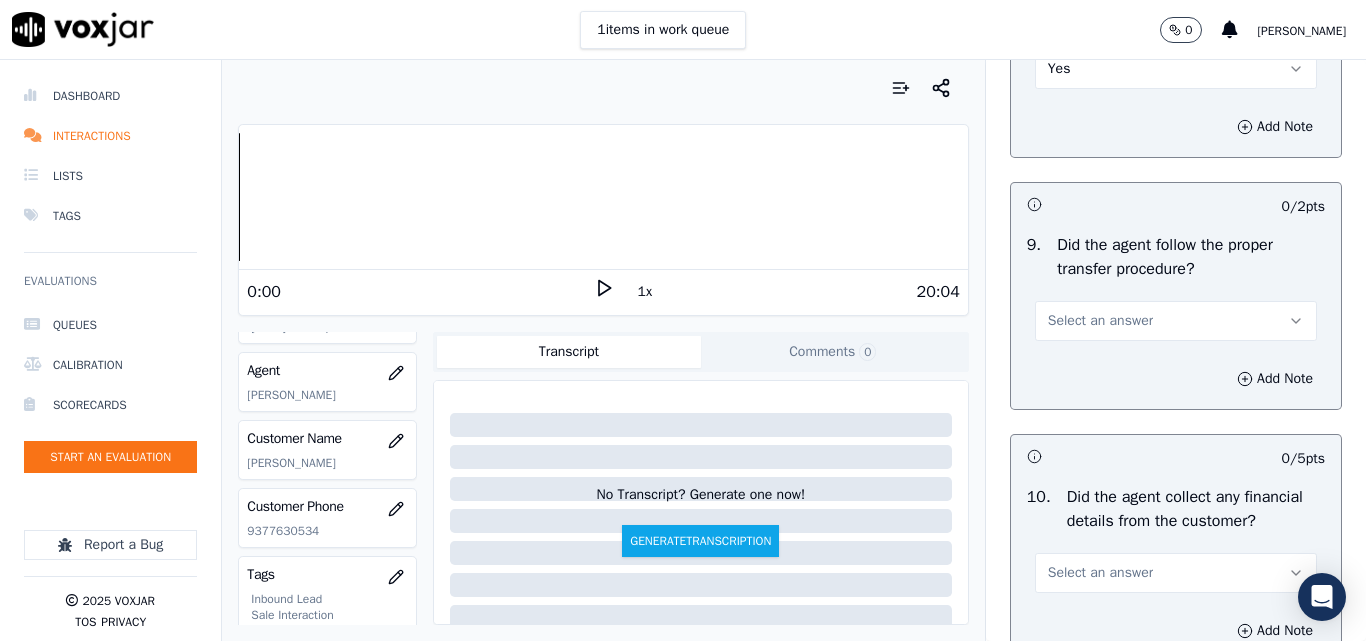 click on "Select an answer" at bounding box center (1100, 321) 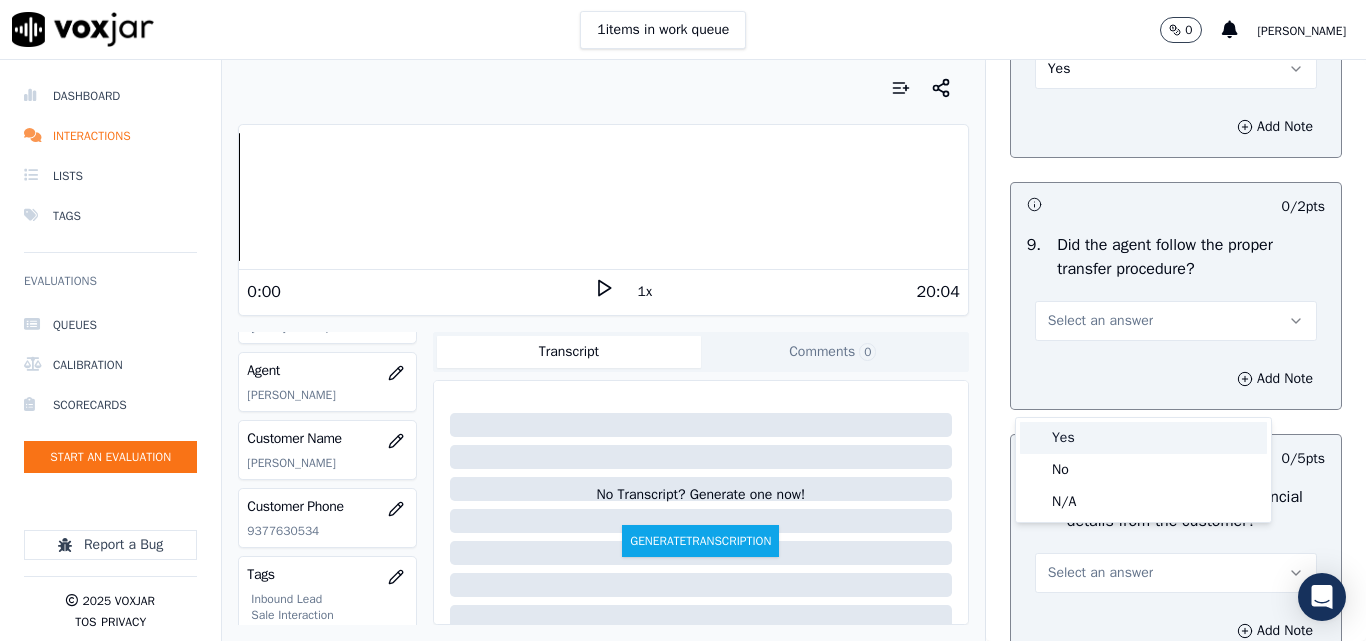 click on "Yes" at bounding box center [1143, 438] 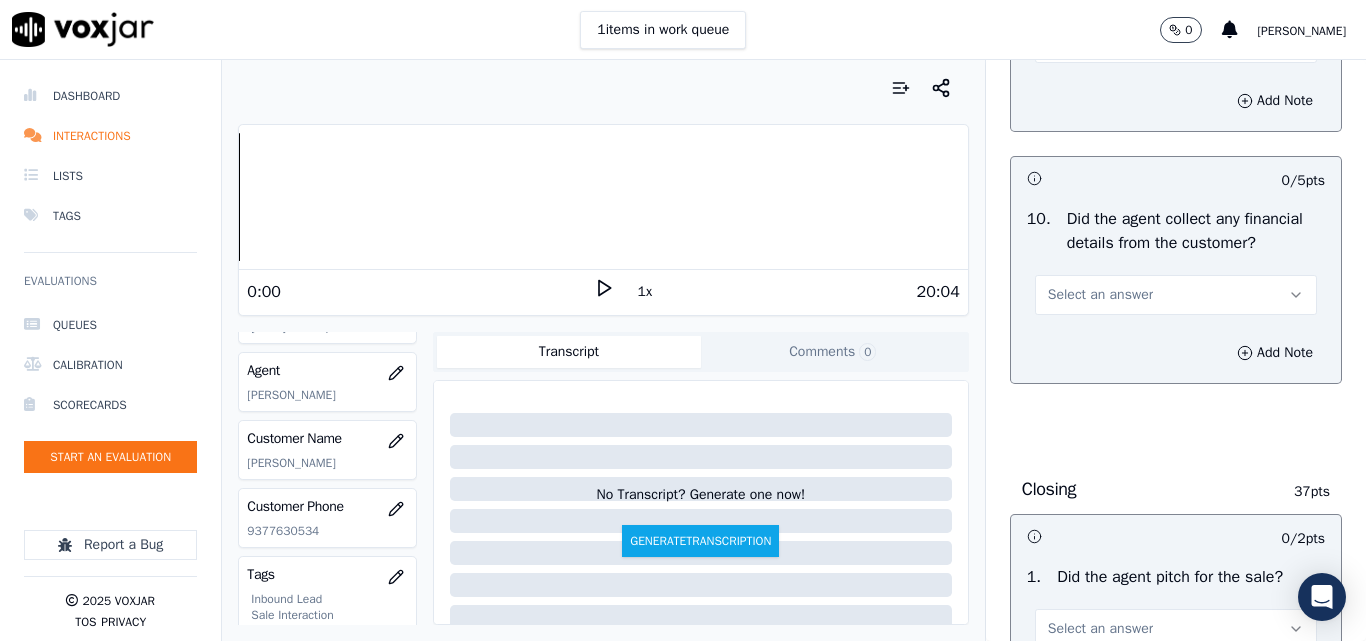 scroll, scrollTop: 3800, scrollLeft: 0, axis: vertical 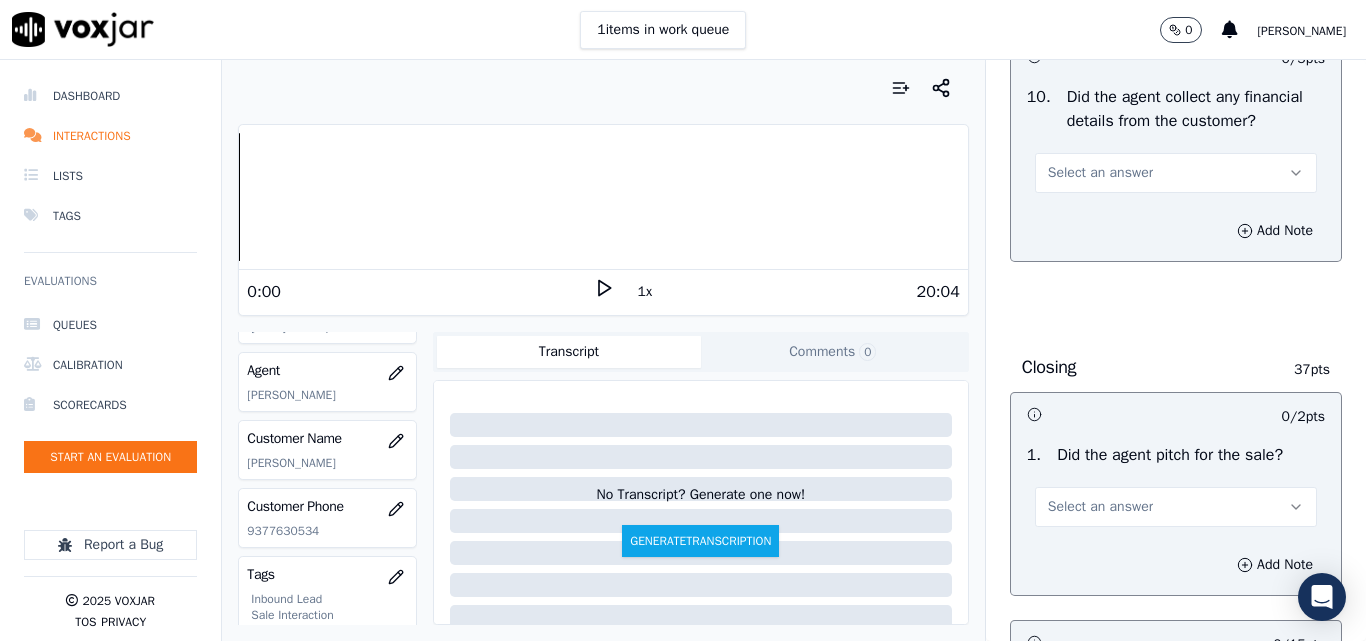 click on "Select an answer" at bounding box center [1100, 173] 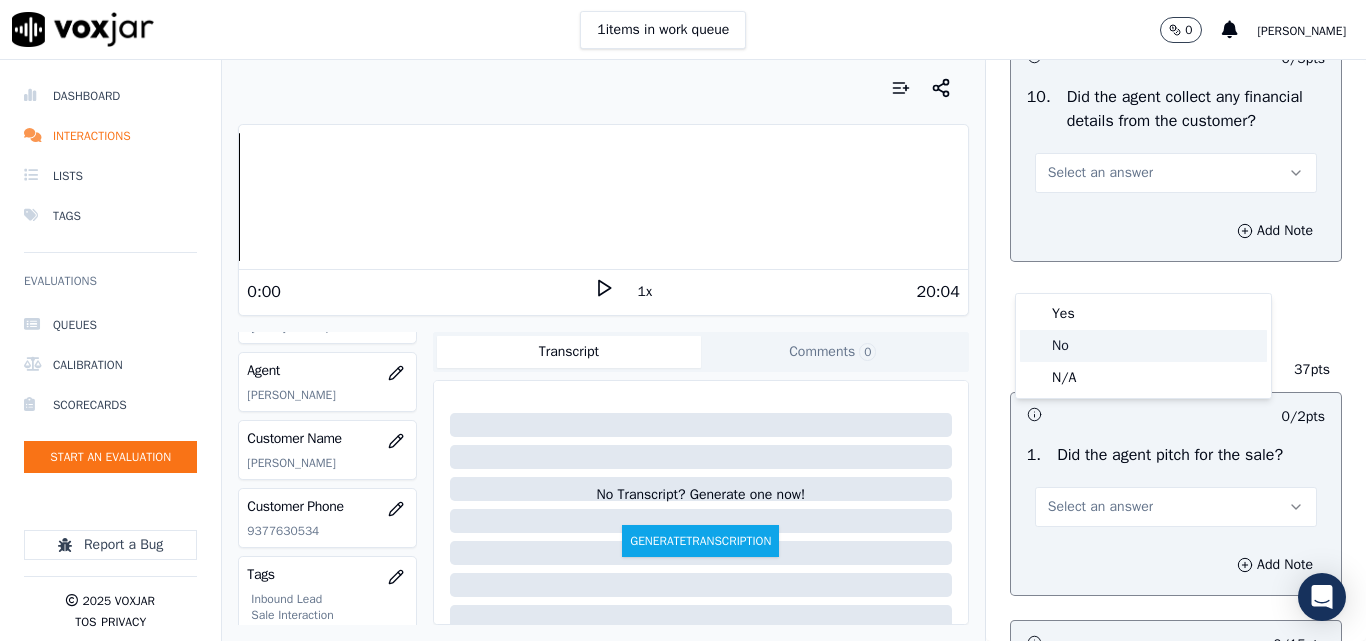 click on "No" 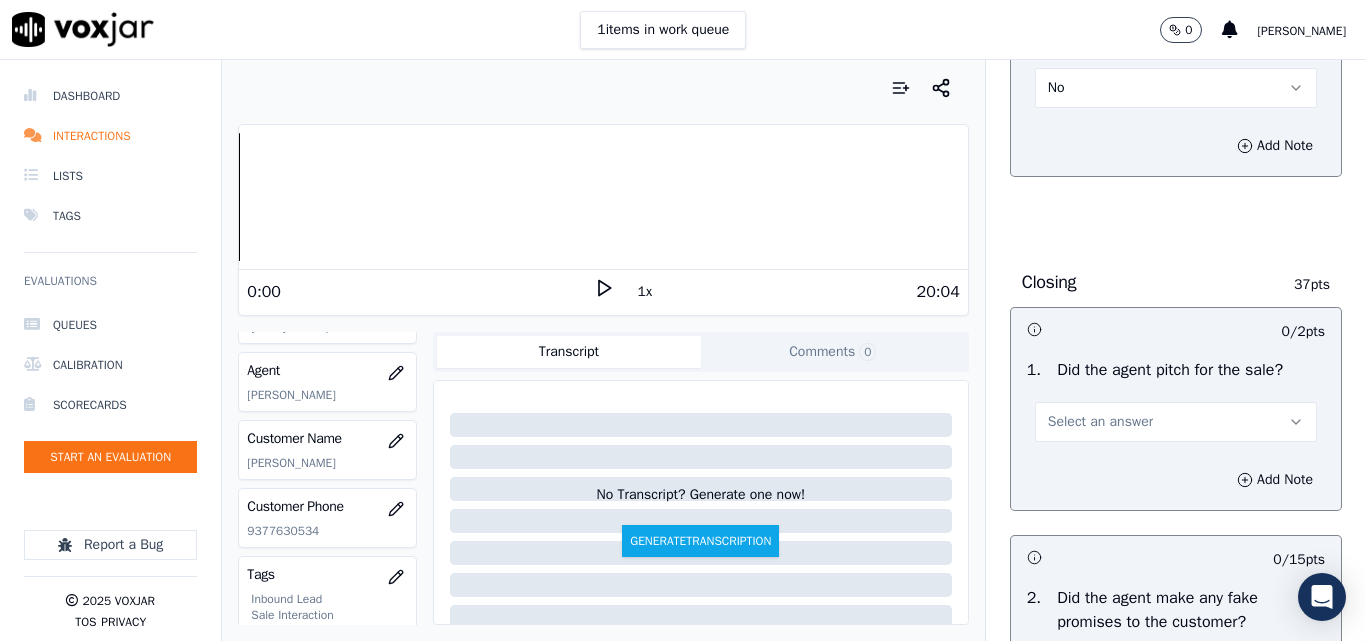 scroll, scrollTop: 4000, scrollLeft: 0, axis: vertical 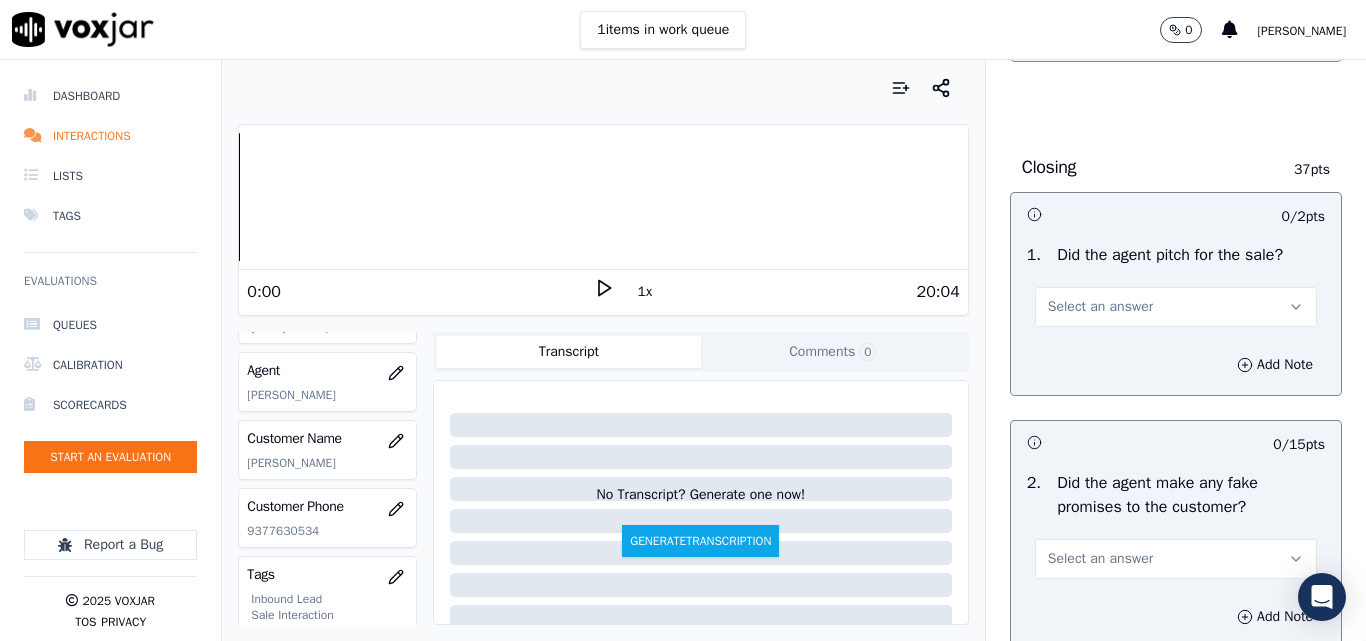 click on "Select an answer" at bounding box center [1100, 307] 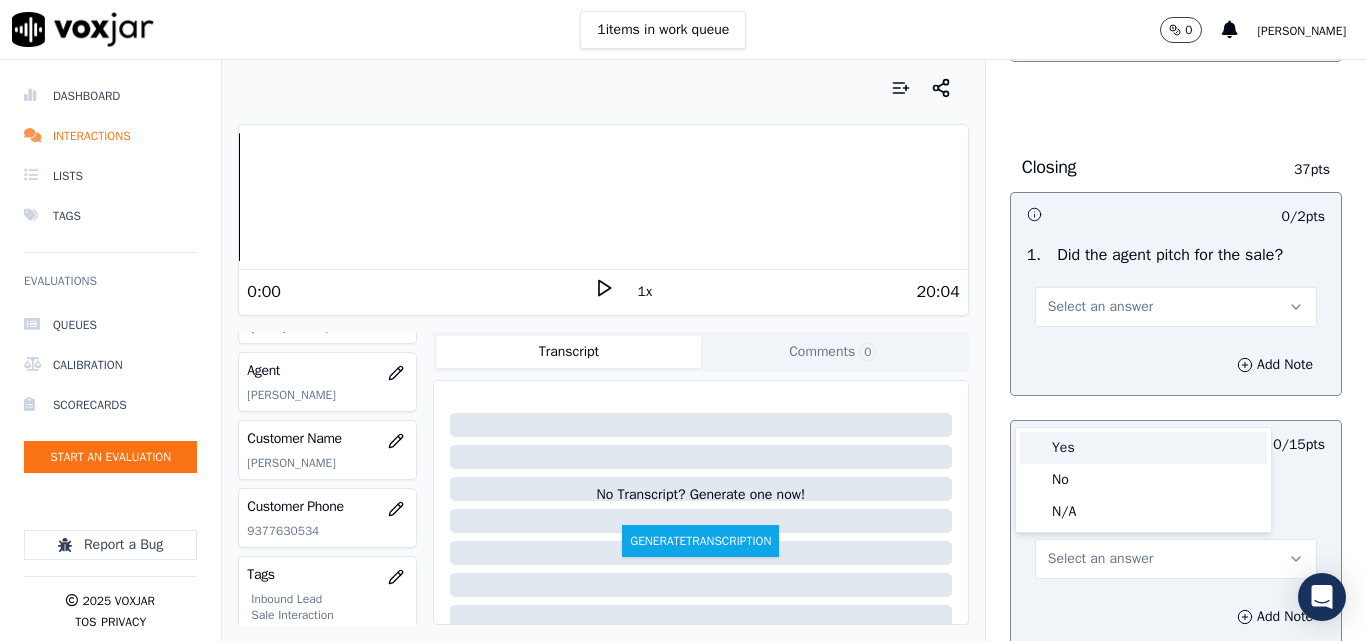 click on "Yes" at bounding box center (1143, 448) 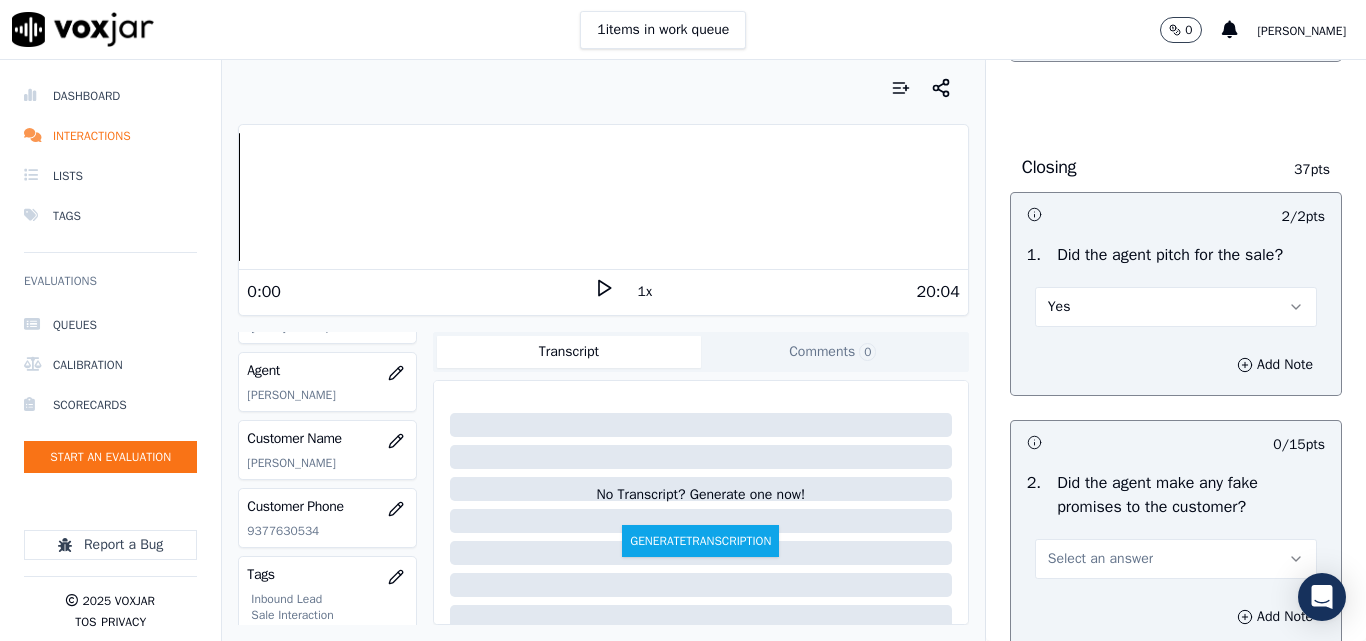 scroll, scrollTop: 4300, scrollLeft: 0, axis: vertical 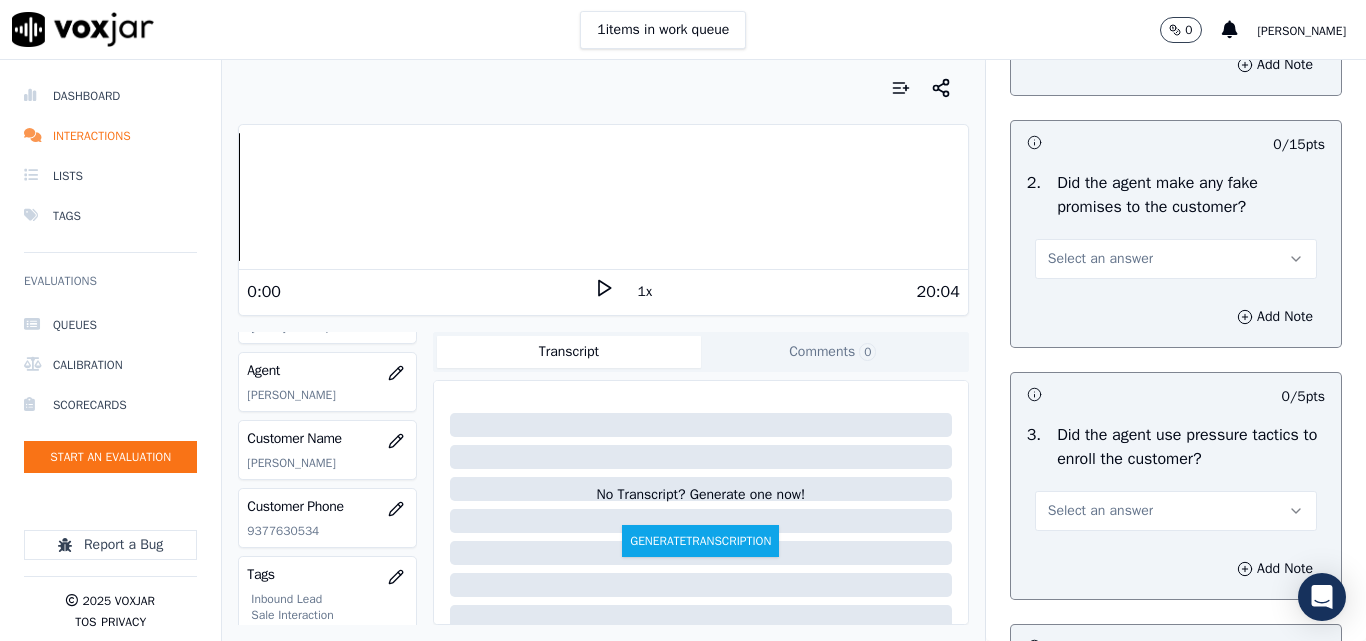 click on "Select an answer" at bounding box center (1176, 259) 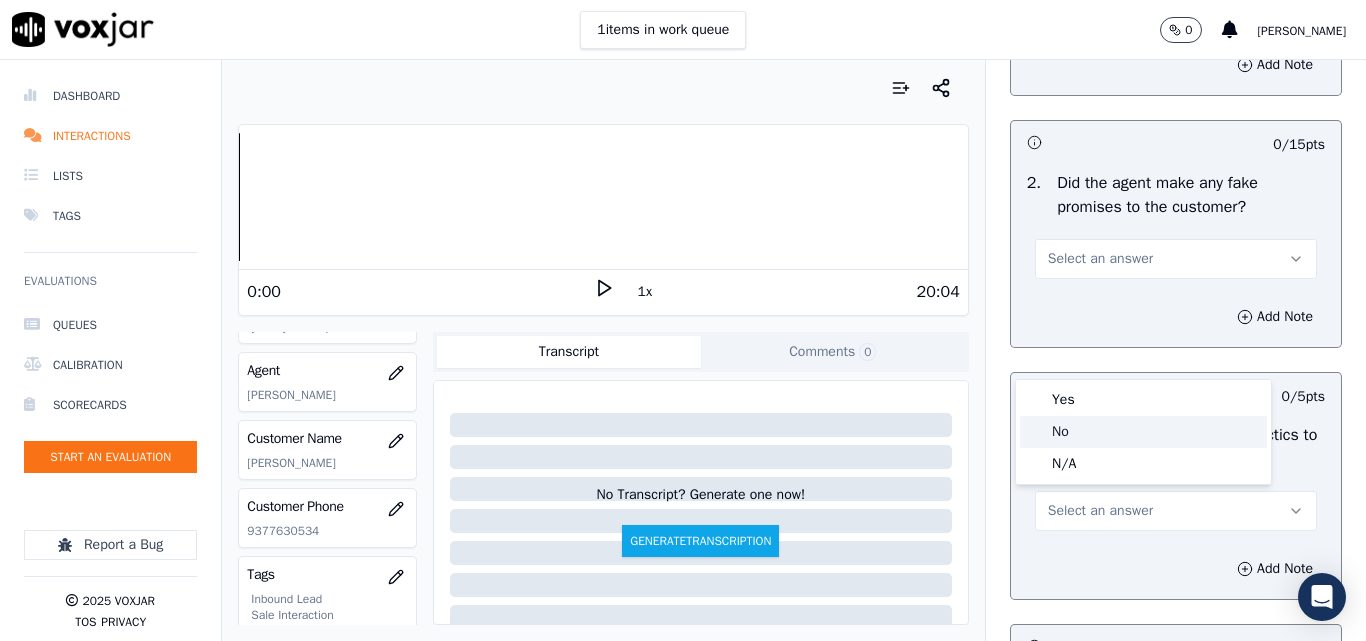 click on "No" 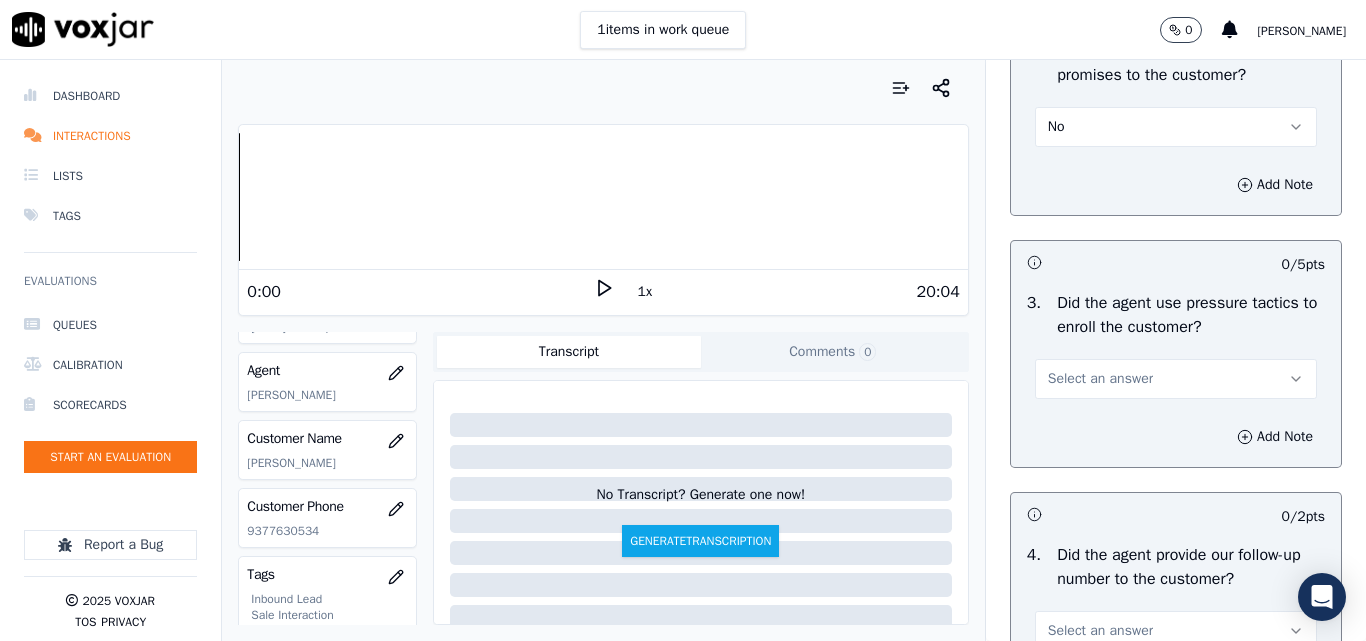 scroll, scrollTop: 4600, scrollLeft: 0, axis: vertical 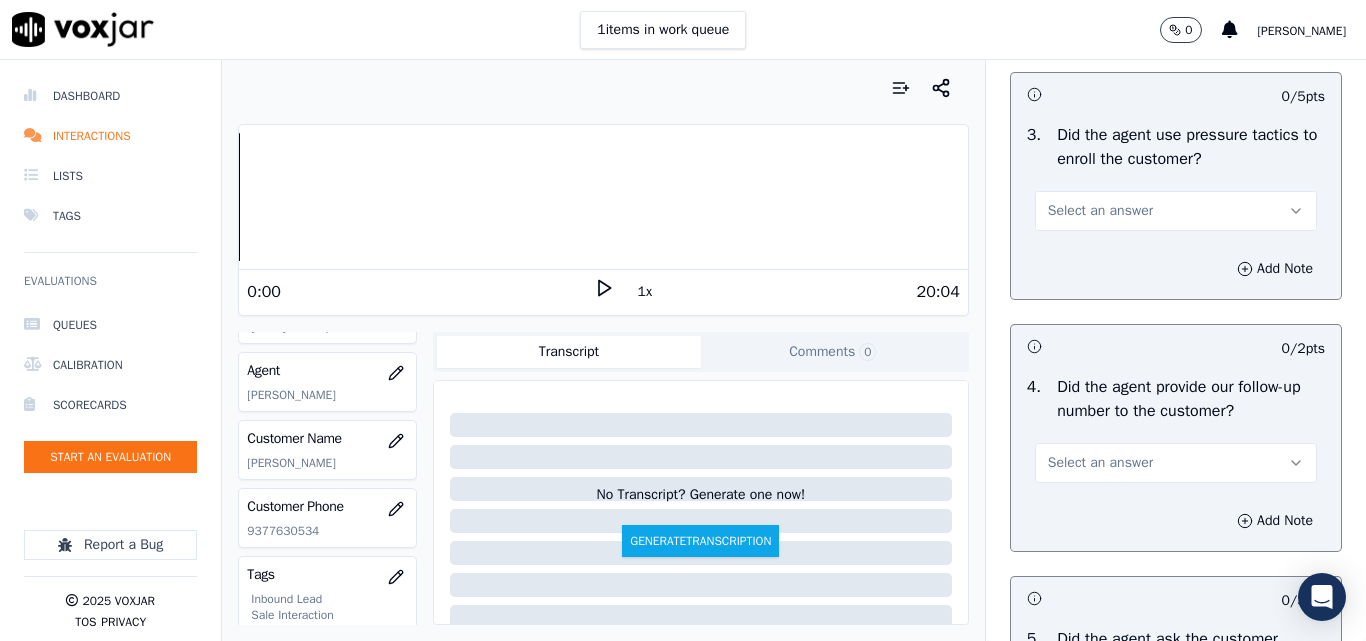 click on "Select an answer" at bounding box center (1100, 211) 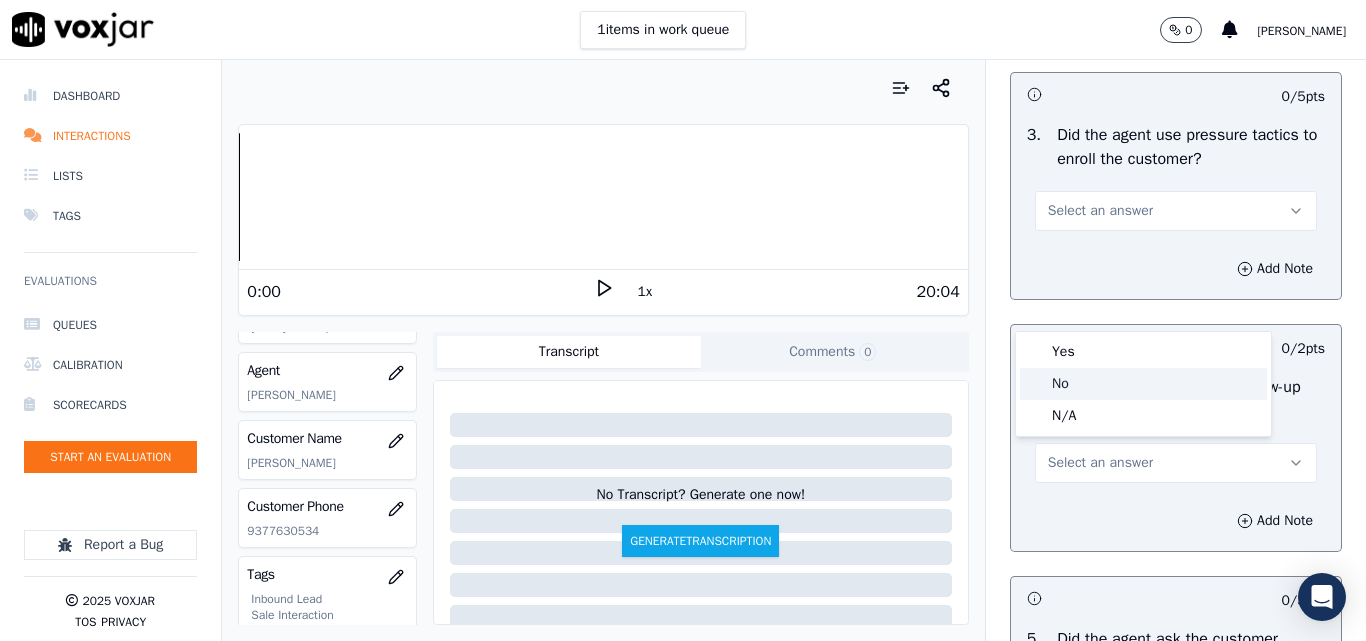 click on "No" 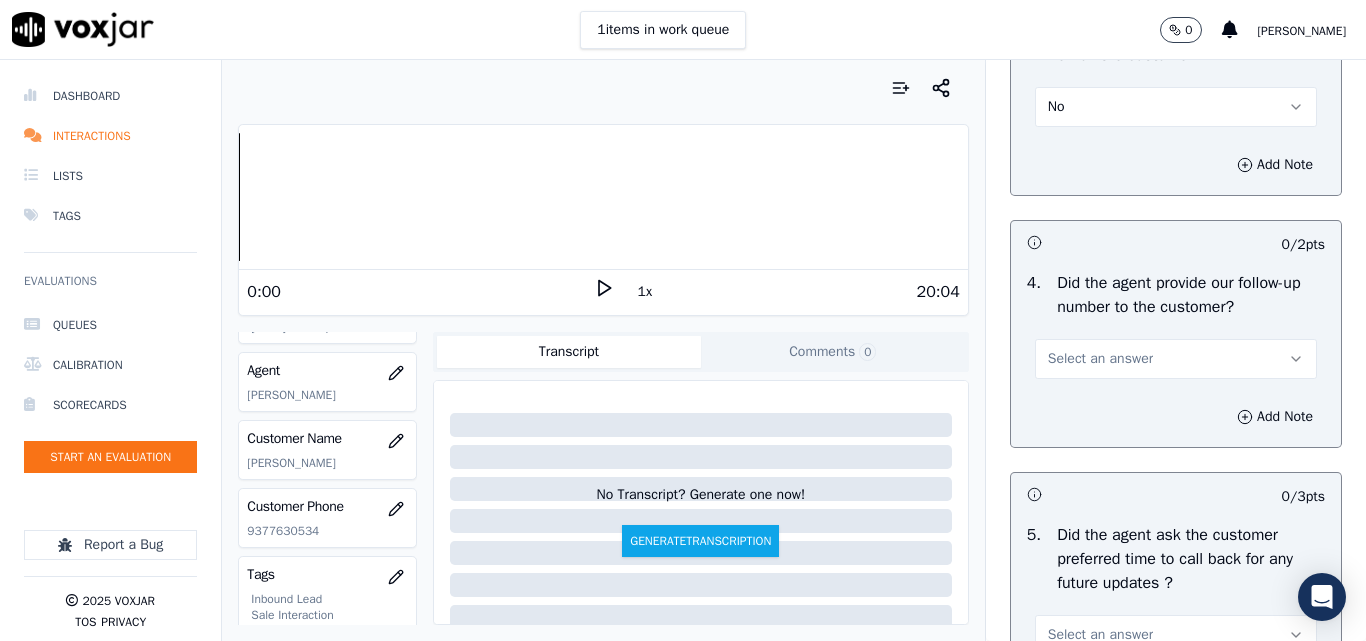 scroll, scrollTop: 4900, scrollLeft: 0, axis: vertical 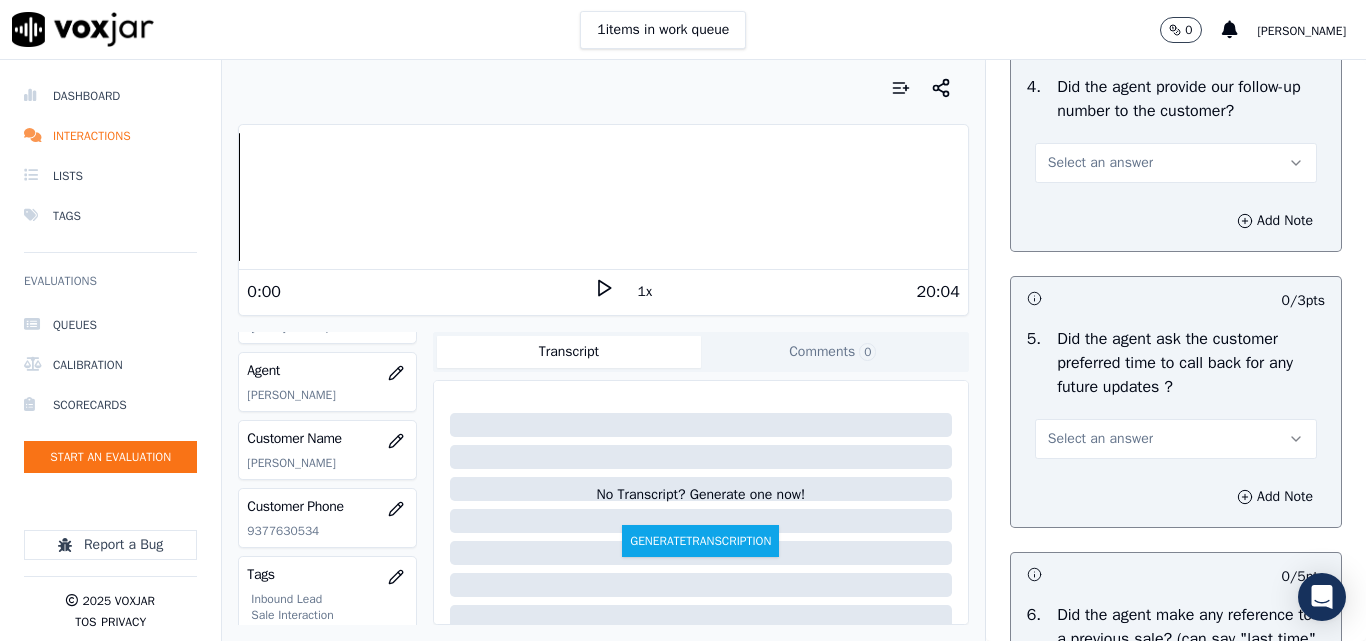 click on "Select an answer" at bounding box center (1100, 163) 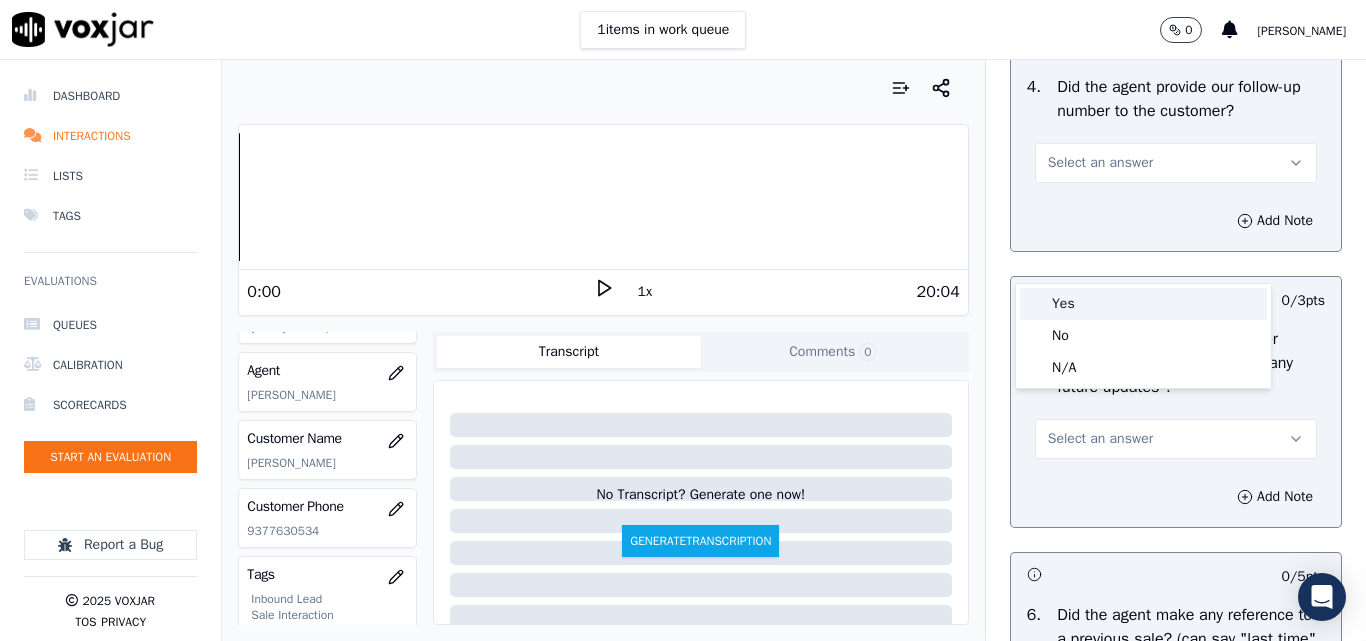 click on "Yes" at bounding box center [1143, 304] 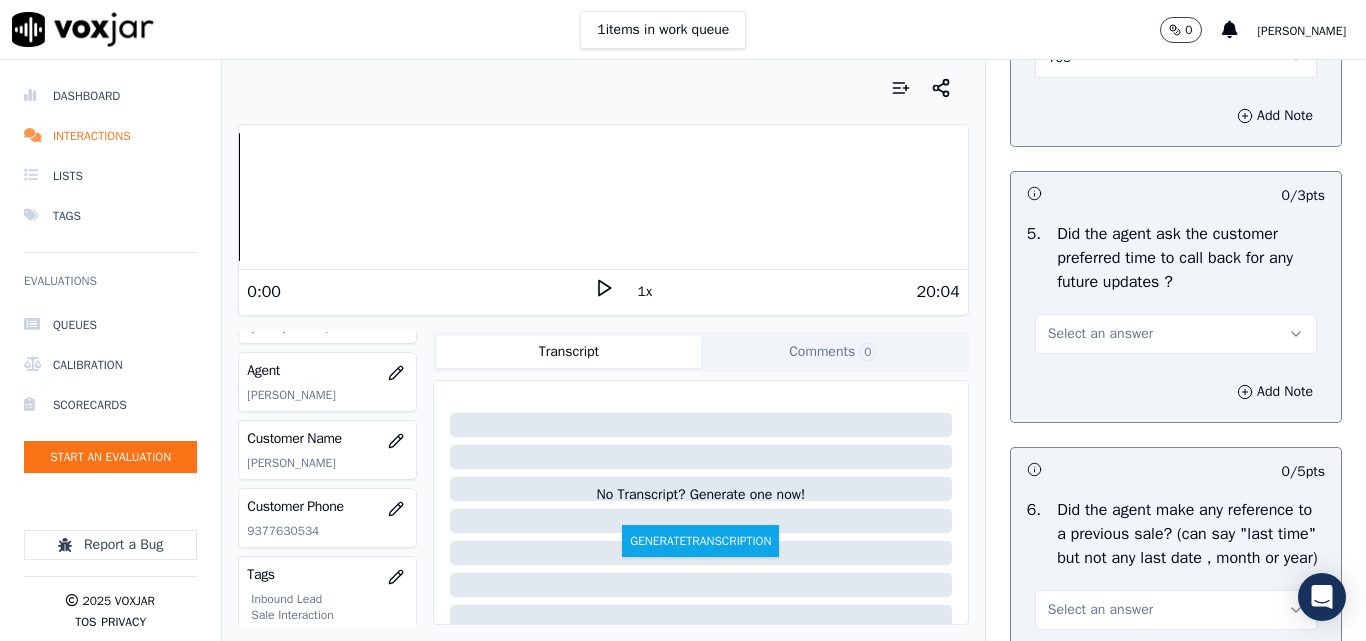 scroll, scrollTop: 5100, scrollLeft: 0, axis: vertical 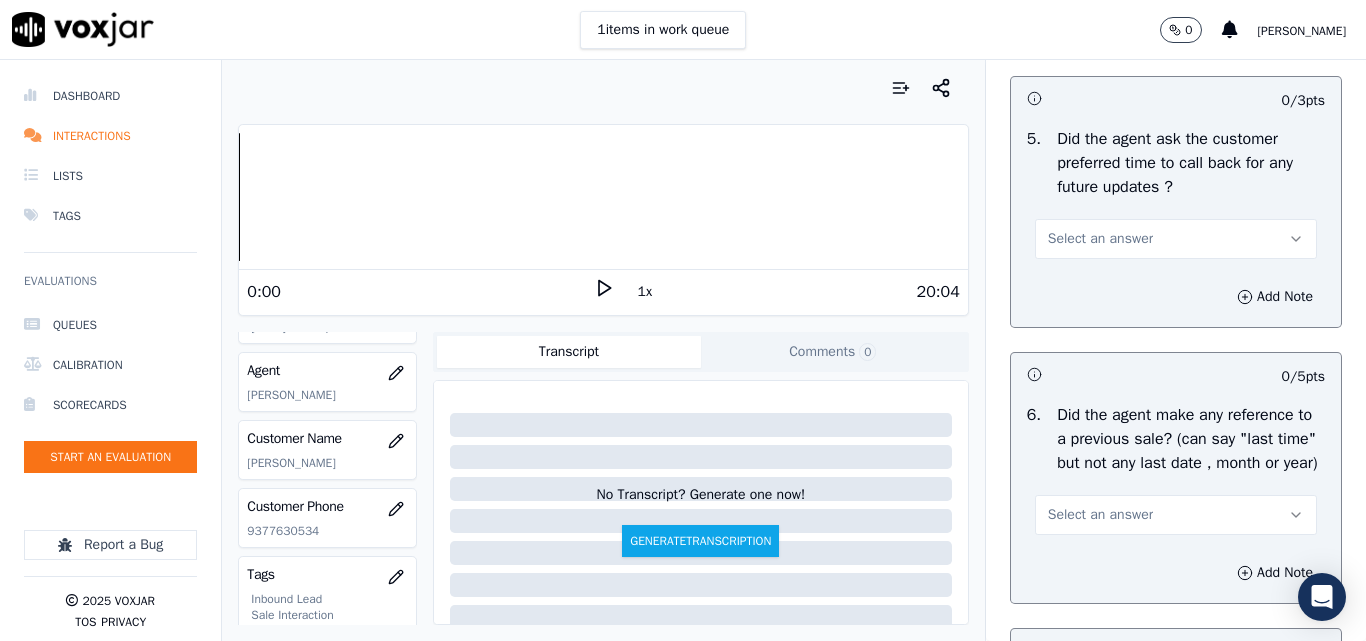 click on "Select an answer" at bounding box center [1100, 239] 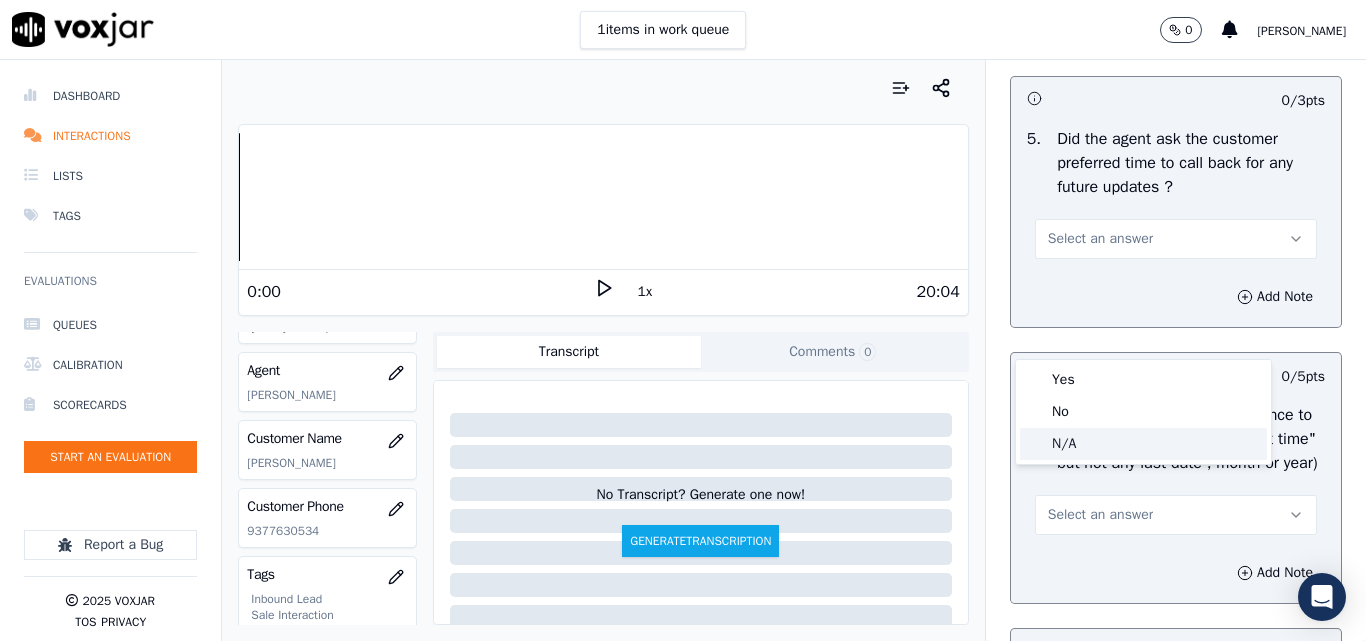 click on "N/A" 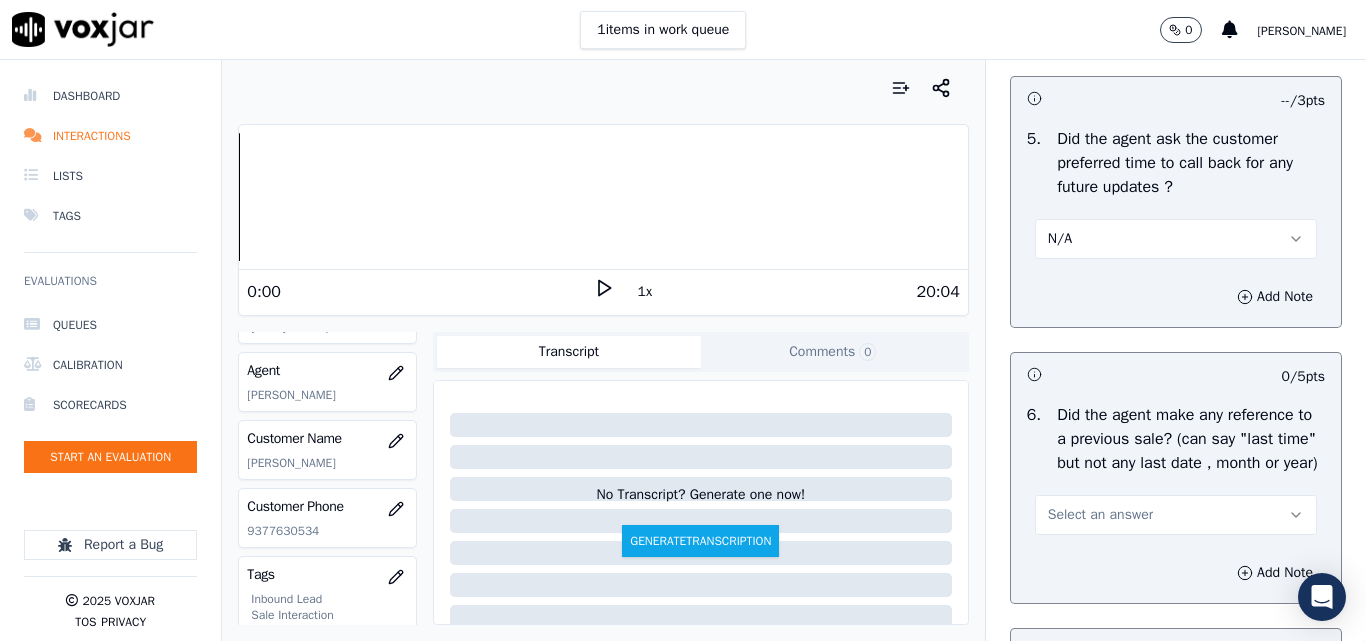 scroll, scrollTop: 5300, scrollLeft: 0, axis: vertical 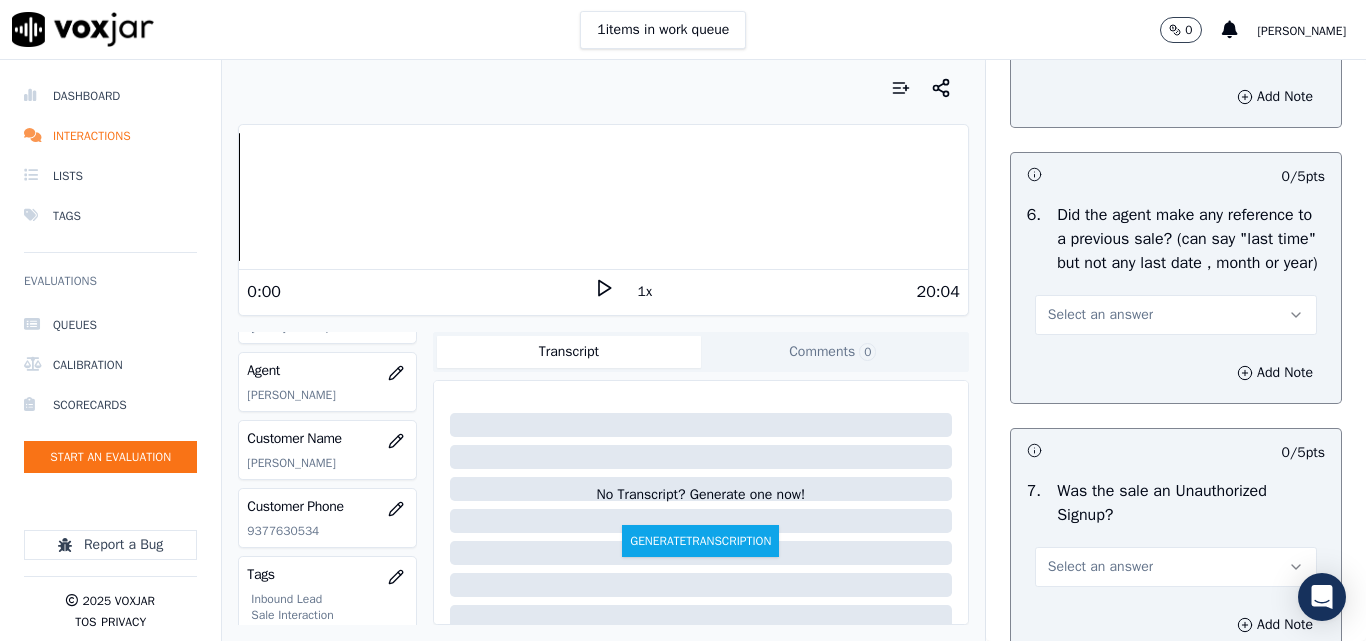 click on "Select an answer" at bounding box center (1100, 315) 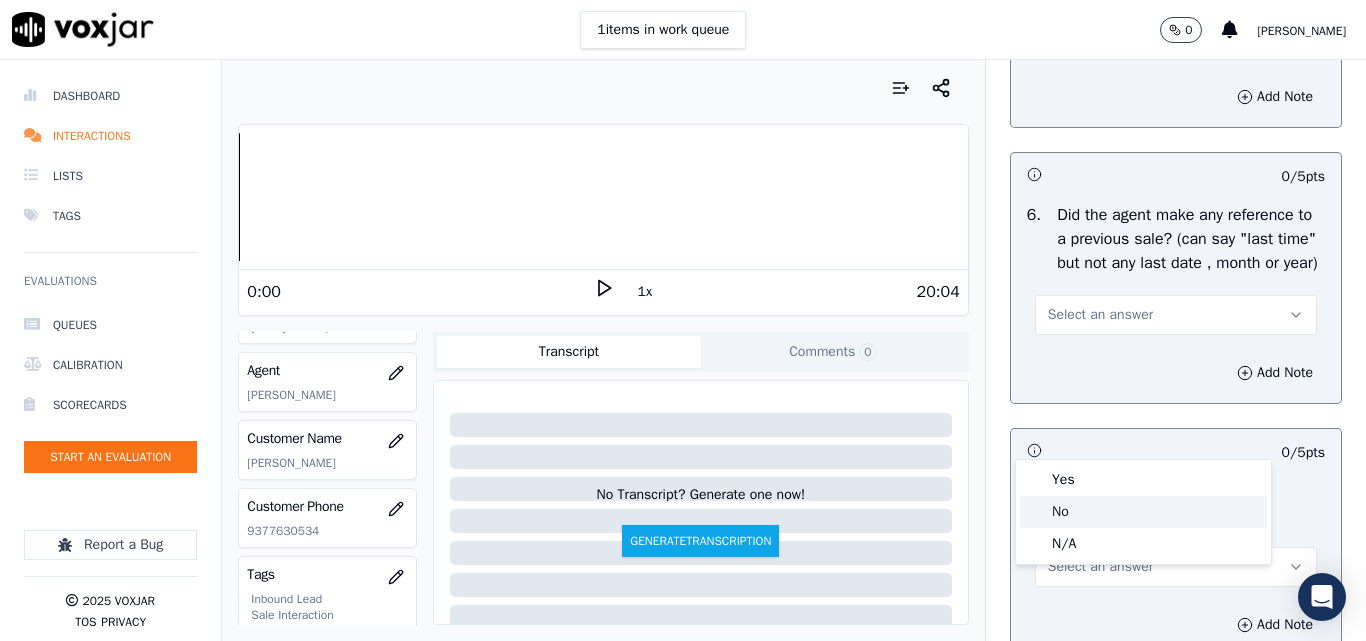 click on "No" 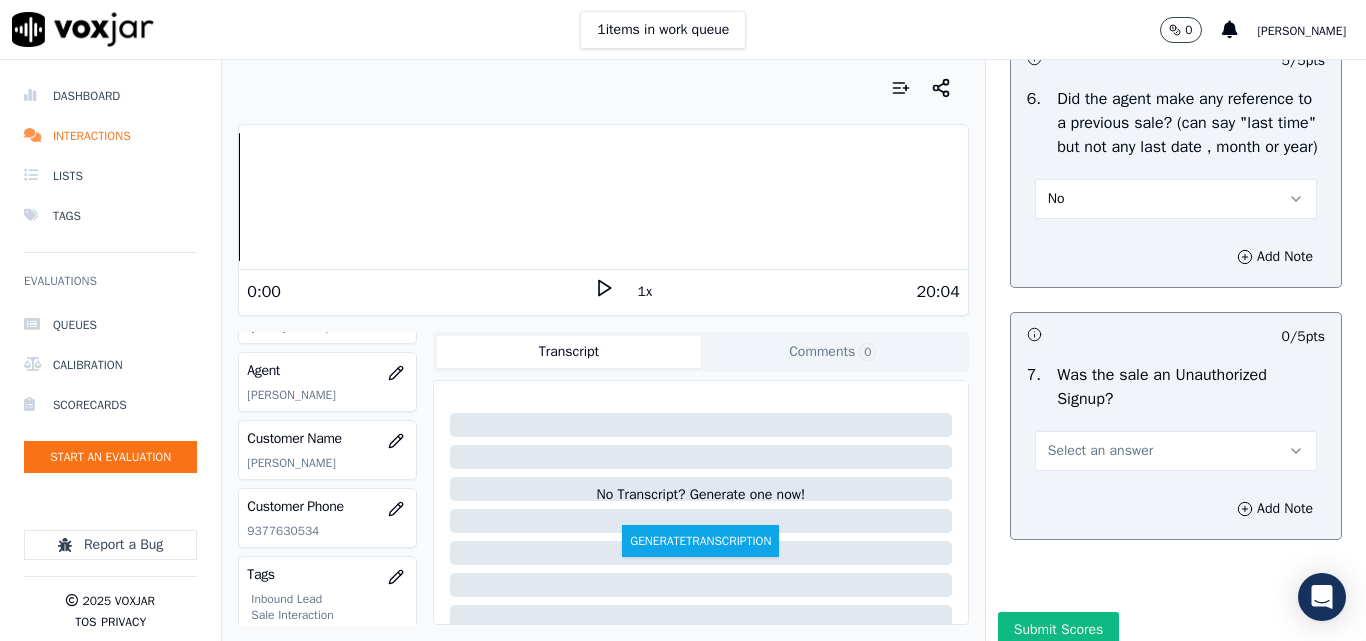 scroll, scrollTop: 5600, scrollLeft: 0, axis: vertical 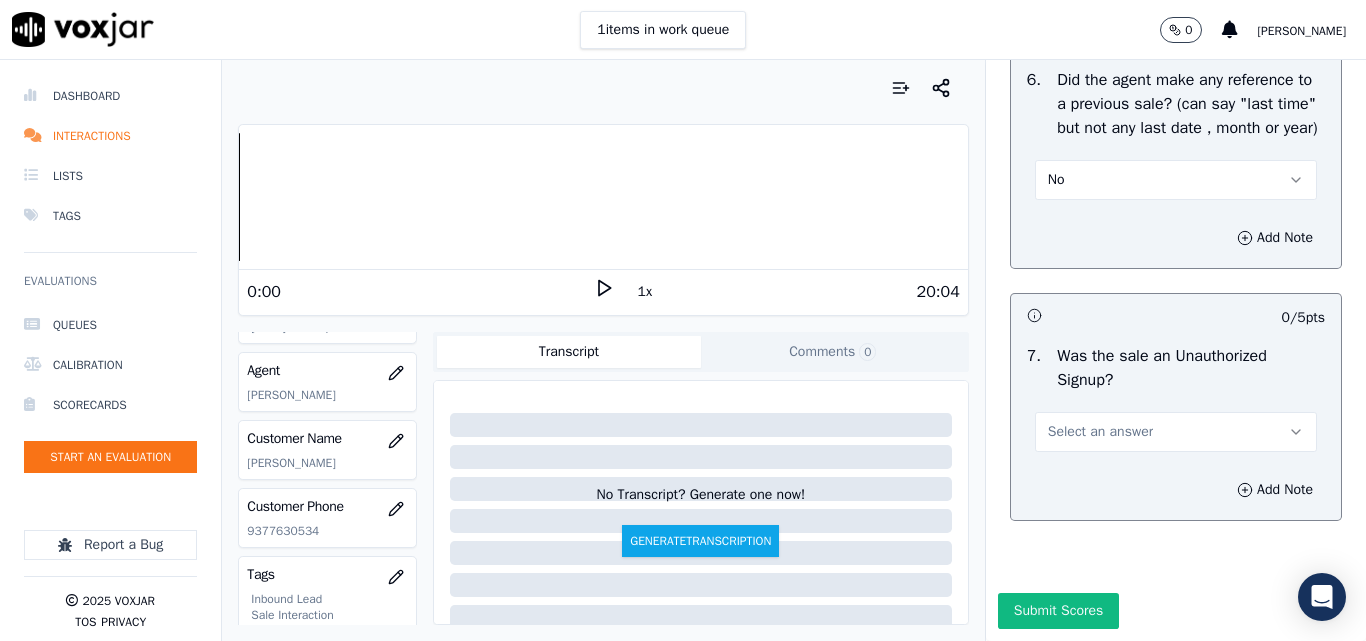 click on "Select an answer" at bounding box center [1100, 432] 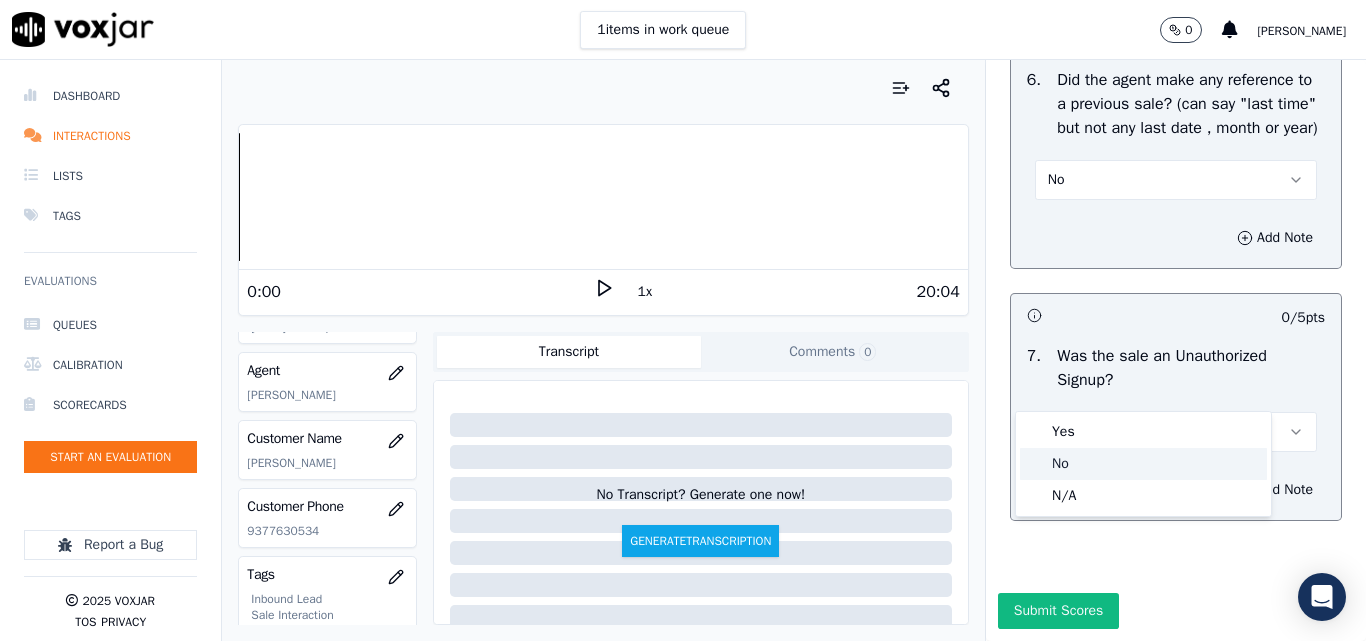 click on "No" 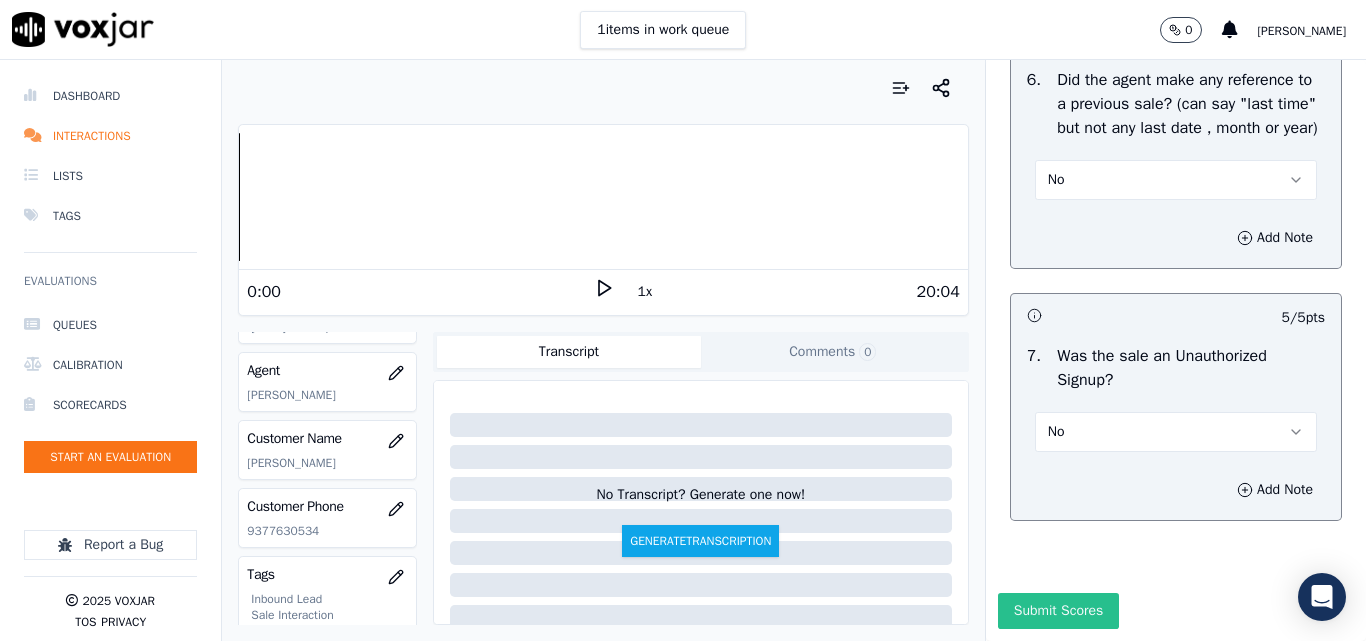 click on "Submit Scores" at bounding box center [1058, 611] 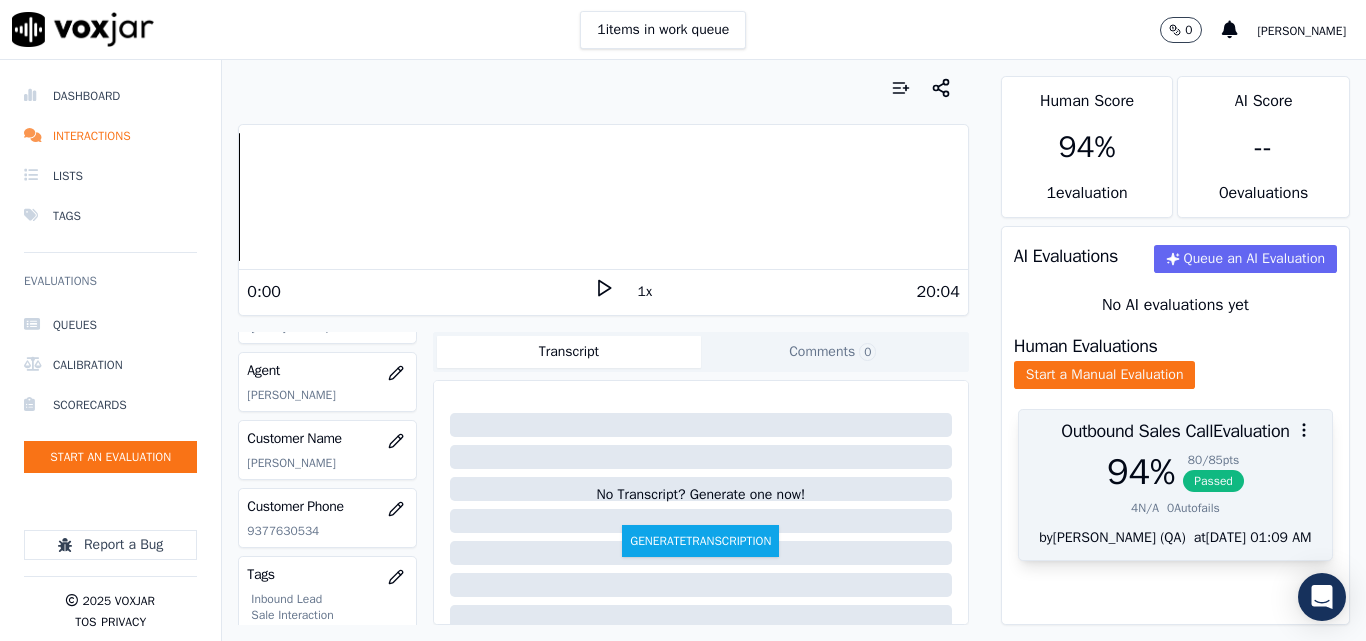 scroll, scrollTop: 24, scrollLeft: 0, axis: vertical 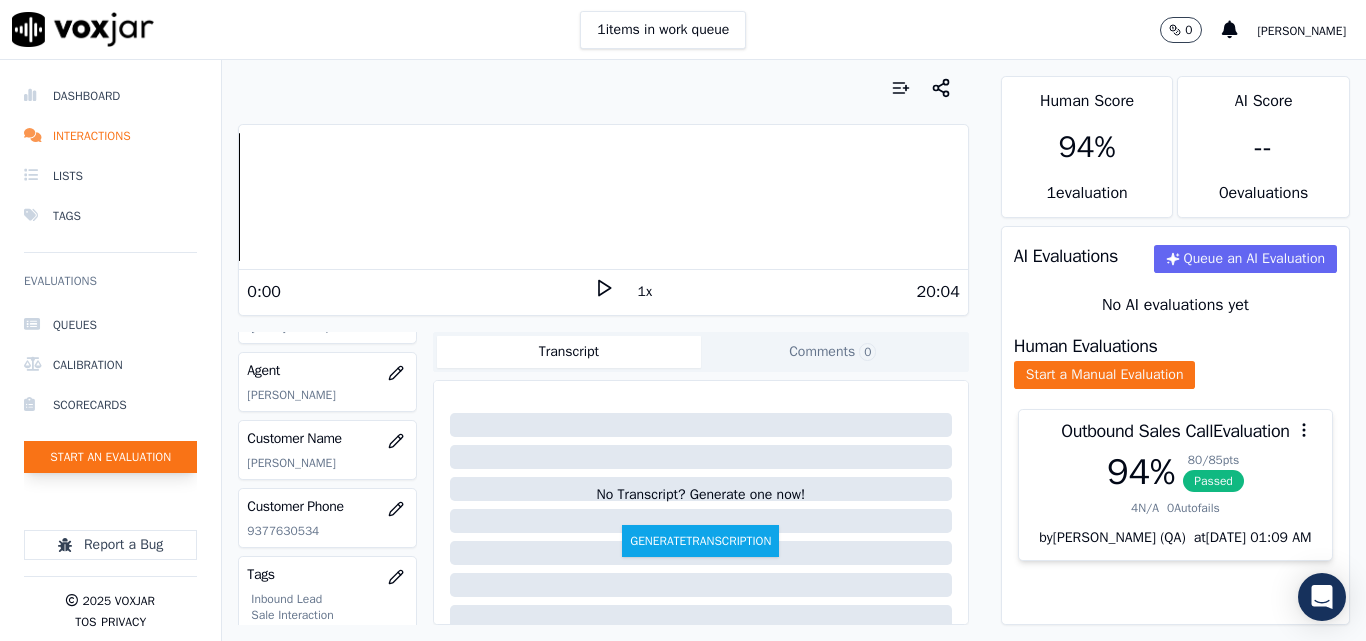click on "Start an Evaluation" 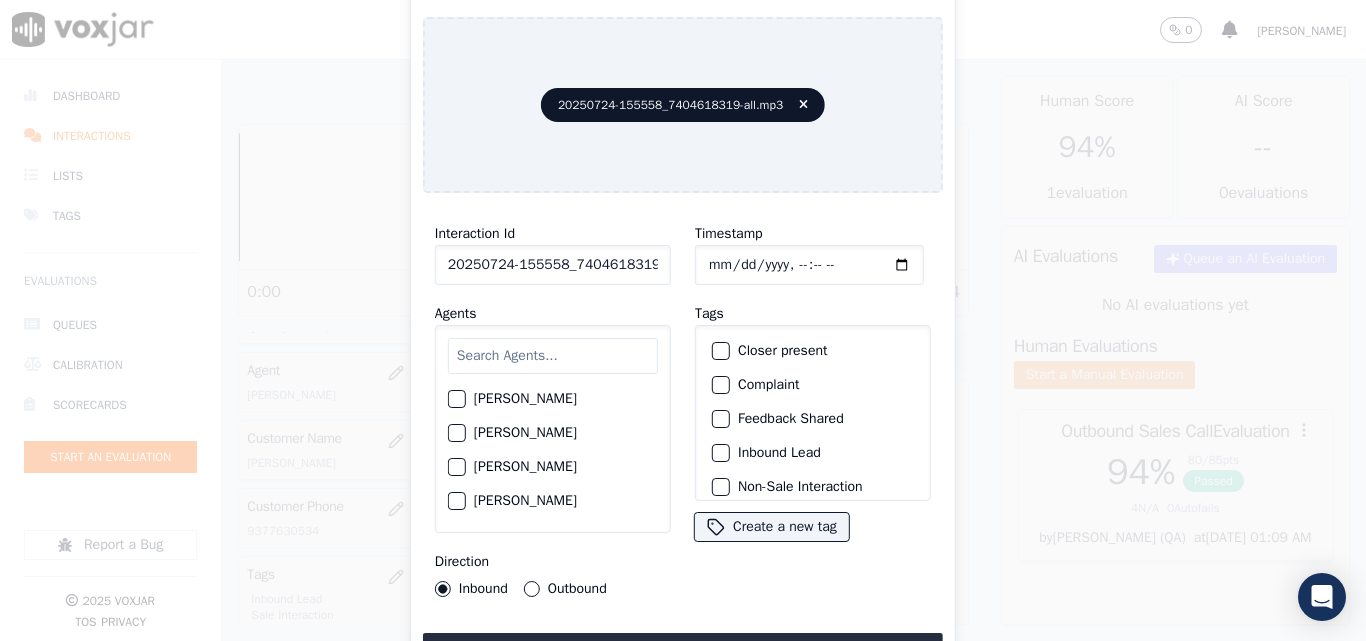 scroll, scrollTop: 0, scrollLeft: 40, axis: horizontal 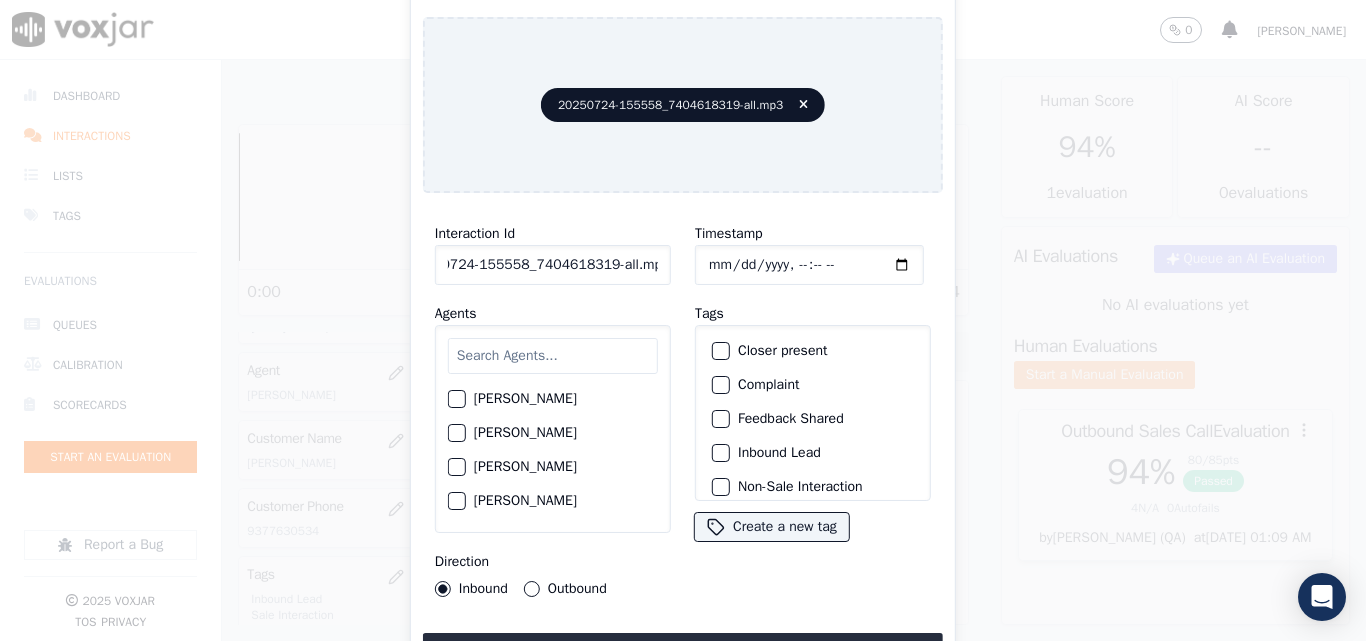drag, startPoint x: 642, startPoint y: 253, endPoint x: 808, endPoint y: 267, distance: 166.58931 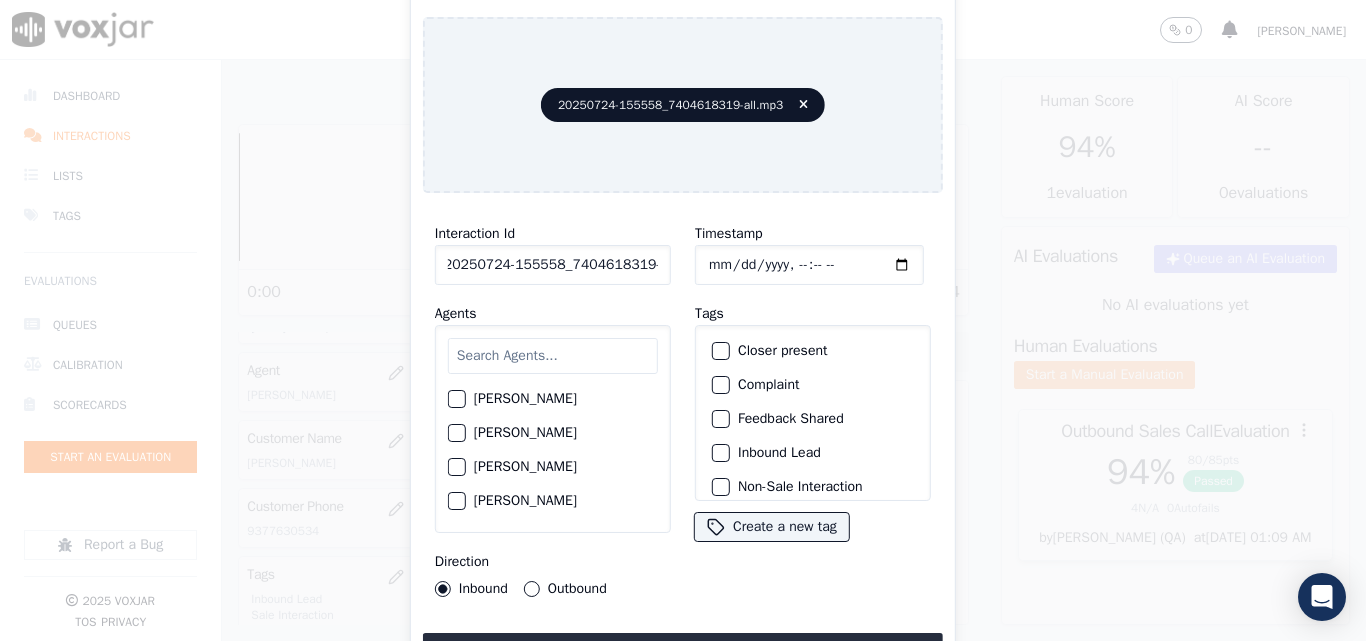 scroll, scrollTop: 0, scrollLeft: 11, axis: horizontal 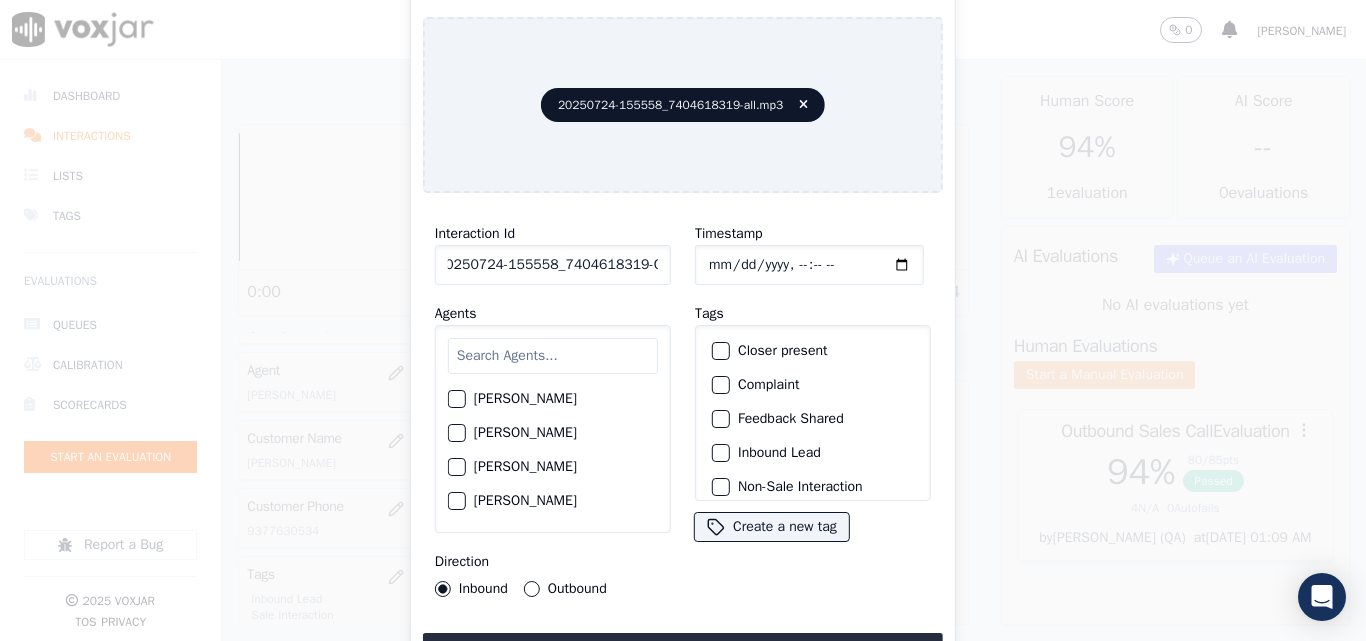 type on "20250724-155558_7404618319-C1" 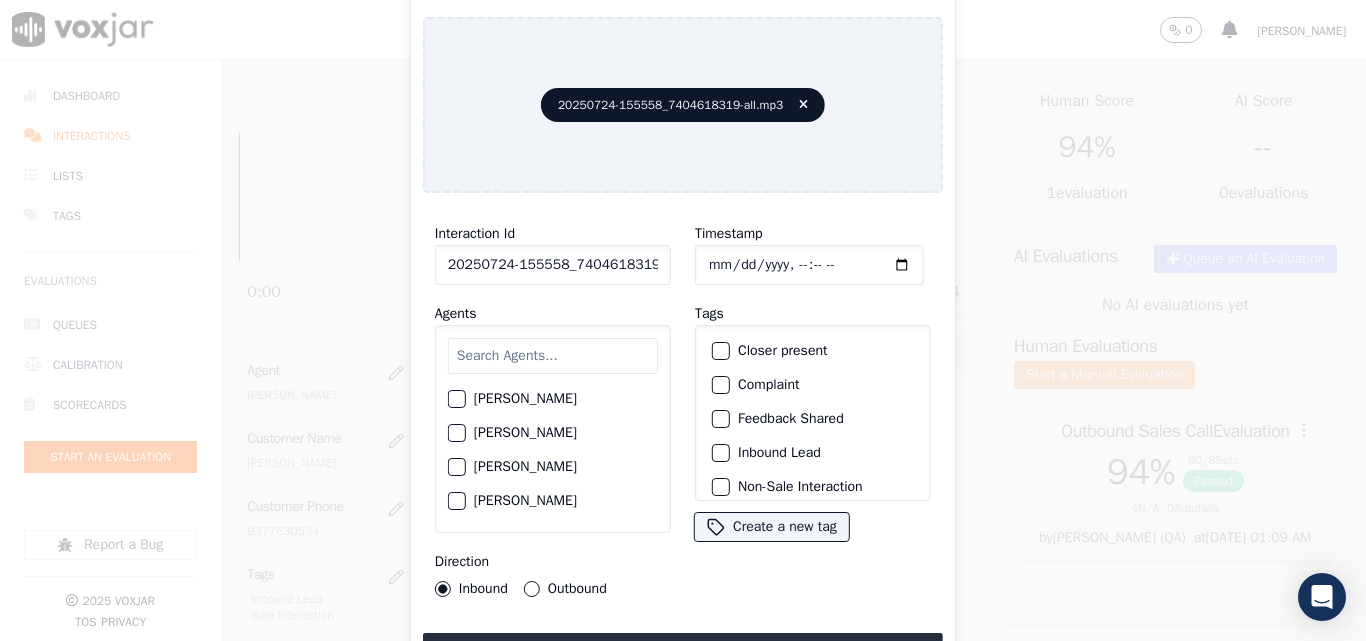 type on "[DATE]T19:46" 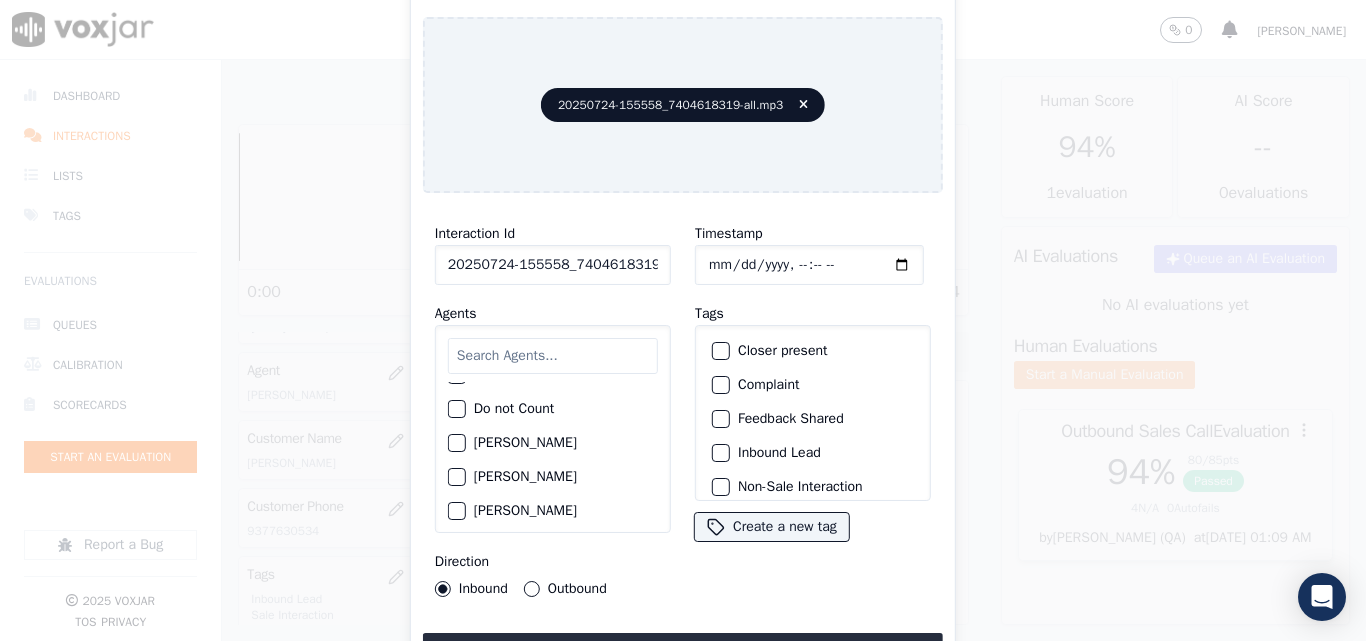 scroll, scrollTop: 600, scrollLeft: 0, axis: vertical 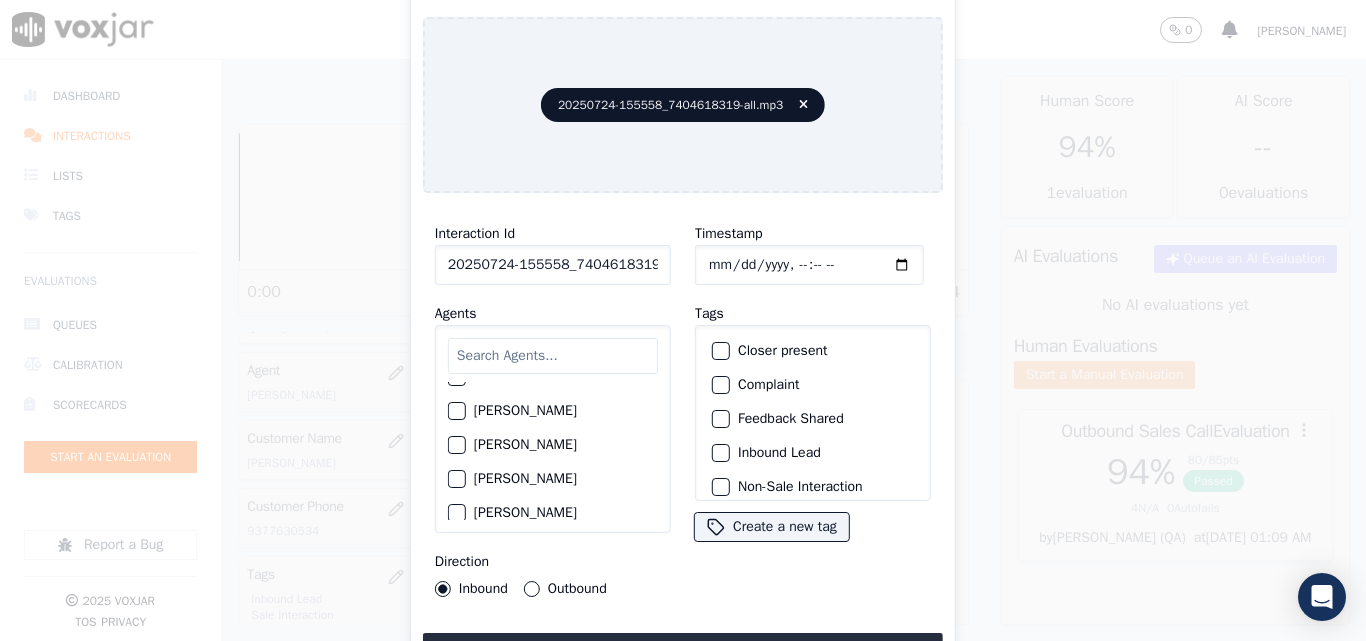 click on "[PERSON_NAME]" 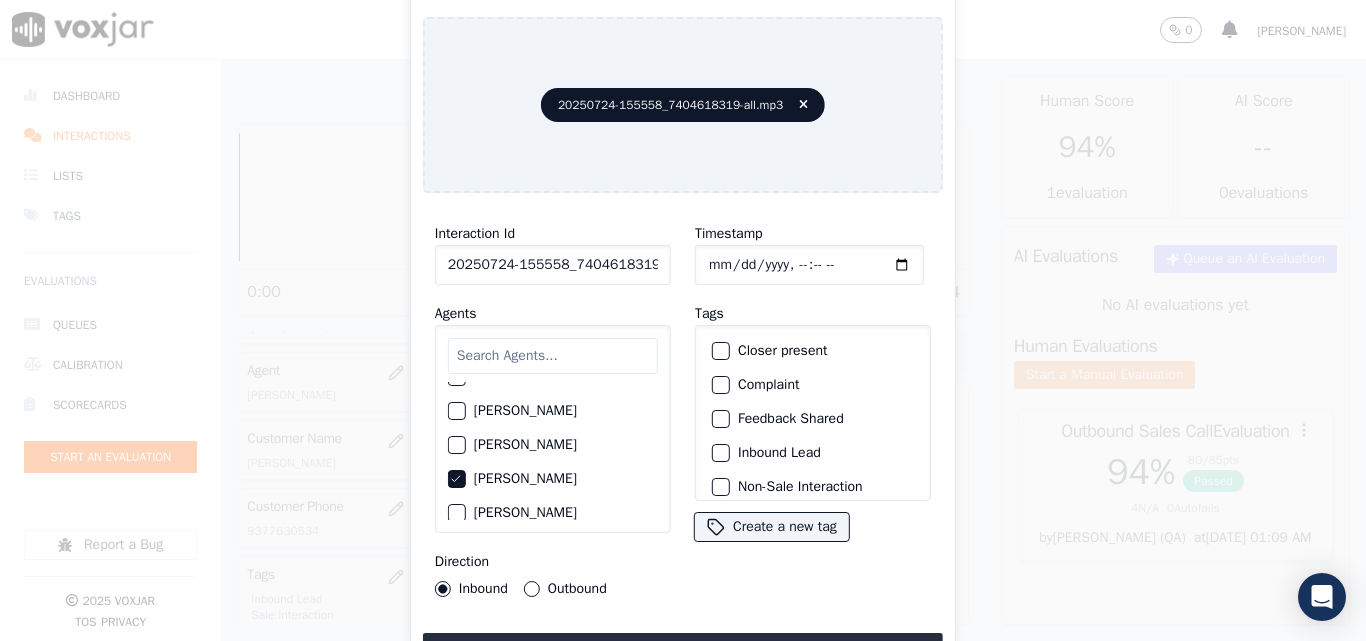click on "Closer present" 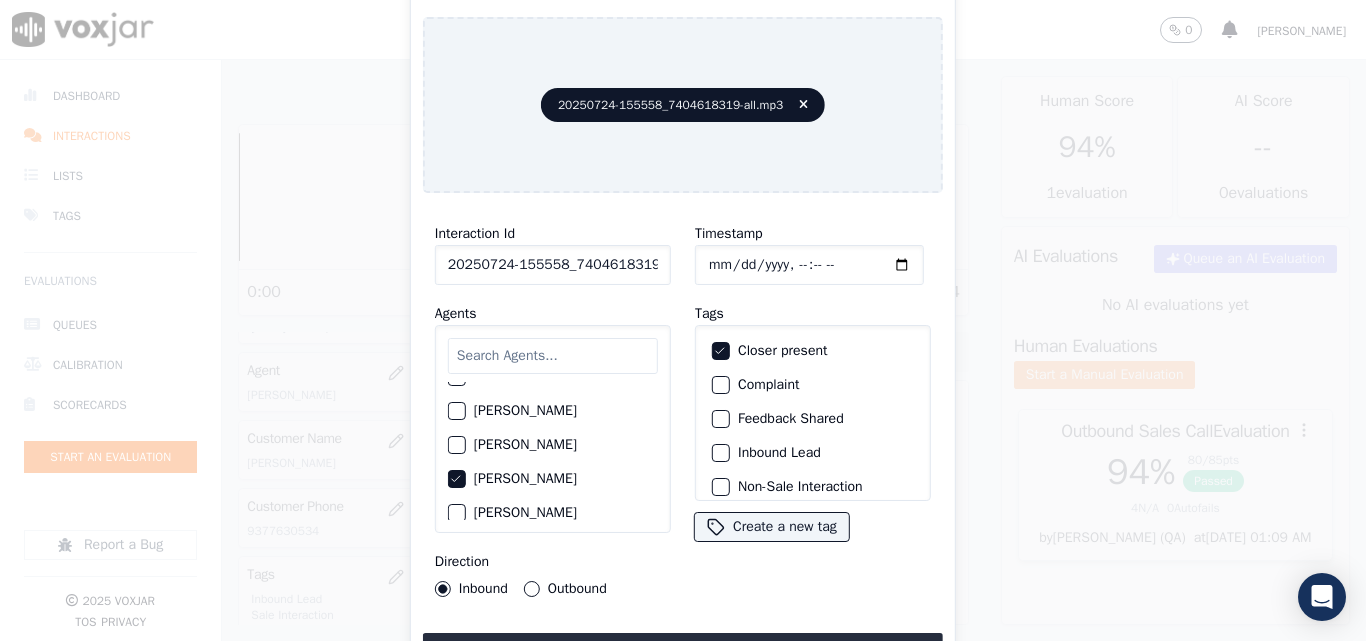 click at bounding box center [720, 453] 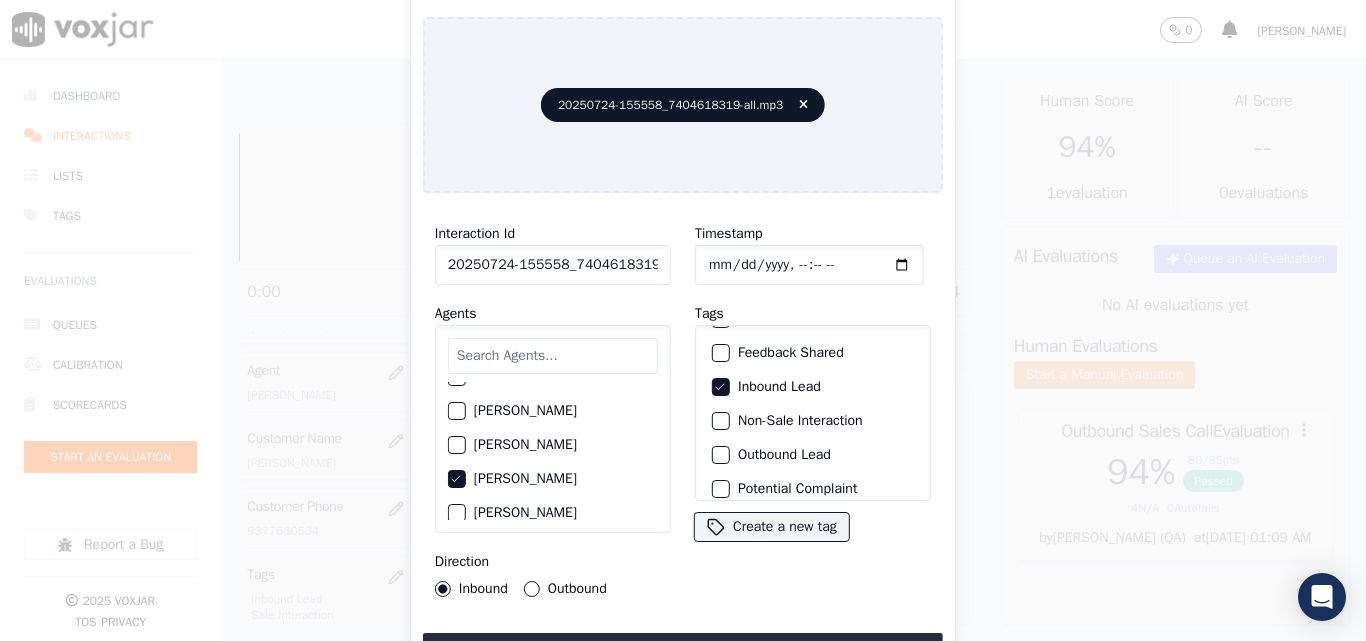 scroll, scrollTop: 173, scrollLeft: 0, axis: vertical 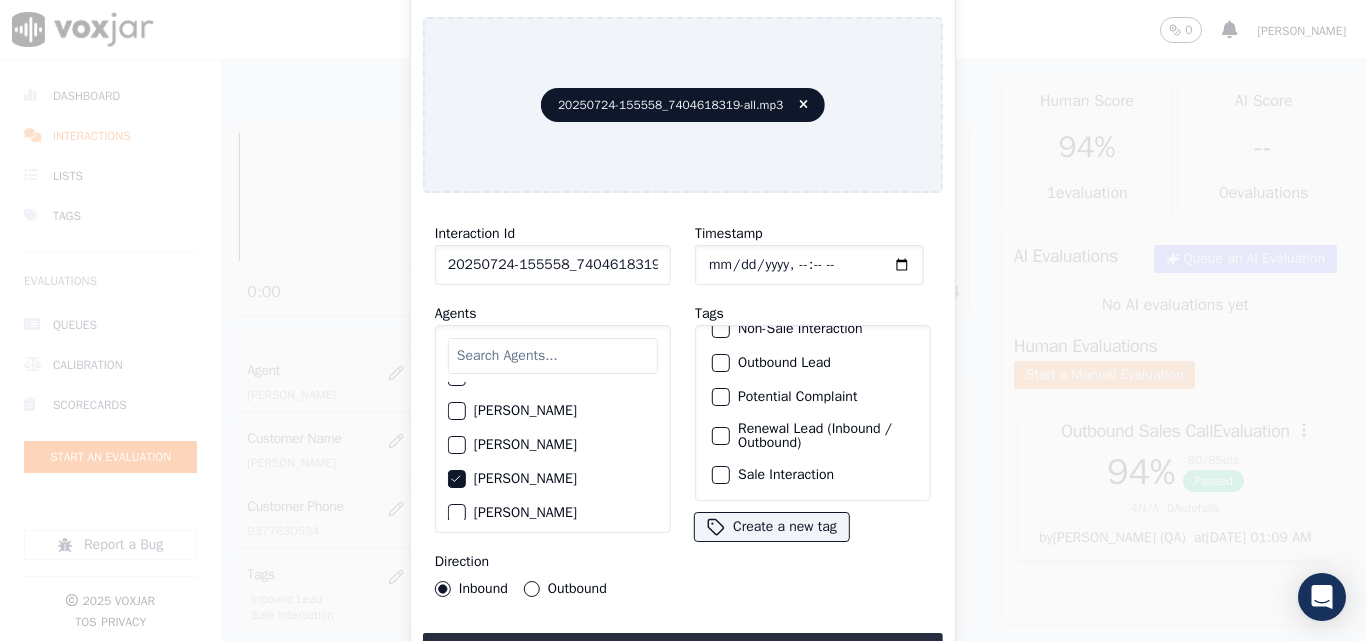 click at bounding box center [720, 475] 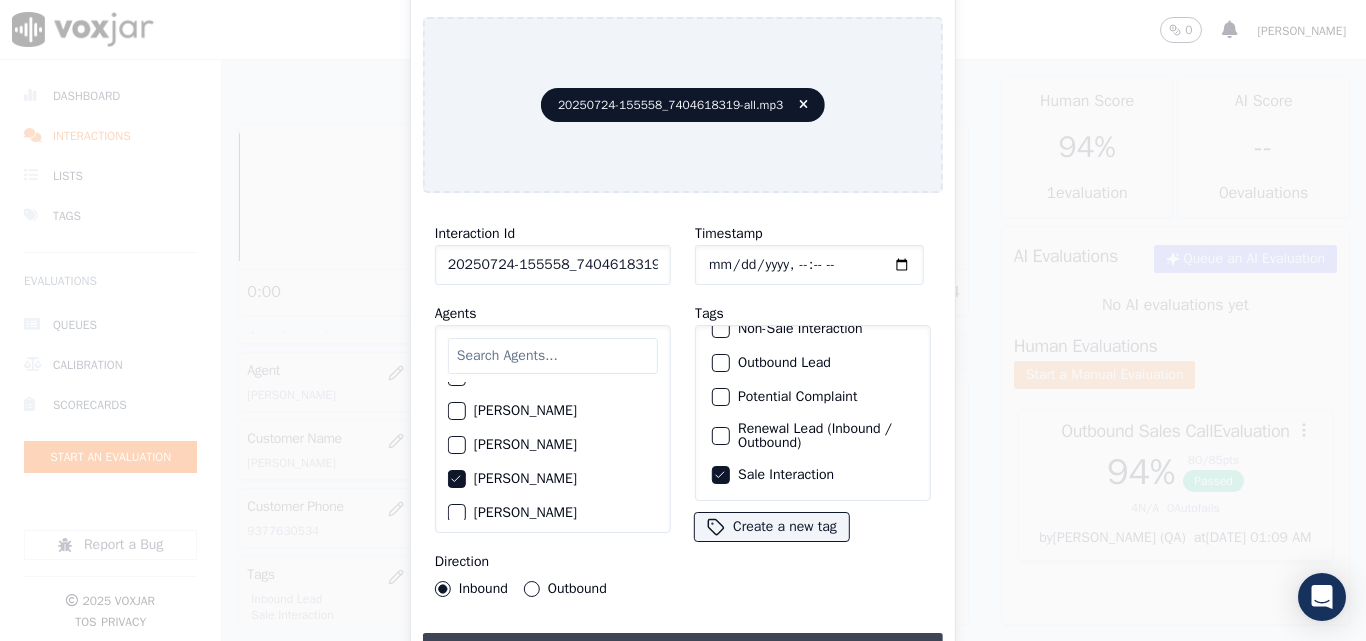 click on "Upload interaction to start evaluation" at bounding box center [683, 651] 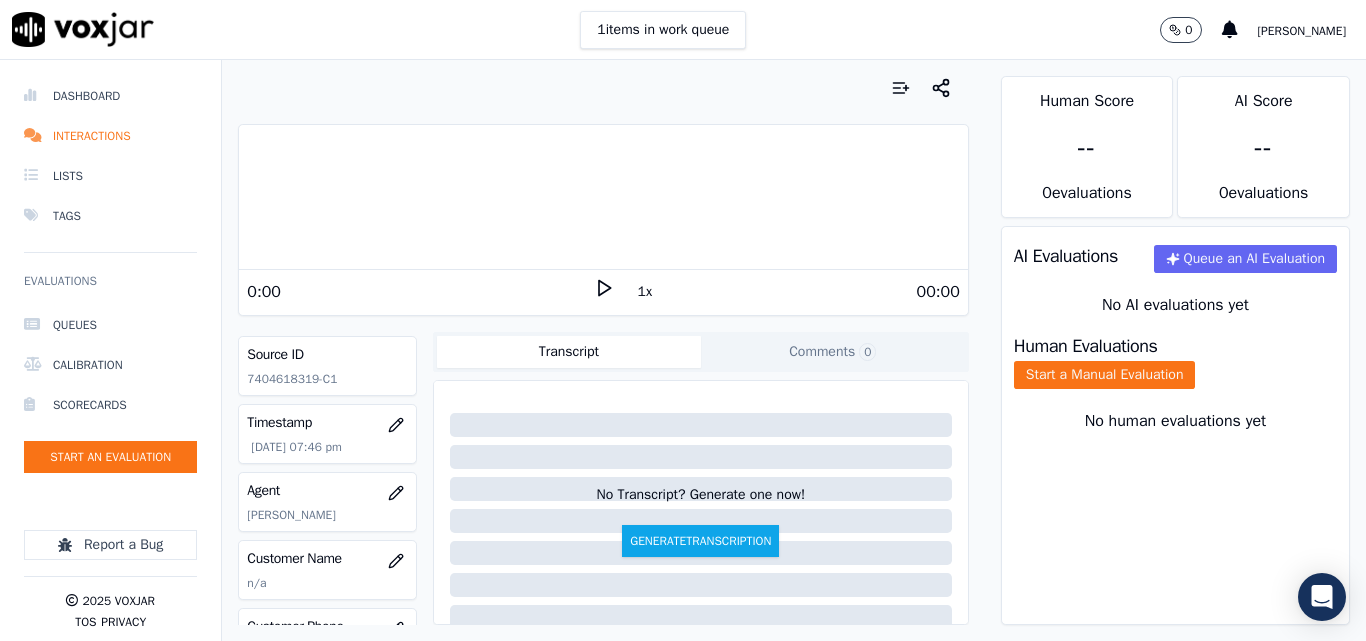 scroll, scrollTop: 200, scrollLeft: 0, axis: vertical 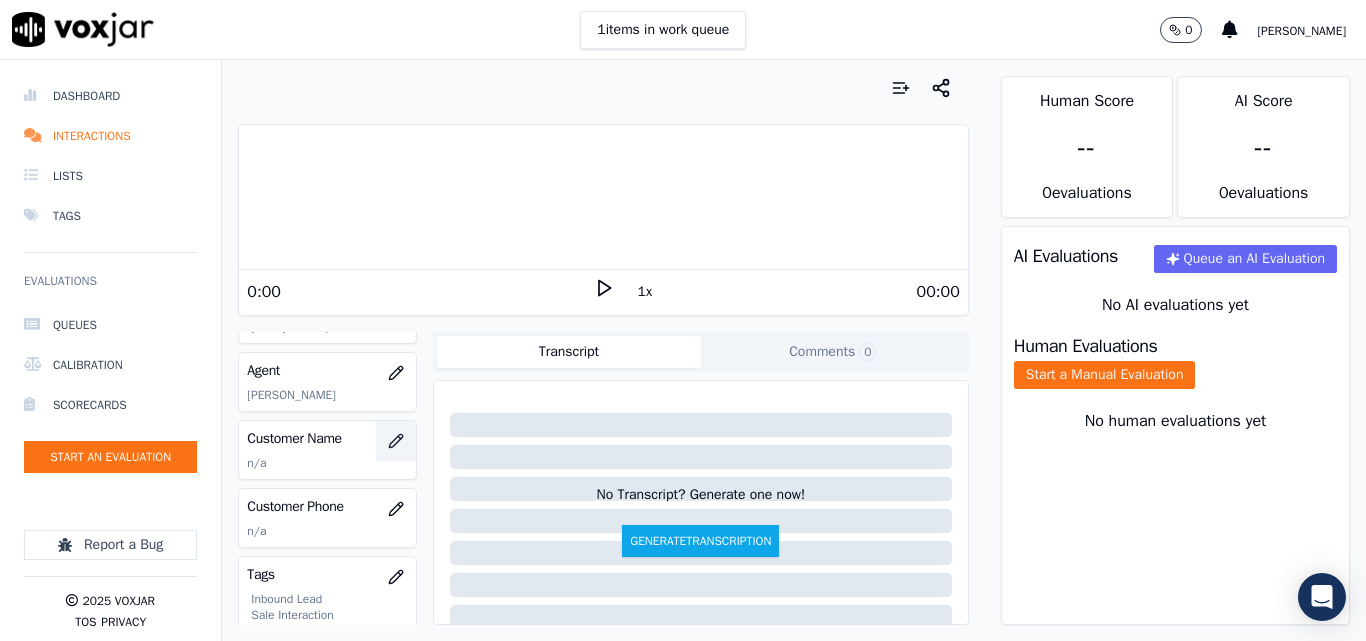 click 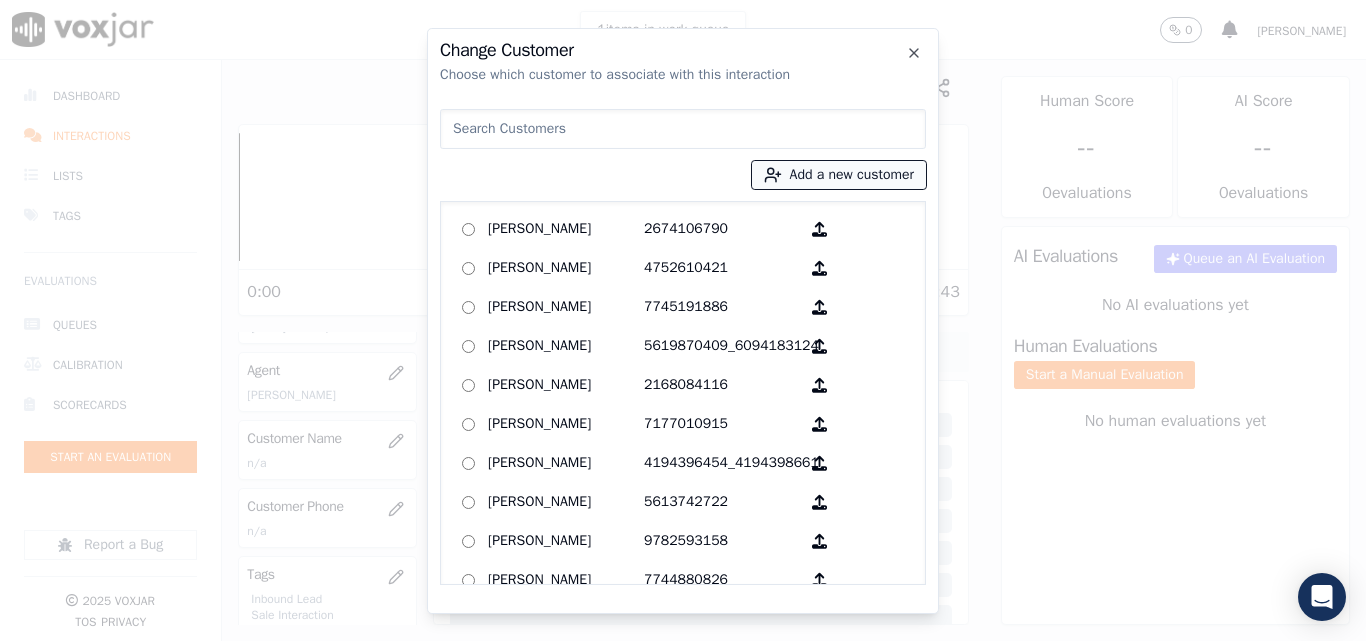 click 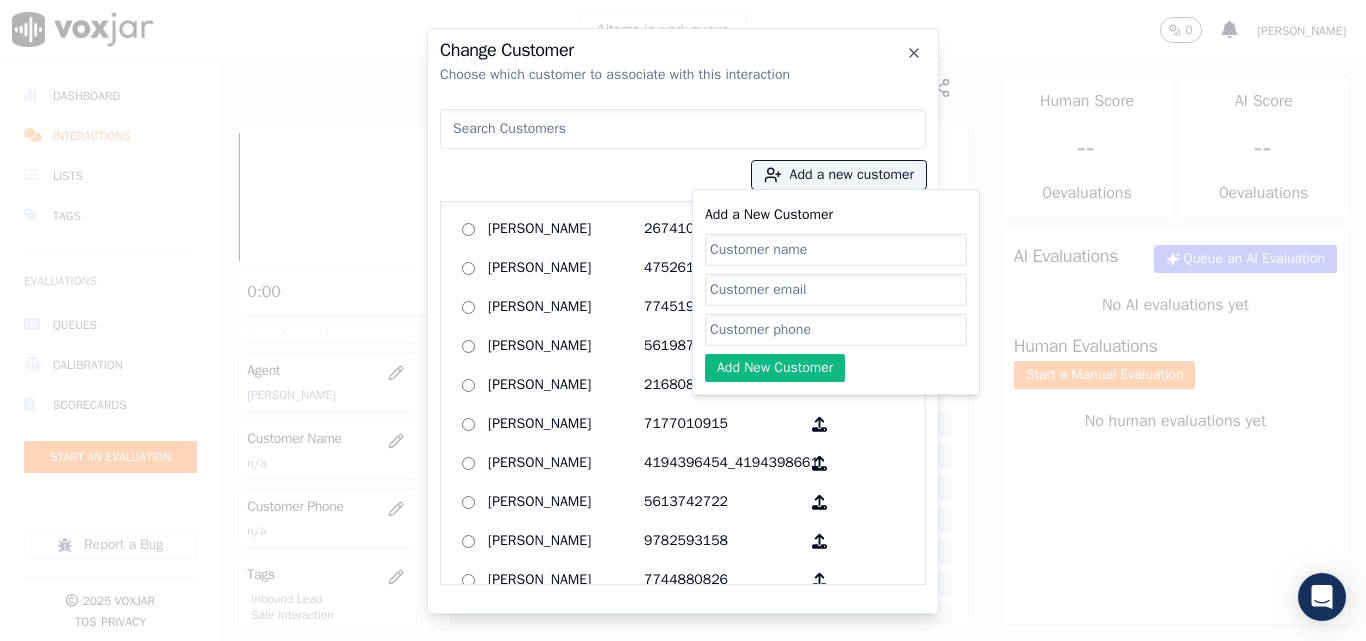 click on "Add a New Customer" 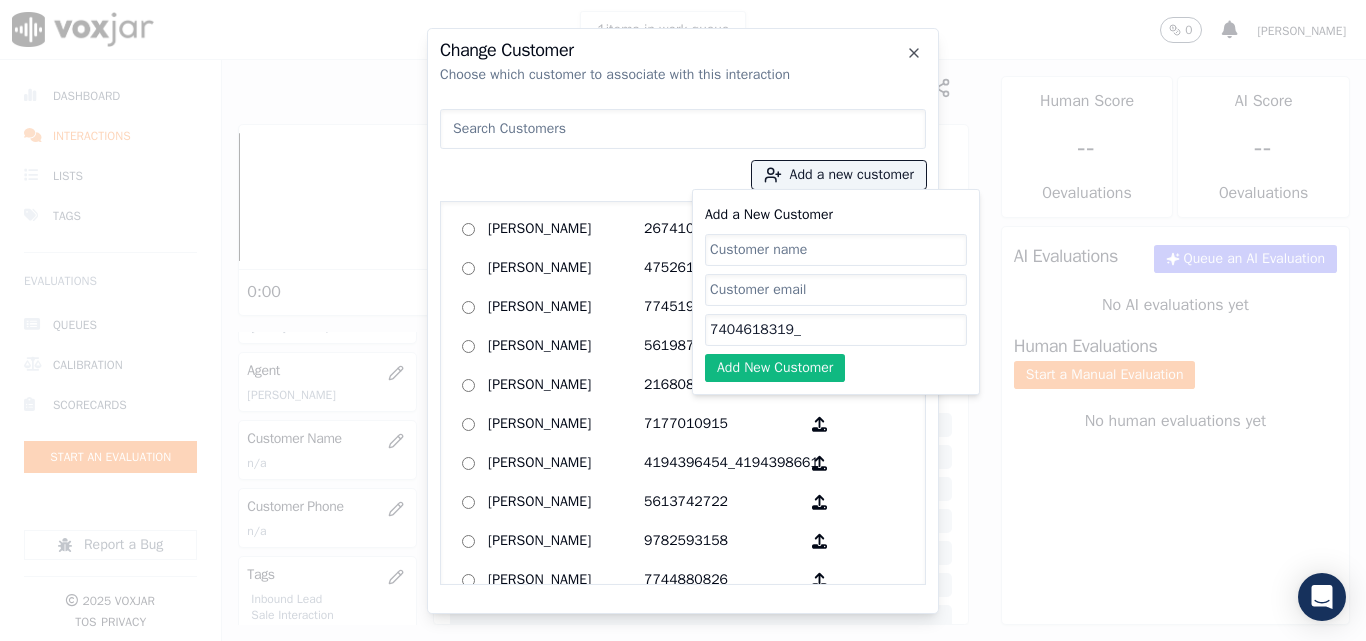 paste on "7403175232" 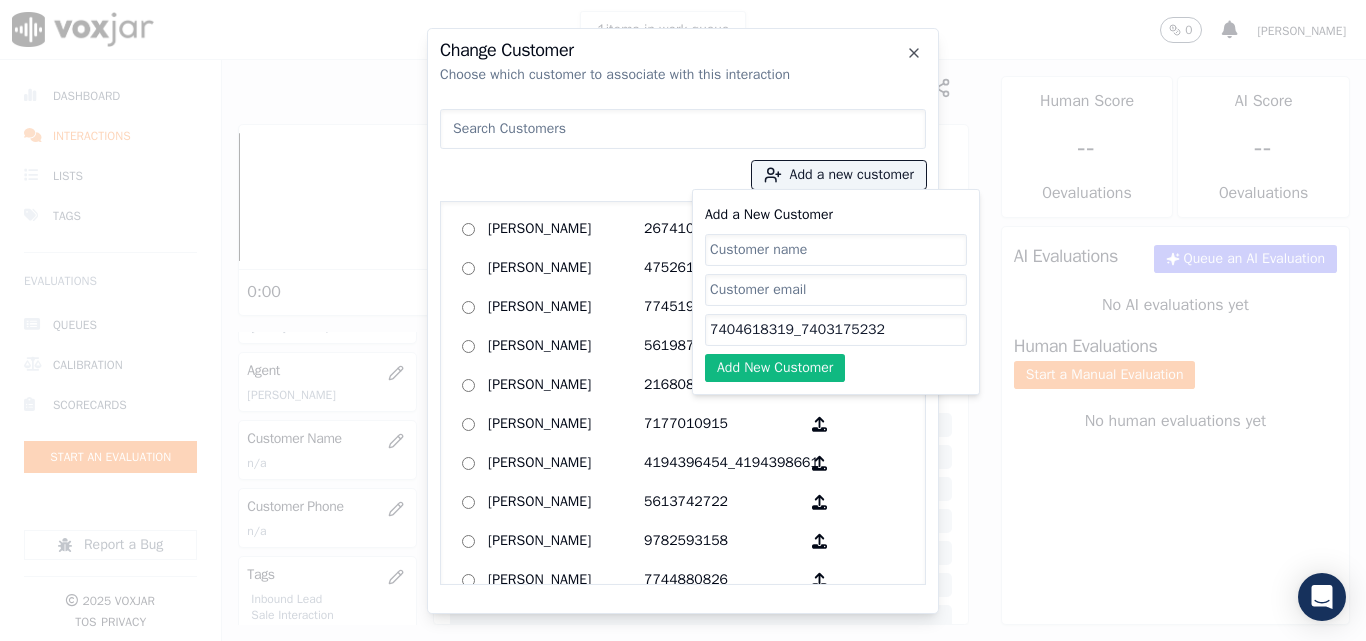 type on "7404618319_7403175232" 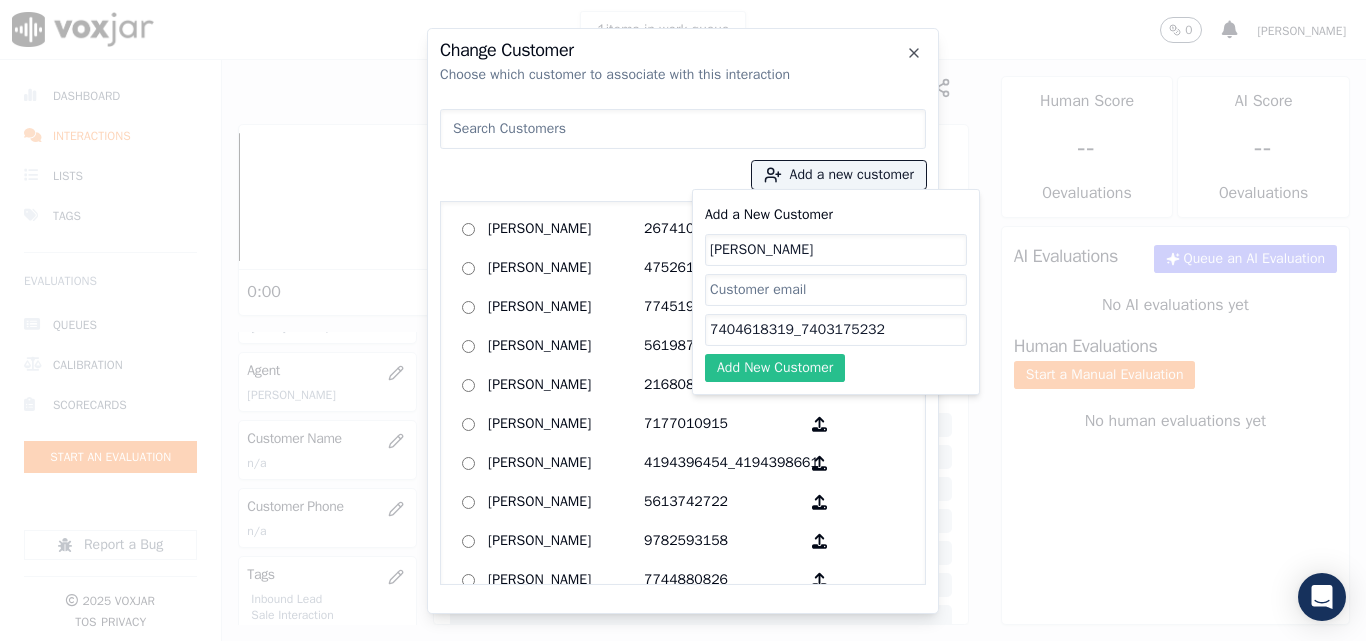 type on "[PERSON_NAME]" 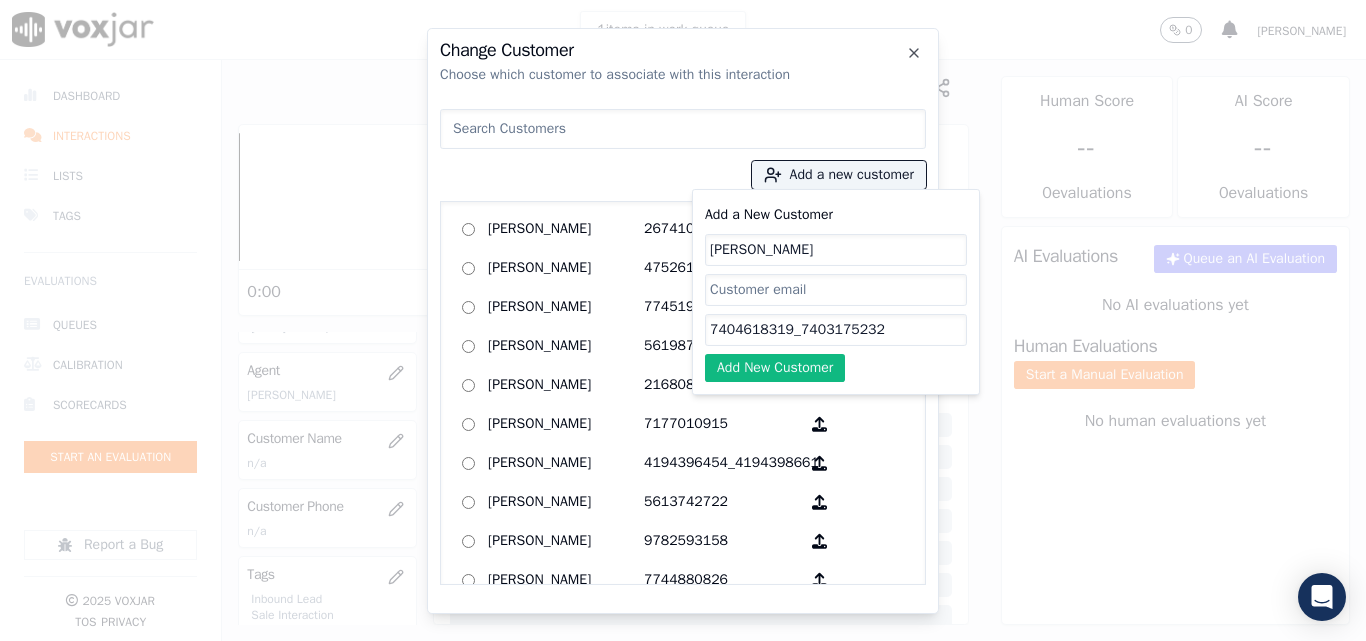 drag, startPoint x: 748, startPoint y: 357, endPoint x: 710, endPoint y: 326, distance: 49.0408 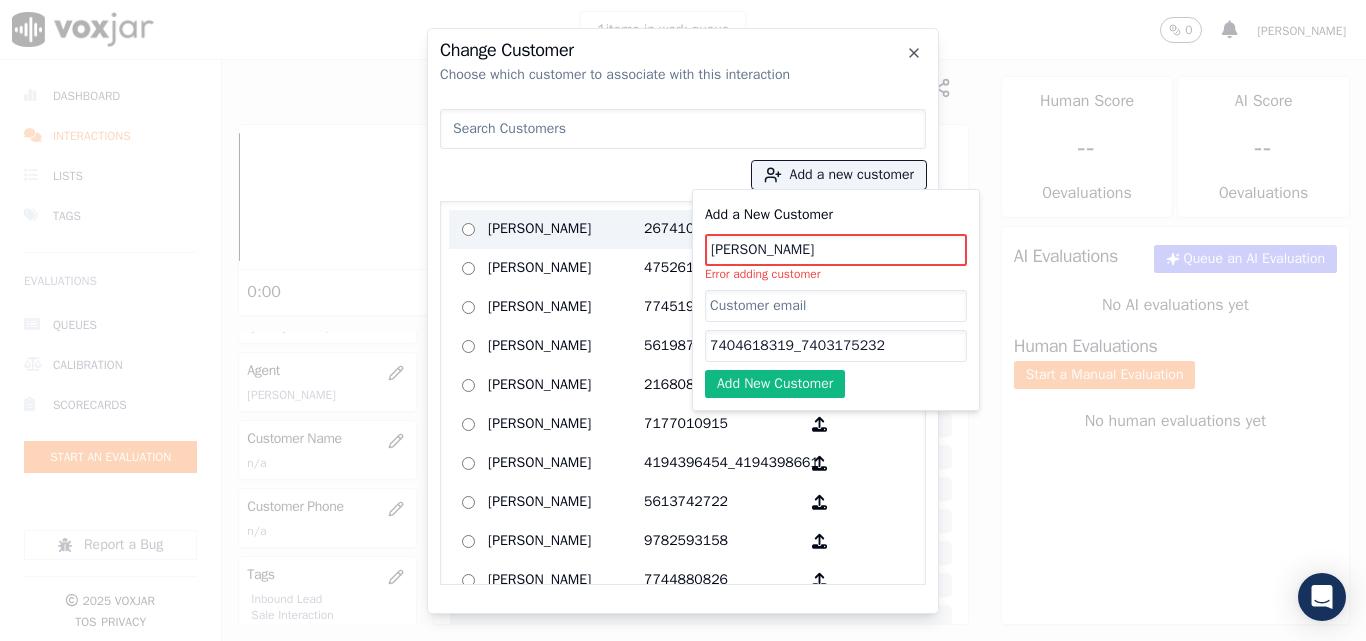 click on "[PERSON_NAME]" at bounding box center (566, 229) 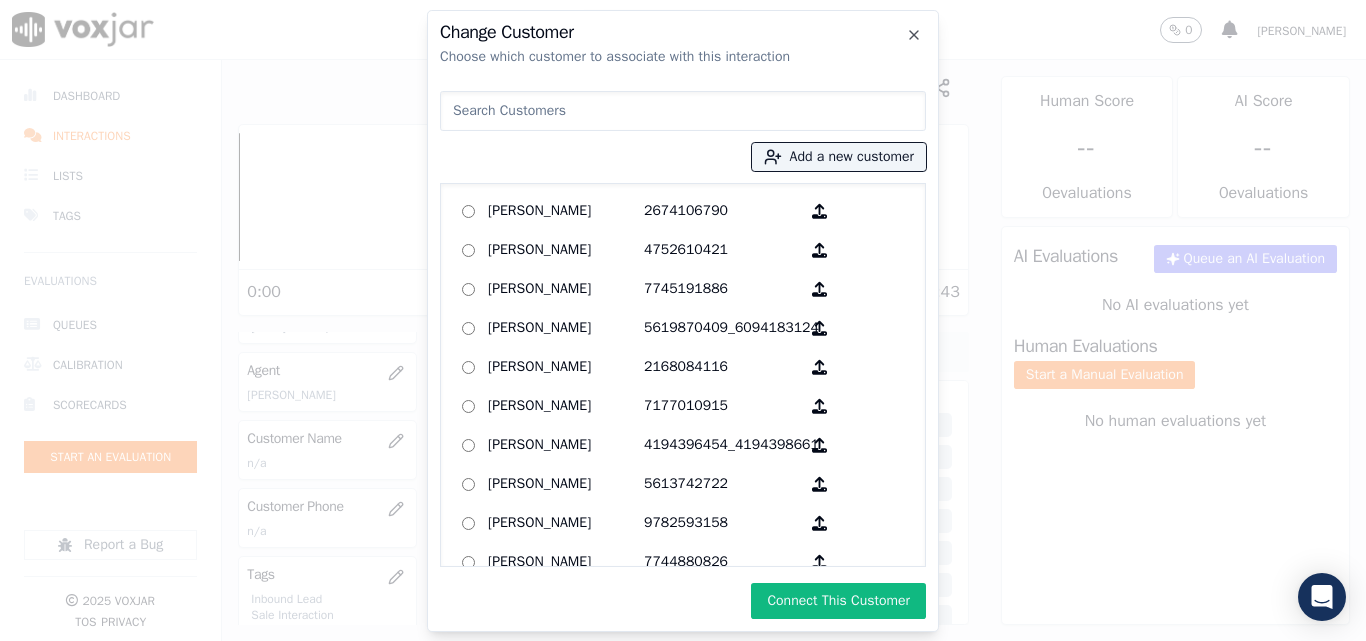 click at bounding box center (683, 111) 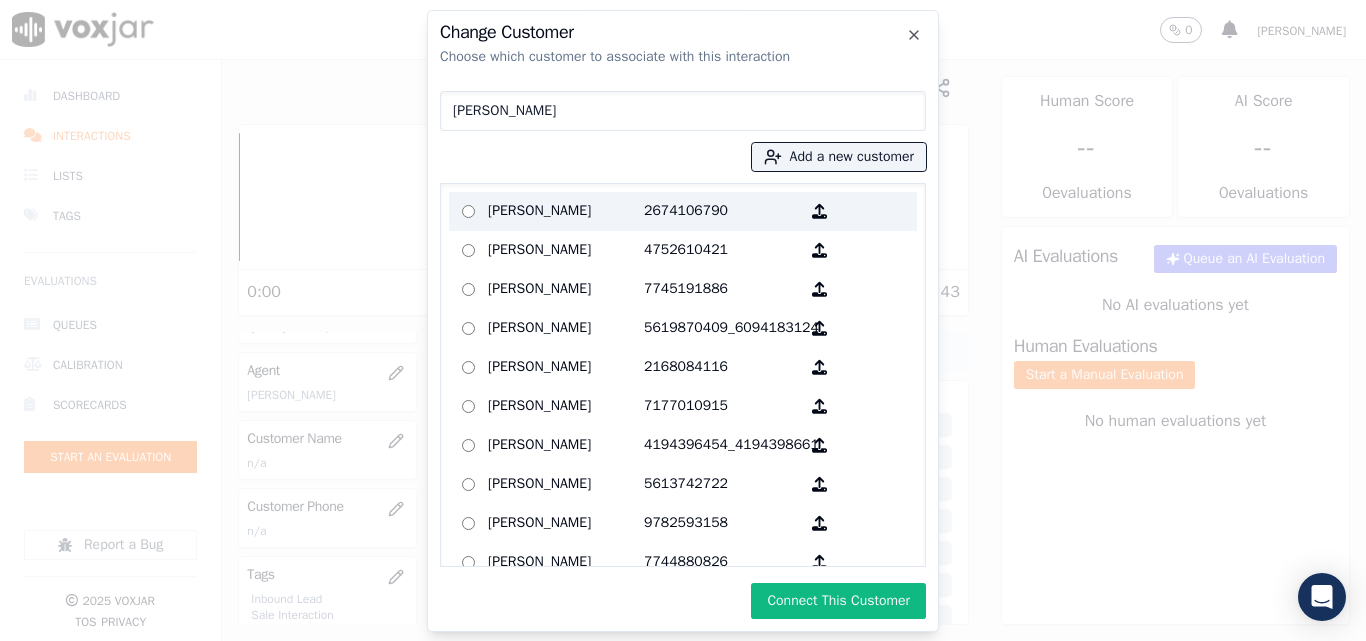 type on "[PERSON_NAME]" 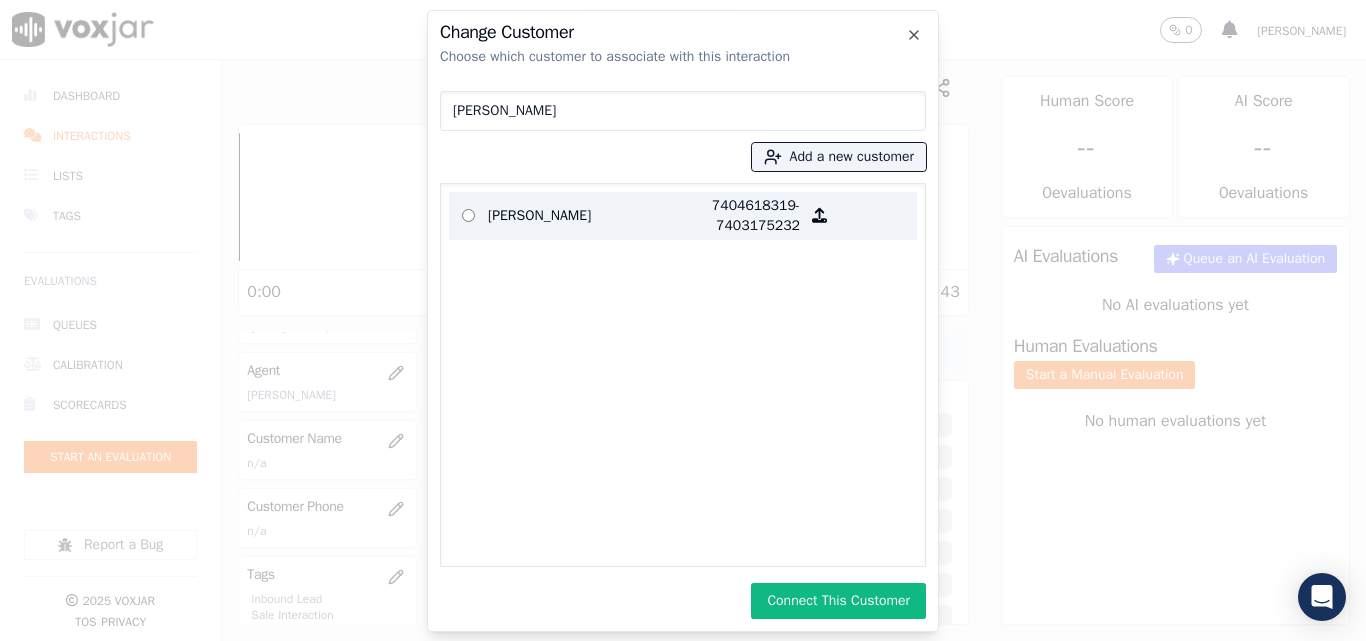 click on "[PERSON_NAME]" at bounding box center (566, 216) 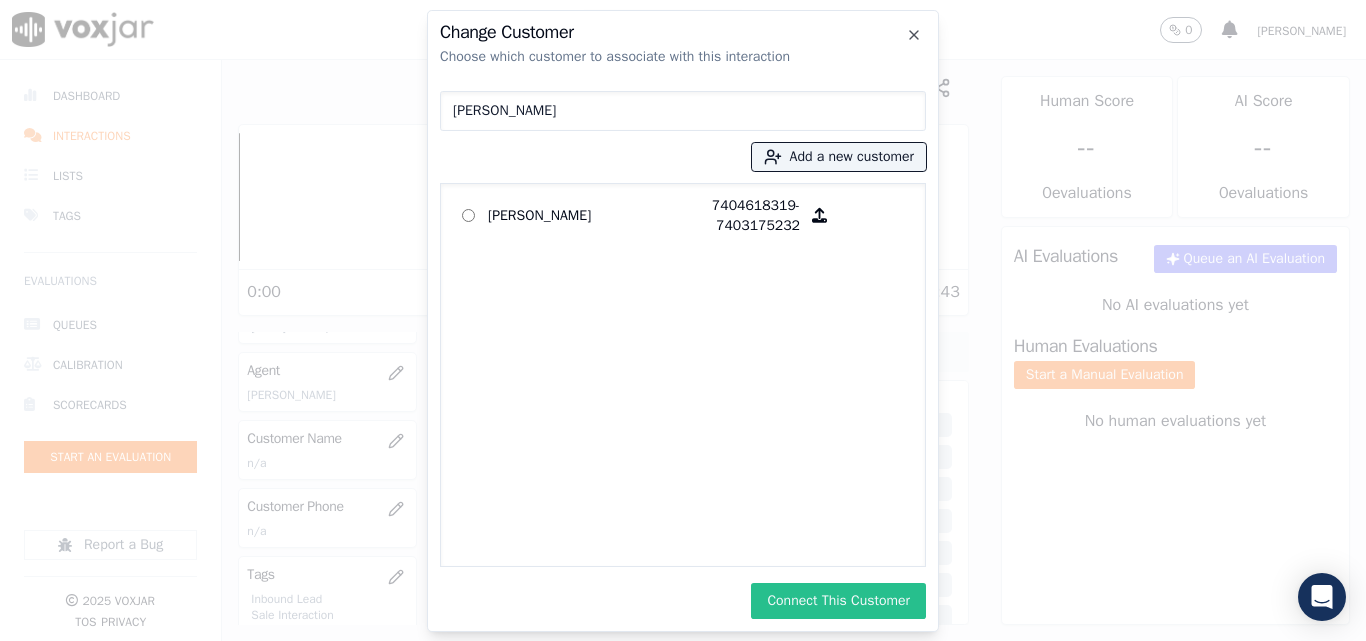 click on "Connect This Customer" at bounding box center [838, 601] 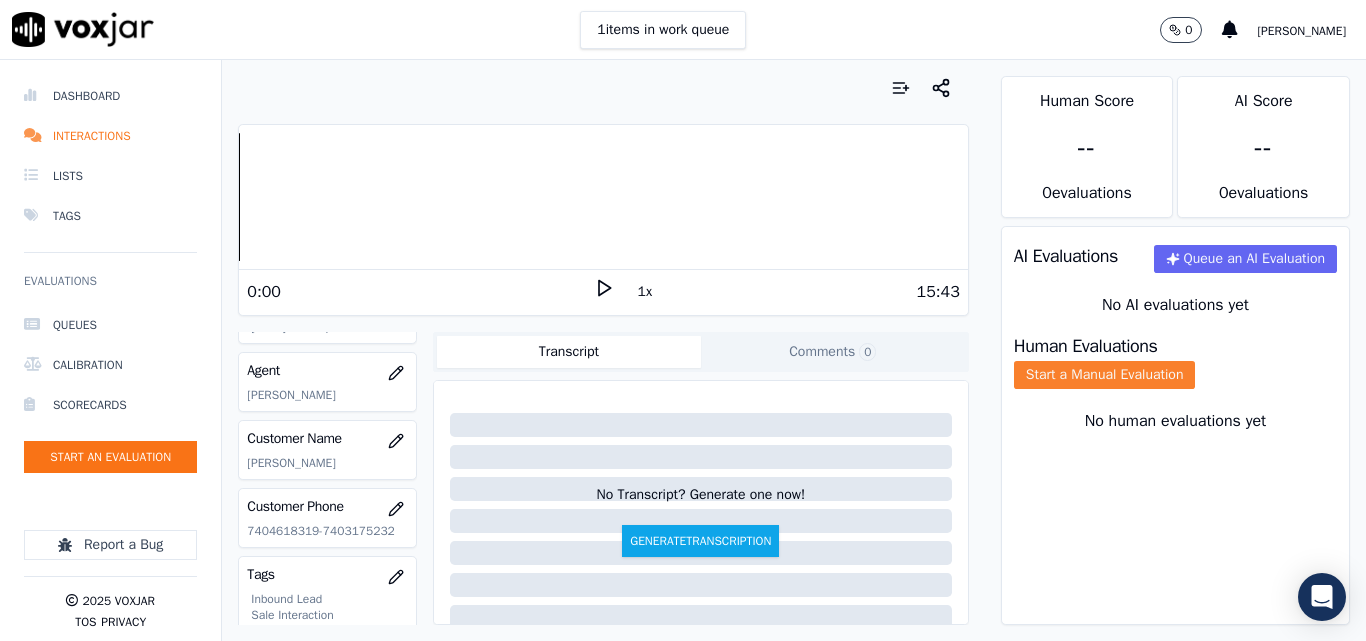 click on "Start a Manual Evaluation" 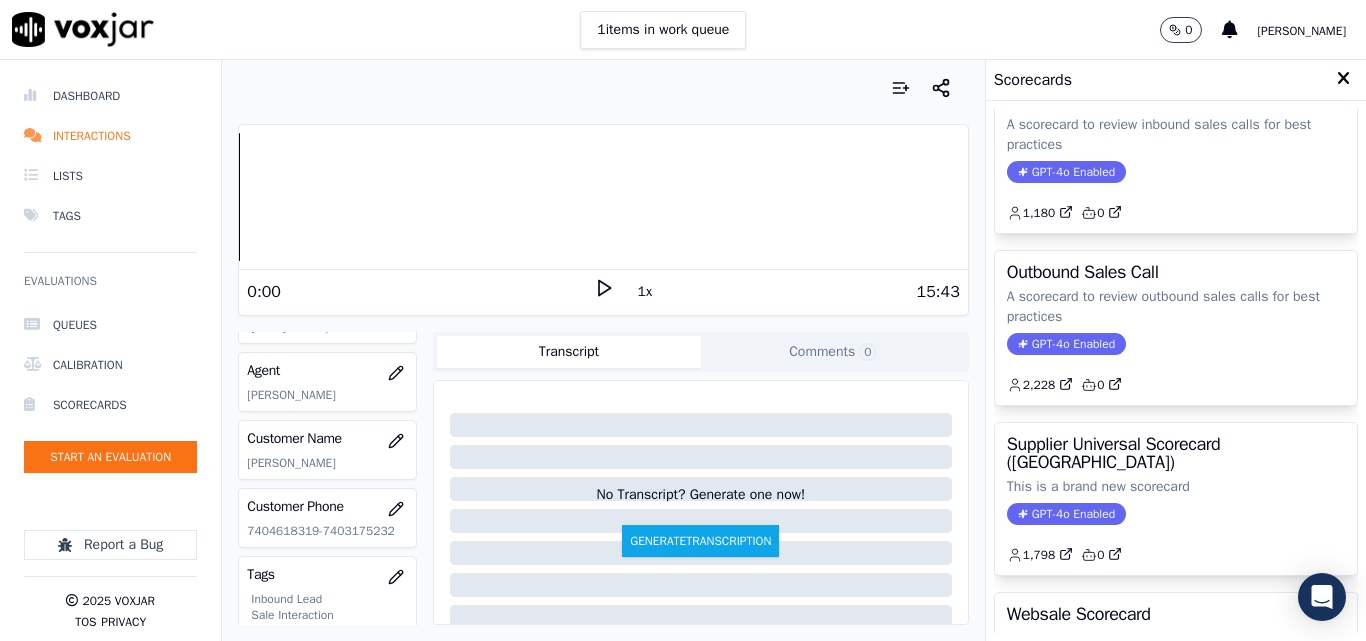 scroll, scrollTop: 200, scrollLeft: 0, axis: vertical 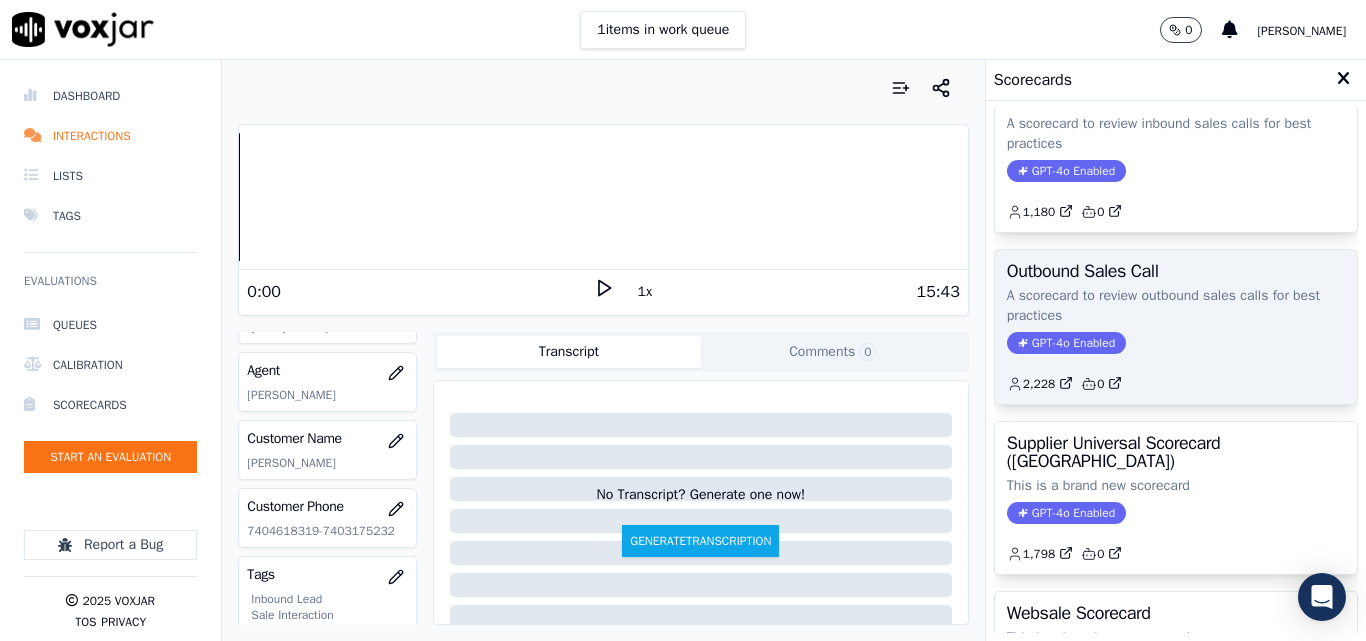 click on "2,228         0" 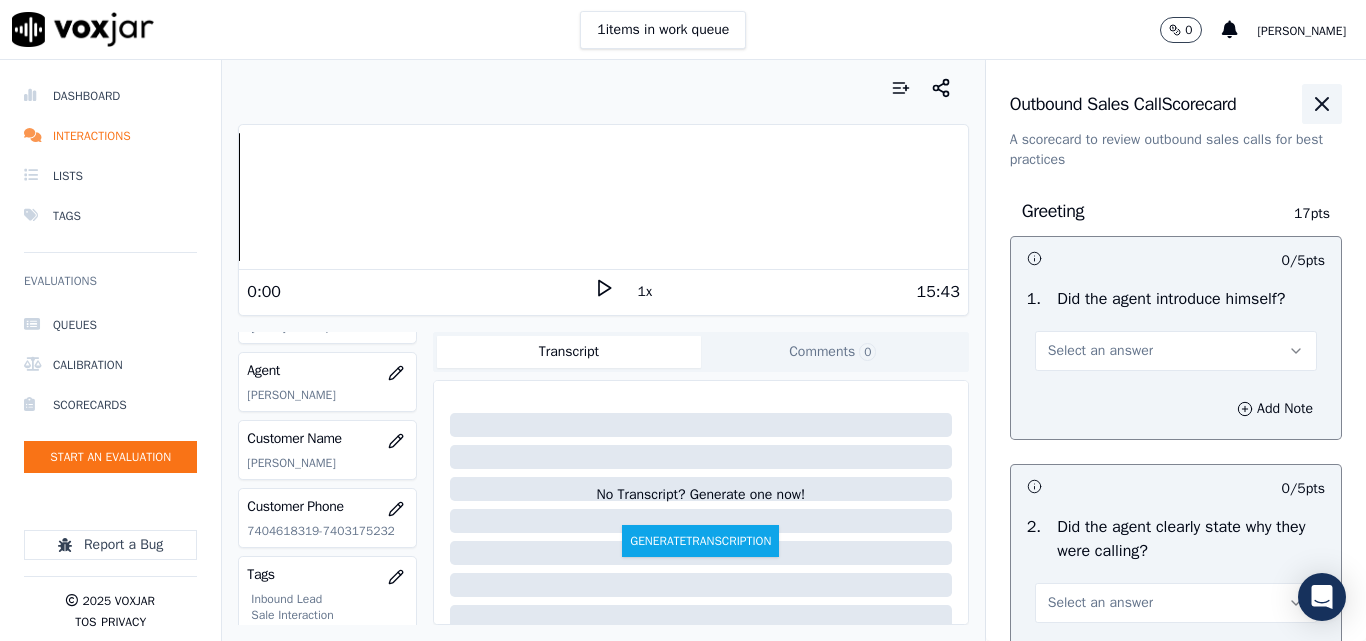 click 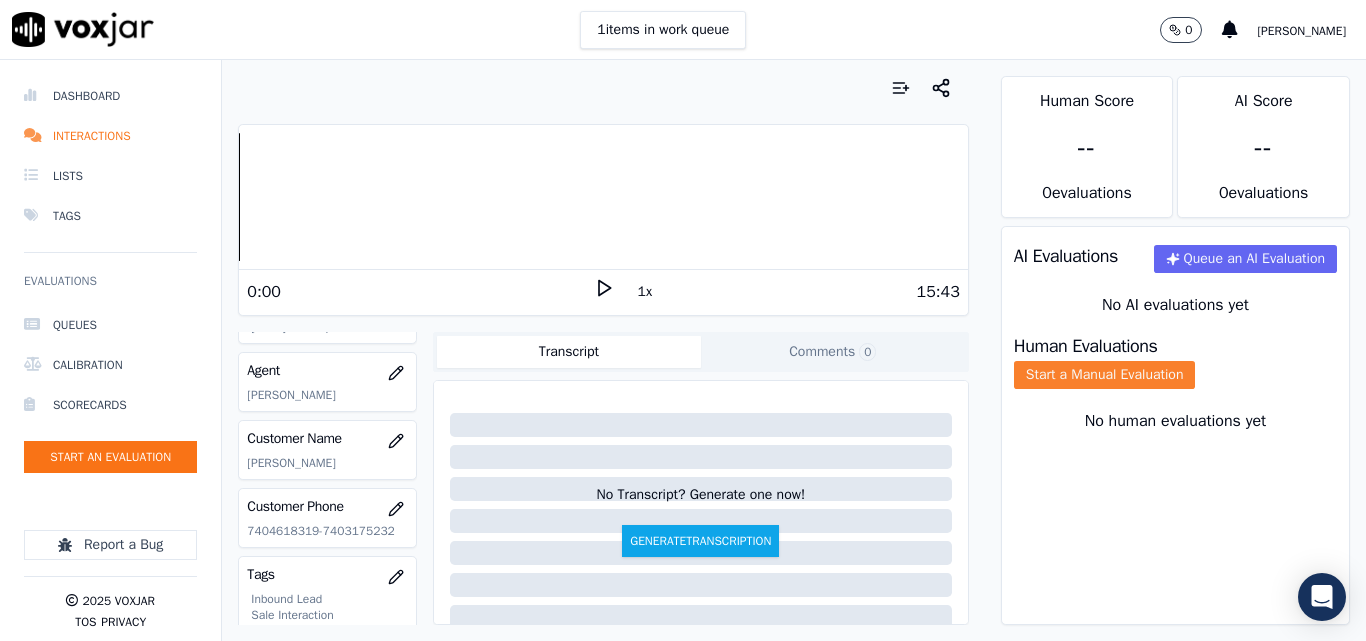 click on "Start a Manual Evaluation" 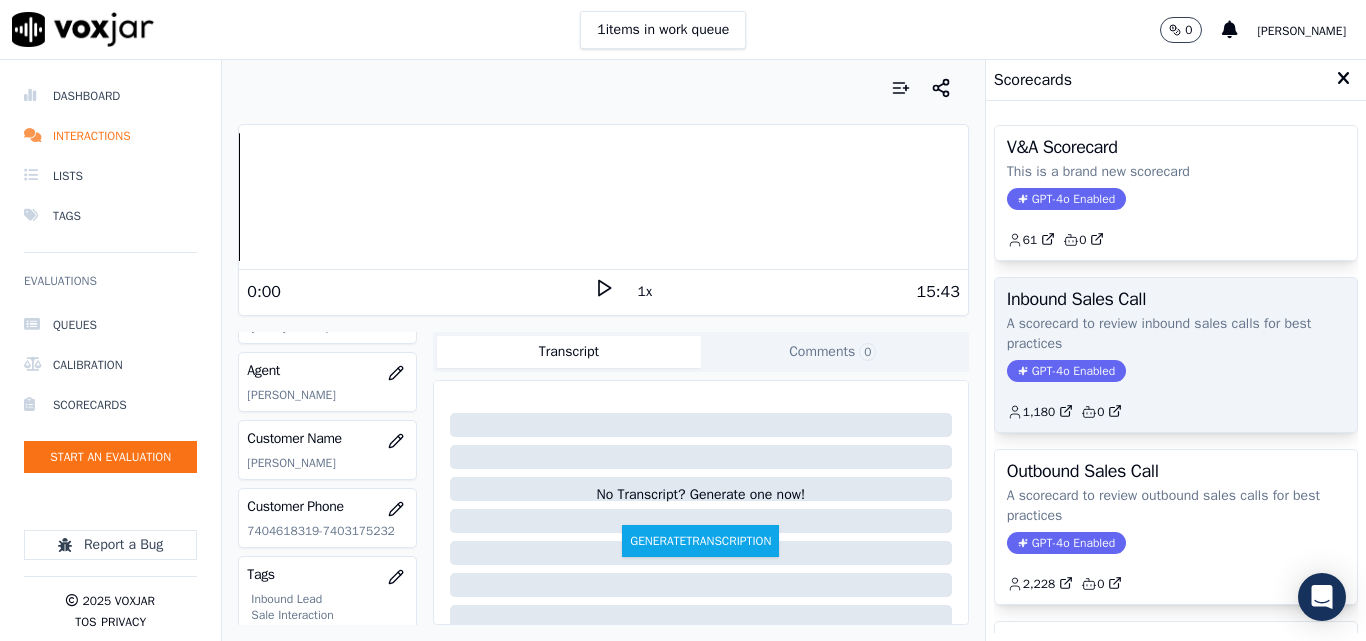 click on "Inbound Sales Call   A scorecard to review inbound sales calls for best practices     GPT-4o Enabled       1,180         0" at bounding box center (1176, 355) 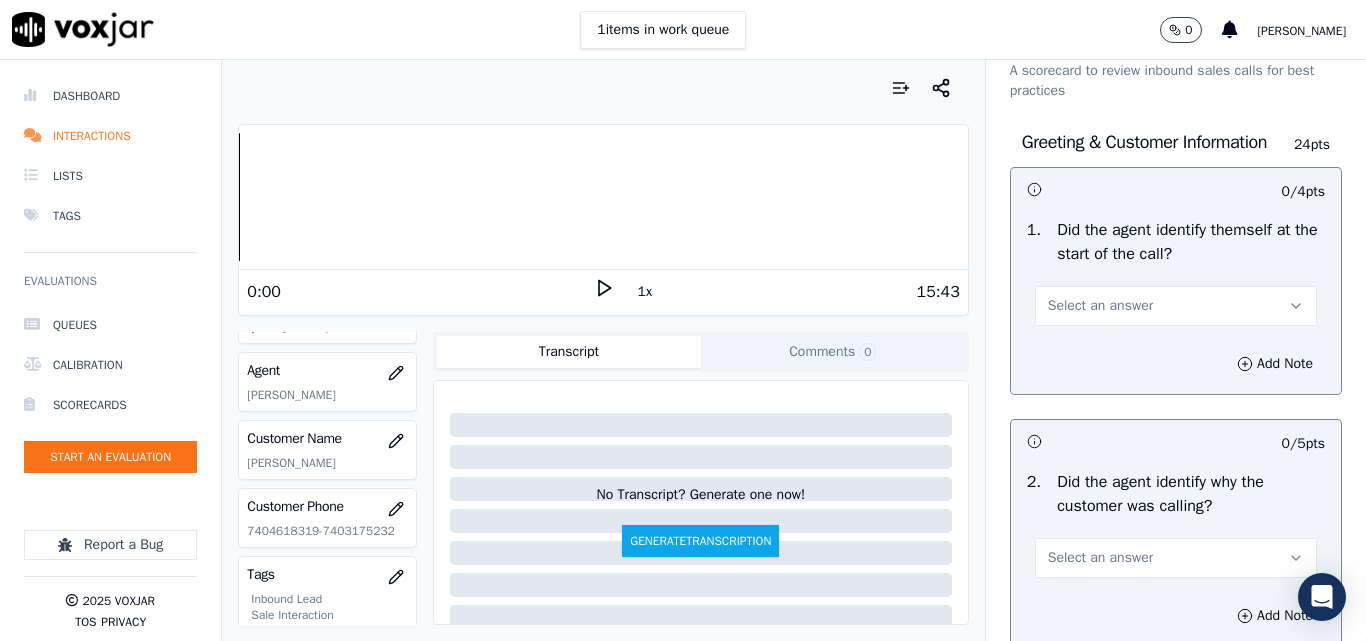 scroll, scrollTop: 100, scrollLeft: 0, axis: vertical 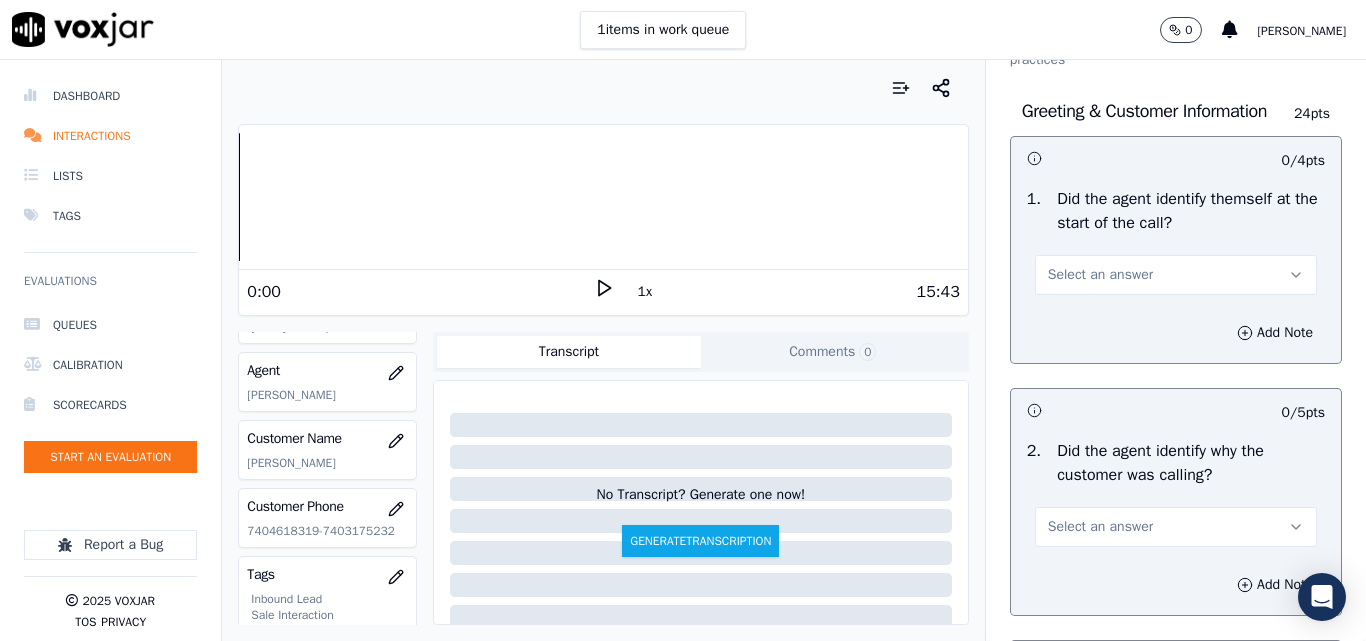 drag, startPoint x: 1063, startPoint y: 276, endPoint x: 1076, endPoint y: 304, distance: 30.870699 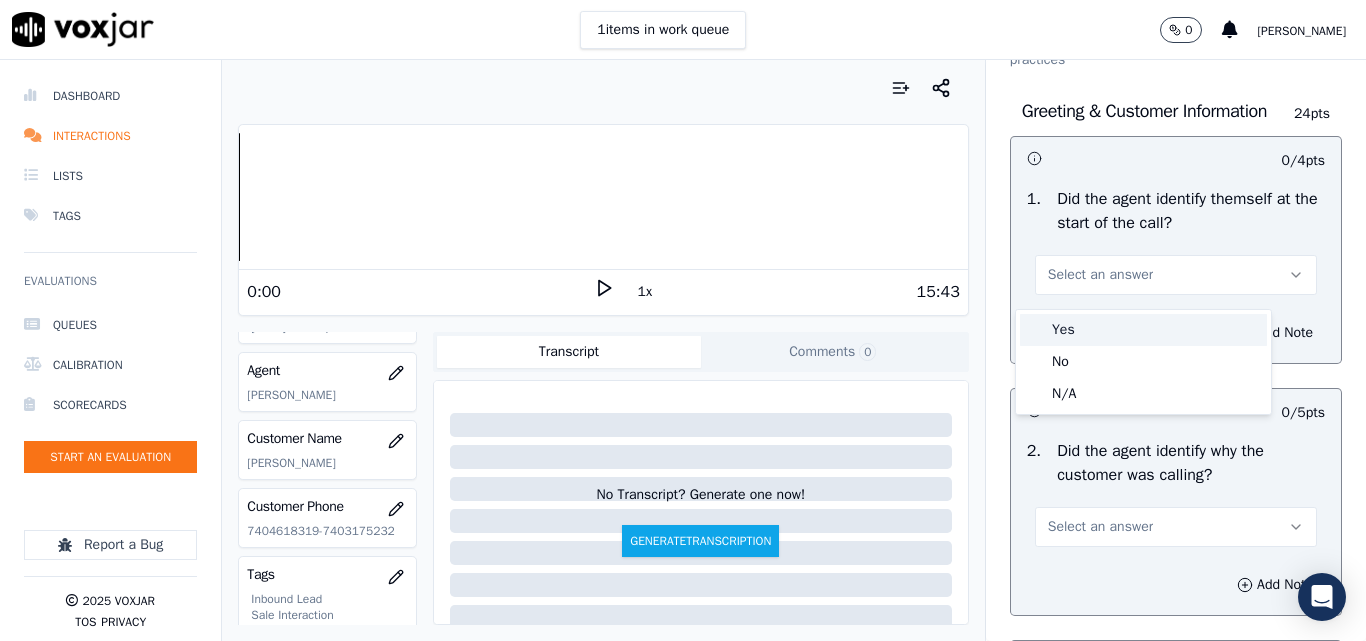 click on "Yes" at bounding box center [1143, 330] 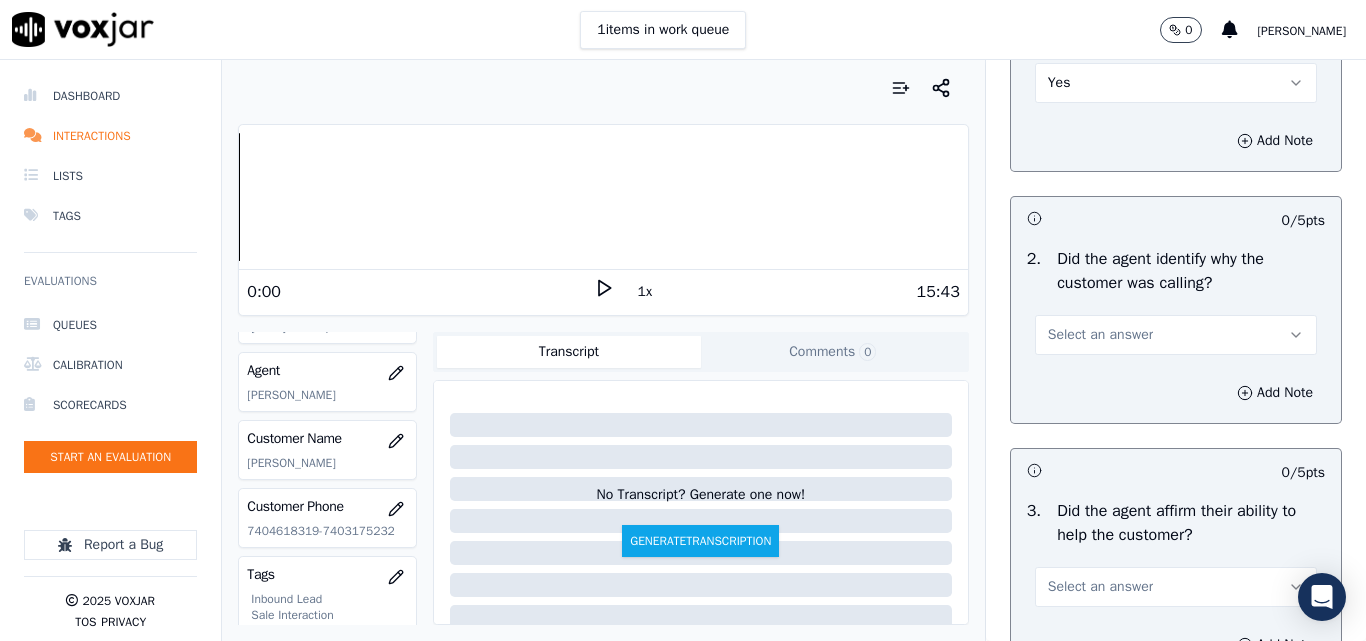 scroll, scrollTop: 300, scrollLeft: 0, axis: vertical 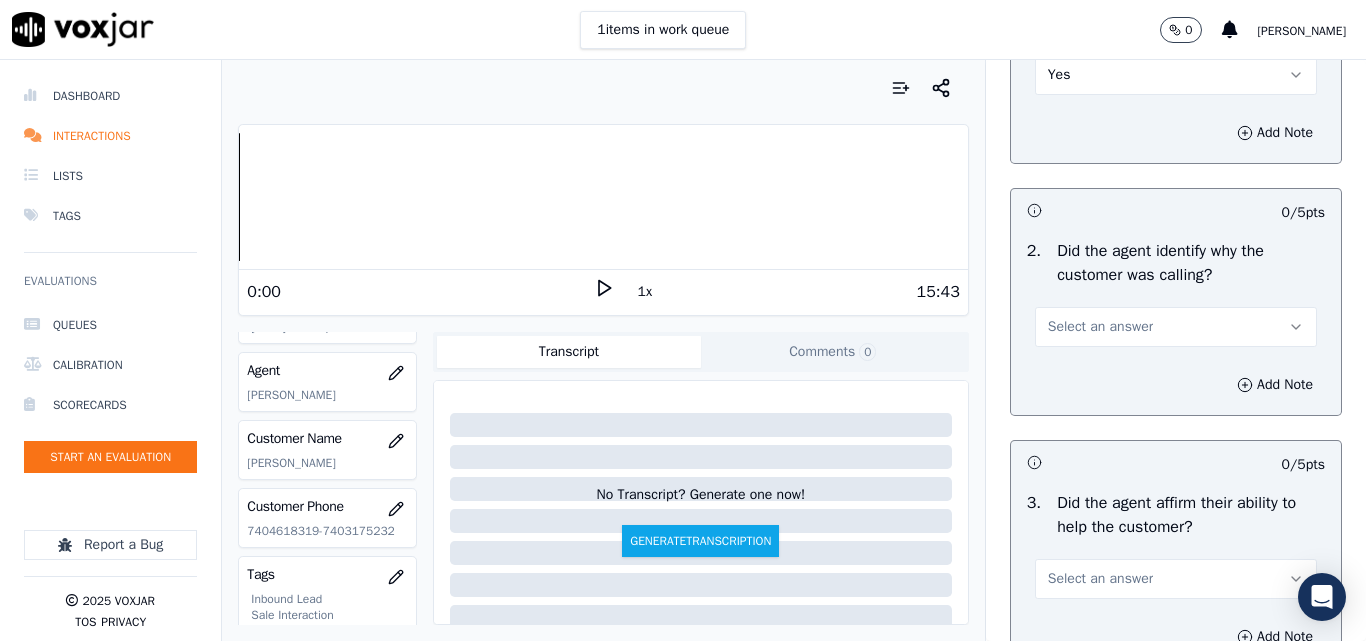 click on "Select an answer" at bounding box center [1100, 327] 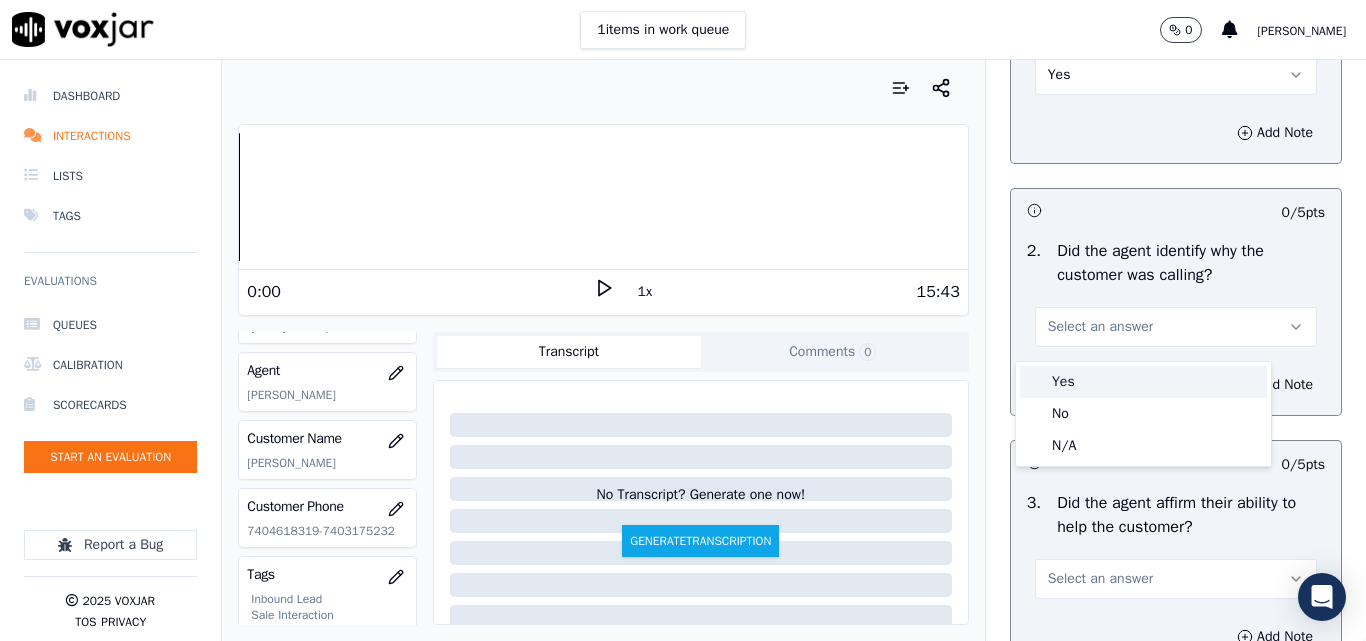 click on "Yes" at bounding box center (1143, 382) 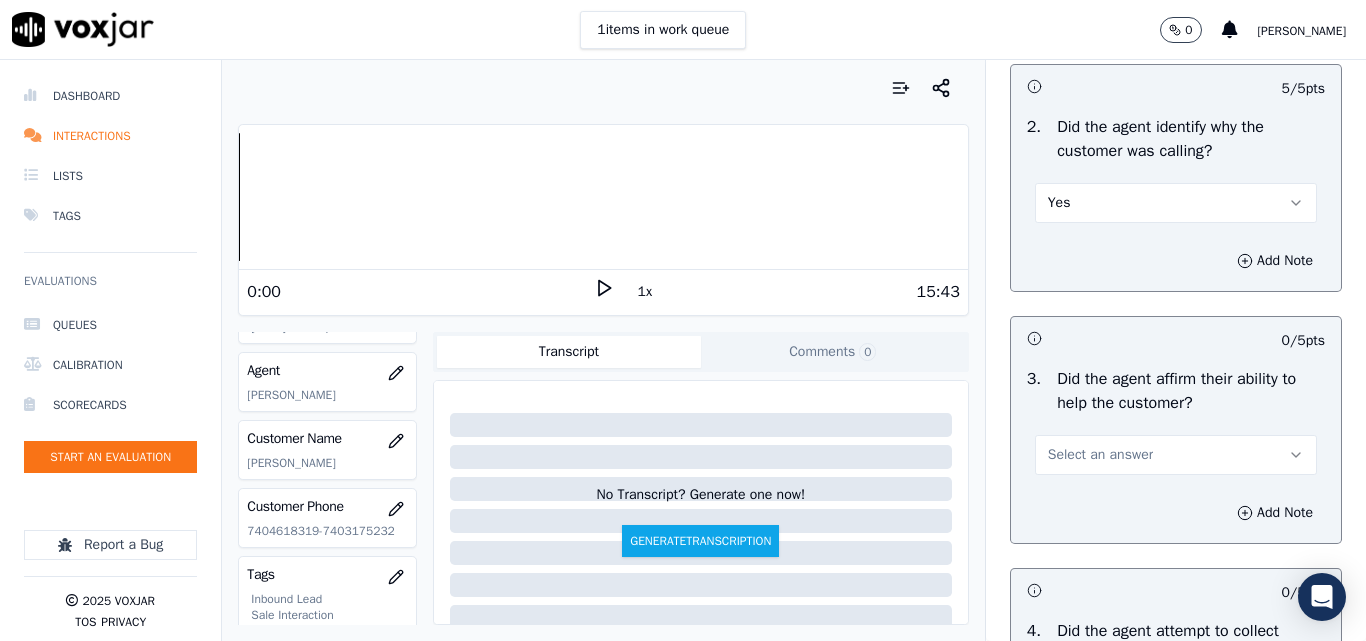 scroll, scrollTop: 600, scrollLeft: 0, axis: vertical 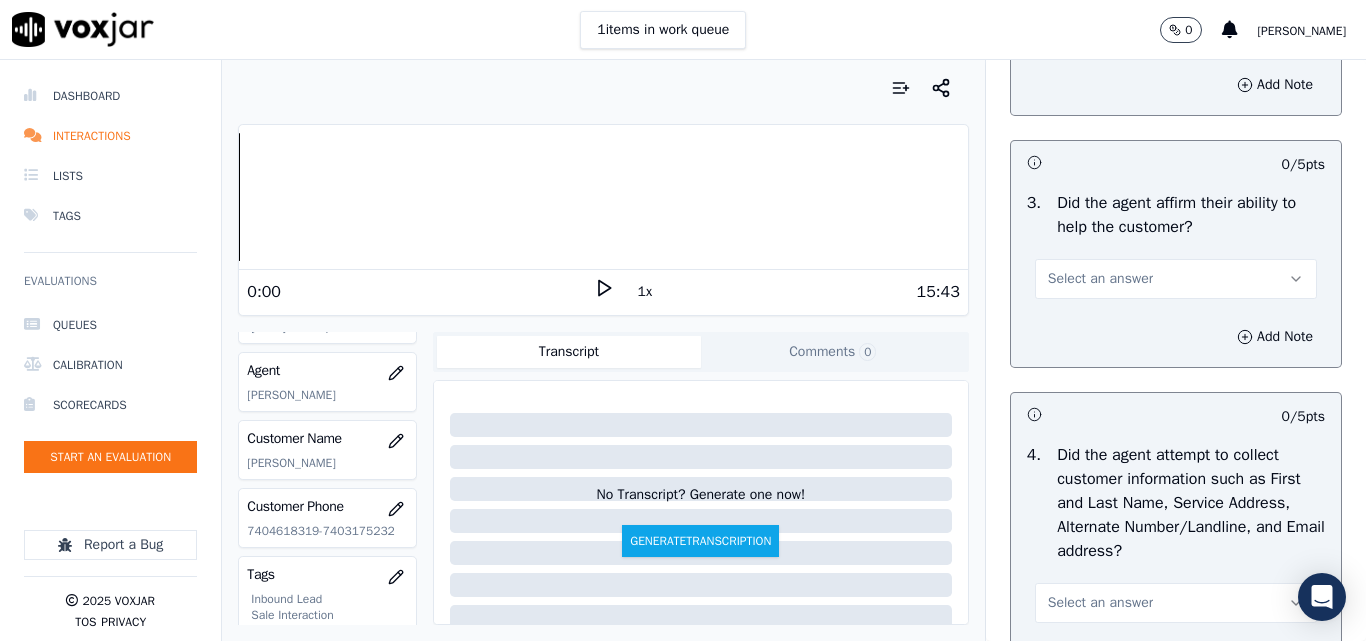 click on "Select an answer" at bounding box center [1100, 279] 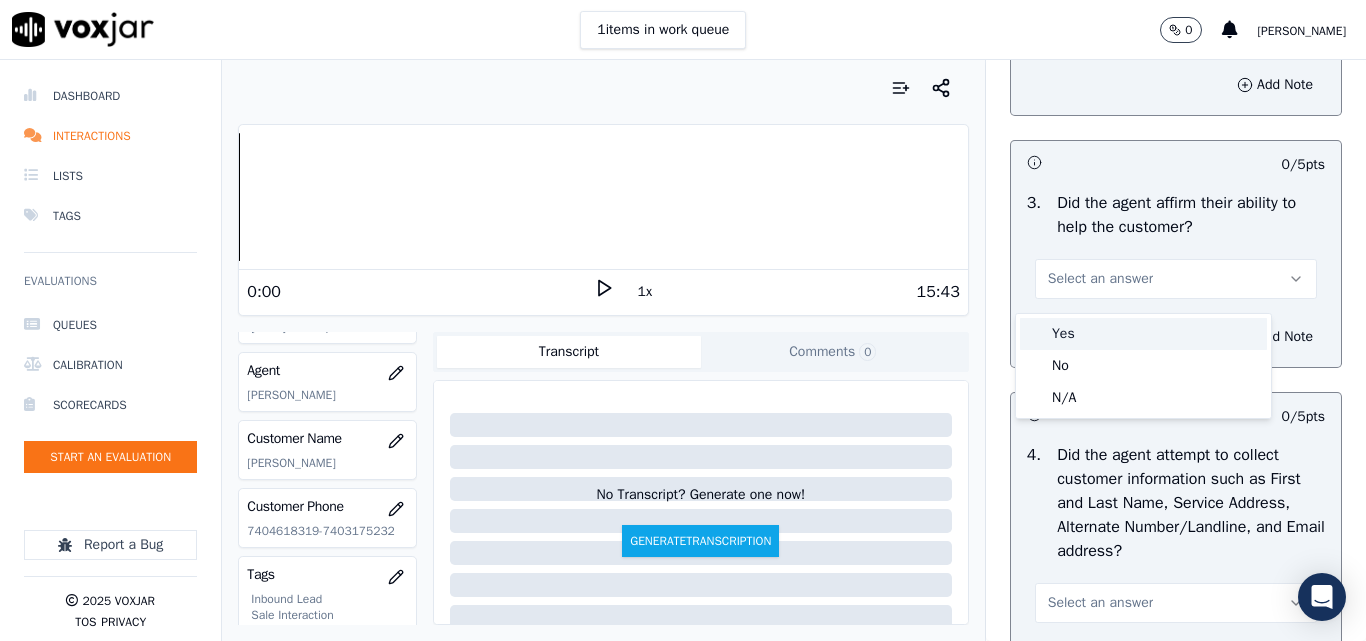 click on "Yes" at bounding box center [1143, 334] 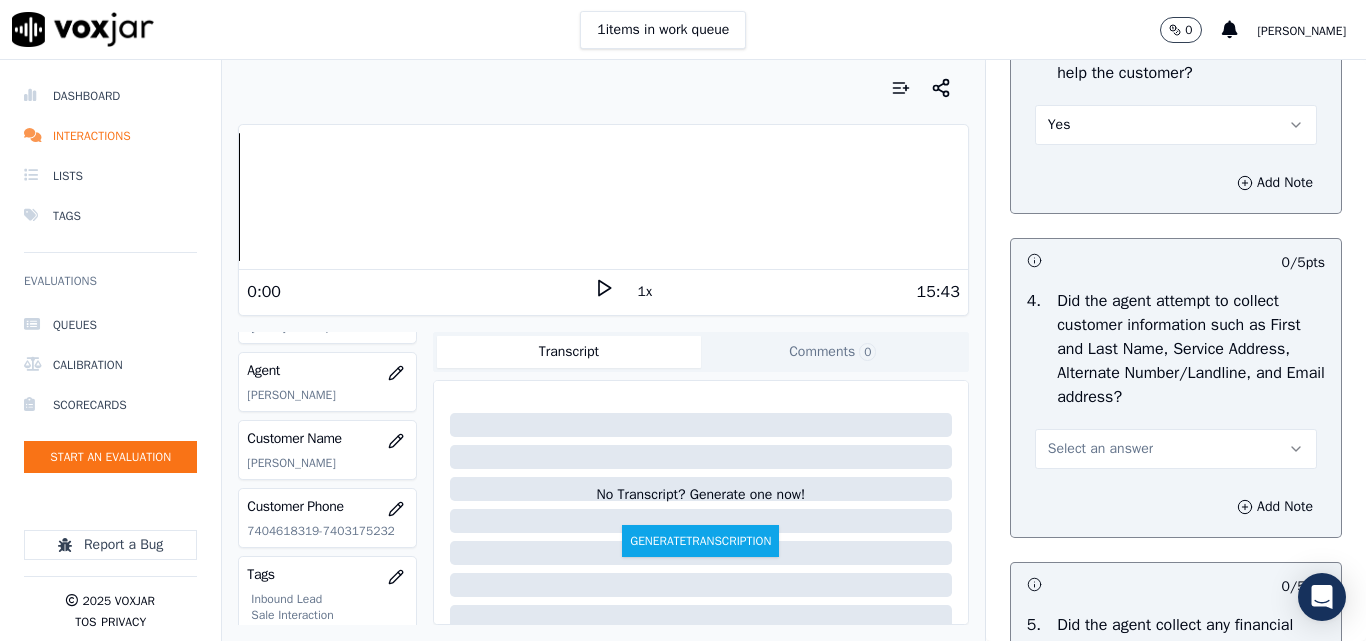 scroll, scrollTop: 800, scrollLeft: 0, axis: vertical 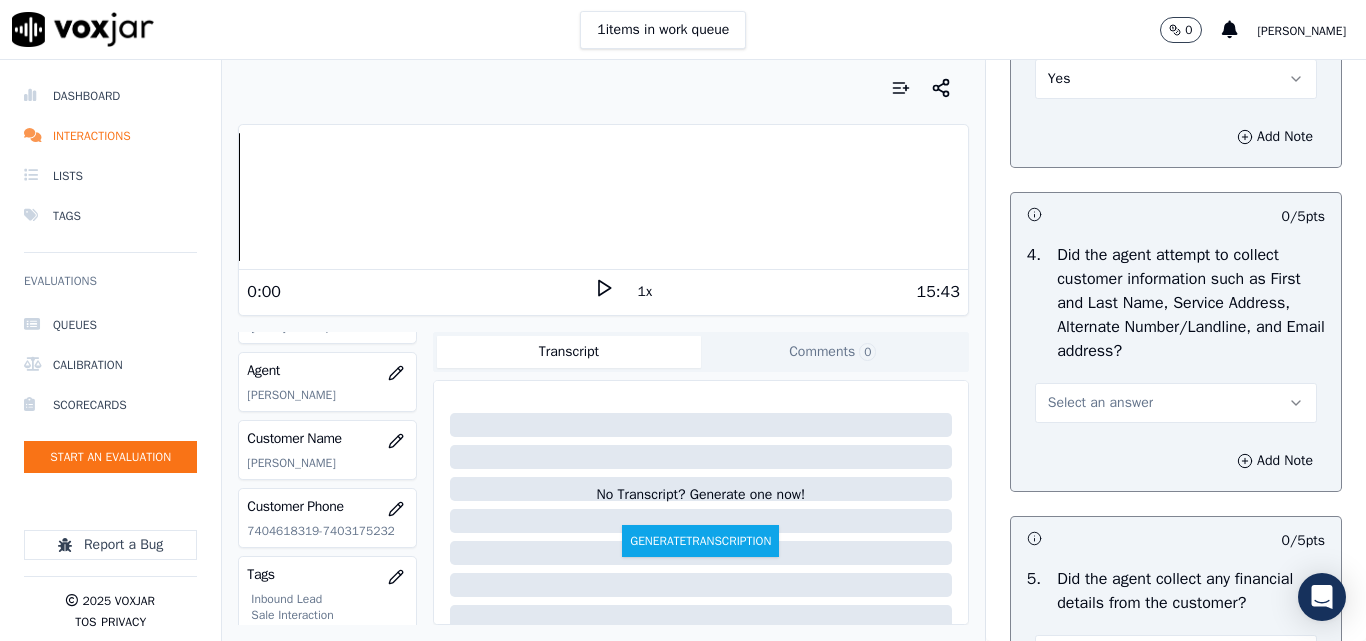 click on "Select an answer" at bounding box center (1100, 403) 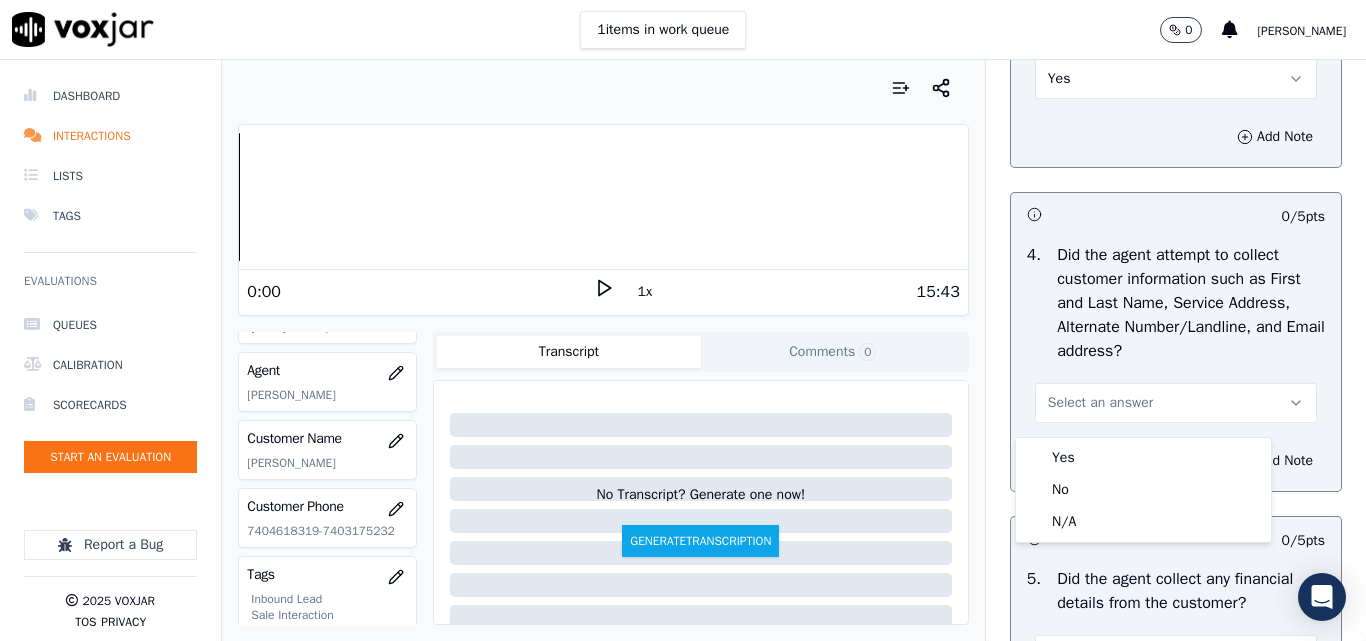 click on "Yes   No     N/A" at bounding box center [1143, 490] 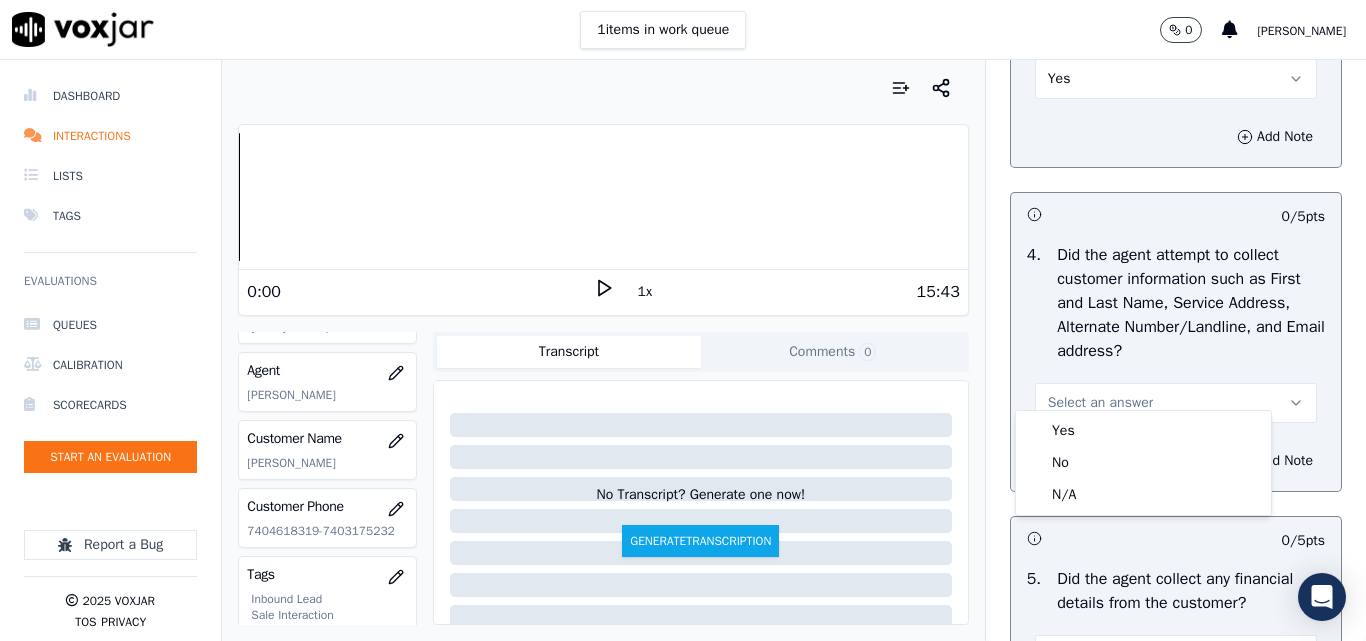 scroll, scrollTop: 1100, scrollLeft: 0, axis: vertical 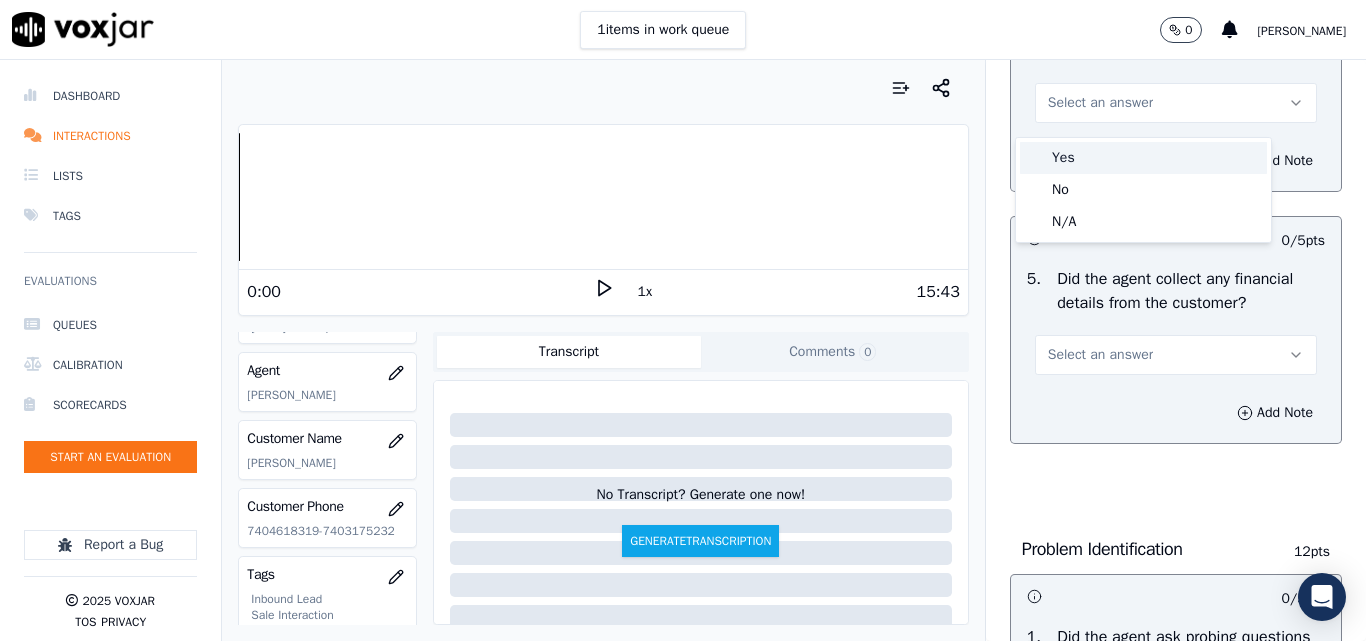 click on "Yes" at bounding box center [1143, 158] 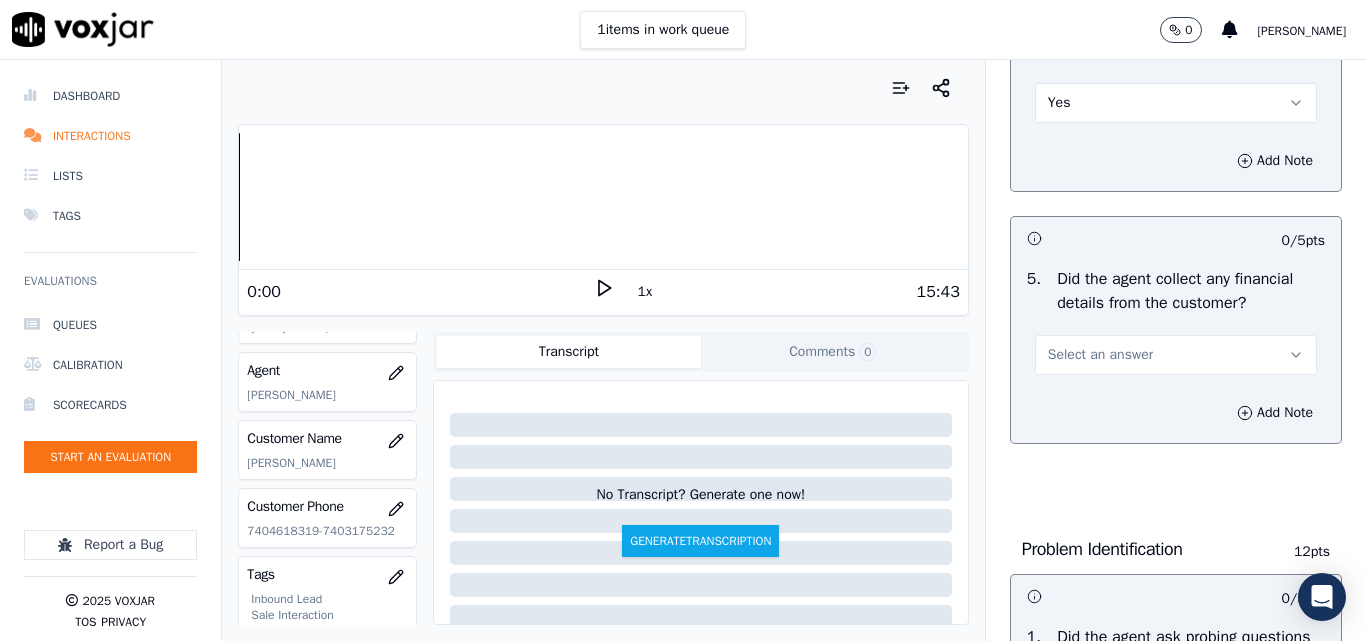scroll, scrollTop: 1200, scrollLeft: 0, axis: vertical 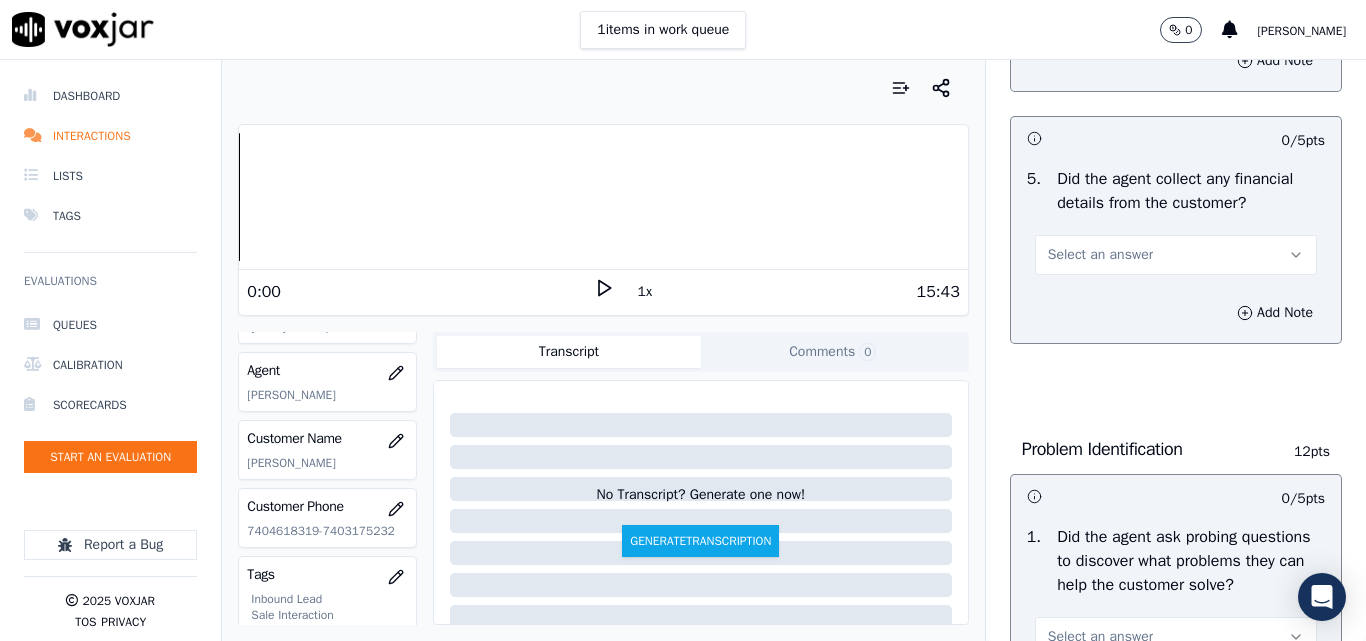 click on "5 .   Did the agent collect any financial details from the customer?    Select an answer" at bounding box center [1176, 221] 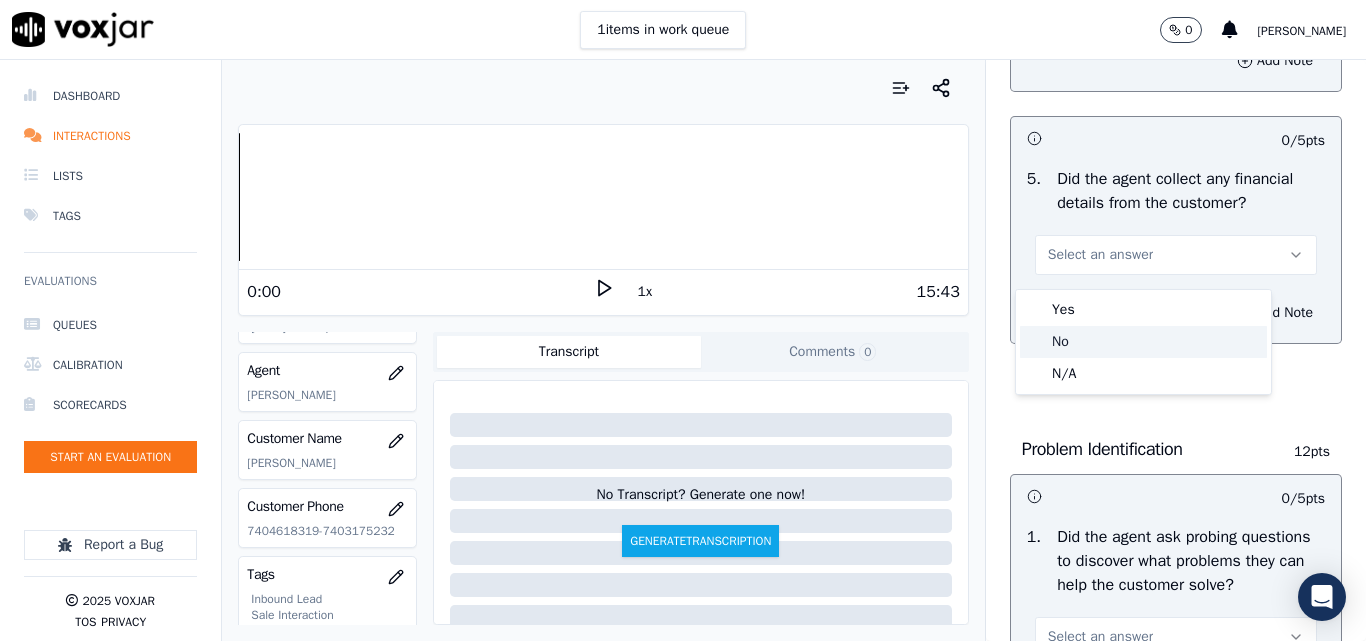 click on "No" 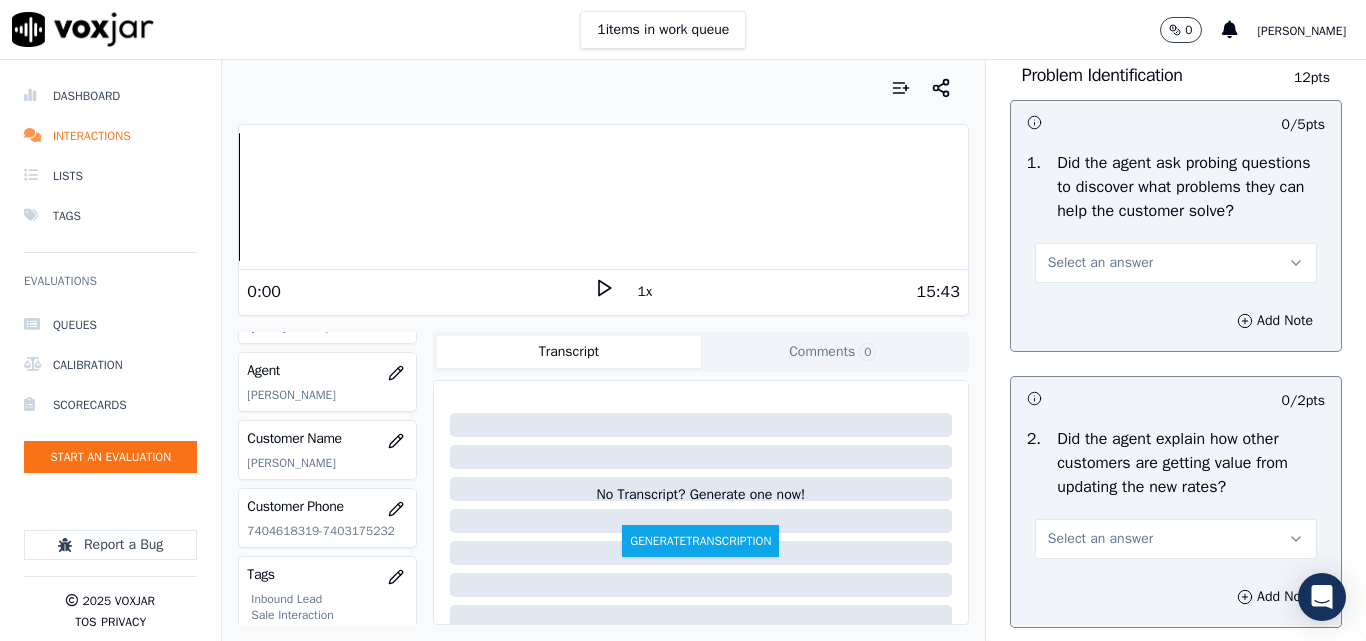 scroll, scrollTop: 1600, scrollLeft: 0, axis: vertical 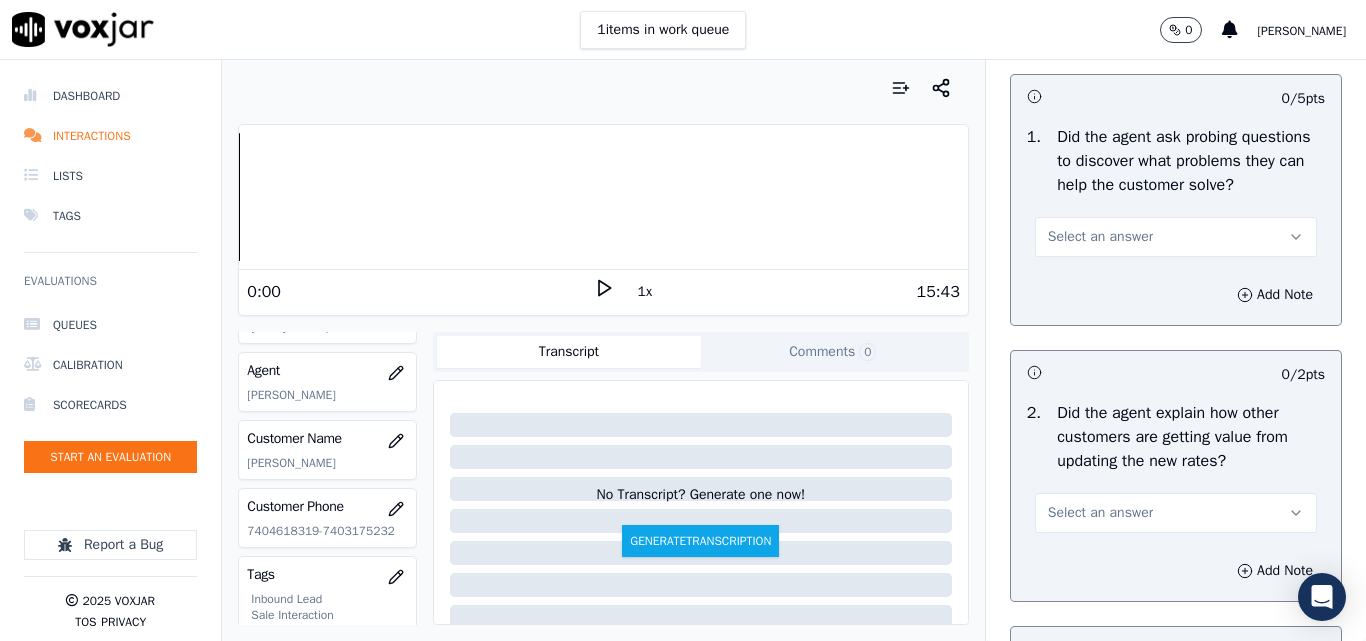 click on "Select an answer" at bounding box center (1176, 237) 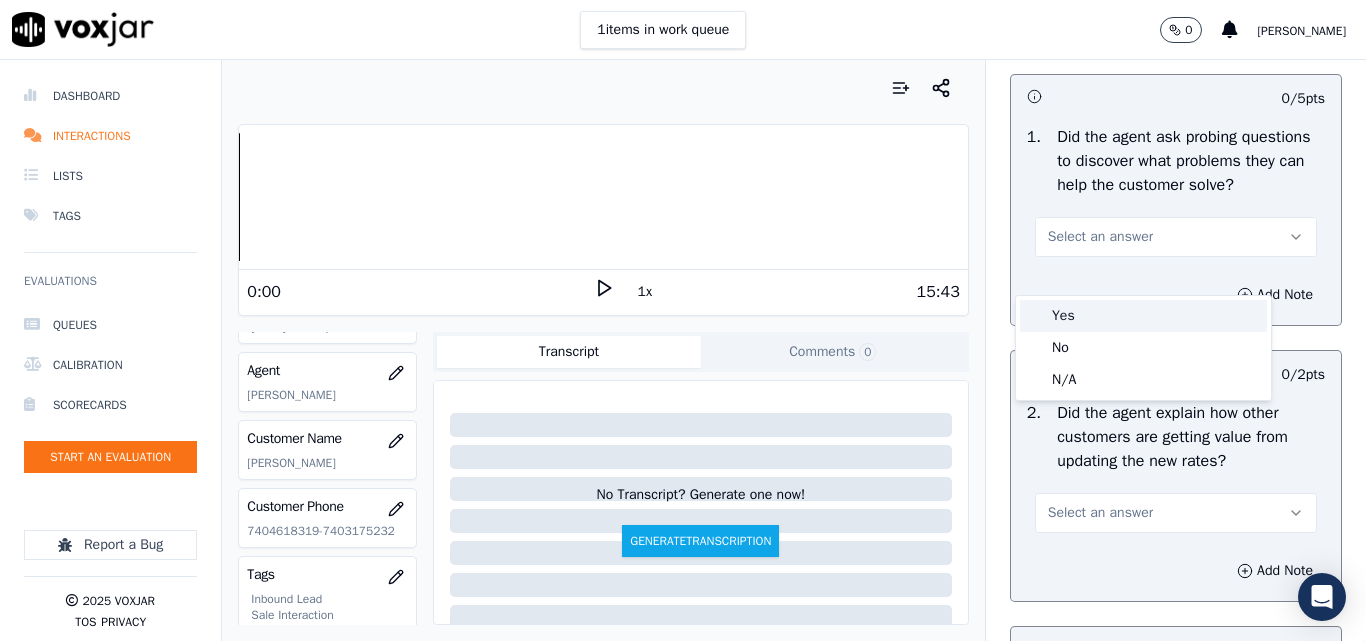 click on "Yes   No     N/A" at bounding box center (1143, 348) 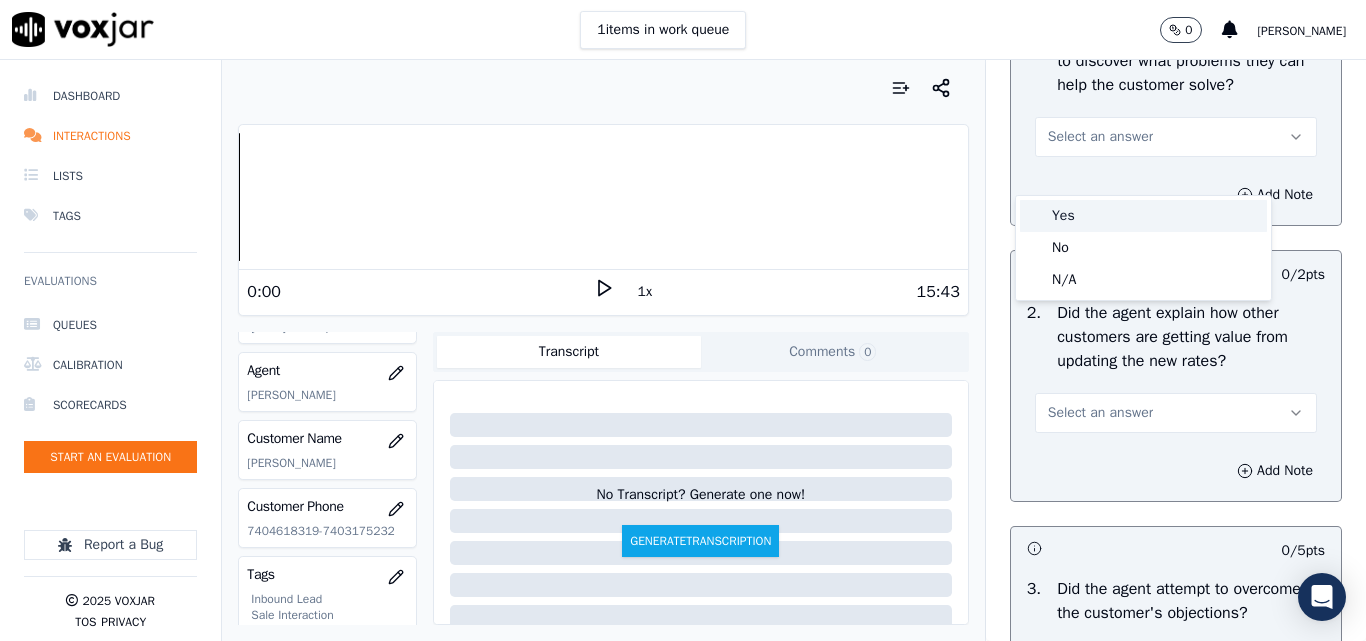 click on "Yes" at bounding box center [1143, 216] 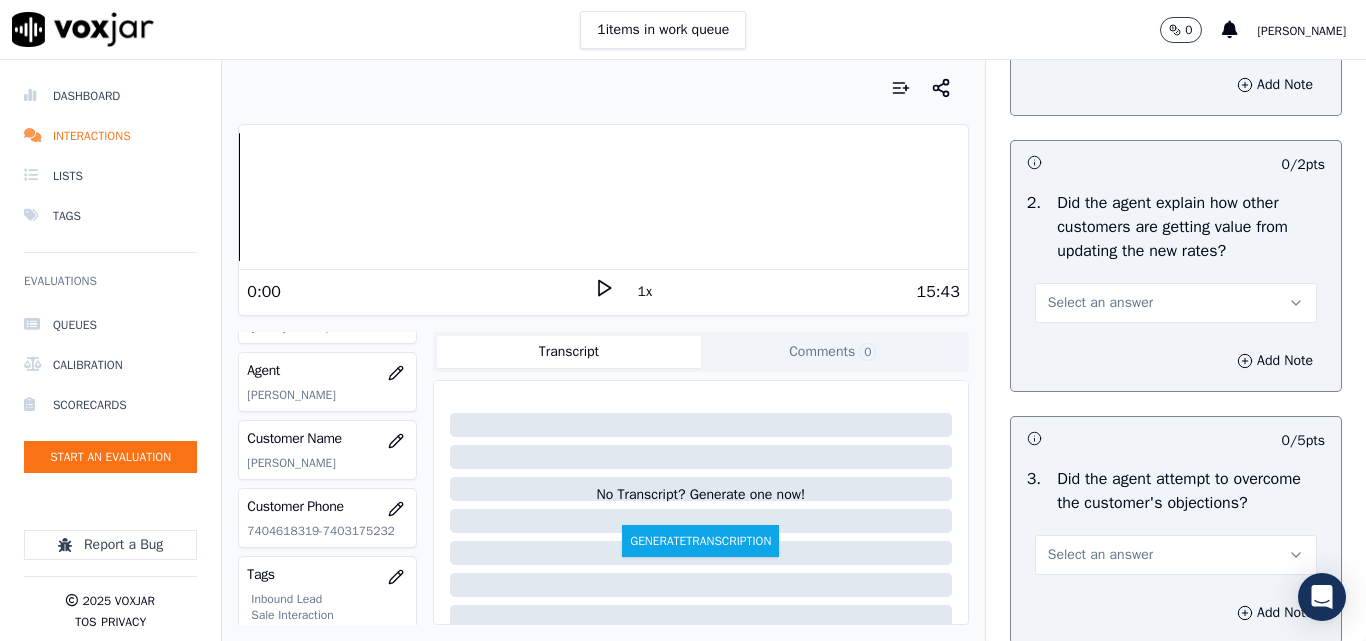 scroll, scrollTop: 1900, scrollLeft: 0, axis: vertical 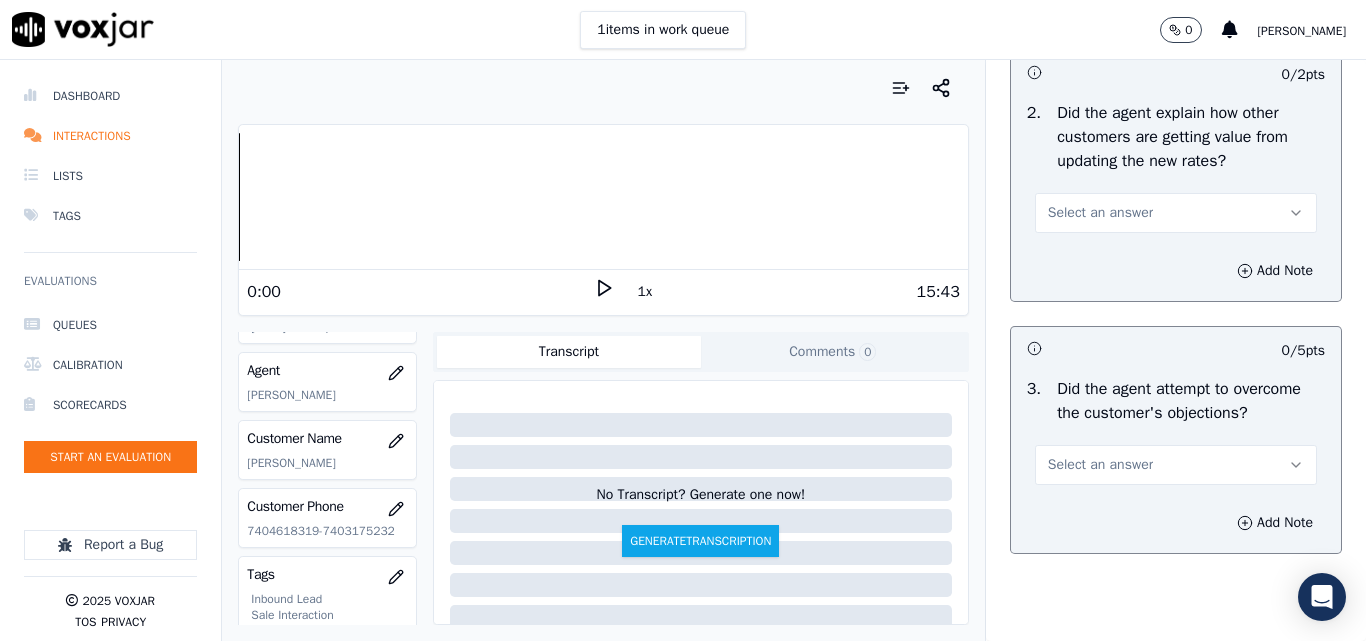 click on "Select an answer" at bounding box center (1176, 213) 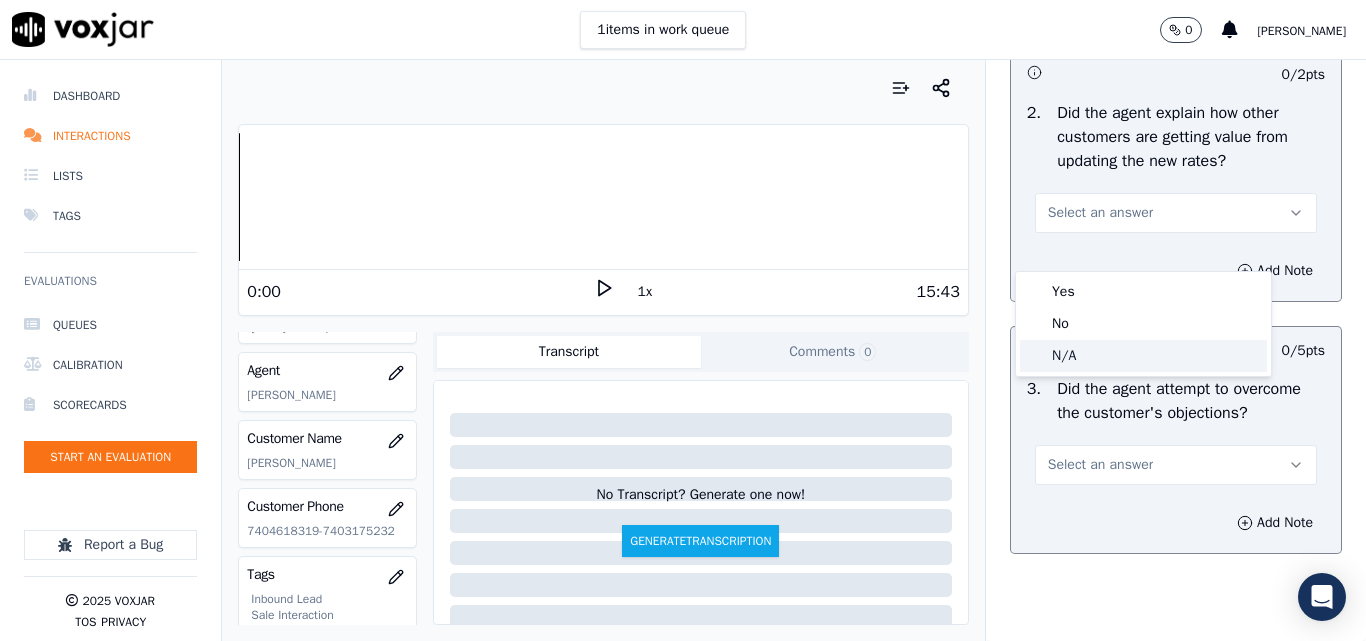 click on "N/A" 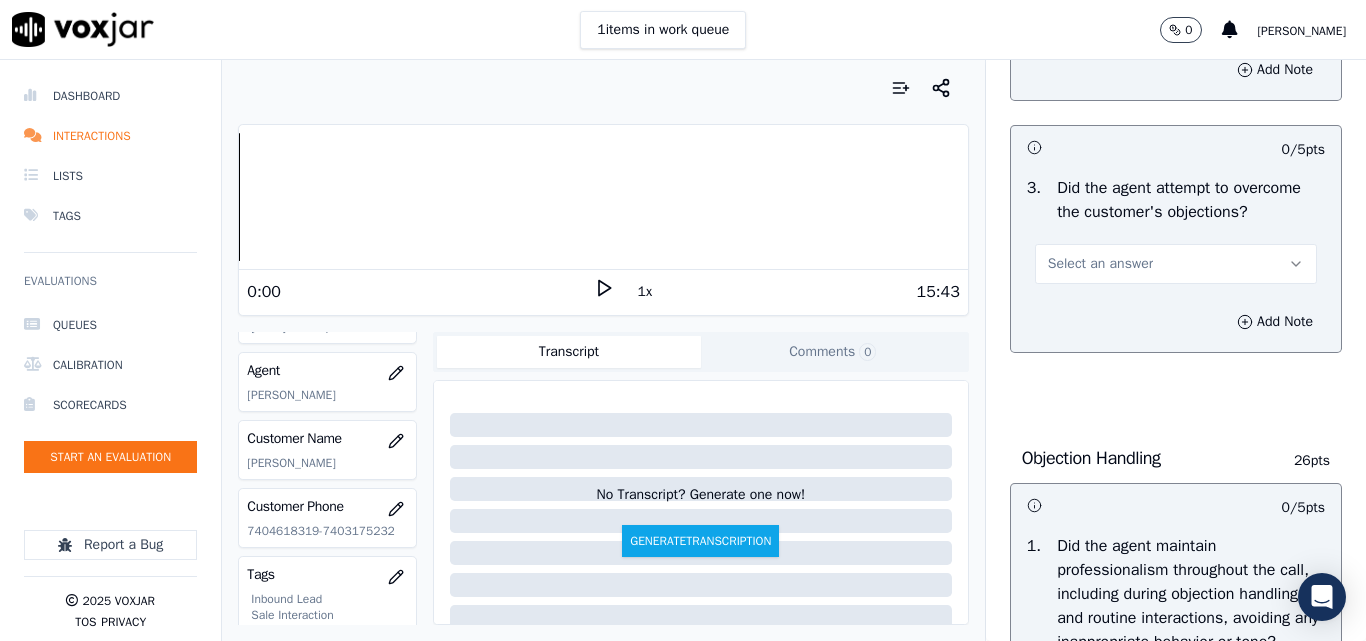 scroll, scrollTop: 2200, scrollLeft: 0, axis: vertical 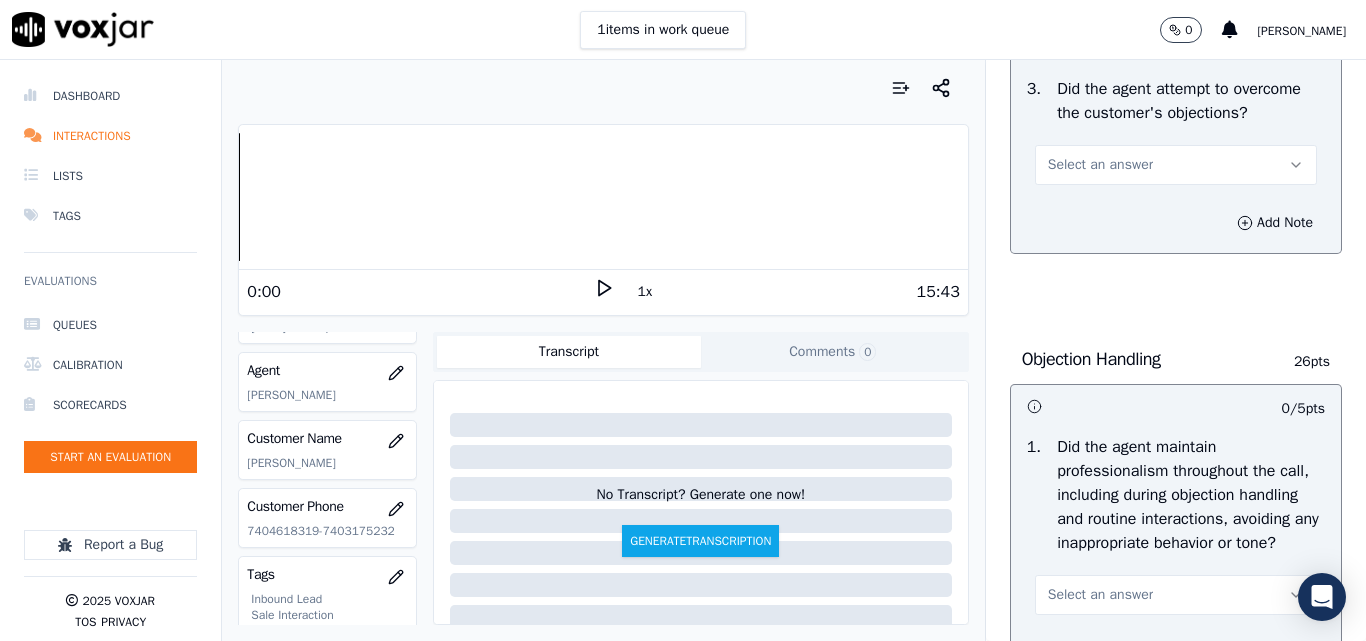 click on "Select an answer" at bounding box center (1100, 165) 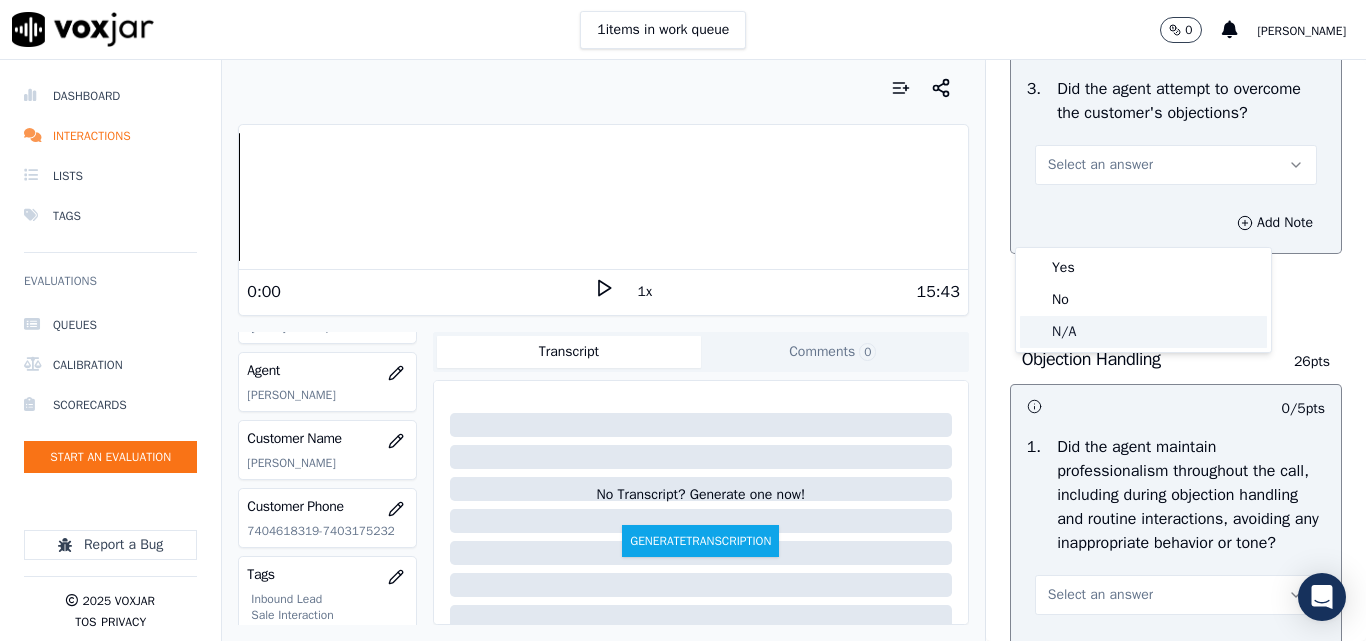 click on "N/A" 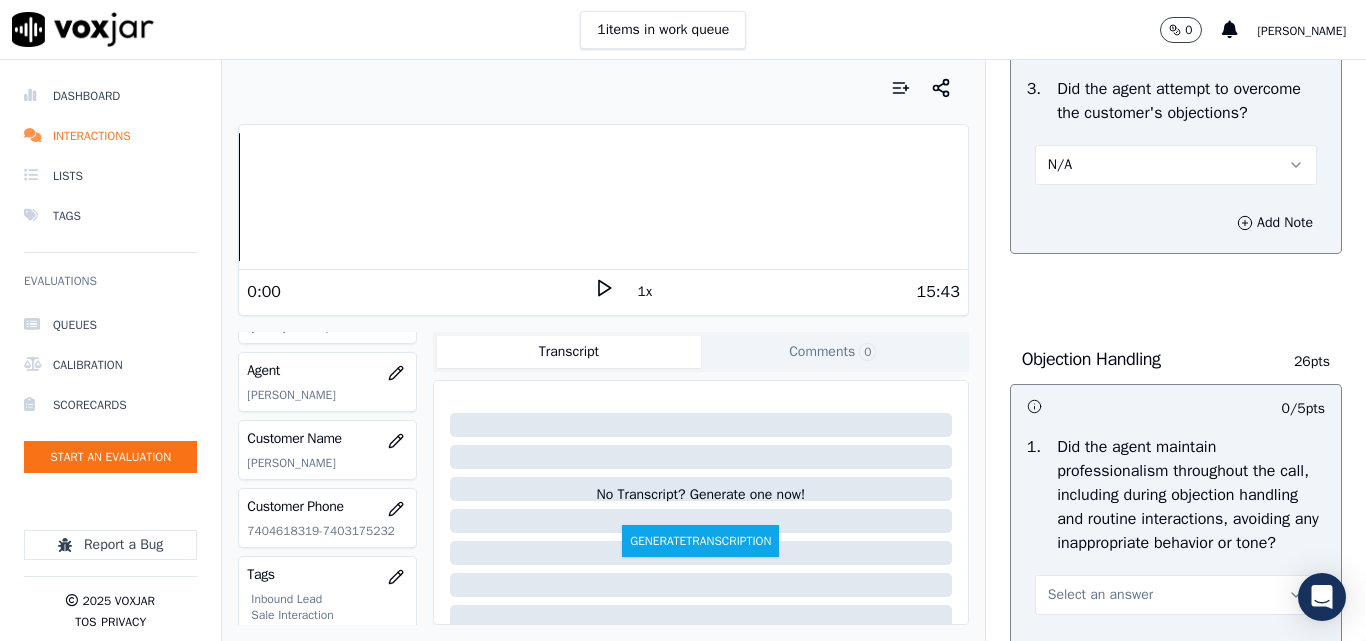 scroll, scrollTop: 2500, scrollLeft: 0, axis: vertical 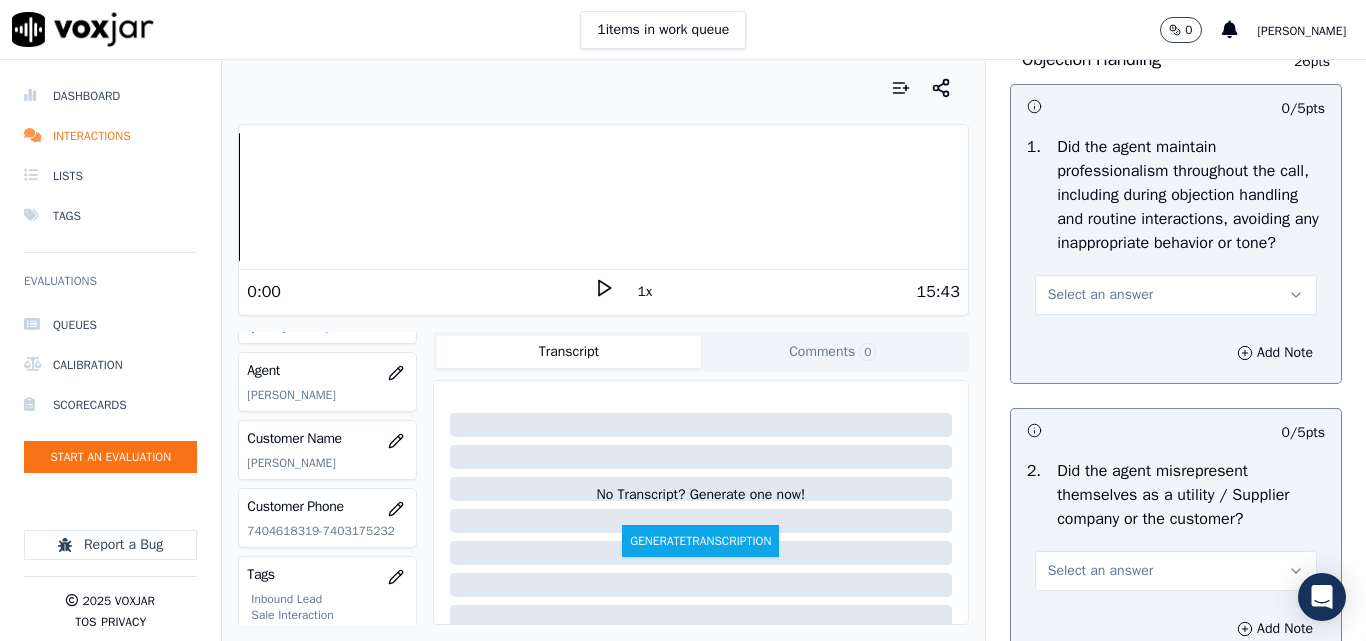 click on "Select an answer" at bounding box center [1100, 295] 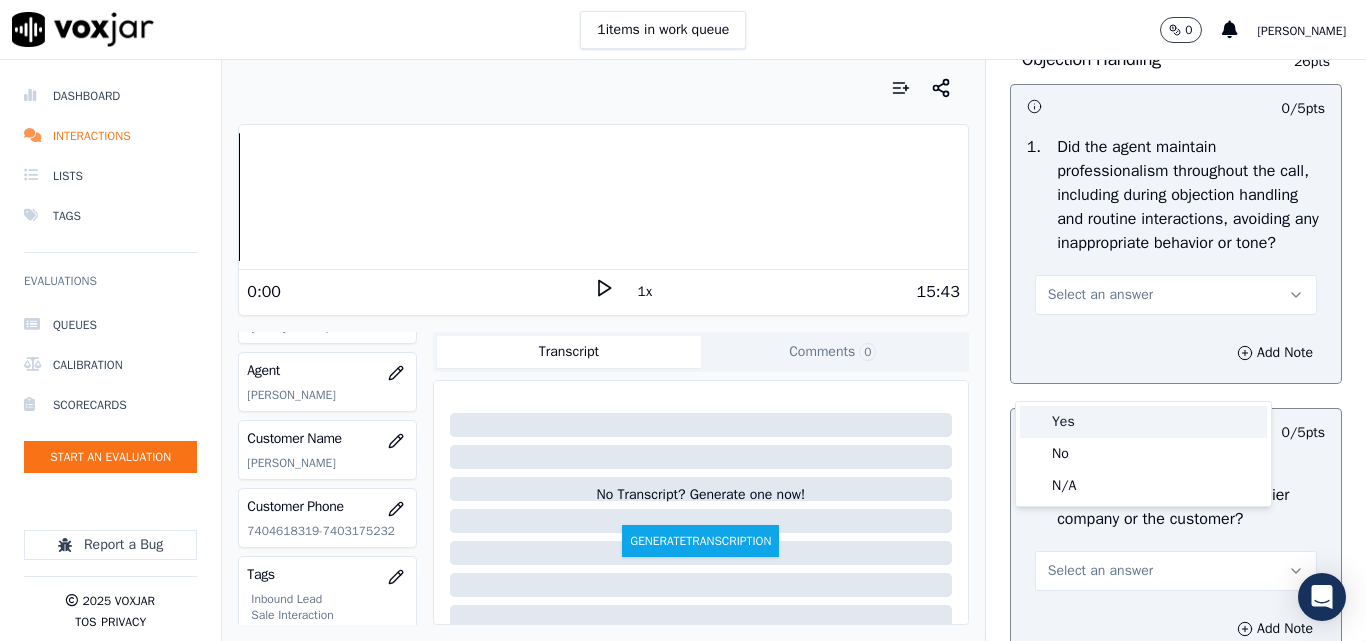 click on "Yes" at bounding box center [1143, 422] 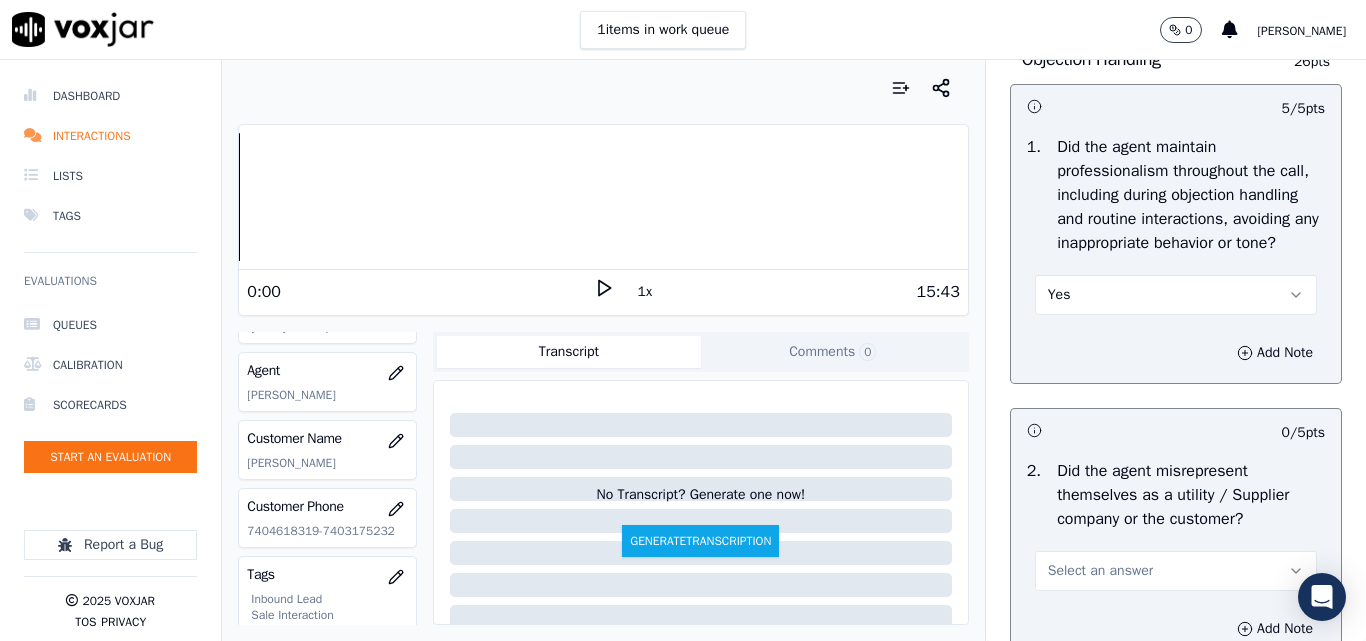 click on "Yes" at bounding box center [1176, 295] 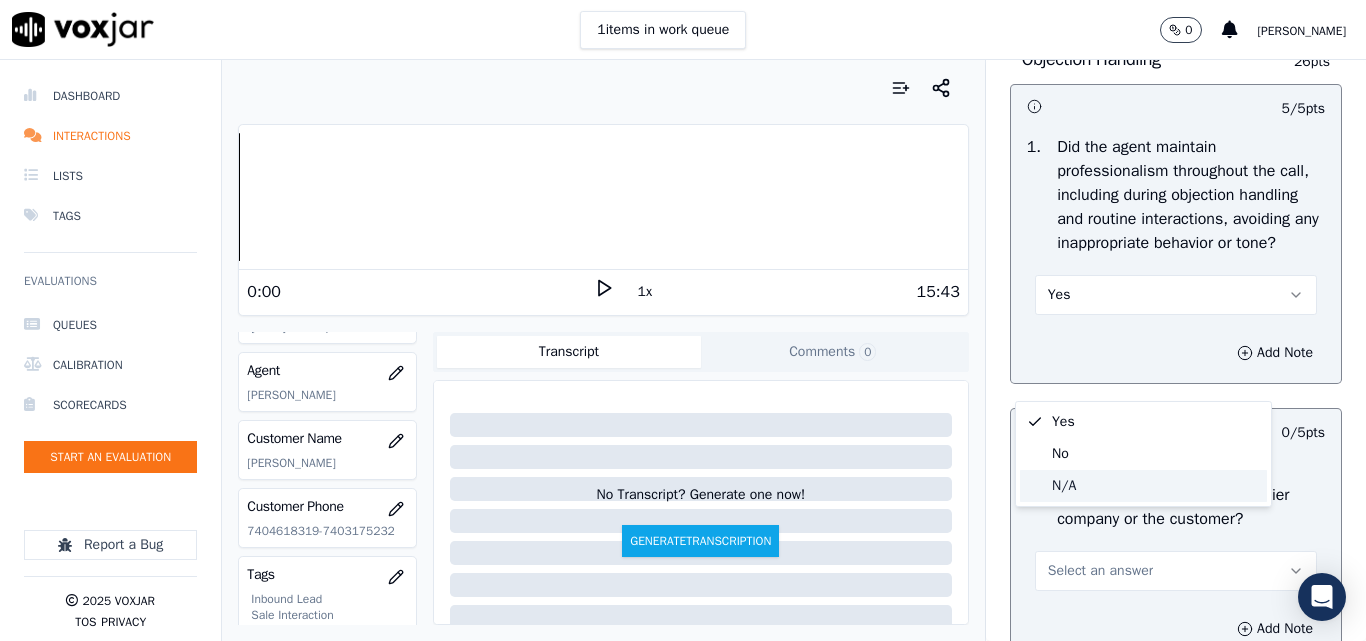 click on "N/A" 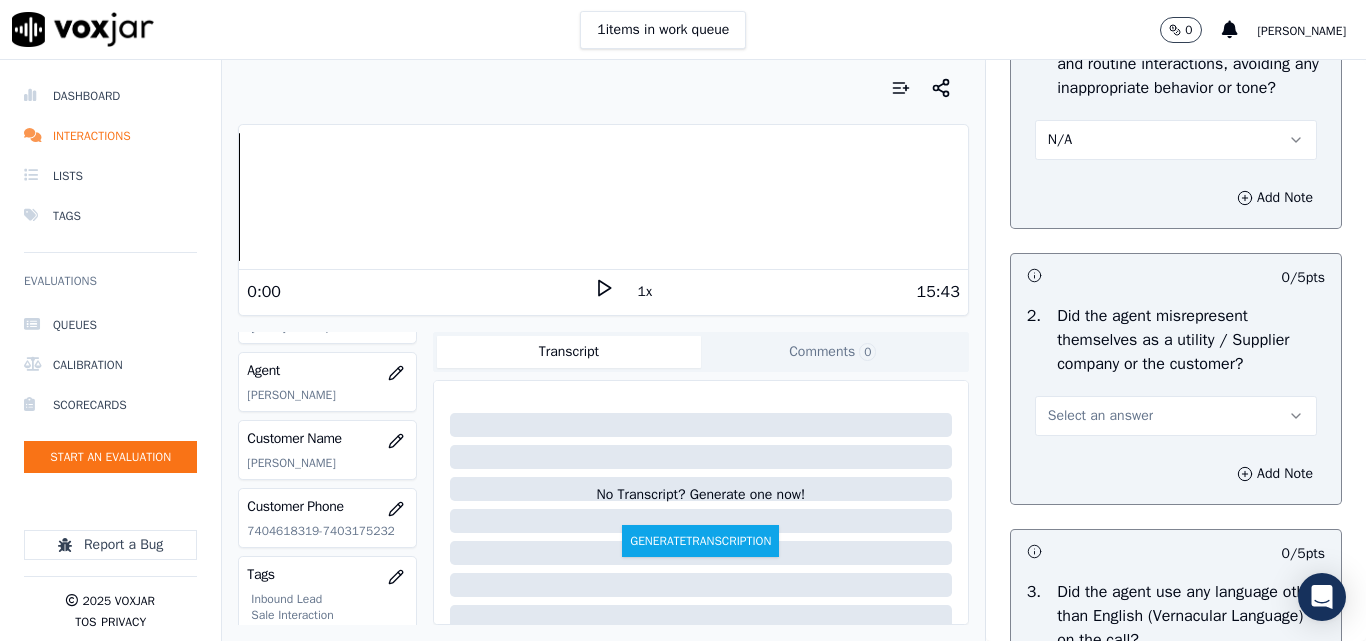 scroll, scrollTop: 2800, scrollLeft: 0, axis: vertical 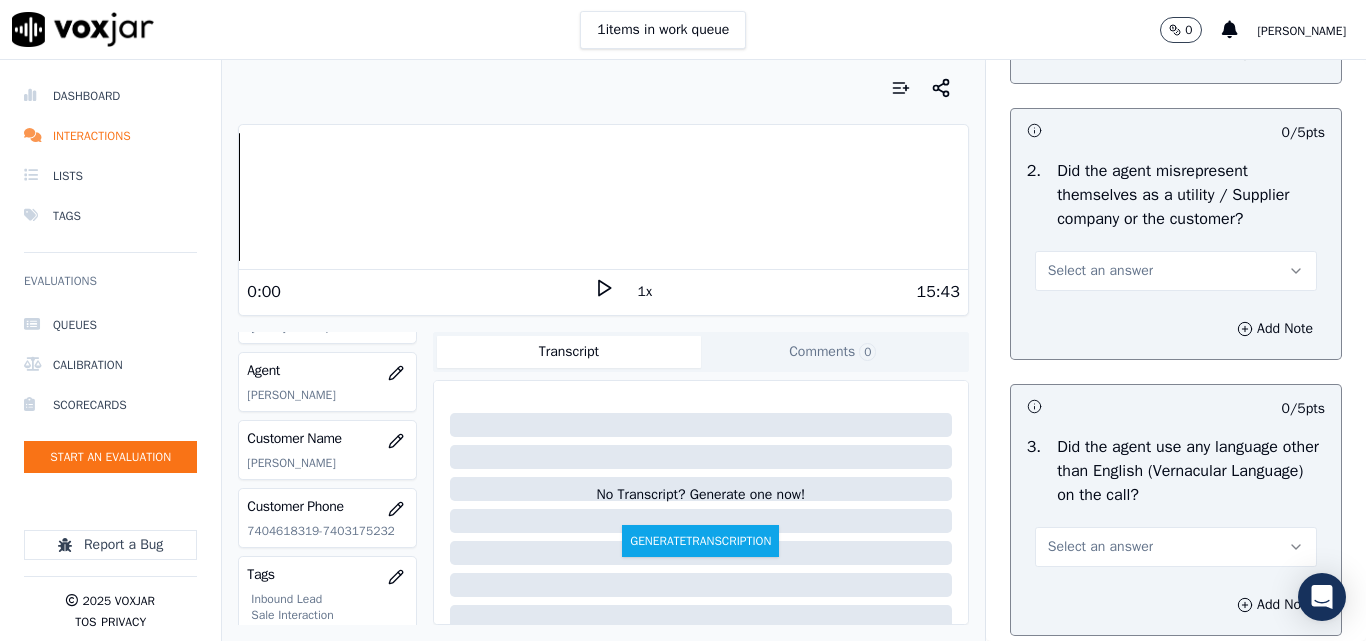 click on "Select an answer" at bounding box center [1100, 271] 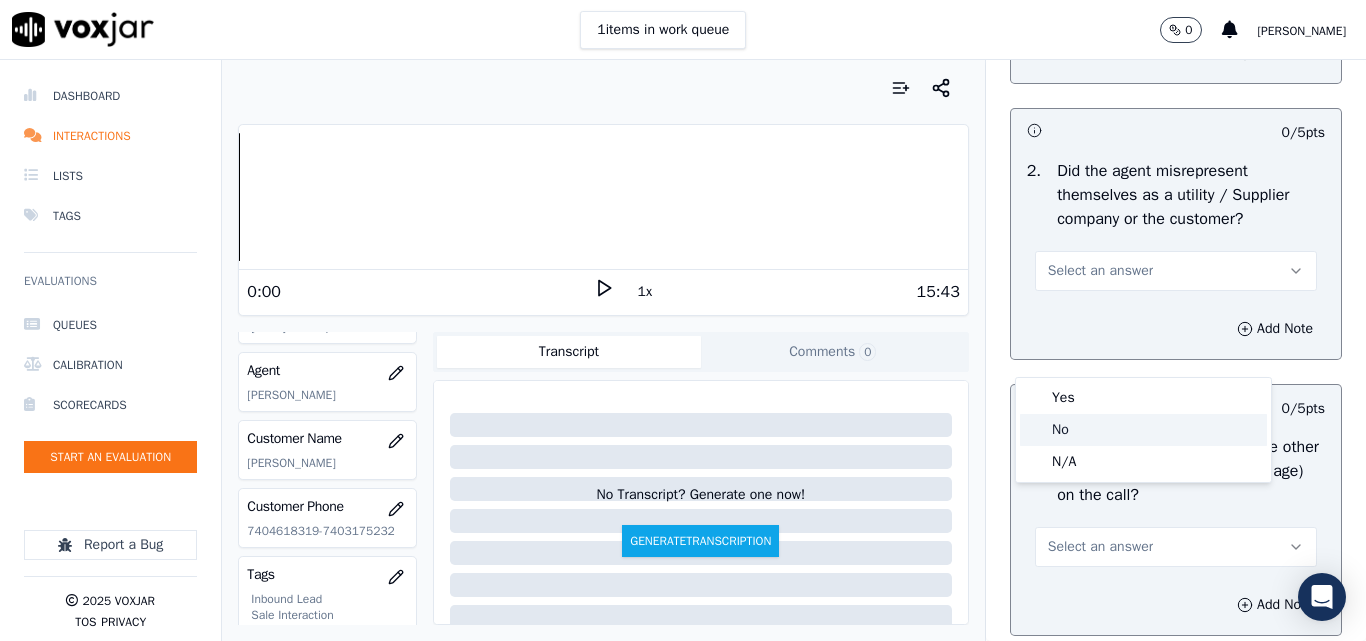 drag, startPoint x: 1062, startPoint y: 425, endPoint x: 1086, endPoint y: 425, distance: 24 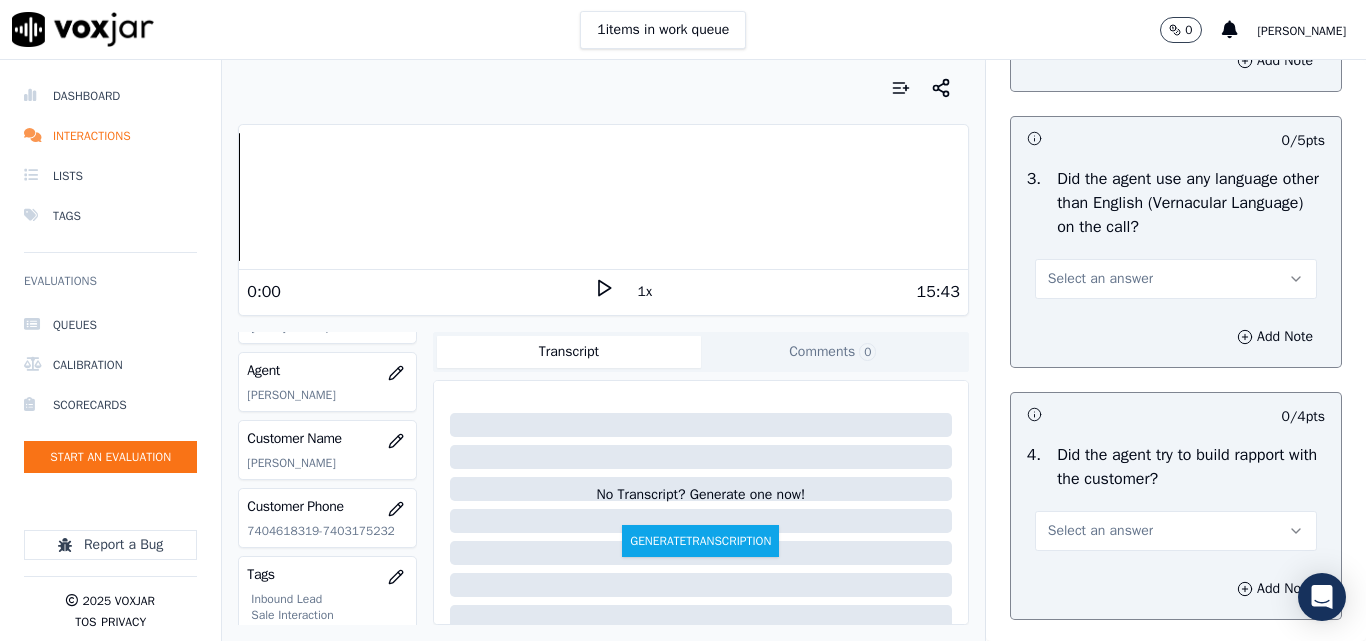 scroll, scrollTop: 3100, scrollLeft: 0, axis: vertical 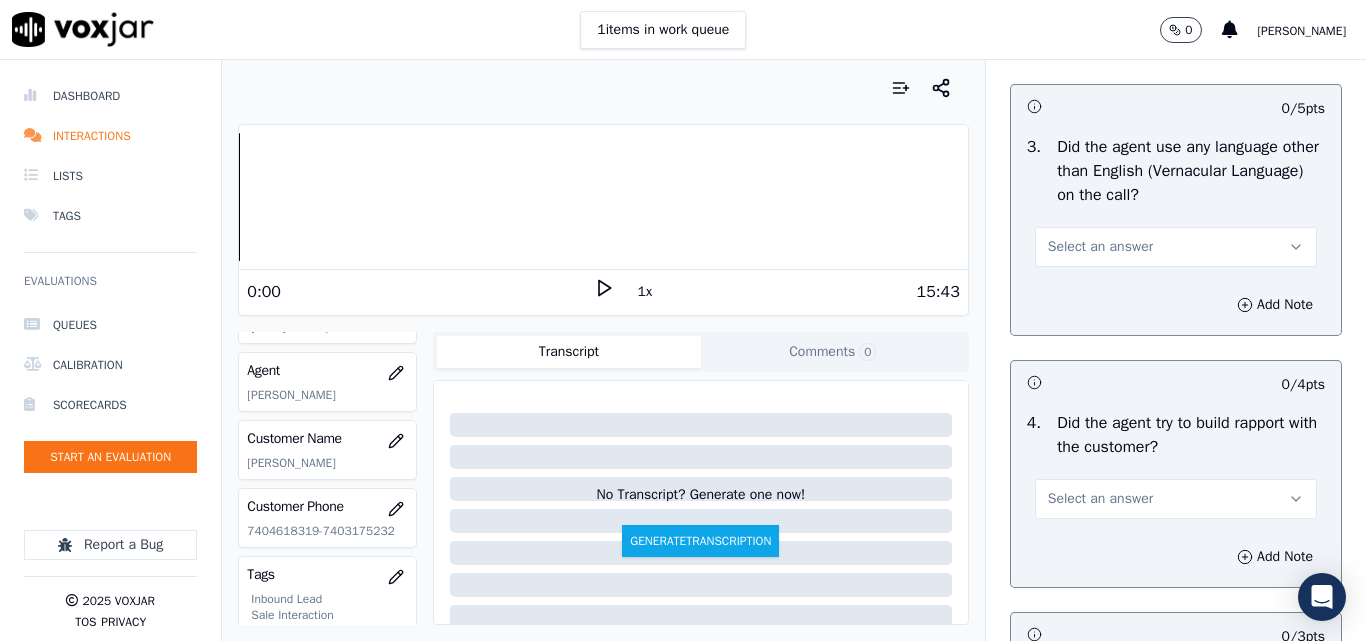 click on "Select an answer" at bounding box center [1100, 247] 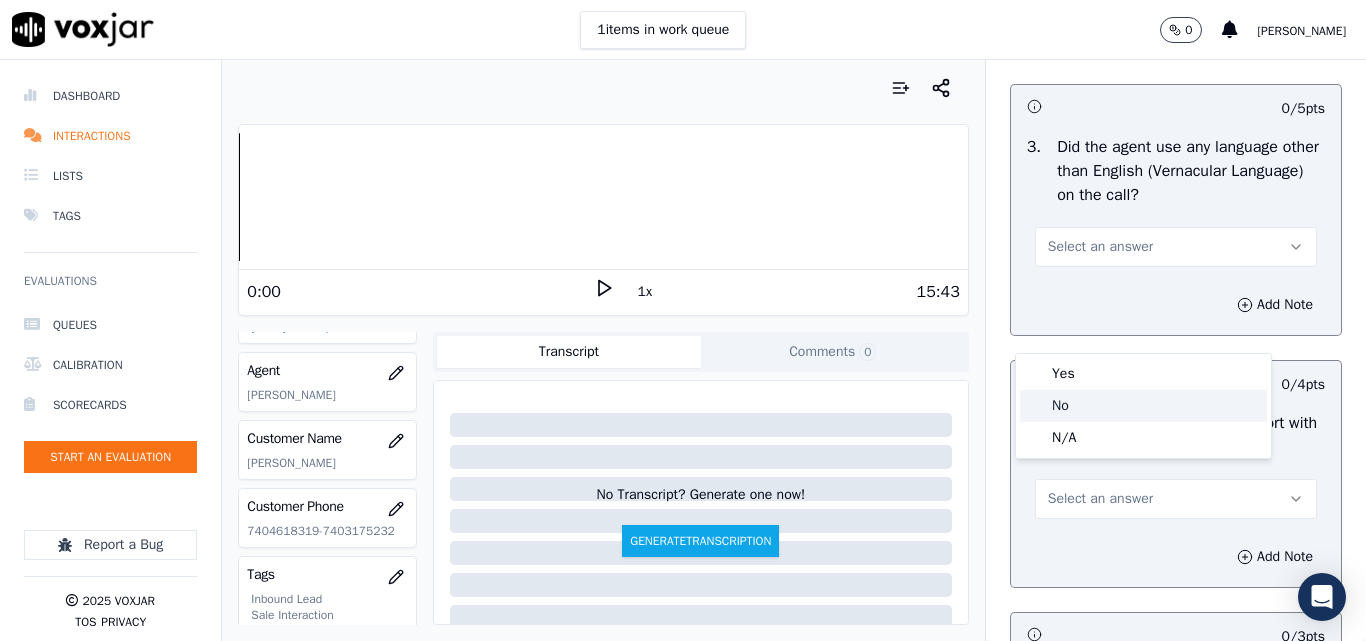 click on "No" 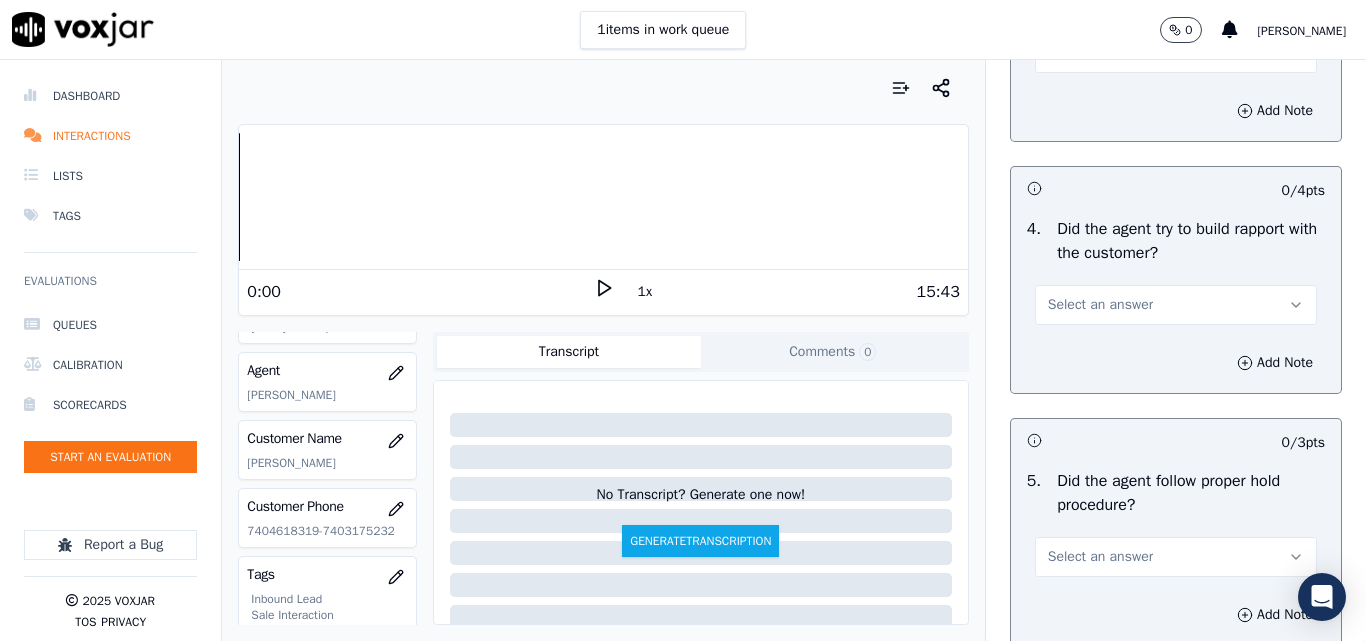 scroll, scrollTop: 3300, scrollLeft: 0, axis: vertical 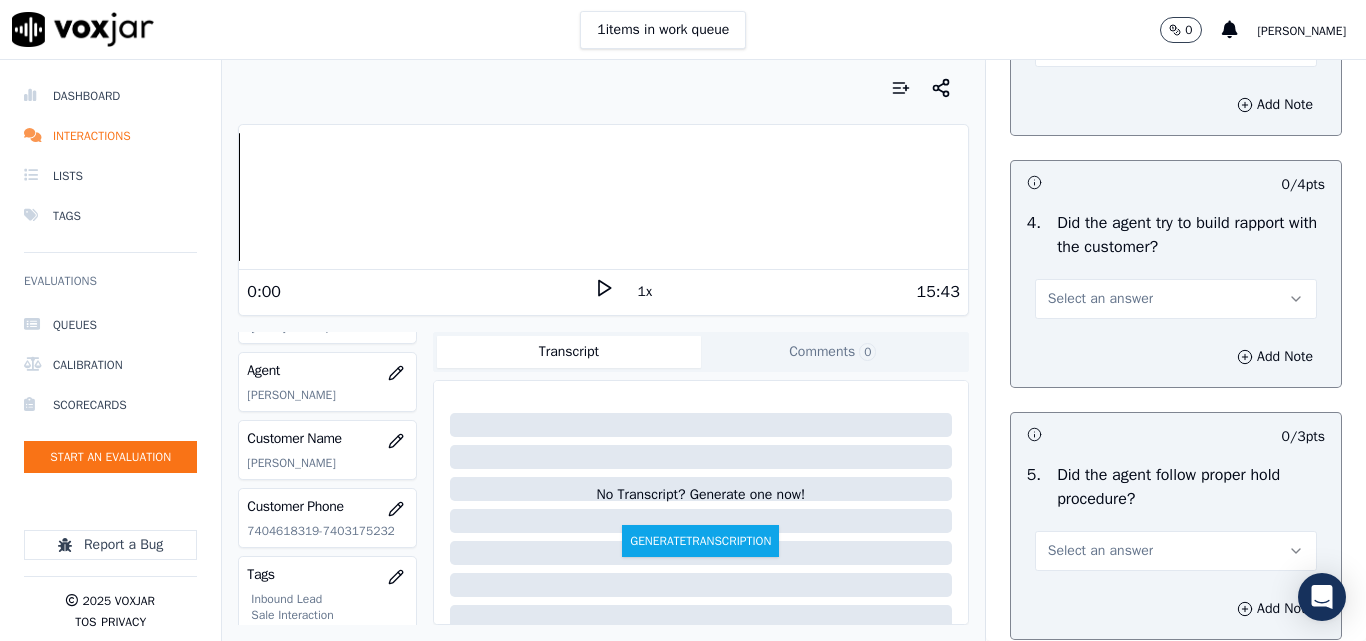 click on "Select an answer" at bounding box center [1176, 299] 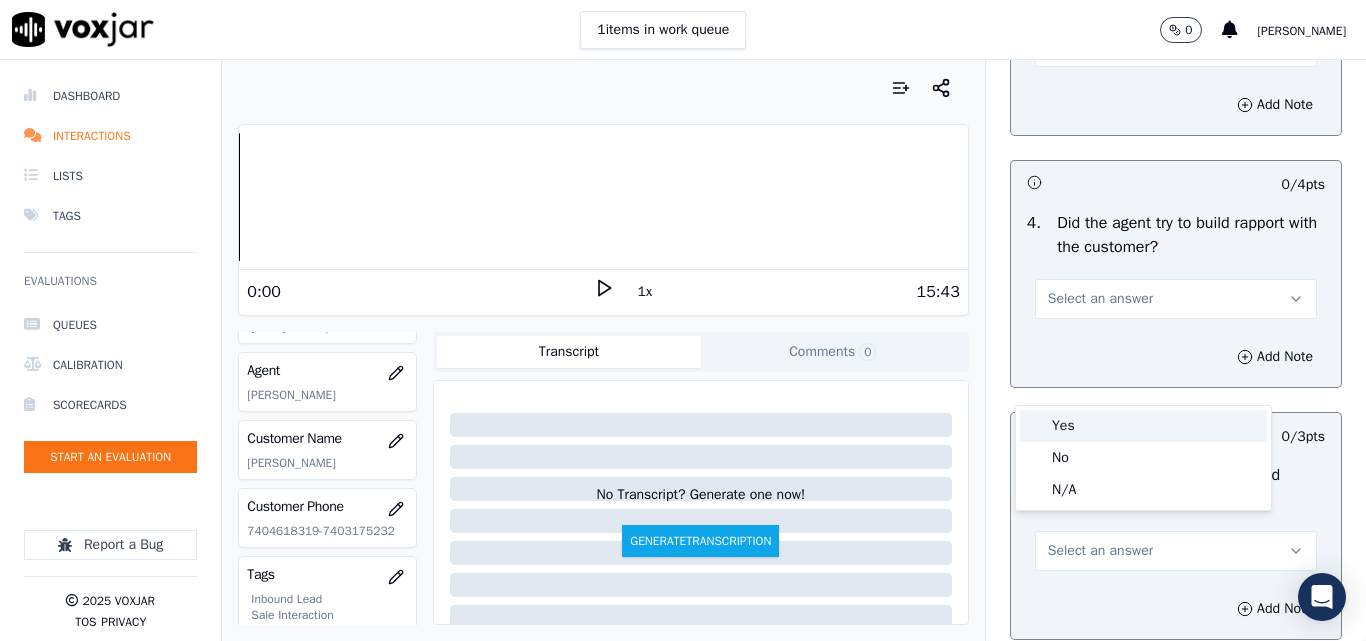 click on "Yes" at bounding box center [1143, 426] 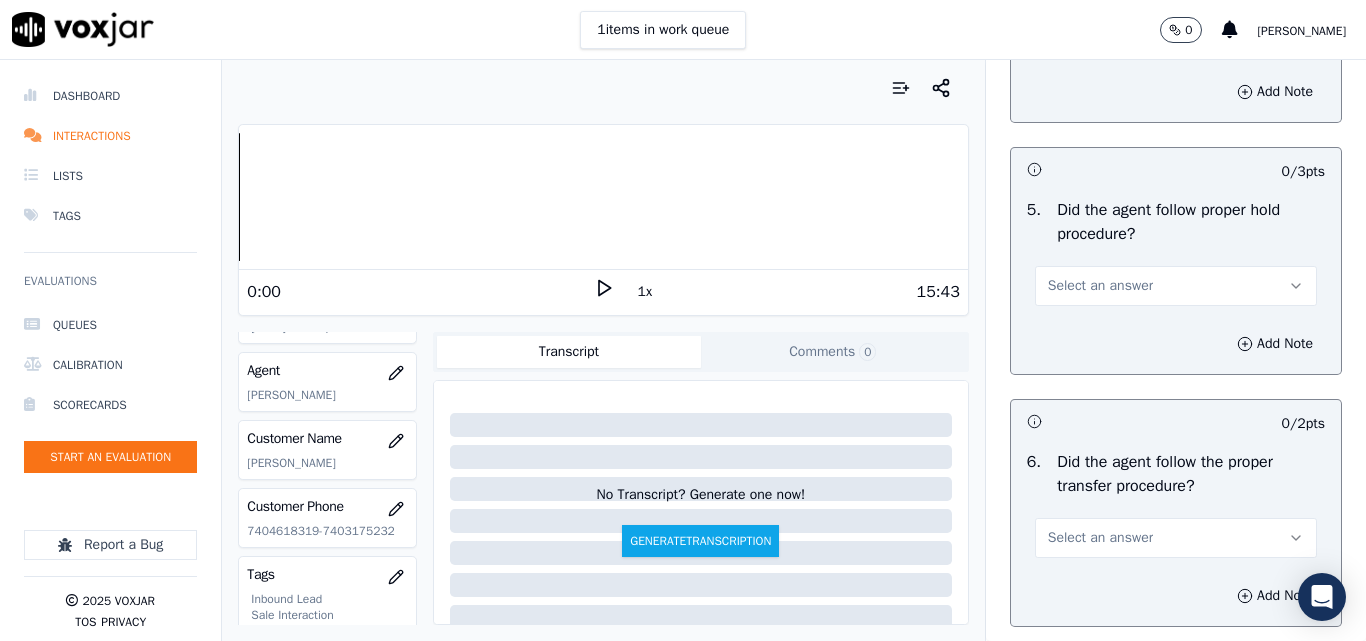 scroll, scrollTop: 3600, scrollLeft: 0, axis: vertical 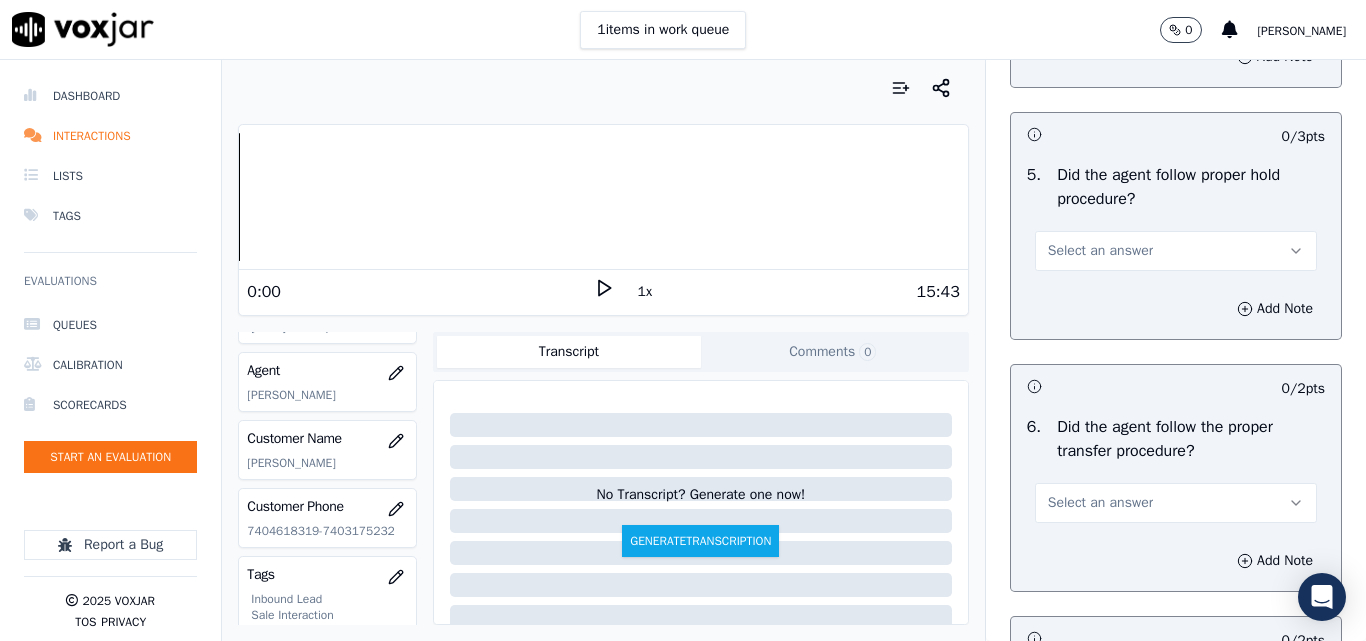click on "Select an answer" at bounding box center (1100, 251) 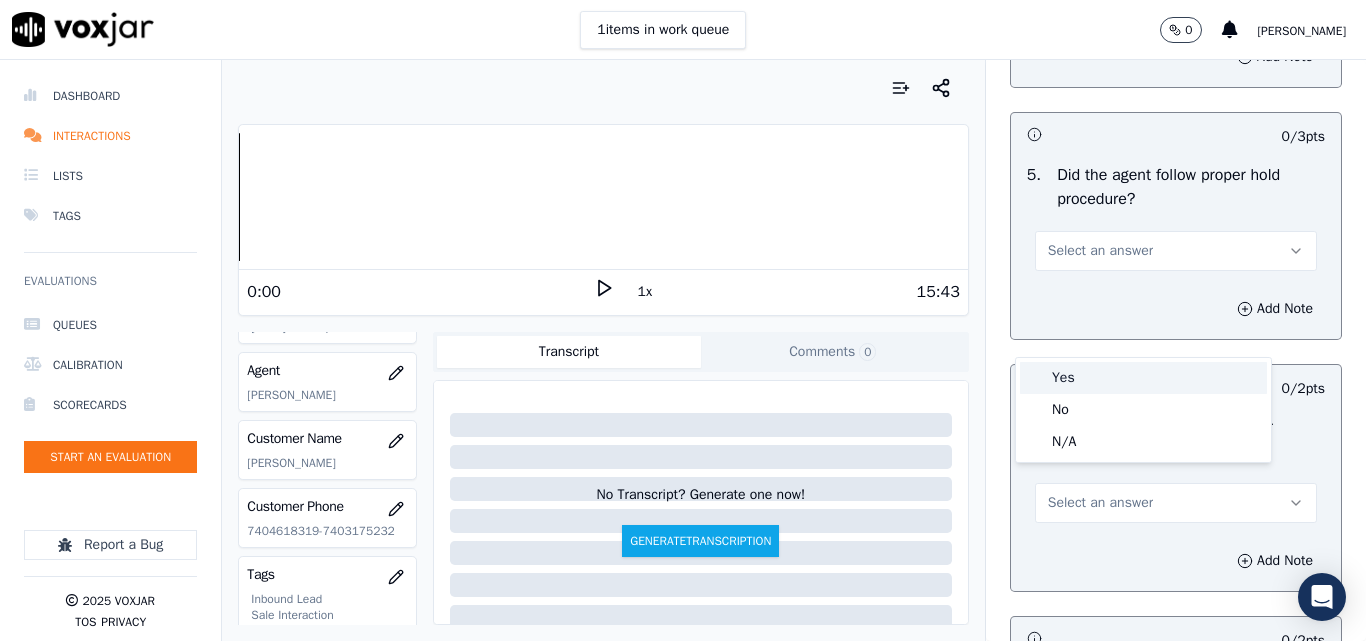 click on "Yes" at bounding box center (1143, 378) 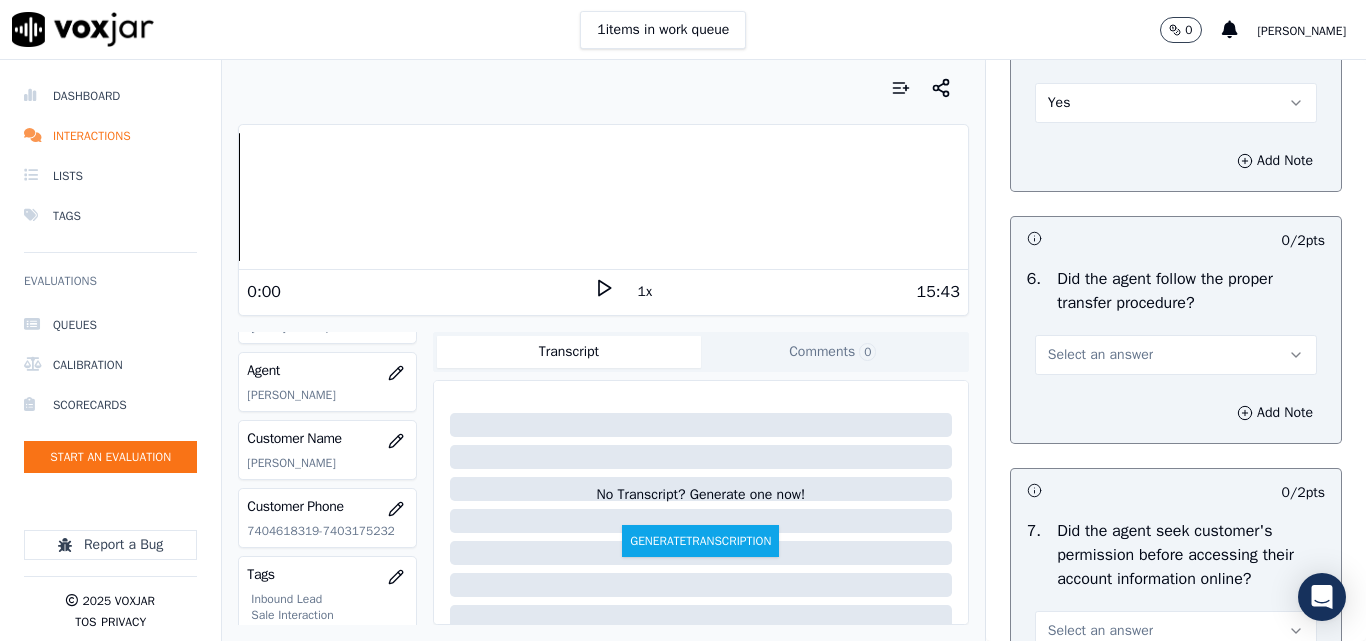 scroll, scrollTop: 3900, scrollLeft: 0, axis: vertical 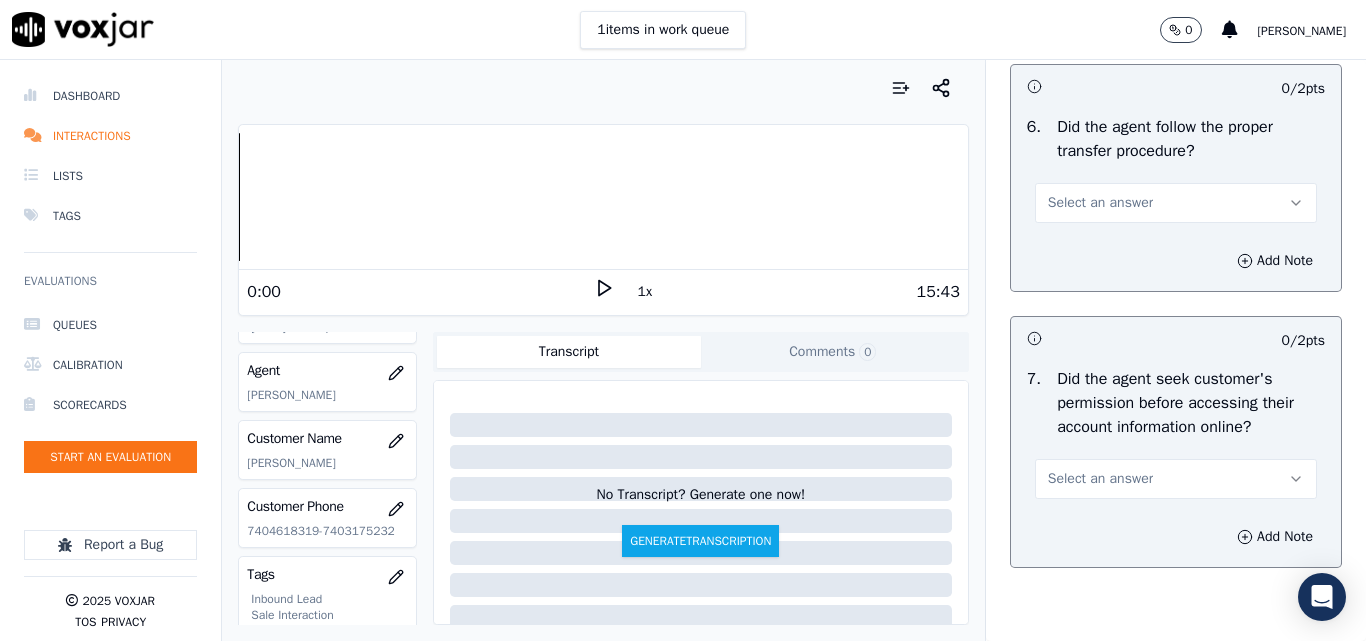 click on "Select an answer" at bounding box center [1176, 203] 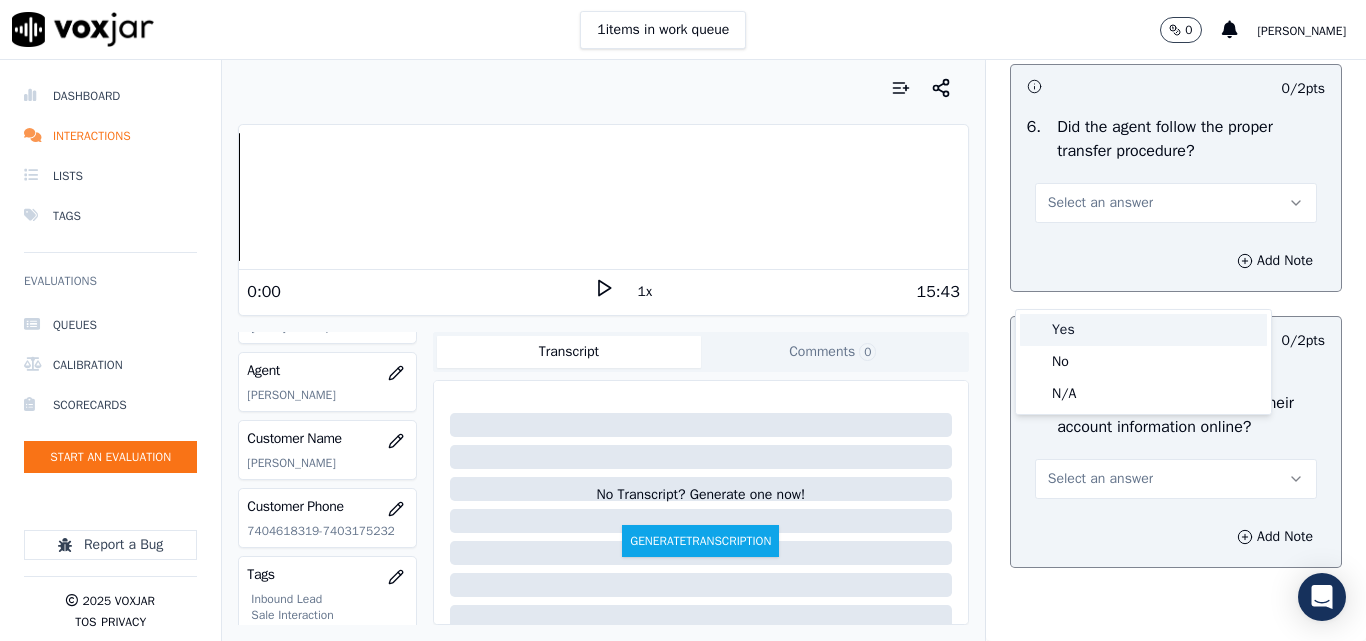 click on "Yes" at bounding box center (1143, 330) 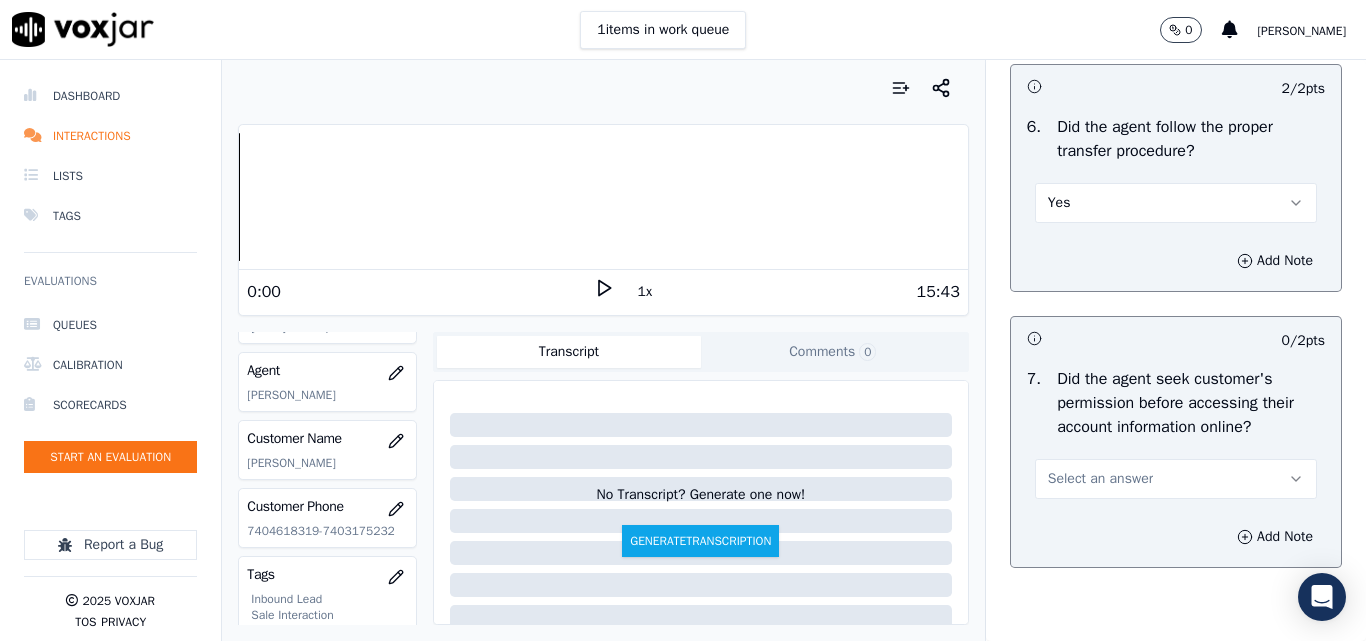 scroll, scrollTop: 4100, scrollLeft: 0, axis: vertical 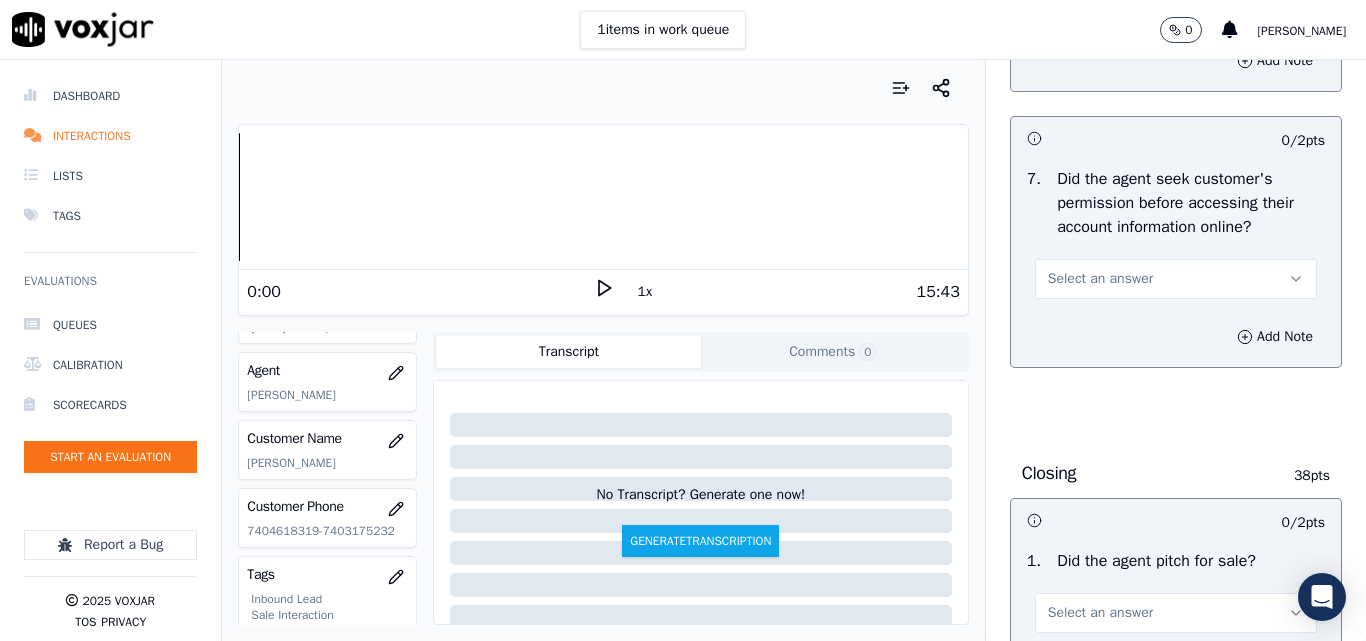 click on "Select an answer" at bounding box center [1100, 279] 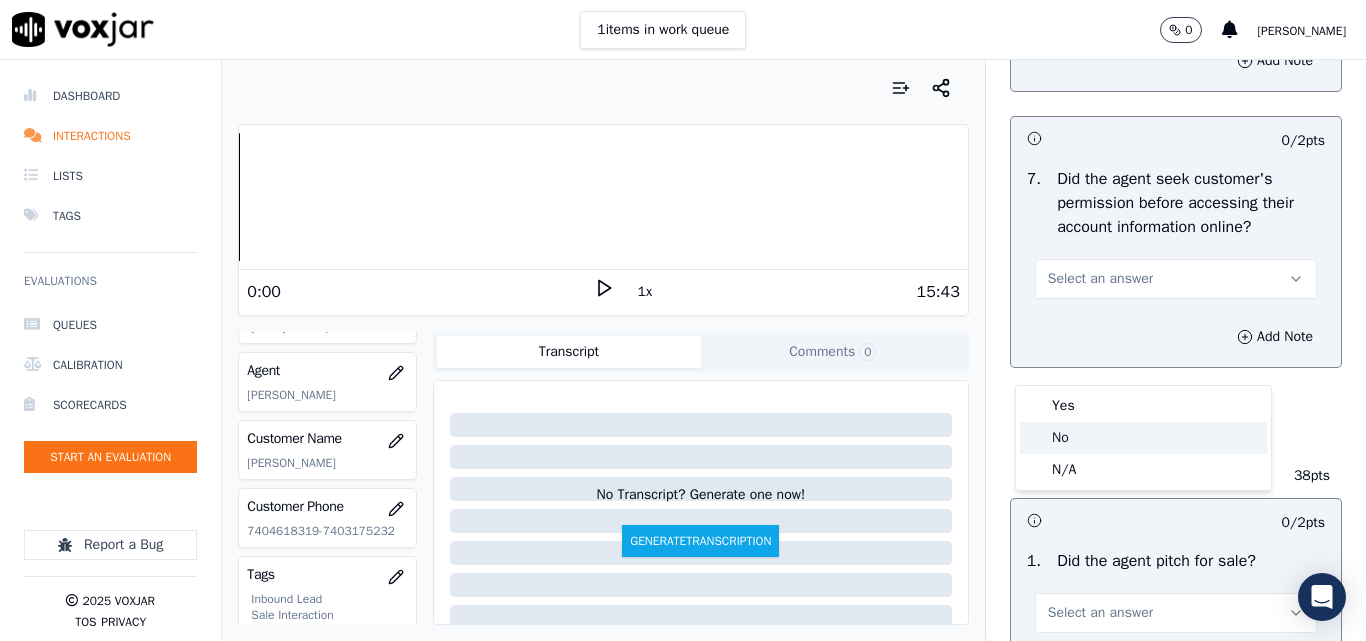 click on "No" 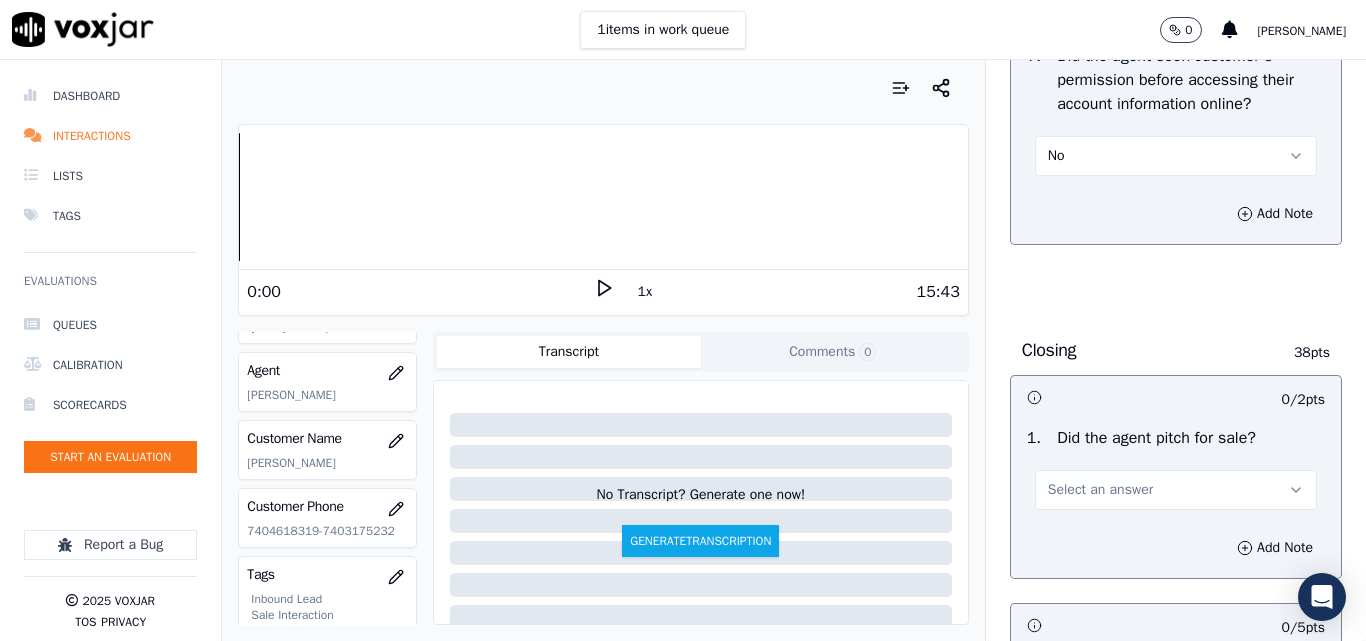 scroll, scrollTop: 4500, scrollLeft: 0, axis: vertical 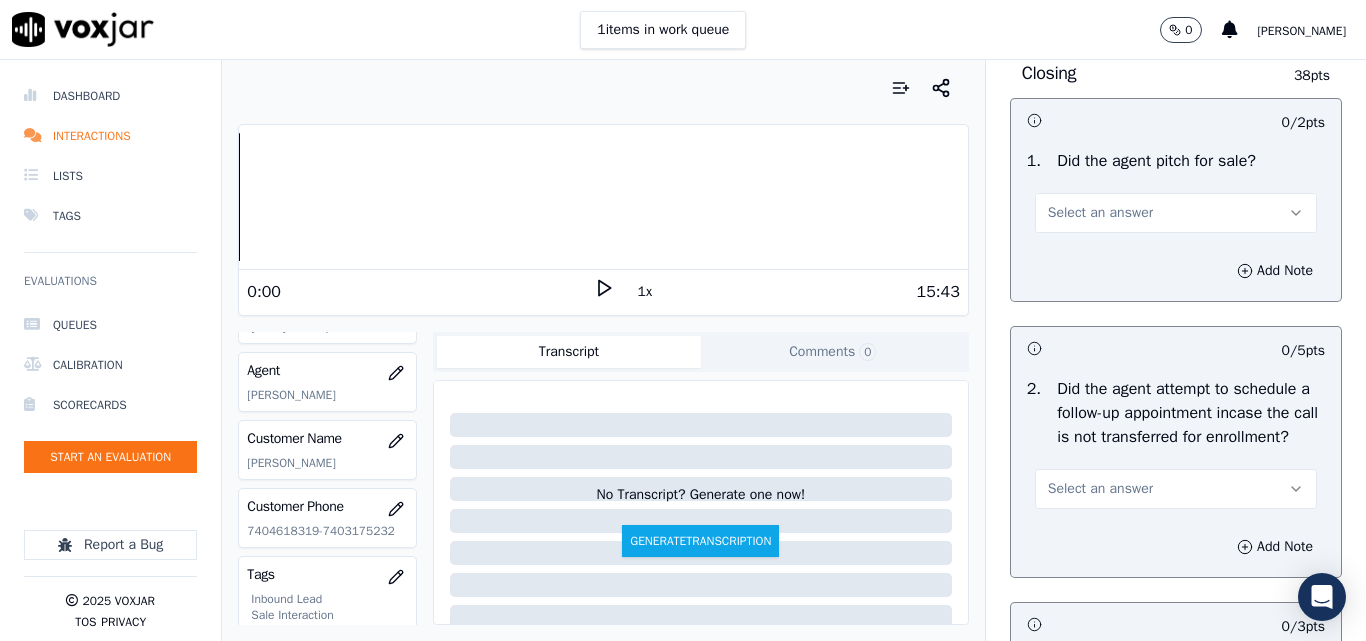 click on "Select an answer" at bounding box center [1176, 213] 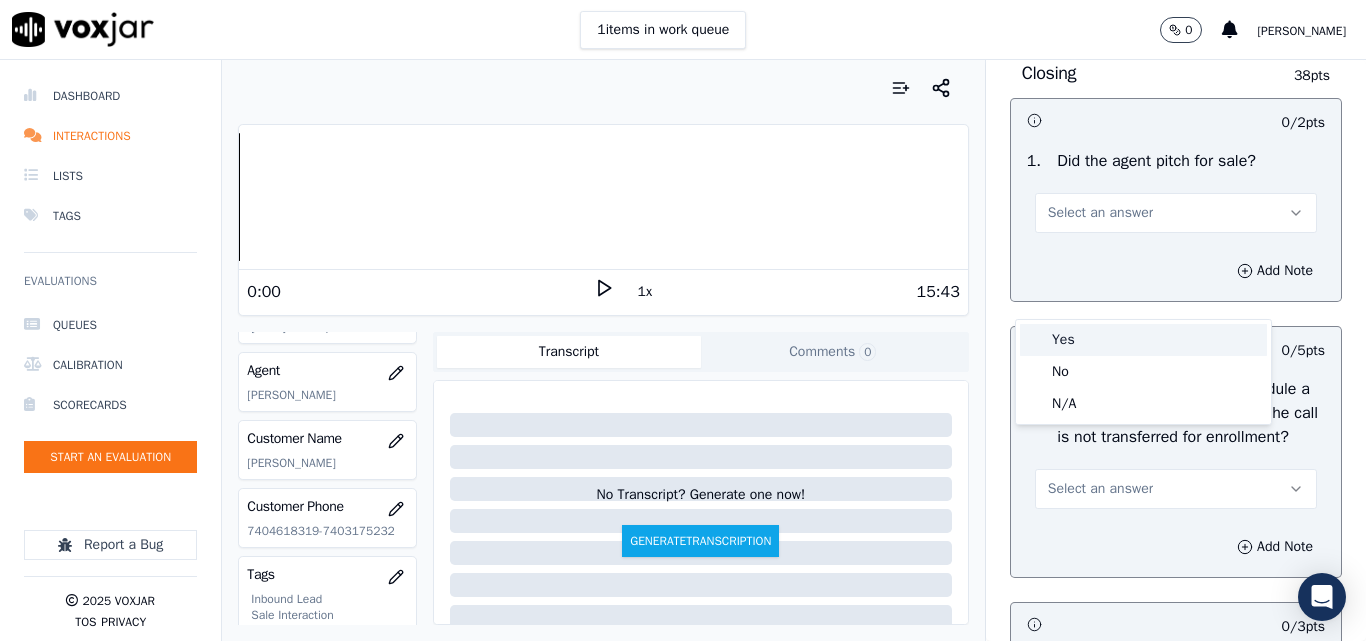 click on "Yes" at bounding box center [1143, 340] 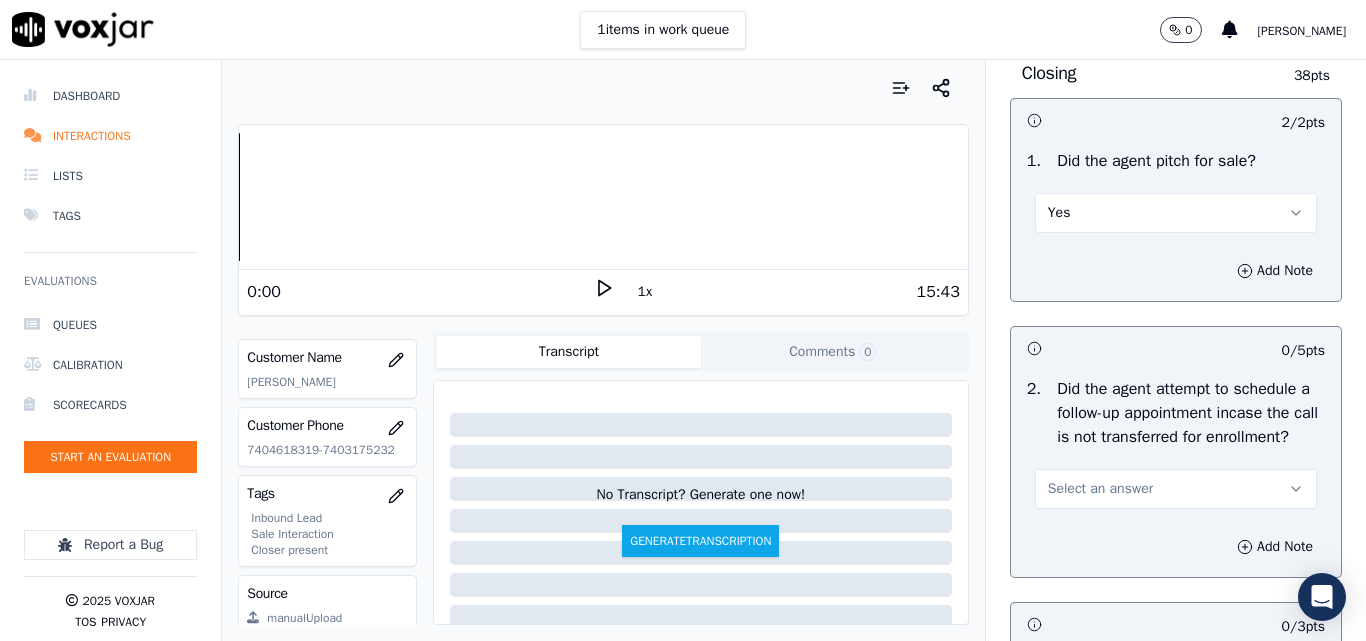 scroll, scrollTop: 400, scrollLeft: 0, axis: vertical 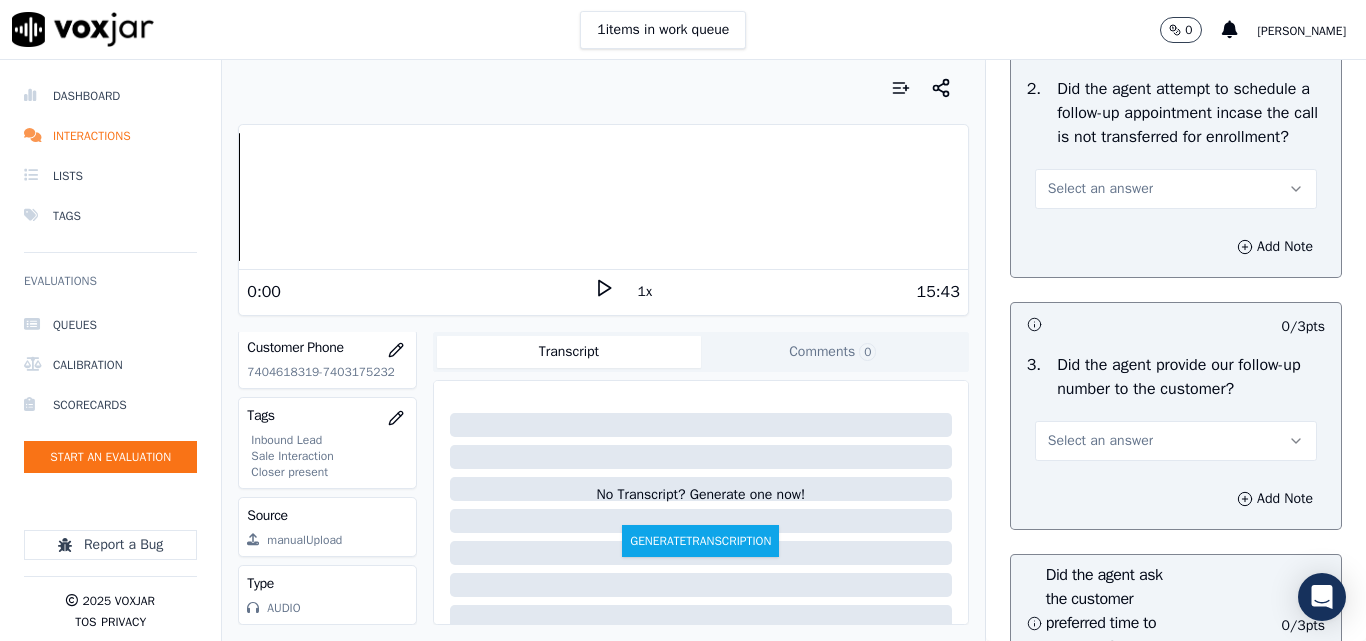 click on "Select an answer" at bounding box center [1100, 189] 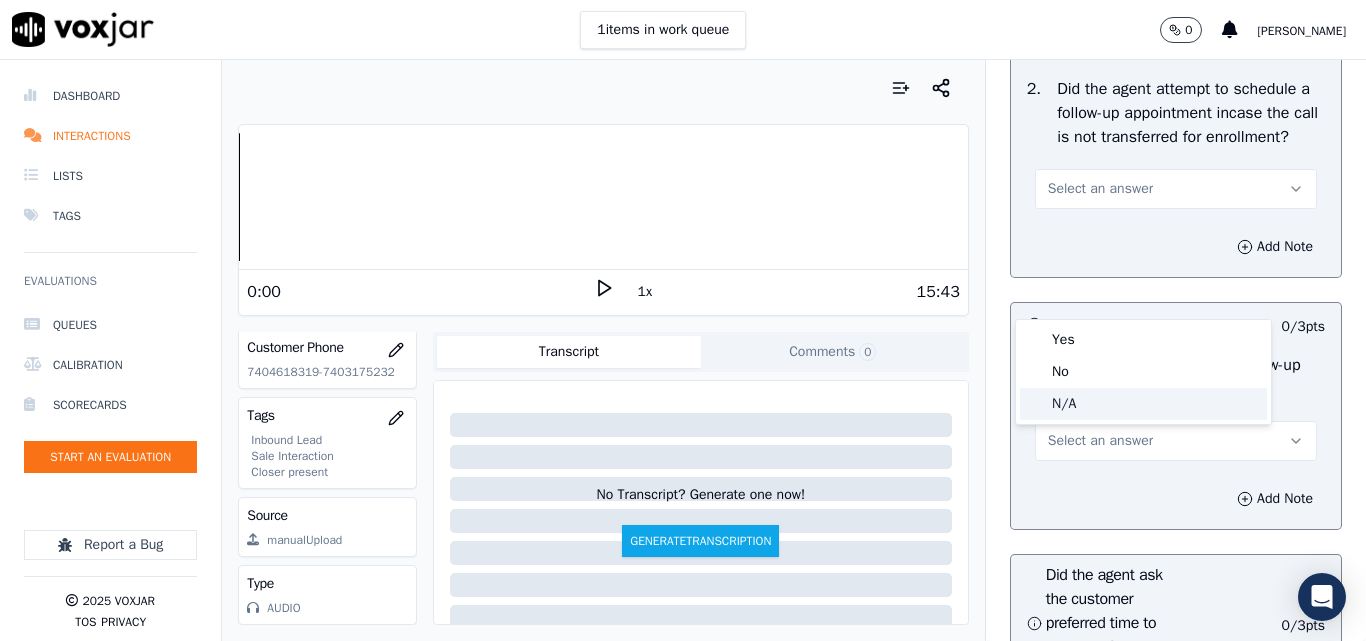 click on "N/A" 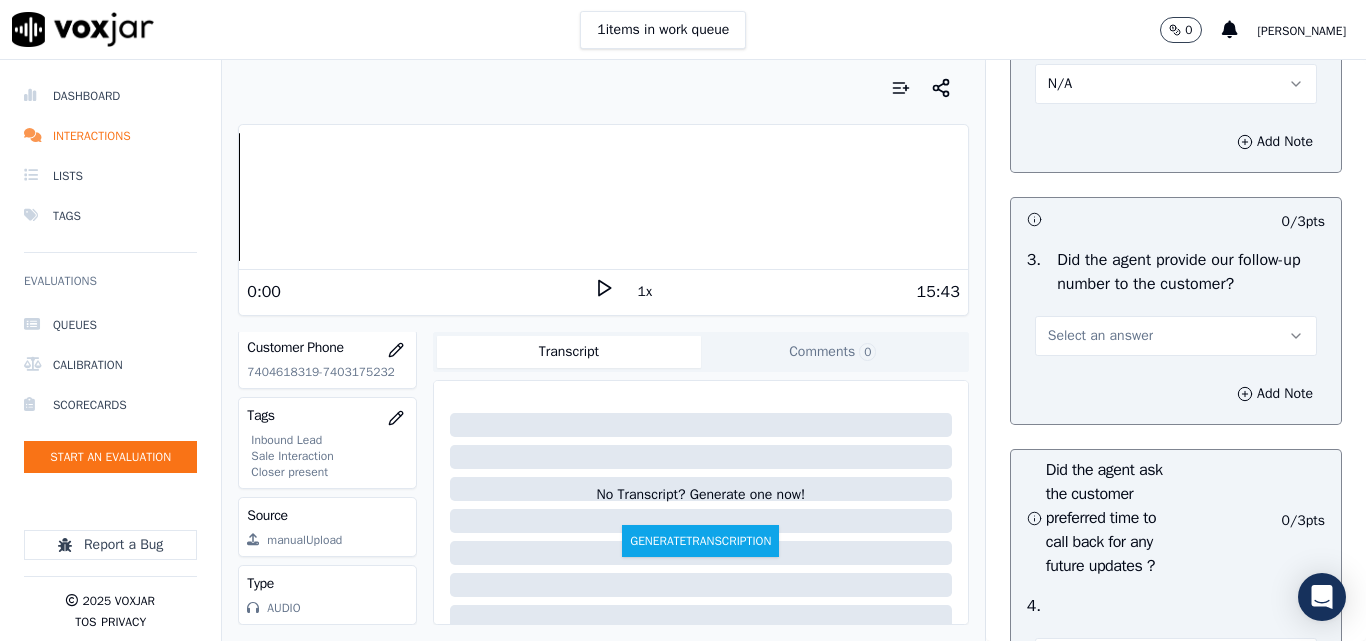 scroll, scrollTop: 5000, scrollLeft: 0, axis: vertical 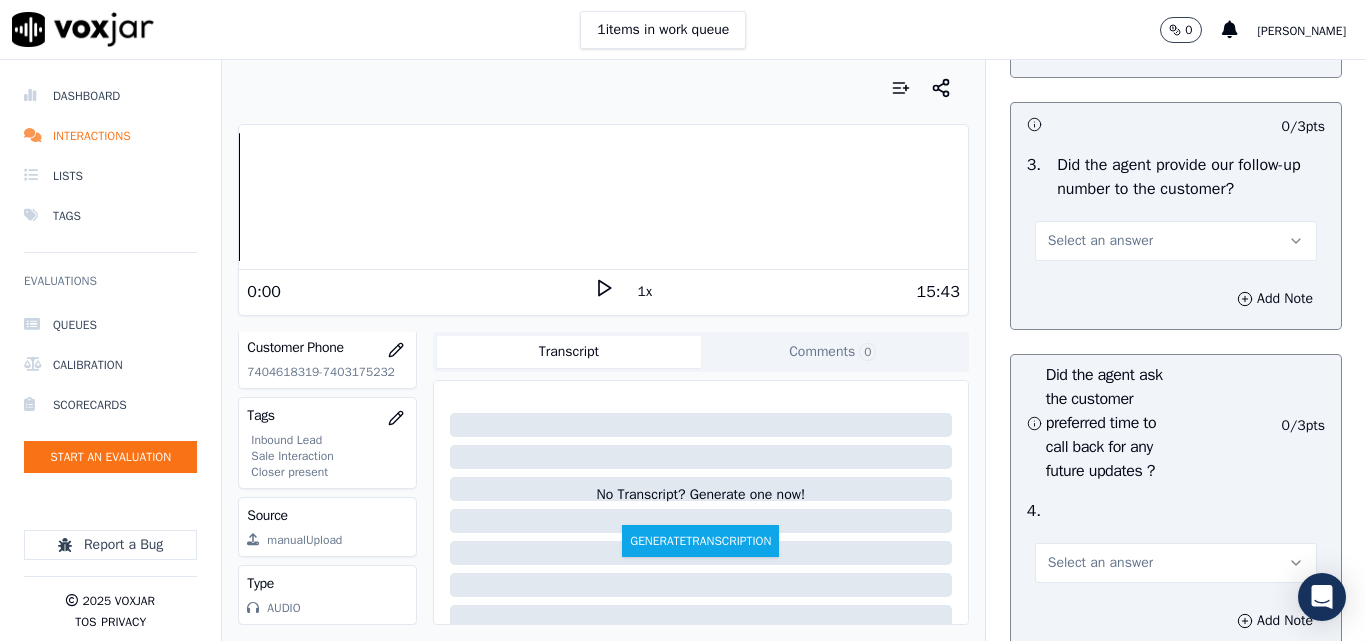 click on "Select an answer" at bounding box center (1100, 241) 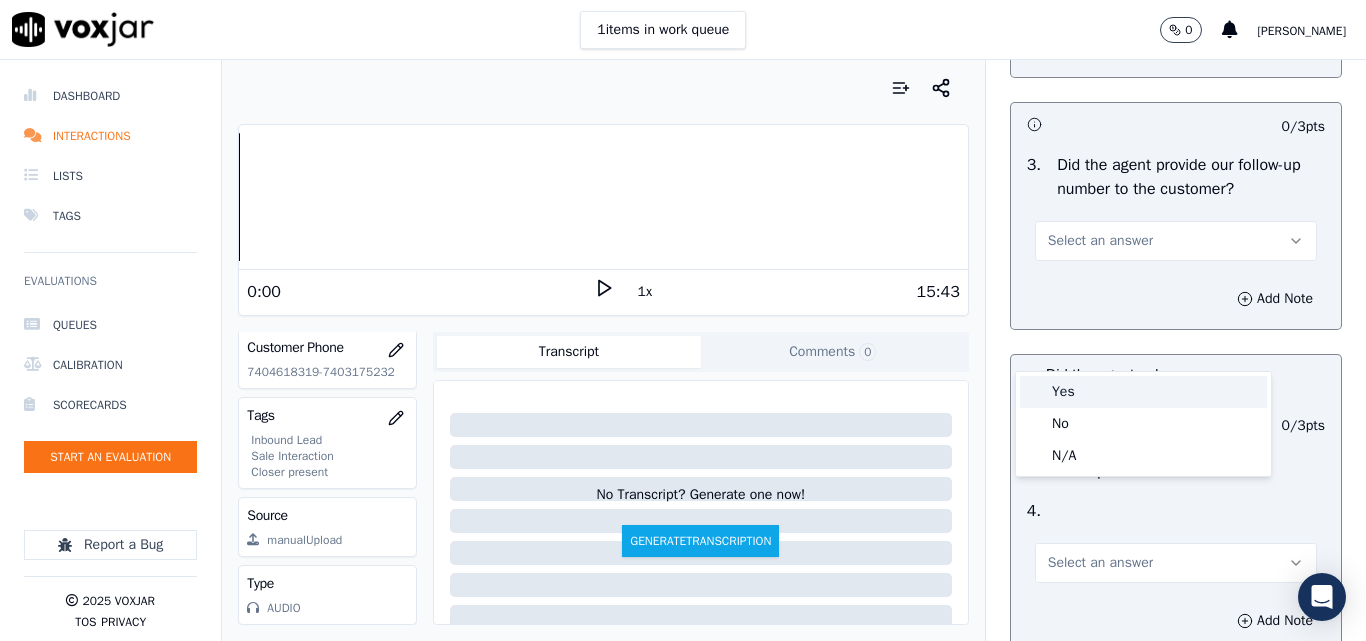 click on "Yes" at bounding box center [1143, 392] 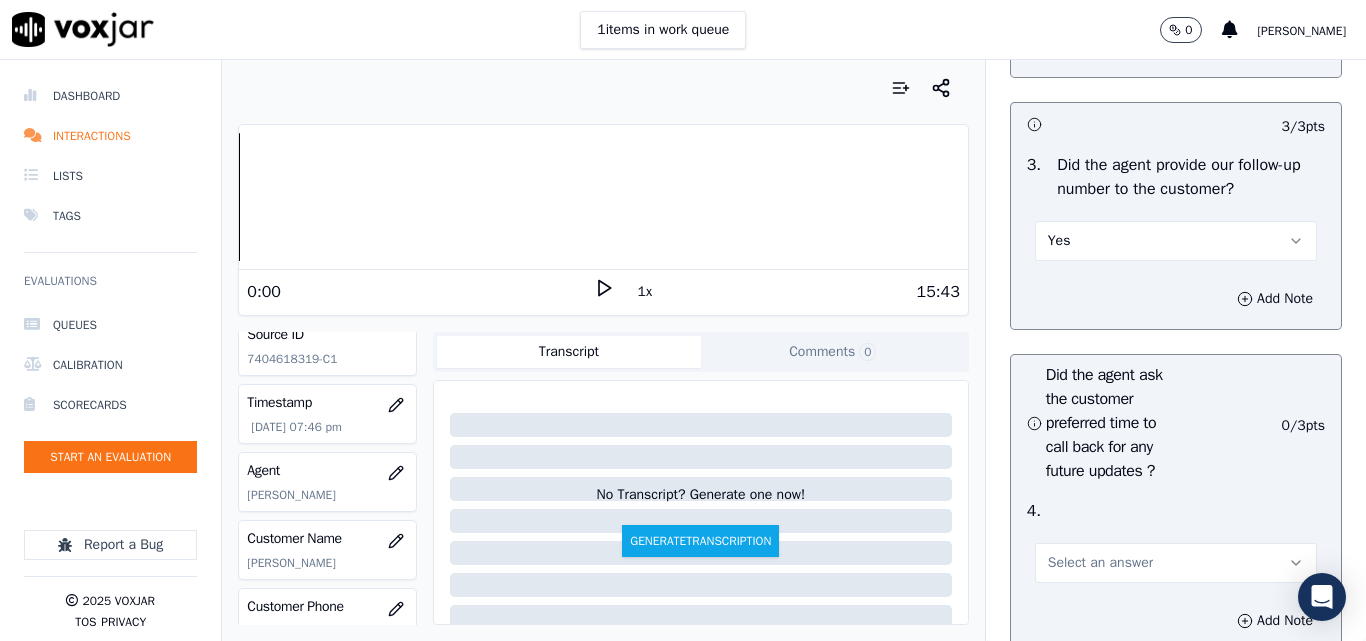 scroll, scrollTop: 0, scrollLeft: 0, axis: both 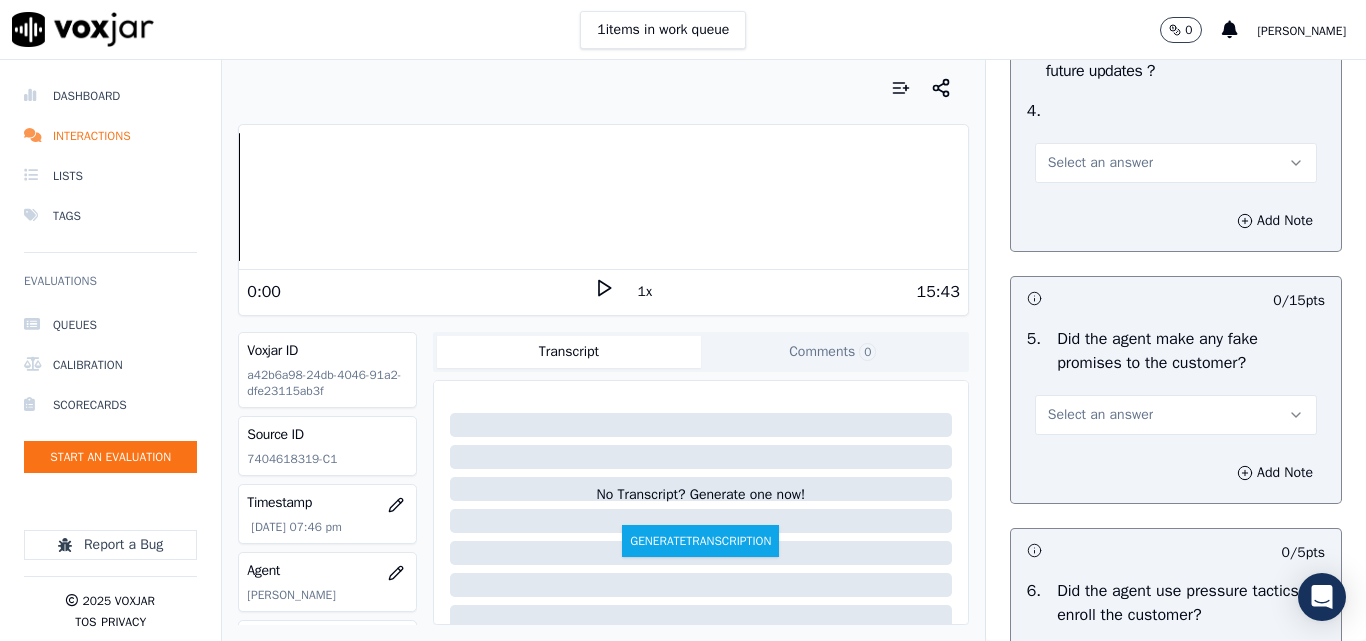 click on "Select an answer" at bounding box center (1100, 163) 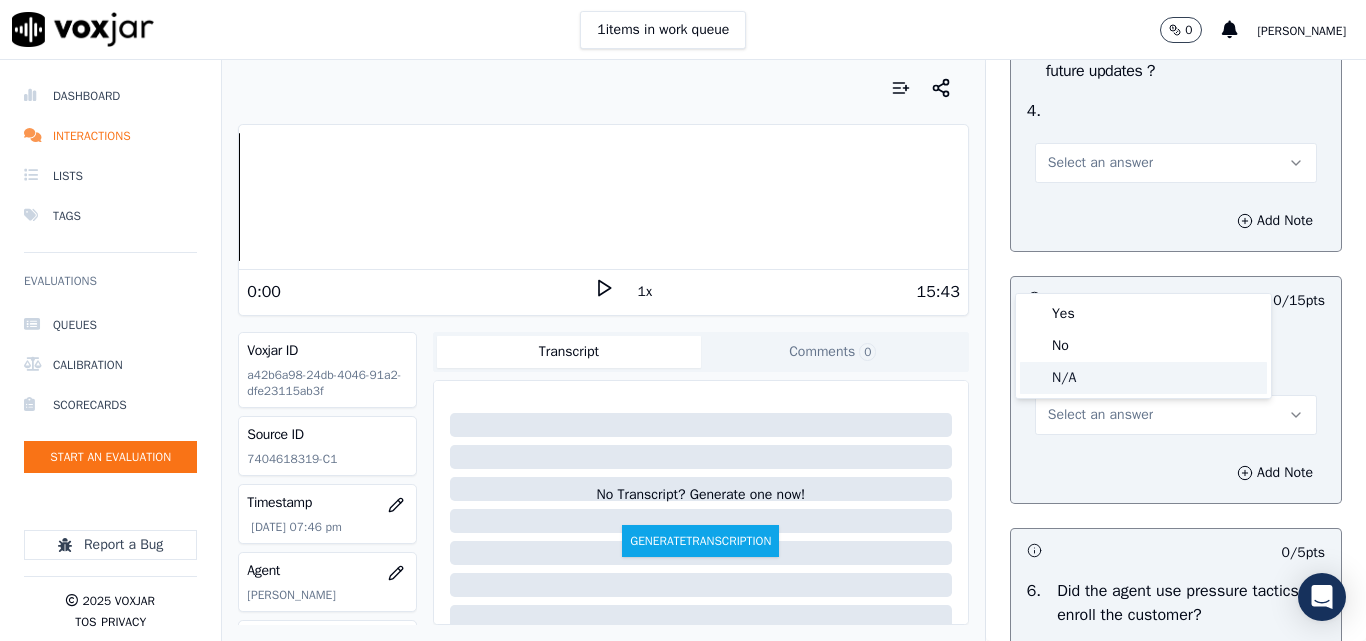 click on "N/A" 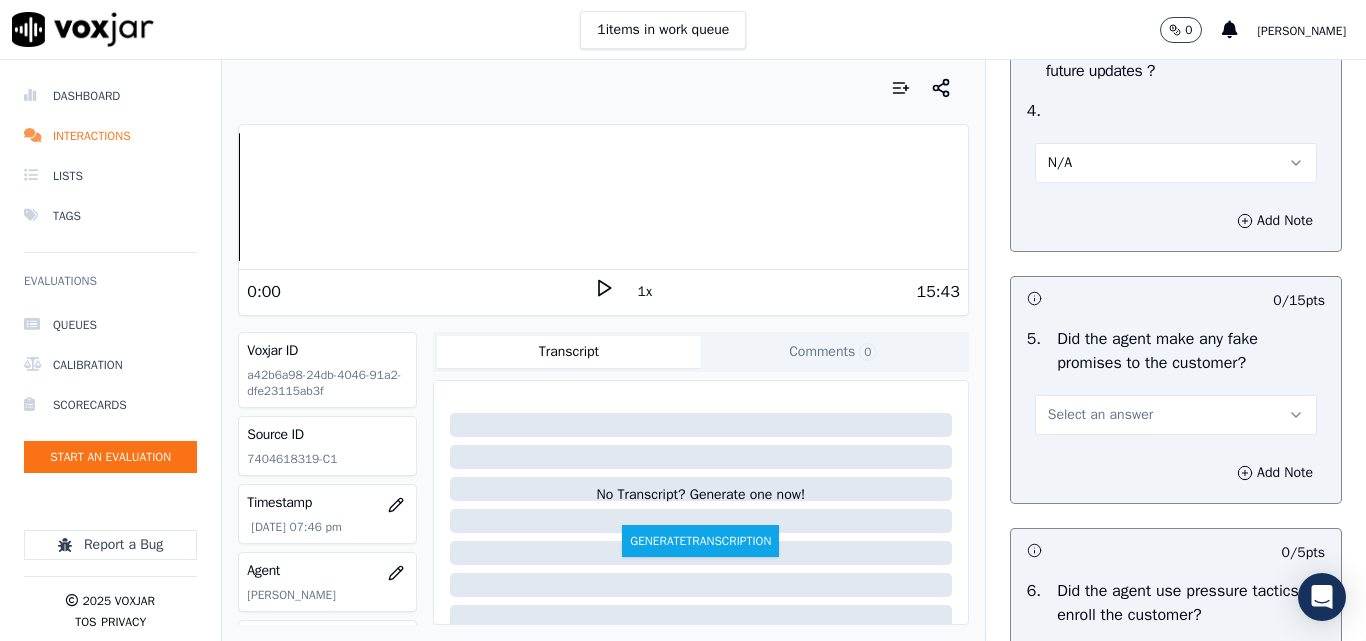 scroll, scrollTop: 5700, scrollLeft: 0, axis: vertical 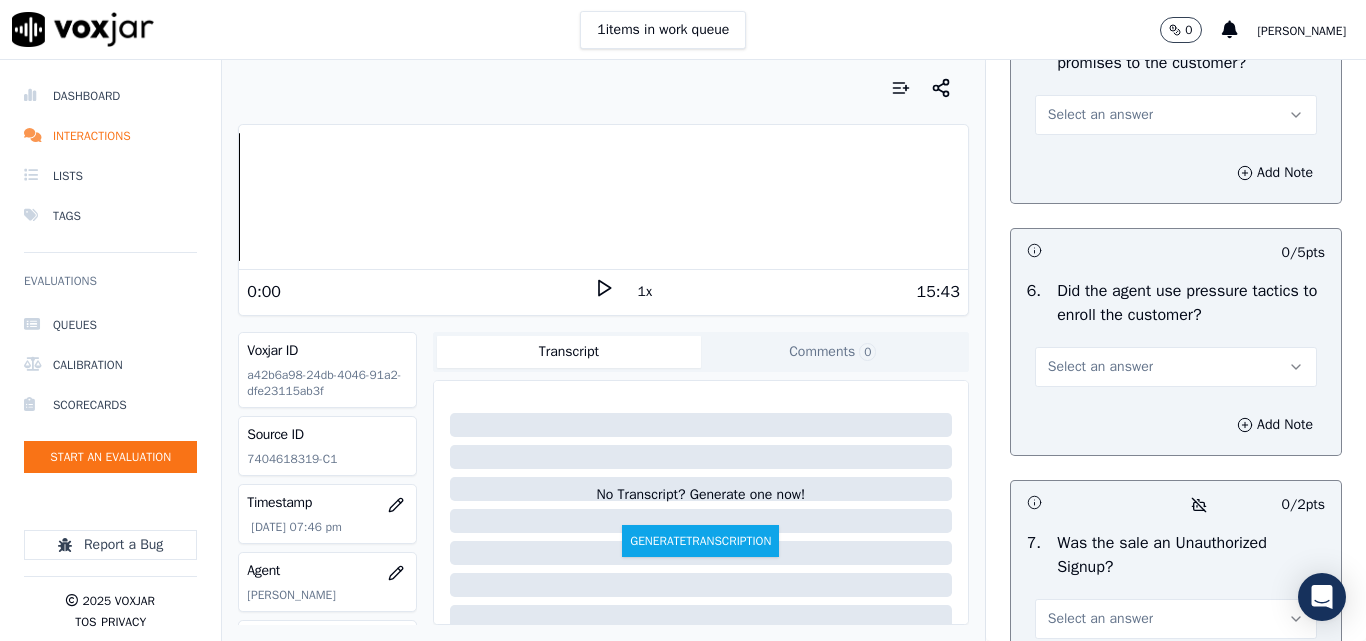 click on "Select an answer" at bounding box center [1100, 115] 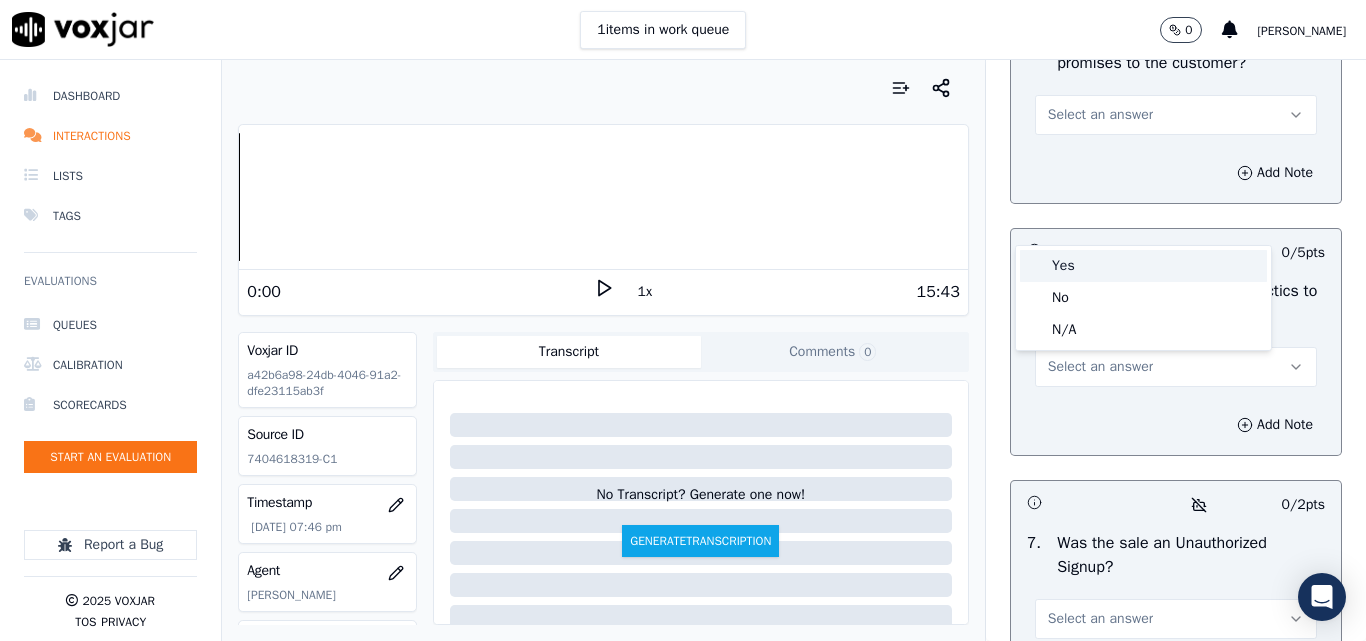 click on "Yes" at bounding box center [1143, 266] 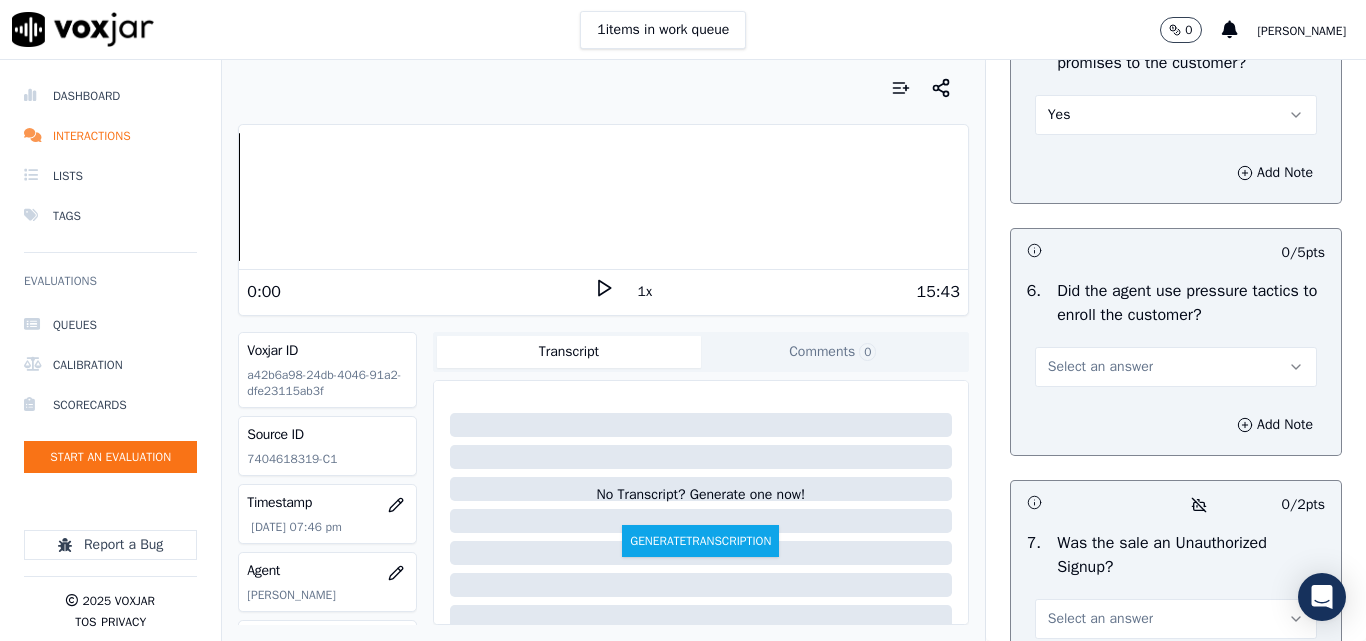 click on "Yes" at bounding box center (1176, 115) 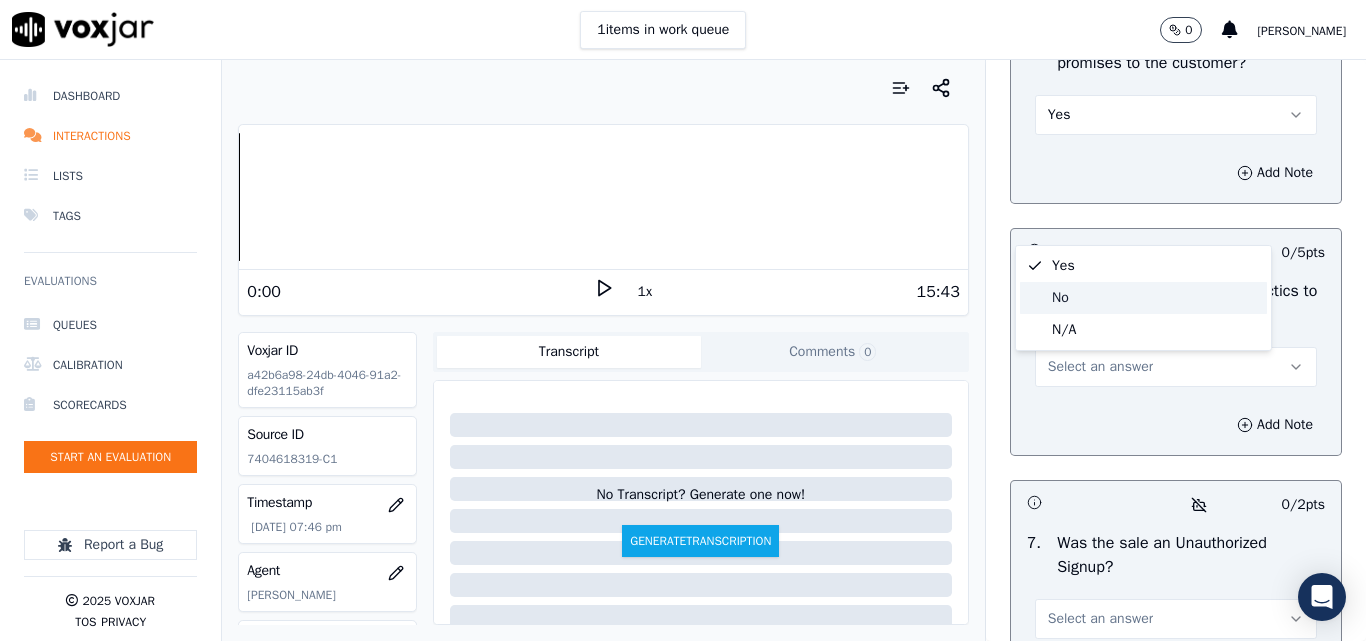 click on "No" 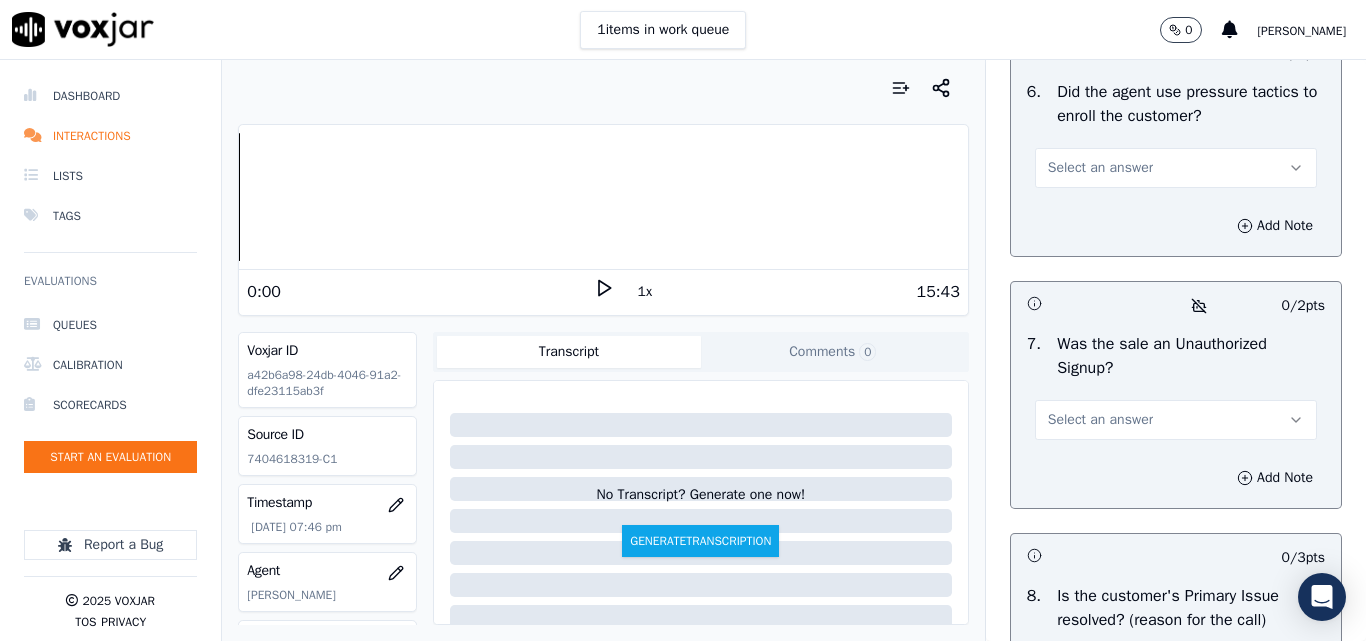 scroll, scrollTop: 5900, scrollLeft: 0, axis: vertical 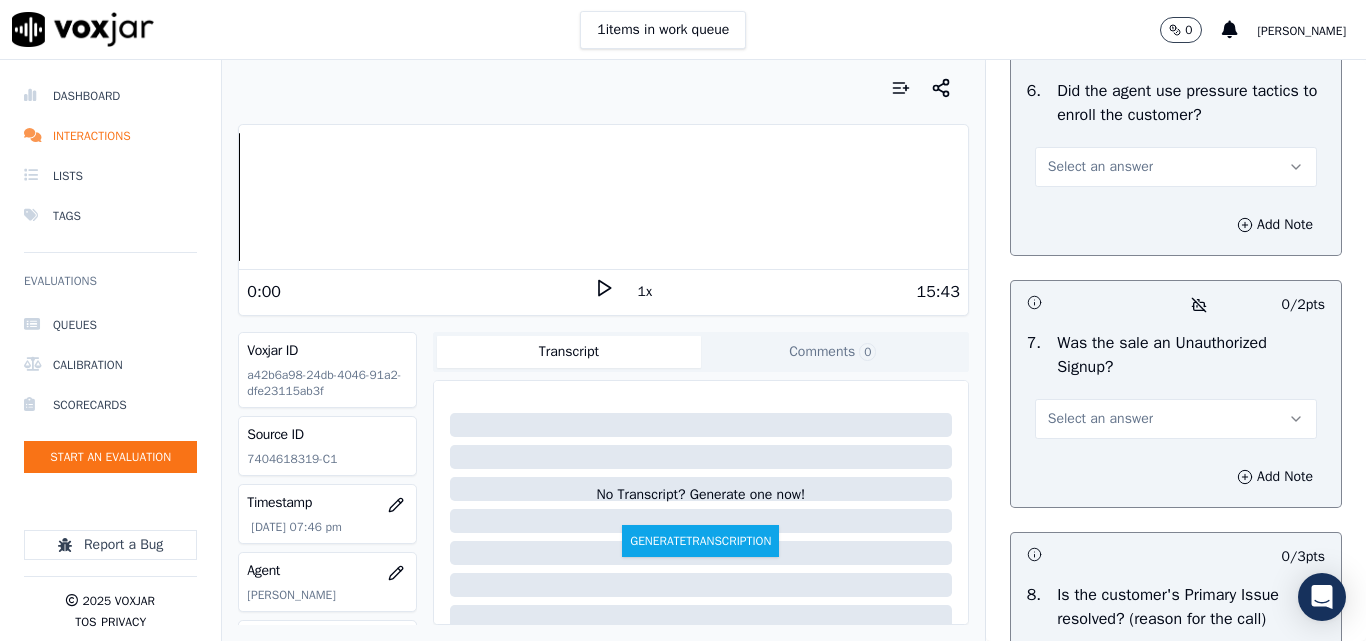 click on "Select an answer" at bounding box center [1100, 167] 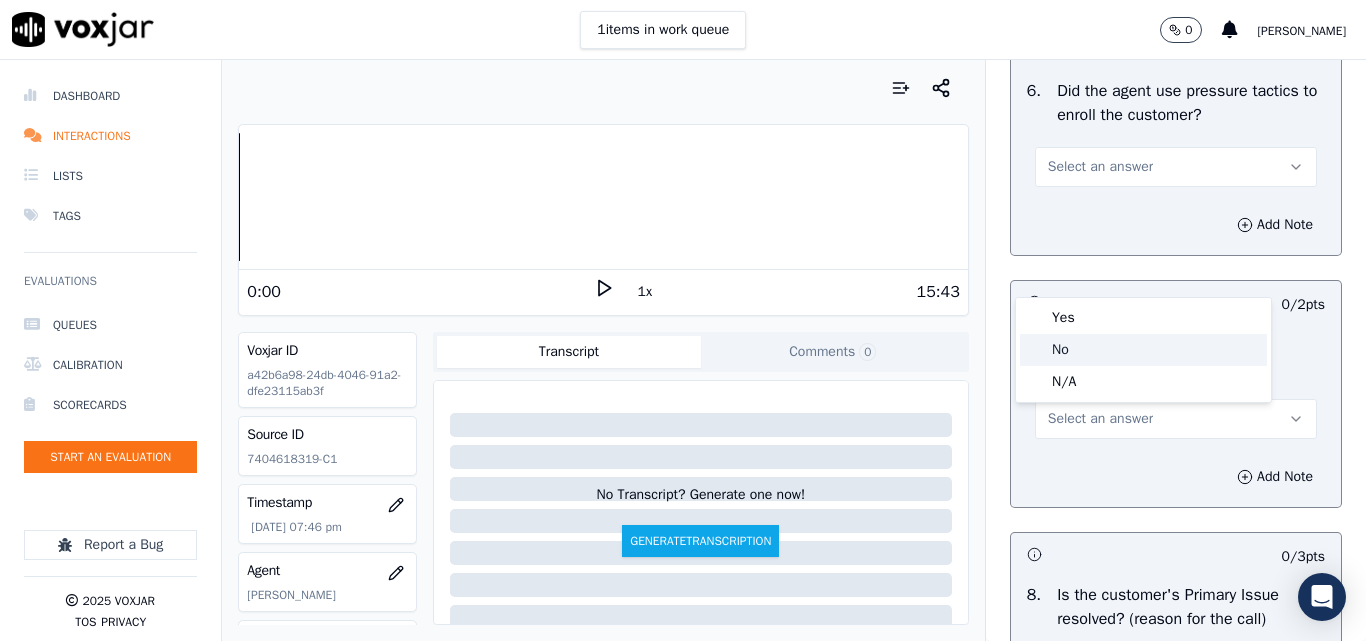 click on "No" 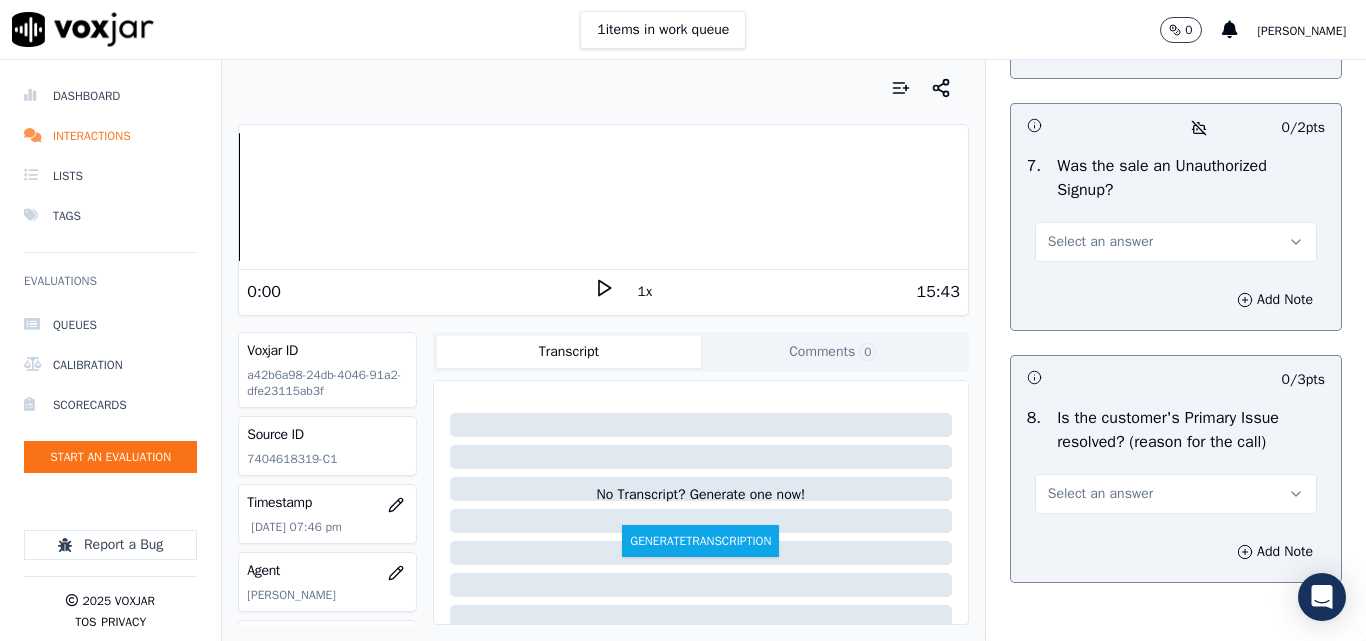 scroll, scrollTop: 6200, scrollLeft: 0, axis: vertical 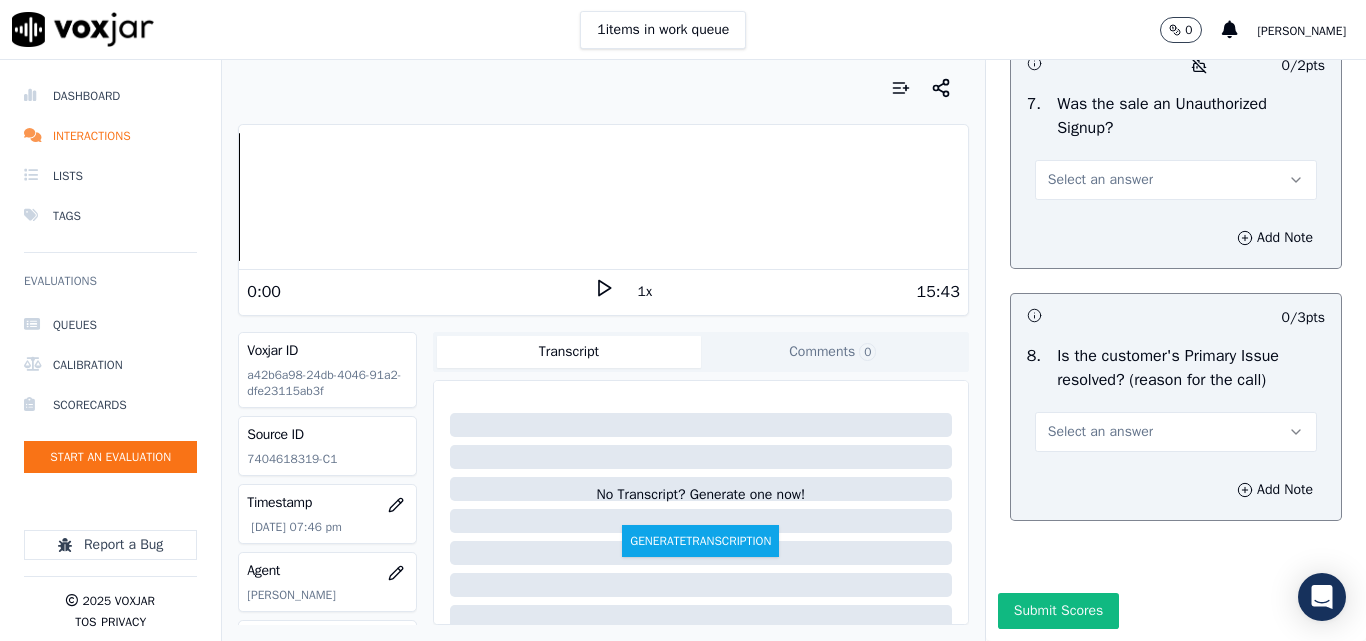 click on "Select an answer" at bounding box center [1100, 180] 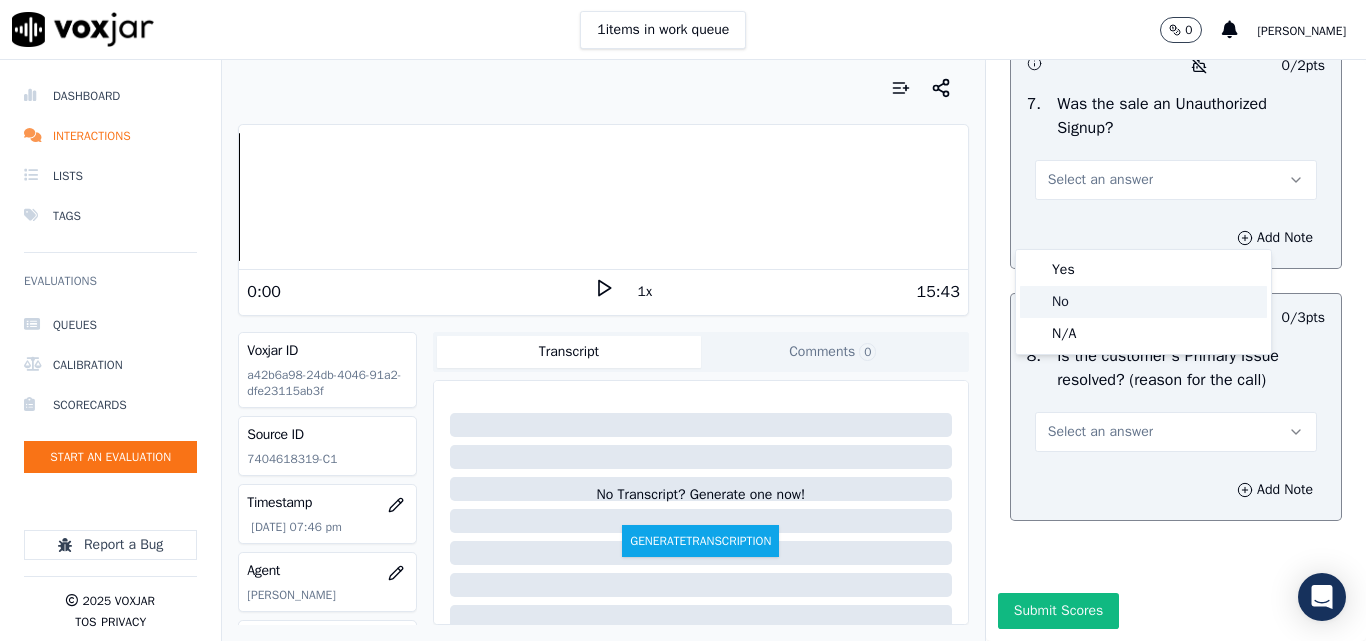 click on "No" 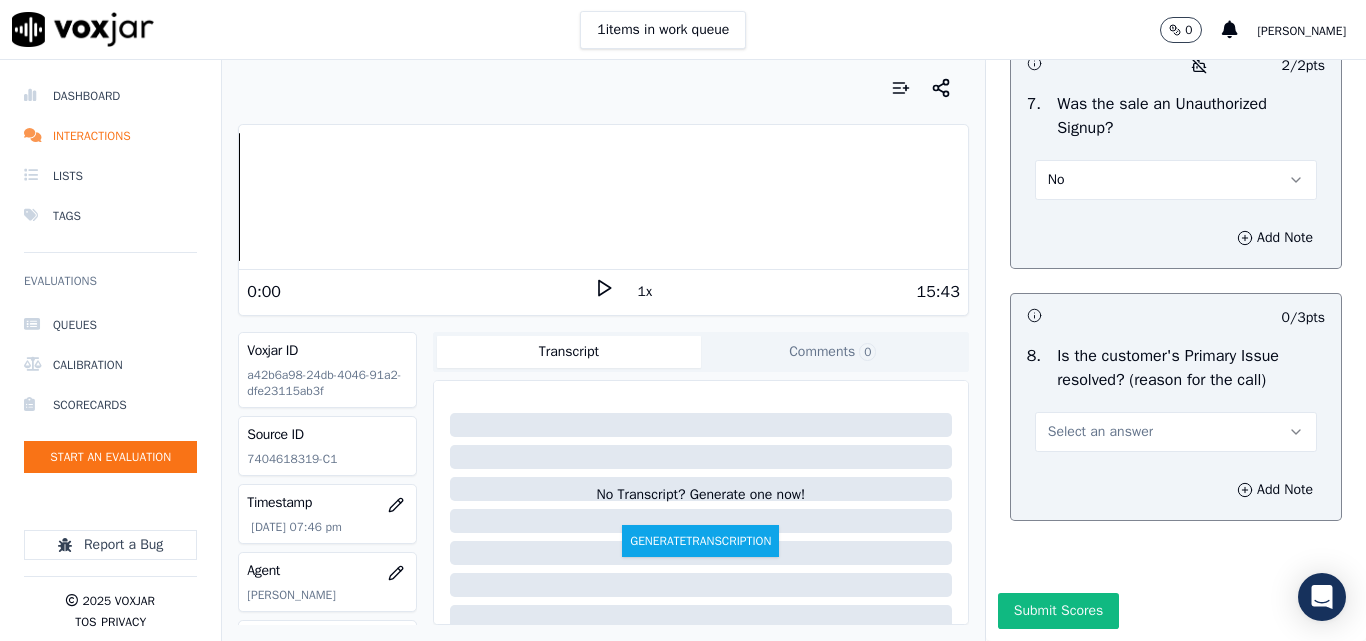scroll, scrollTop: 6290, scrollLeft: 0, axis: vertical 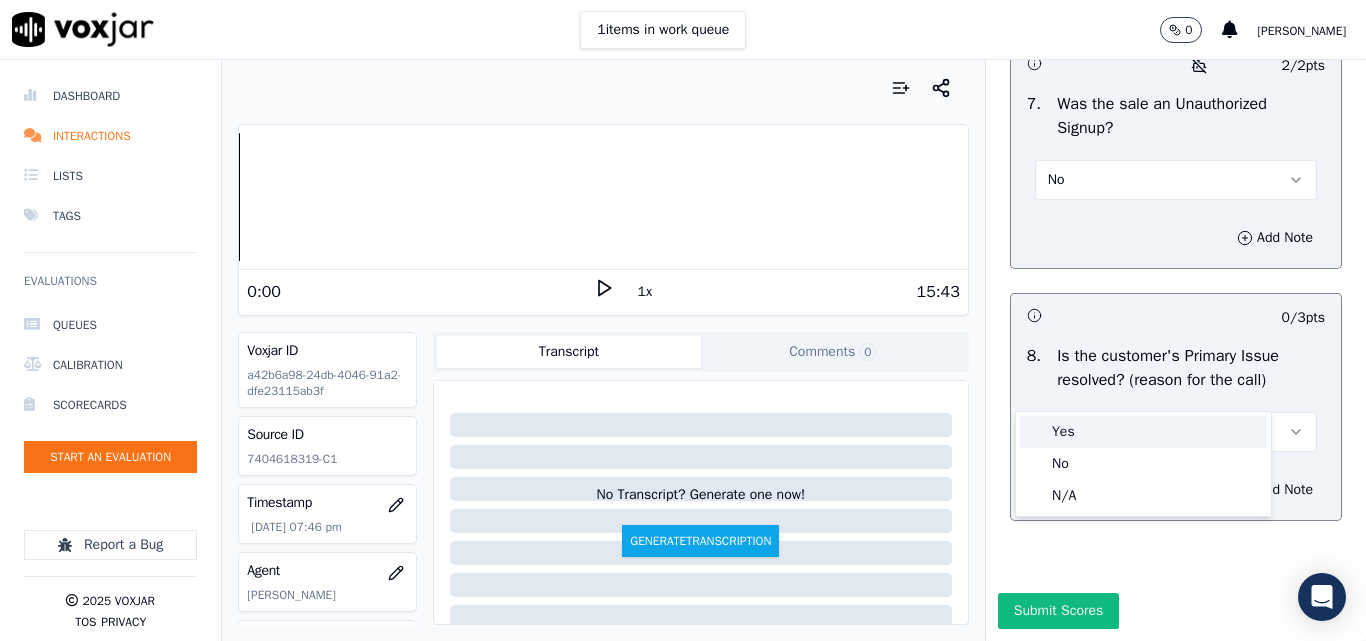 click on "Yes" at bounding box center (1143, 432) 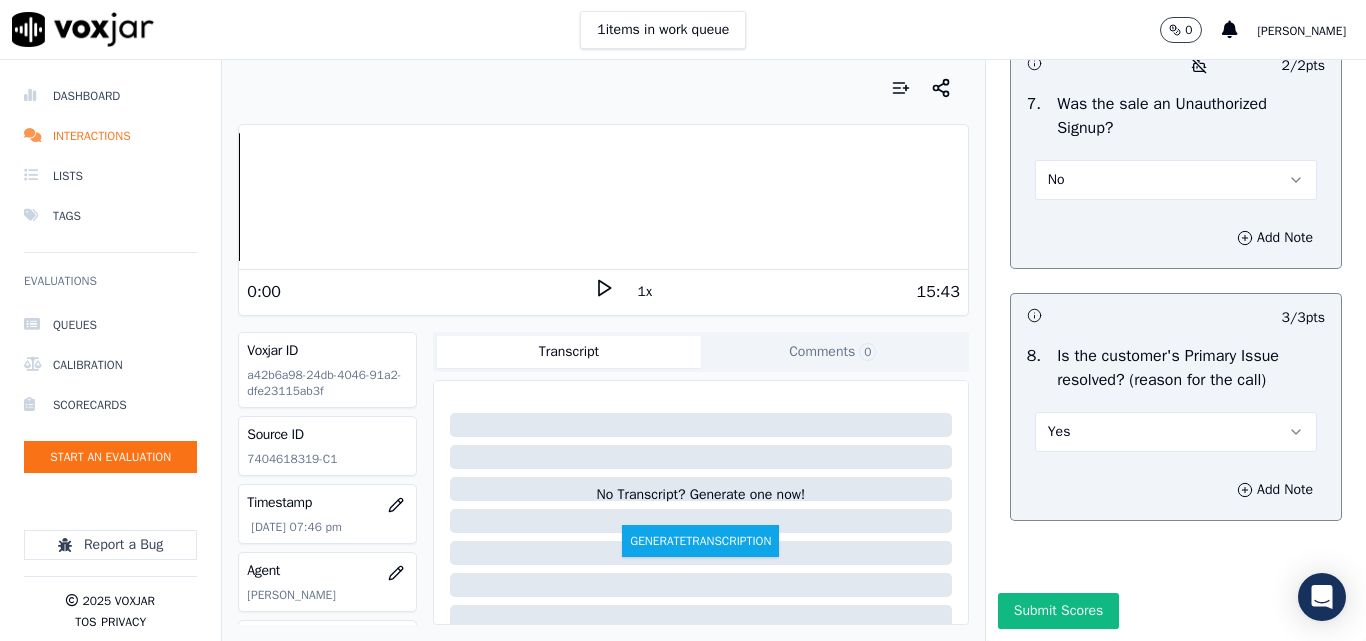 scroll, scrollTop: 6290, scrollLeft: 0, axis: vertical 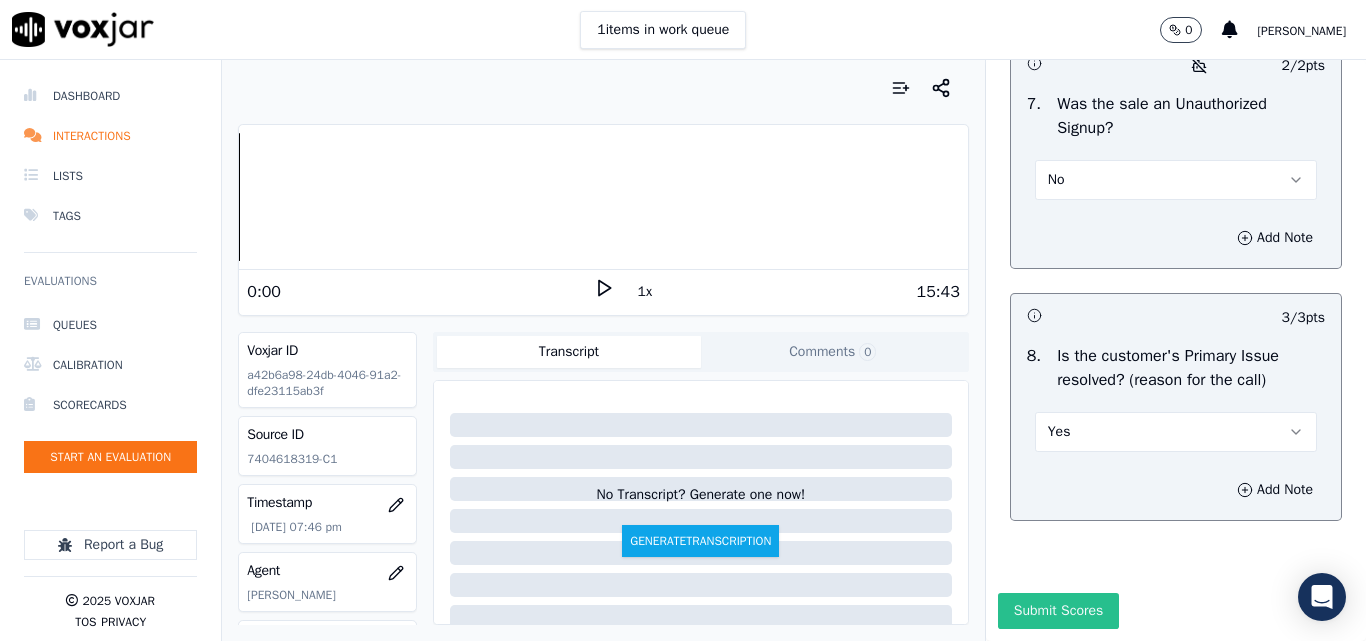 click on "Submit Scores" at bounding box center (1058, 611) 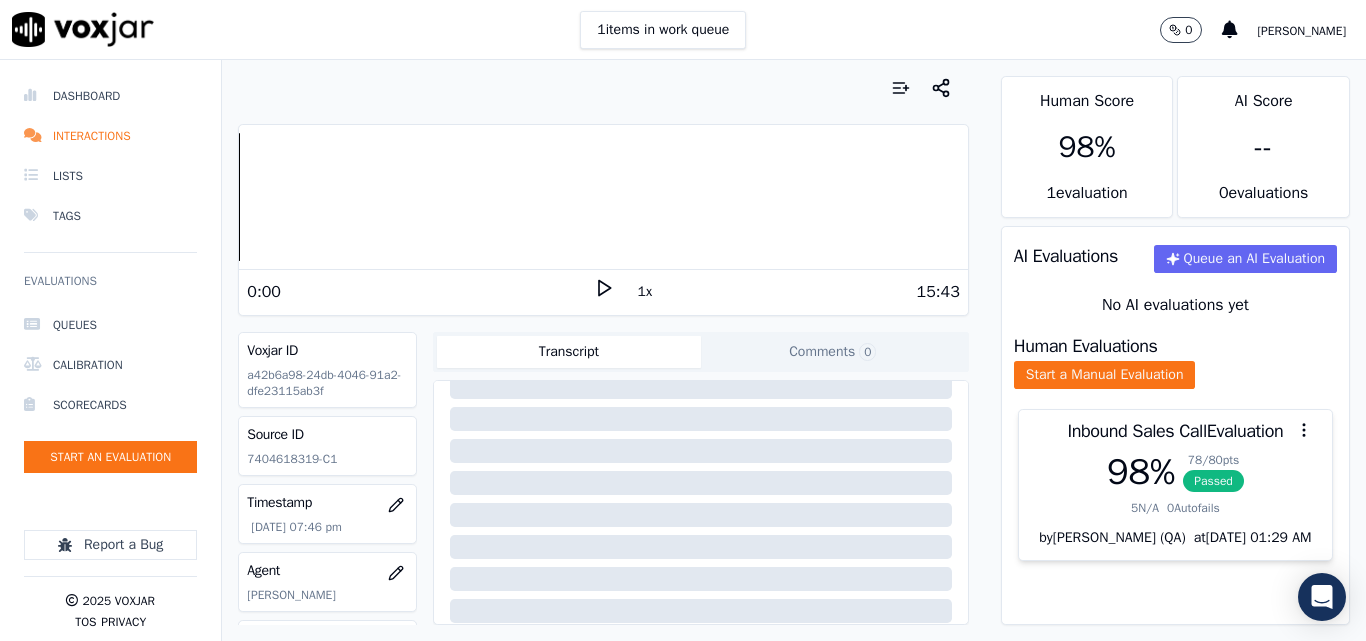 scroll, scrollTop: 200, scrollLeft: 0, axis: vertical 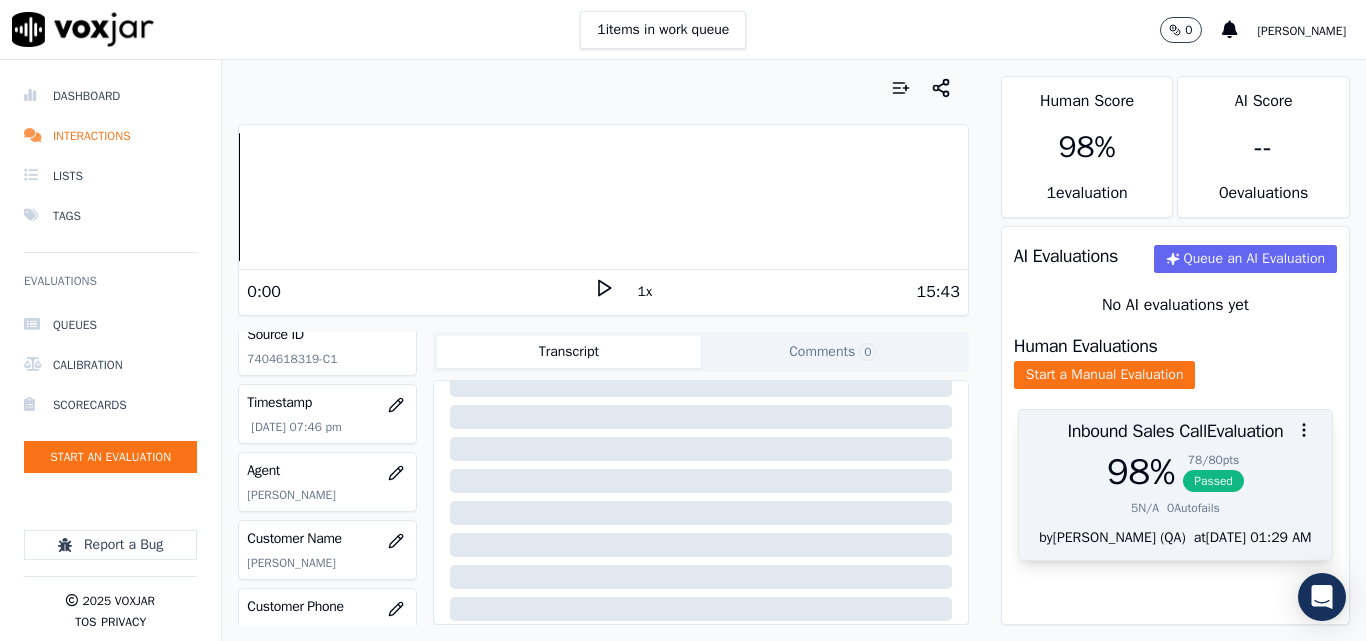 click on "Passed" at bounding box center (1213, 481) 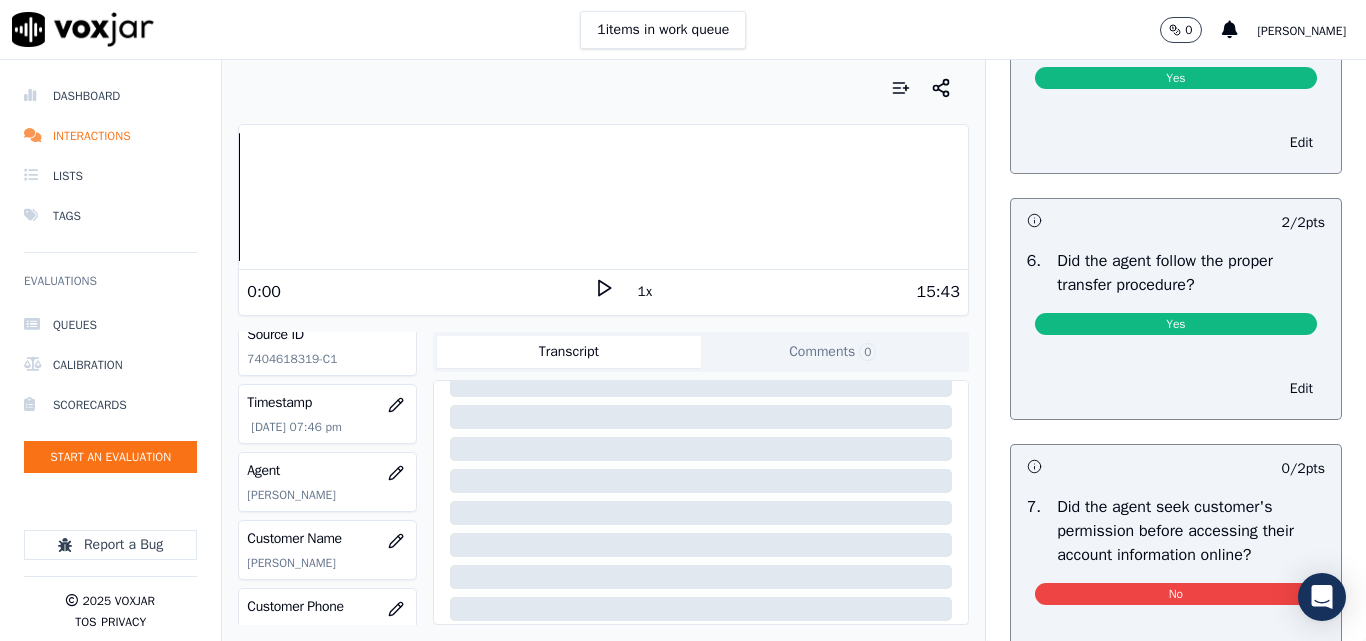 scroll, scrollTop: 3800, scrollLeft: 0, axis: vertical 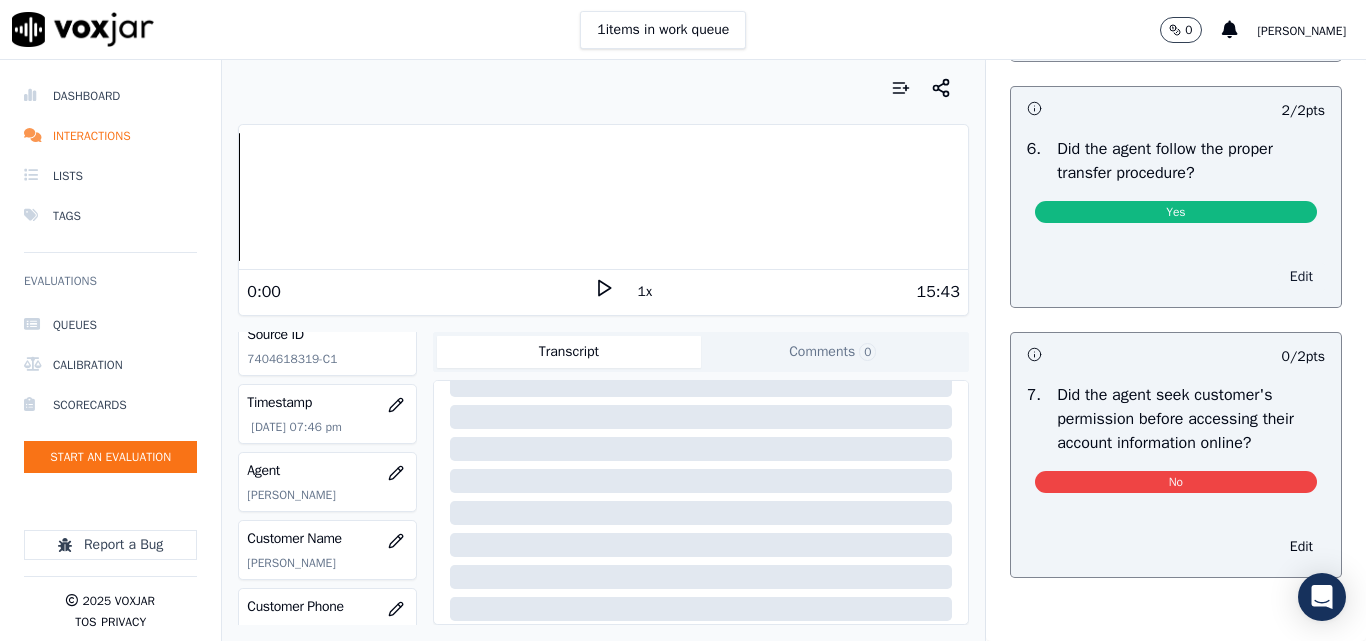 click on "Edit" at bounding box center [1301, 277] 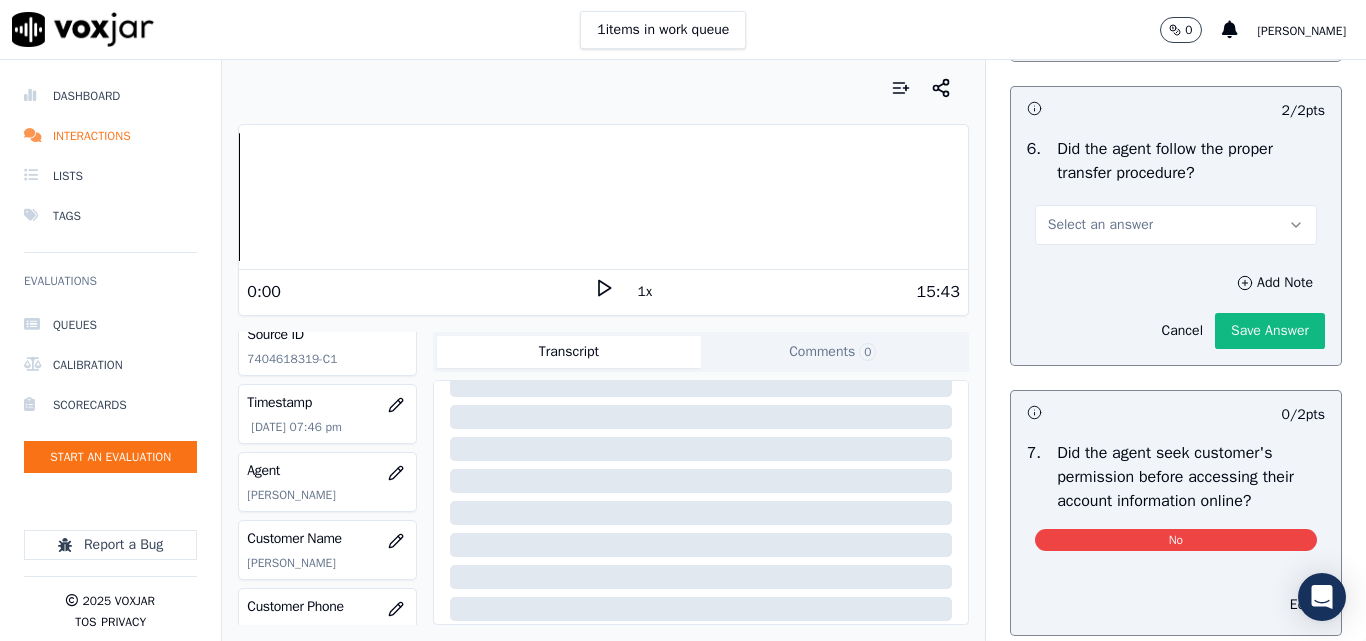 click on "Select an answer" at bounding box center (1100, 225) 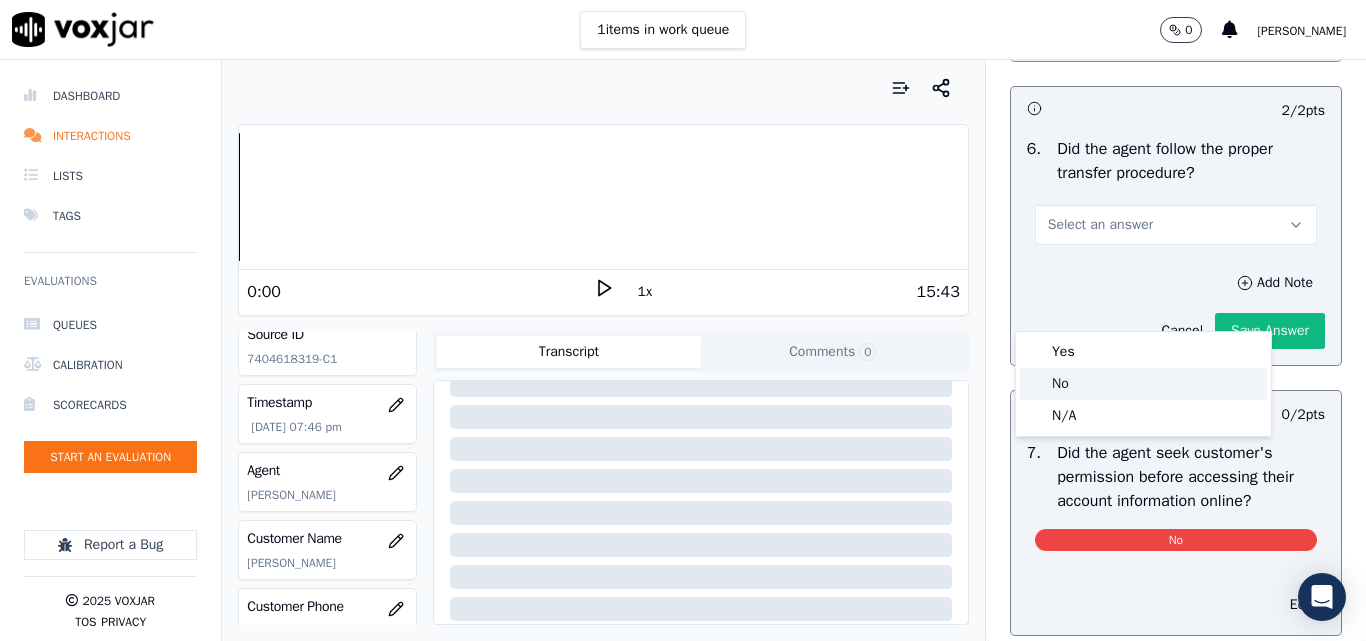 drag, startPoint x: 1068, startPoint y: 380, endPoint x: 1084, endPoint y: 387, distance: 17.464249 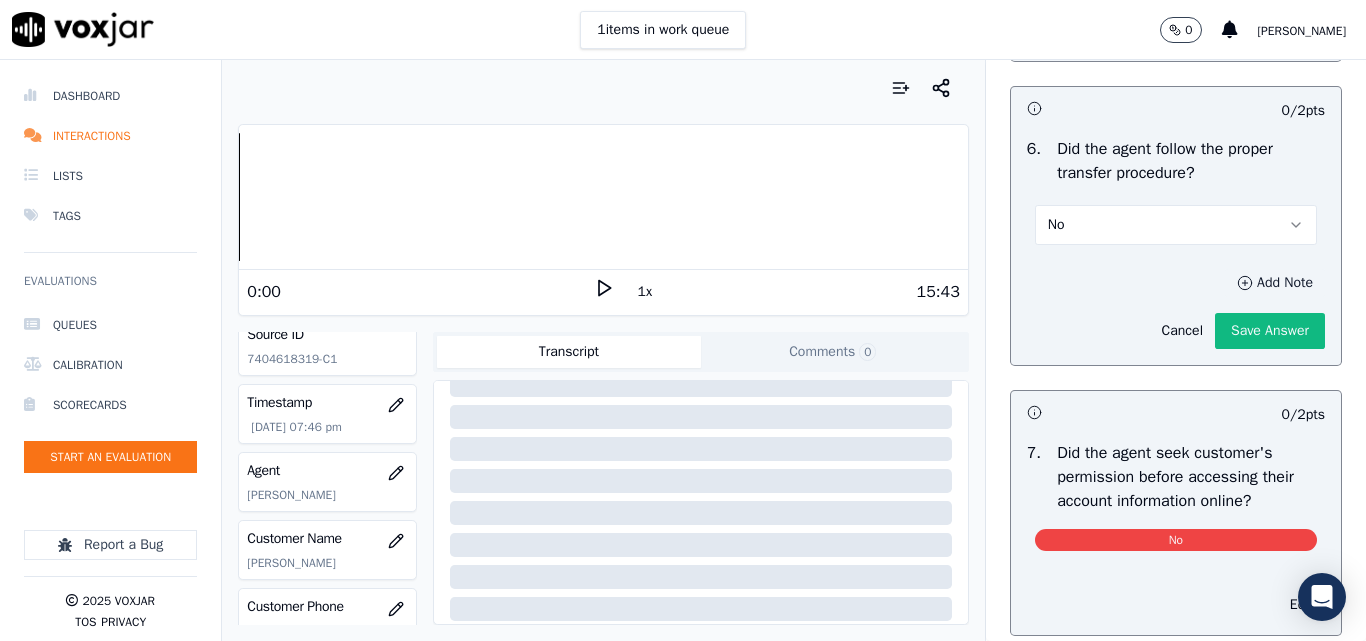 click 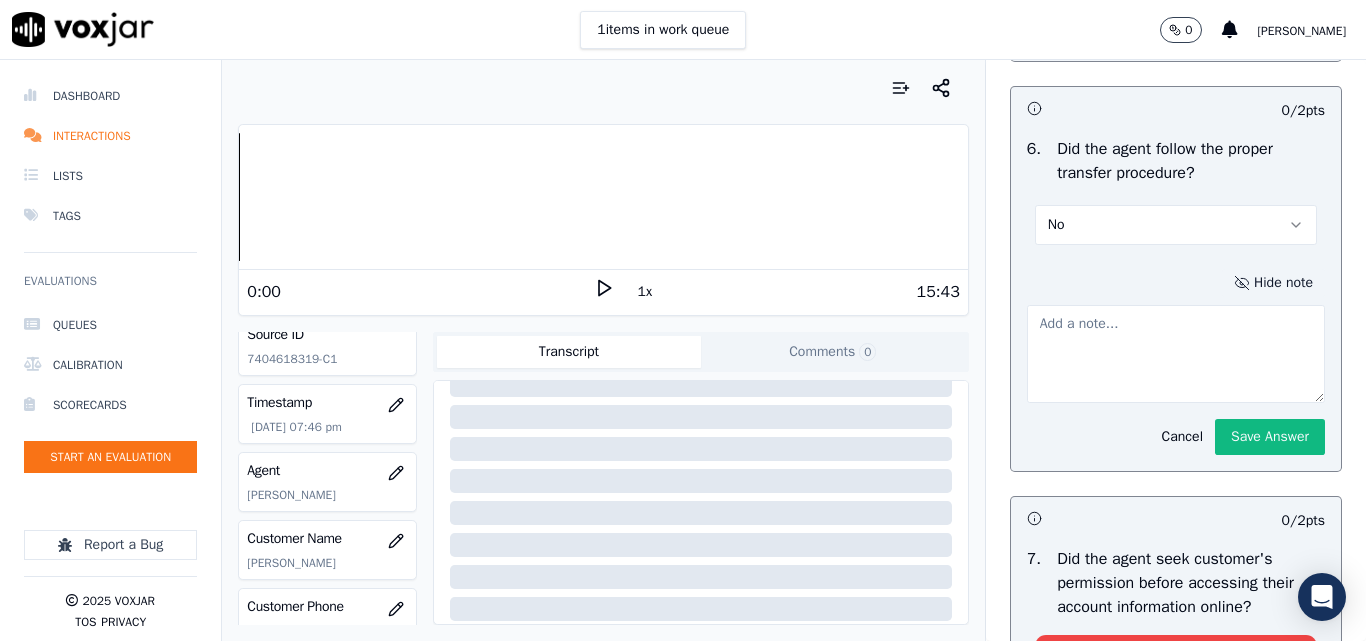 click at bounding box center [1176, 354] 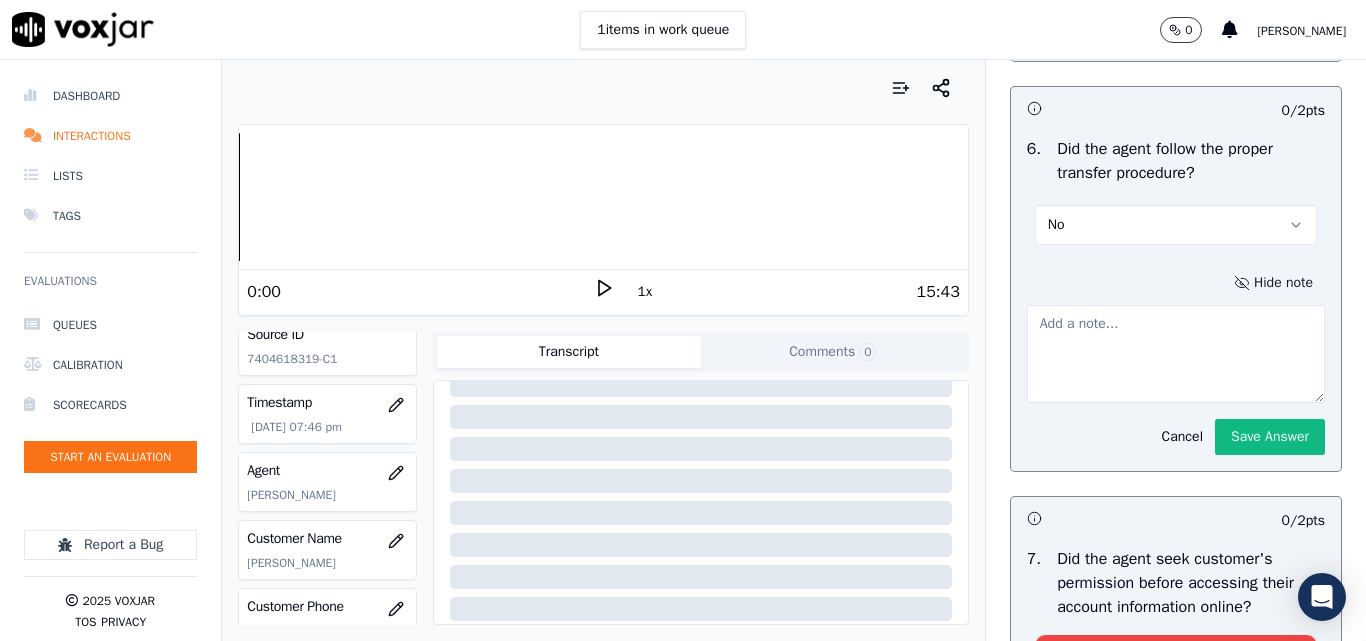 click at bounding box center [1176, 354] 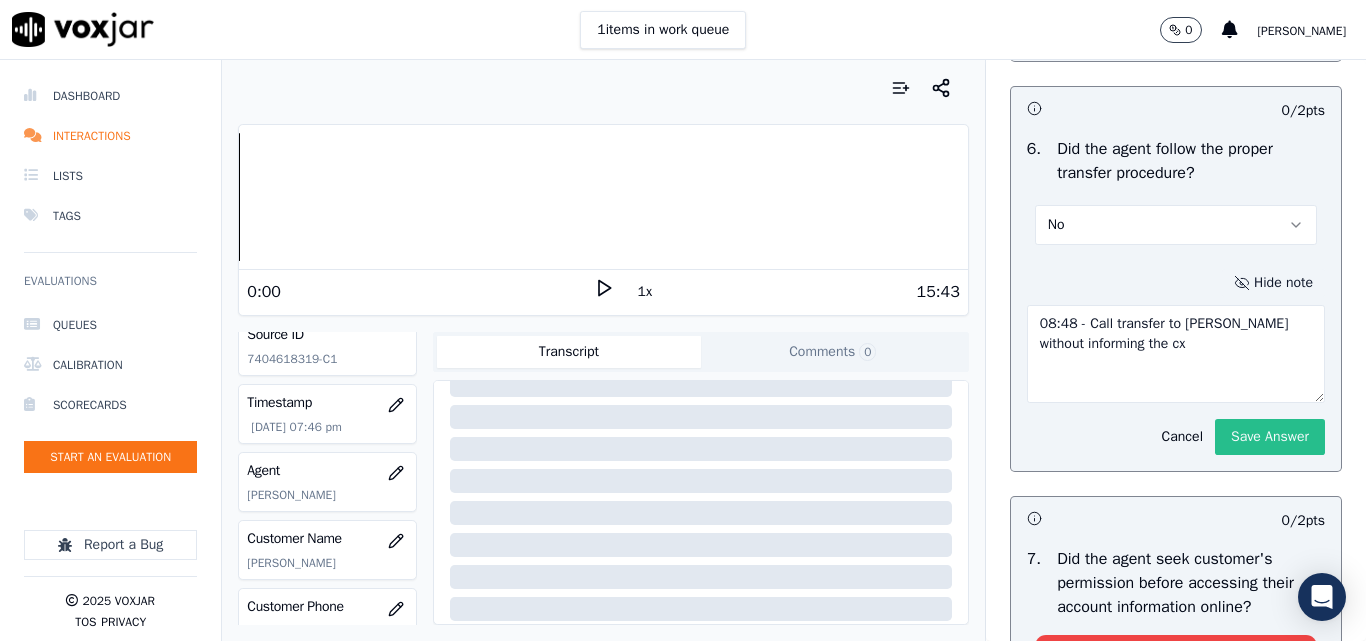 type on "08:48 - Call transfer to [PERSON_NAME] without informing the cx" 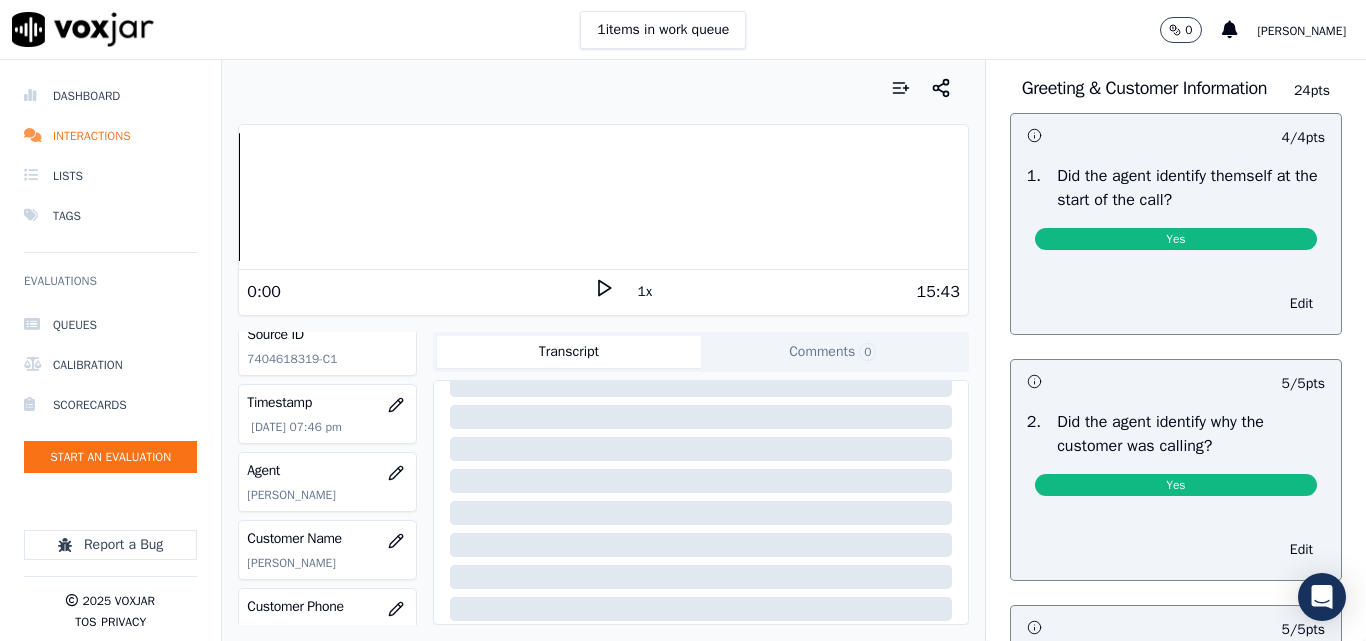 scroll, scrollTop: 0, scrollLeft: 0, axis: both 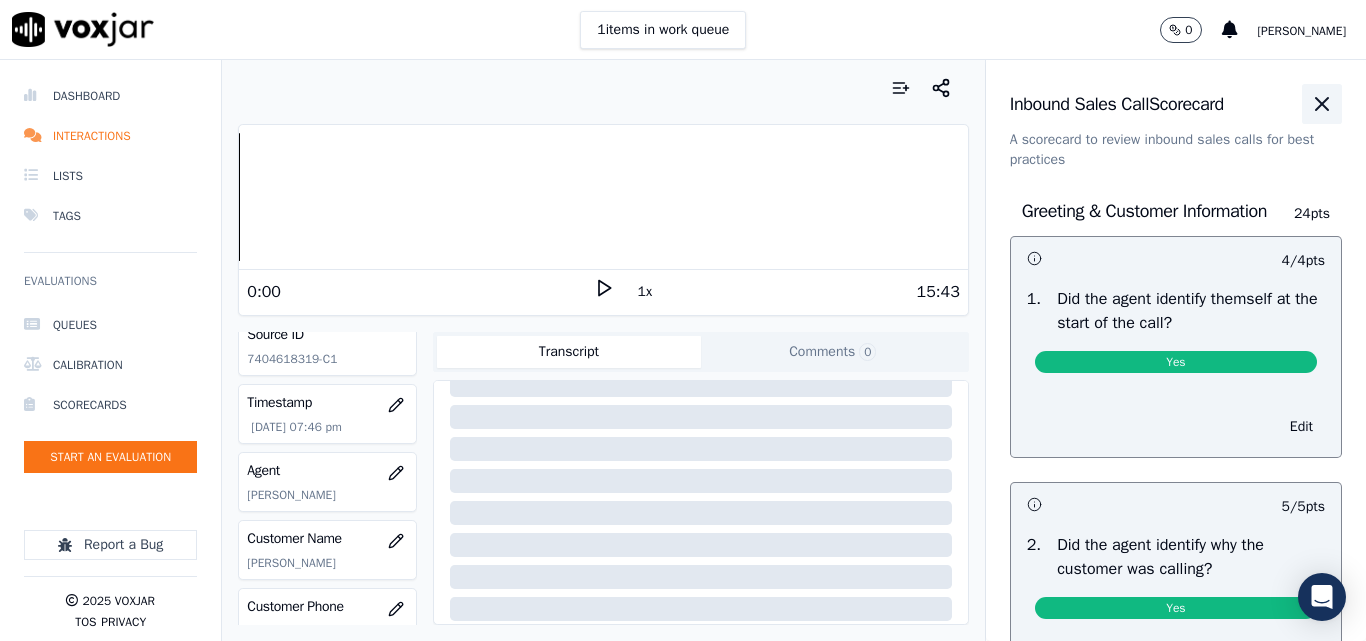click 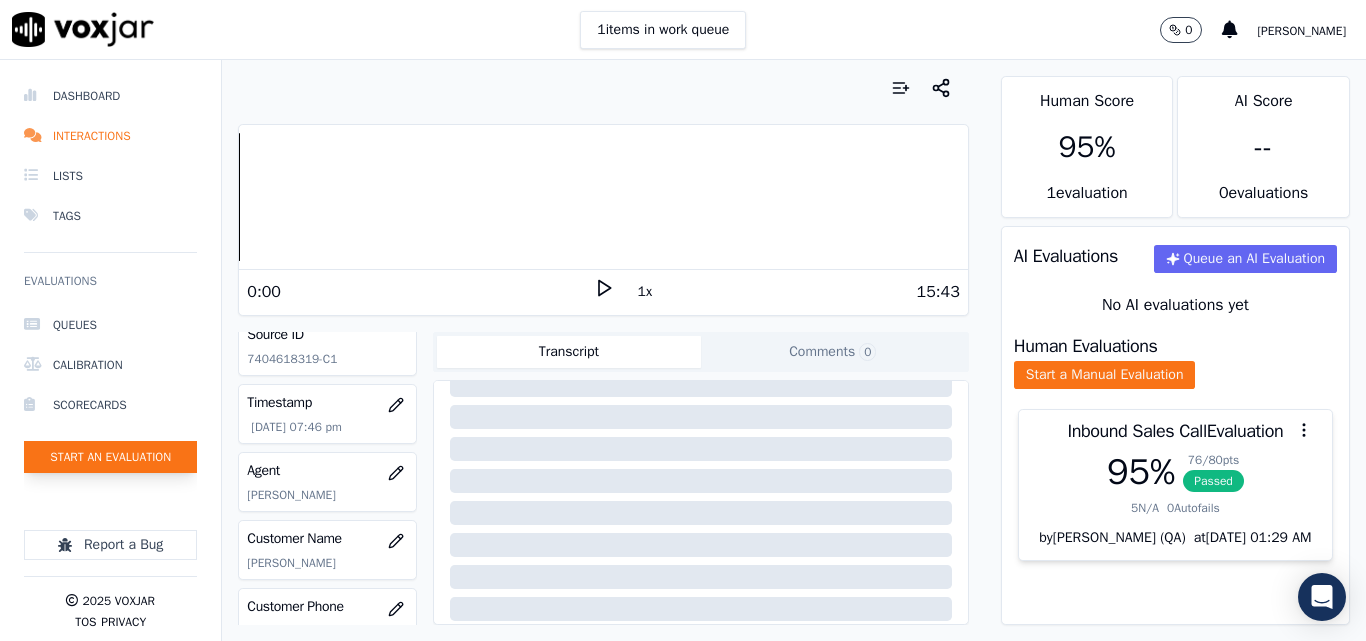 click on "Start an Evaluation" 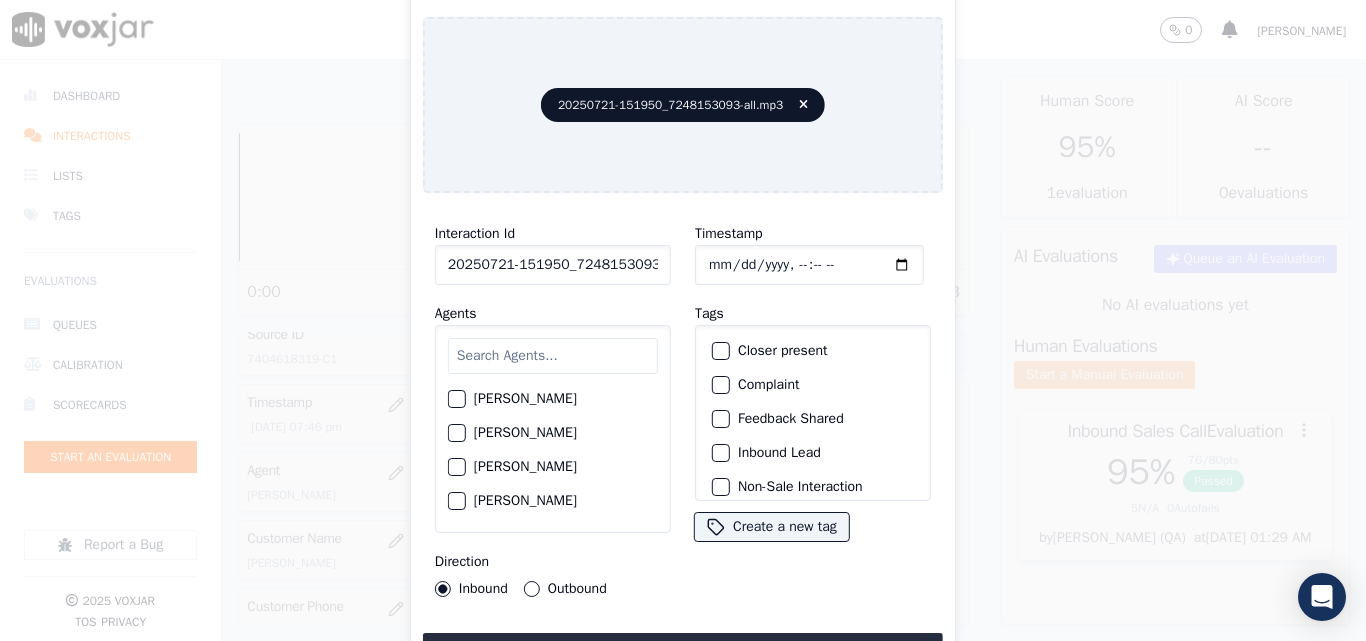 scroll, scrollTop: 0, scrollLeft: 40, axis: horizontal 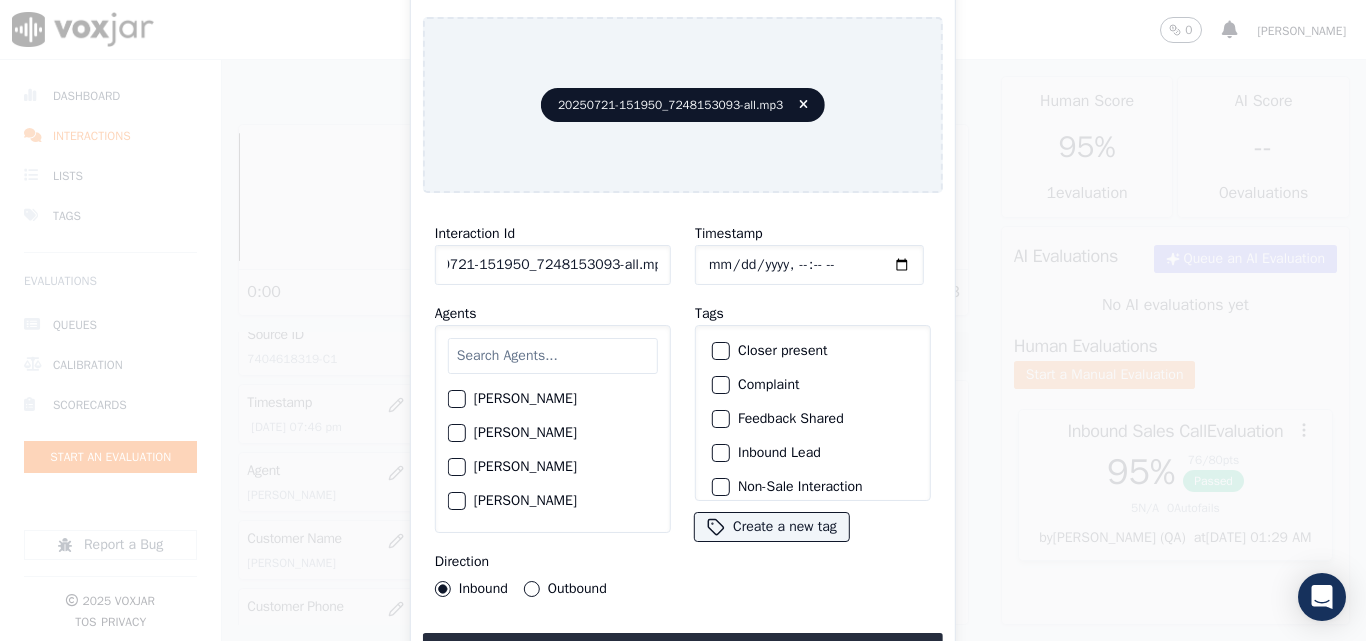 drag, startPoint x: 639, startPoint y: 259, endPoint x: 758, endPoint y: 265, distance: 119.15116 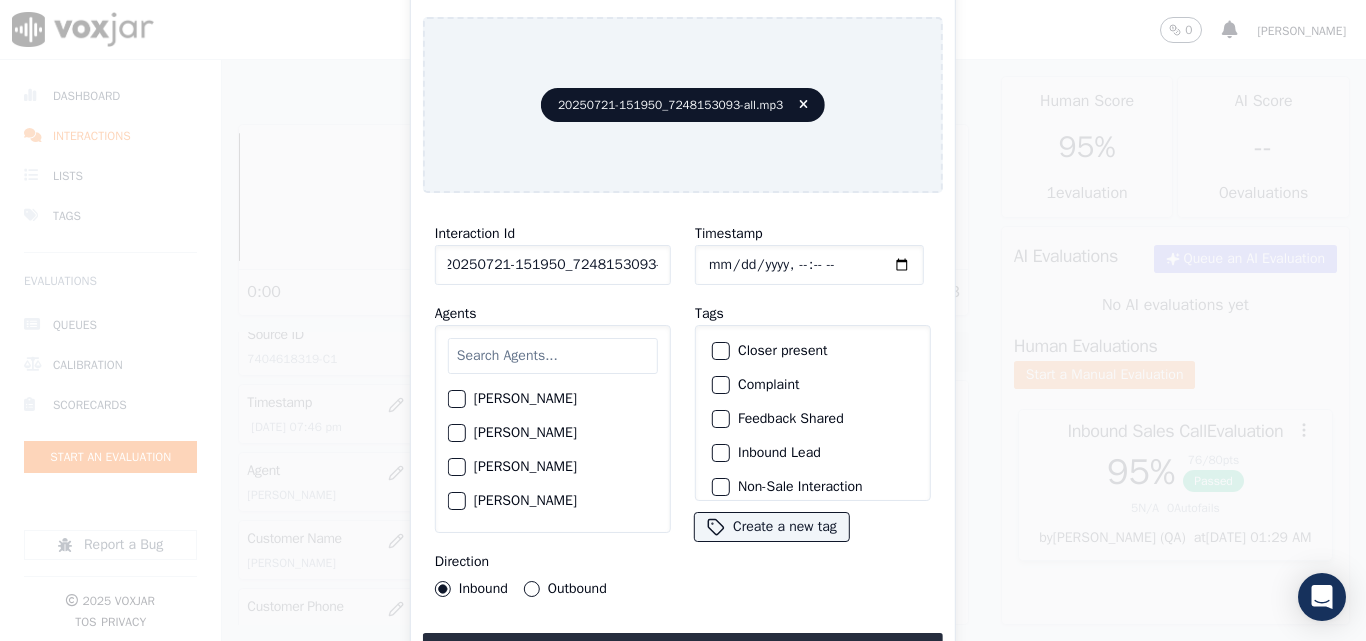 scroll, scrollTop: 0, scrollLeft: 11, axis: horizontal 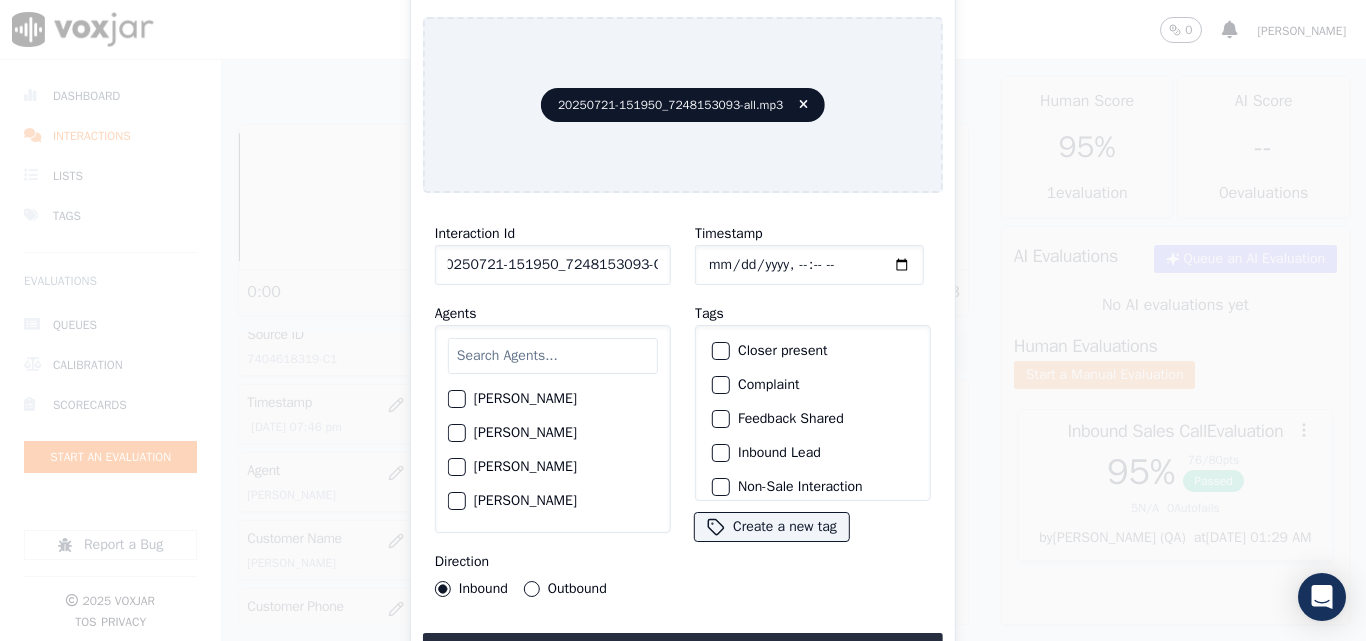 type on "20250721-151950_7248153093-C1" 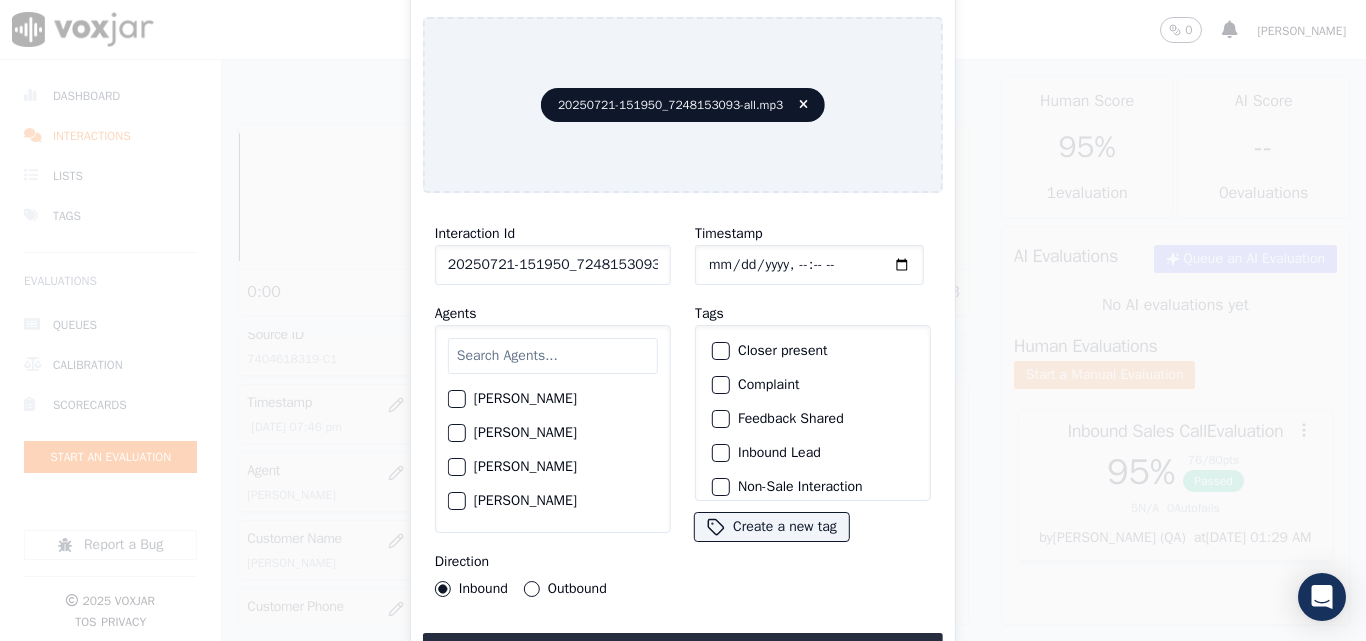 click on "Timestamp" 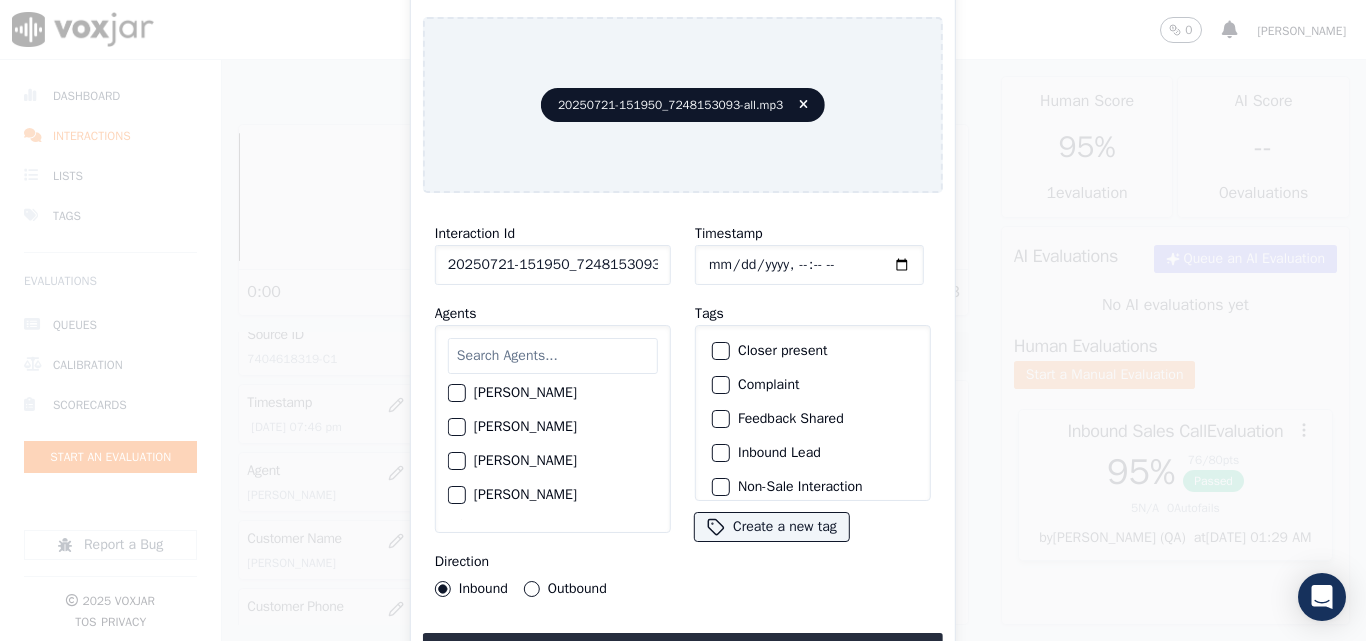 scroll, scrollTop: 2000, scrollLeft: 0, axis: vertical 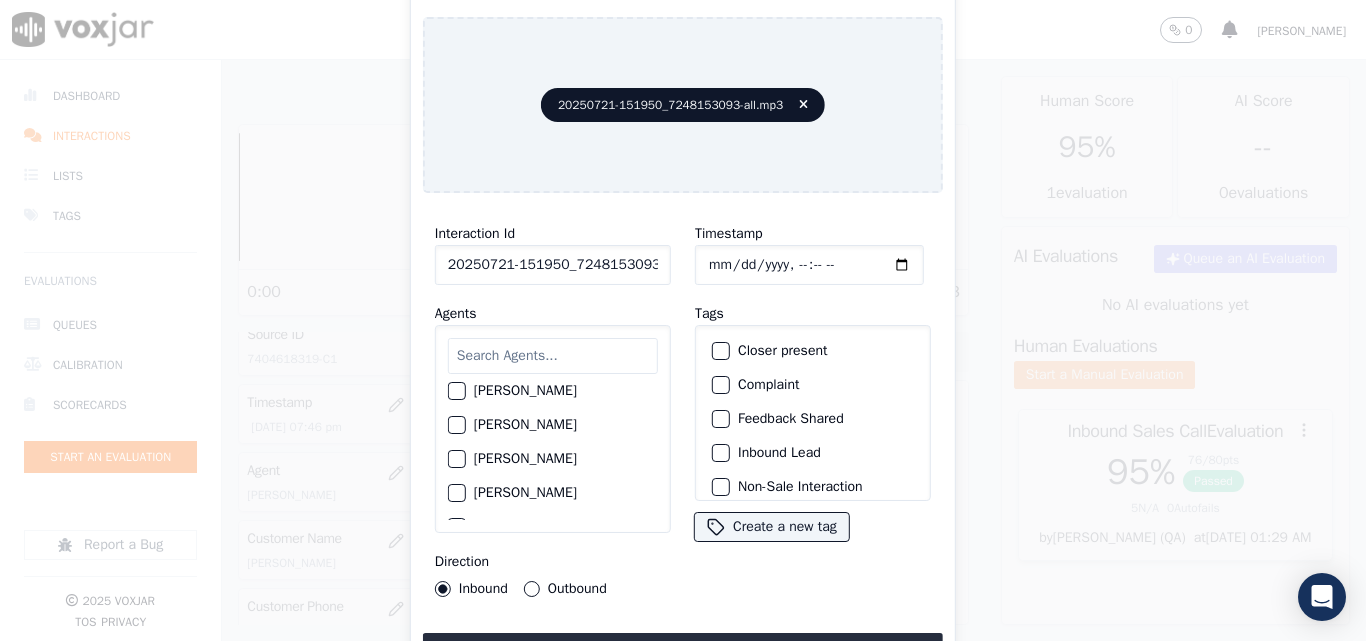 click on "[PERSON_NAME]" 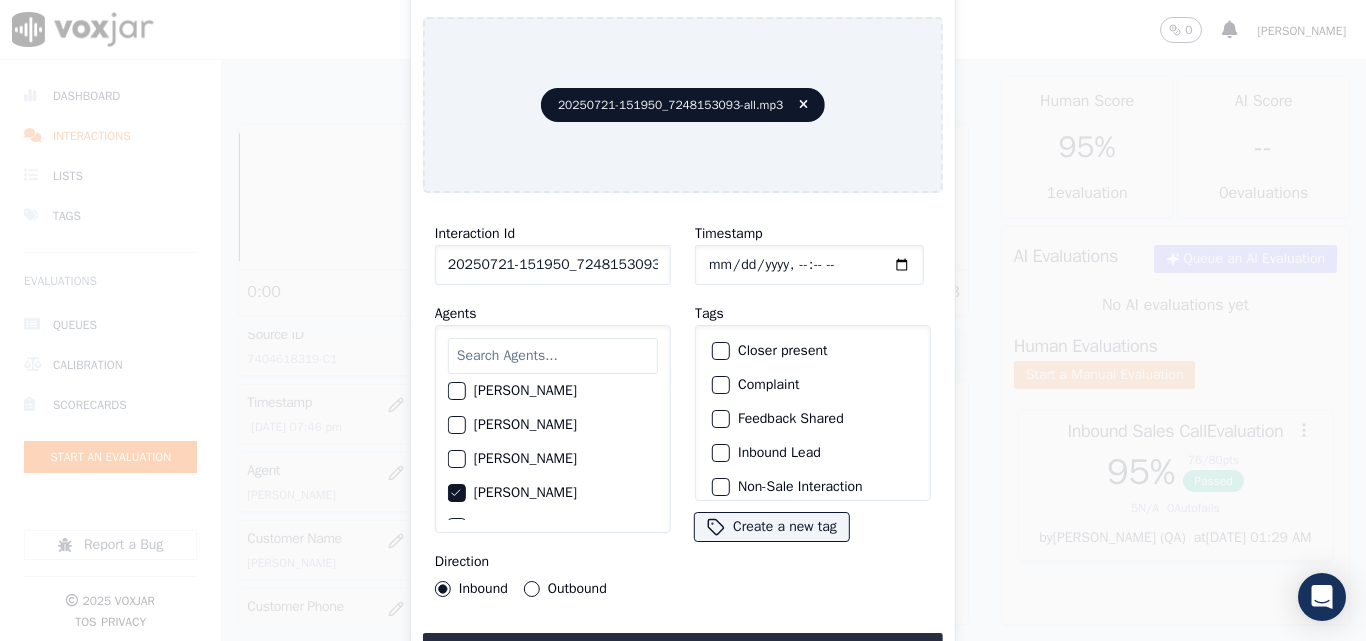 click on "Outbound" at bounding box center [532, 589] 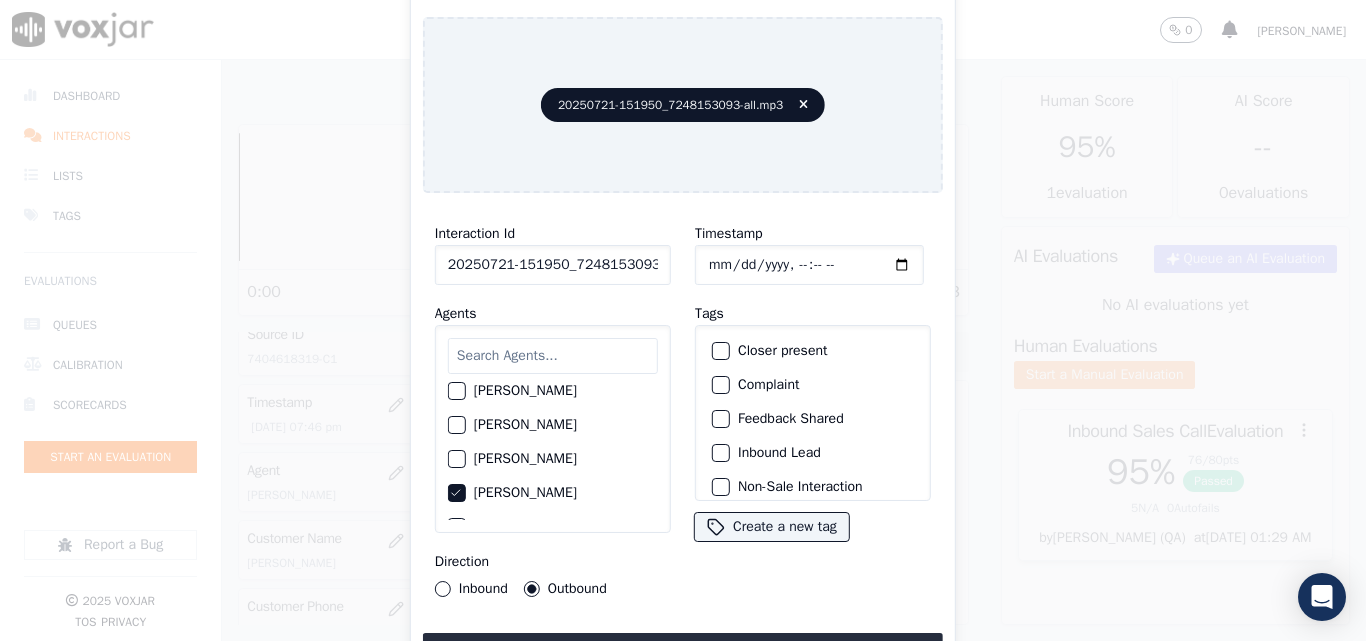 click at bounding box center (720, 351) 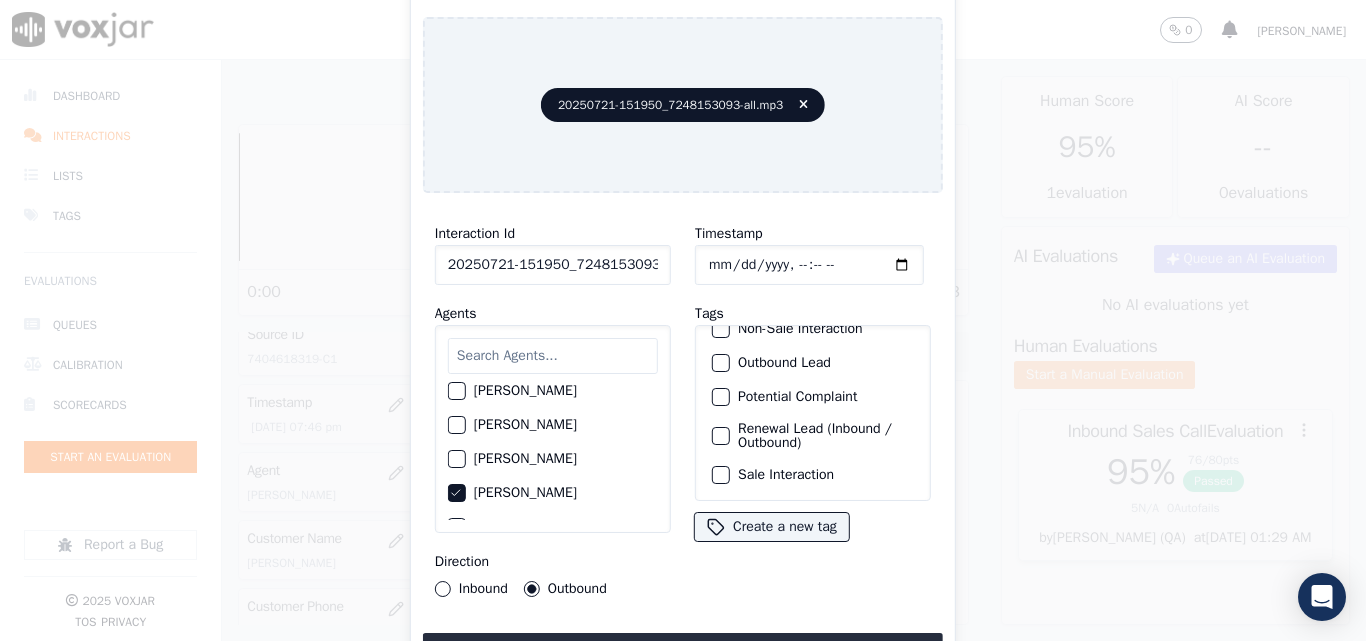 scroll, scrollTop: 173, scrollLeft: 0, axis: vertical 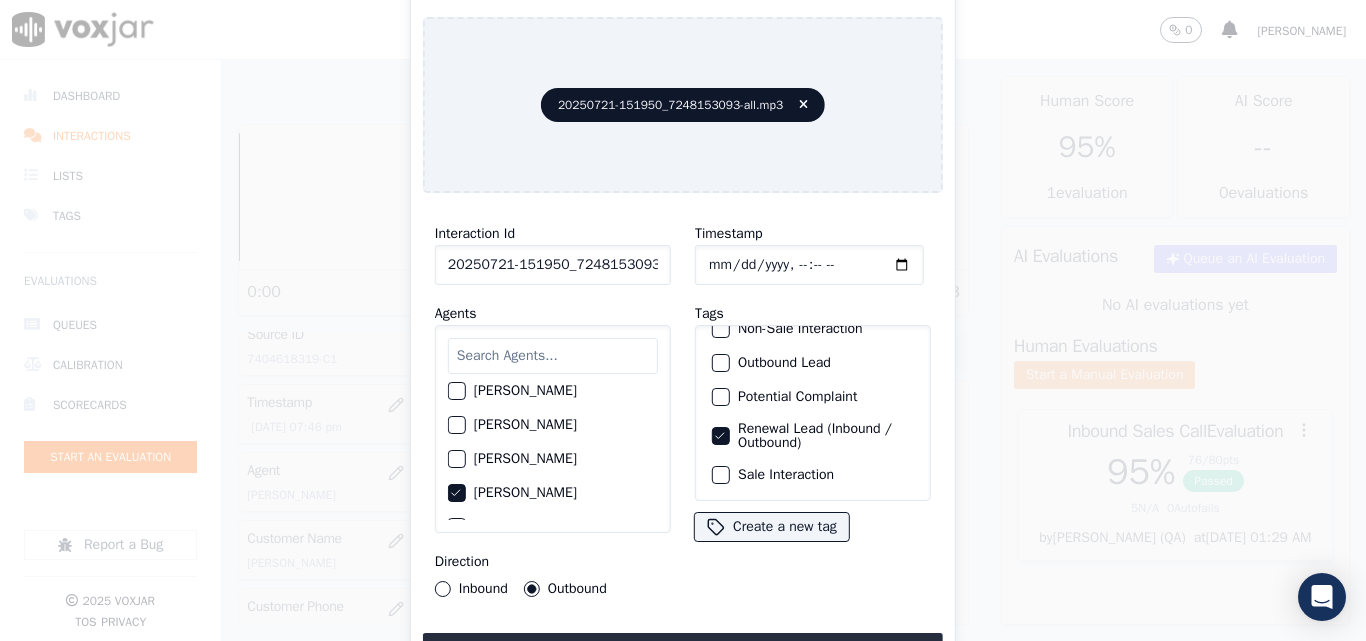 drag, startPoint x: 709, startPoint y: 457, endPoint x: 734, endPoint y: 536, distance: 82.86133 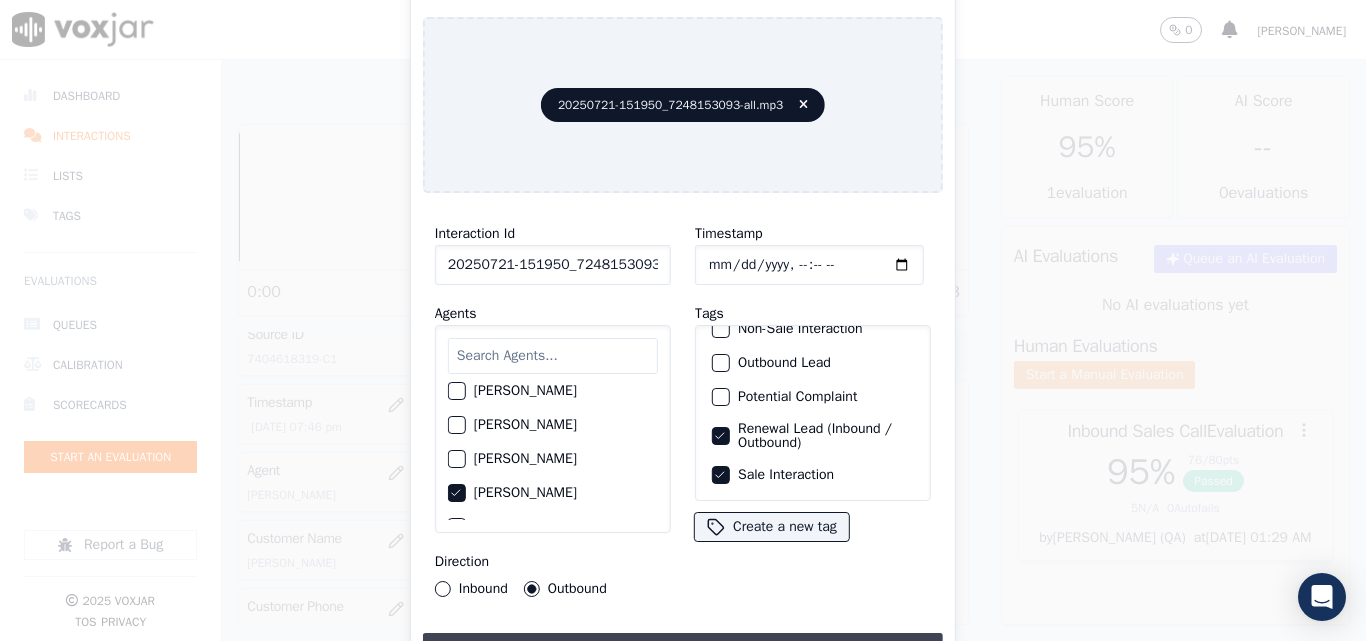 click on "Upload interaction to start evaluation" at bounding box center [683, 651] 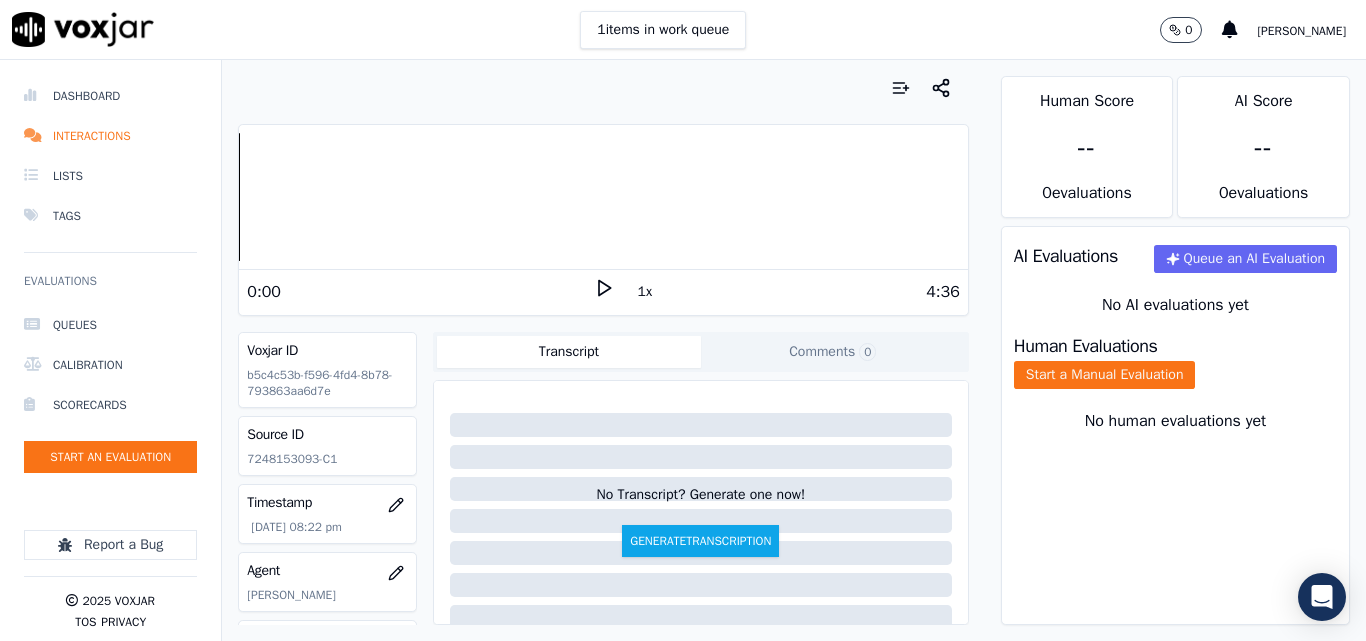 scroll, scrollTop: 200, scrollLeft: 0, axis: vertical 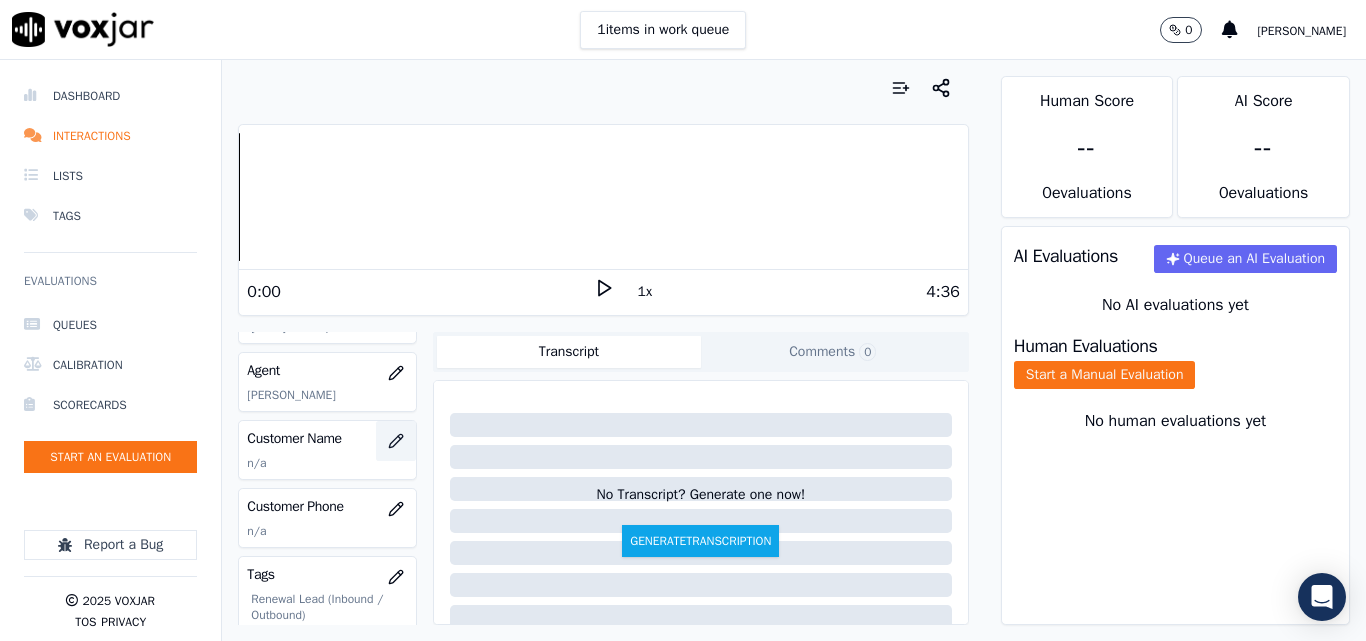 click 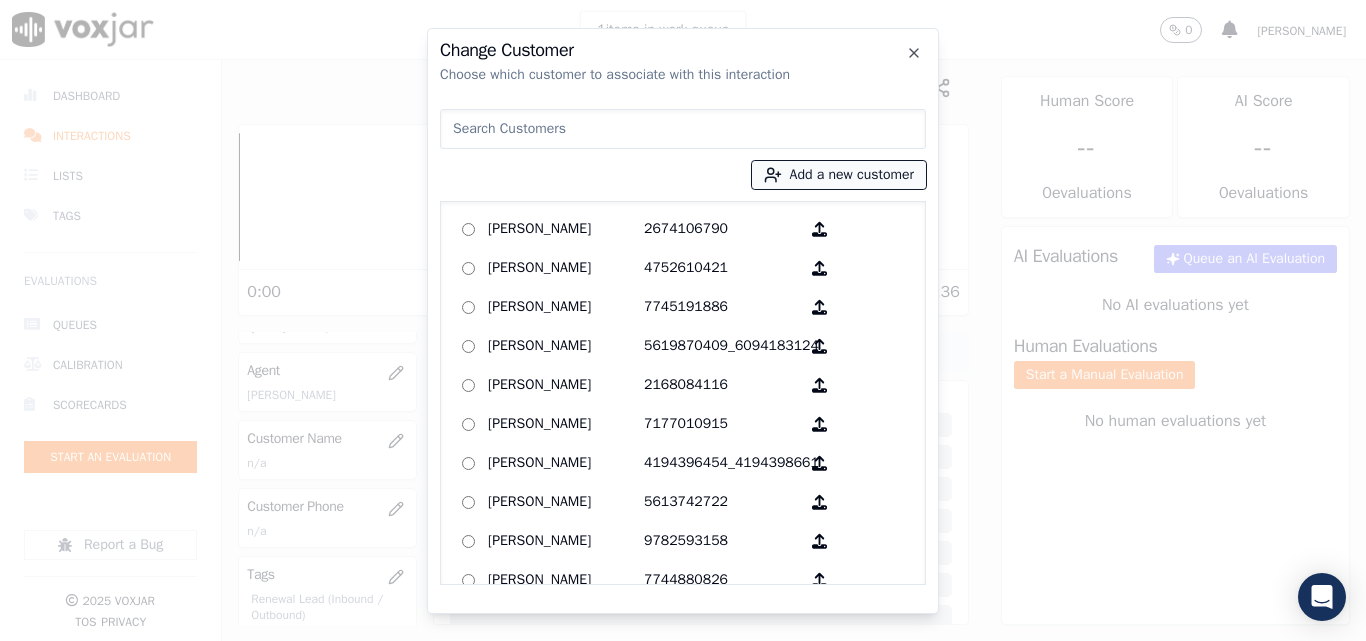 click on "Add a new customer" at bounding box center (839, 175) 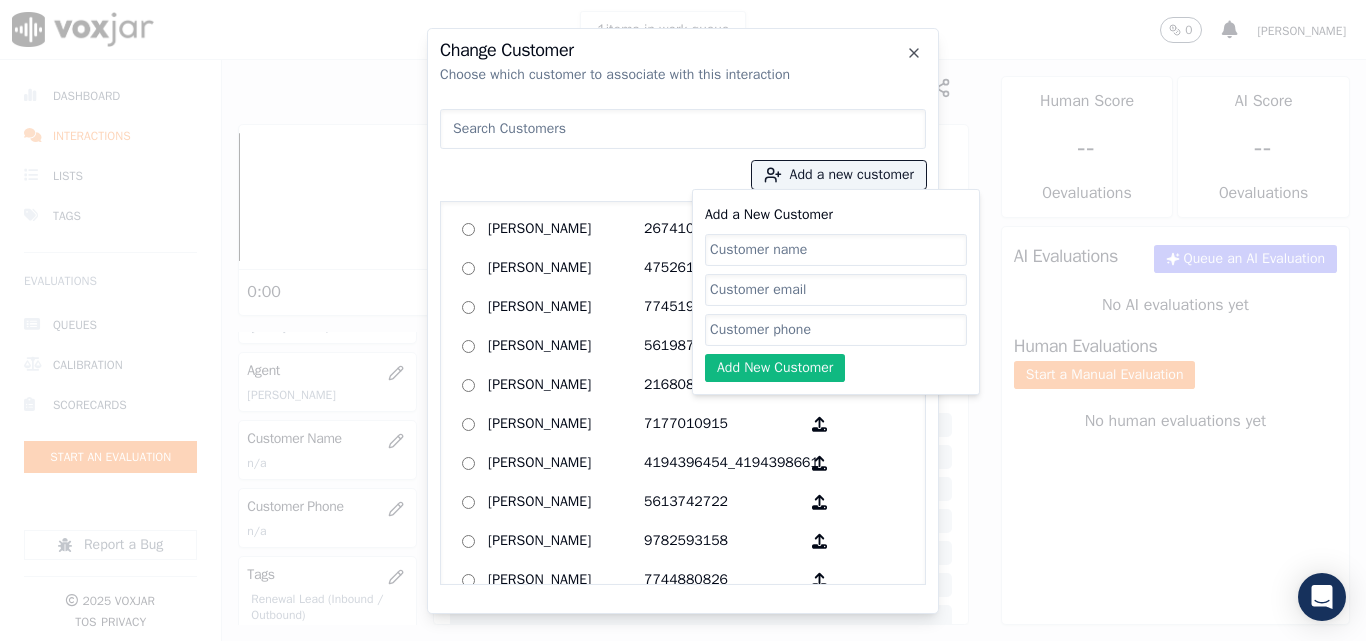 click on "Add a New Customer" 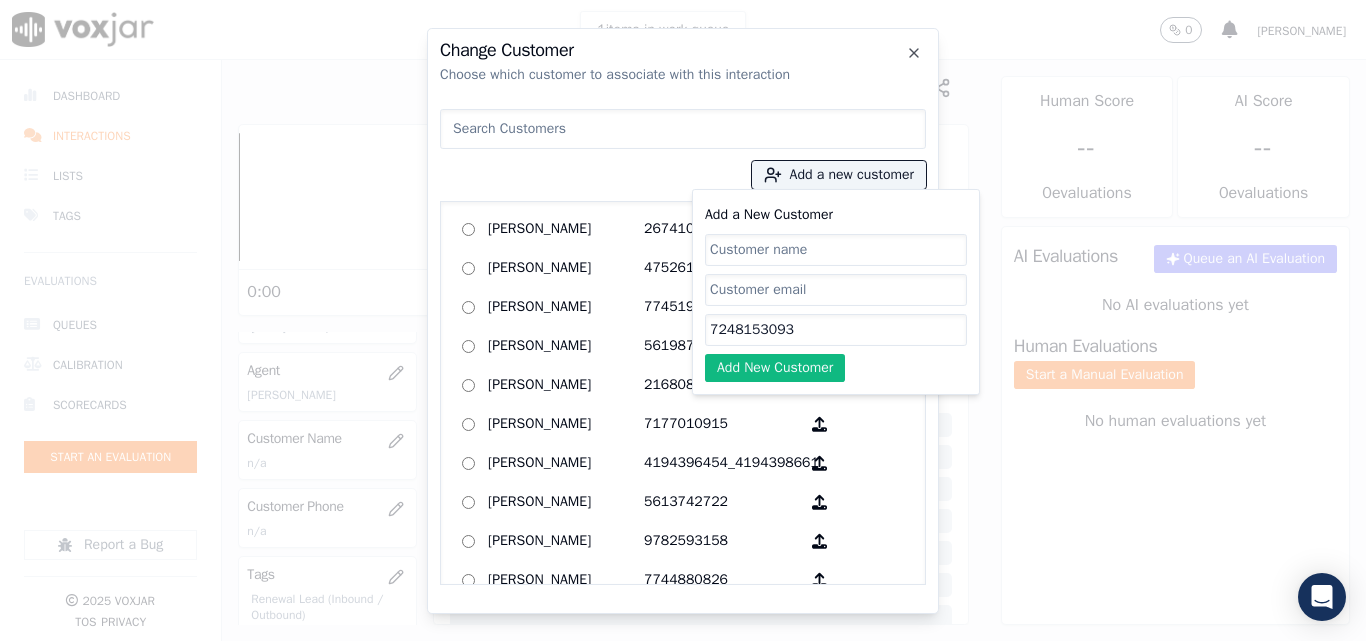 type on "7248153093" 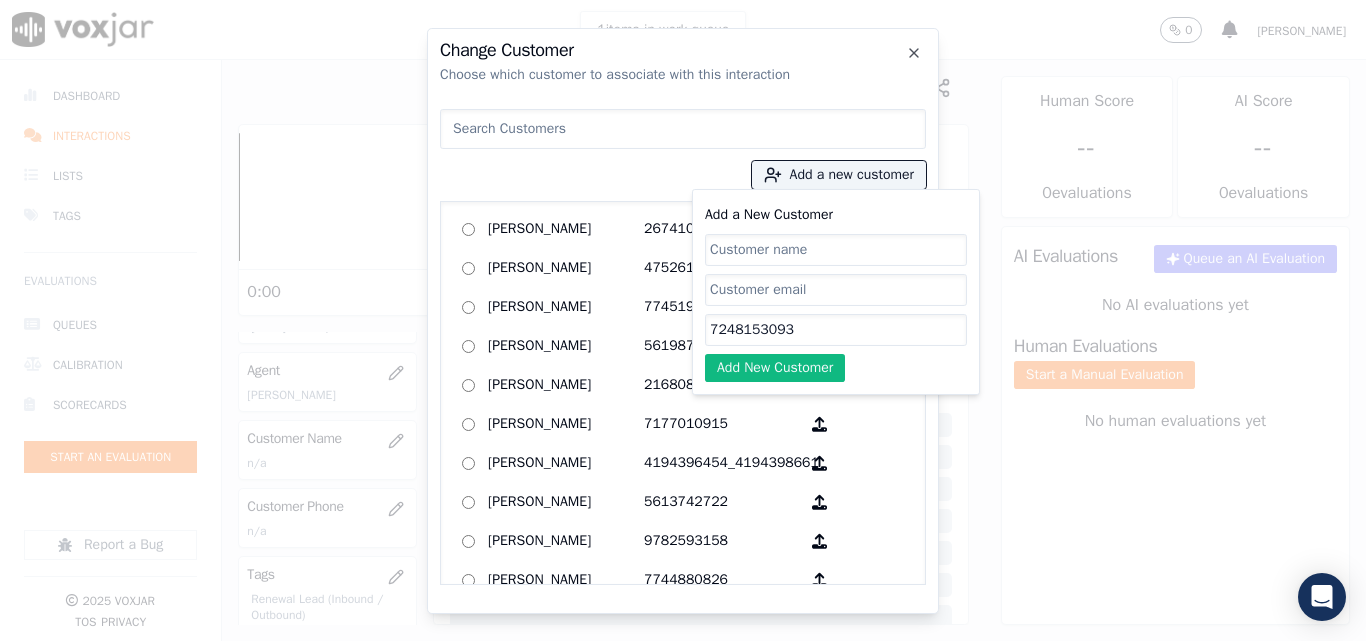 paste on "[PERSON_NAME]" 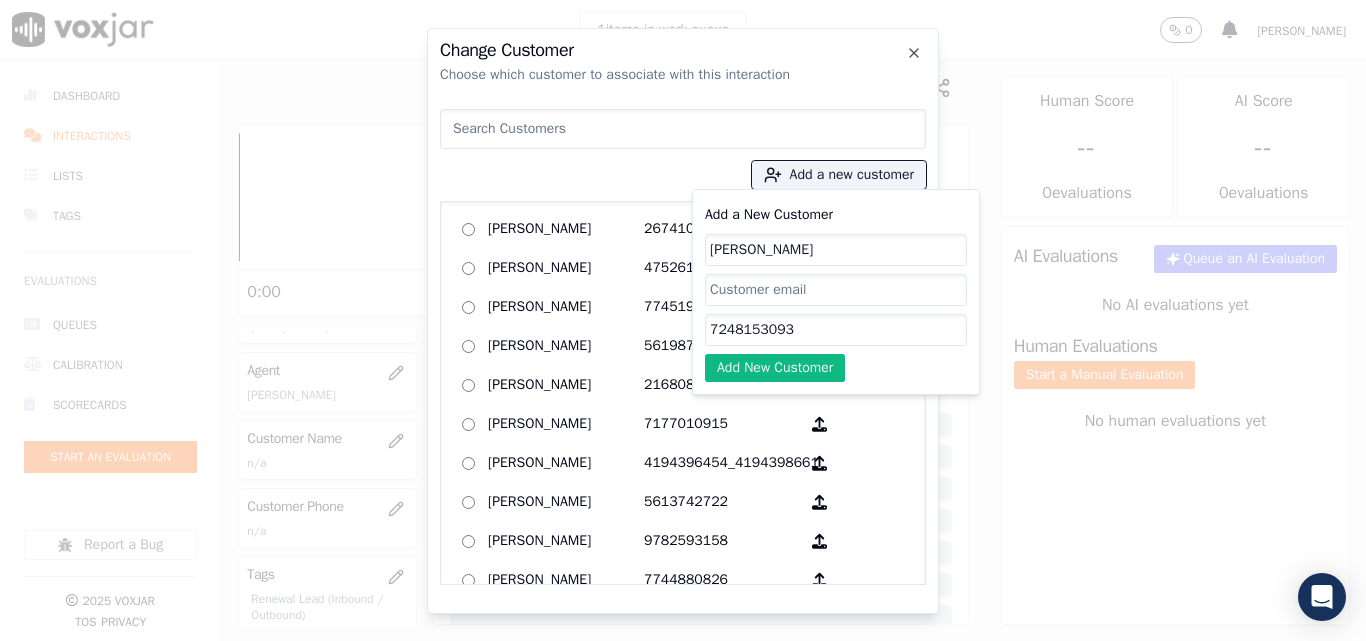 type on "[PERSON_NAME]" 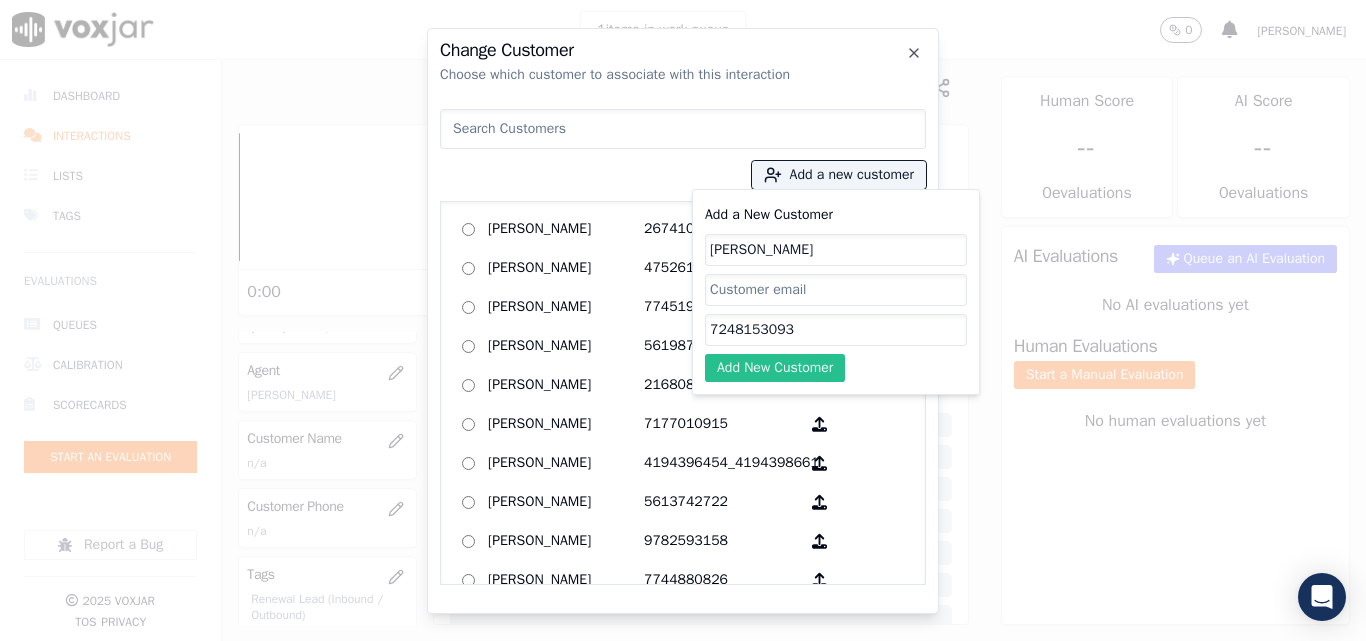 click on "Add New Customer" 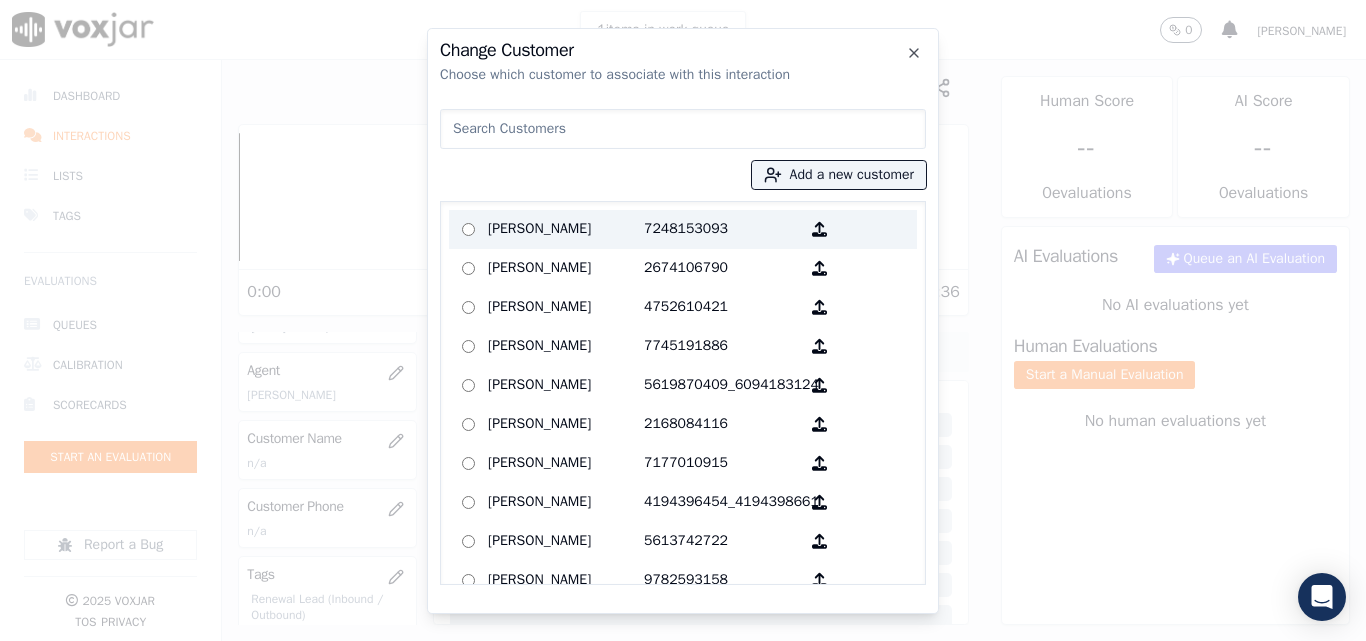 click on "[PERSON_NAME]" at bounding box center (566, 229) 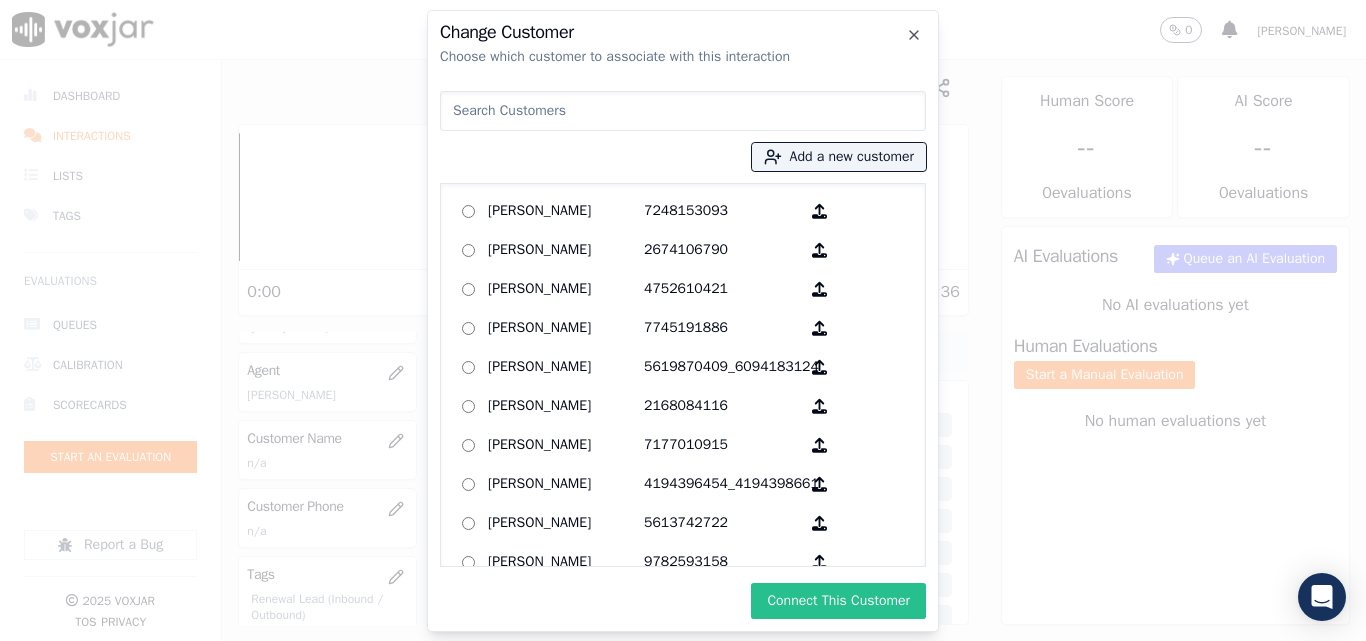 click on "Connect This Customer" at bounding box center (838, 601) 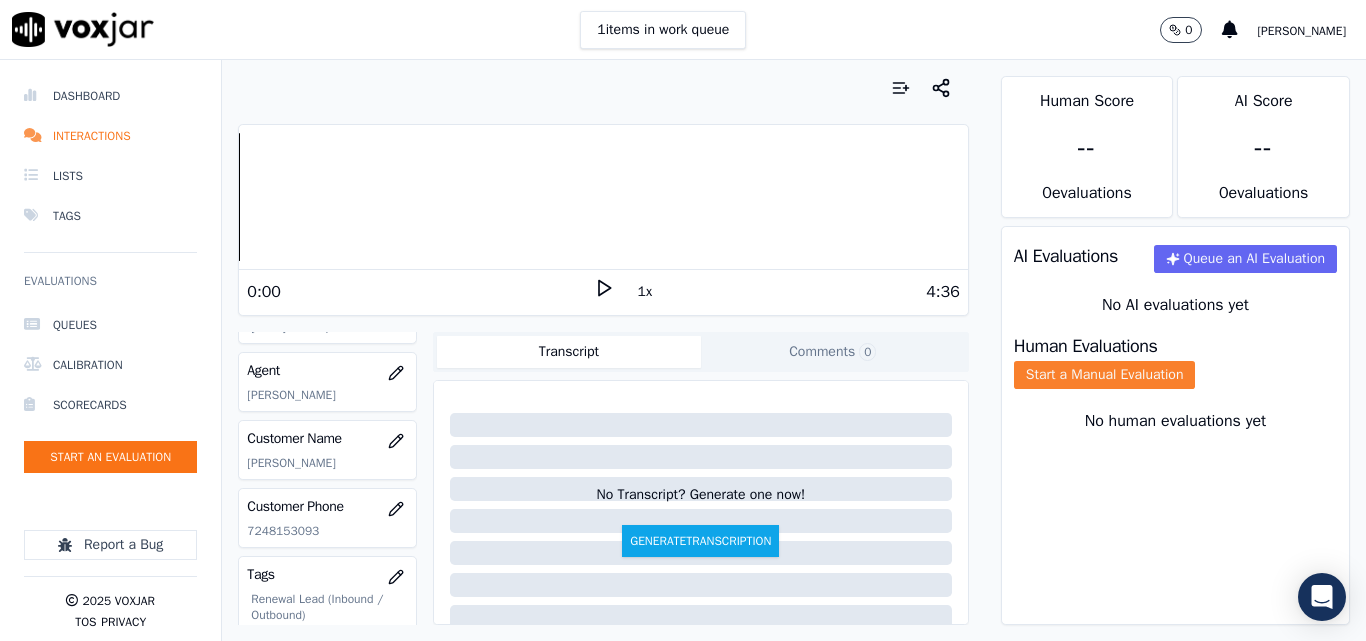 click on "Start a Manual Evaluation" 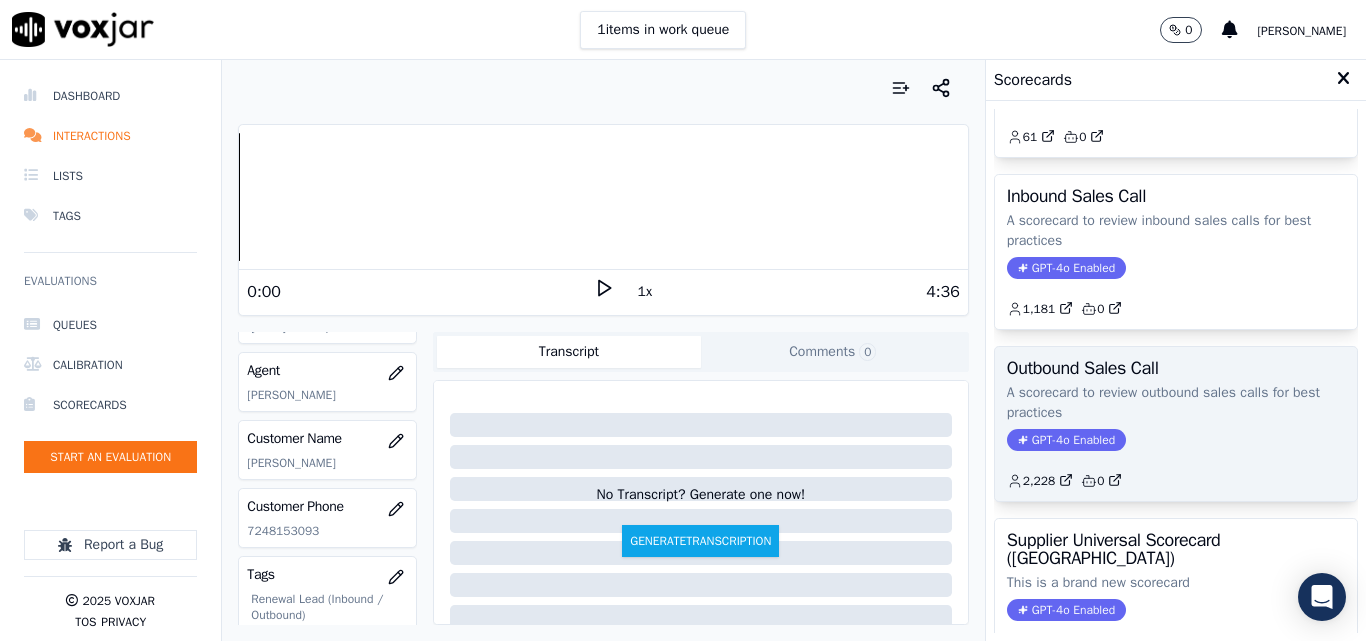 scroll, scrollTop: 200, scrollLeft: 0, axis: vertical 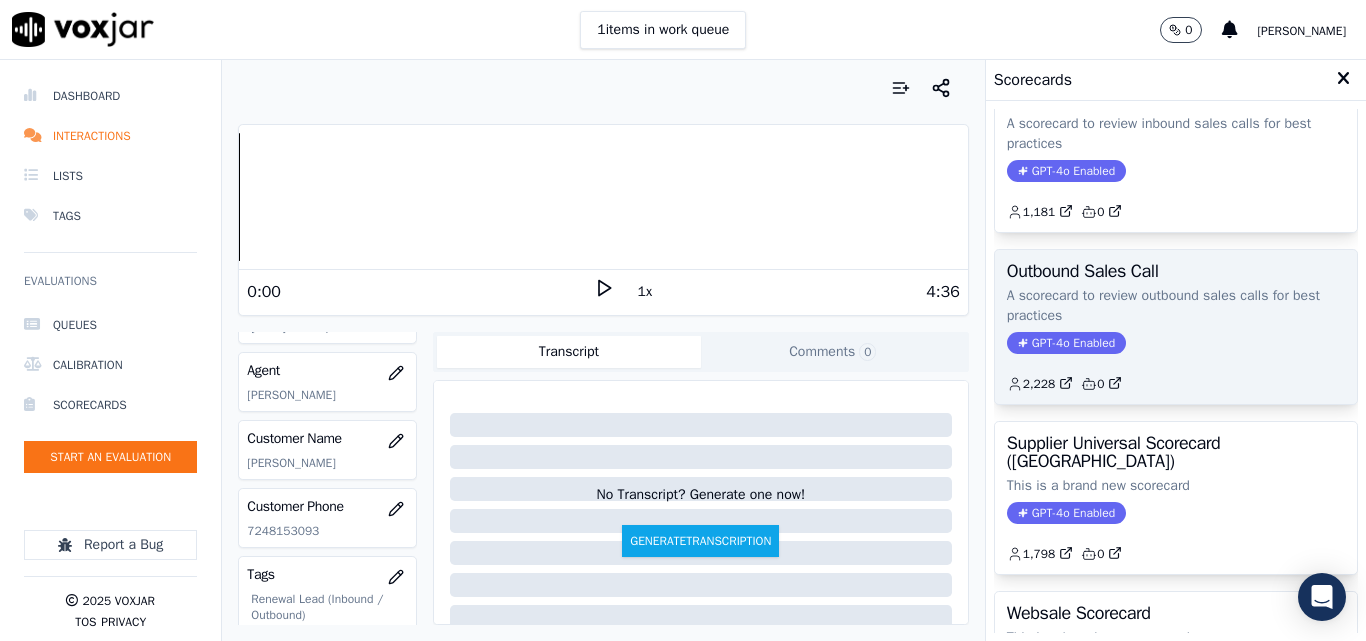click on "GPT-4o Enabled" 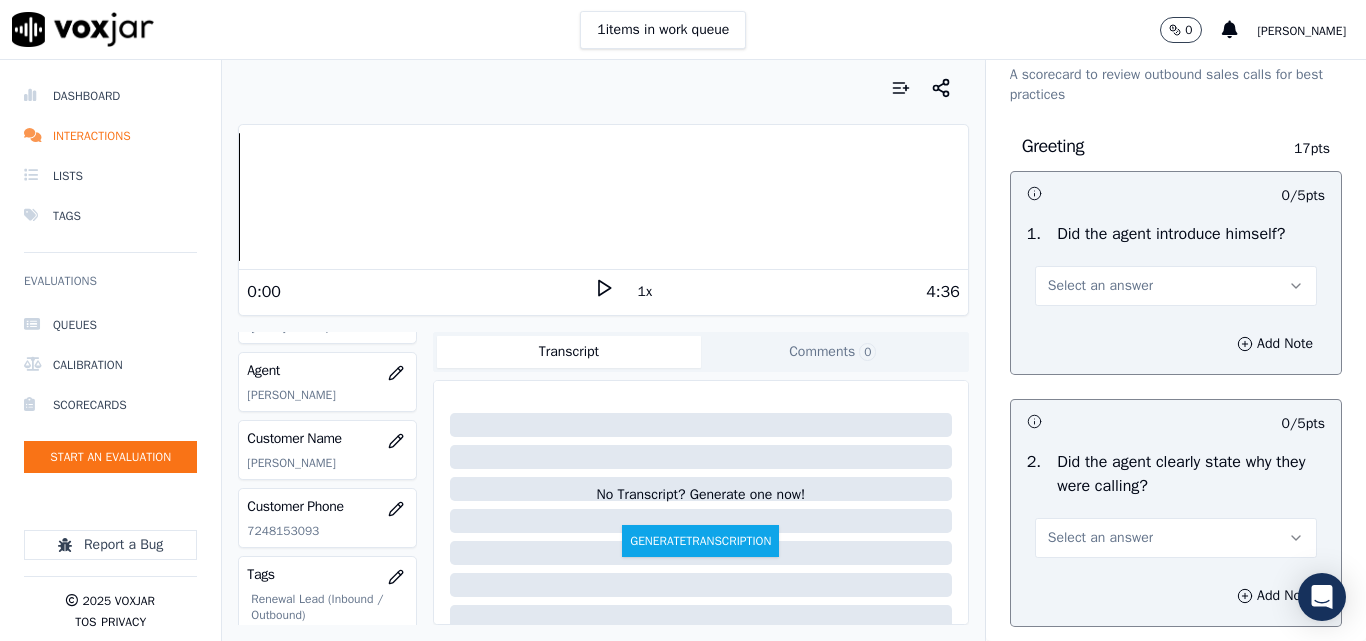 scroll, scrollTop: 100, scrollLeft: 0, axis: vertical 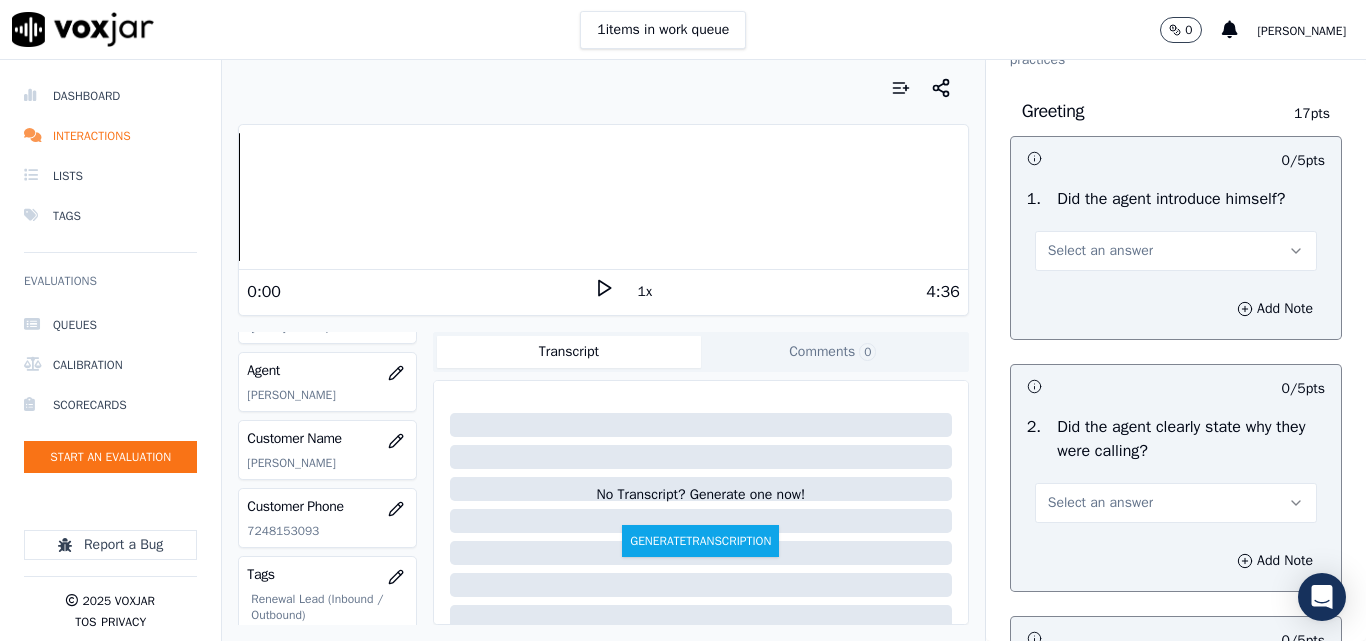 click on "Select an answer" at bounding box center (1100, 251) 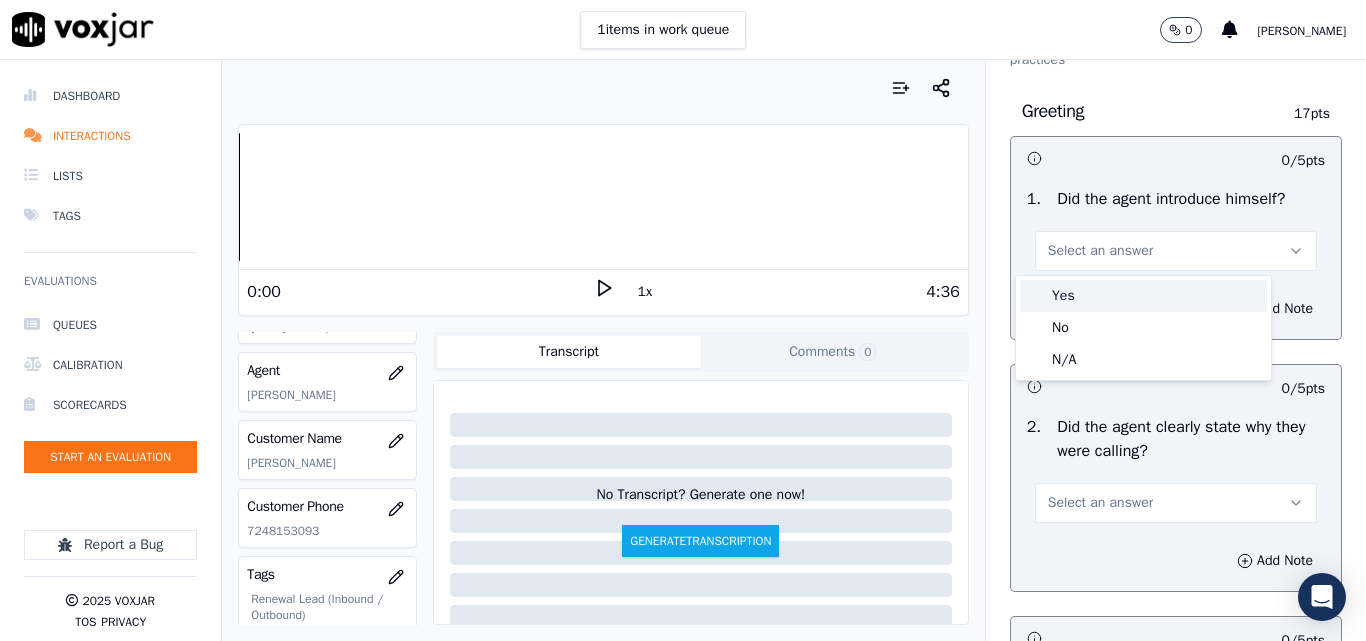 click on "Yes" at bounding box center (1143, 296) 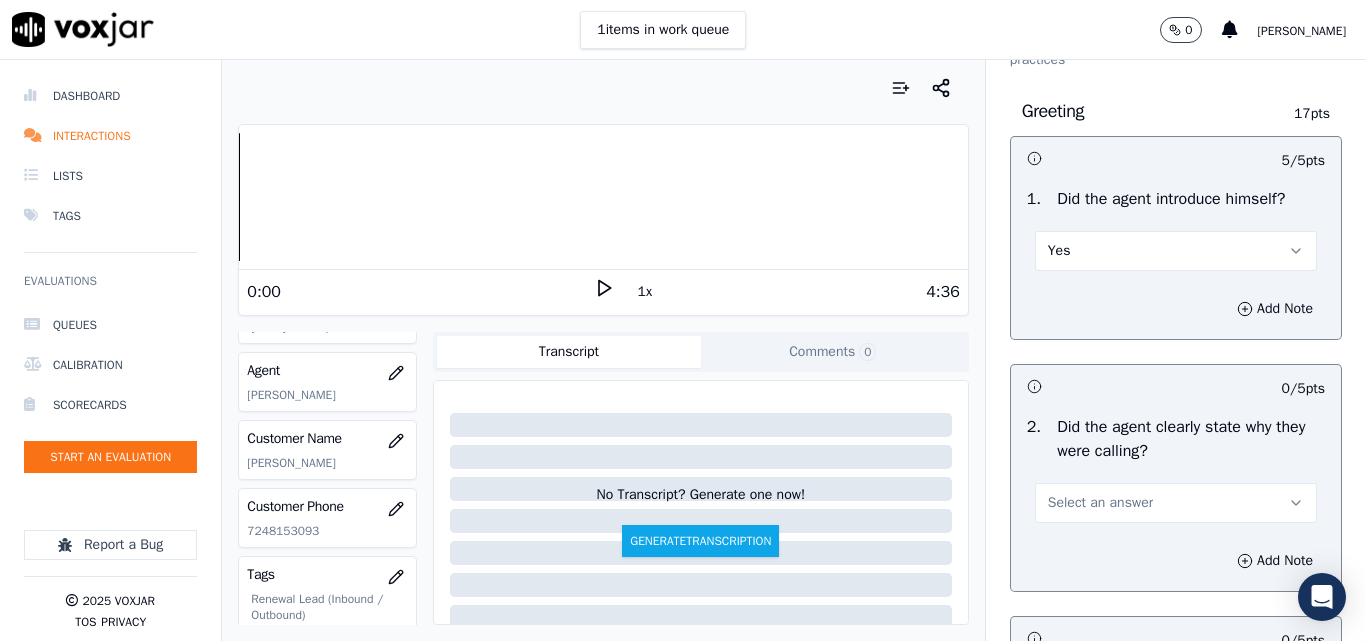 scroll, scrollTop: 300, scrollLeft: 0, axis: vertical 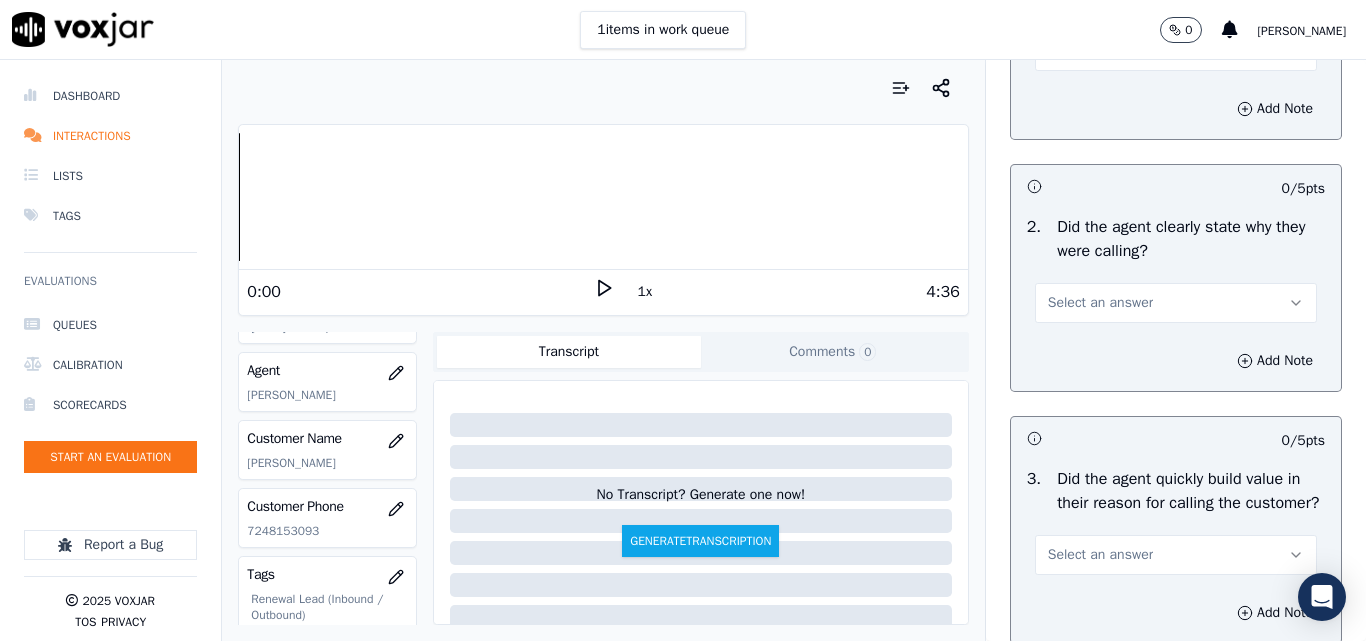 click on "Select an answer" at bounding box center [1100, 303] 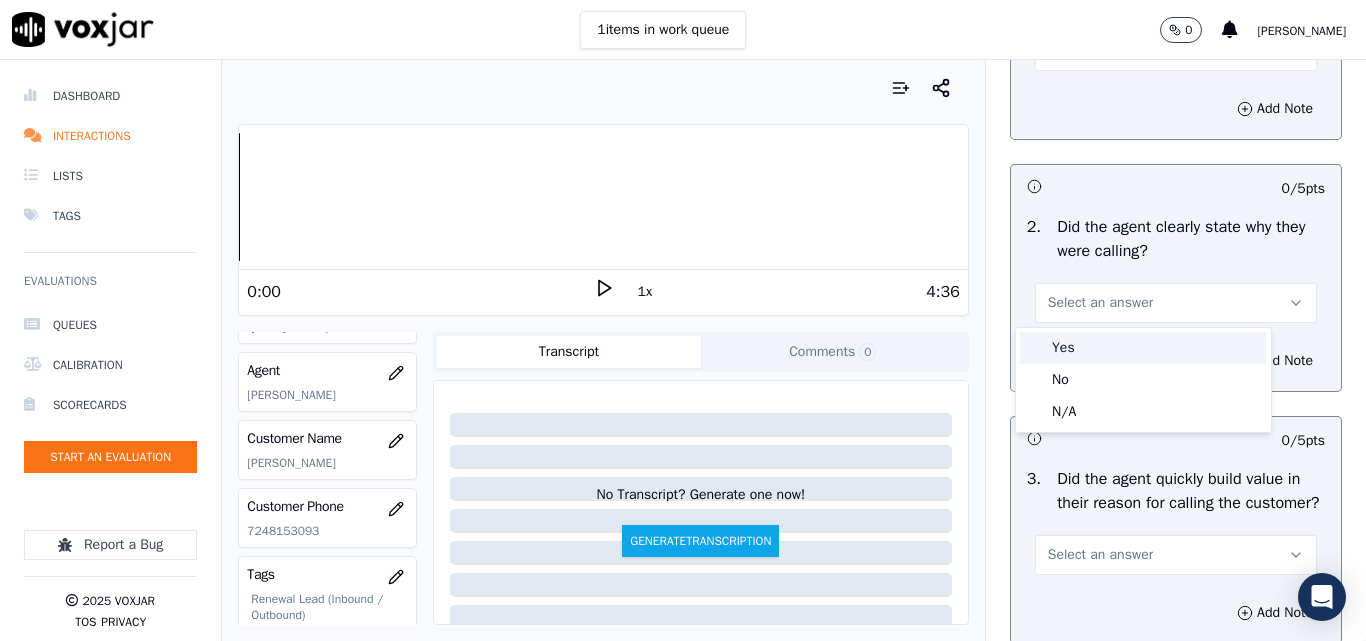 click on "Yes" at bounding box center [1143, 348] 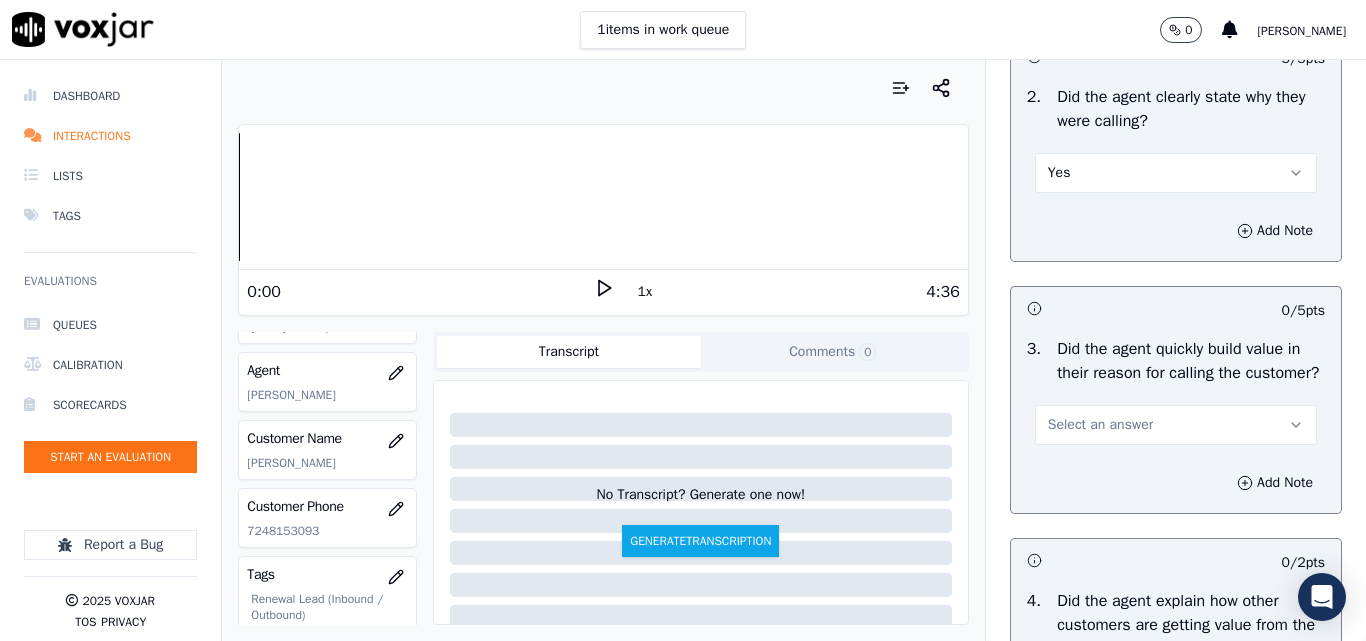 scroll, scrollTop: 600, scrollLeft: 0, axis: vertical 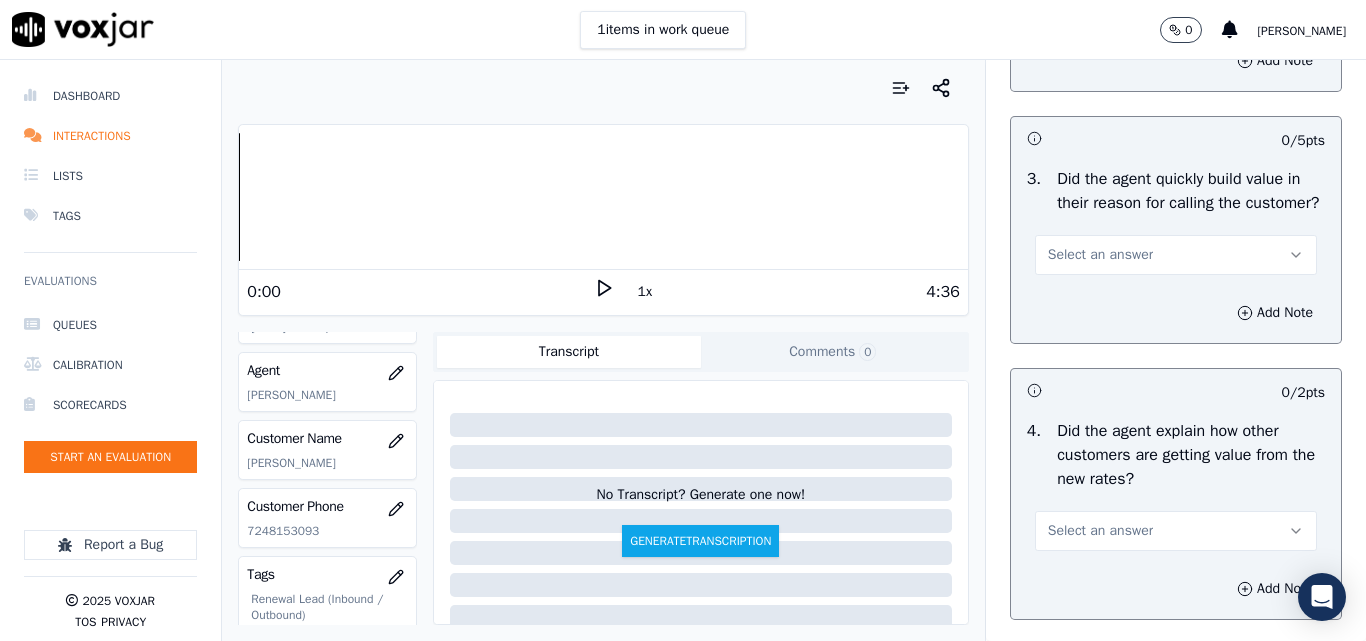 click on "Select an answer" at bounding box center (1100, 255) 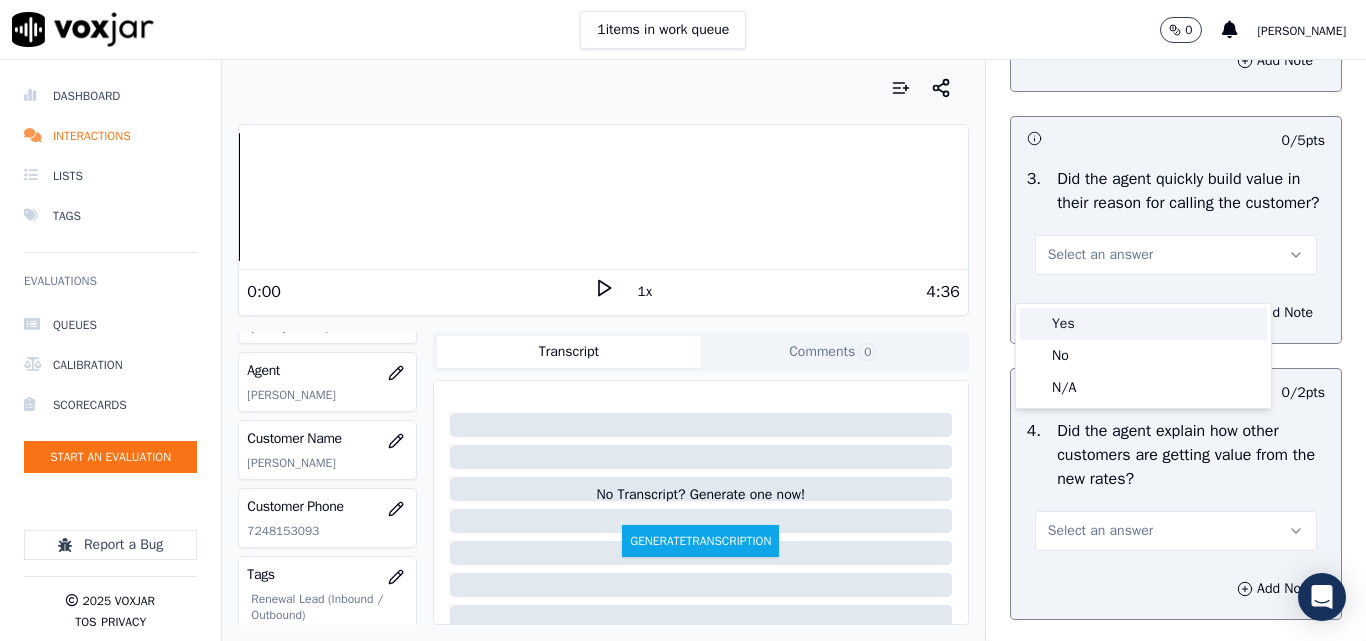 click on "Yes" at bounding box center [1143, 324] 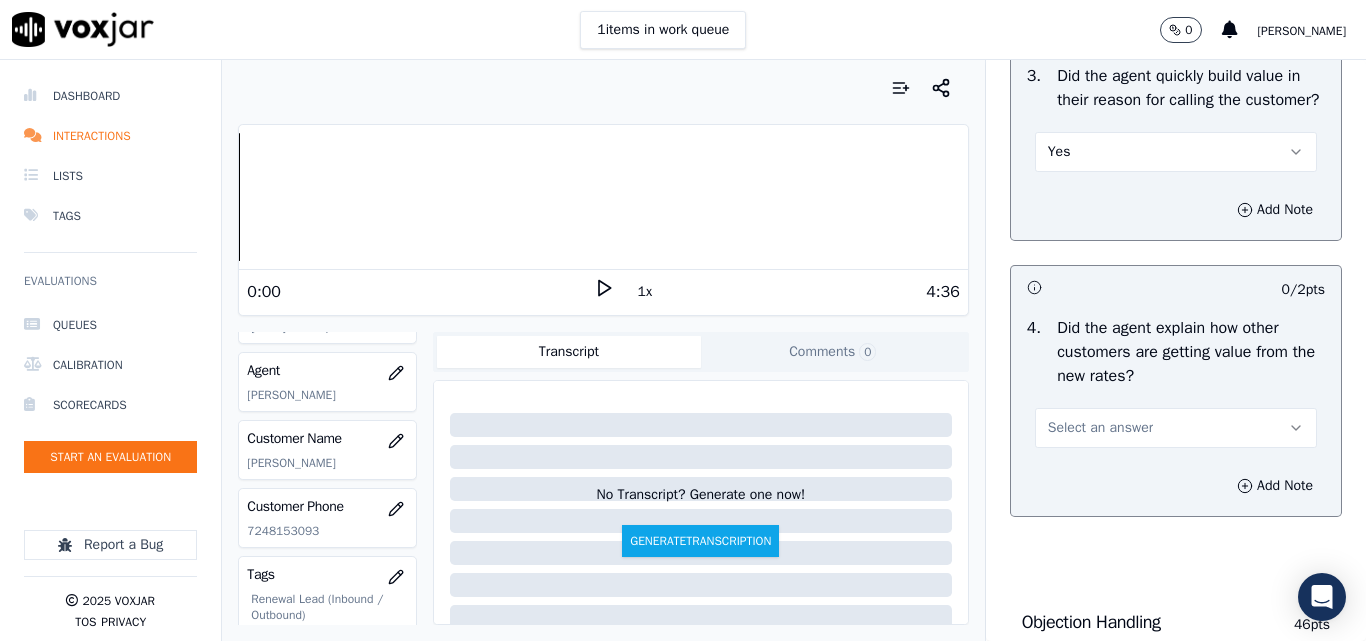scroll, scrollTop: 800, scrollLeft: 0, axis: vertical 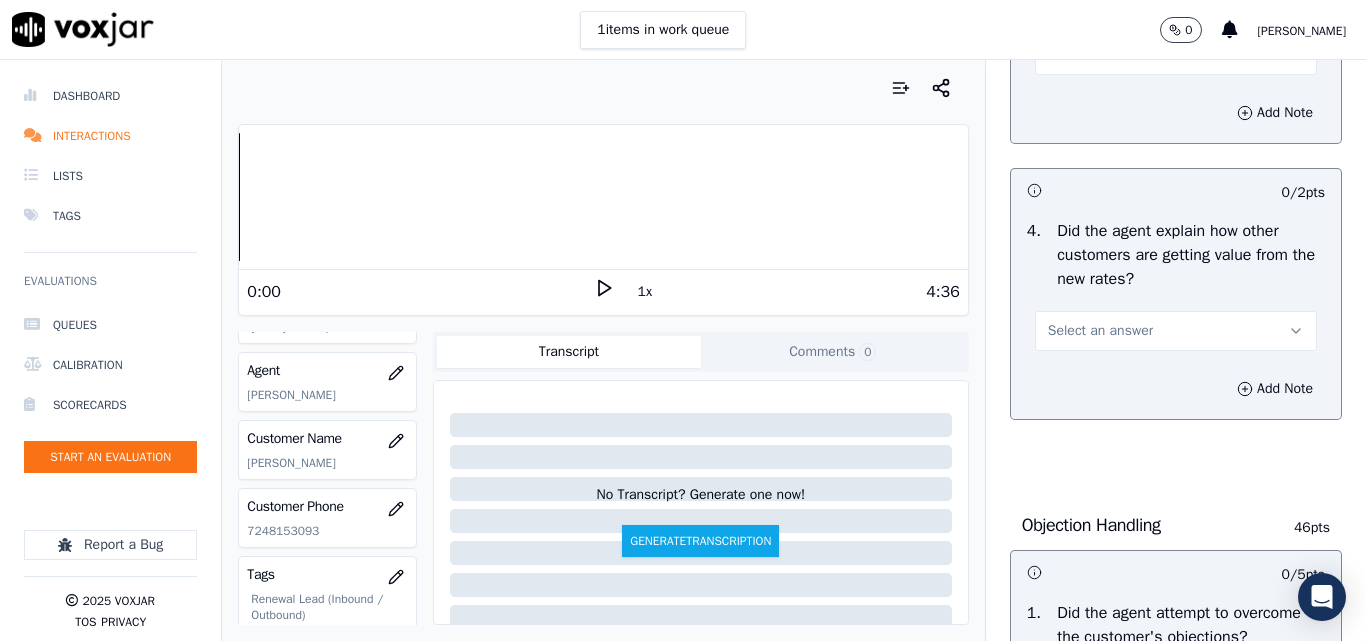 click on "Select an answer" at bounding box center (1176, 331) 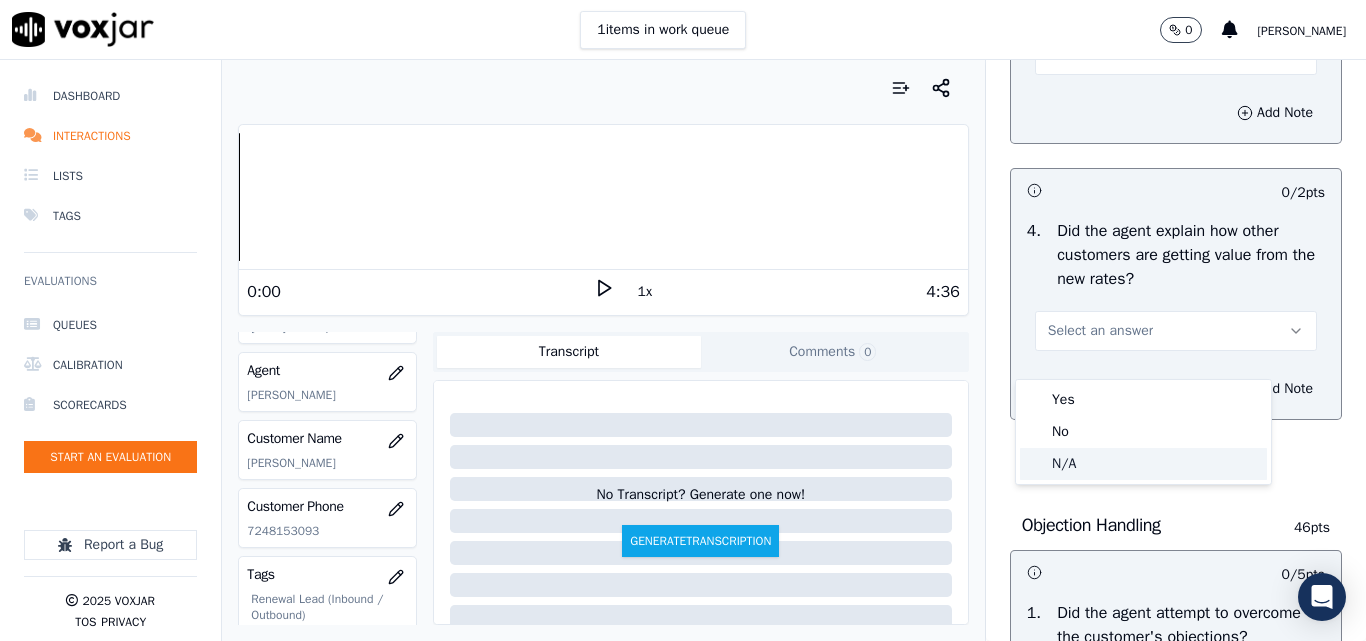 click on "N/A" 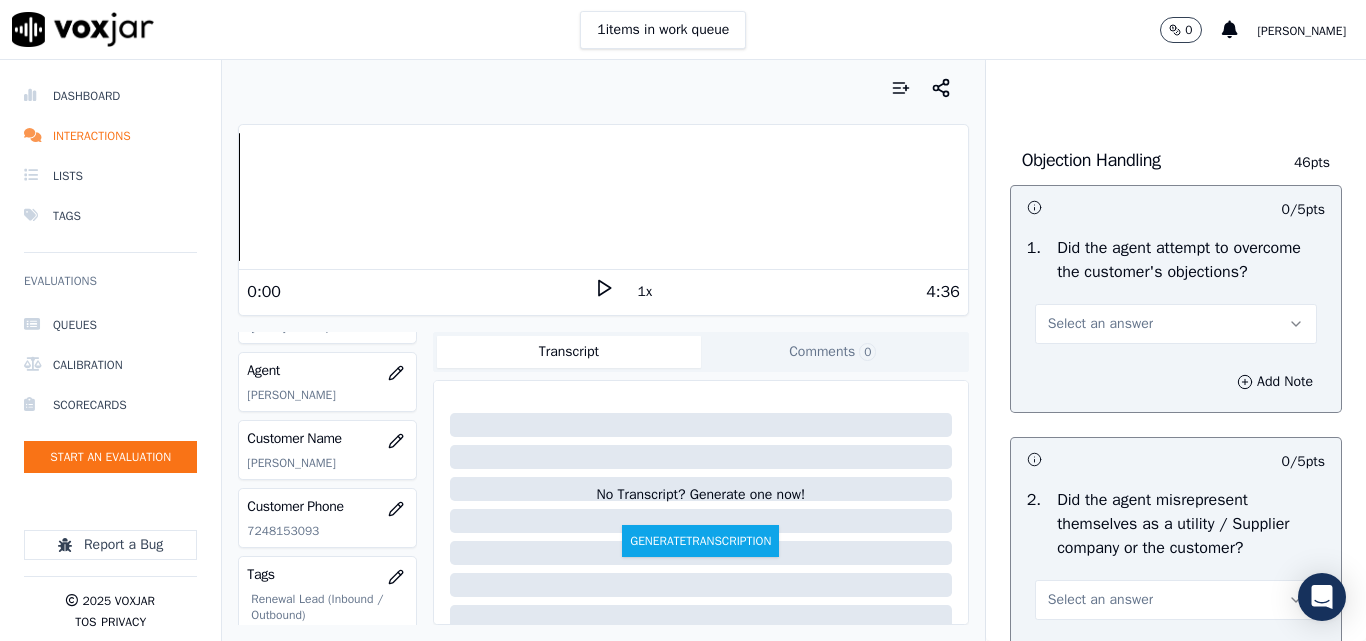 scroll, scrollTop: 1200, scrollLeft: 0, axis: vertical 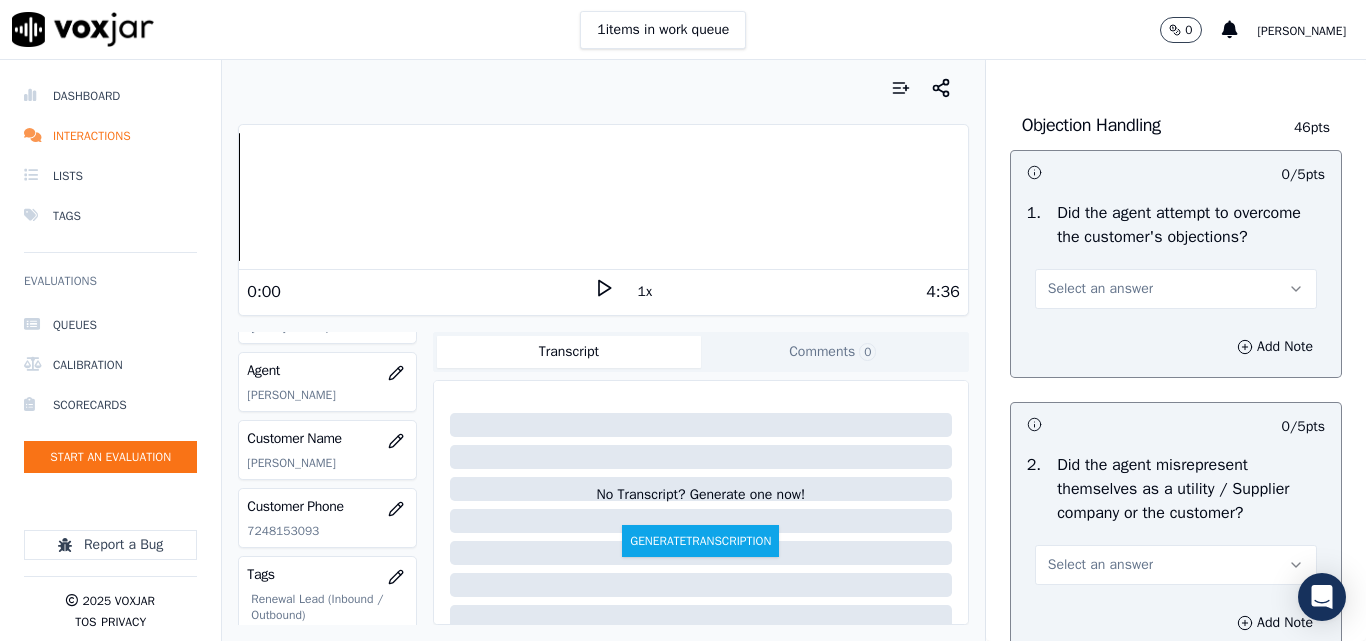 click on "Select an answer" at bounding box center (1100, 289) 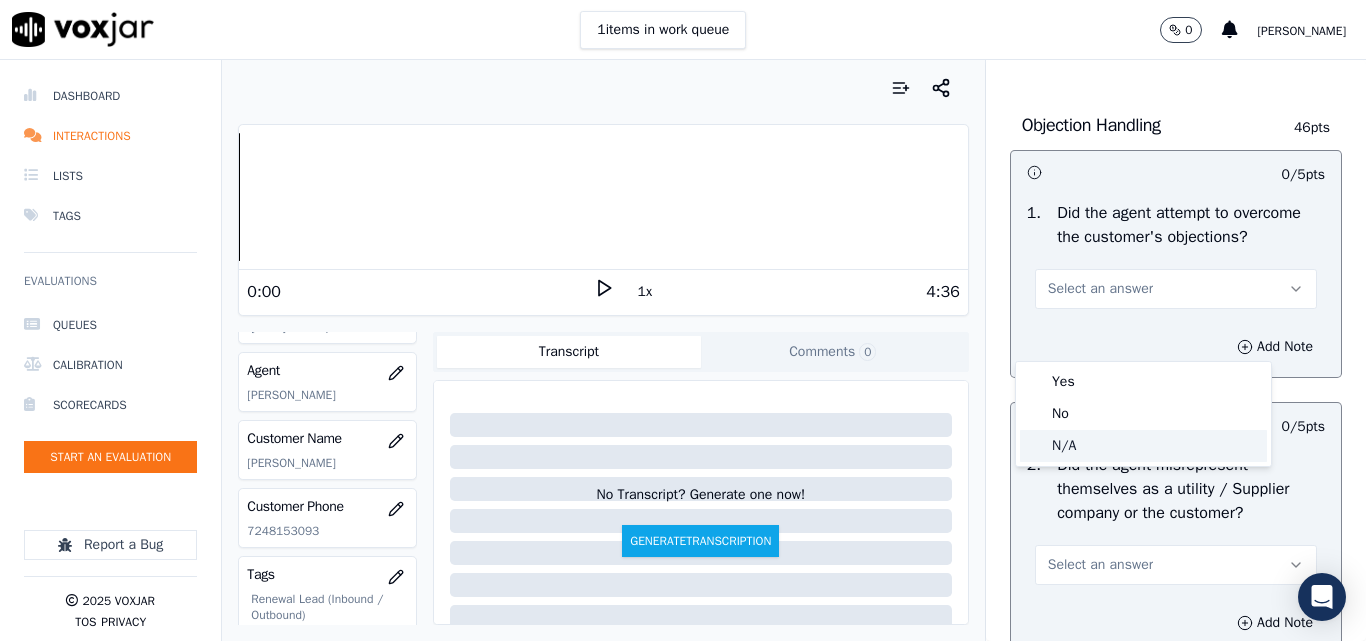 click on "N/A" 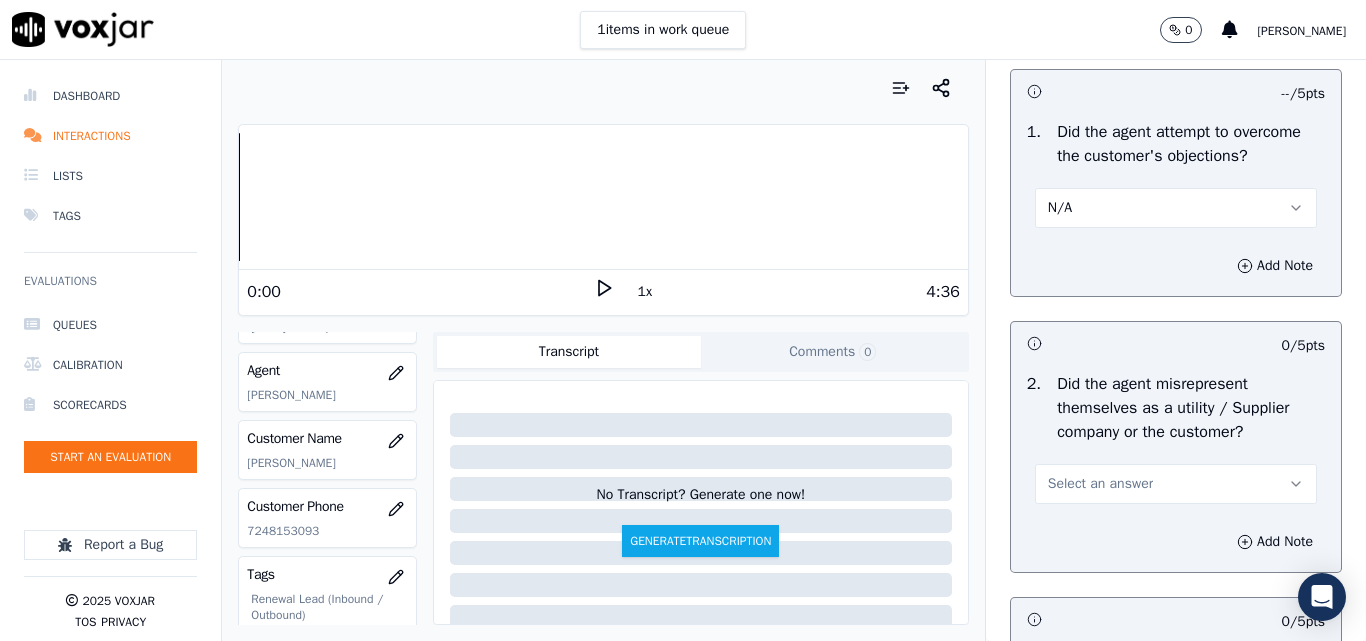 scroll, scrollTop: 1400, scrollLeft: 0, axis: vertical 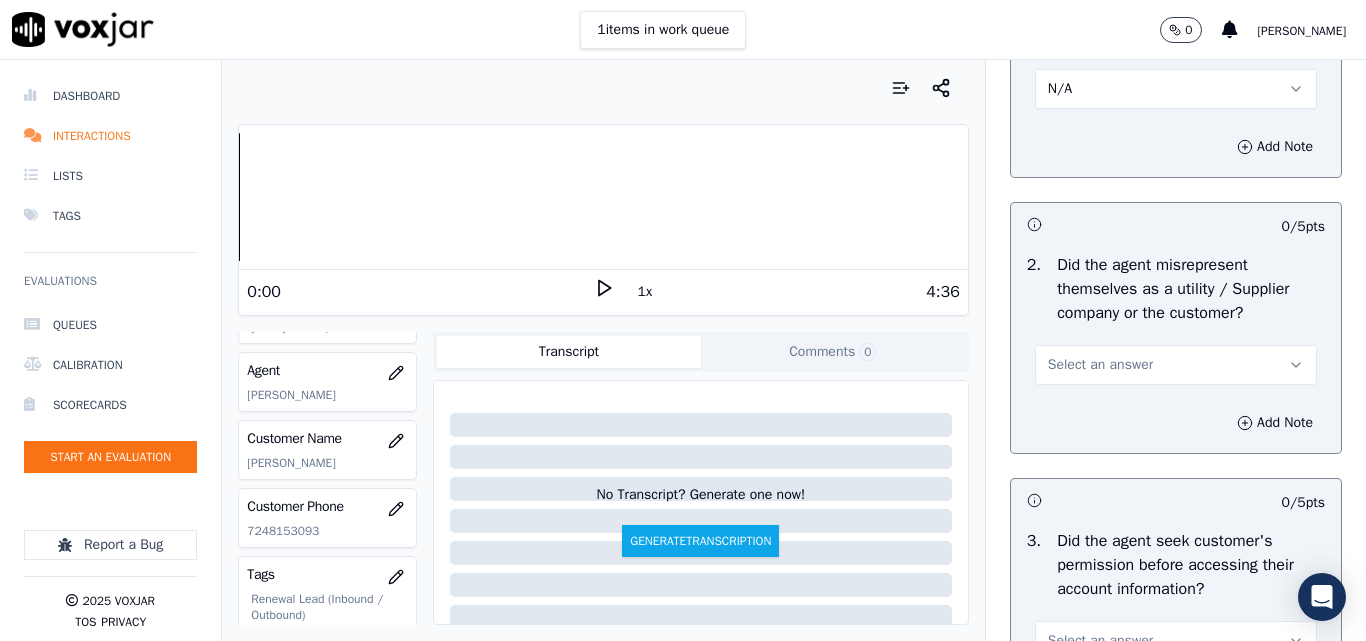 click on "Select an answer" at bounding box center [1100, 365] 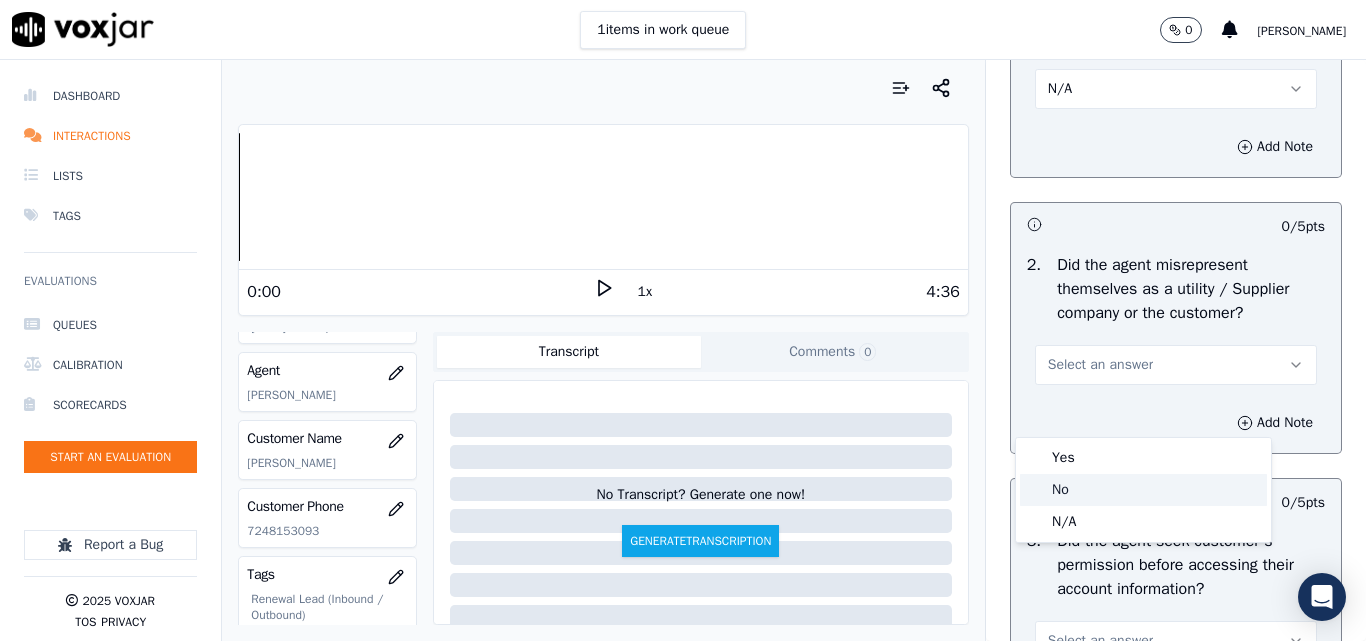 click on "No" 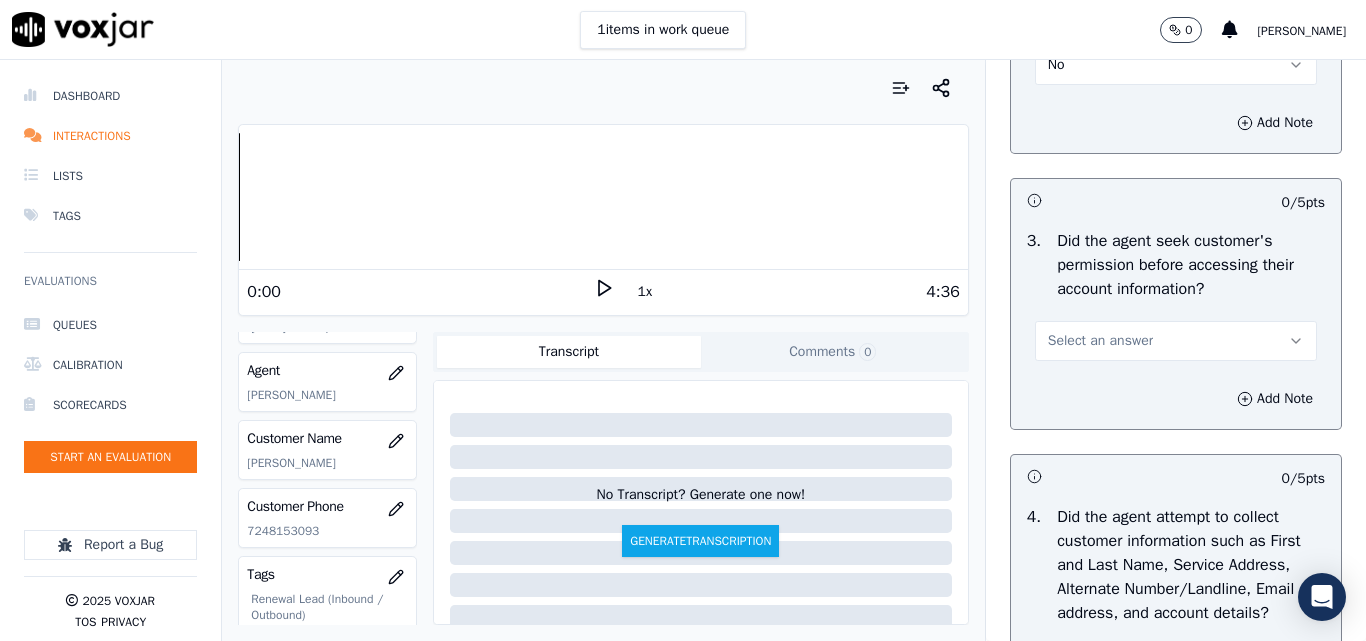 scroll, scrollTop: 1800, scrollLeft: 0, axis: vertical 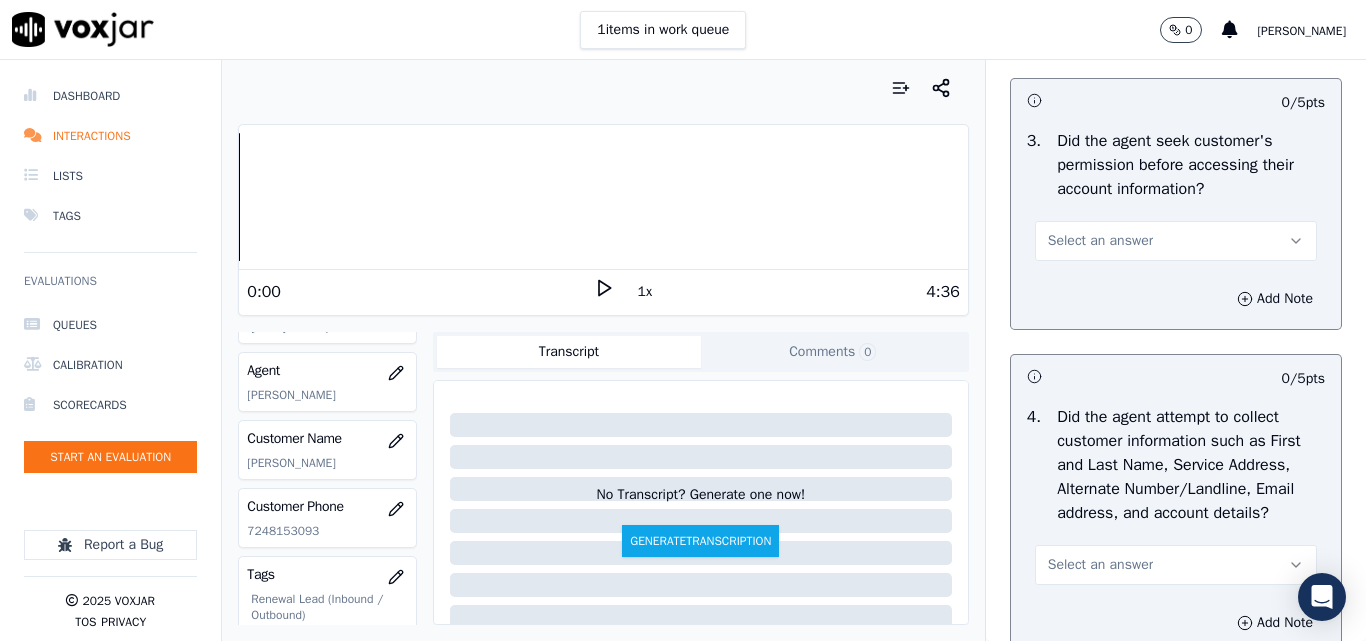 click on "Select an answer" at bounding box center [1100, 241] 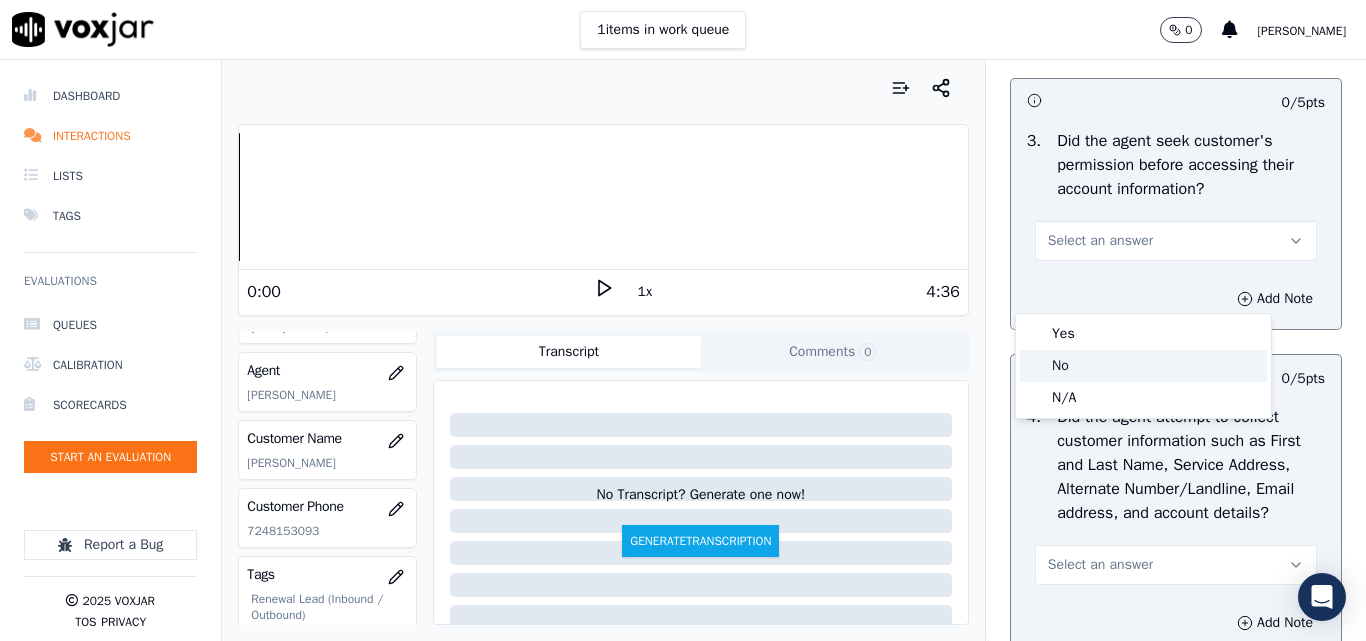click on "No" 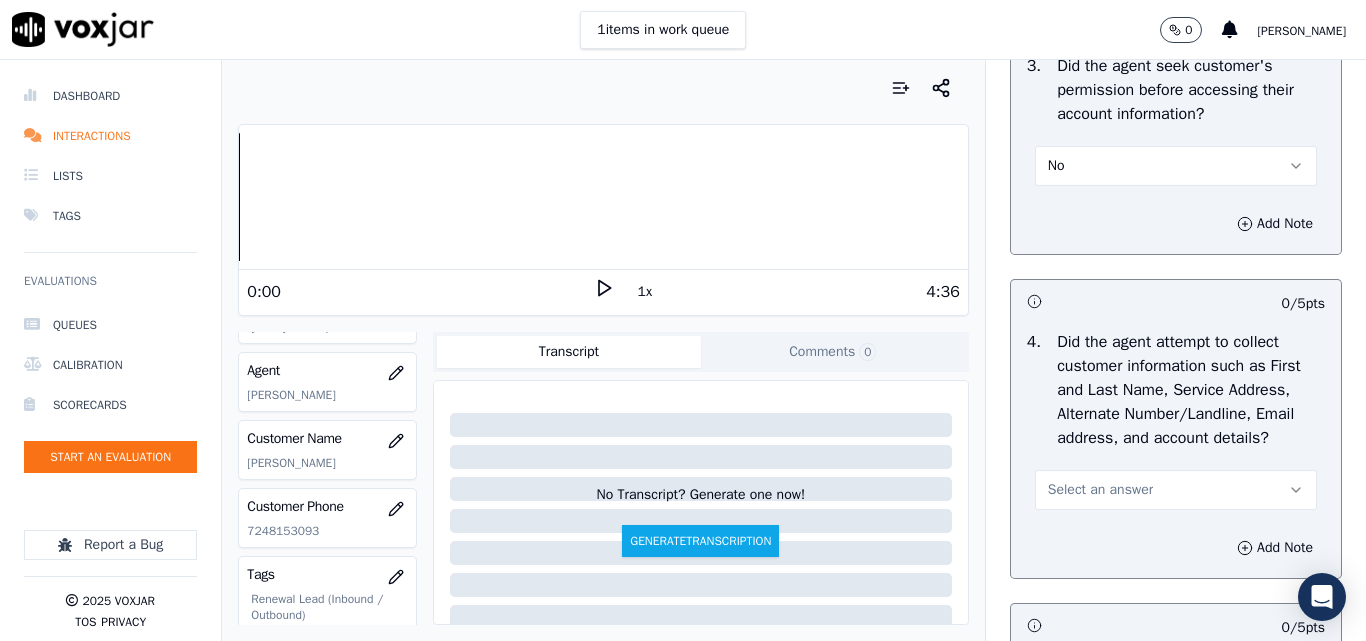 scroll, scrollTop: 2000, scrollLeft: 0, axis: vertical 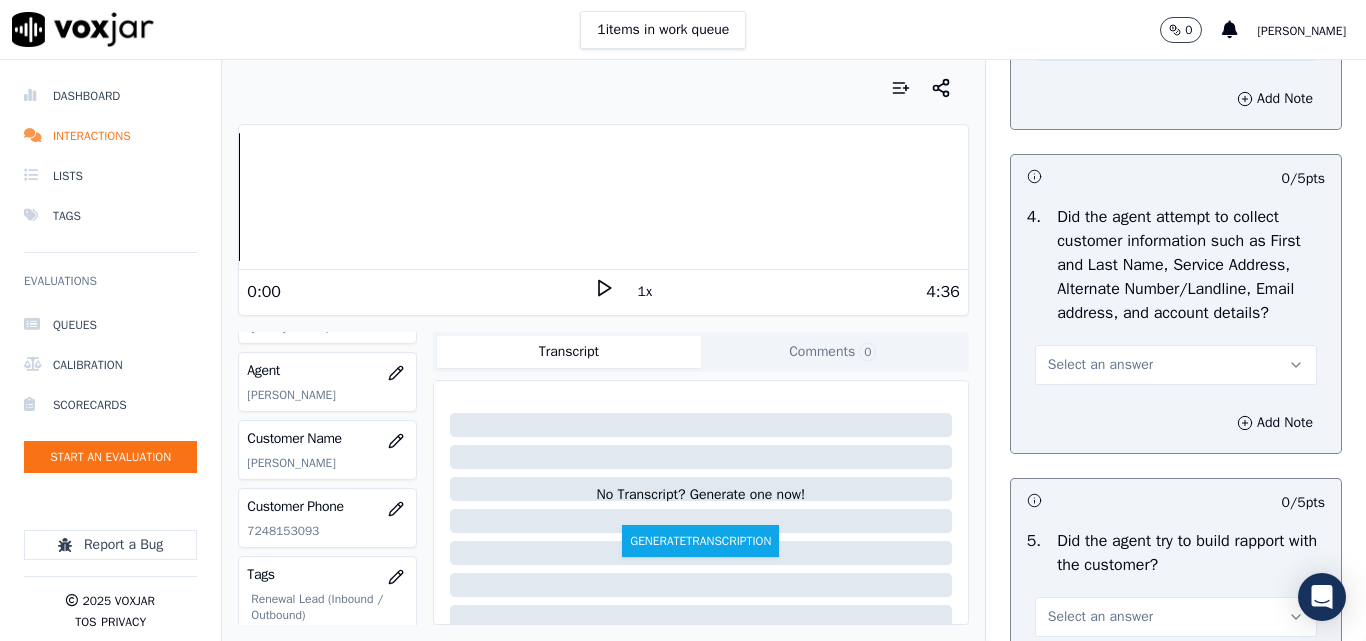 click on "Select an answer" at bounding box center (1100, 365) 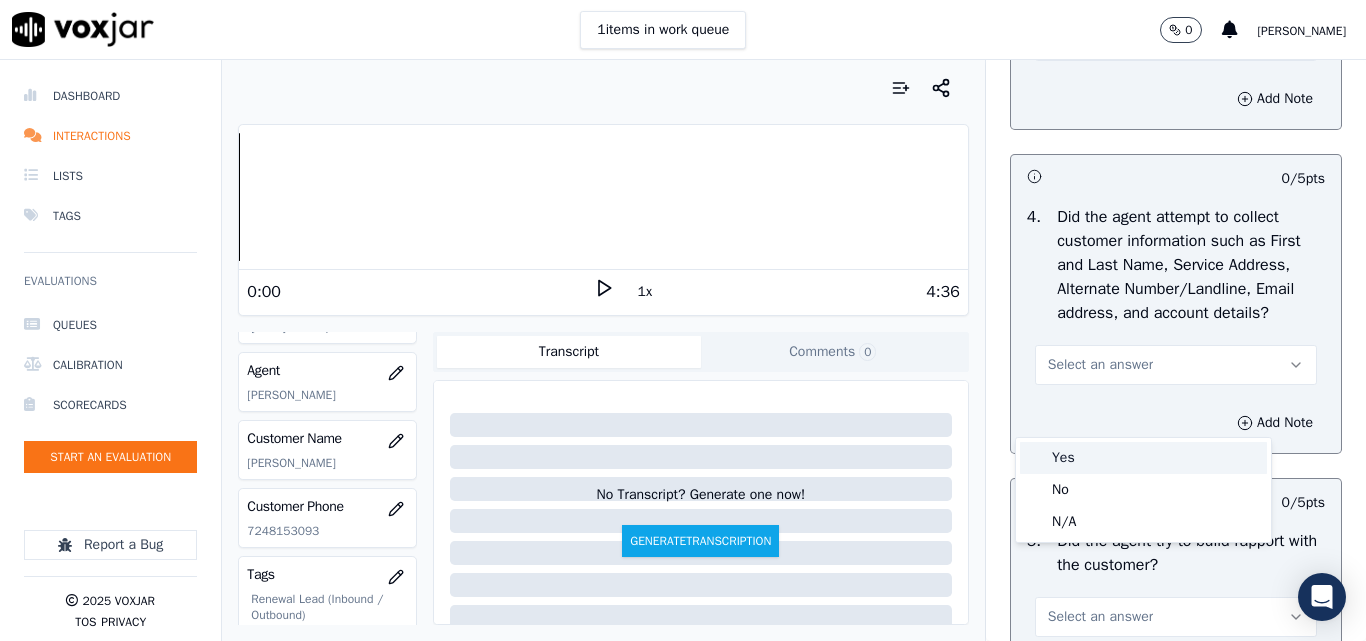 click on "Yes" at bounding box center [1143, 458] 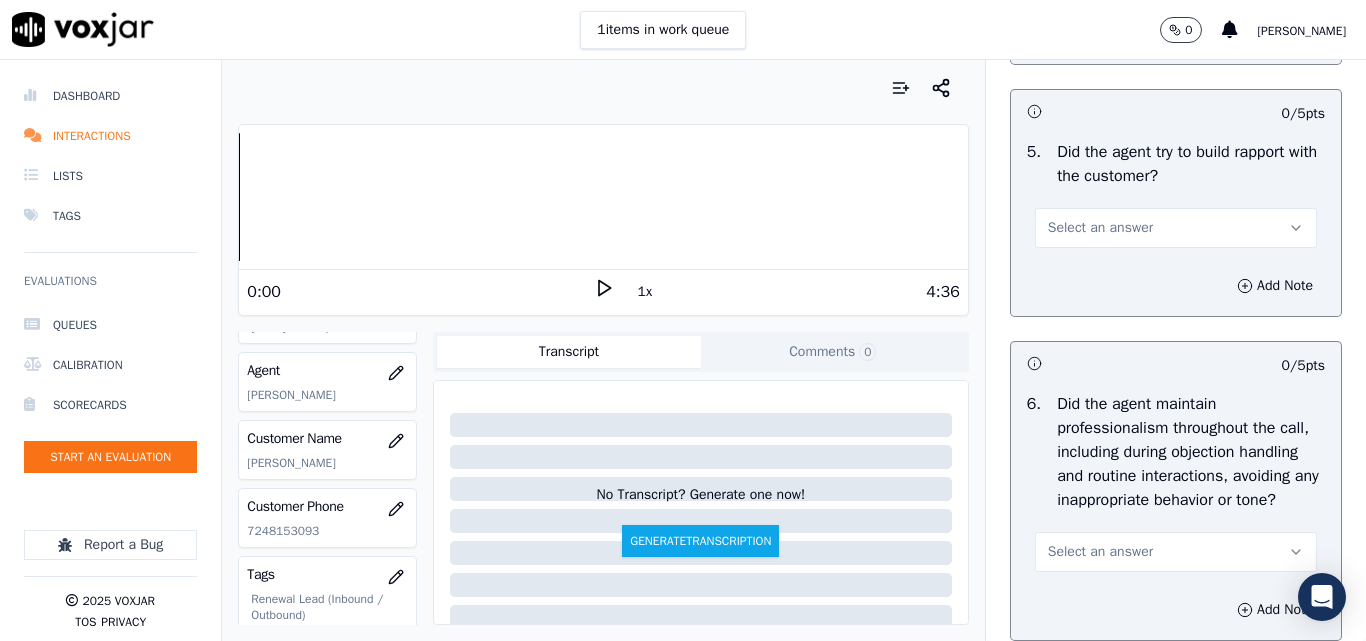 scroll, scrollTop: 2400, scrollLeft: 0, axis: vertical 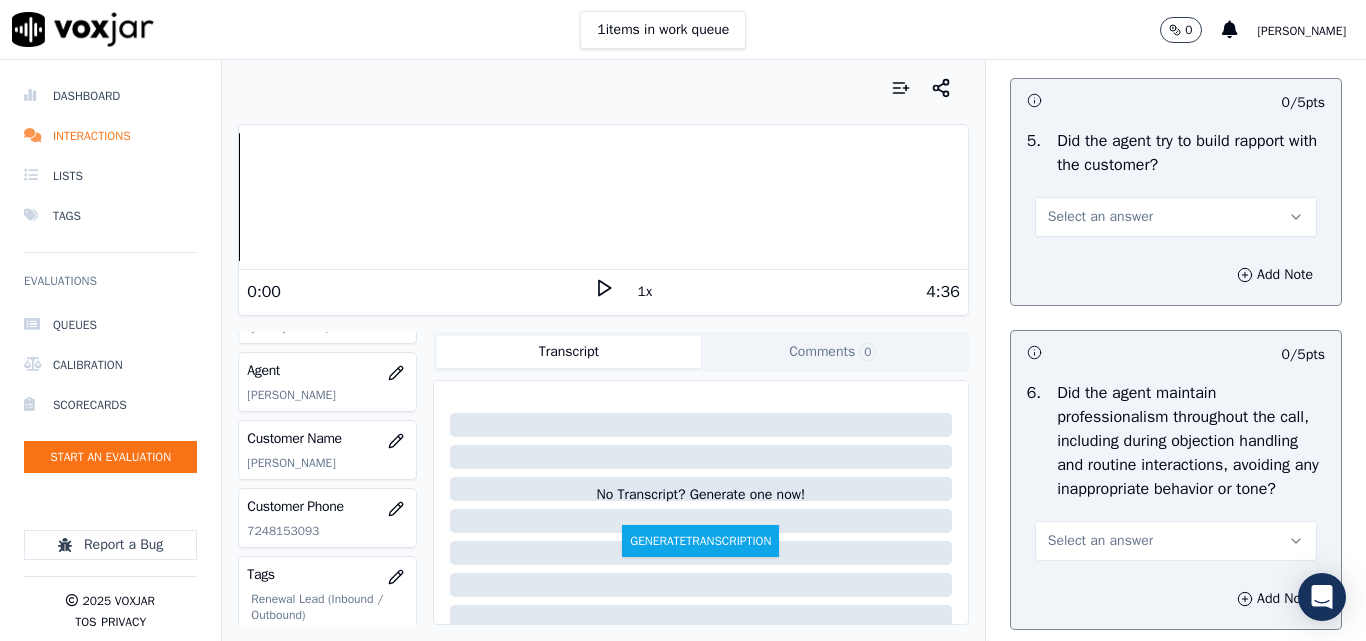 click on "Select an answer" at bounding box center (1100, 217) 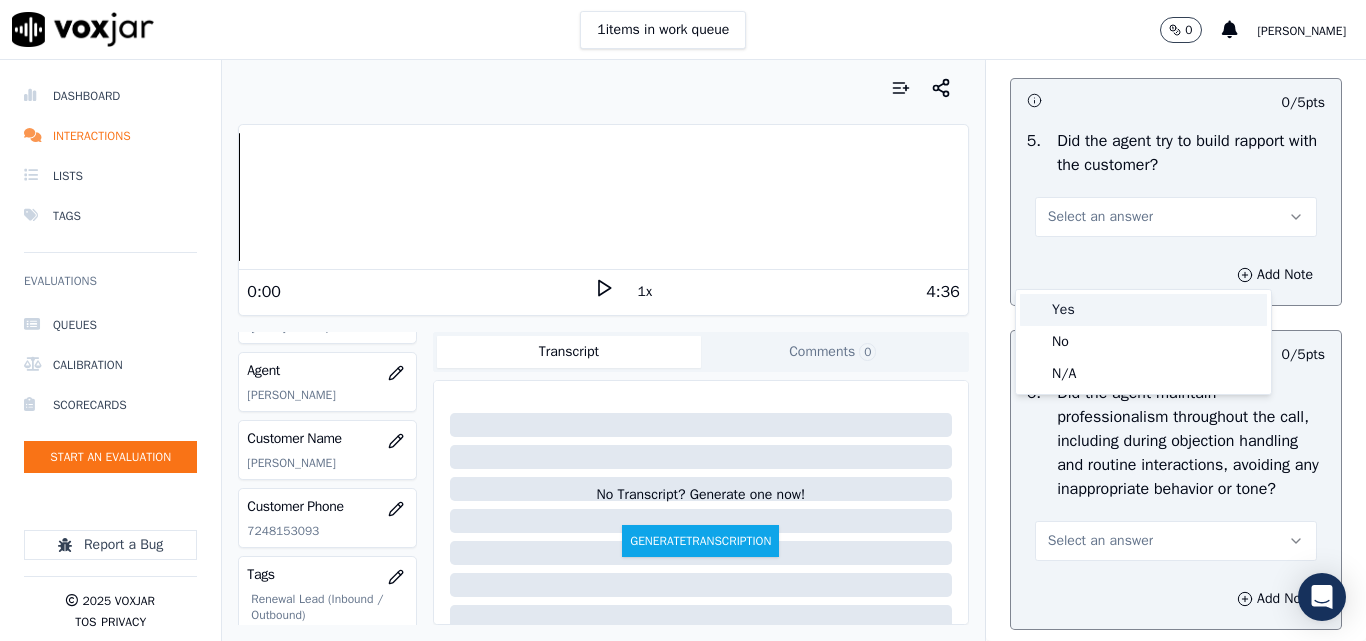 click on "Yes" at bounding box center [1143, 310] 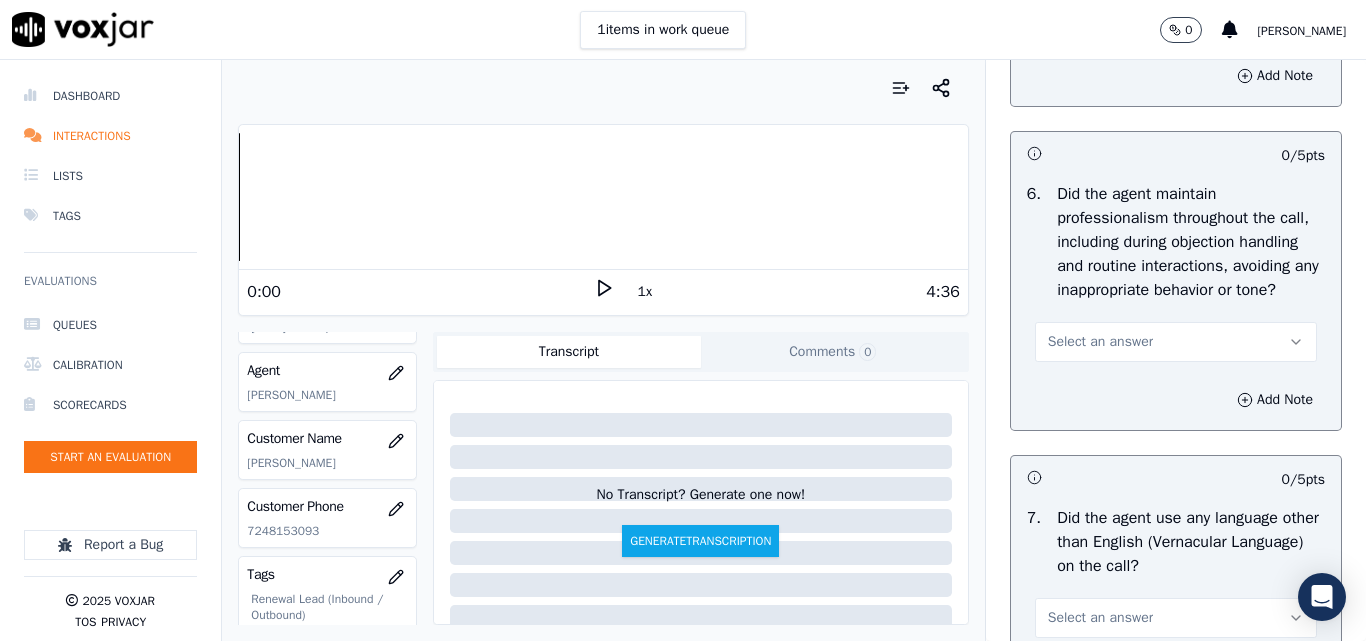 scroll, scrollTop: 2600, scrollLeft: 0, axis: vertical 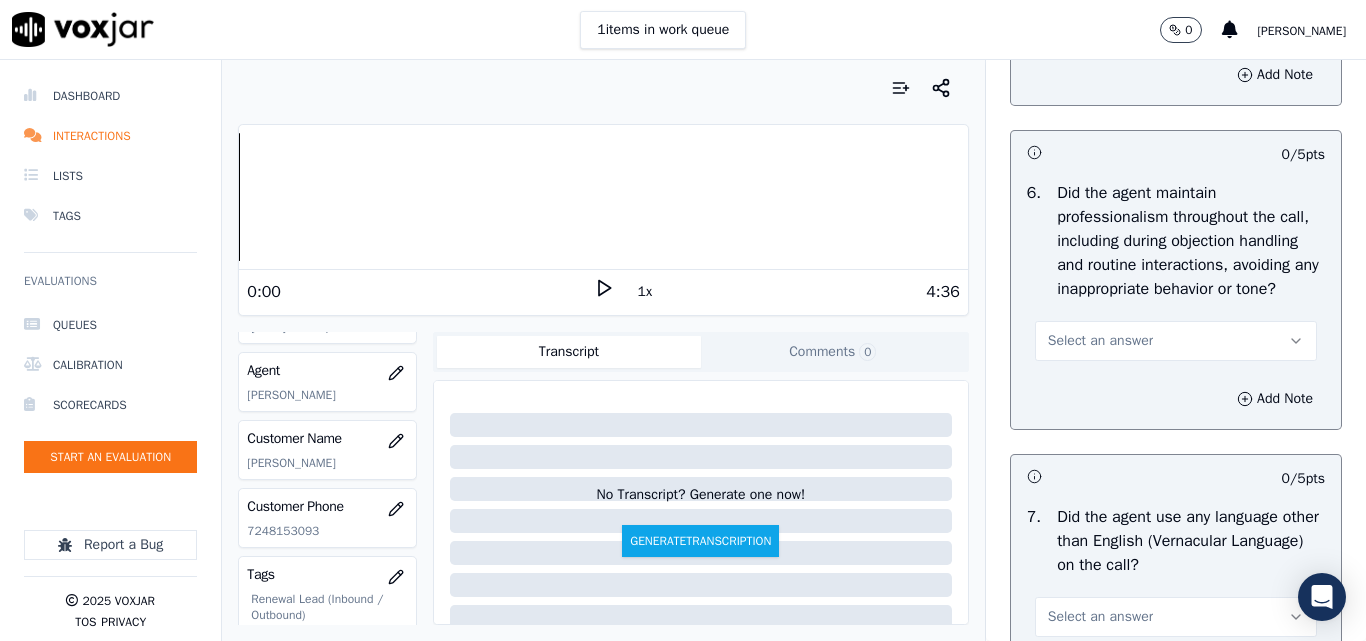 click on "Select an answer" at bounding box center (1100, 341) 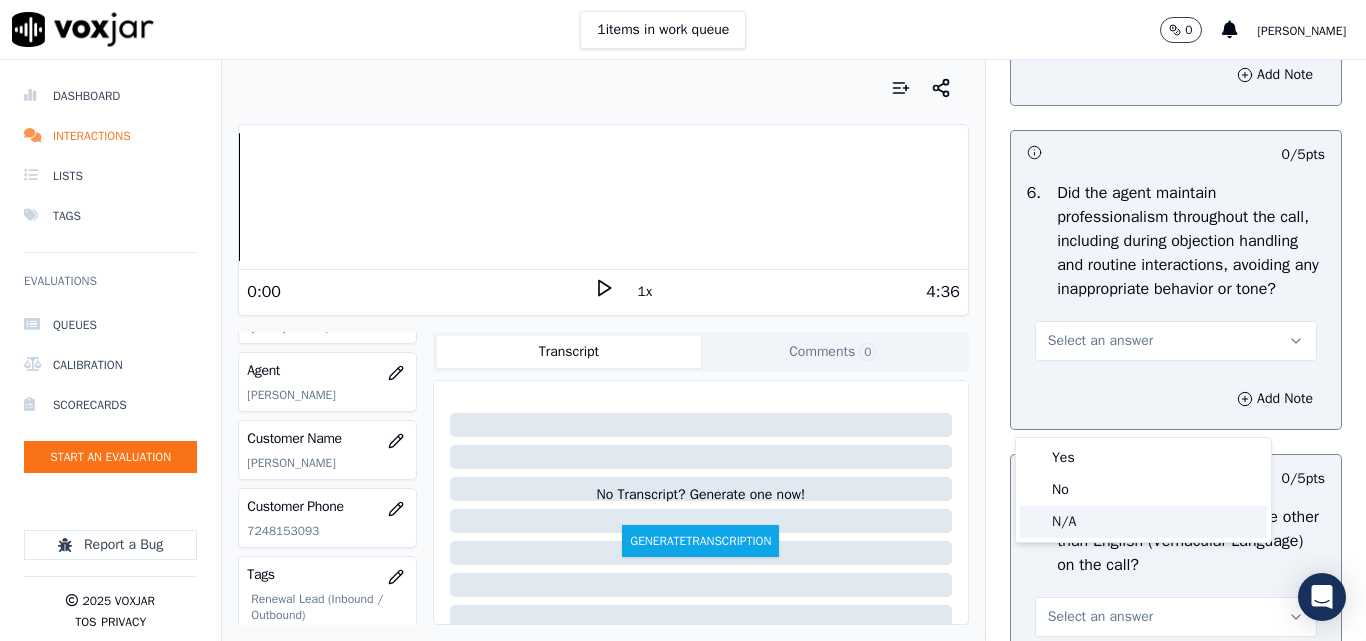click on "N/A" 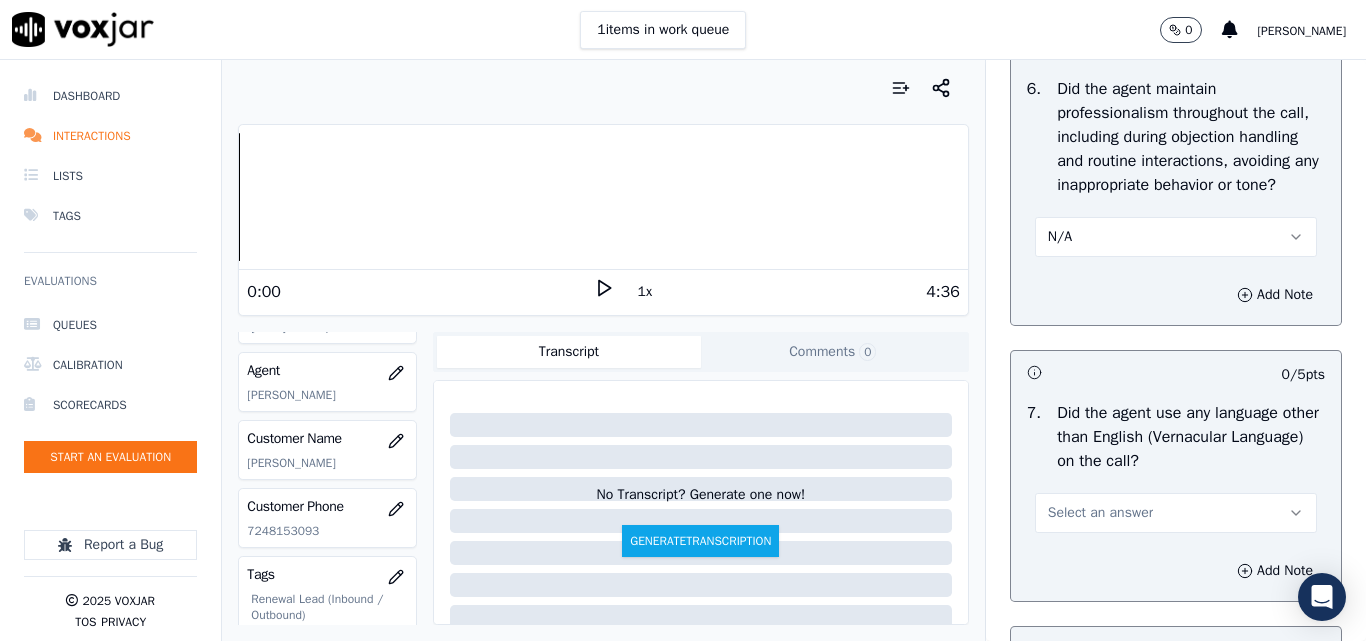 scroll, scrollTop: 2800, scrollLeft: 0, axis: vertical 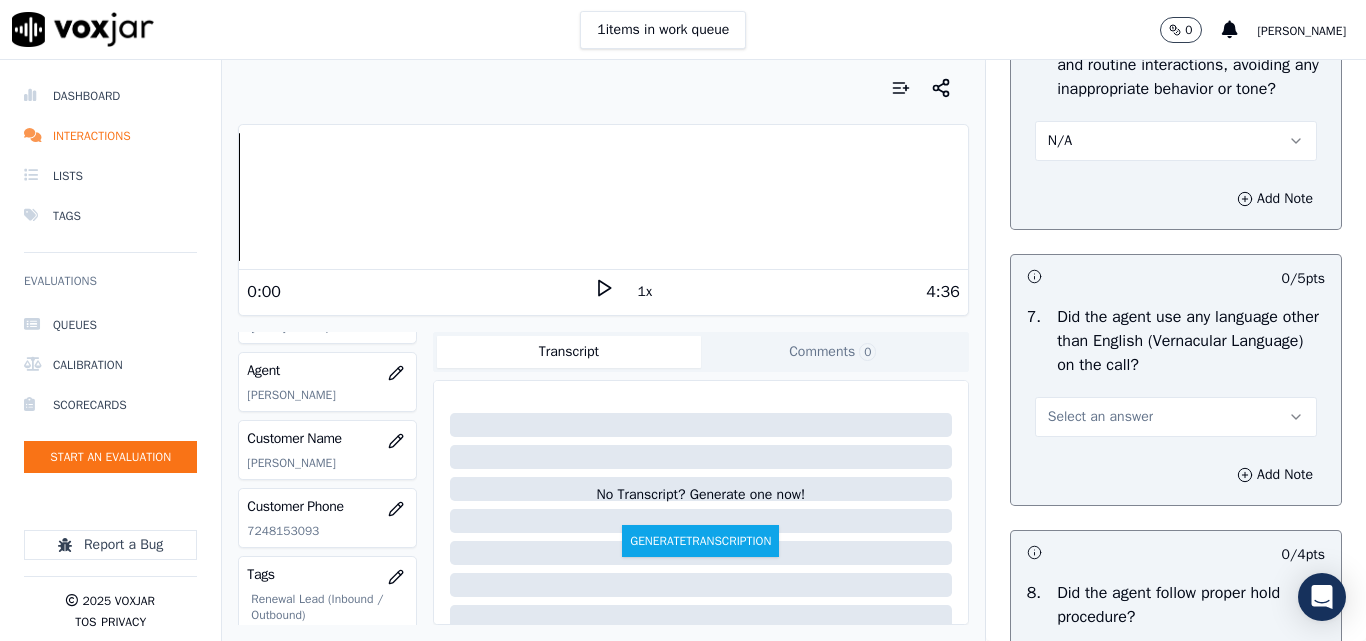 click on "Select an answer" at bounding box center [1100, 417] 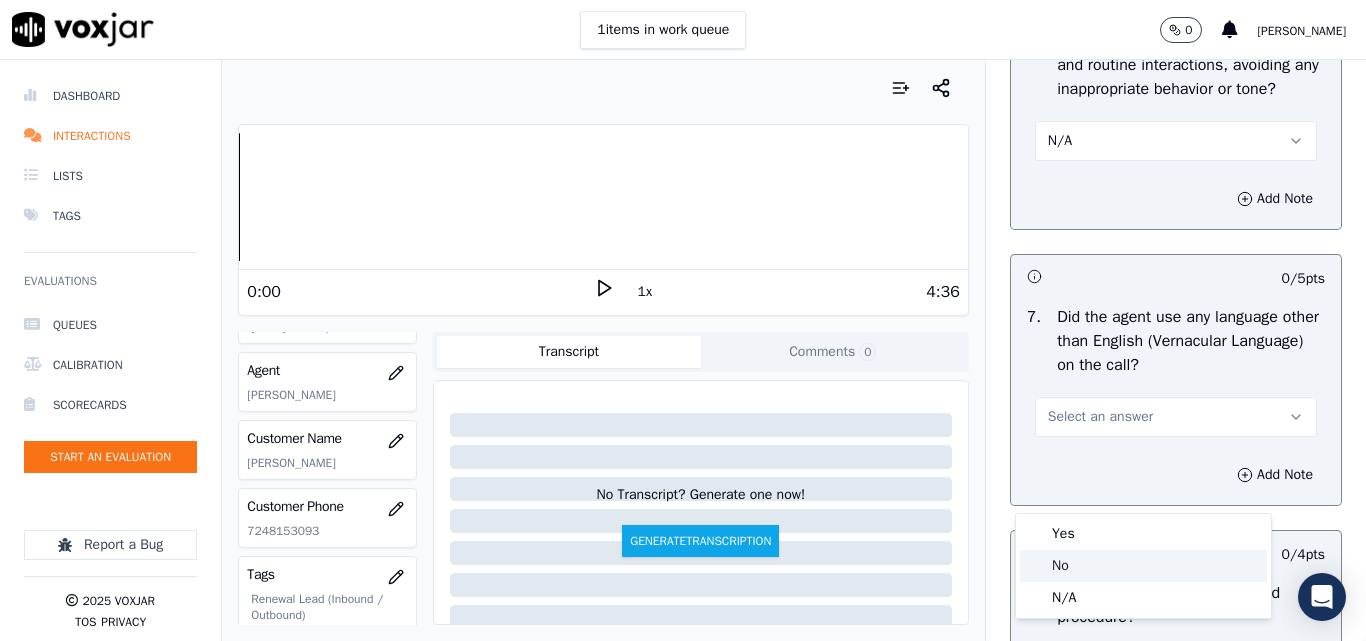 click on "No" 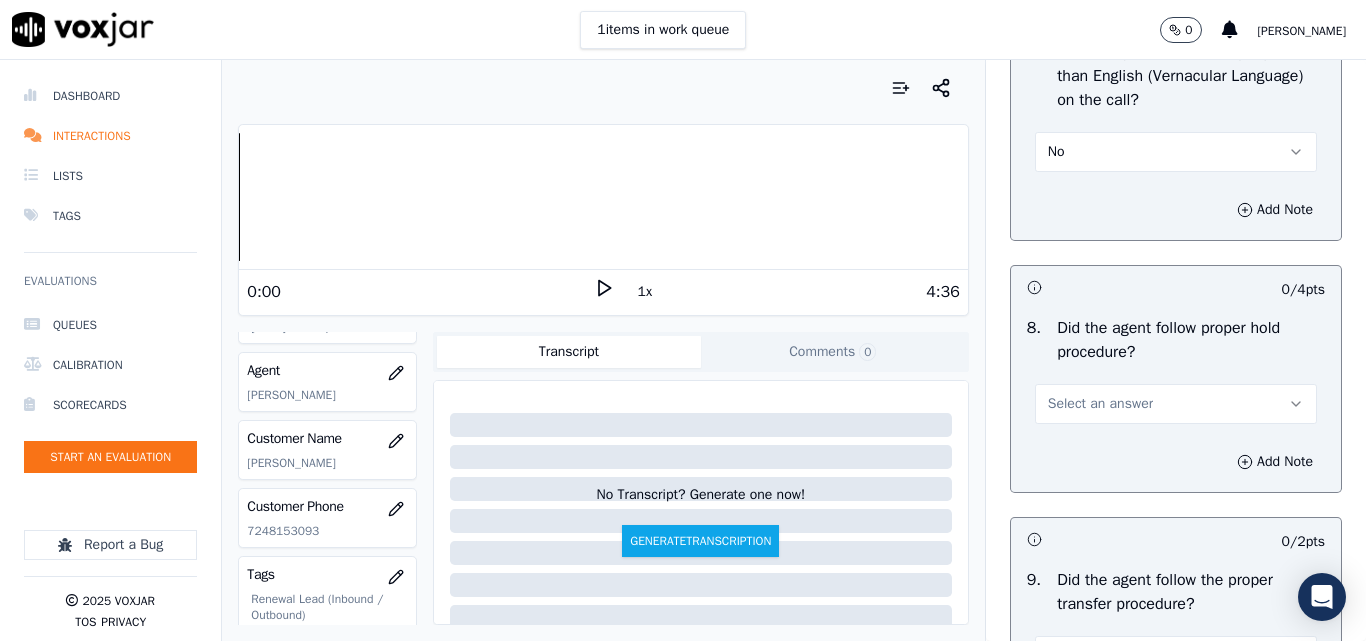scroll, scrollTop: 3100, scrollLeft: 0, axis: vertical 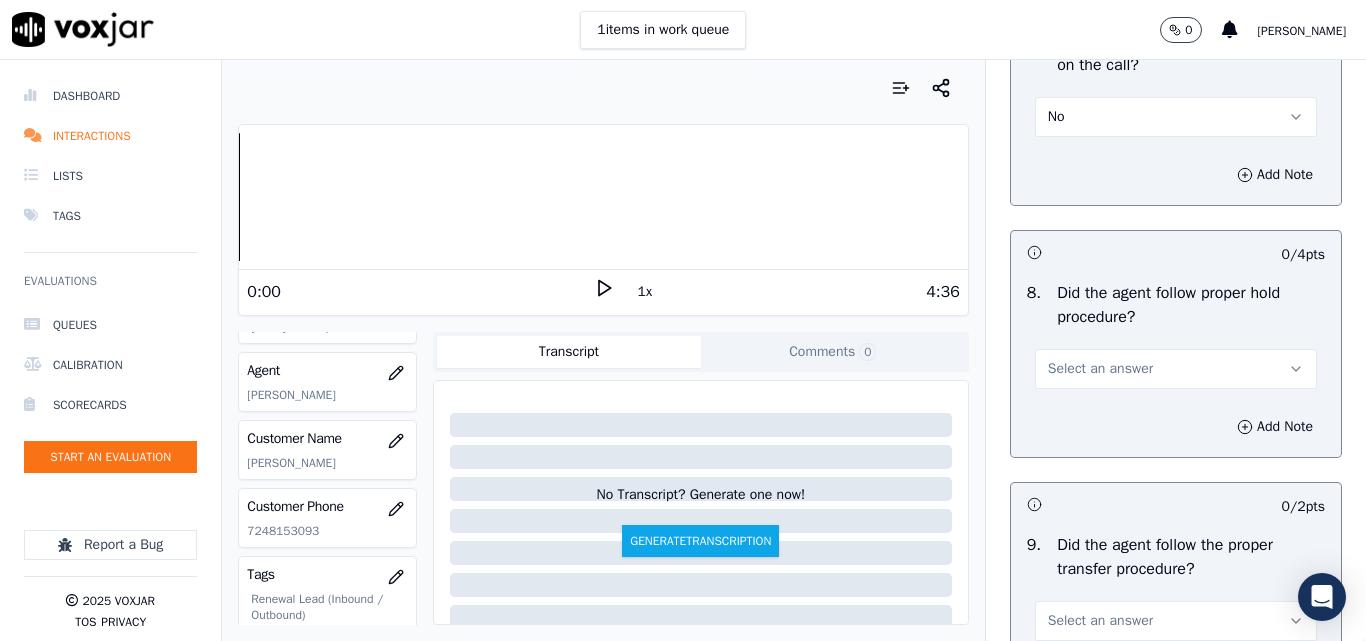 click on "Select an answer" at bounding box center (1100, 369) 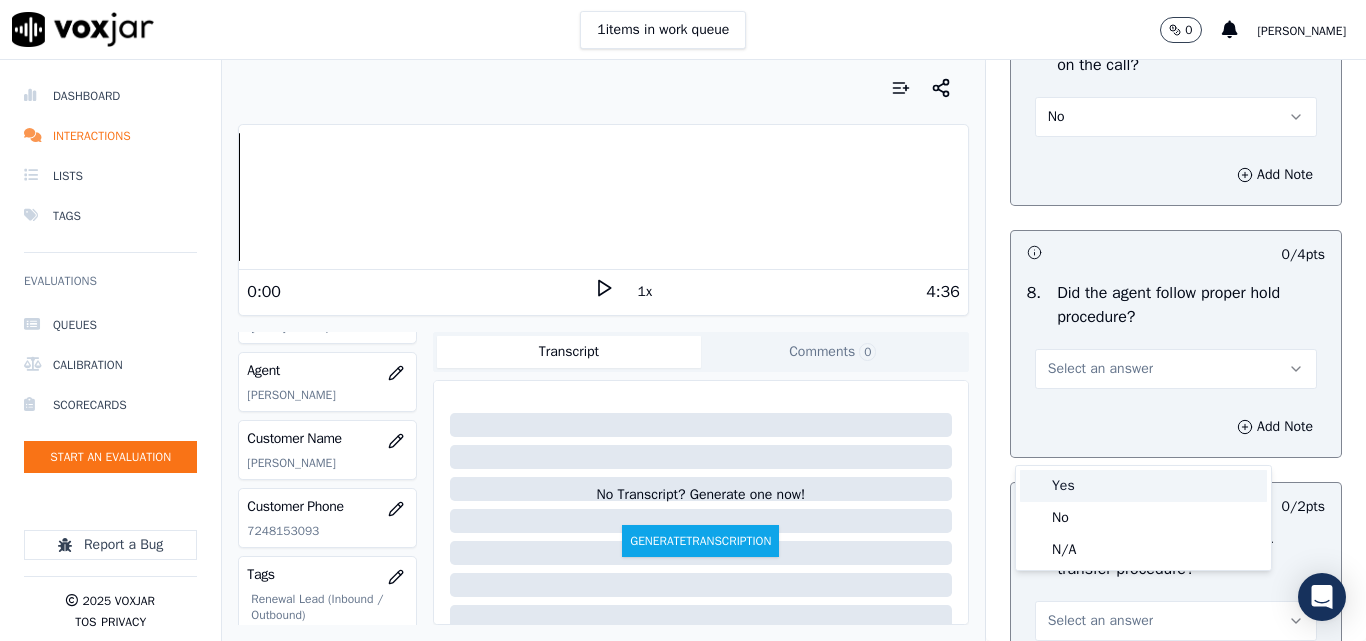 click on "Yes" at bounding box center (1143, 486) 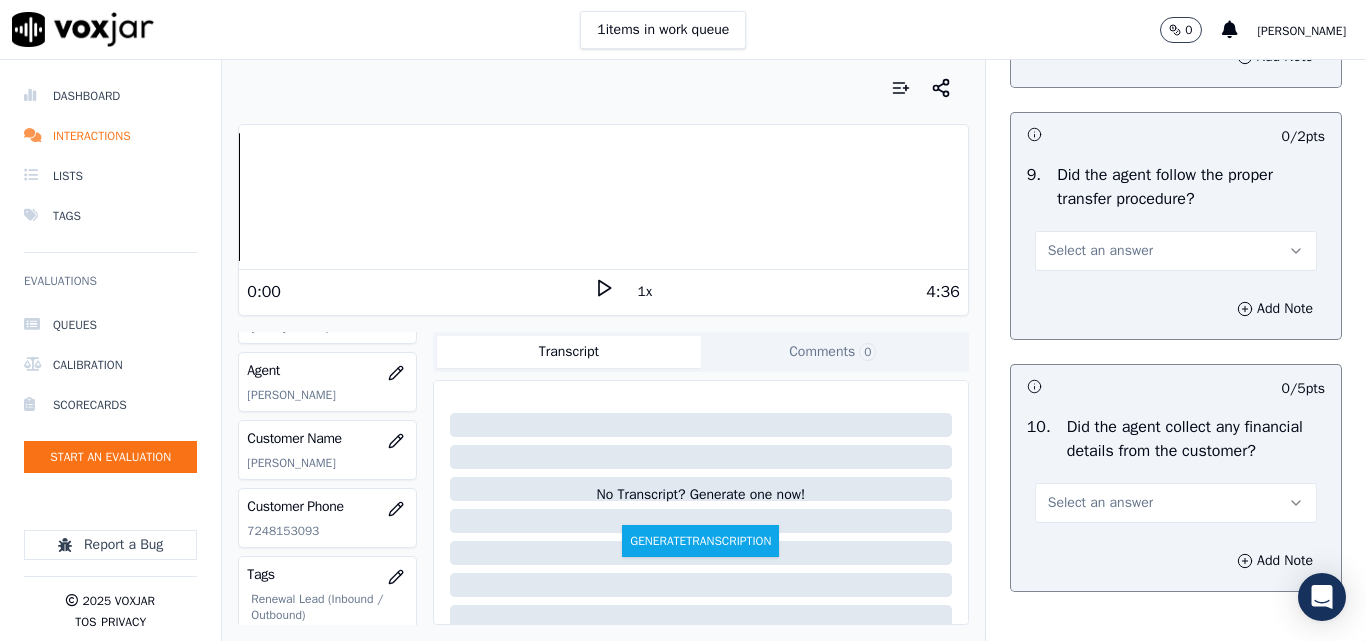 scroll, scrollTop: 3500, scrollLeft: 0, axis: vertical 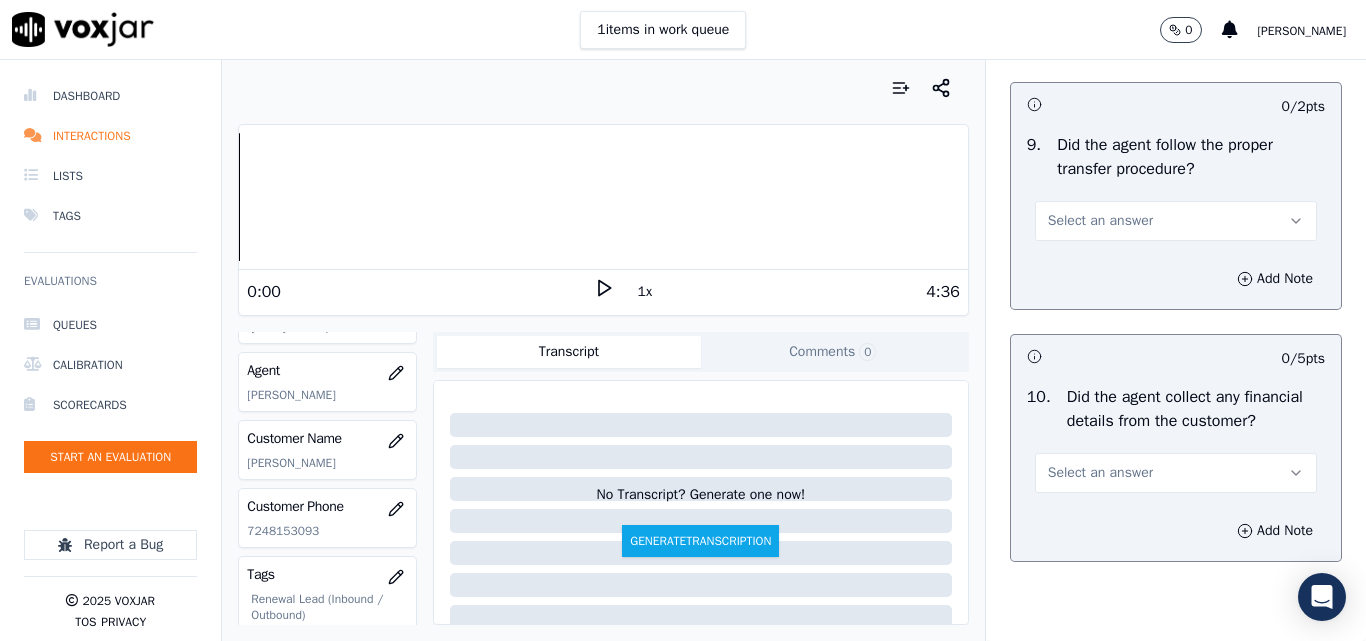 click on "Select an answer" at bounding box center [1100, 221] 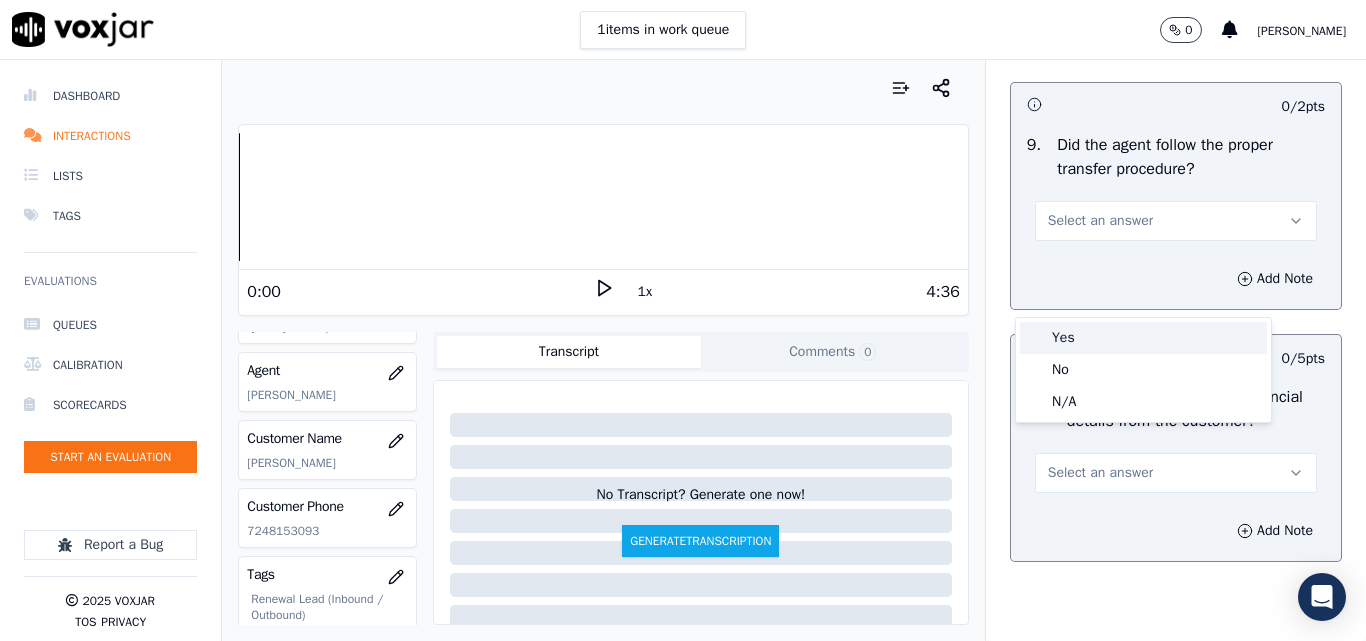 click on "Yes" at bounding box center (1143, 338) 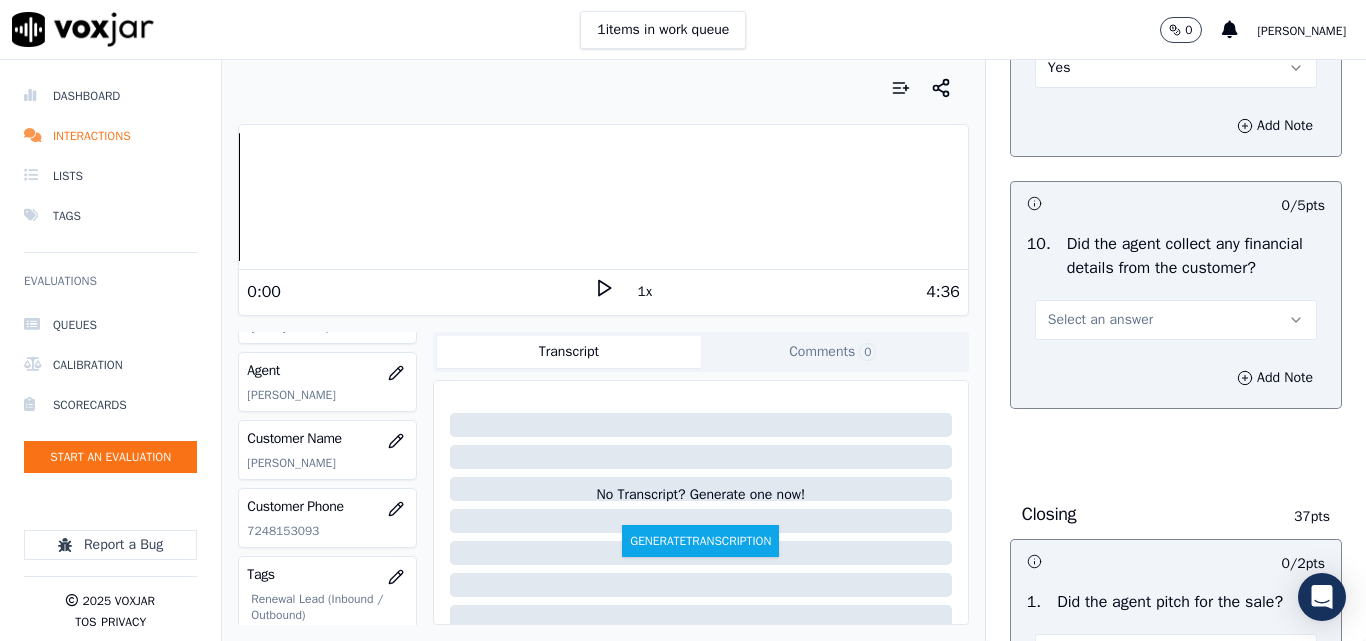 scroll, scrollTop: 3700, scrollLeft: 0, axis: vertical 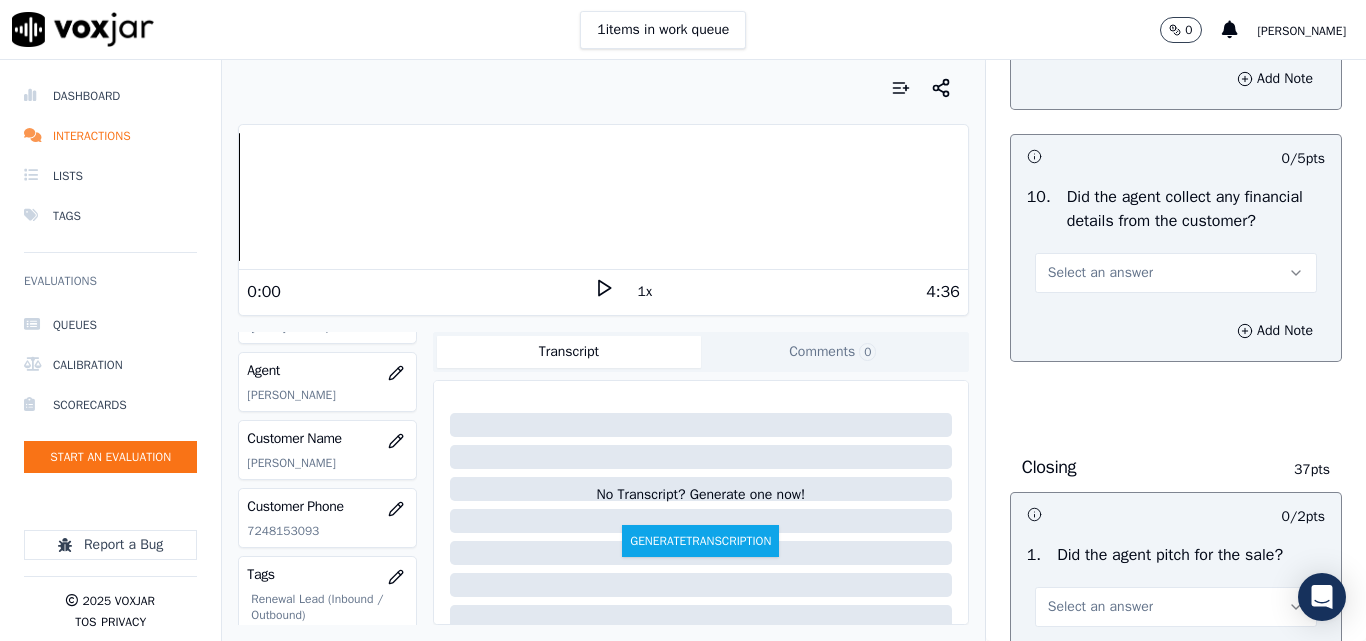 click on "Select an answer" at bounding box center [1100, 273] 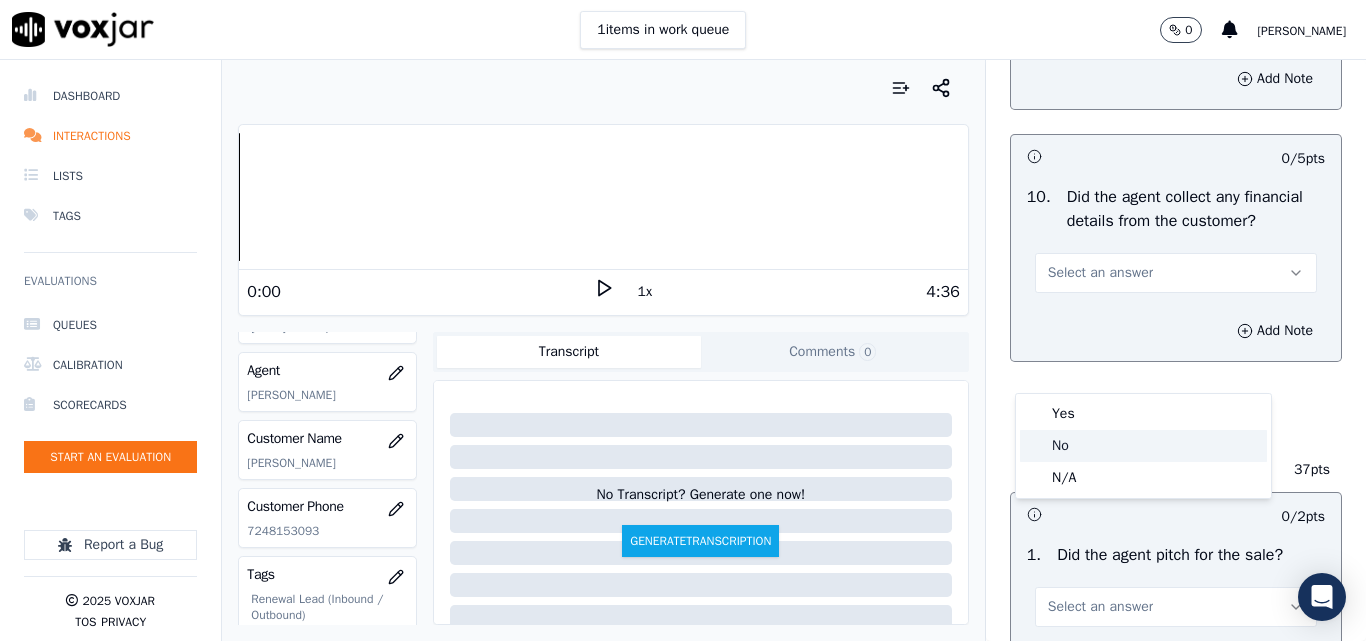 click on "No" 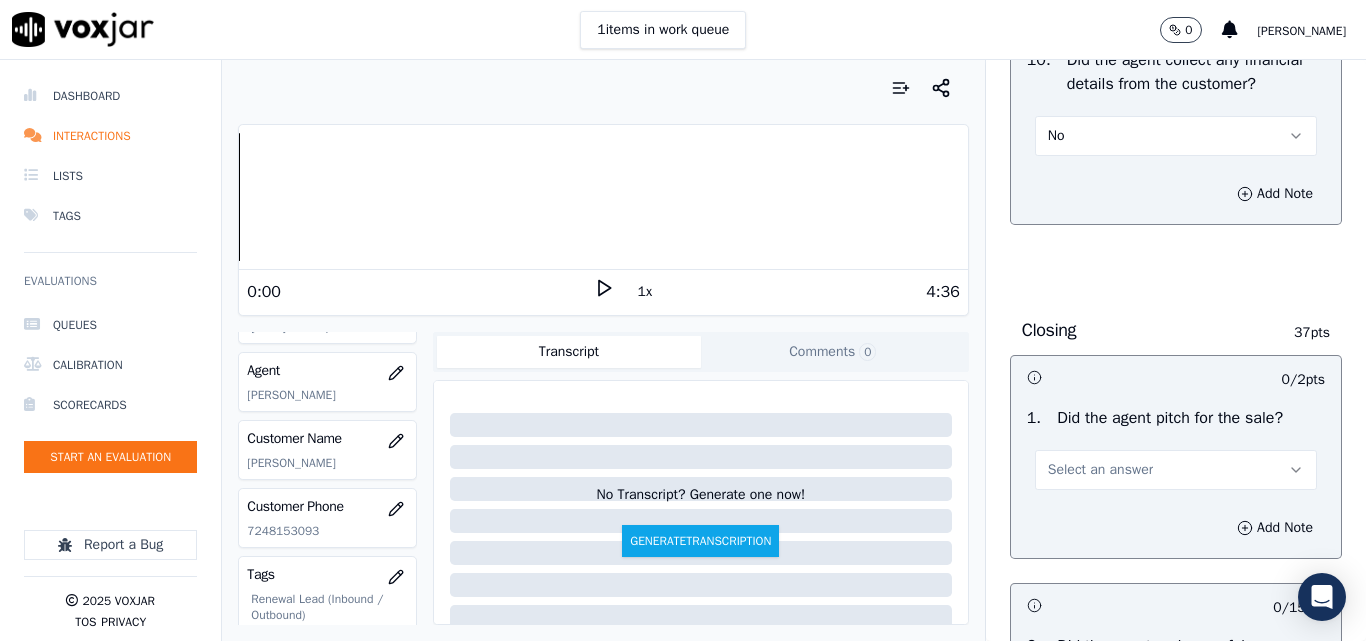 scroll, scrollTop: 4000, scrollLeft: 0, axis: vertical 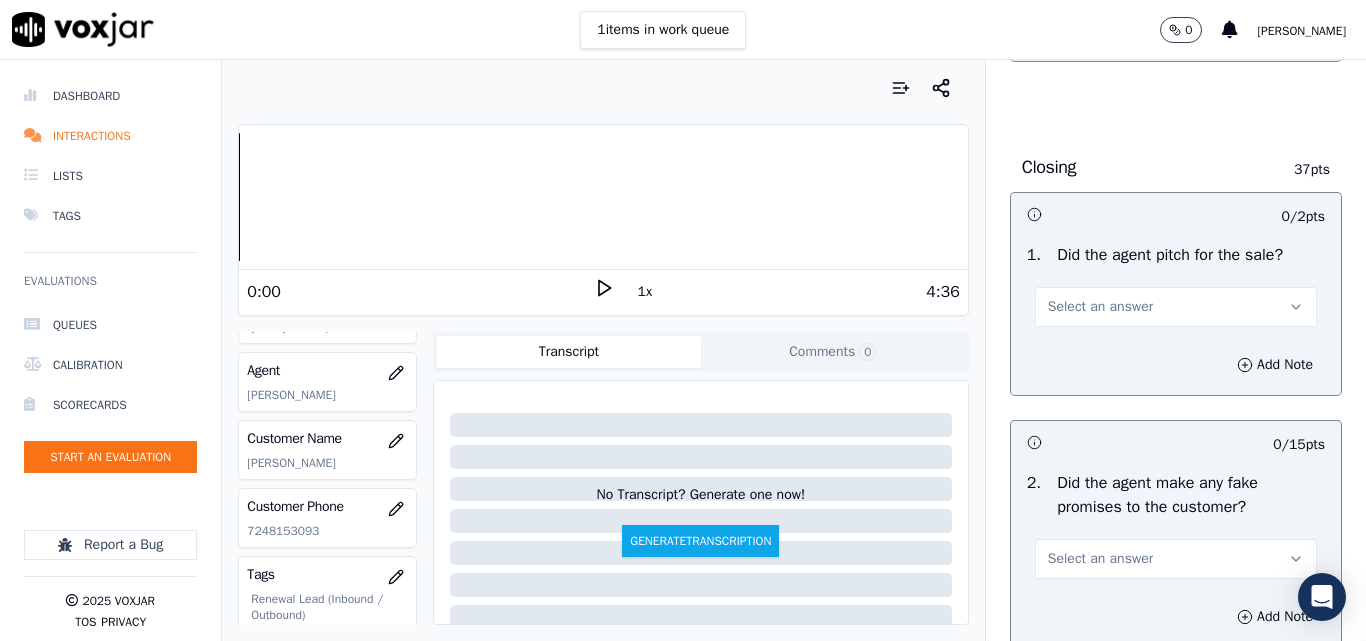click on "Select an answer" at bounding box center (1100, 307) 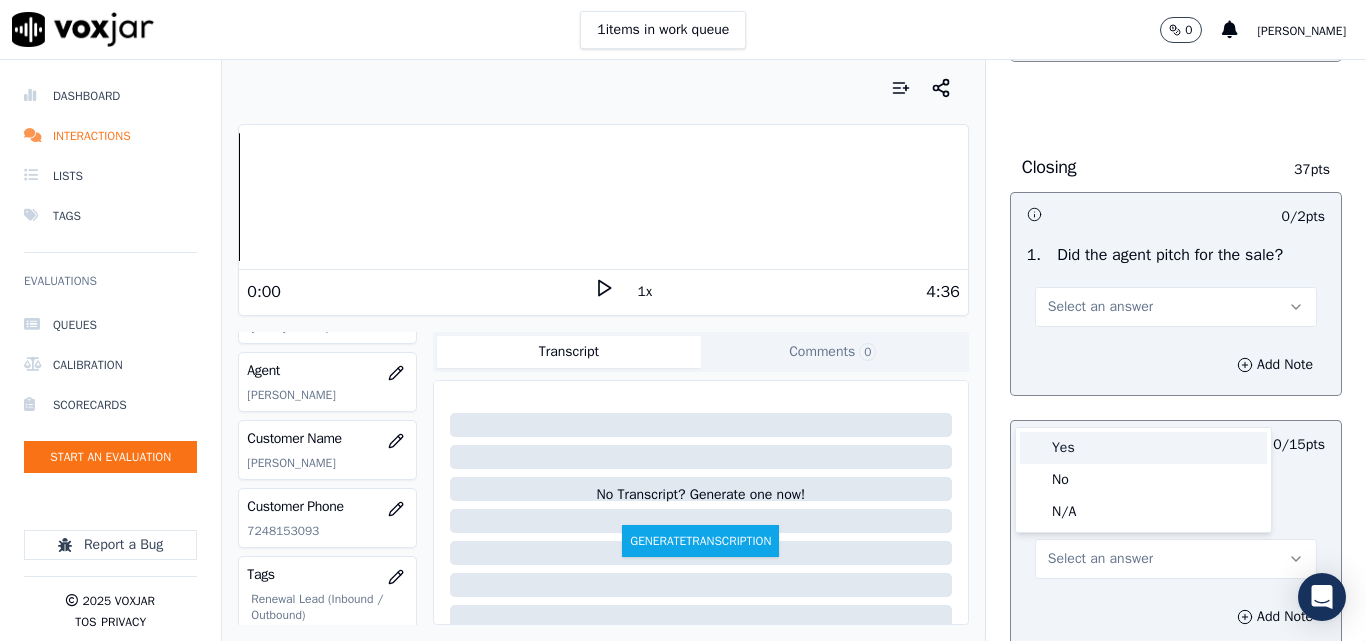 click on "Yes" at bounding box center (1143, 448) 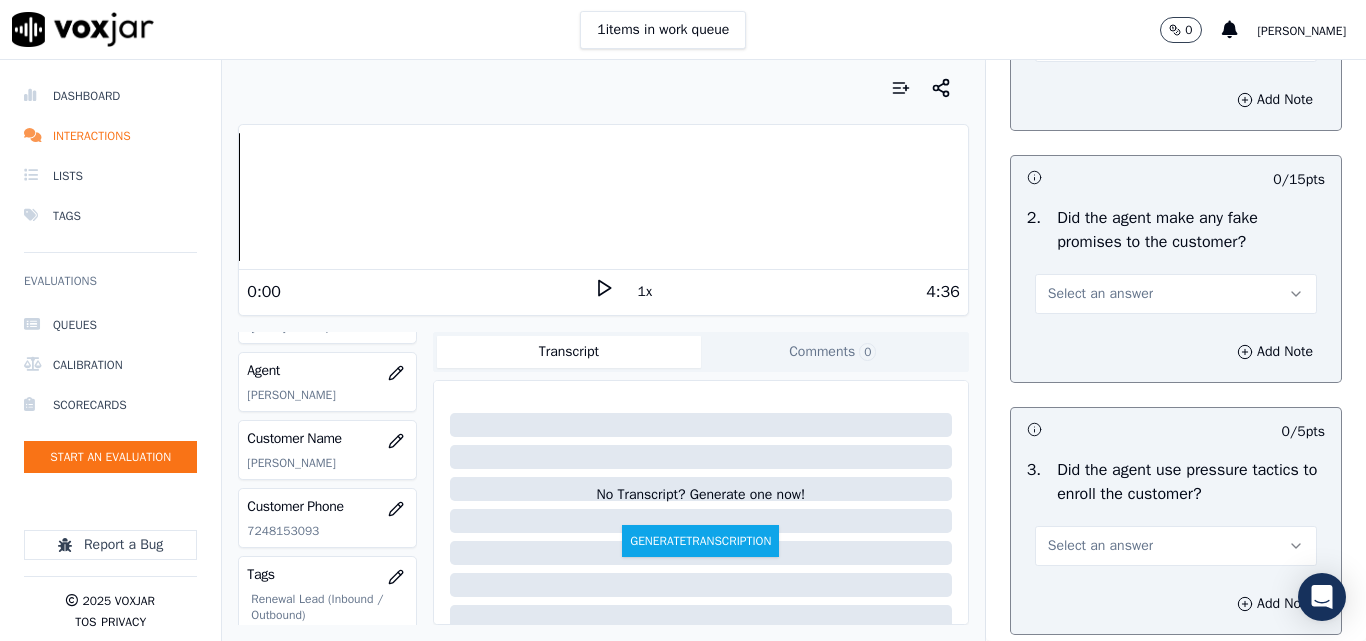 scroll, scrollTop: 4300, scrollLeft: 0, axis: vertical 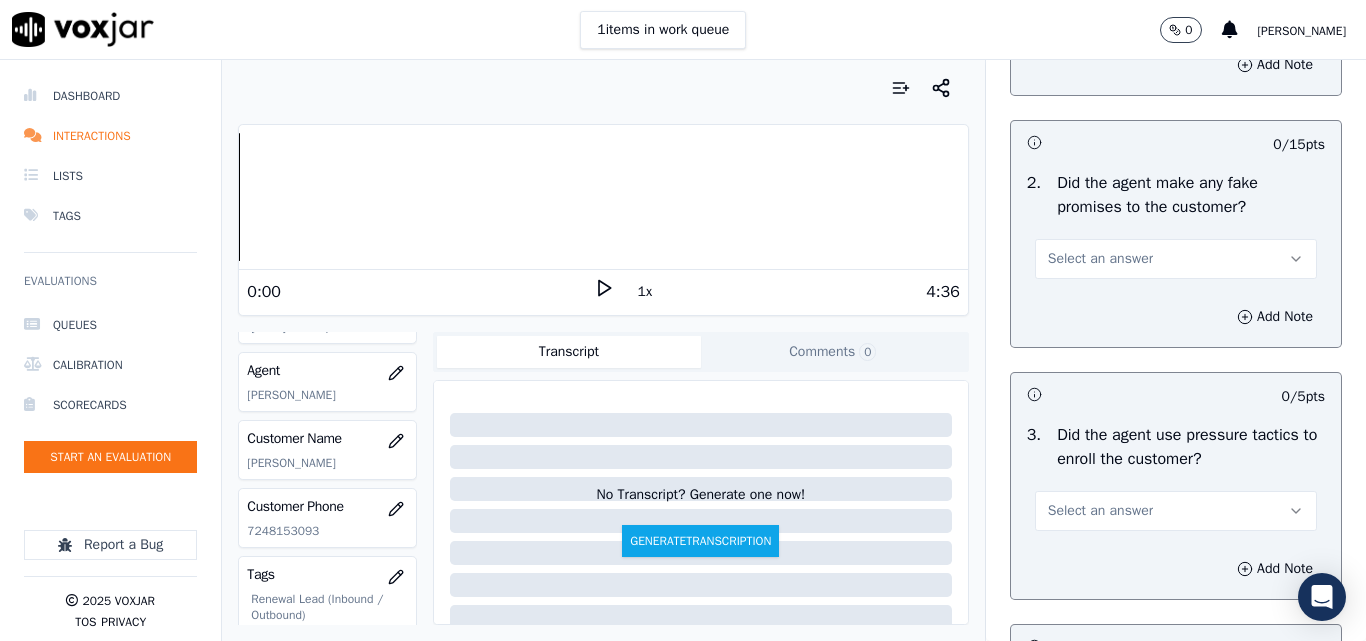 click on "Select an answer" at bounding box center [1100, 259] 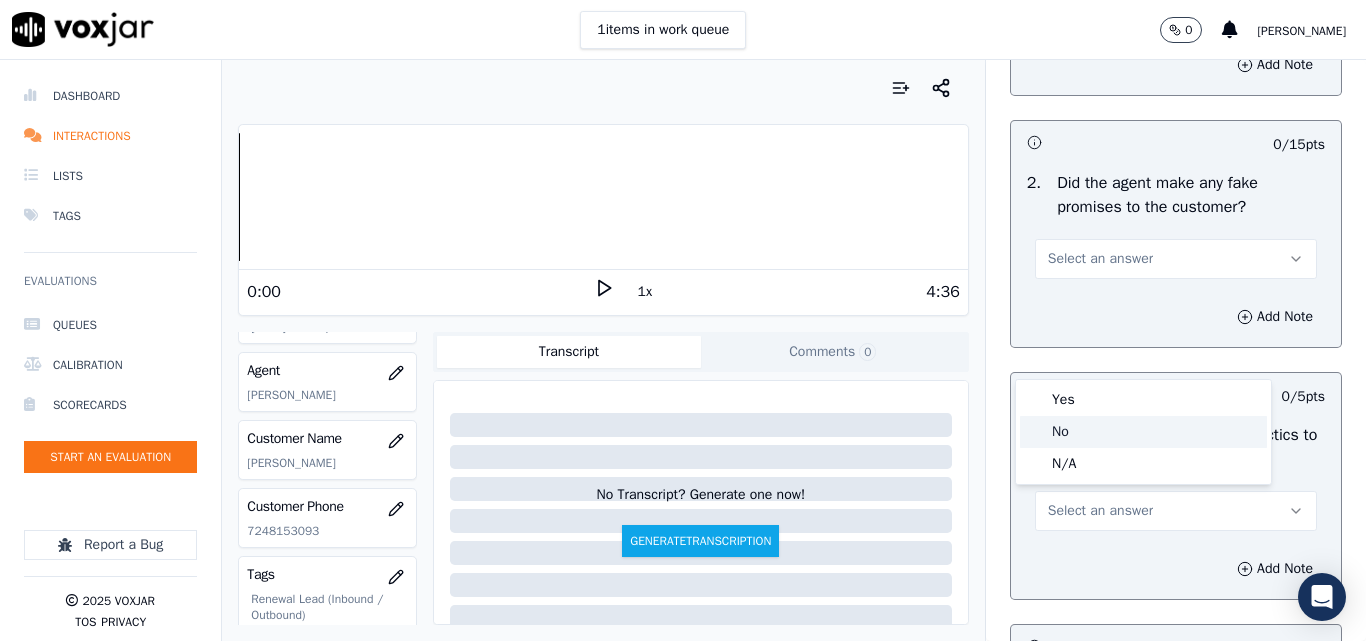 click on "No" 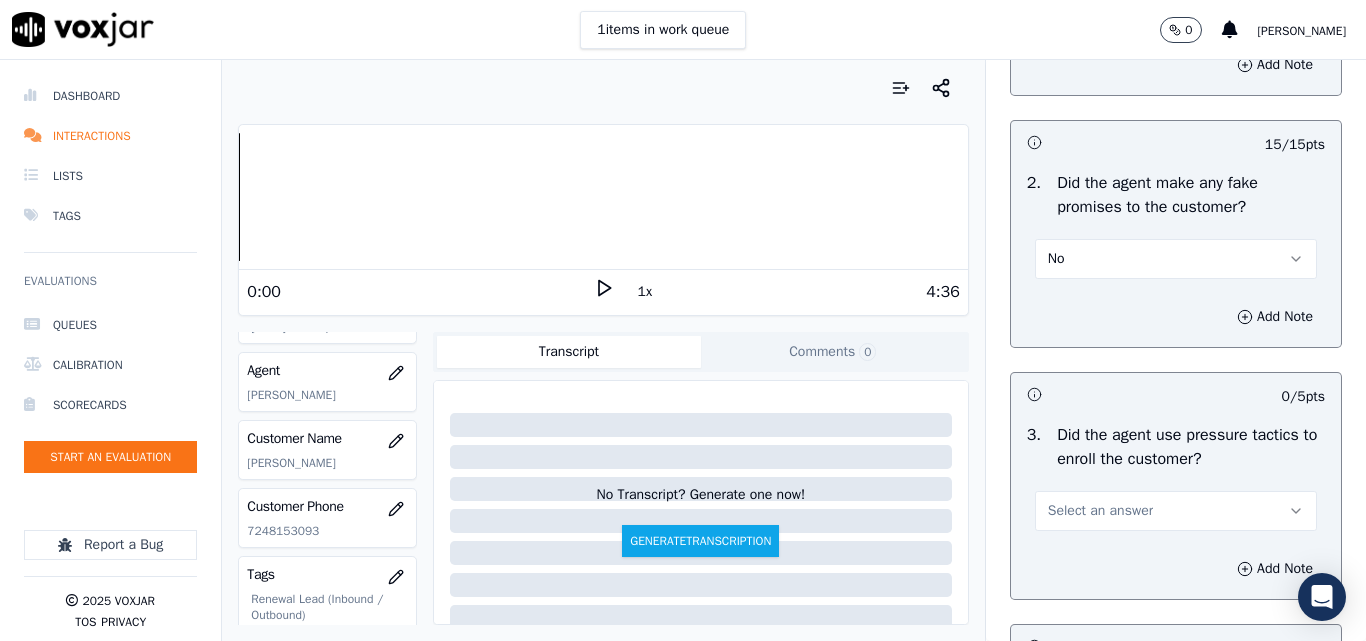 scroll, scrollTop: 4500, scrollLeft: 0, axis: vertical 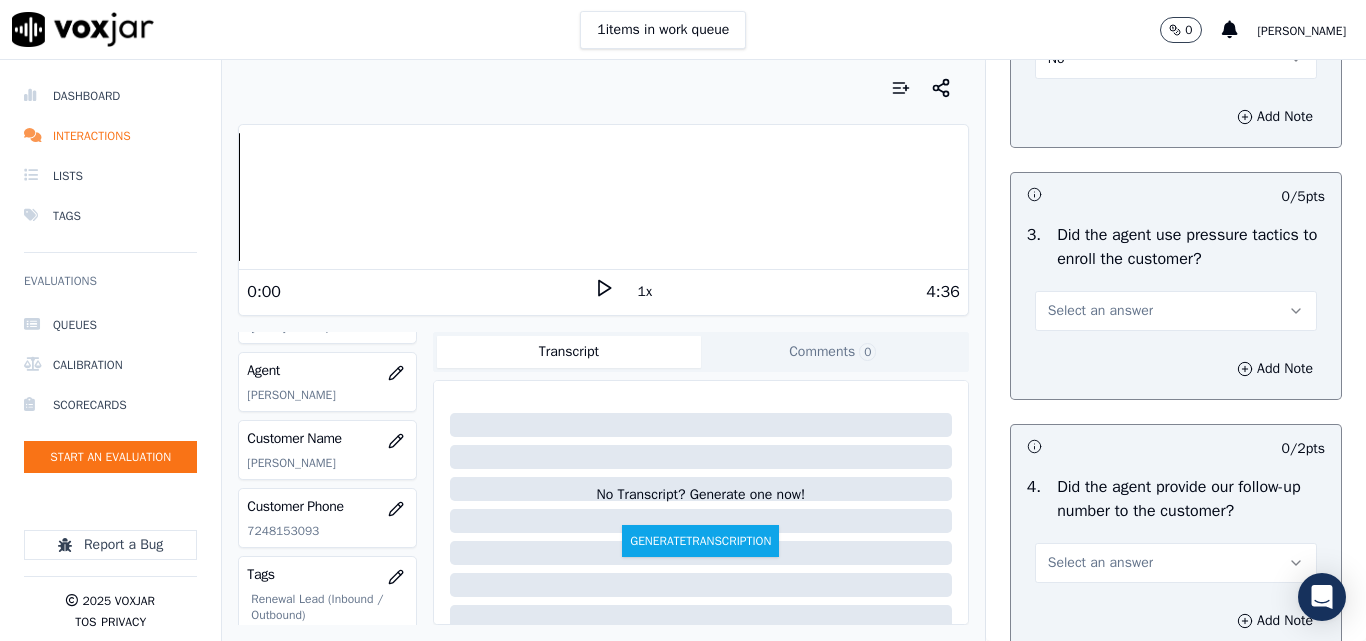click on "Select an answer" at bounding box center (1100, 311) 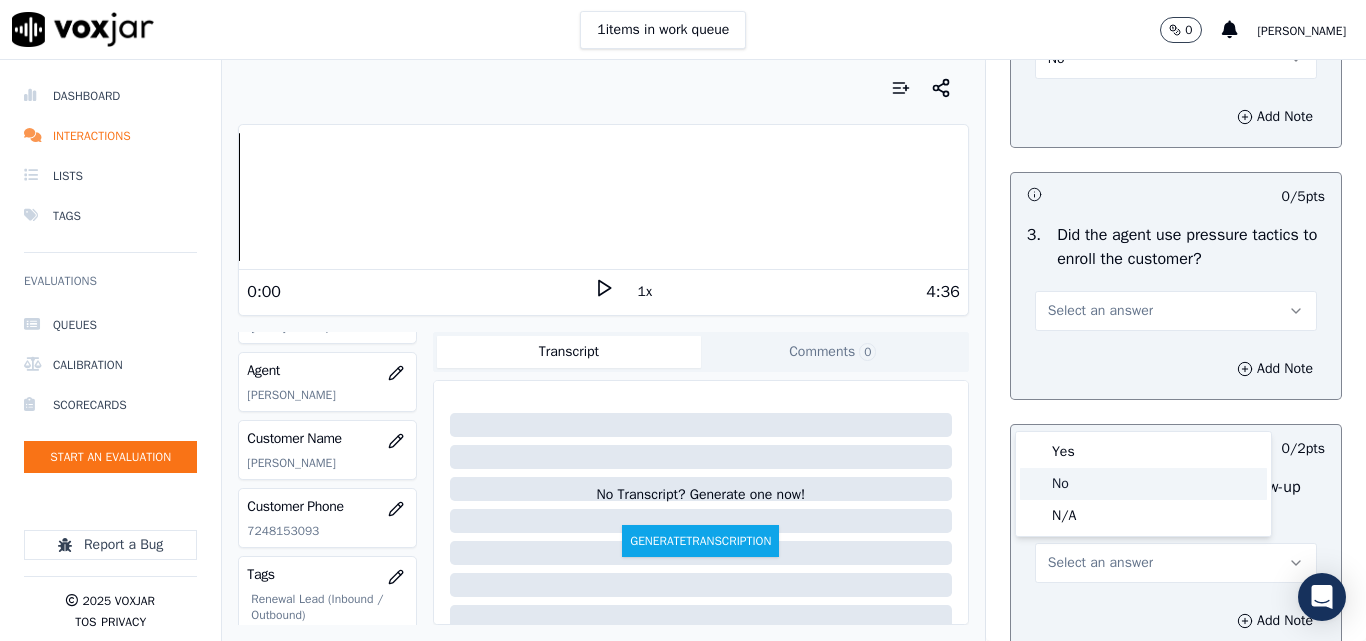 click on "No" 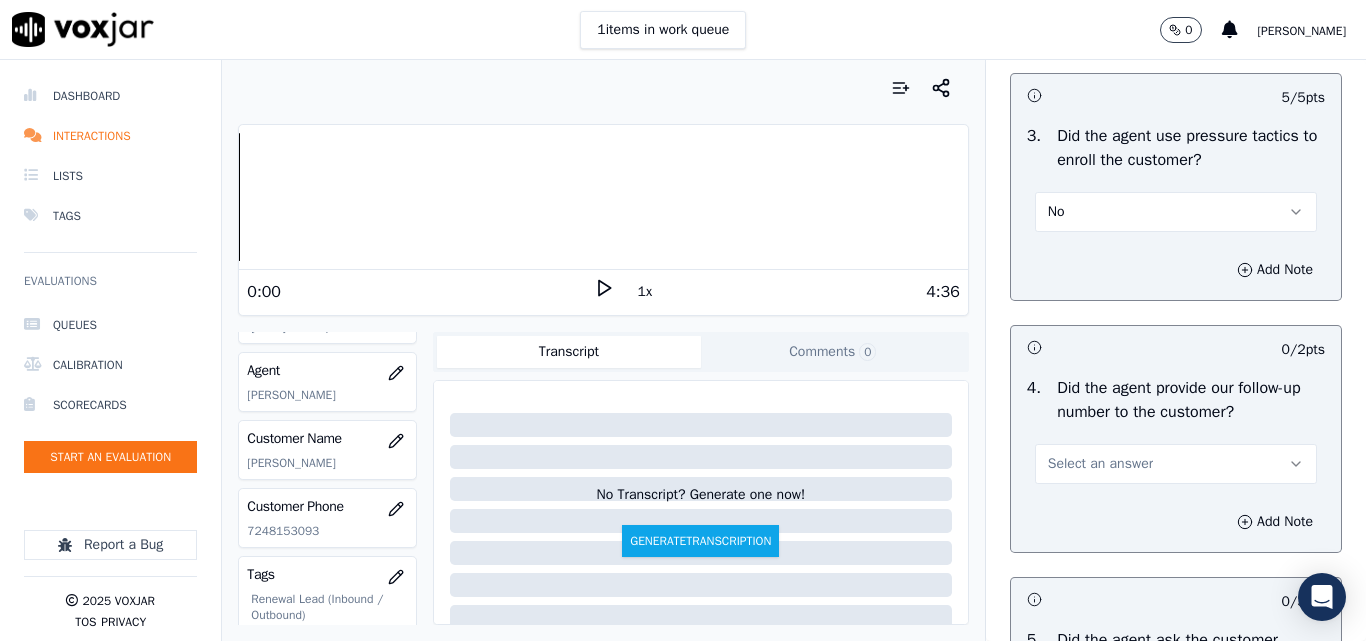 scroll, scrollTop: 4800, scrollLeft: 0, axis: vertical 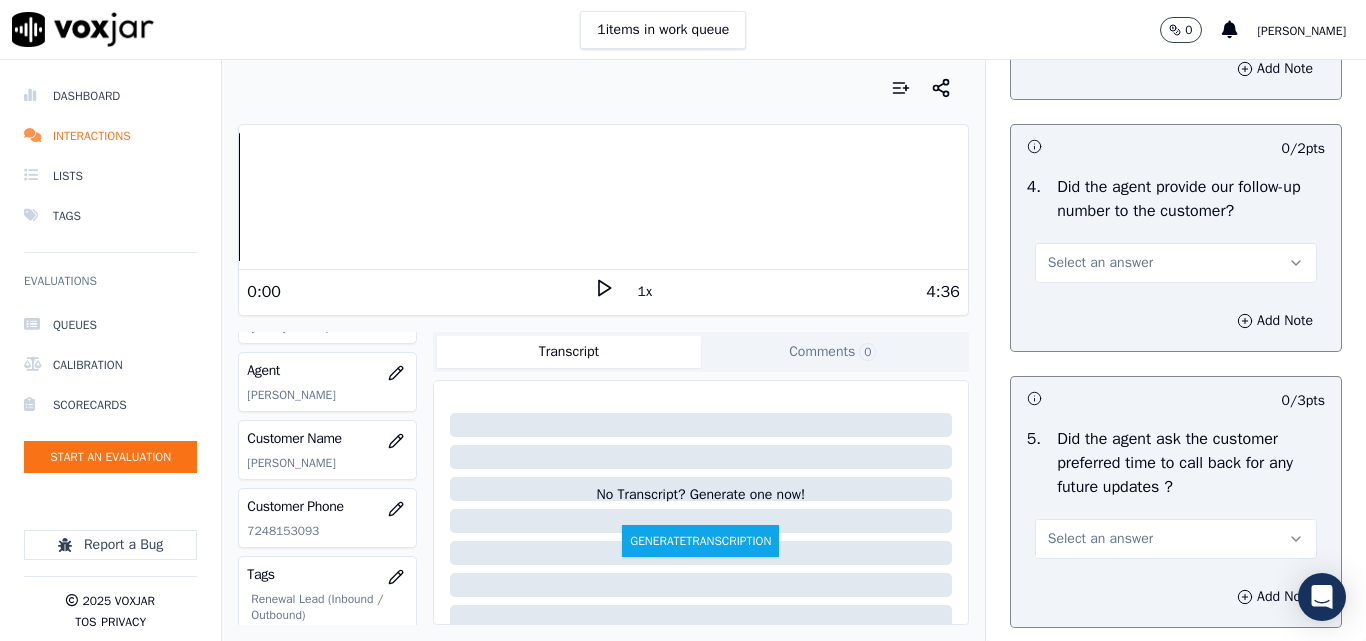 click on "Select an answer" at bounding box center (1100, 263) 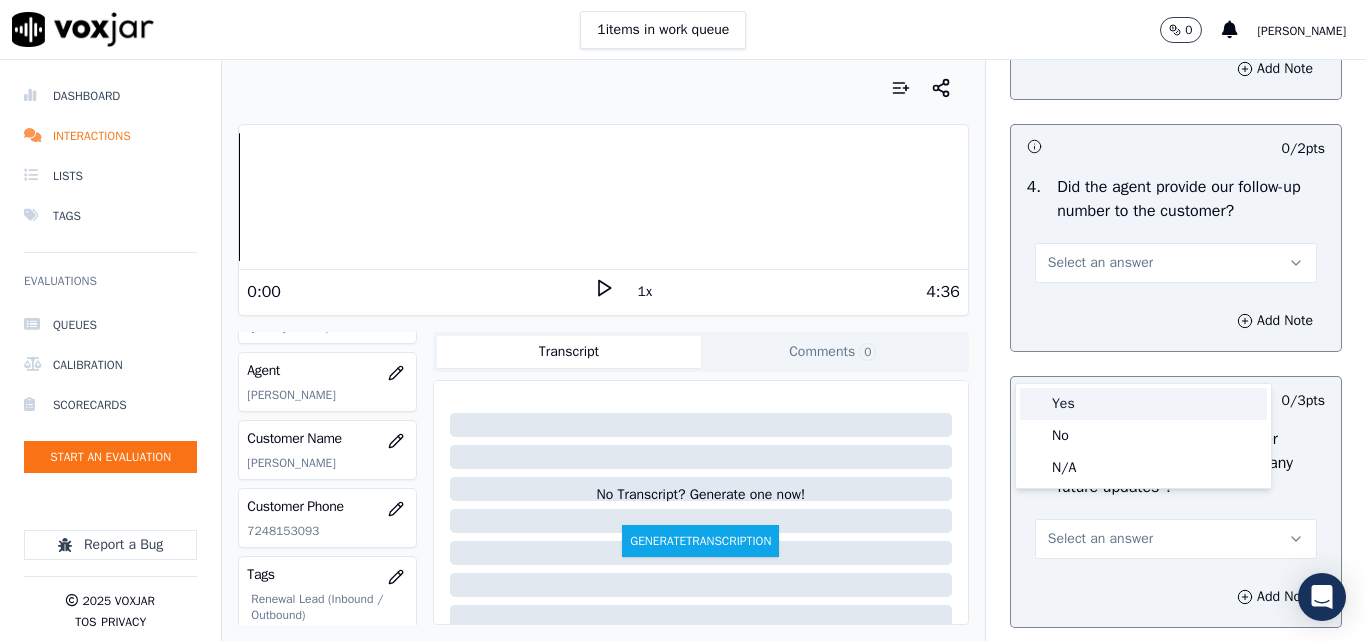 click on "Yes" at bounding box center (1143, 404) 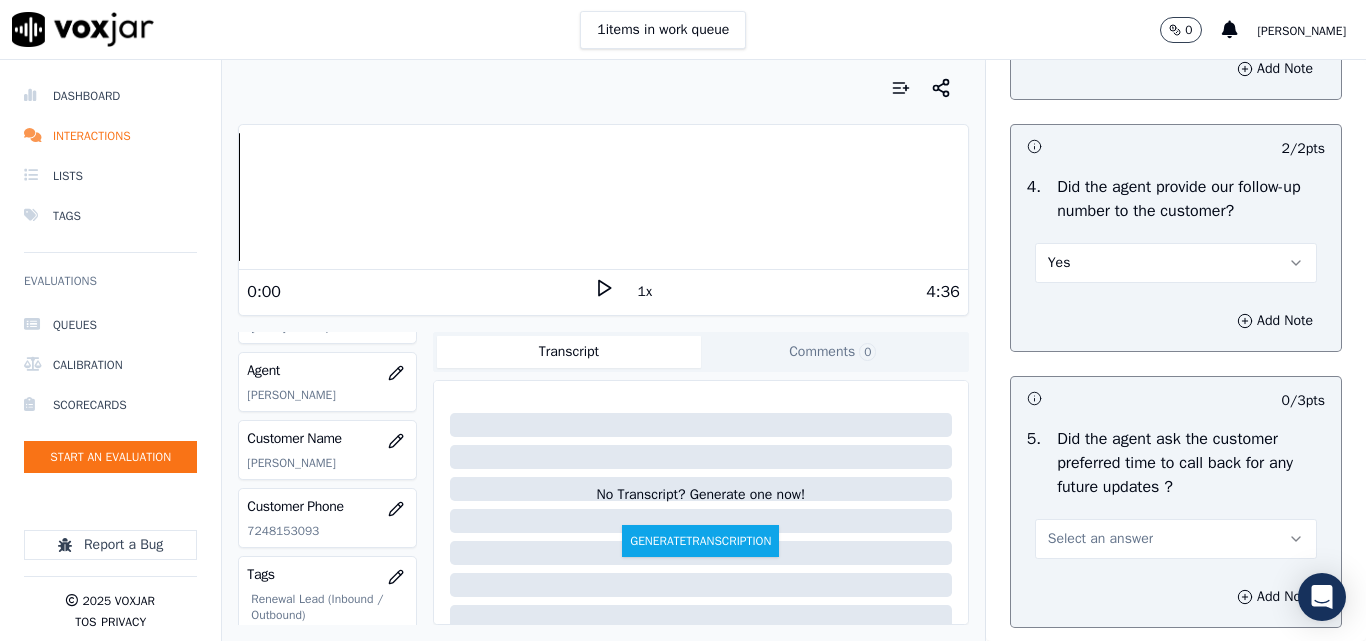 click on "Yes" at bounding box center (1176, 263) 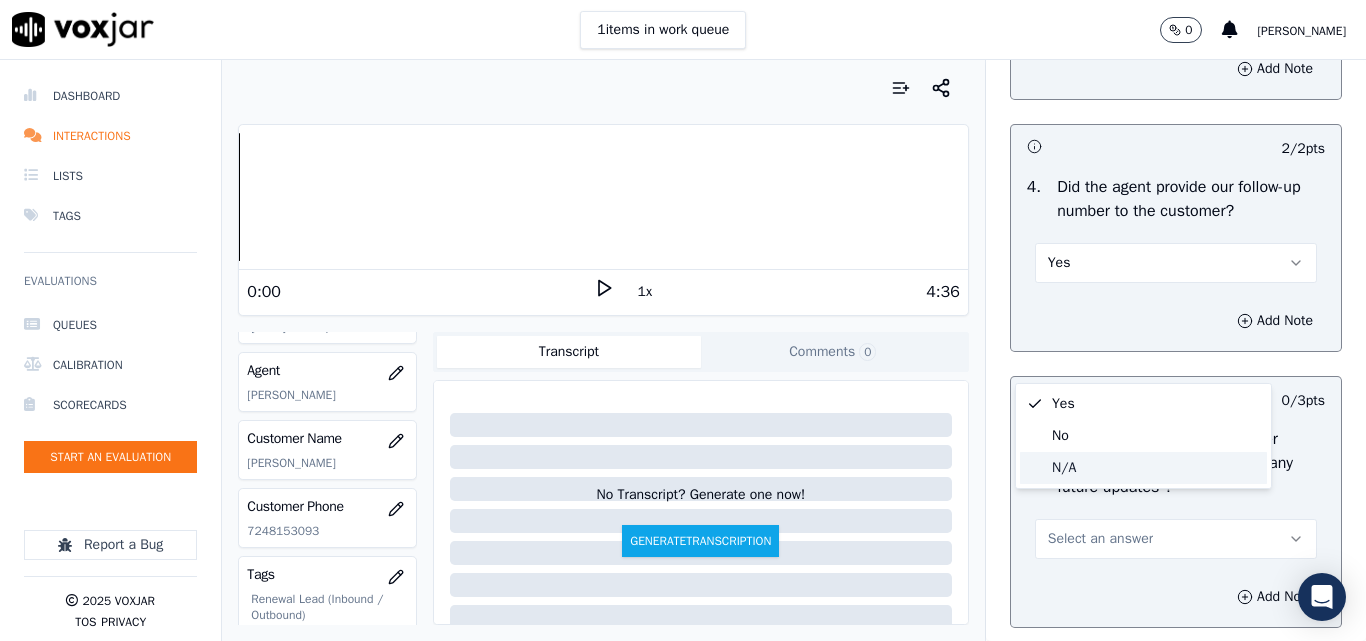click on "N/A" 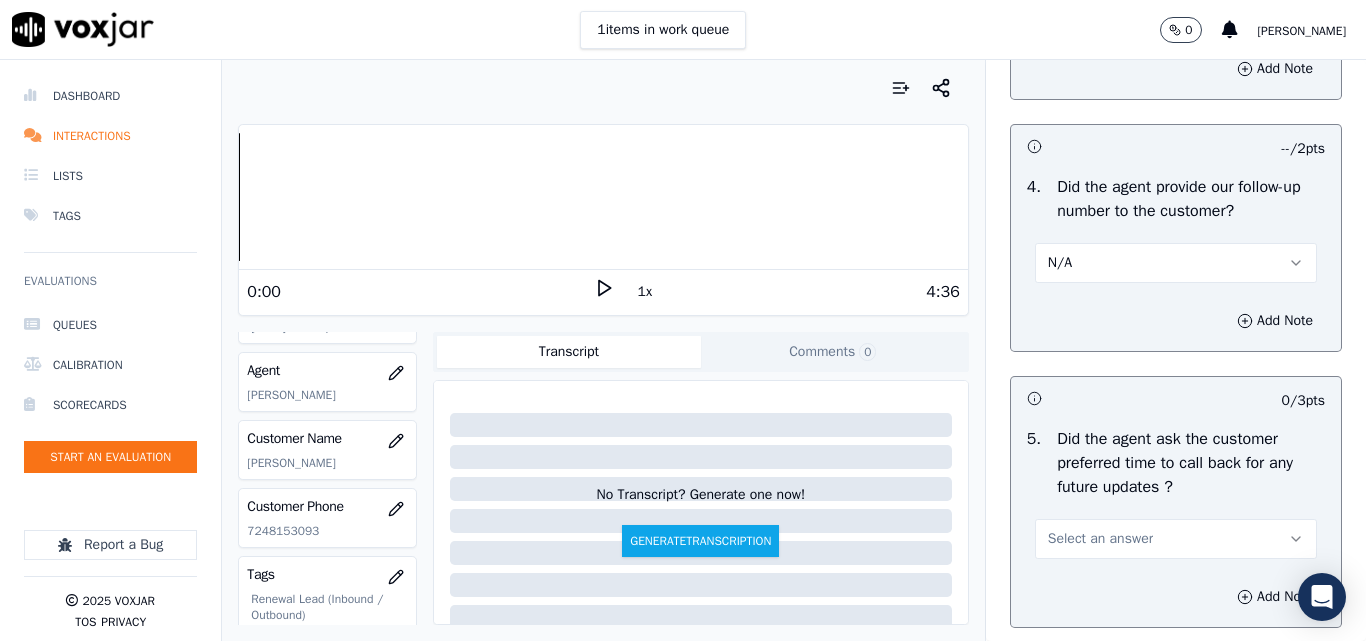scroll, scrollTop: 5100, scrollLeft: 0, axis: vertical 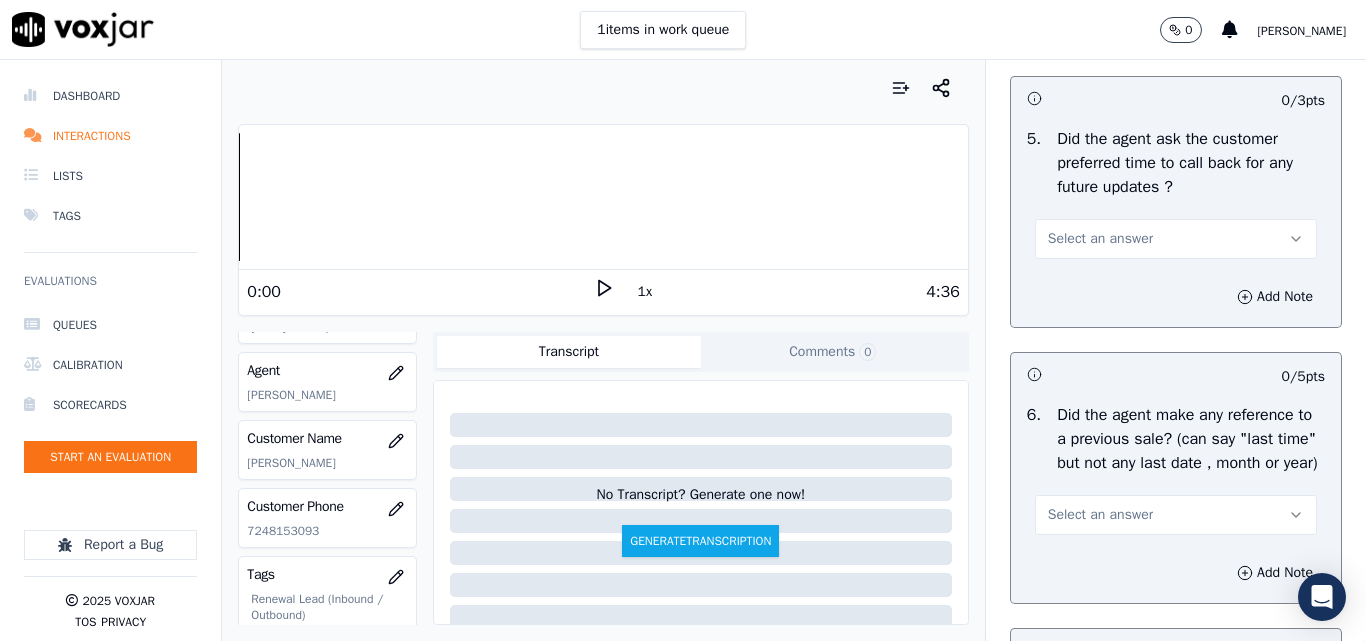 click on "Select an answer" at bounding box center (1100, 239) 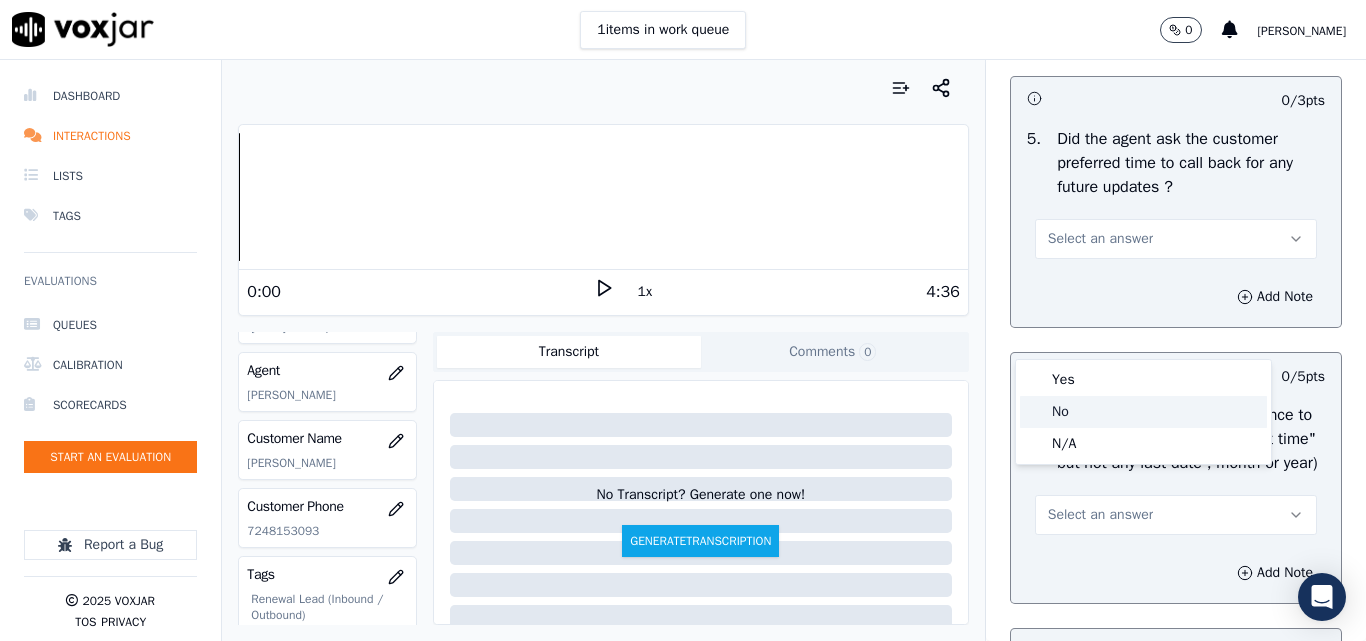 click on "No" 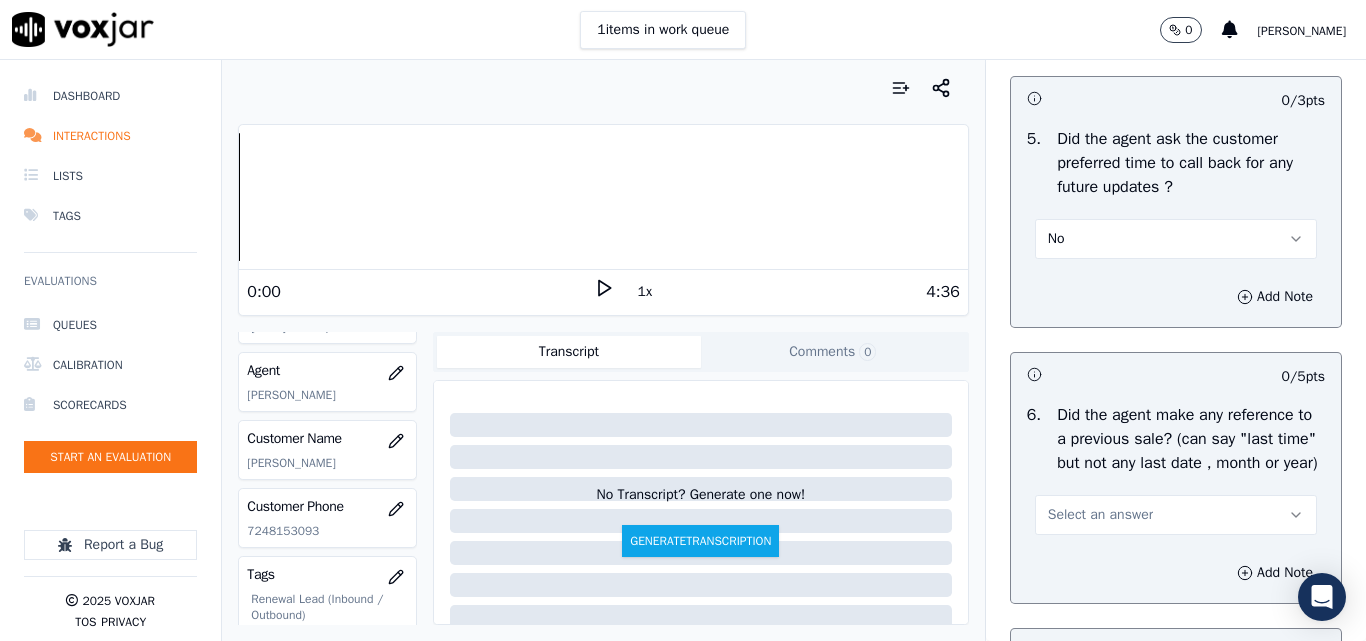 click on "No" at bounding box center (1176, 239) 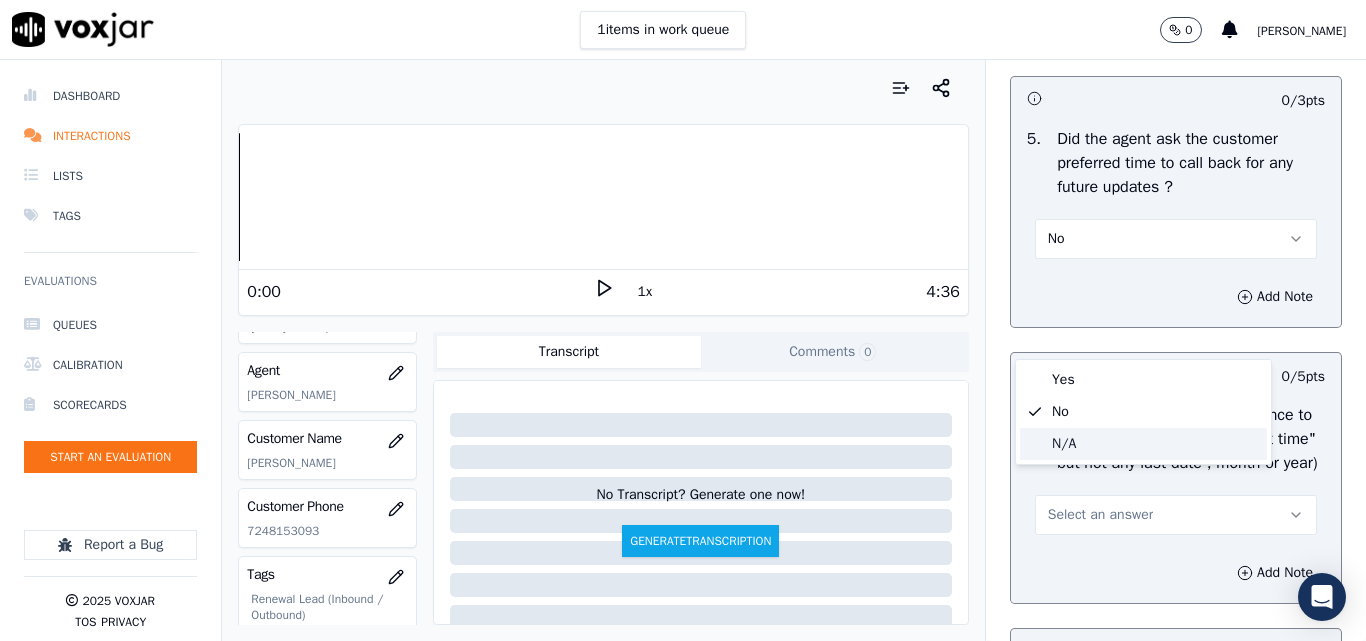 click on "N/A" 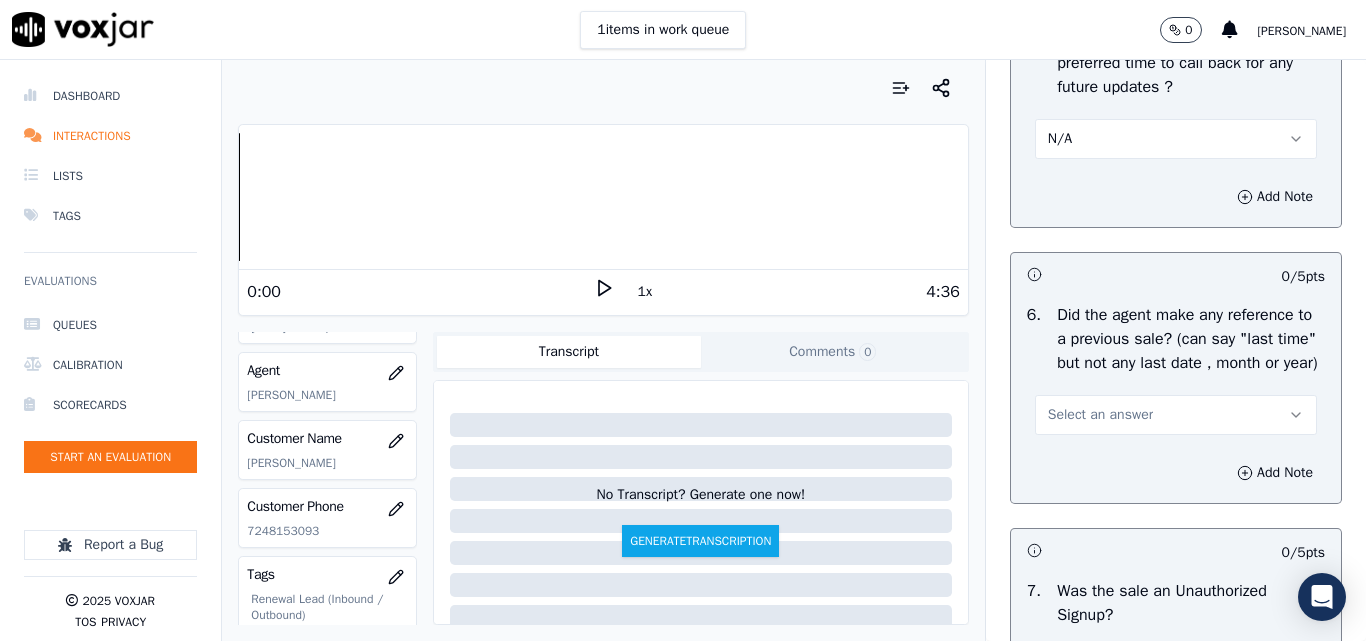 scroll, scrollTop: 5400, scrollLeft: 0, axis: vertical 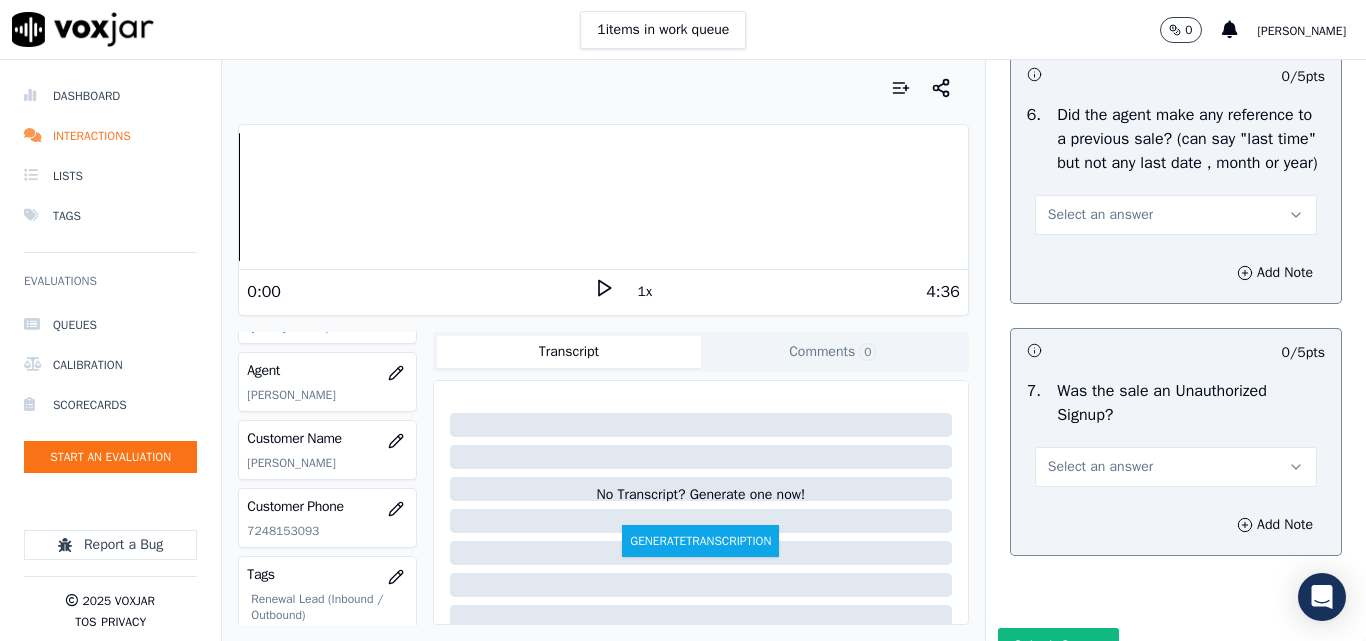 click on "Select an answer" at bounding box center [1176, 215] 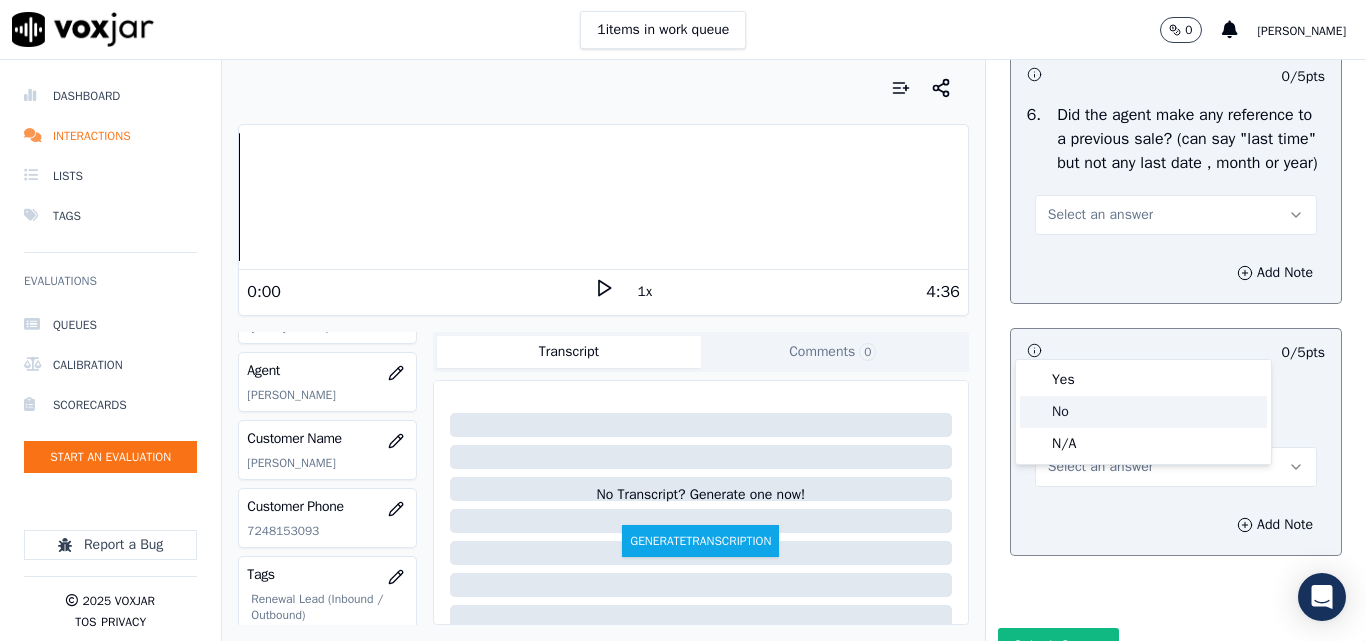 click on "No" 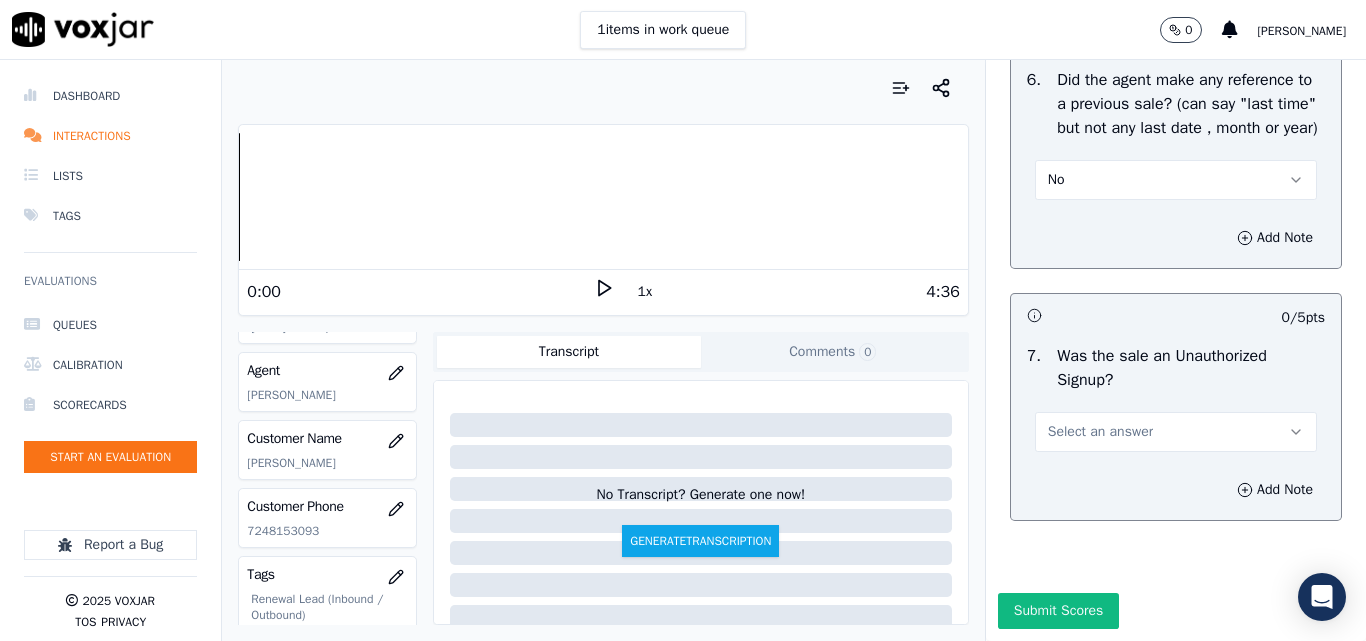 scroll, scrollTop: 5600, scrollLeft: 0, axis: vertical 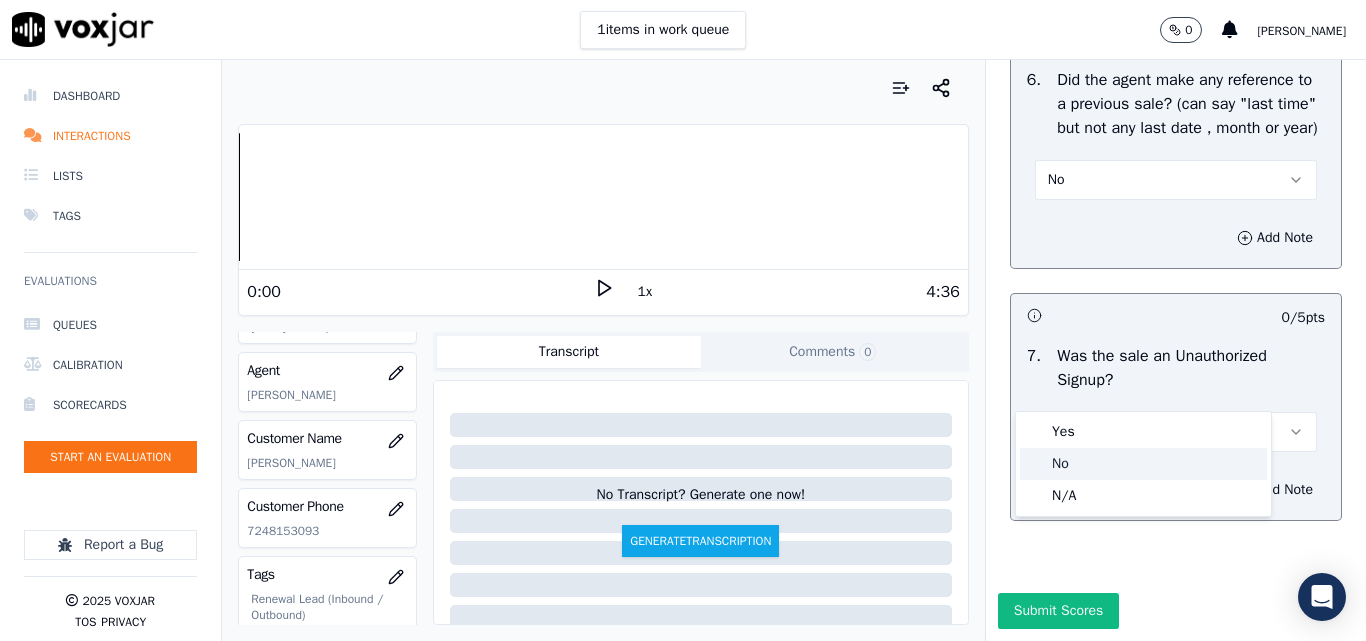 click on "No" 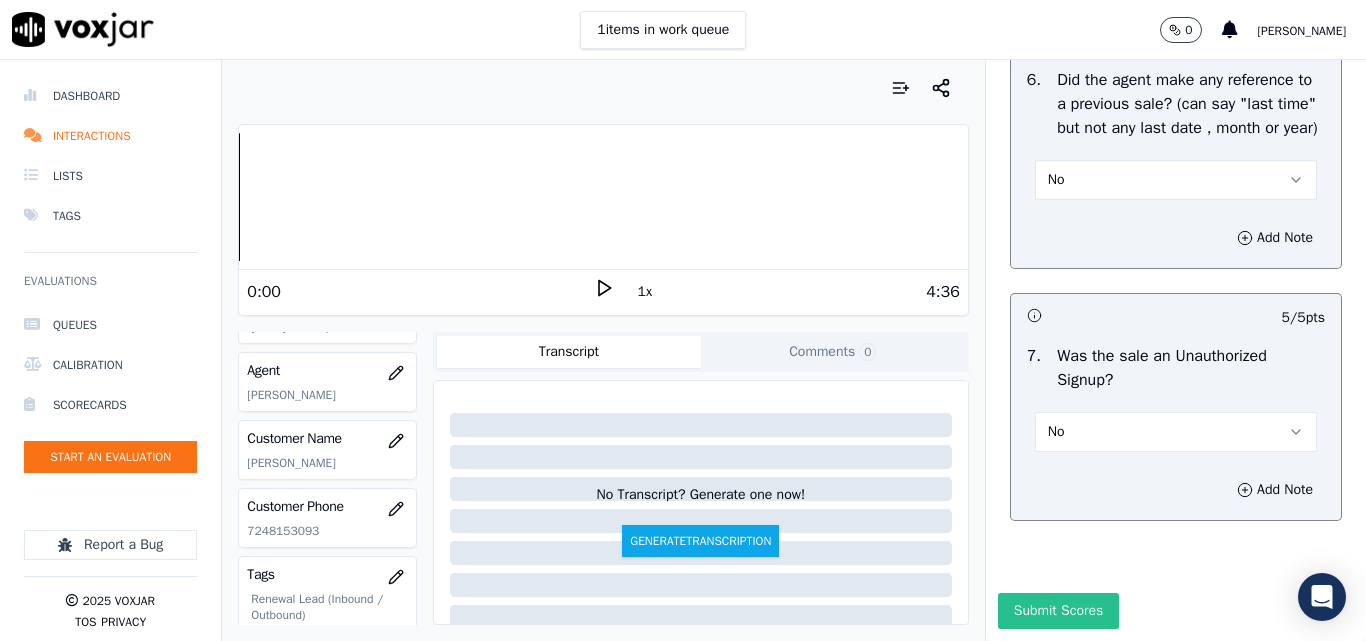 click on "Submit Scores" at bounding box center [1058, 611] 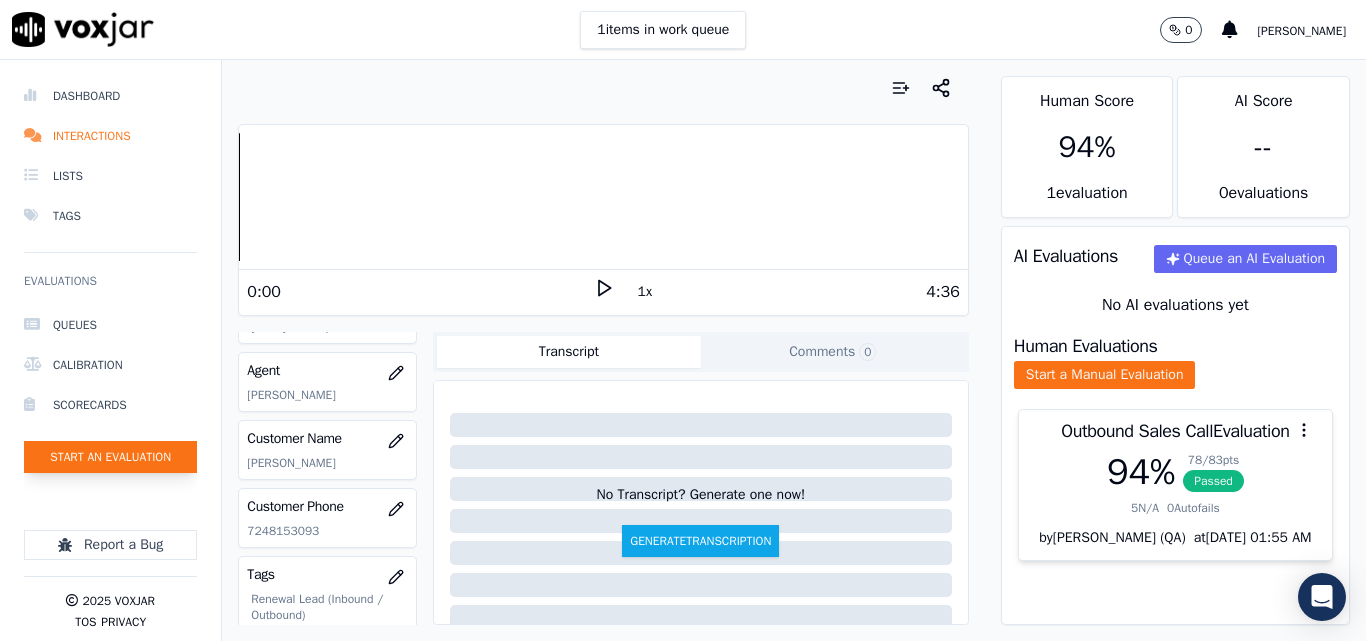 click on "Start an Evaluation" 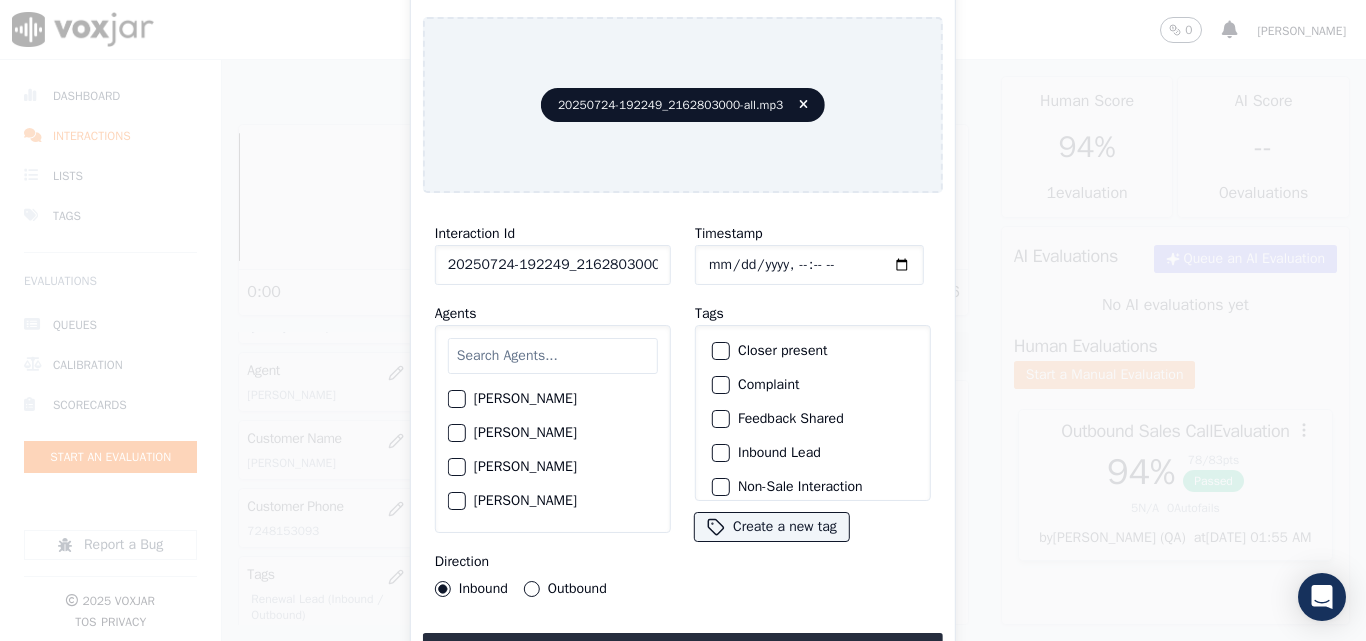 scroll, scrollTop: 0, scrollLeft: 40, axis: horizontal 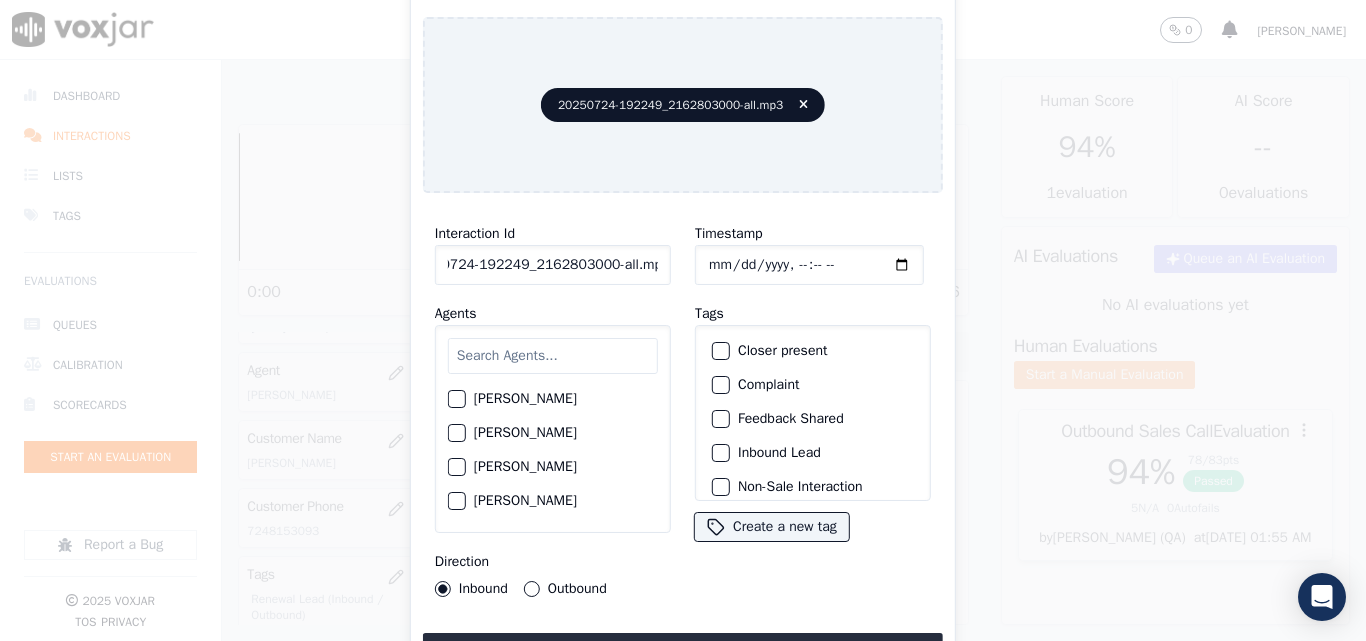 drag, startPoint x: 682, startPoint y: 265, endPoint x: 719, endPoint y: 276, distance: 38.600517 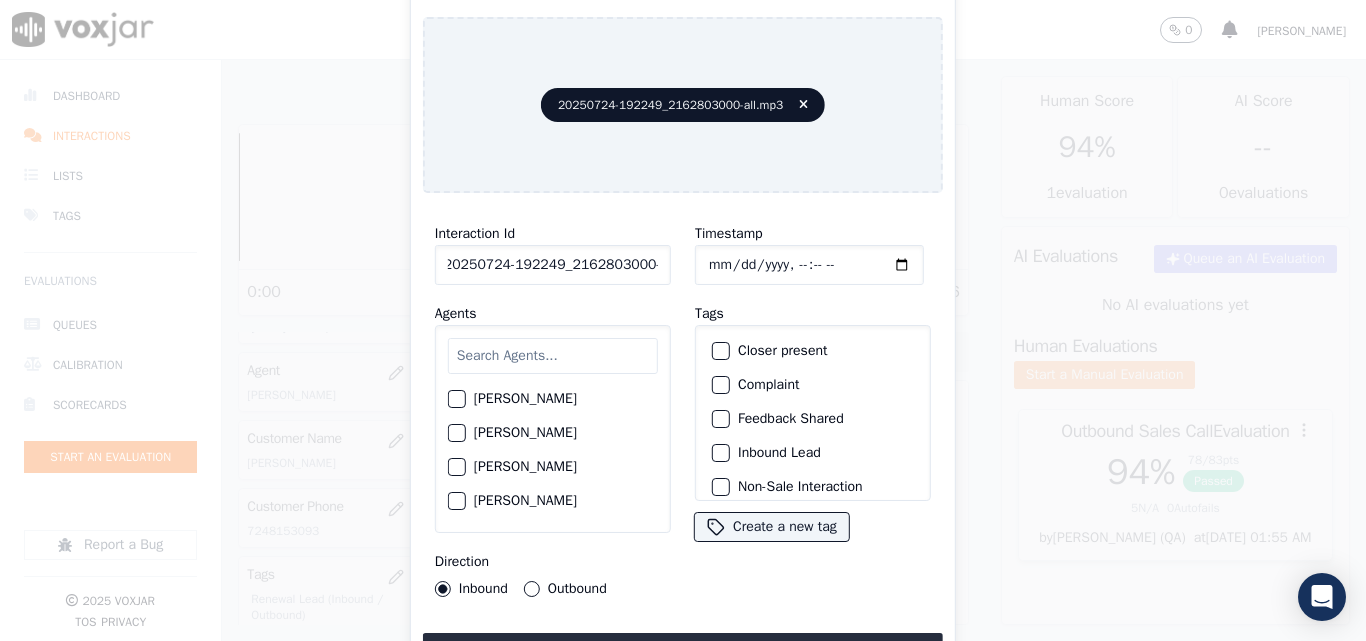 scroll, scrollTop: 0, scrollLeft: 11, axis: horizontal 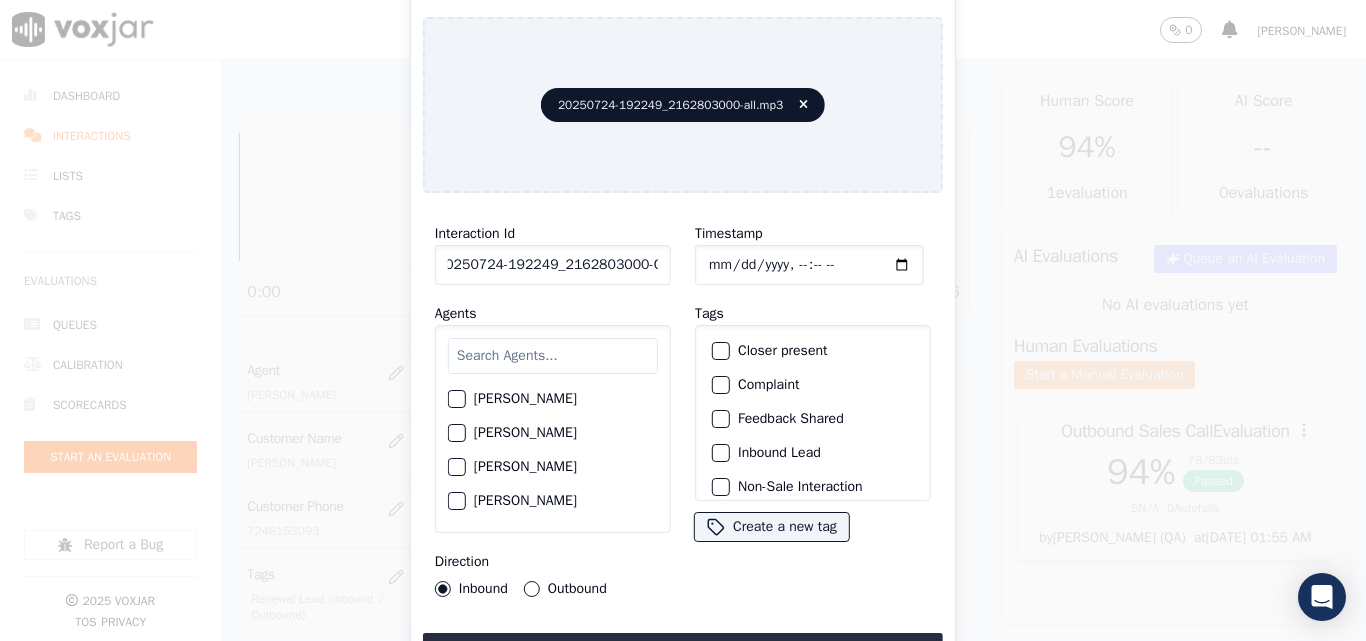 type on "20250724-192249_2162803000-C1" 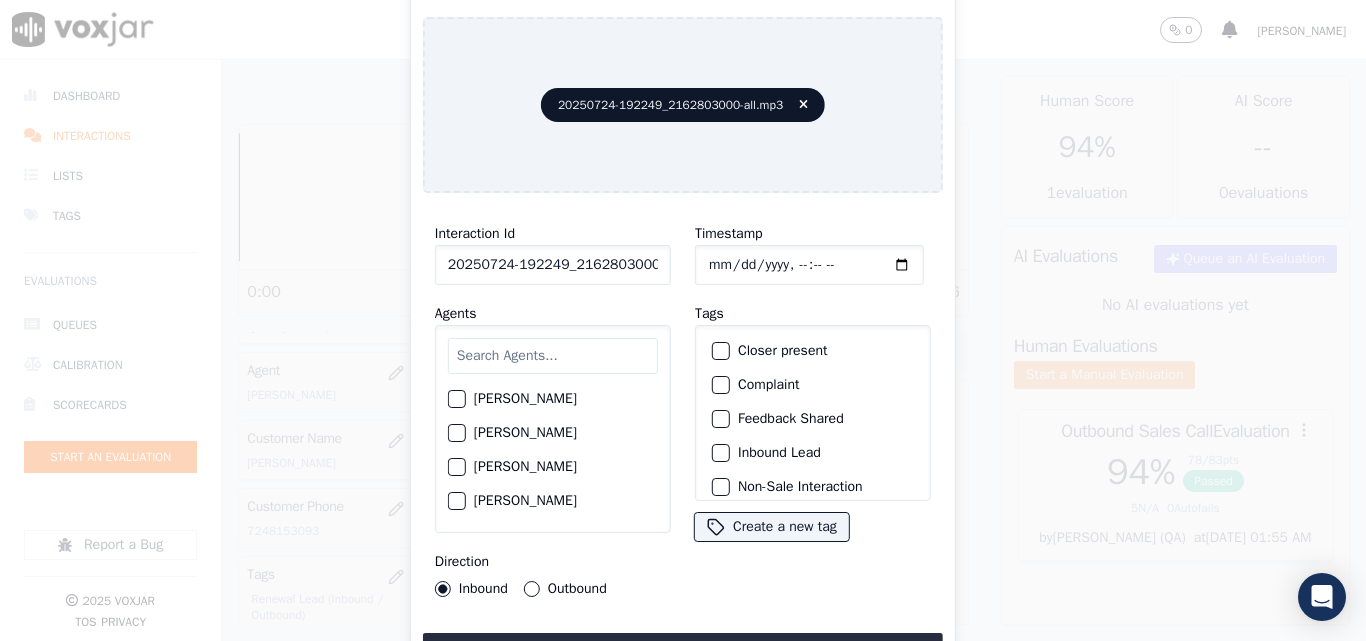 click on "Timestamp" 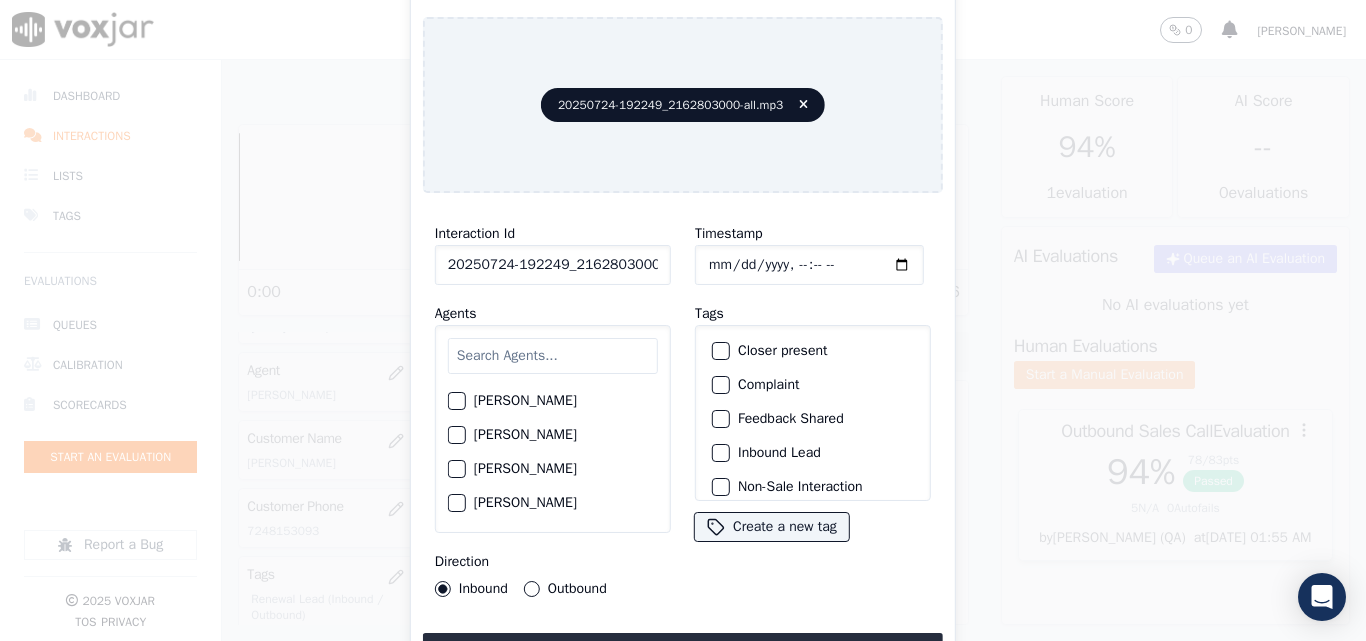scroll, scrollTop: 200, scrollLeft: 0, axis: vertical 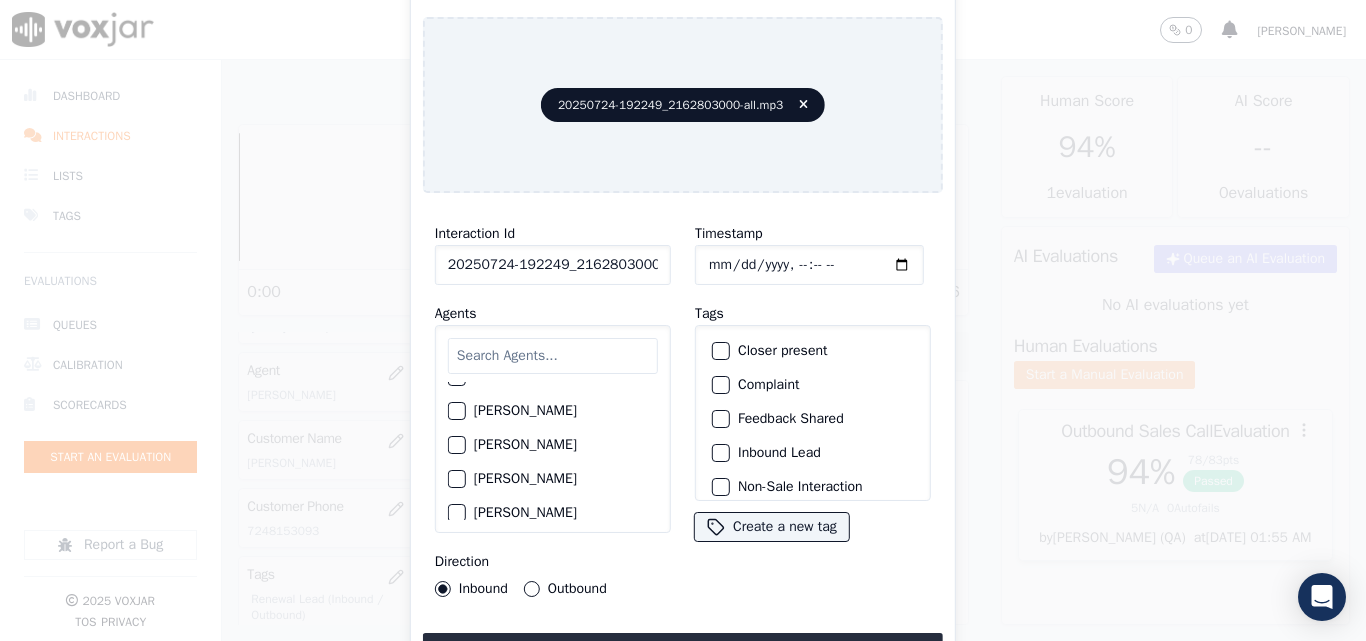 click on "[PERSON_NAME]" 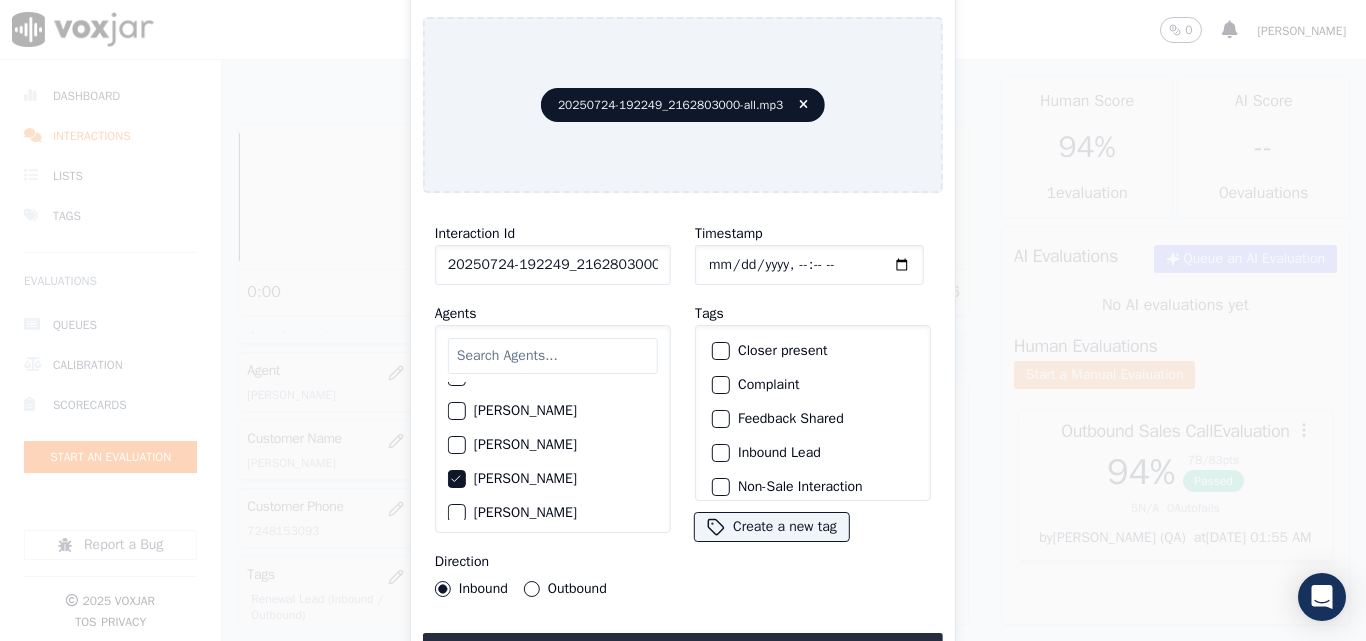 click on "Outbound" at bounding box center [532, 589] 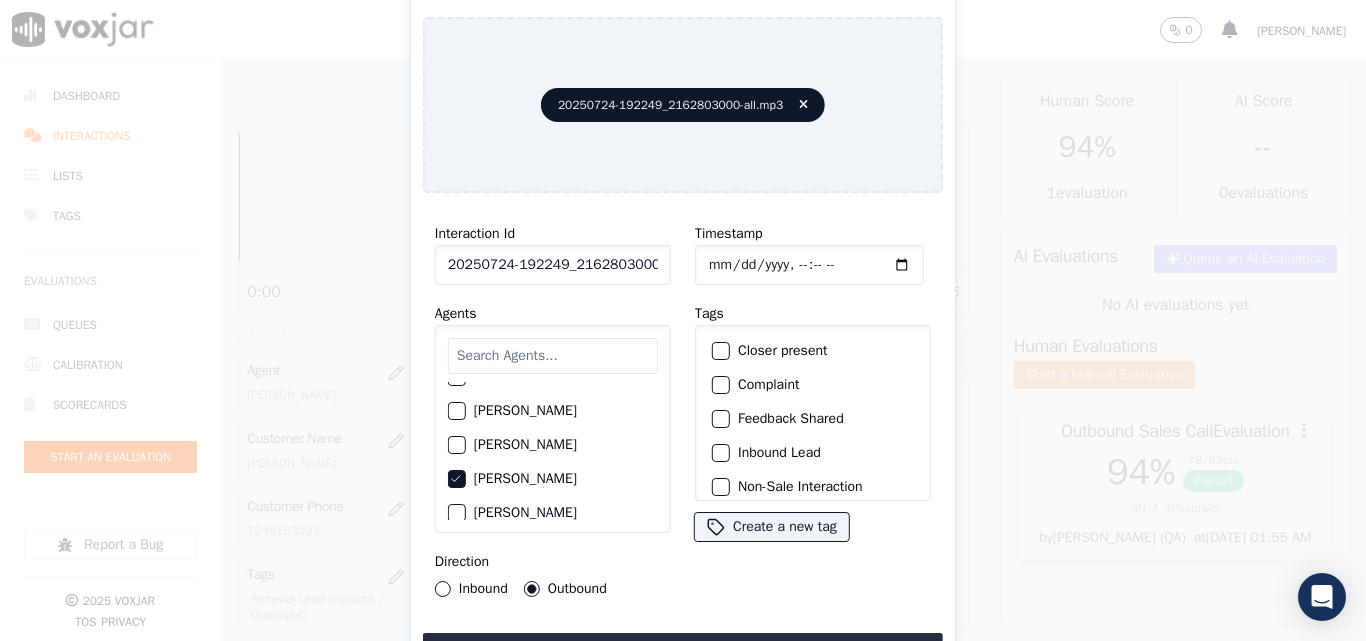 click on "Closer present" 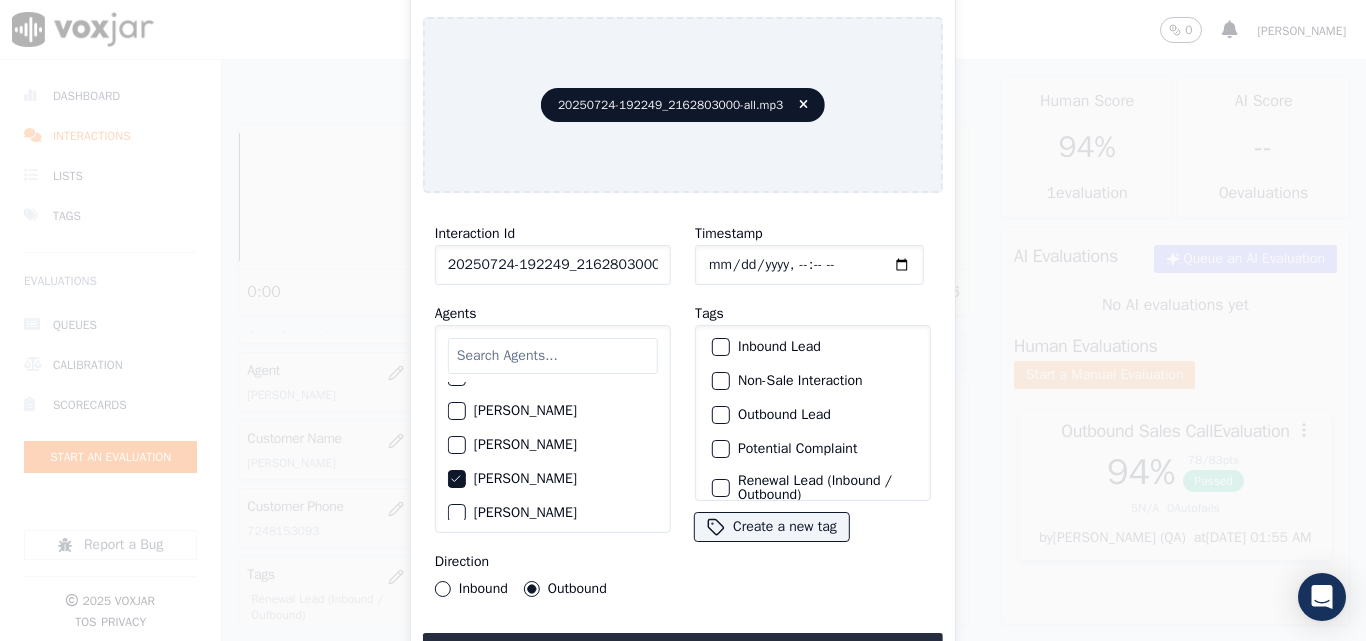 scroll, scrollTop: 173, scrollLeft: 0, axis: vertical 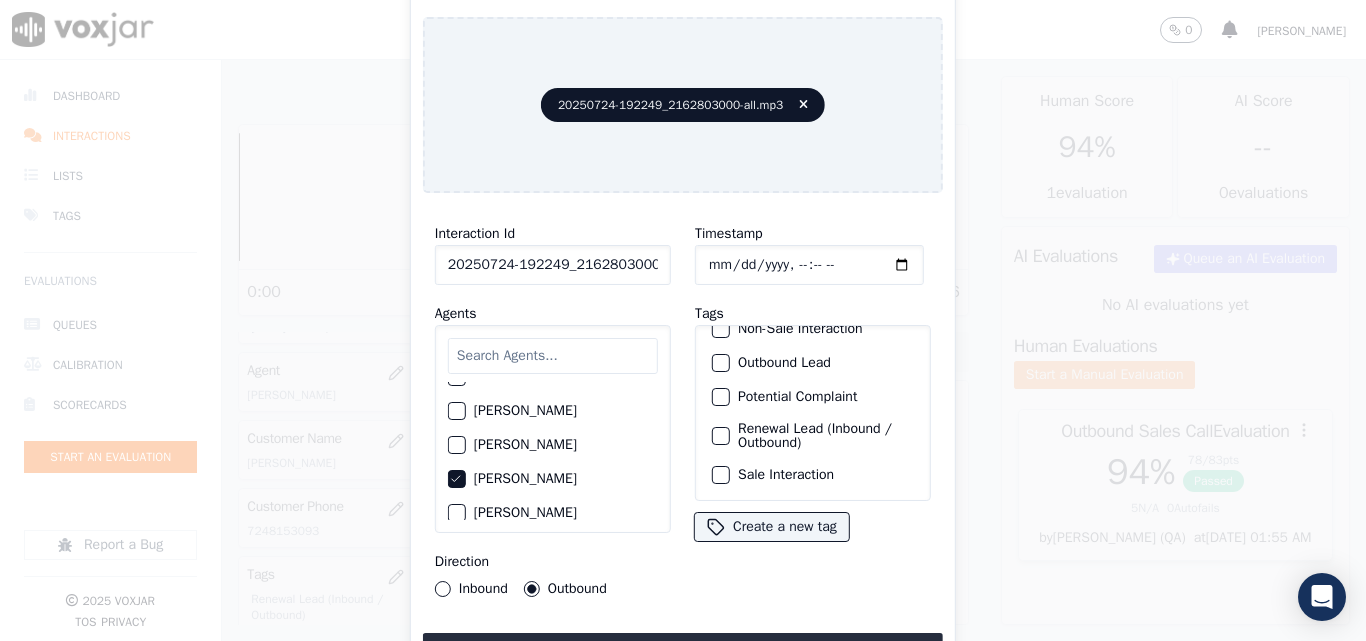 click at bounding box center [720, 436] 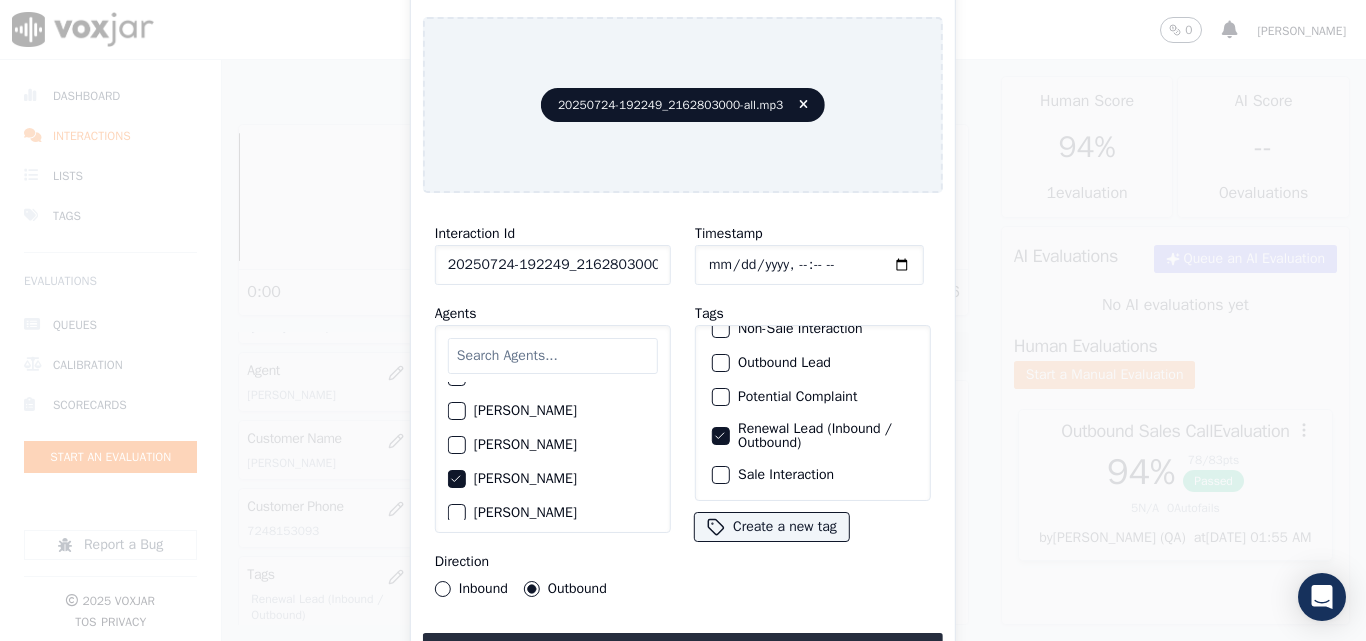 click at bounding box center (720, 475) 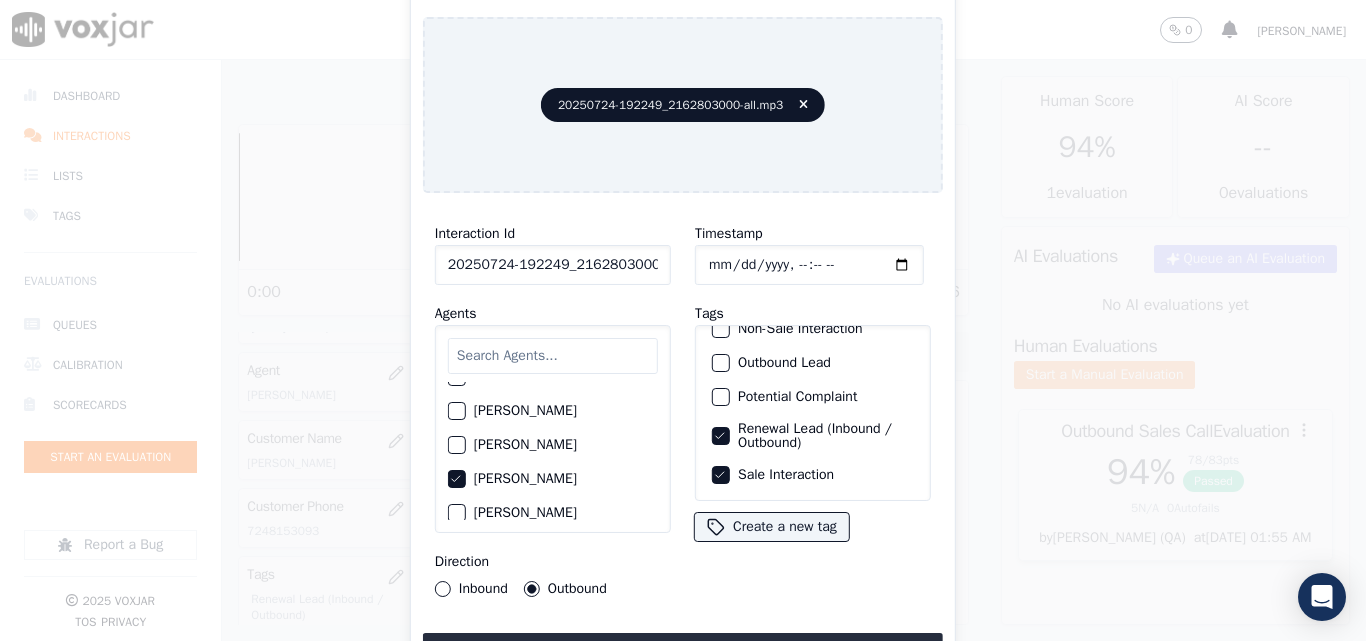 click on "Upload interaction to start evaluation" at bounding box center (683, 651) 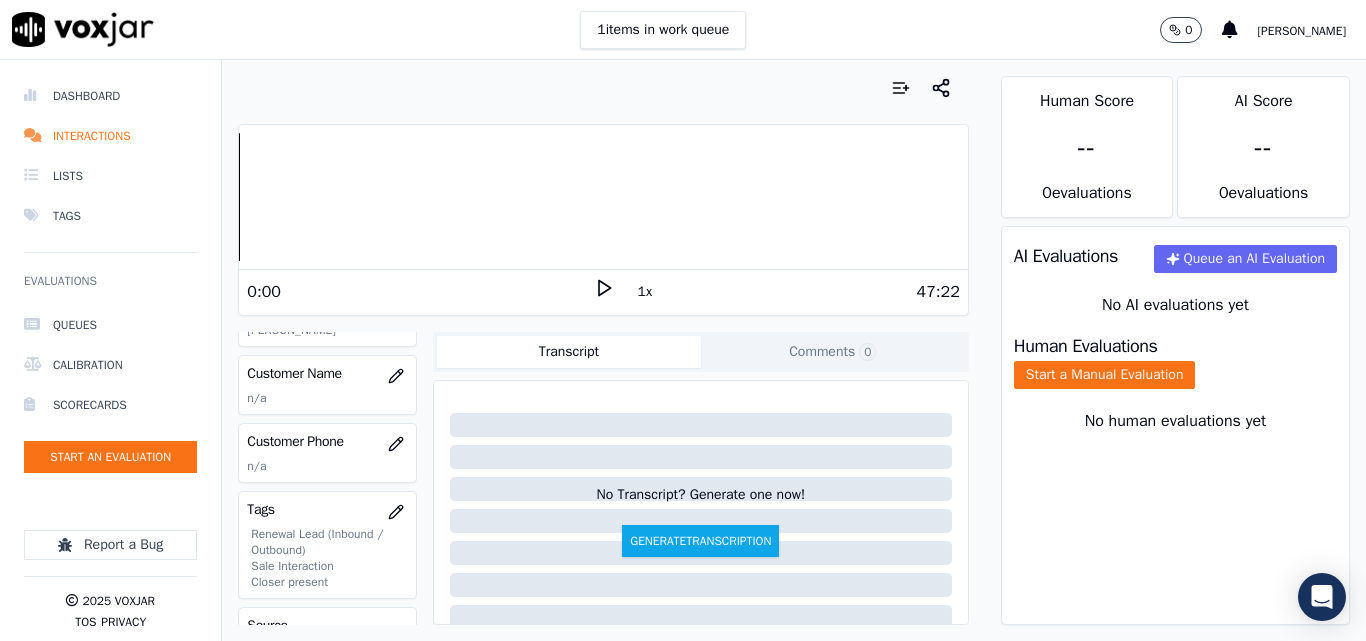 scroll, scrollTop: 300, scrollLeft: 0, axis: vertical 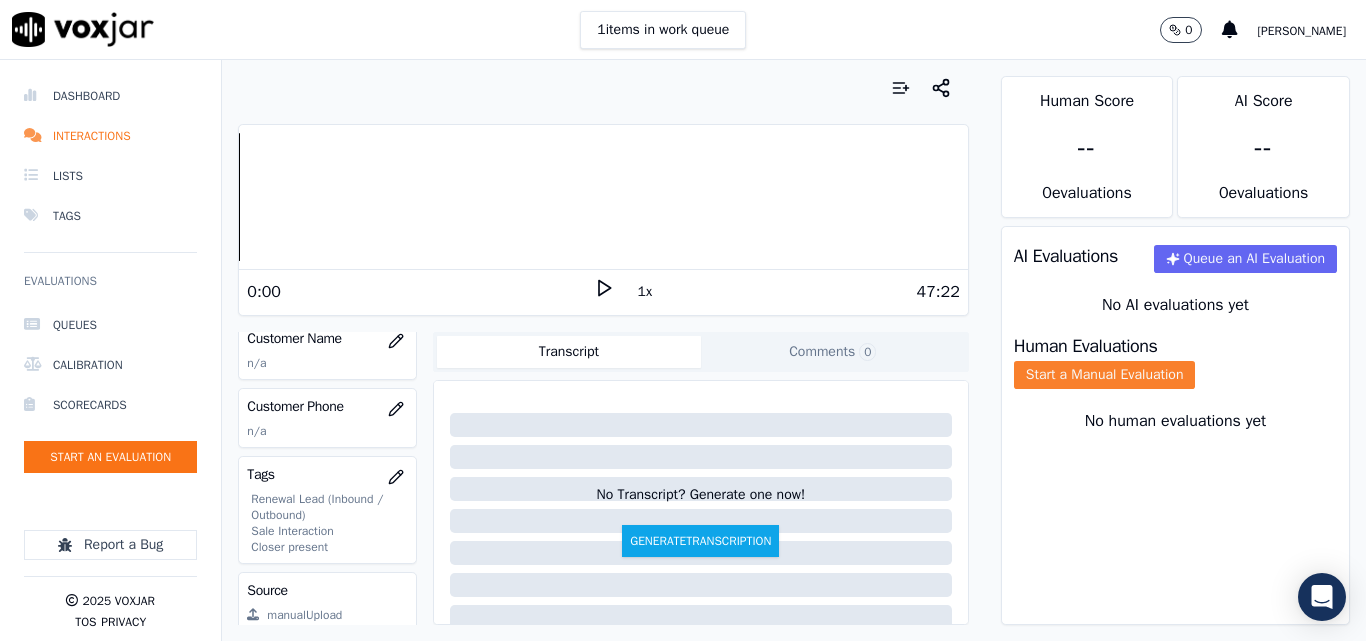 click on "Start a Manual Evaluation" 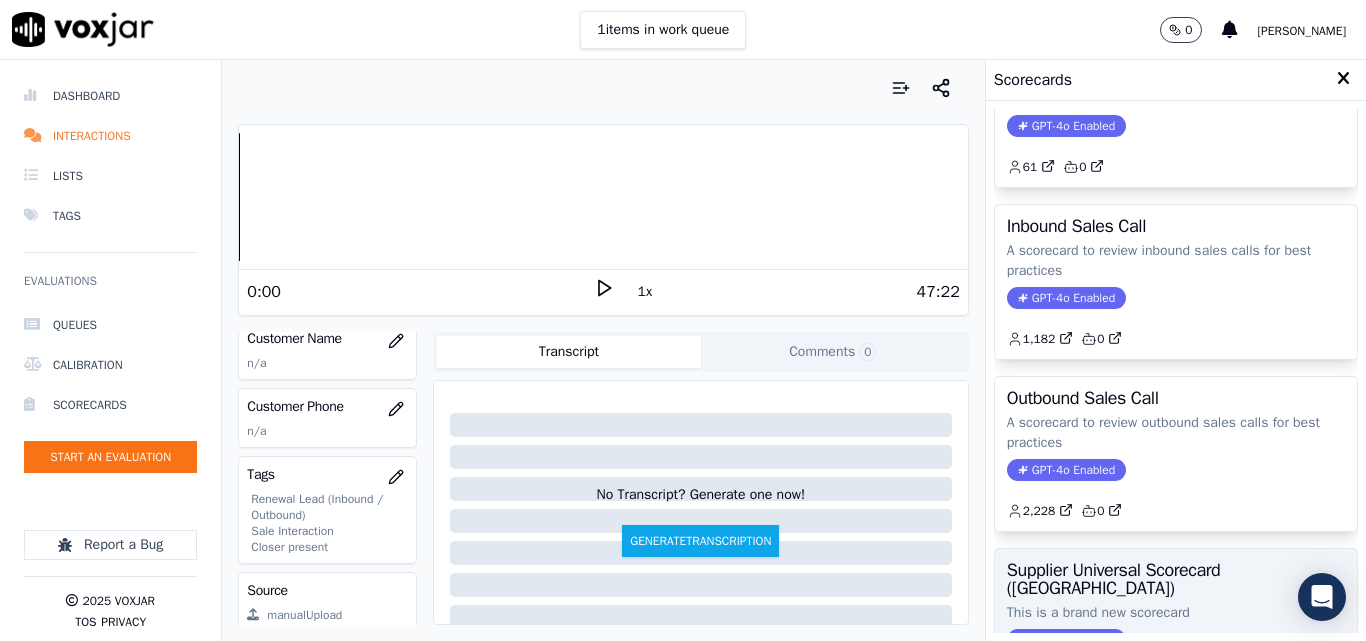 scroll, scrollTop: 200, scrollLeft: 0, axis: vertical 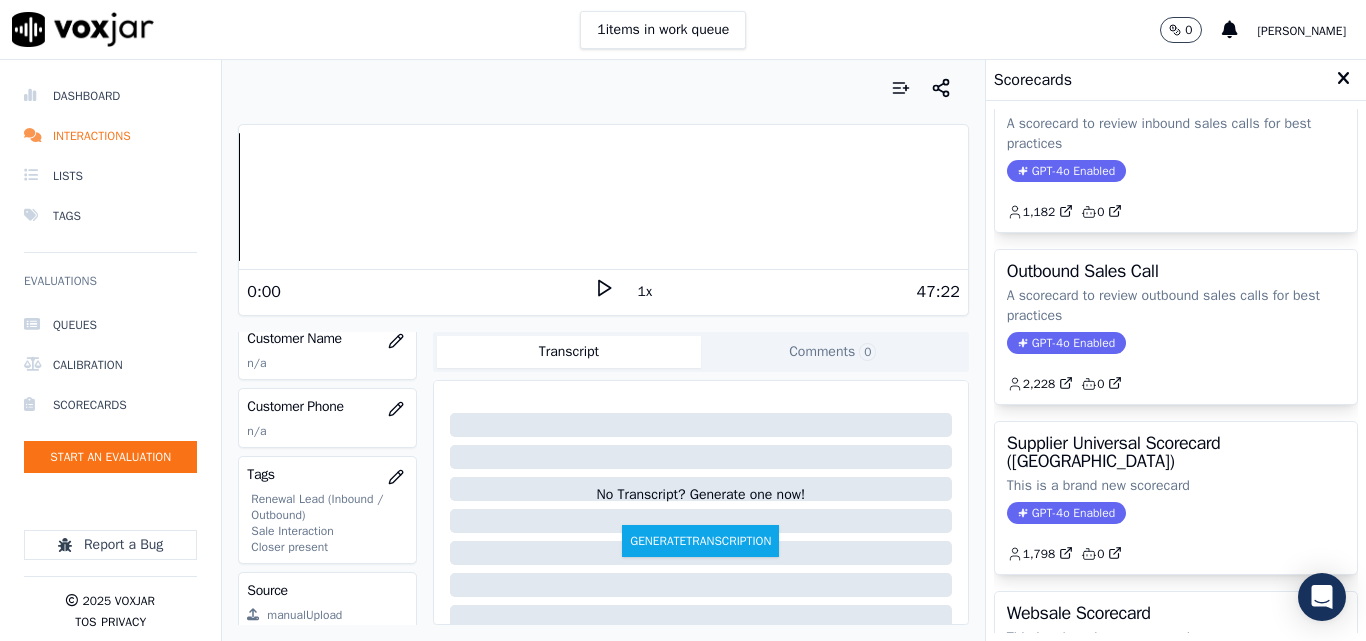 click on "Outbound Sales Call   A scorecard to review outbound sales calls for best practices     GPT-4o Enabled       2,228         0" at bounding box center [1176, 327] 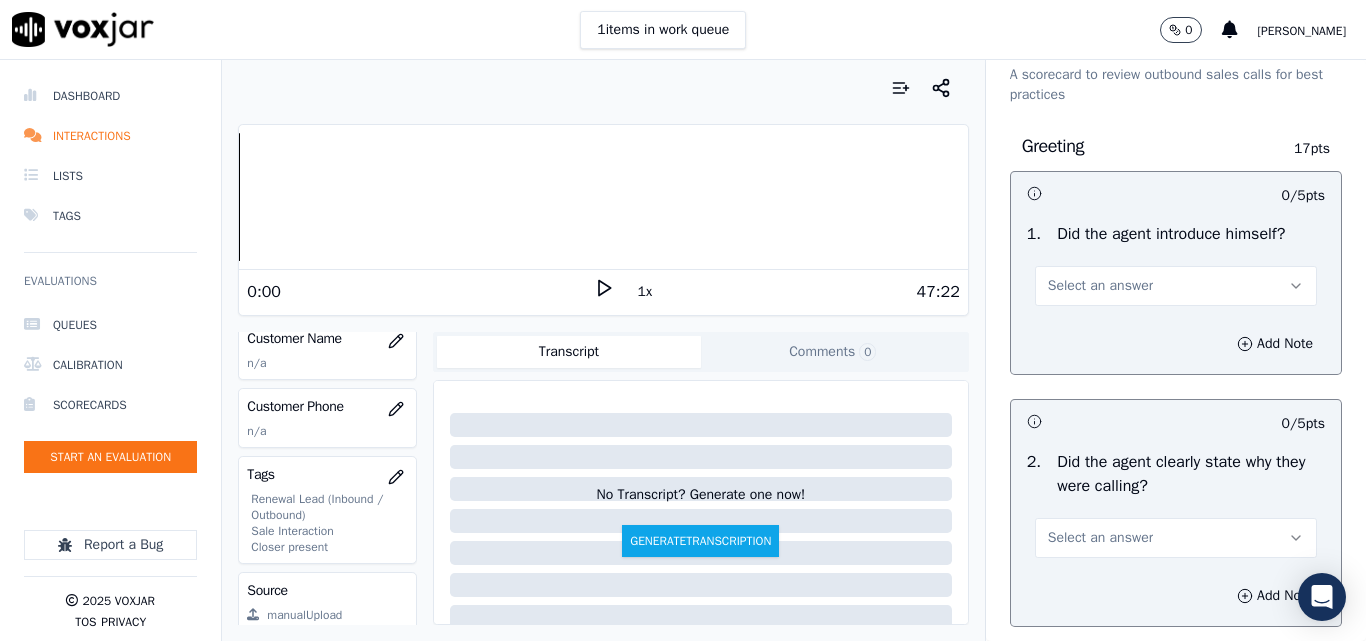 scroll, scrollTop: 100, scrollLeft: 0, axis: vertical 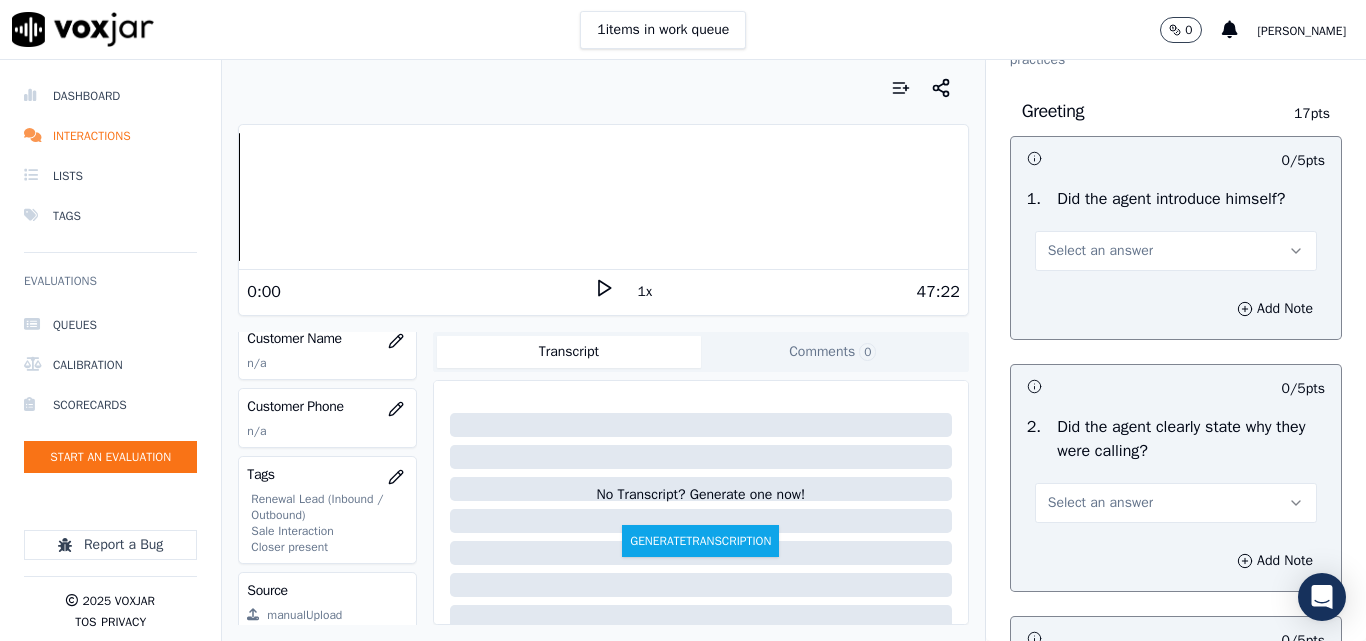 click on "Select an answer" at bounding box center (1100, 251) 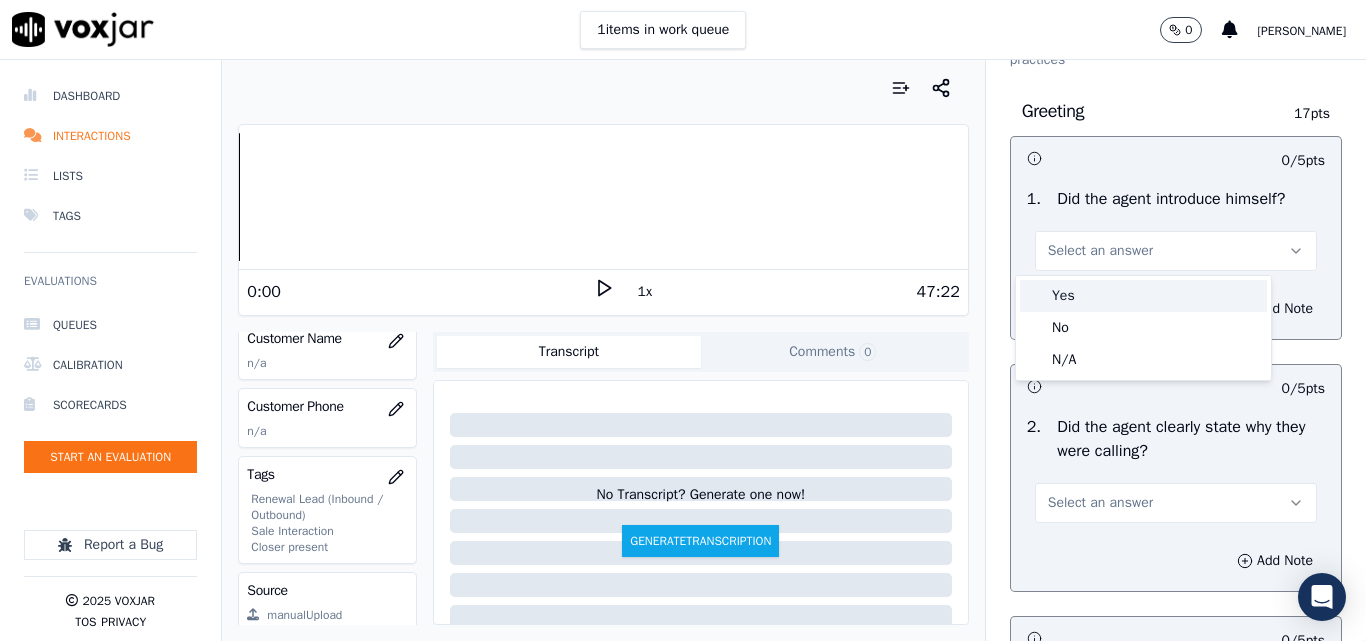 click on "Yes" at bounding box center (1143, 296) 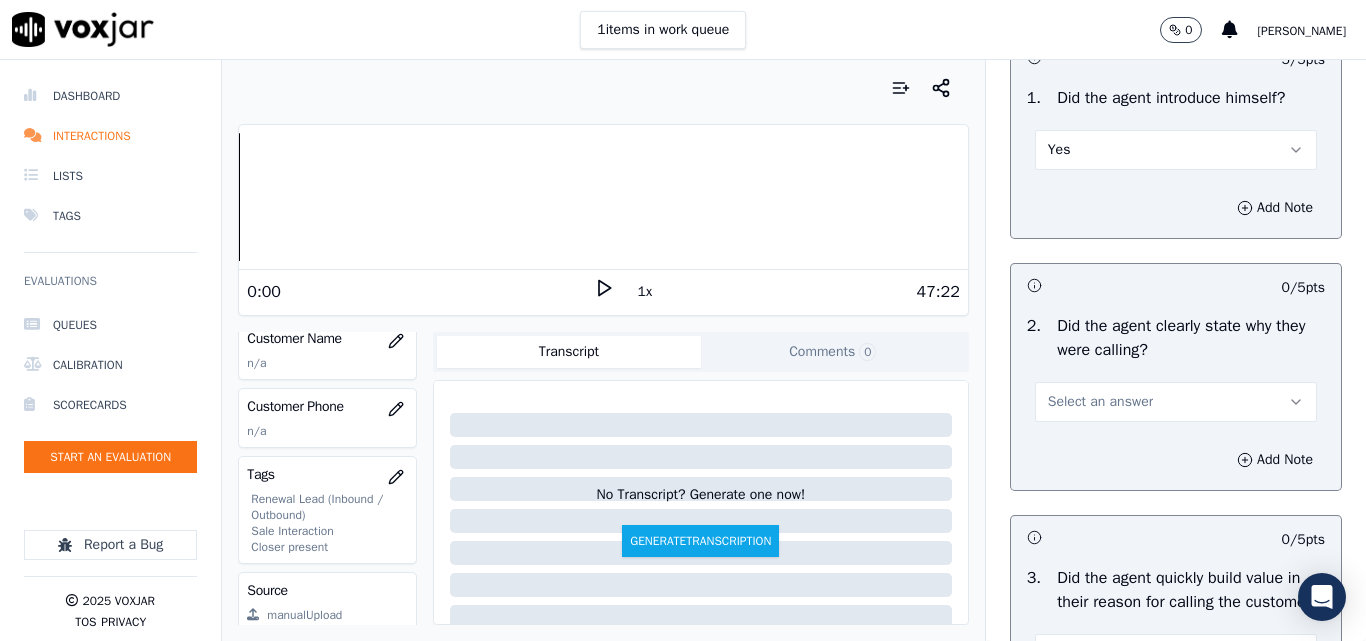 scroll, scrollTop: 400, scrollLeft: 0, axis: vertical 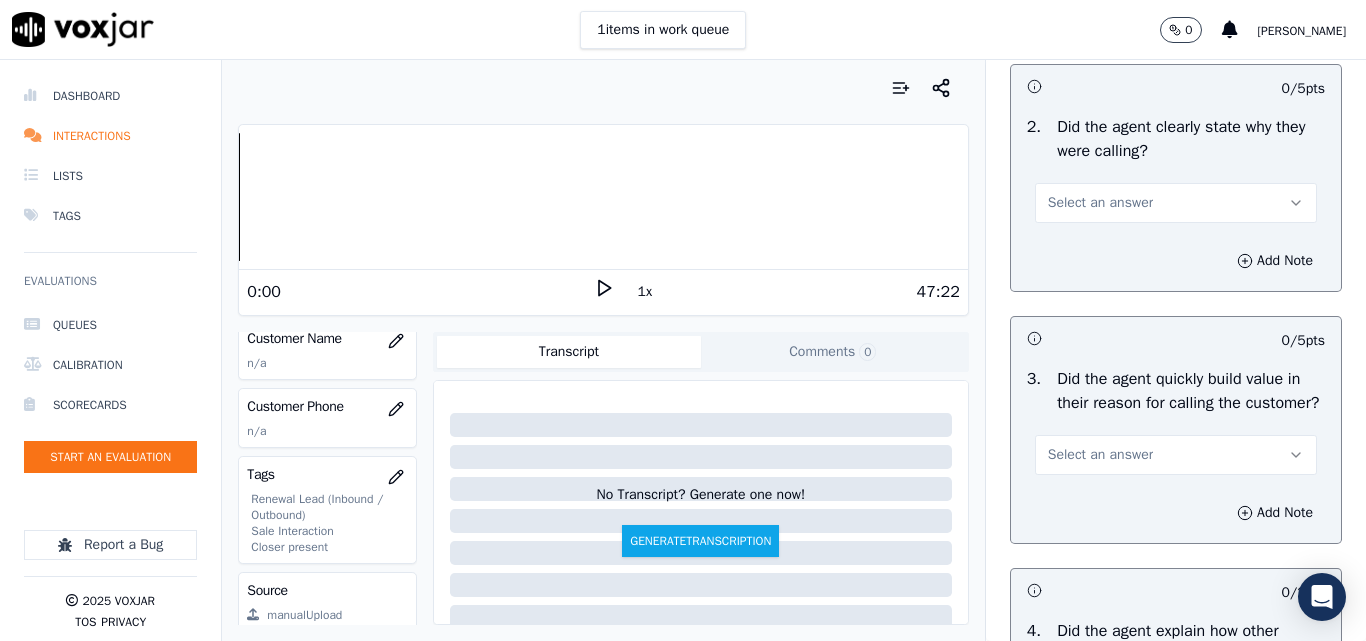 click on "Select an answer" at bounding box center (1100, 203) 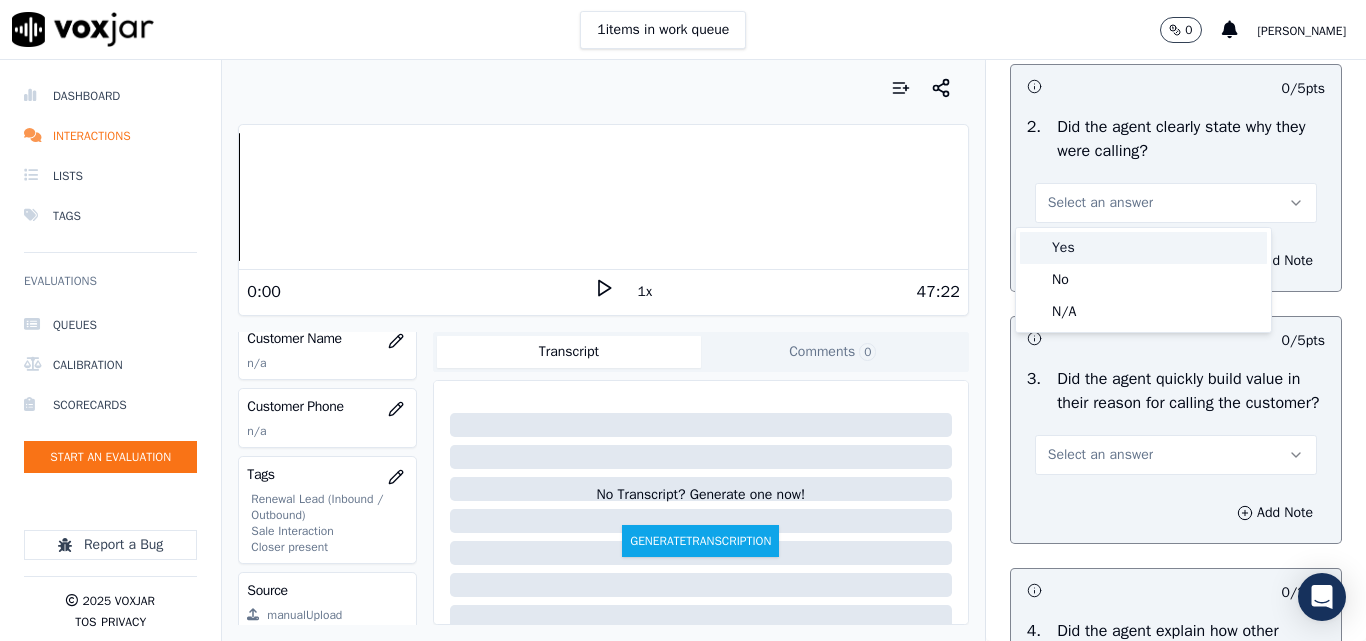 click on "Yes" at bounding box center [1143, 248] 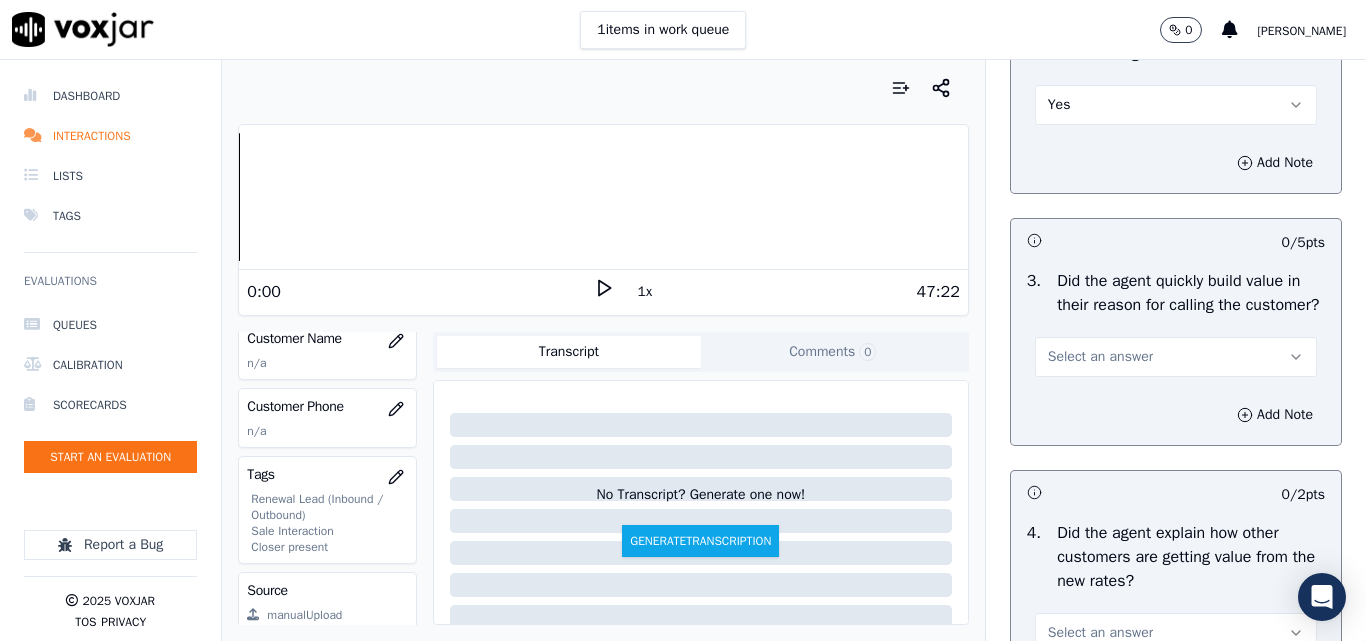 scroll, scrollTop: 600, scrollLeft: 0, axis: vertical 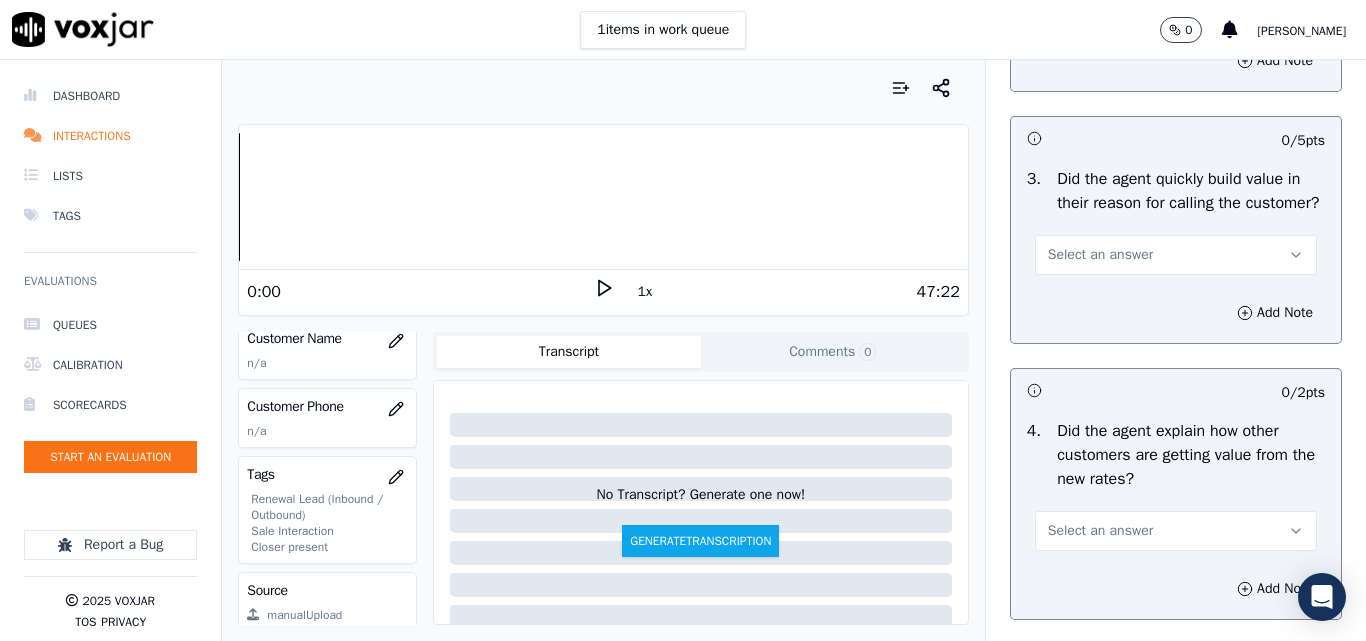 click on "Select an answer" at bounding box center [1100, 255] 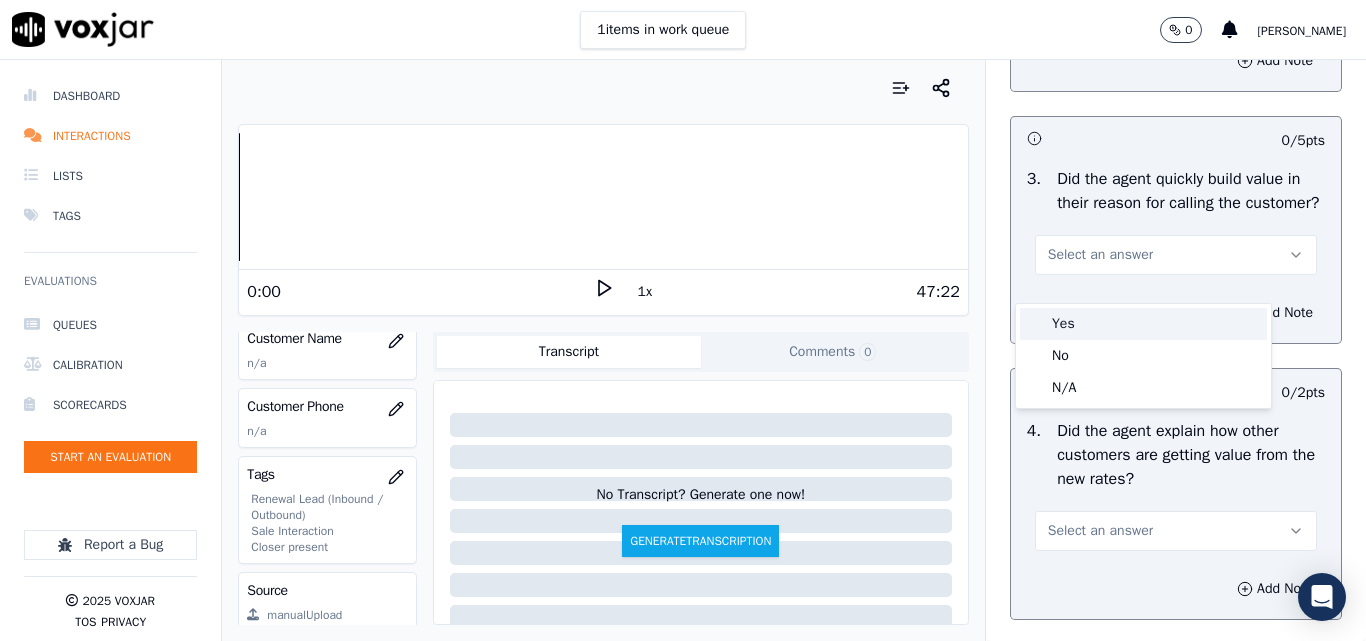 click on "Yes" at bounding box center [1143, 324] 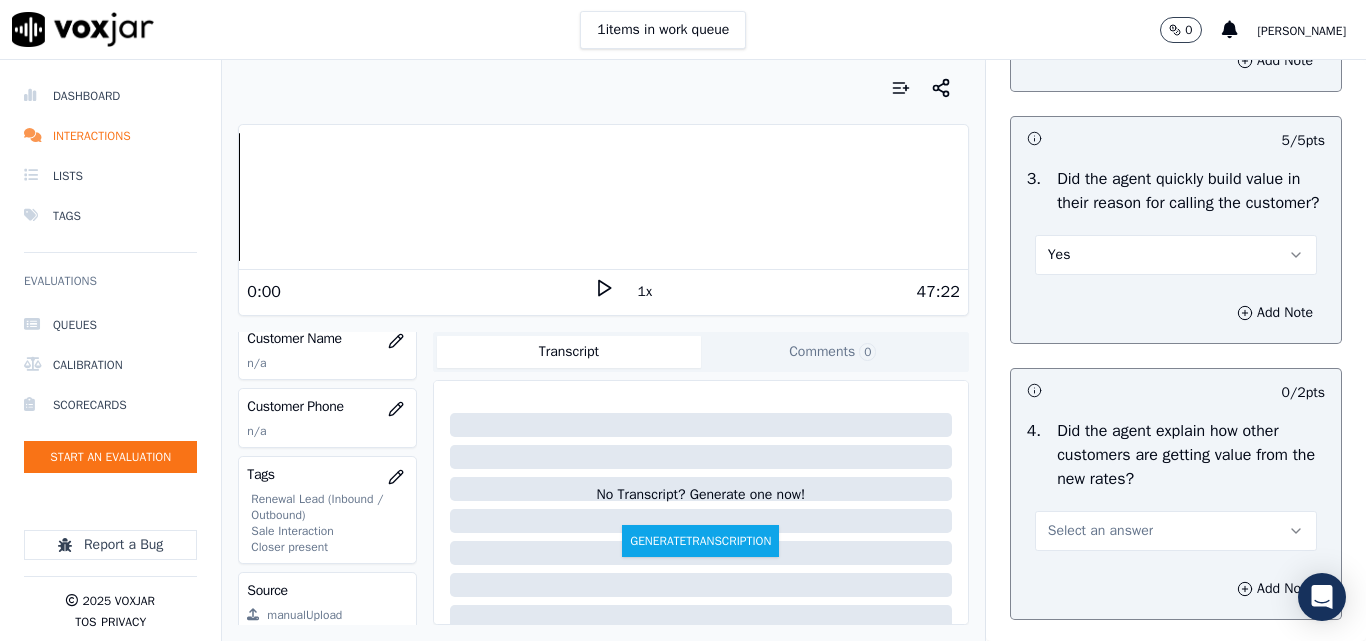 scroll, scrollTop: 900, scrollLeft: 0, axis: vertical 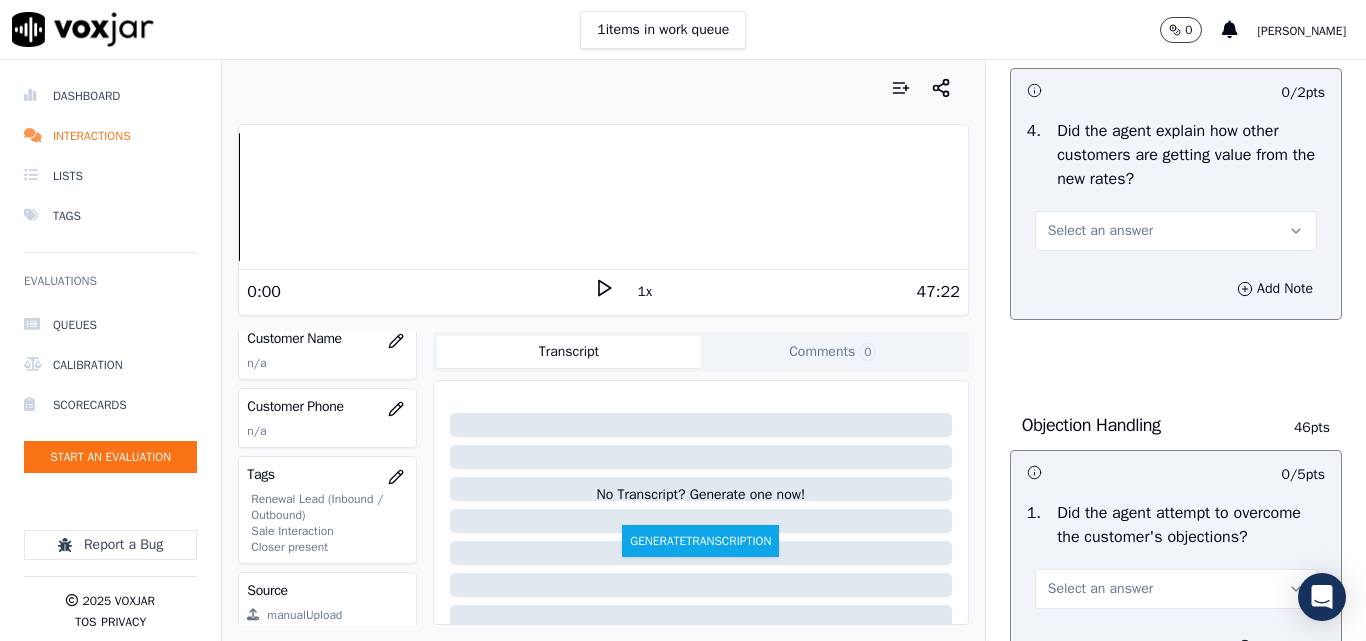 click on "Select an answer" at bounding box center [1100, 231] 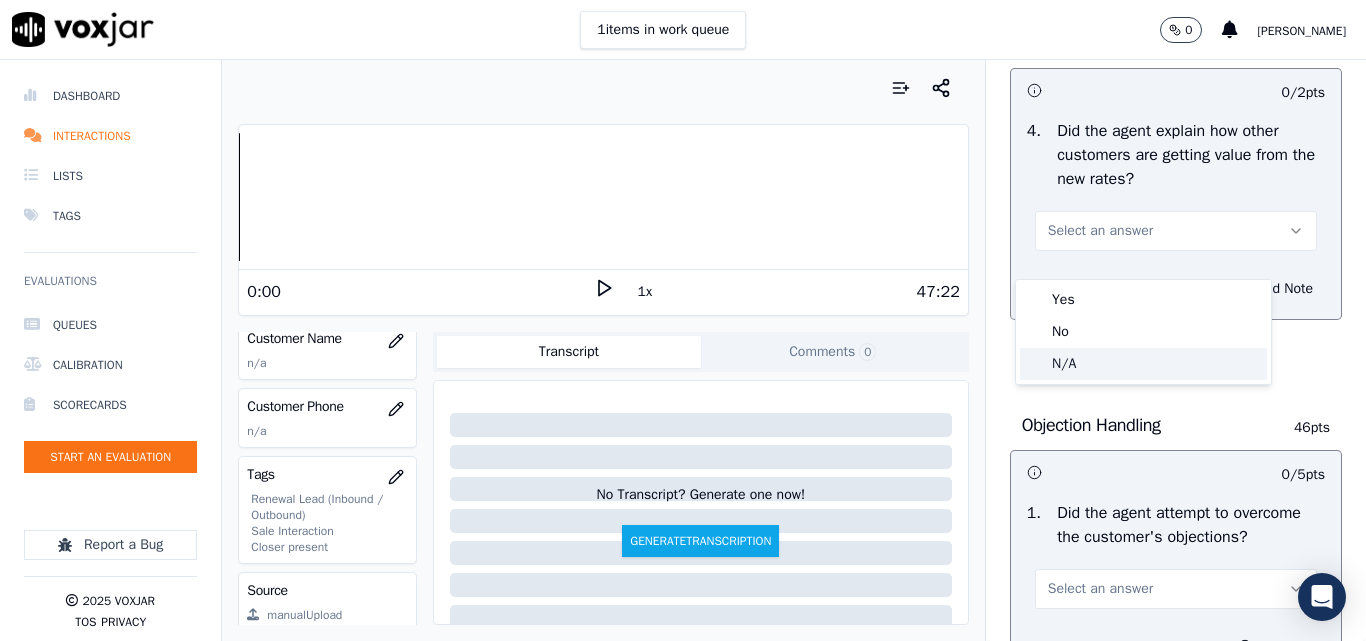 click on "N/A" 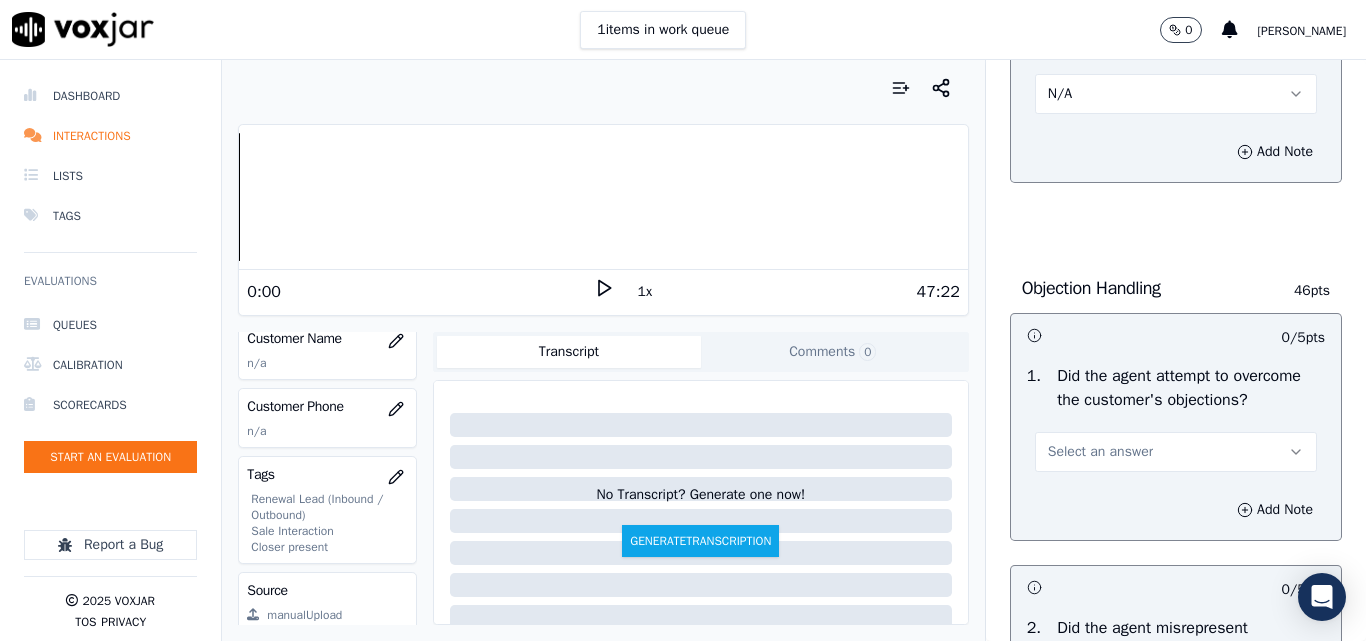 scroll, scrollTop: 1100, scrollLeft: 0, axis: vertical 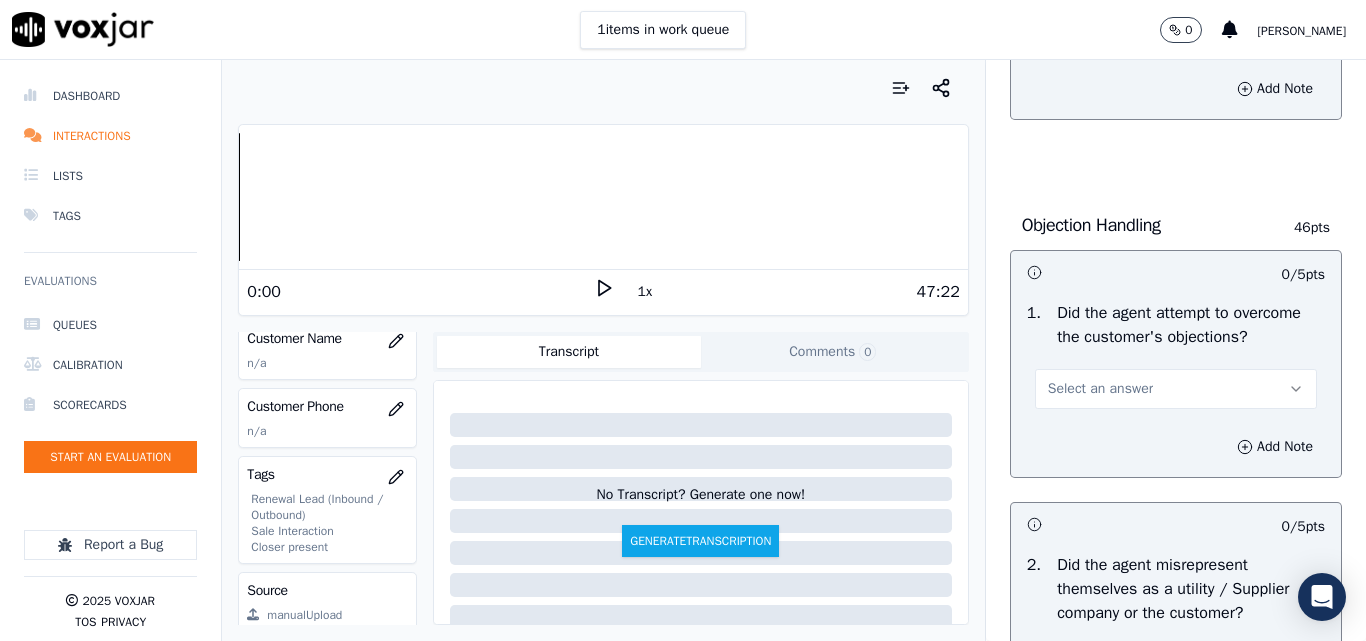 click on "Select an answer" at bounding box center [1100, 389] 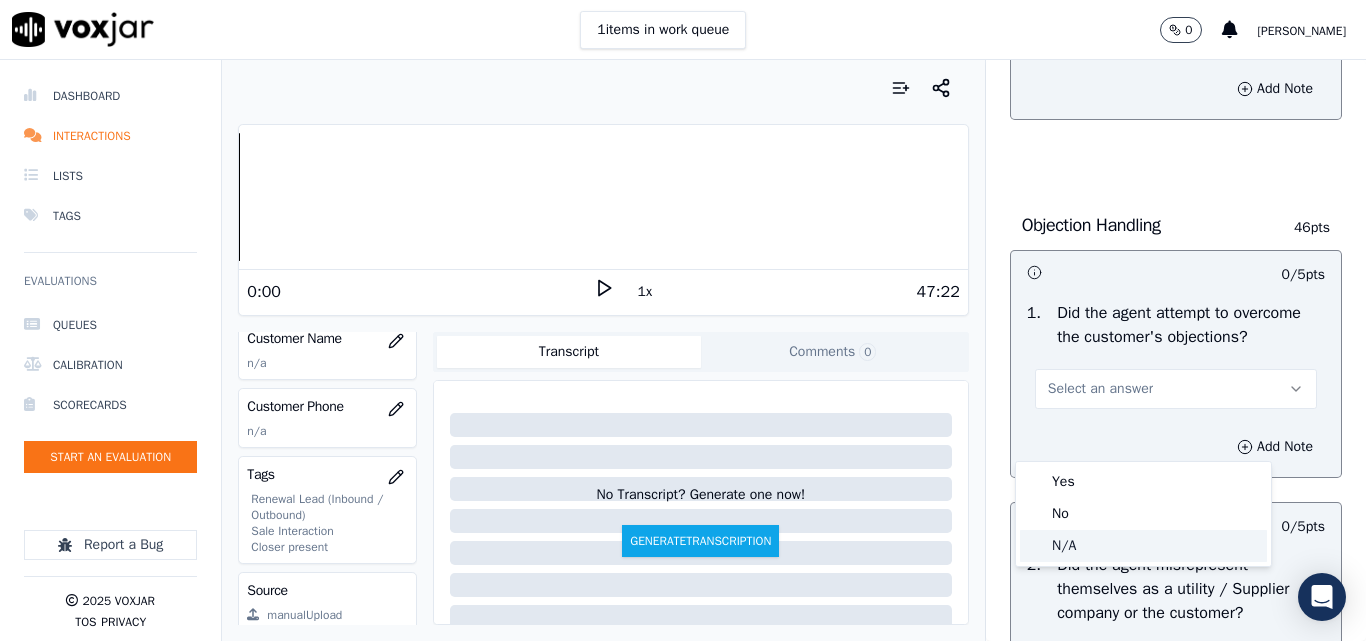 click on "N/A" 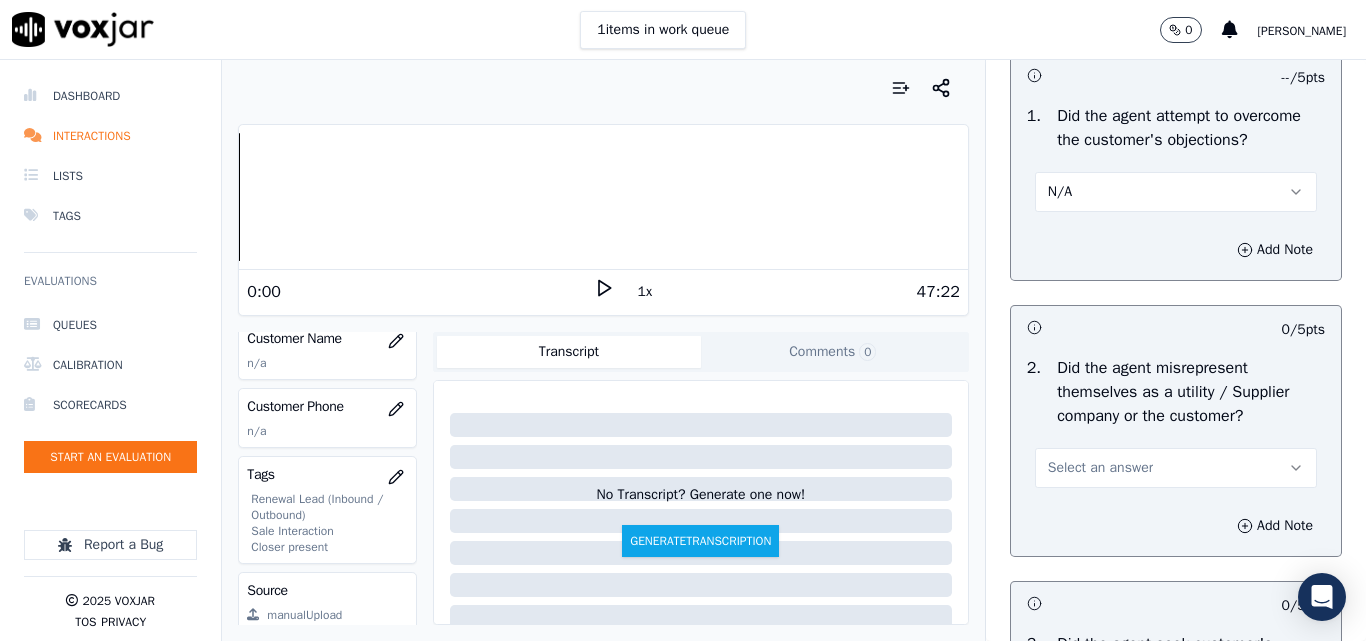 scroll, scrollTop: 1300, scrollLeft: 0, axis: vertical 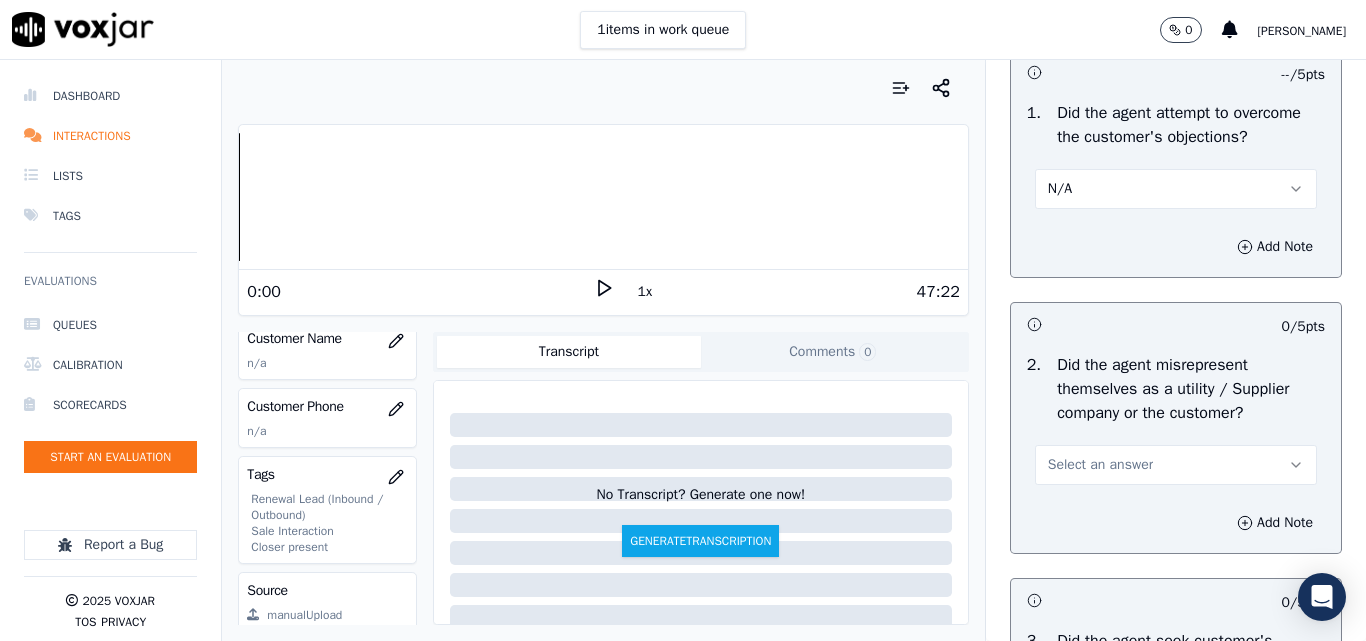 click on "Select an answer" at bounding box center [1100, 465] 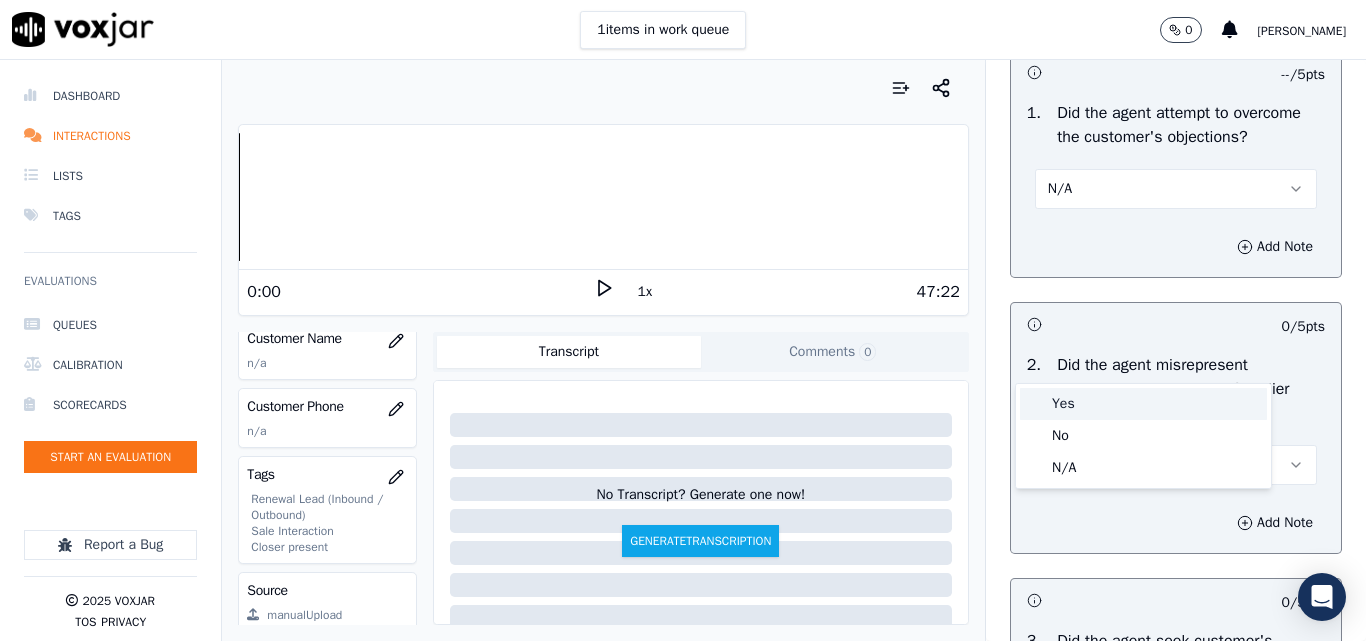 click on "Yes" at bounding box center [1143, 404] 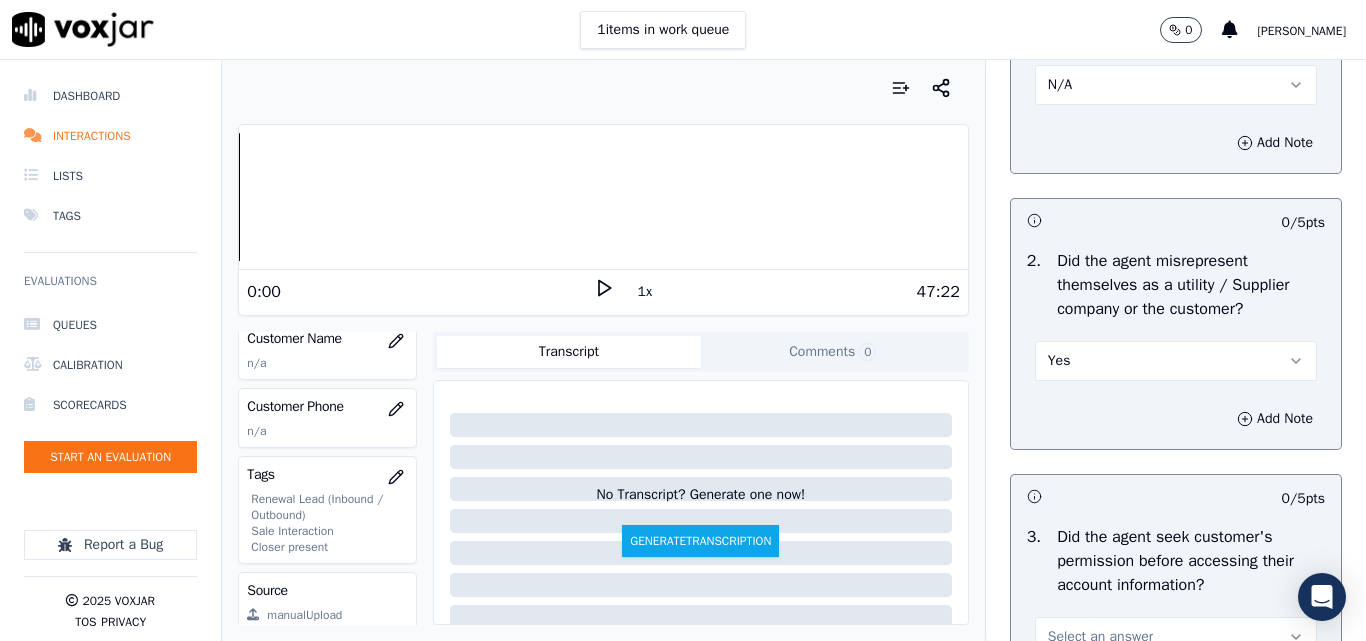 scroll, scrollTop: 1500, scrollLeft: 0, axis: vertical 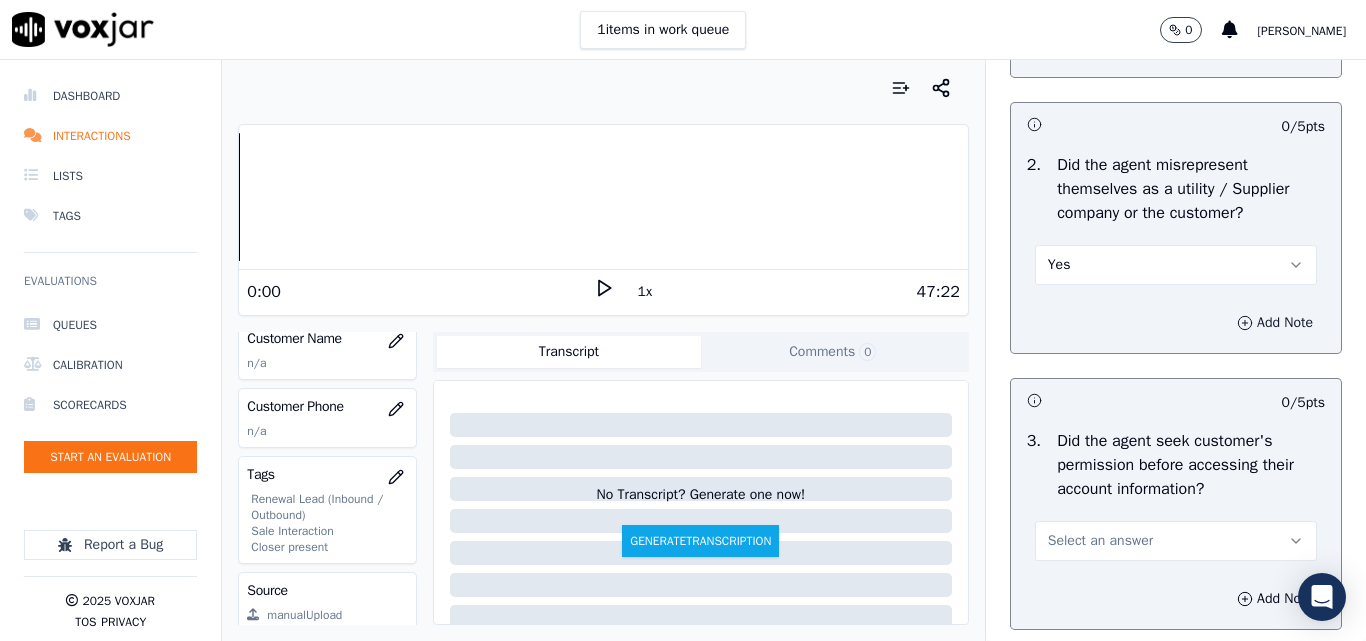 click 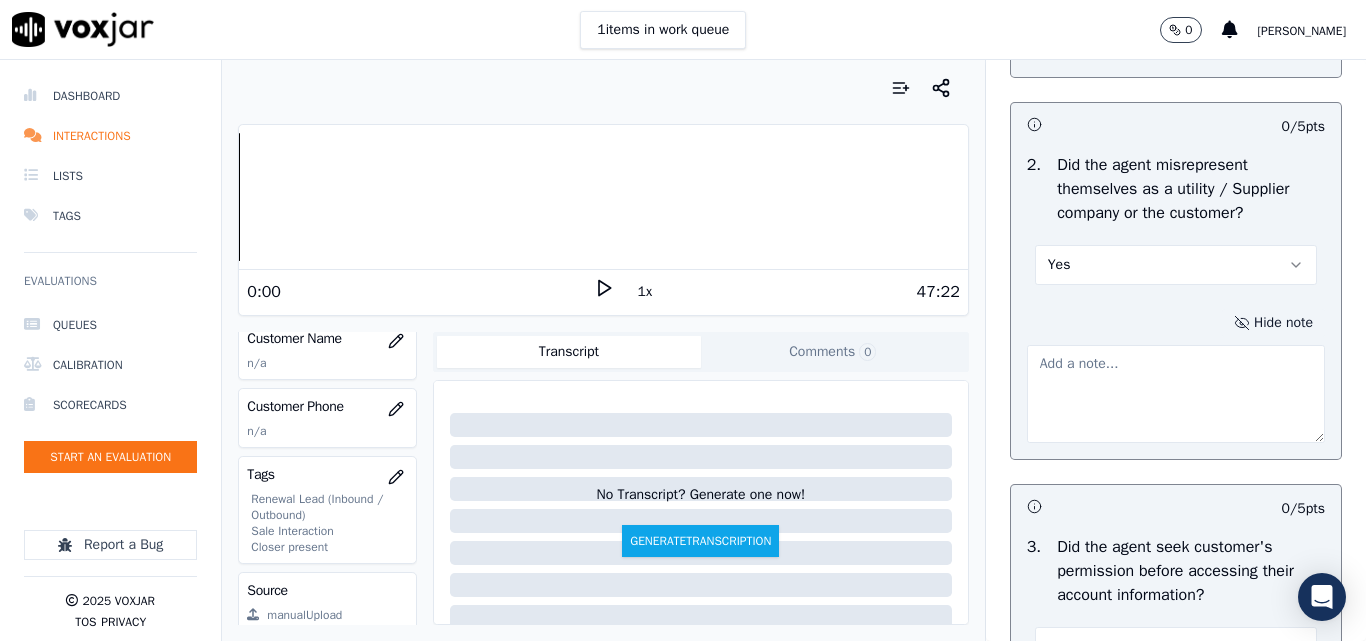 click at bounding box center (1176, 394) 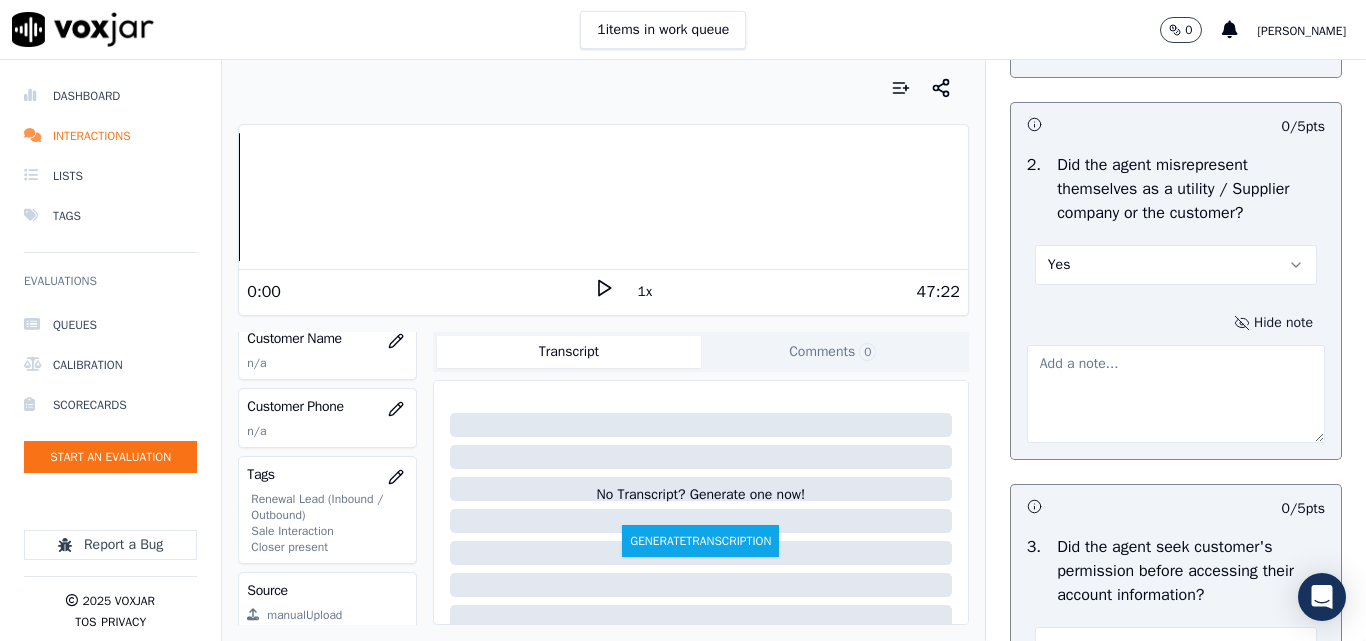 paste on "00:25 - [PERSON_NAME]- I belive you have received the notice reagsrding the pending update on your account." 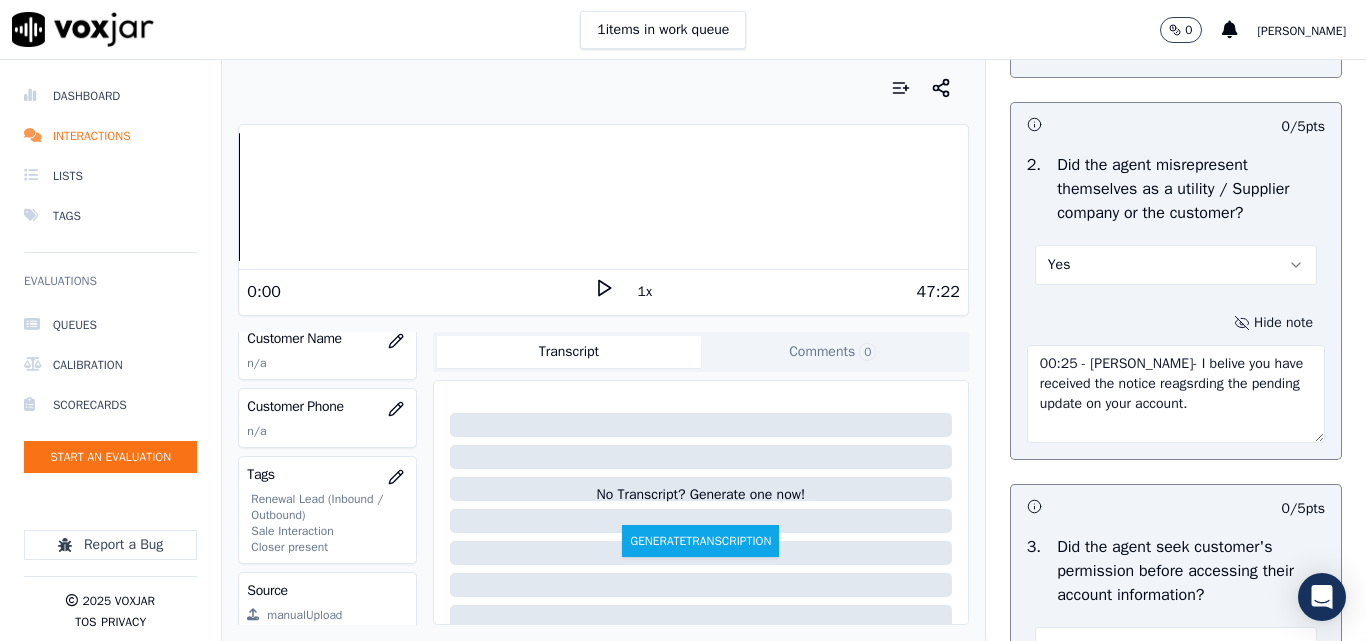 click on "00:25 - [PERSON_NAME]- I belive you have received the notice reagsrding the pending update on your account." at bounding box center [1176, 394] 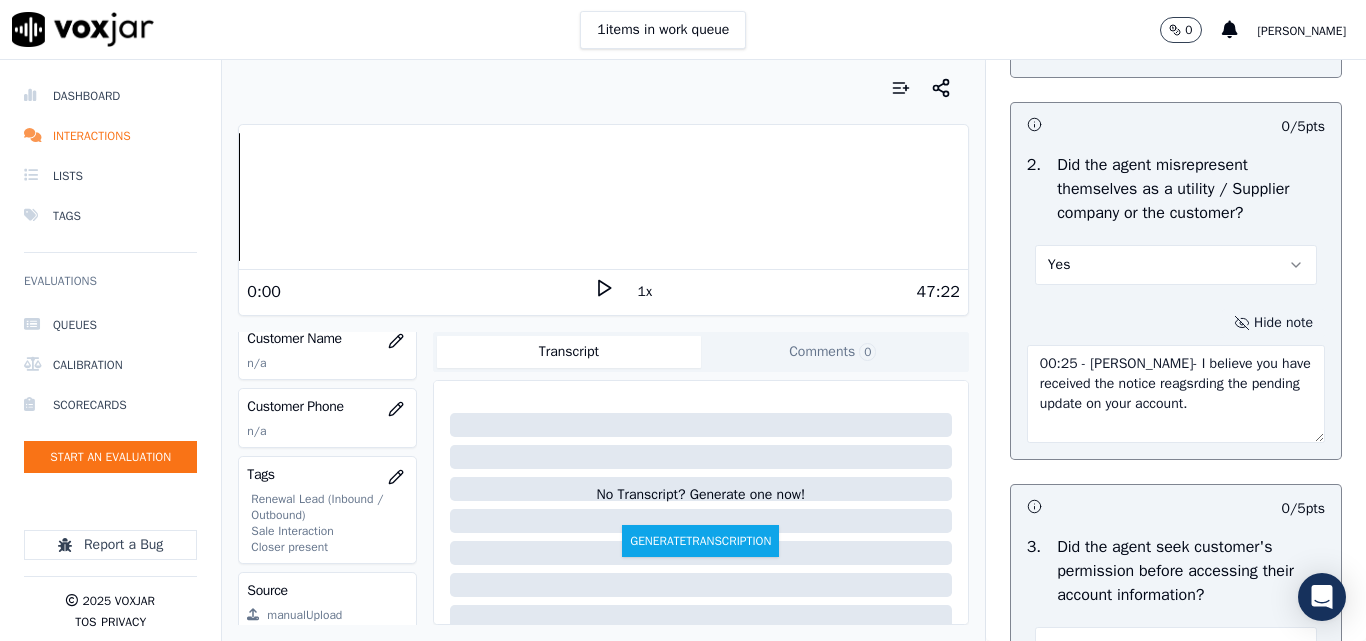 click on "00:25 - [PERSON_NAME]- I believe you have received the notice reagsrding the pending update on your account." at bounding box center (1176, 394) 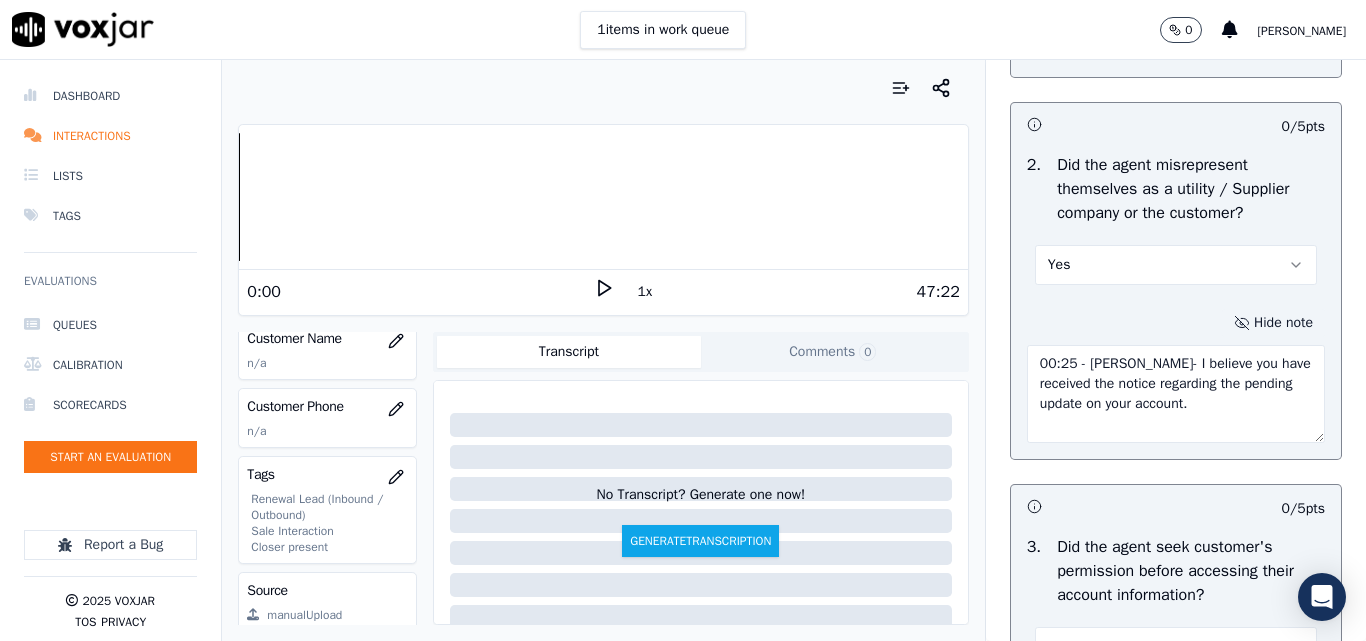 click on "00:25 - [PERSON_NAME]- I believe you have received the notice regarding the pending update on your account." at bounding box center (1176, 394) 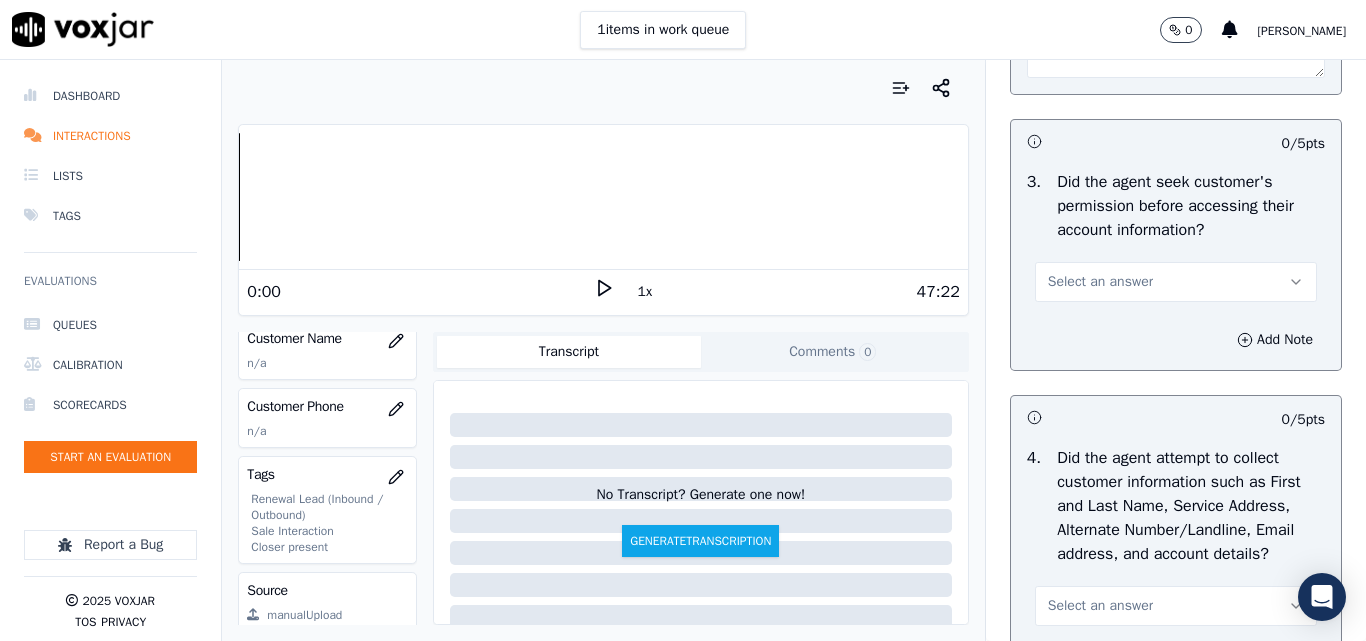 scroll, scrollTop: 1900, scrollLeft: 0, axis: vertical 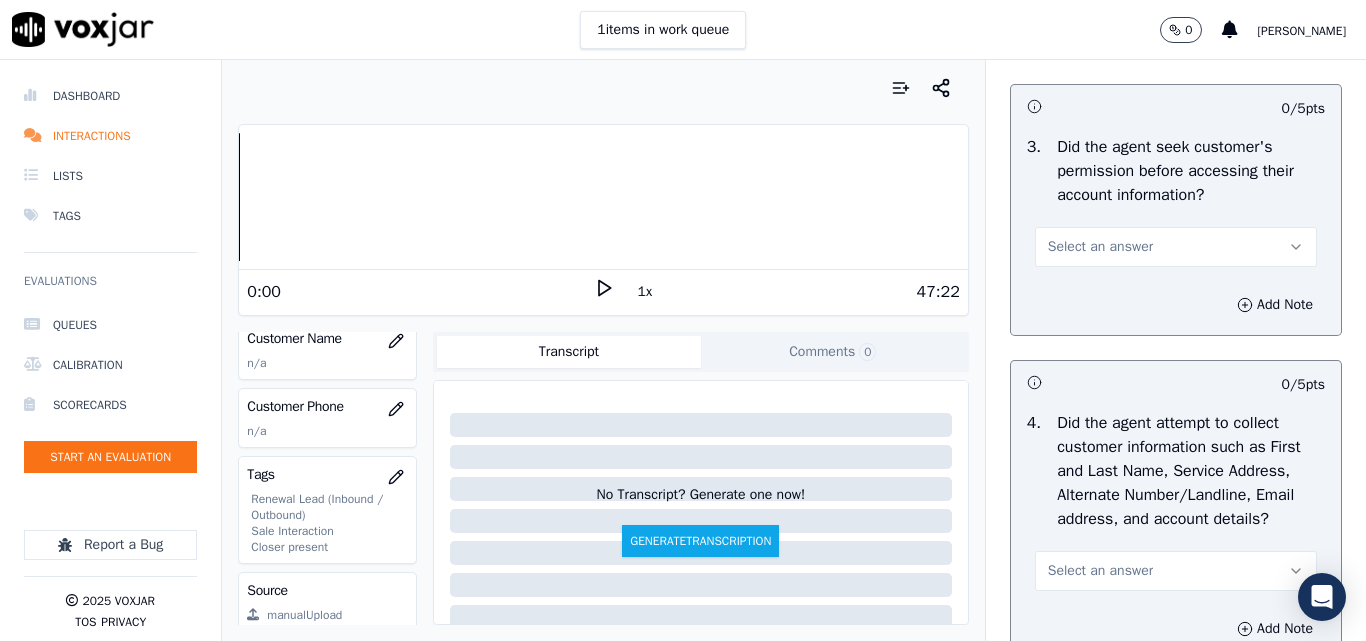 click on "Select an answer" at bounding box center [1100, 247] 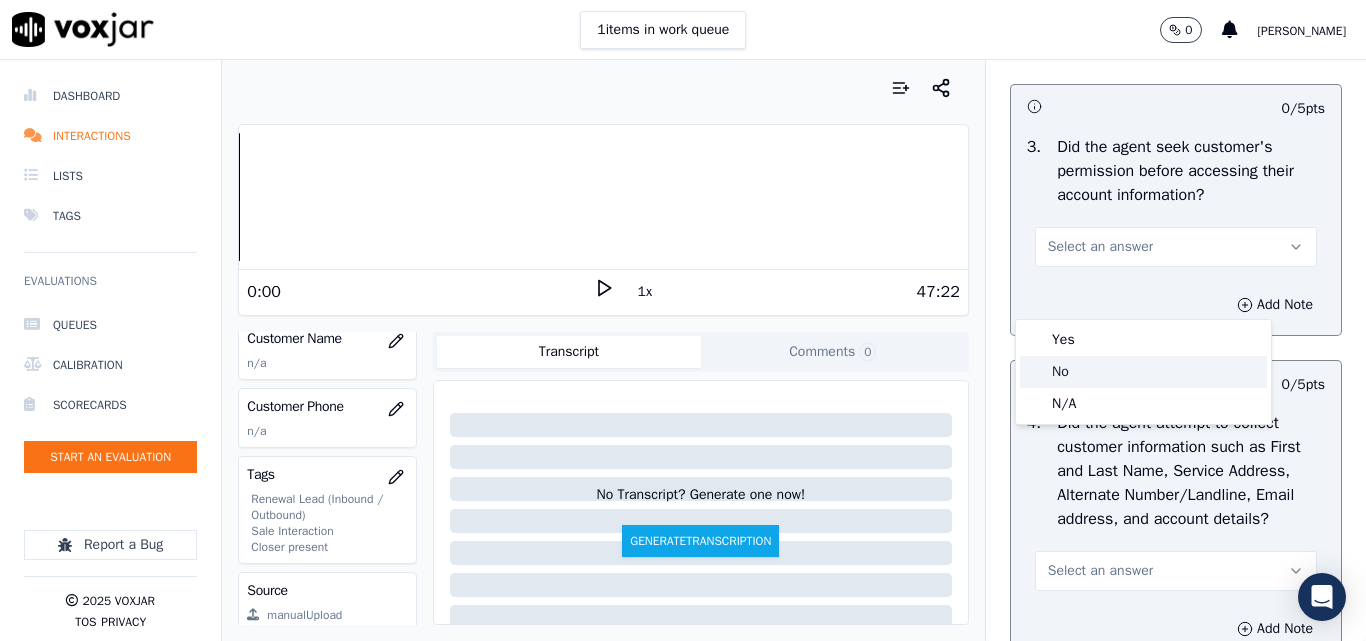click on "No" 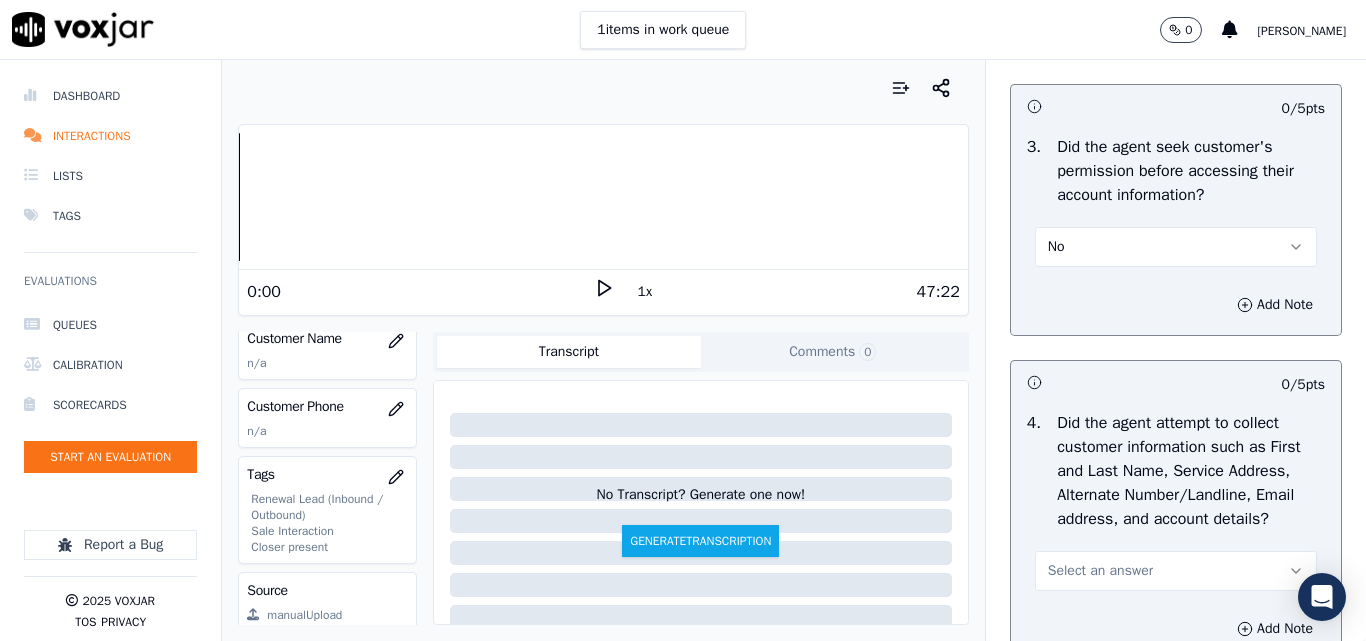 scroll, scrollTop: 2300, scrollLeft: 0, axis: vertical 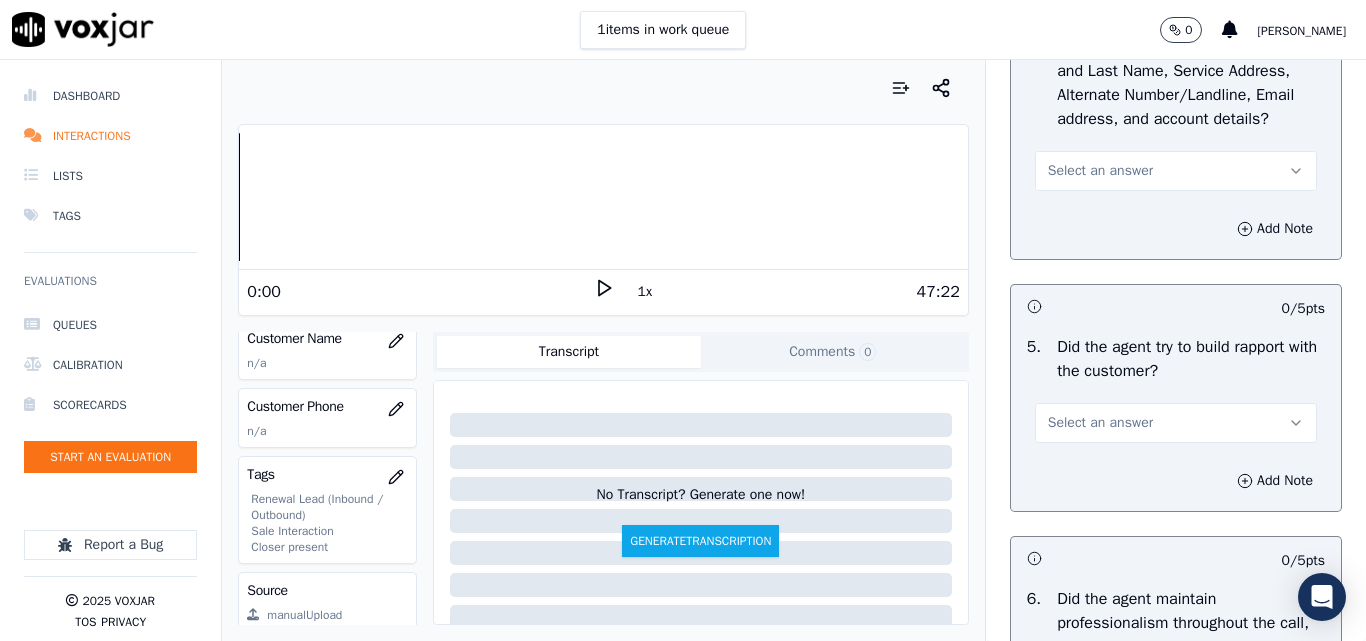 click on "Select an answer" at bounding box center (1100, 171) 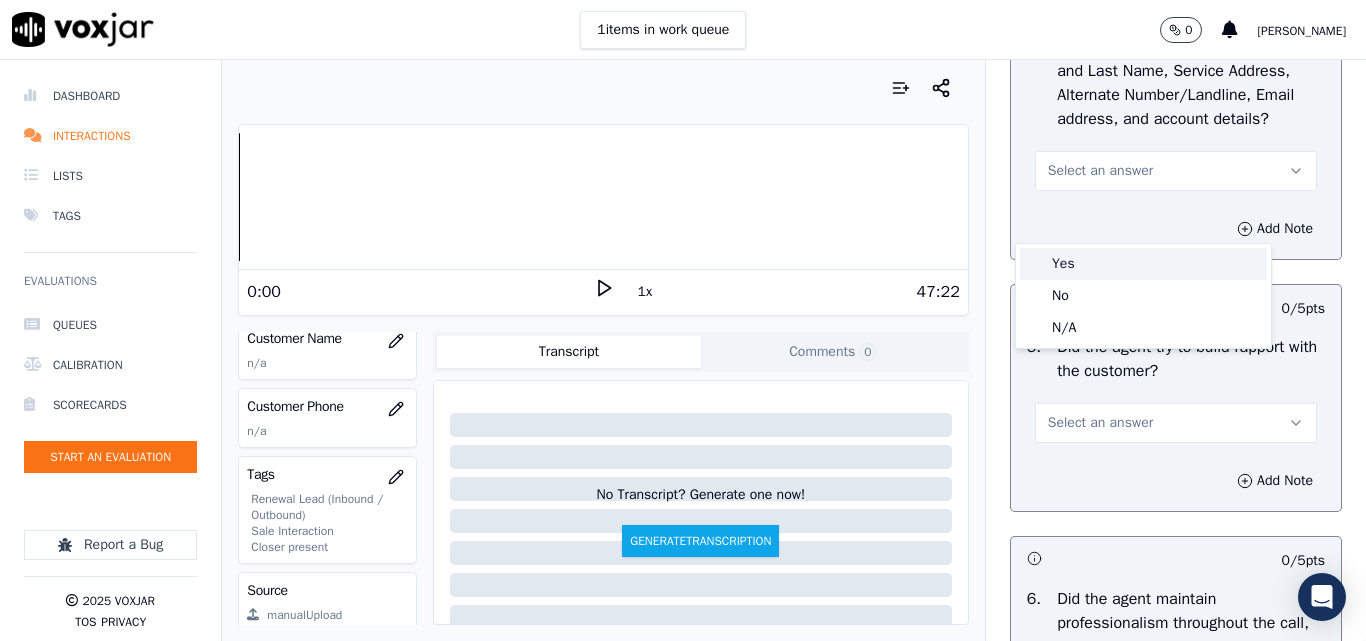click on "Yes" at bounding box center (1143, 264) 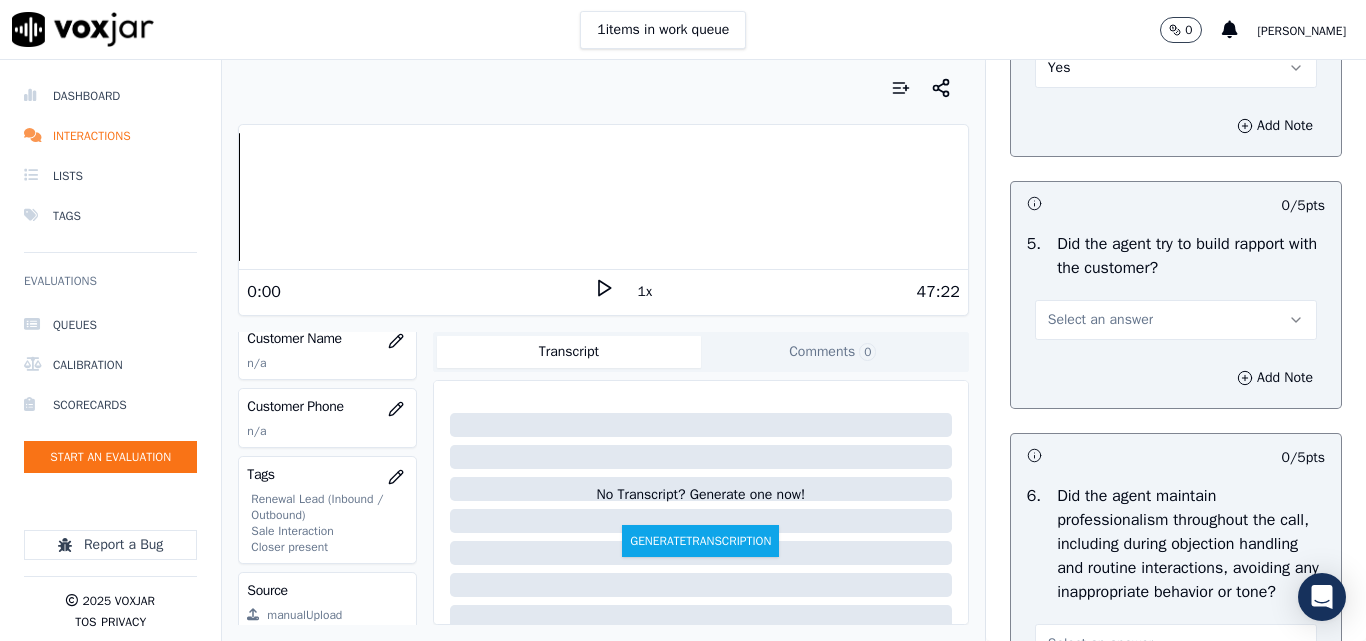 scroll, scrollTop: 2500, scrollLeft: 0, axis: vertical 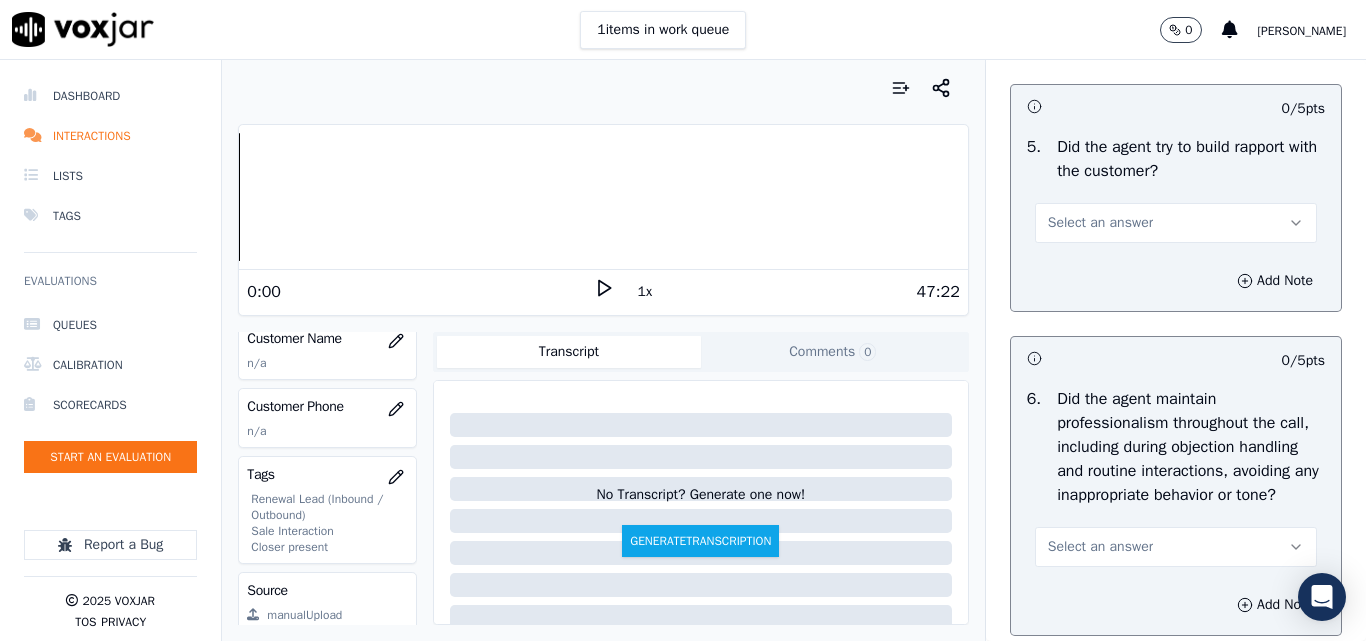 click on "Select an answer" at bounding box center (1100, 223) 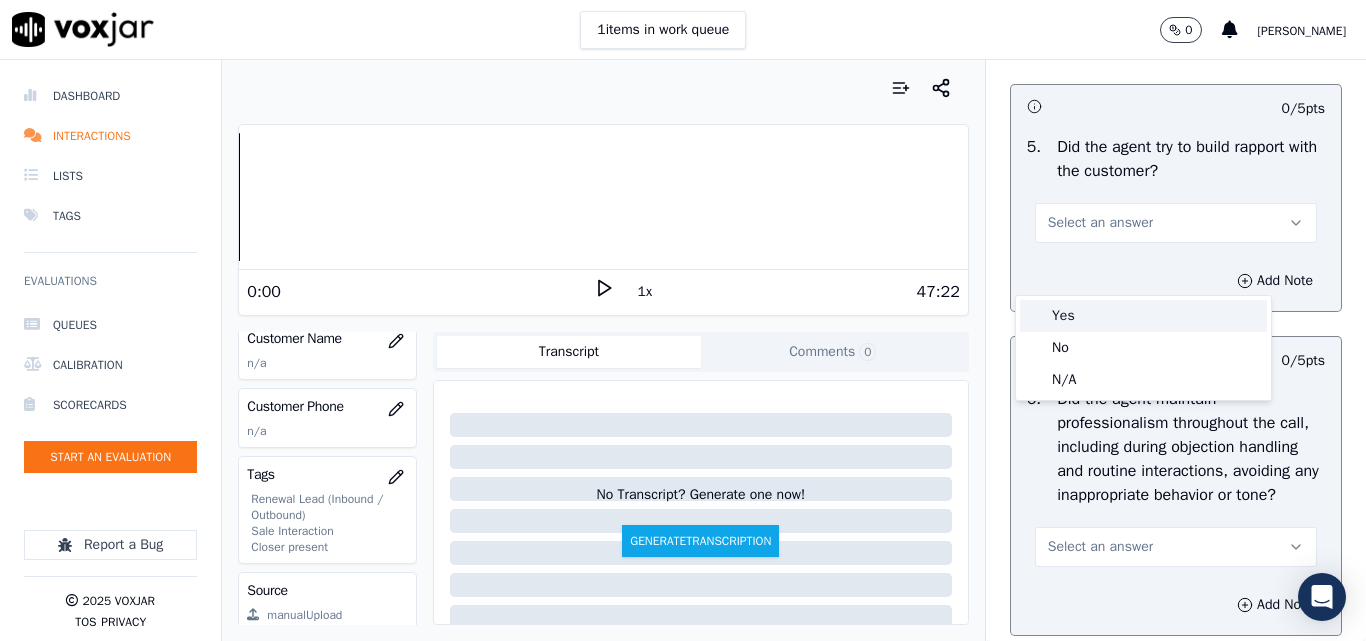 click on "Yes" at bounding box center (1143, 316) 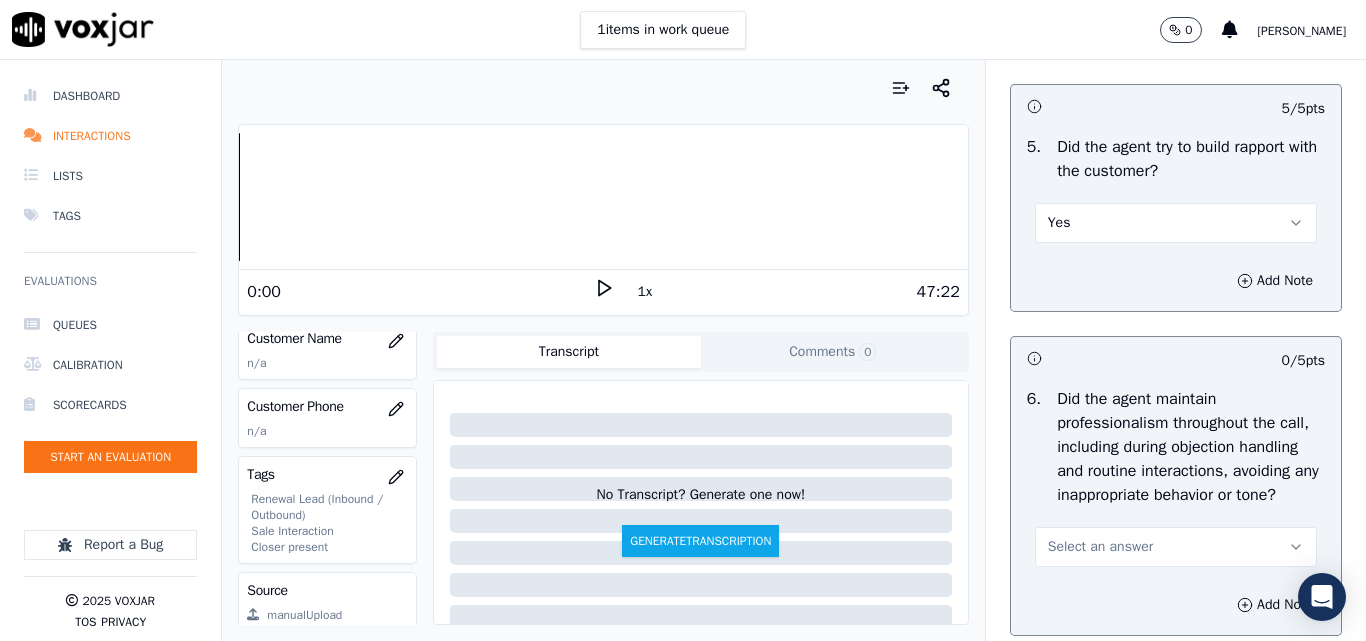 scroll, scrollTop: 2800, scrollLeft: 0, axis: vertical 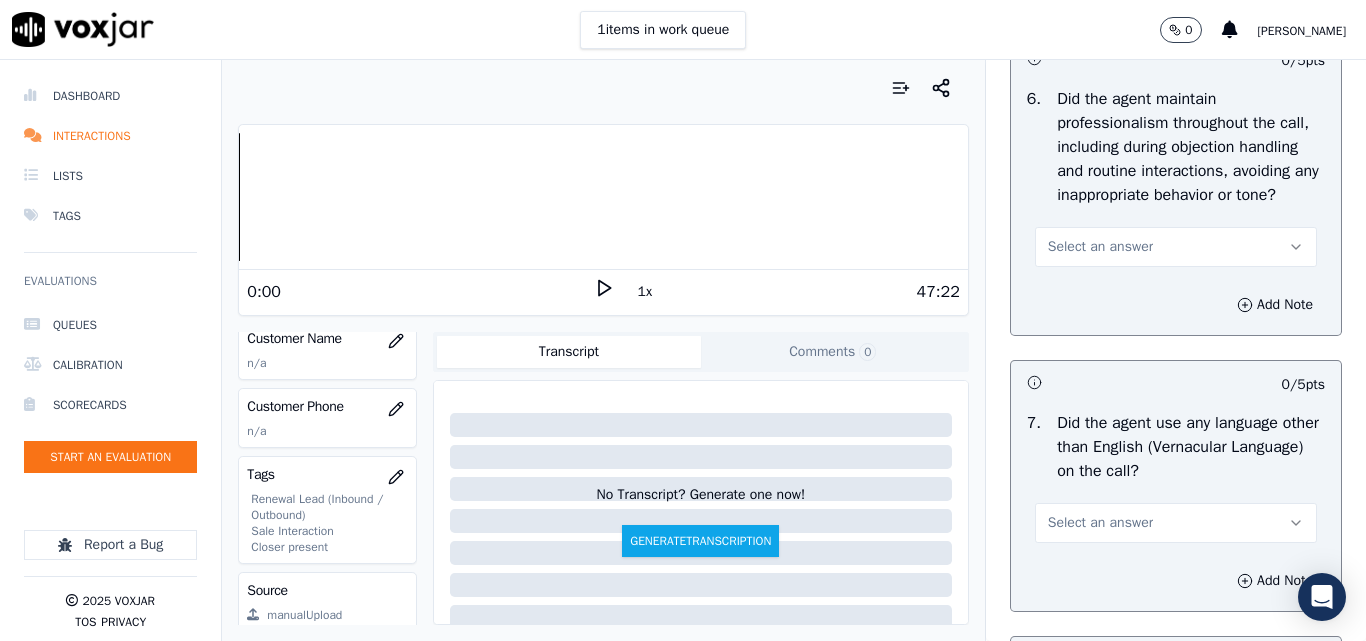 click on "Select an answer" at bounding box center (1100, 247) 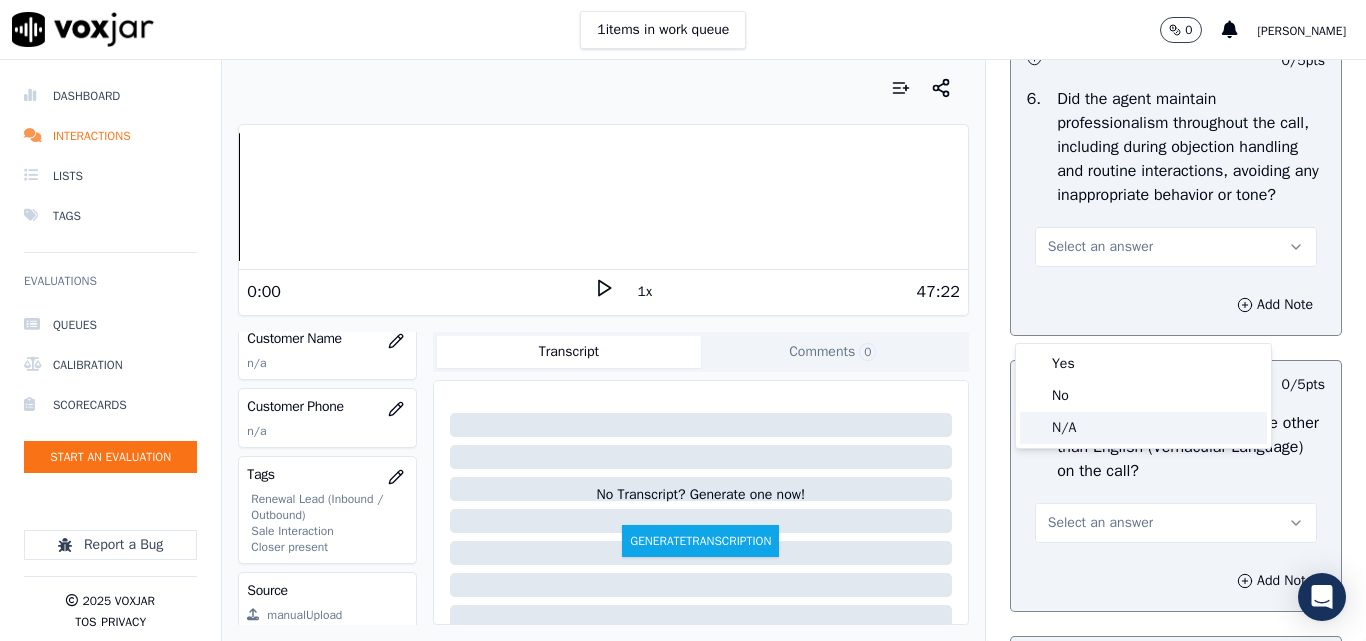 click on "N/A" 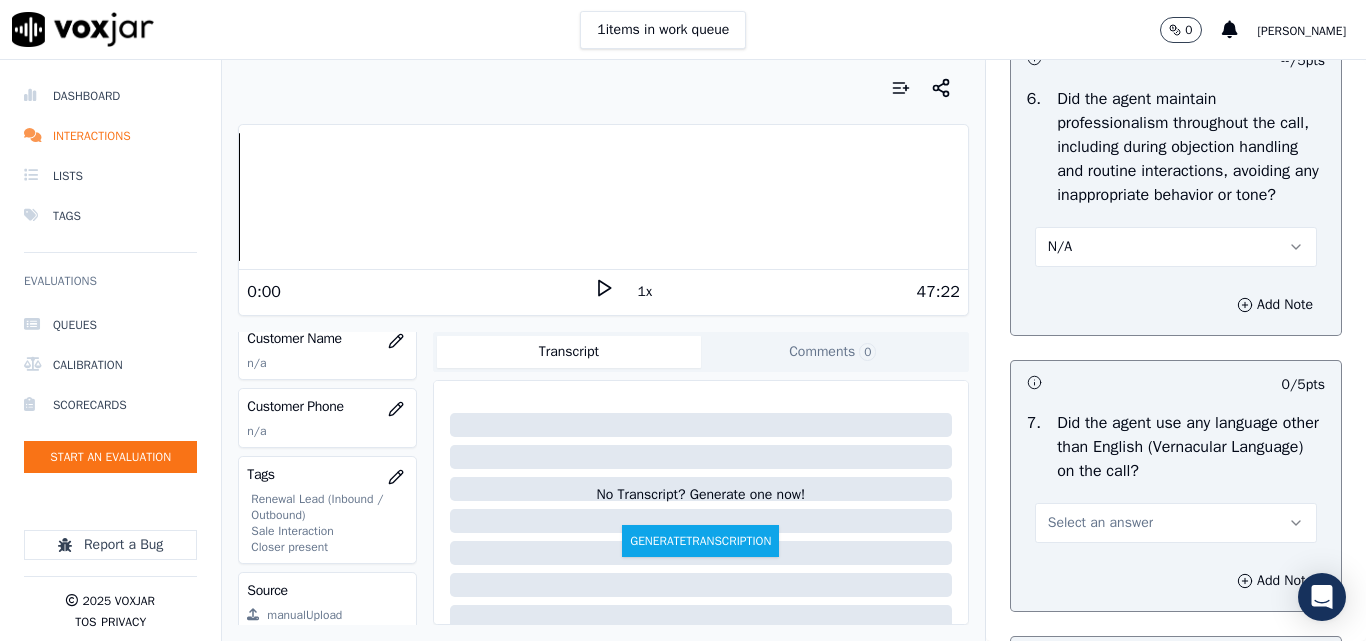 scroll, scrollTop: 3100, scrollLeft: 0, axis: vertical 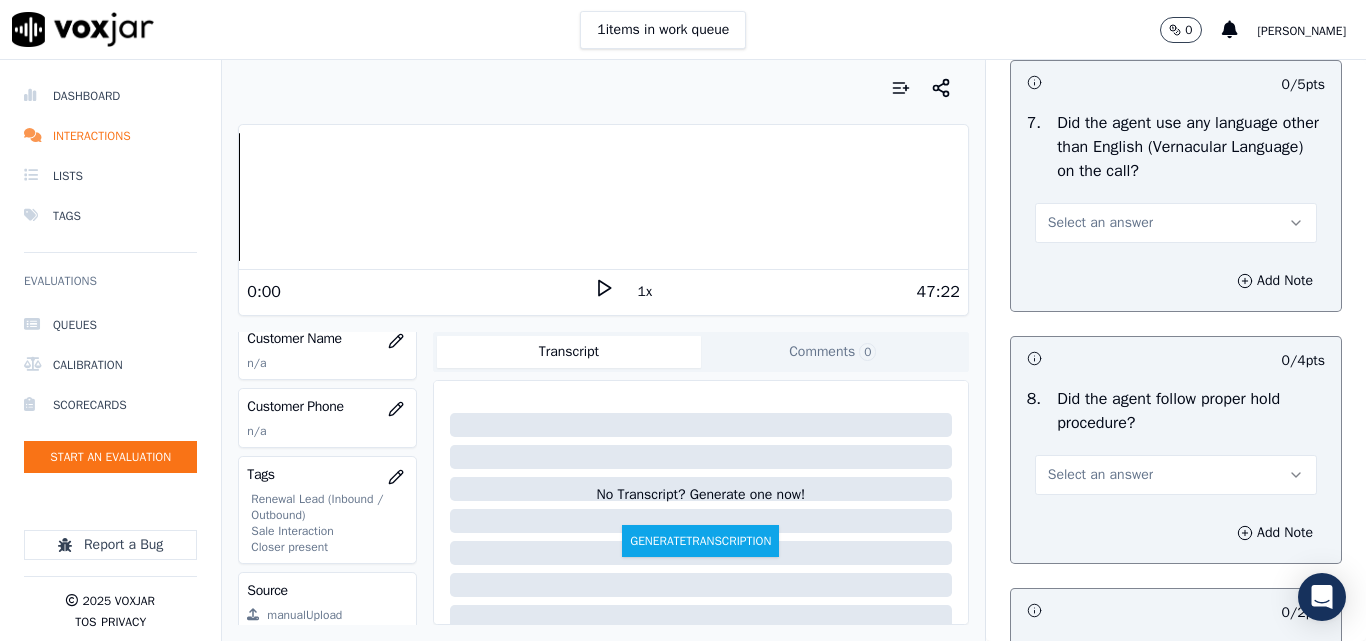 click on "Select an answer" at bounding box center [1100, 223] 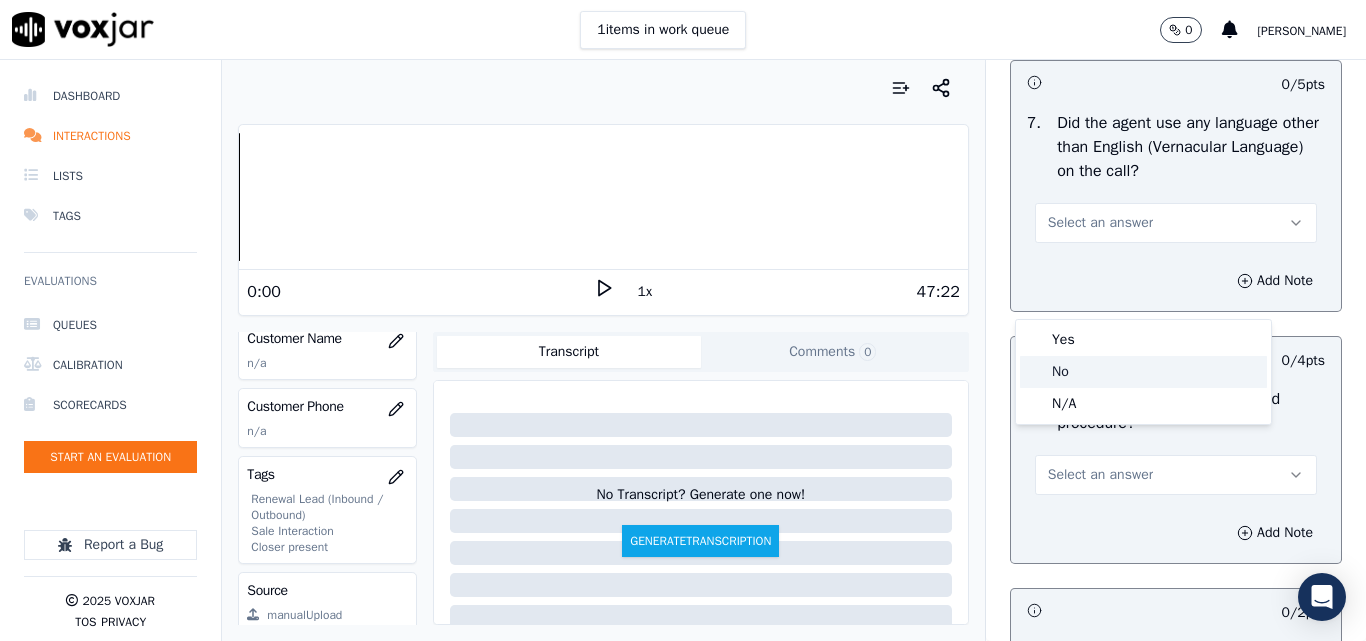 click on "No" 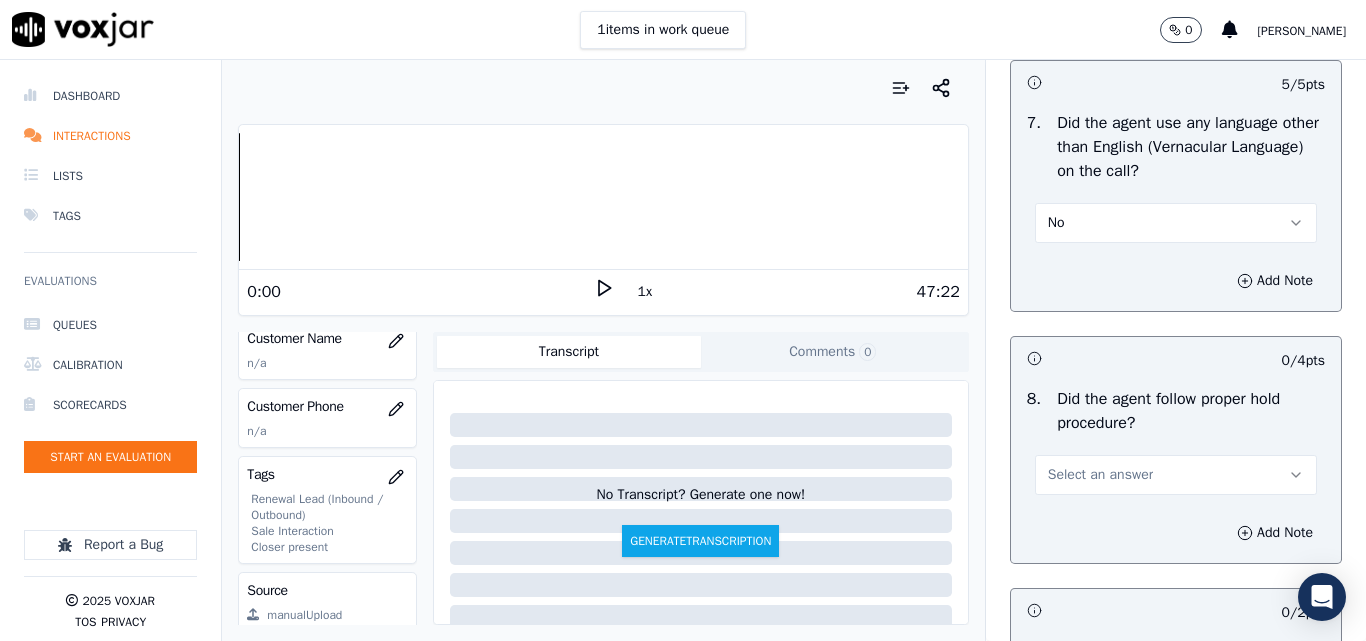 scroll, scrollTop: 3400, scrollLeft: 0, axis: vertical 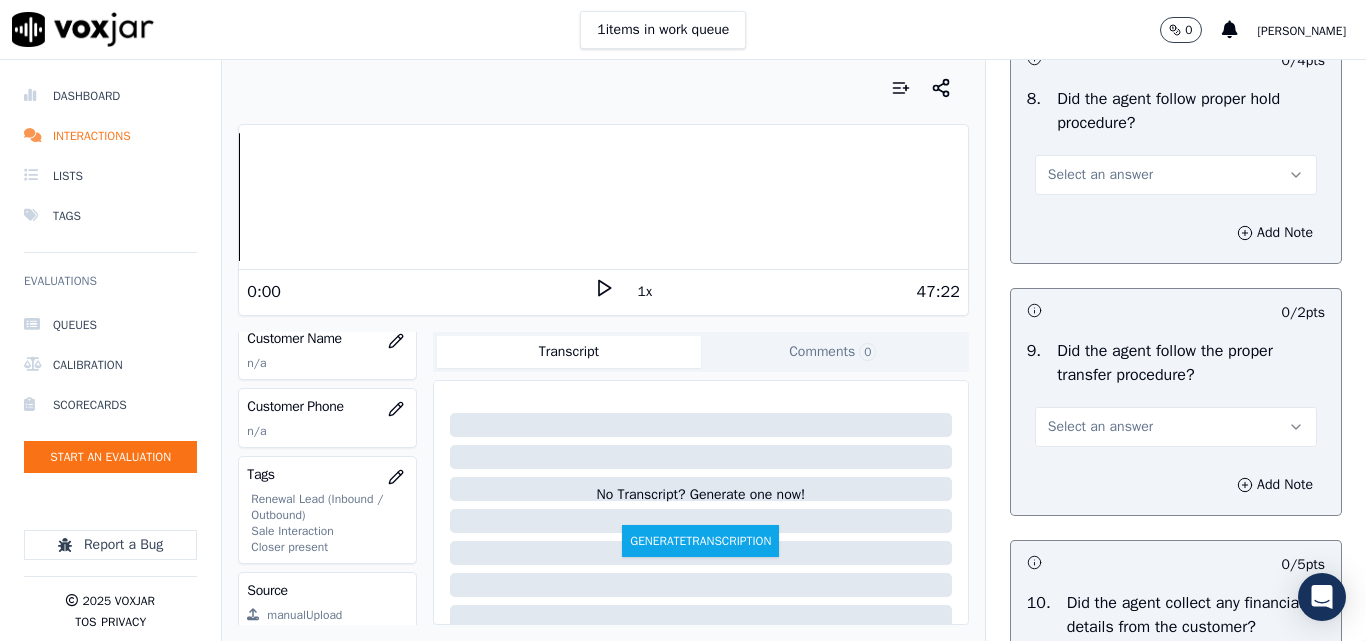 click on "Select an answer" at bounding box center (1100, 175) 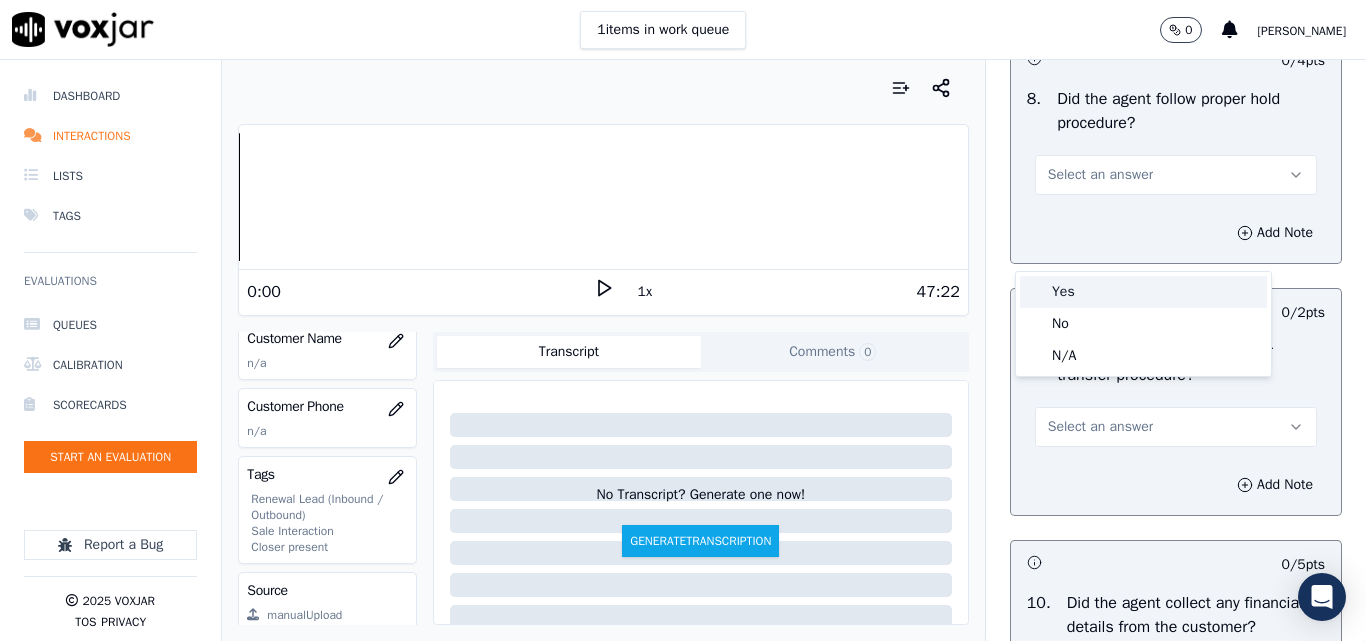 click on "Yes" at bounding box center [1143, 292] 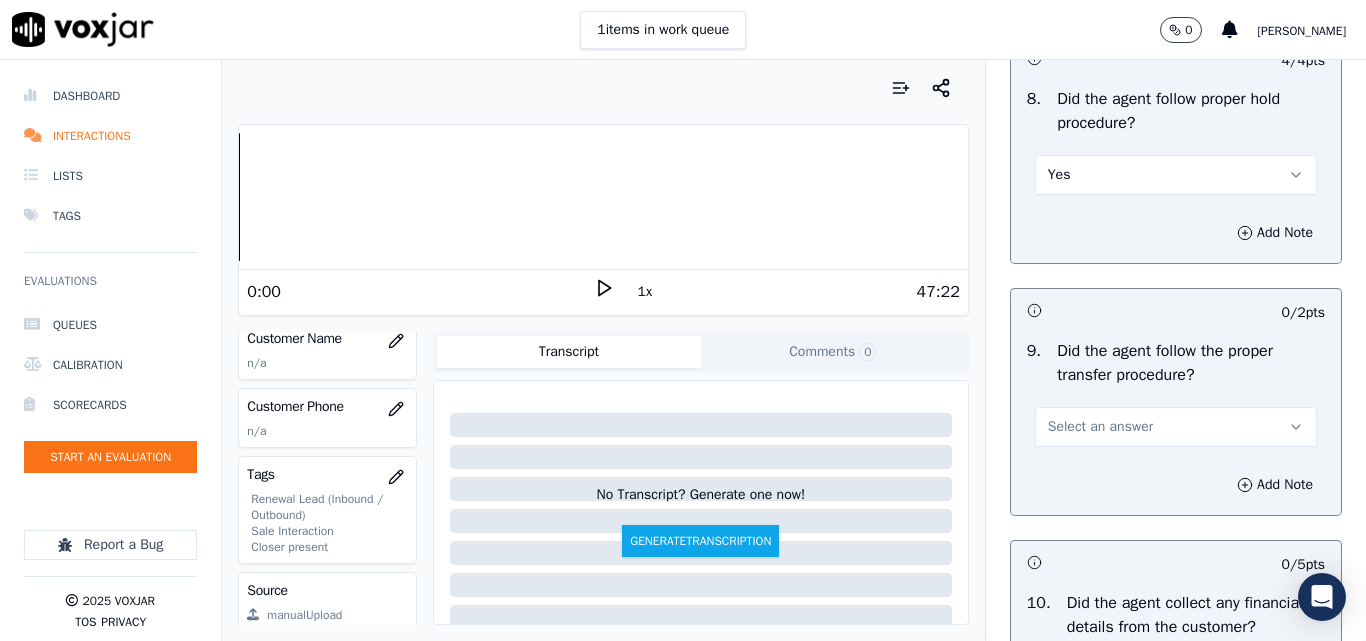 click on "Yes" at bounding box center (1176, 175) 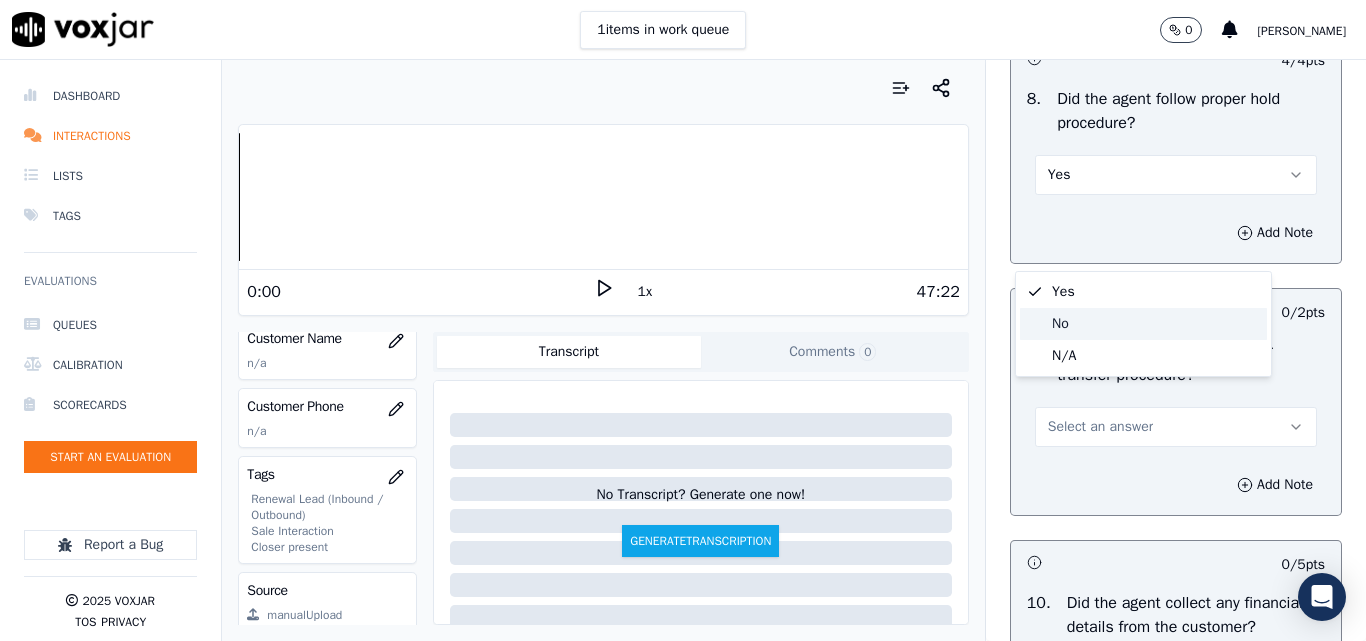 click on "No" 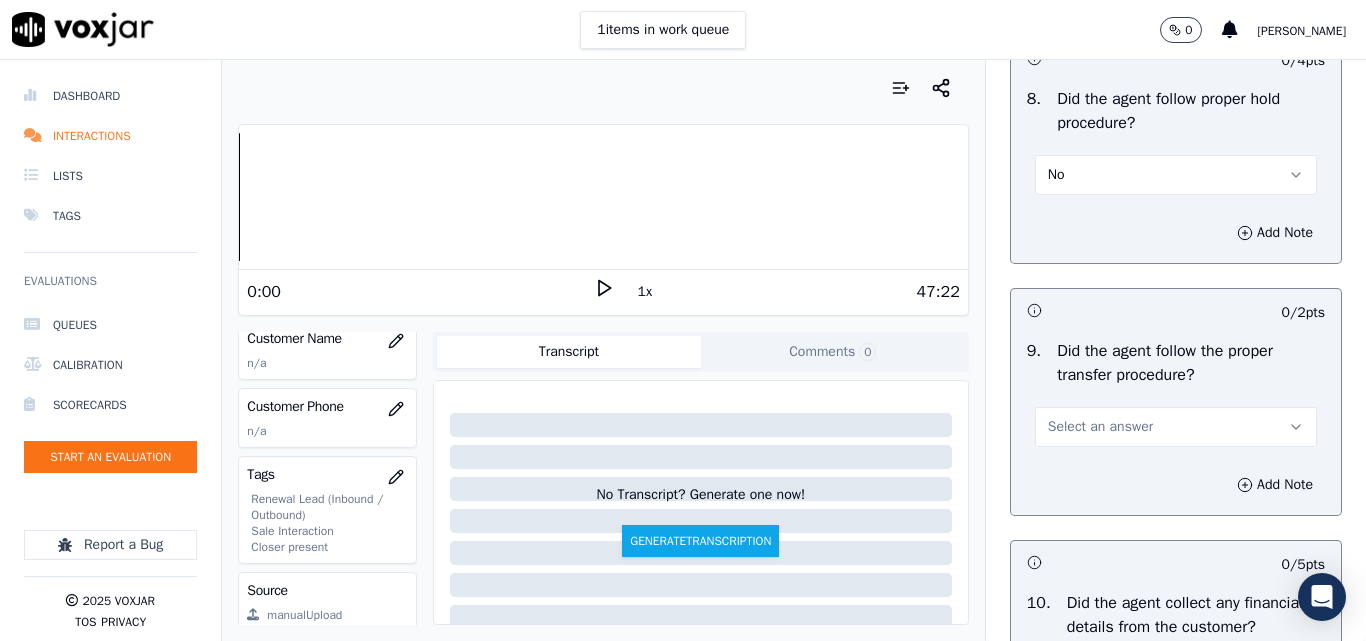 click on "No" at bounding box center [1176, 175] 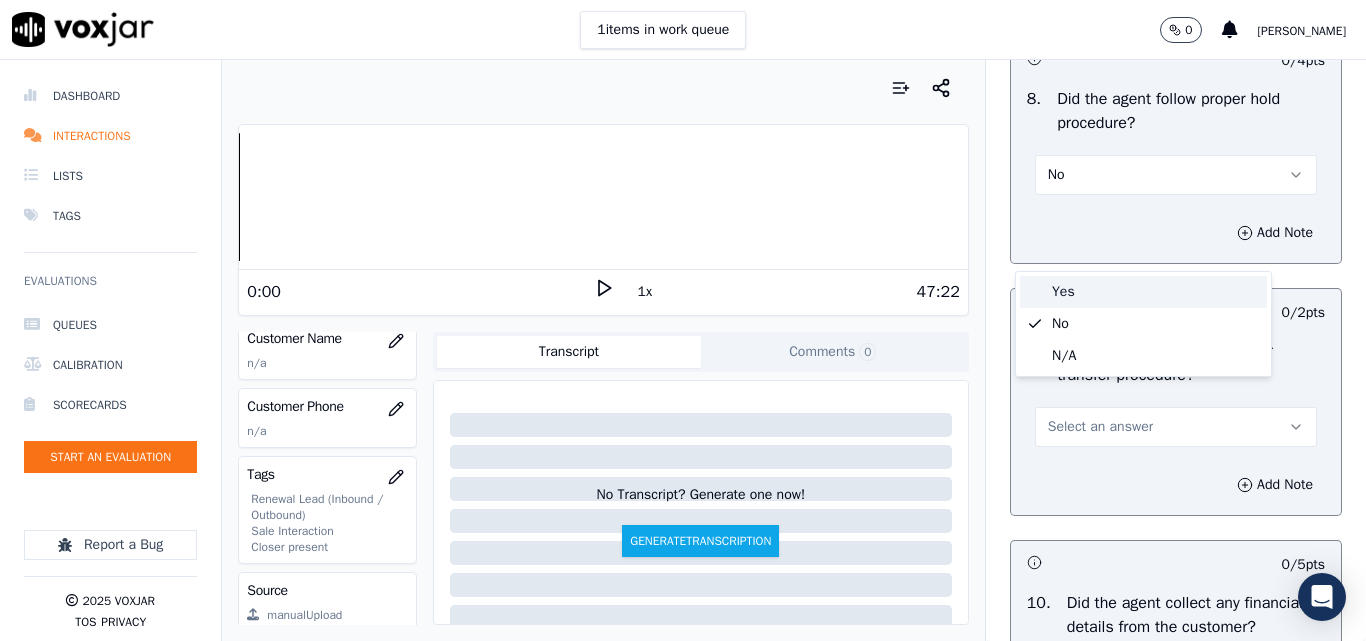 click on "Yes" at bounding box center (1143, 292) 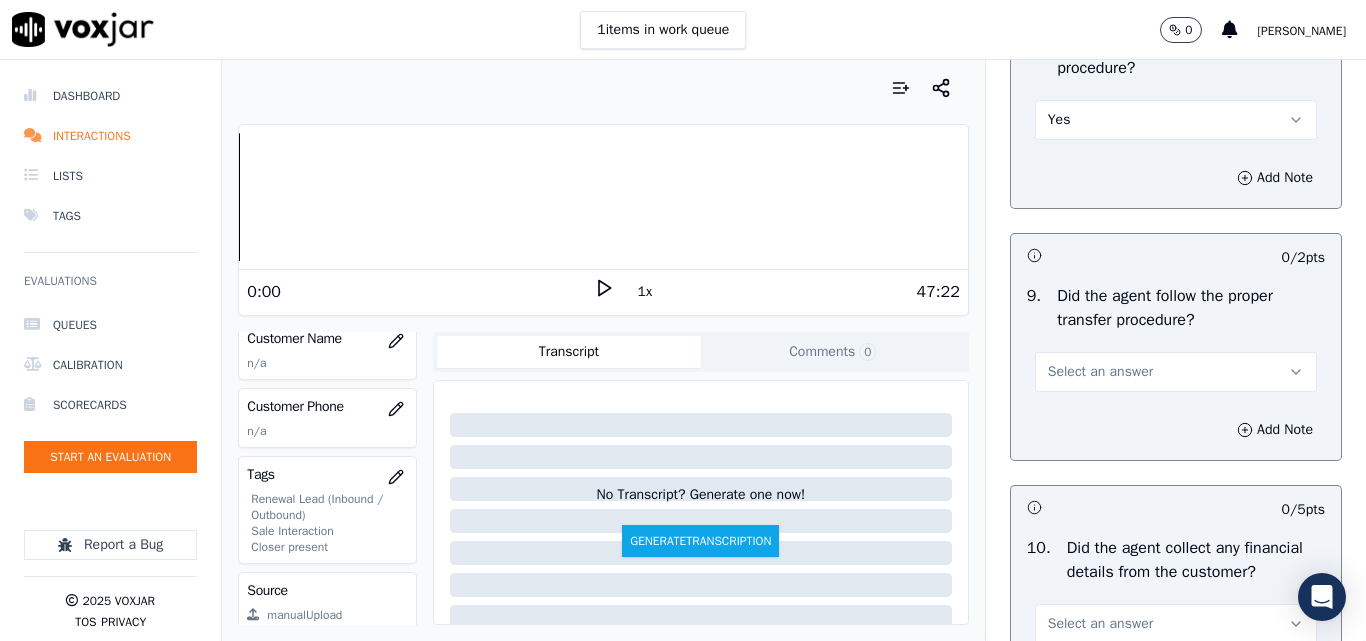 scroll, scrollTop: 3500, scrollLeft: 0, axis: vertical 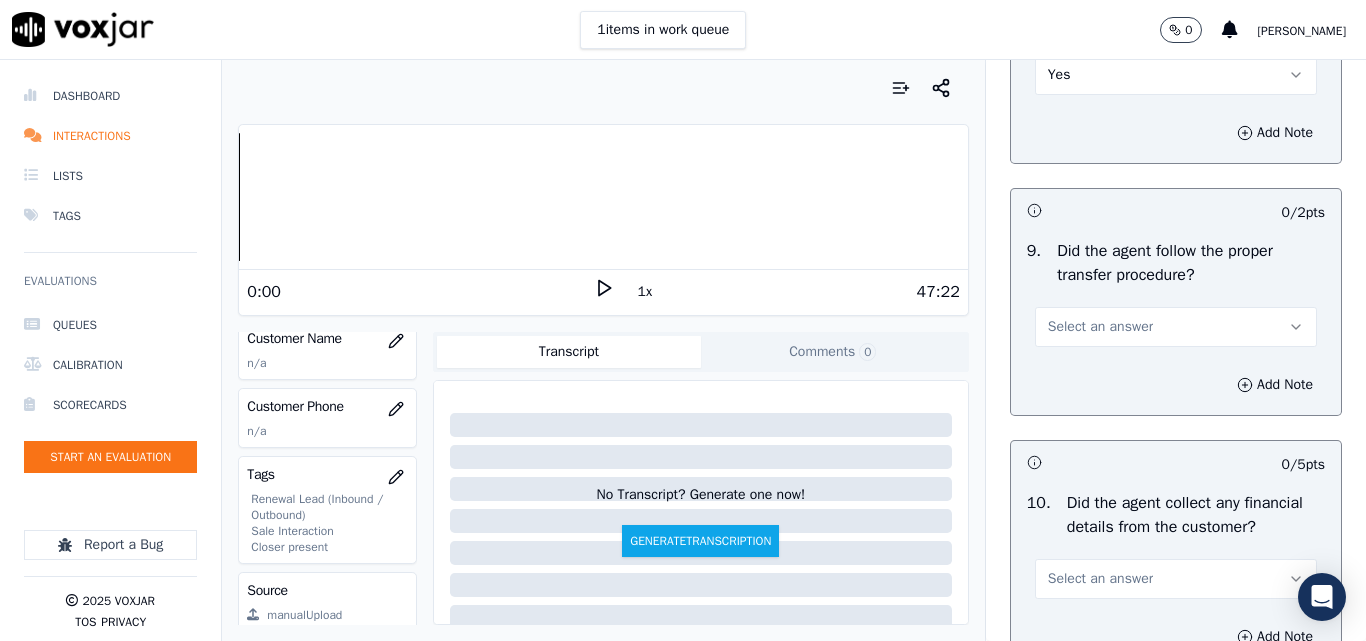 click on "Select an answer" at bounding box center [1100, 327] 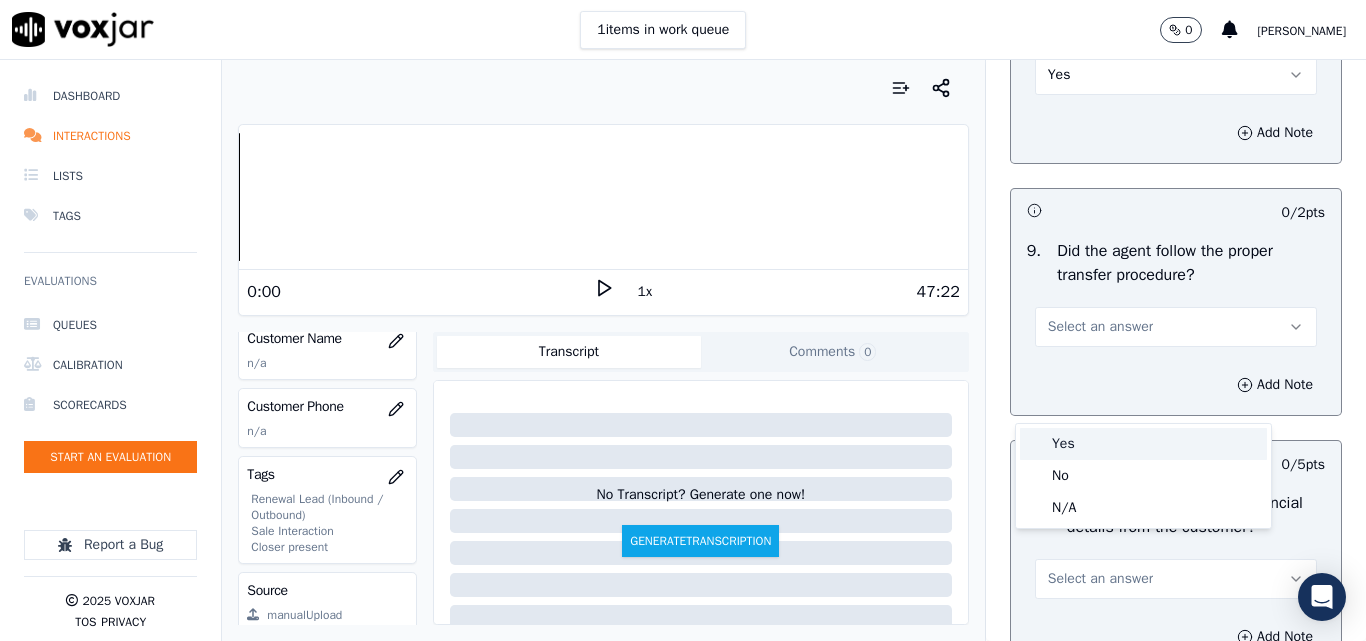 click on "Yes" at bounding box center [1143, 444] 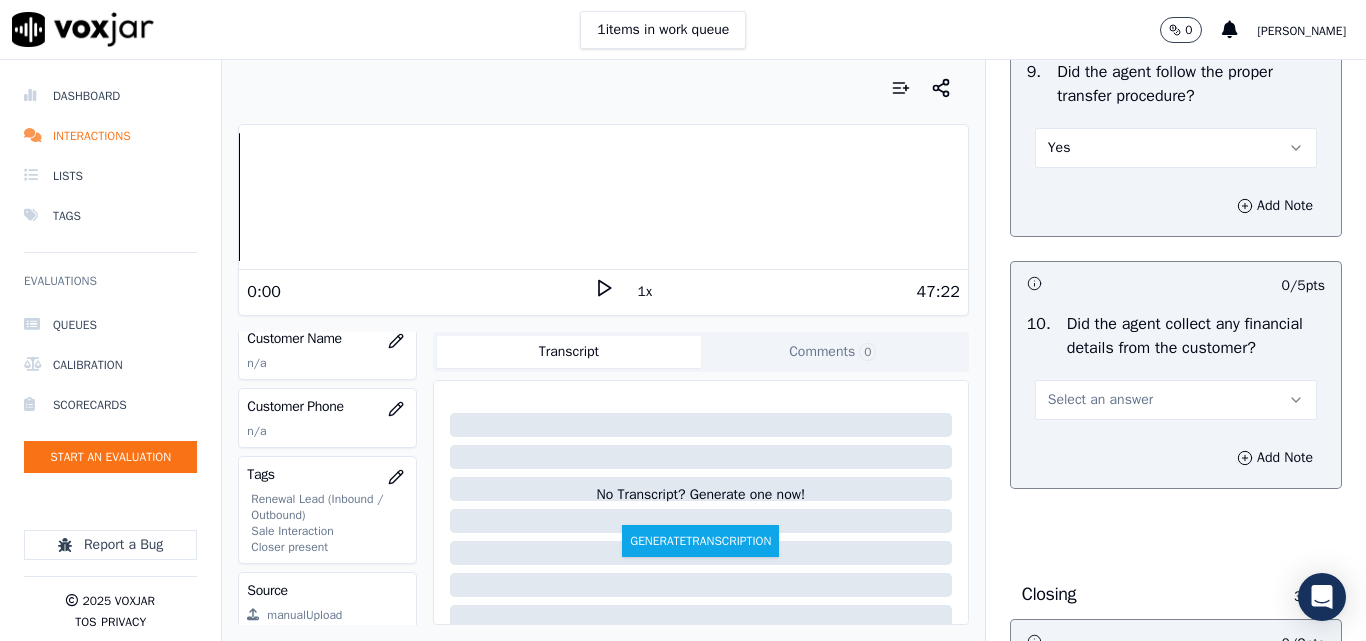 scroll, scrollTop: 3900, scrollLeft: 0, axis: vertical 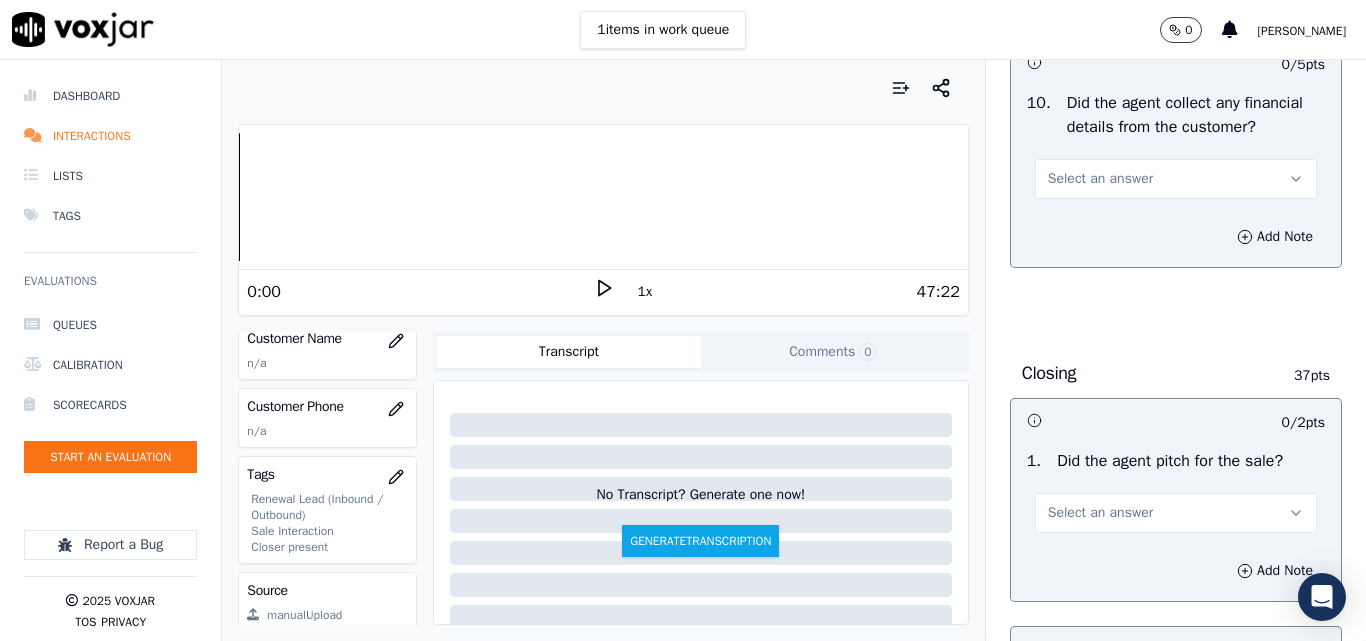 click on "Select an answer" at bounding box center [1100, 179] 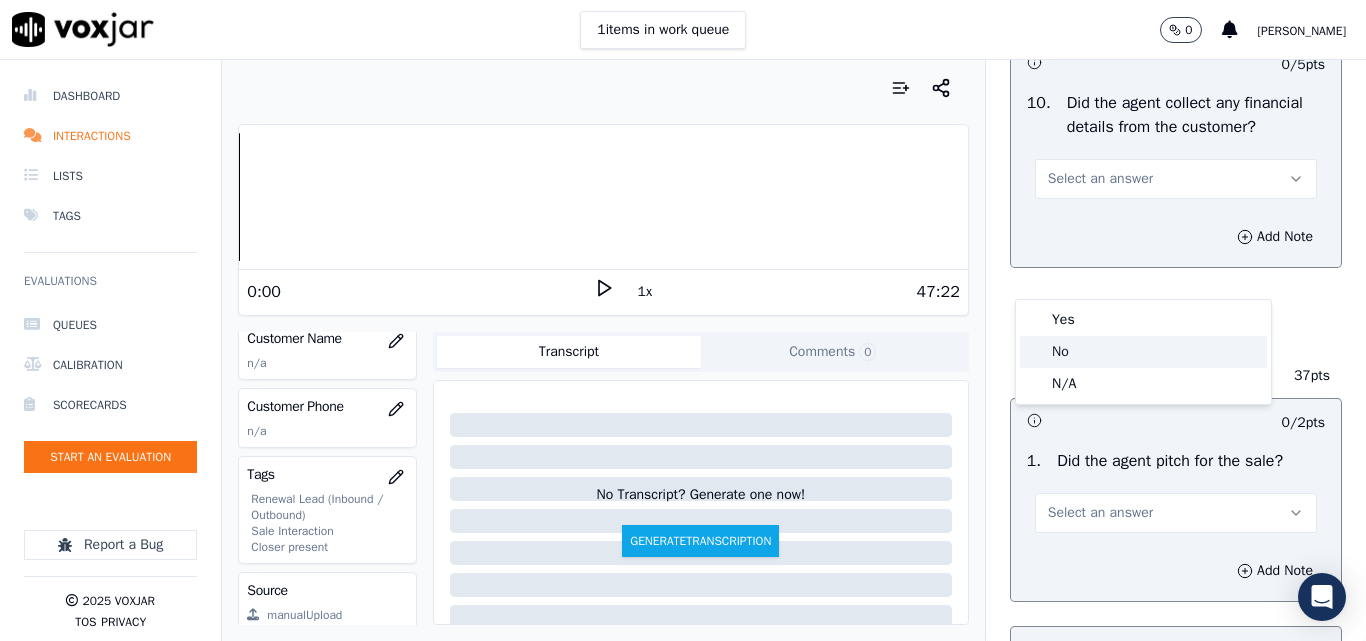 click on "No" 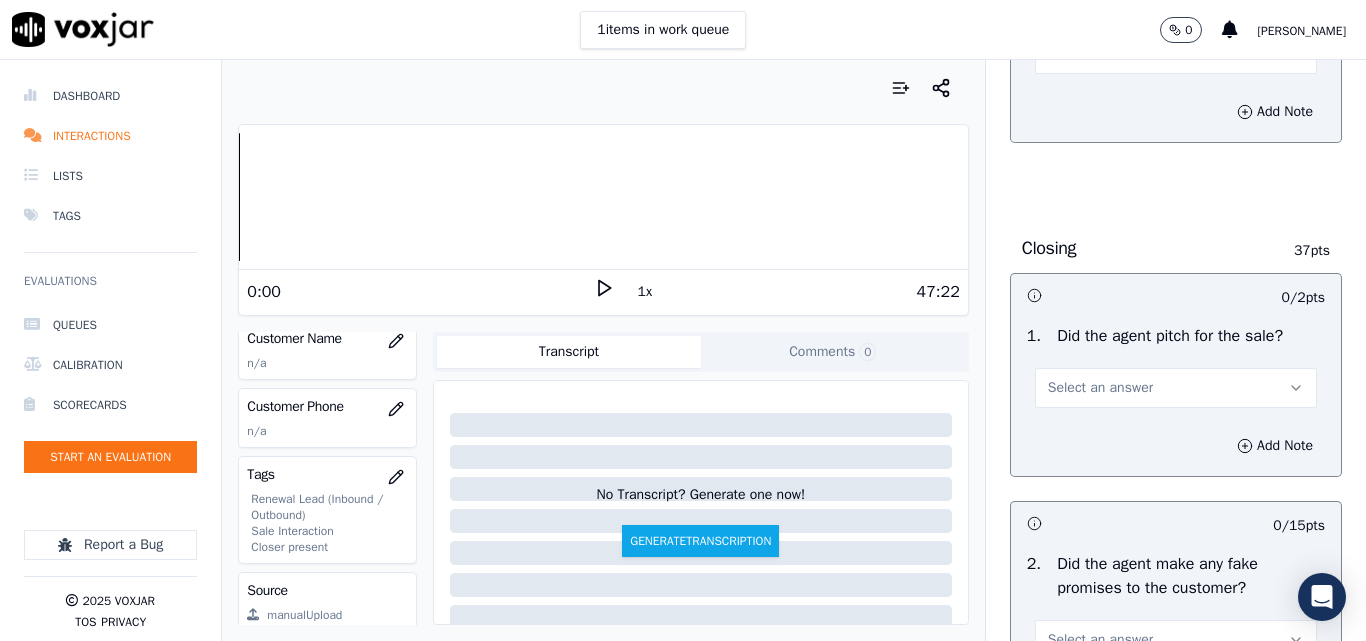 scroll, scrollTop: 4200, scrollLeft: 0, axis: vertical 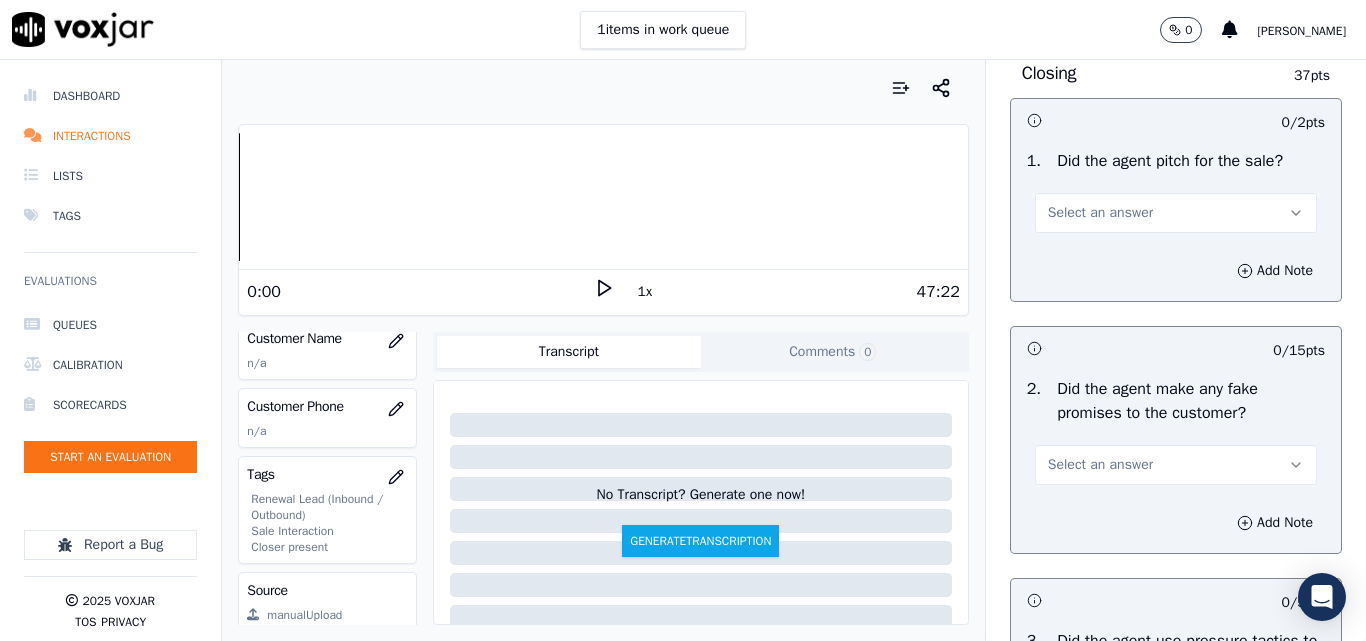 click on "Select an answer" at bounding box center (1100, 213) 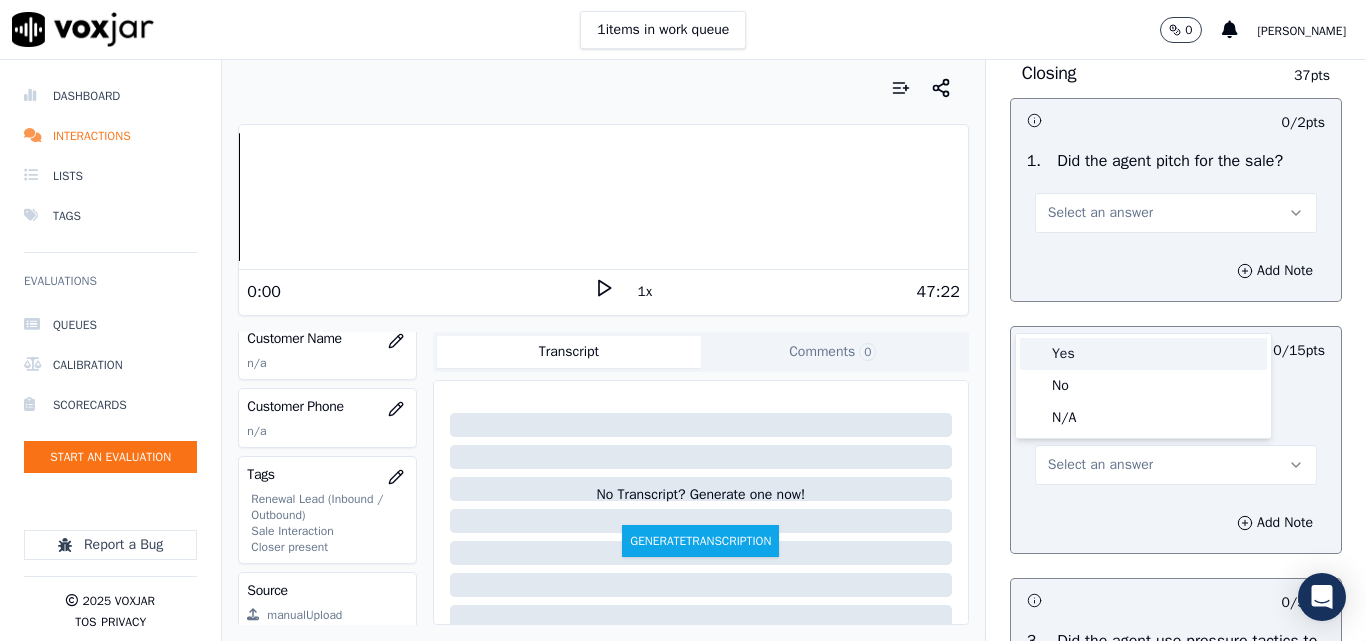 click on "Yes" at bounding box center [1143, 354] 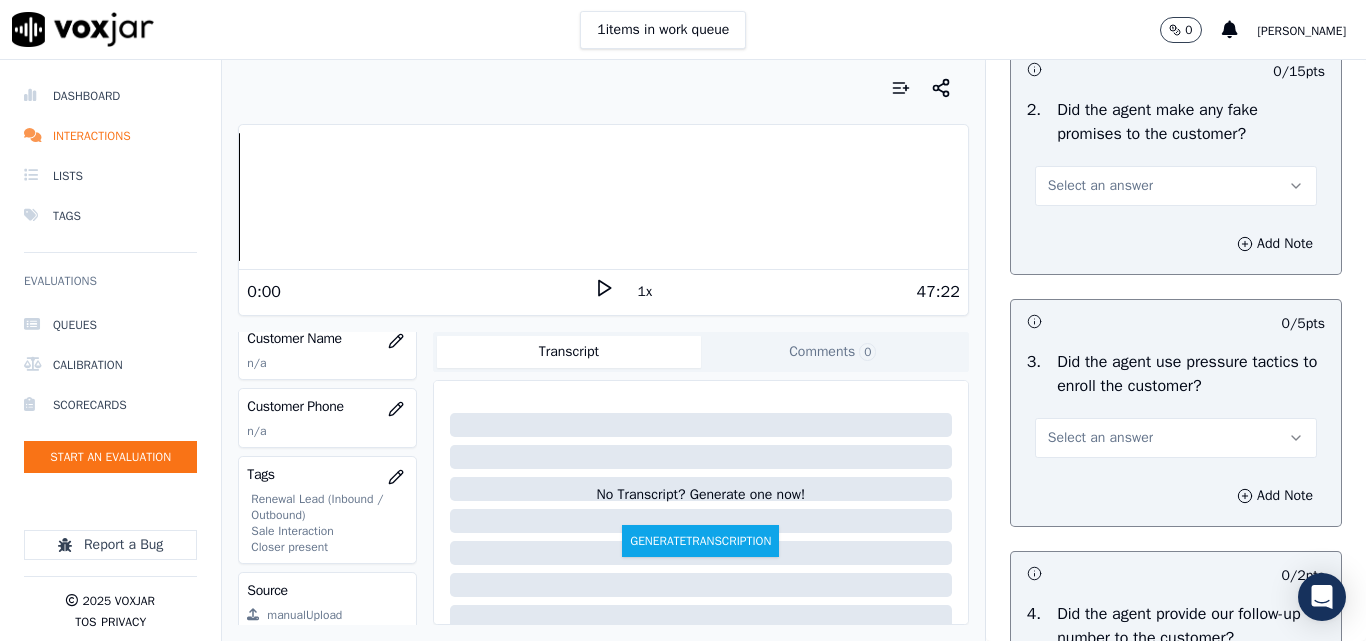 scroll, scrollTop: 4500, scrollLeft: 0, axis: vertical 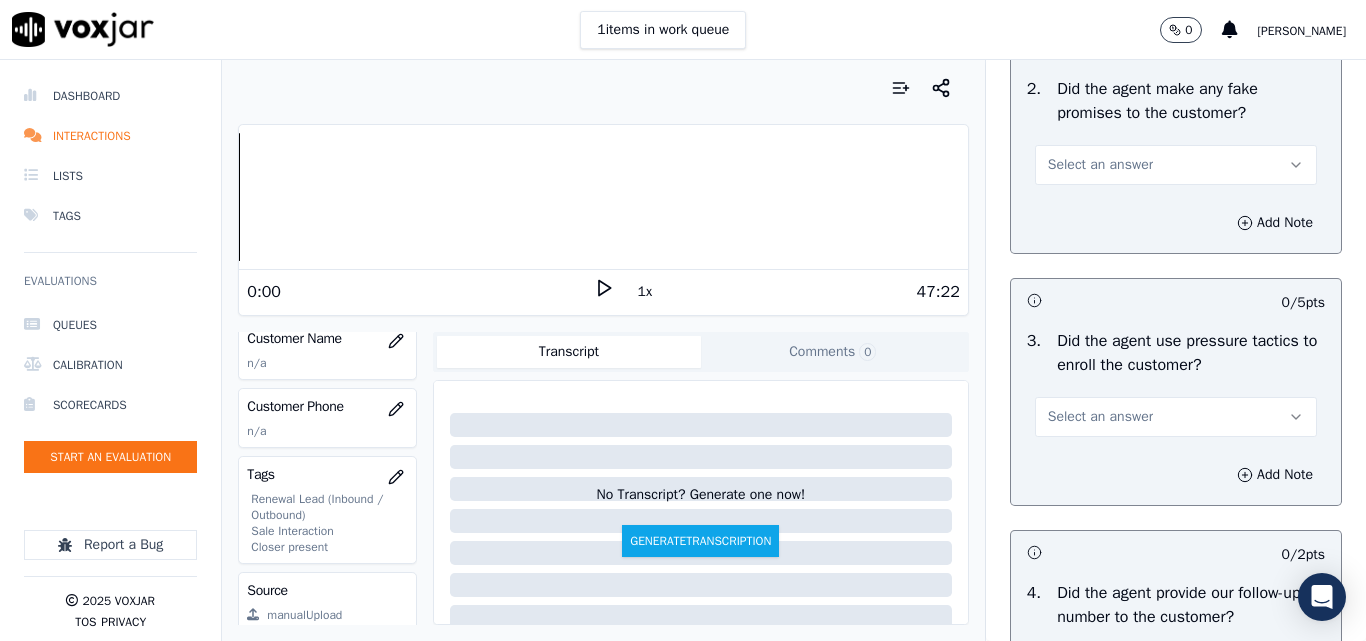 click on "Select an answer" at bounding box center (1100, 165) 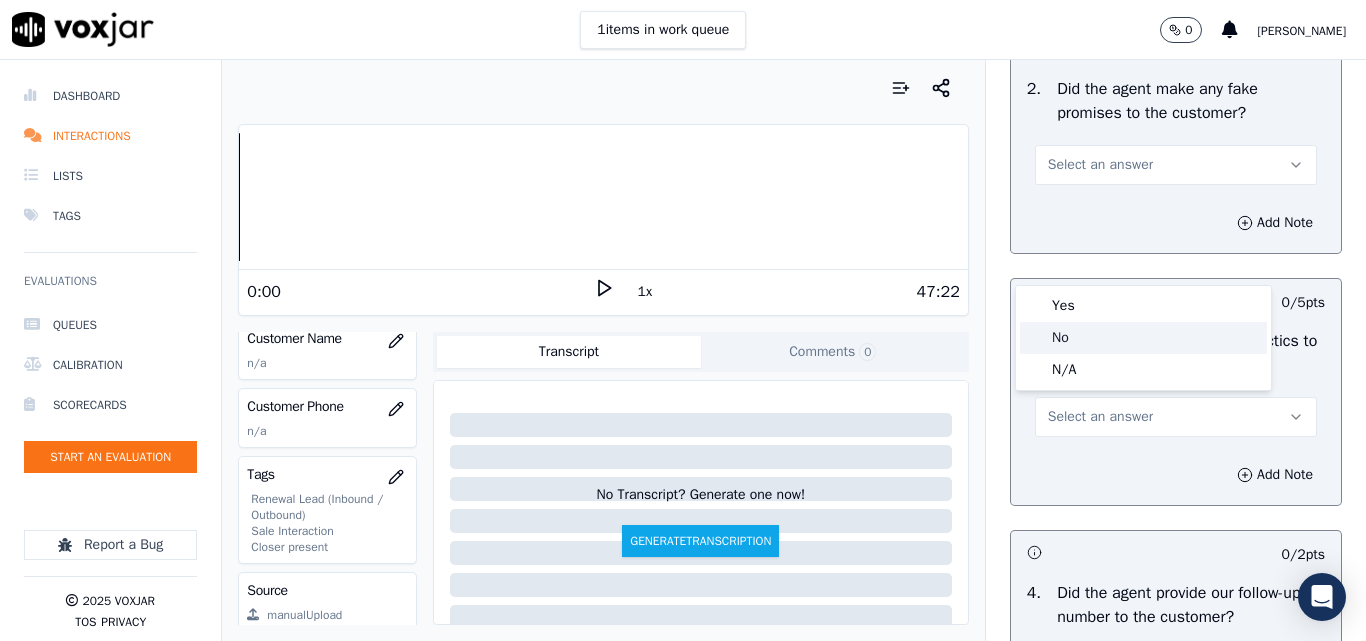click on "No" 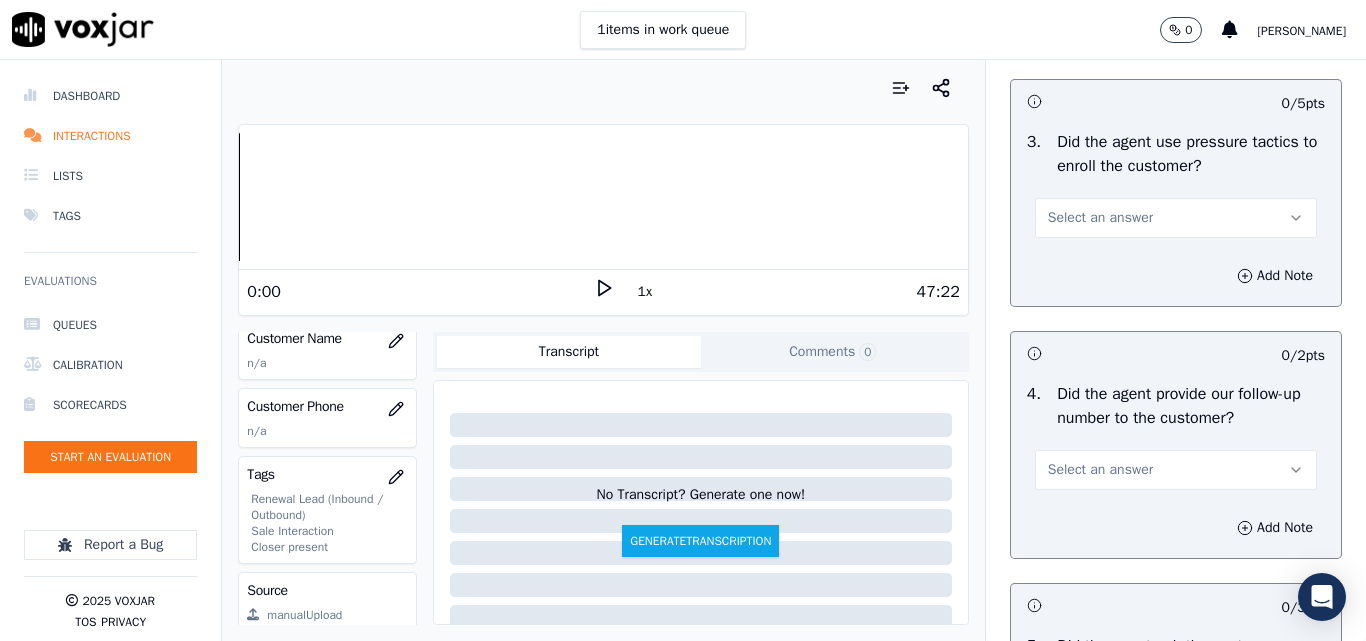 scroll, scrollTop: 4700, scrollLeft: 0, axis: vertical 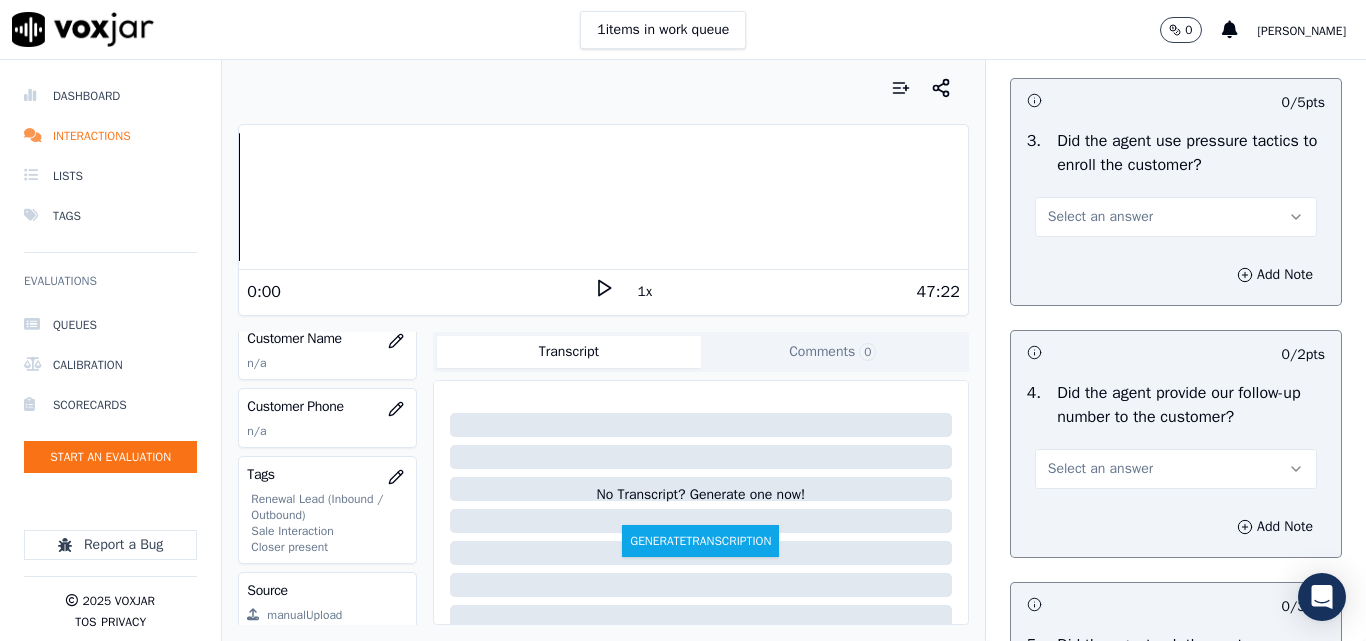 drag, startPoint x: 1076, startPoint y: 322, endPoint x: 1072, endPoint y: 332, distance: 10.770329 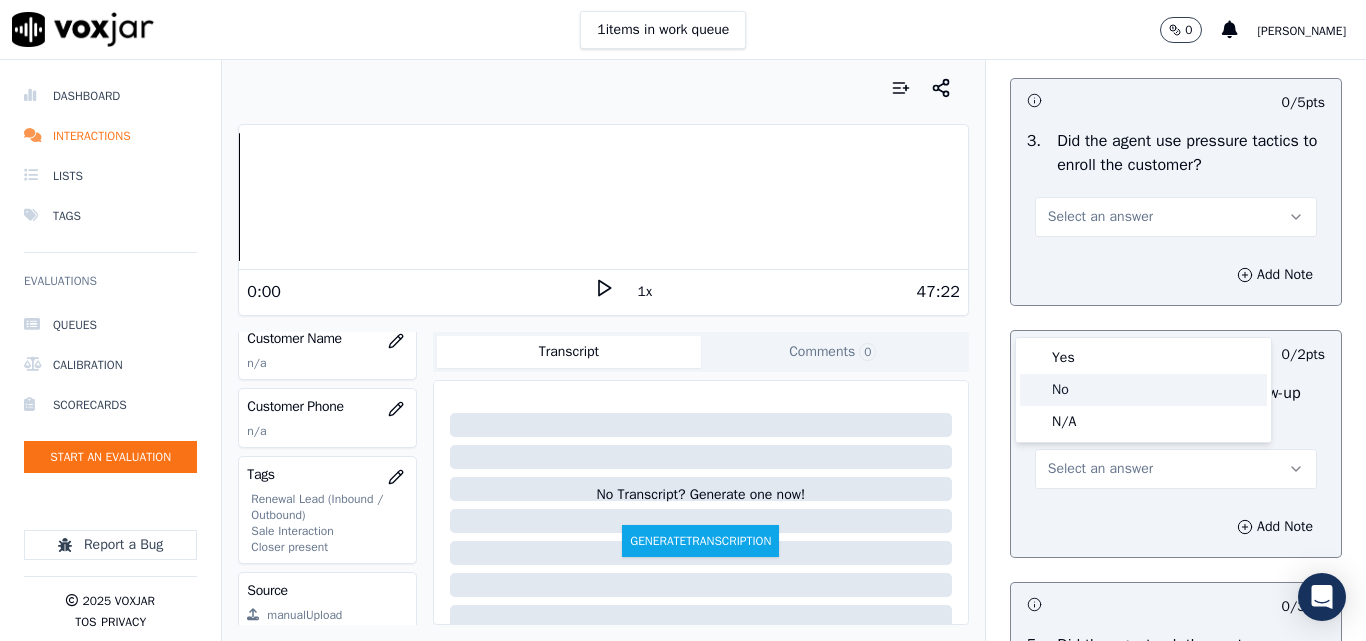click on "No" 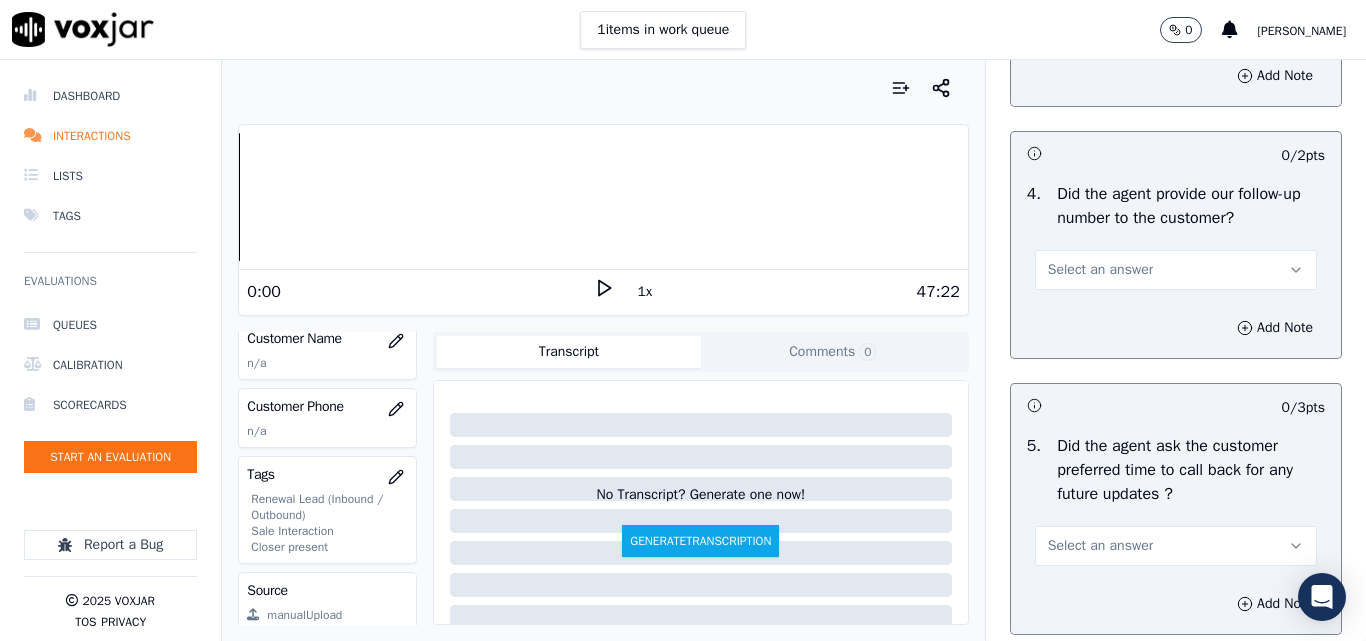 scroll, scrollTop: 4900, scrollLeft: 0, axis: vertical 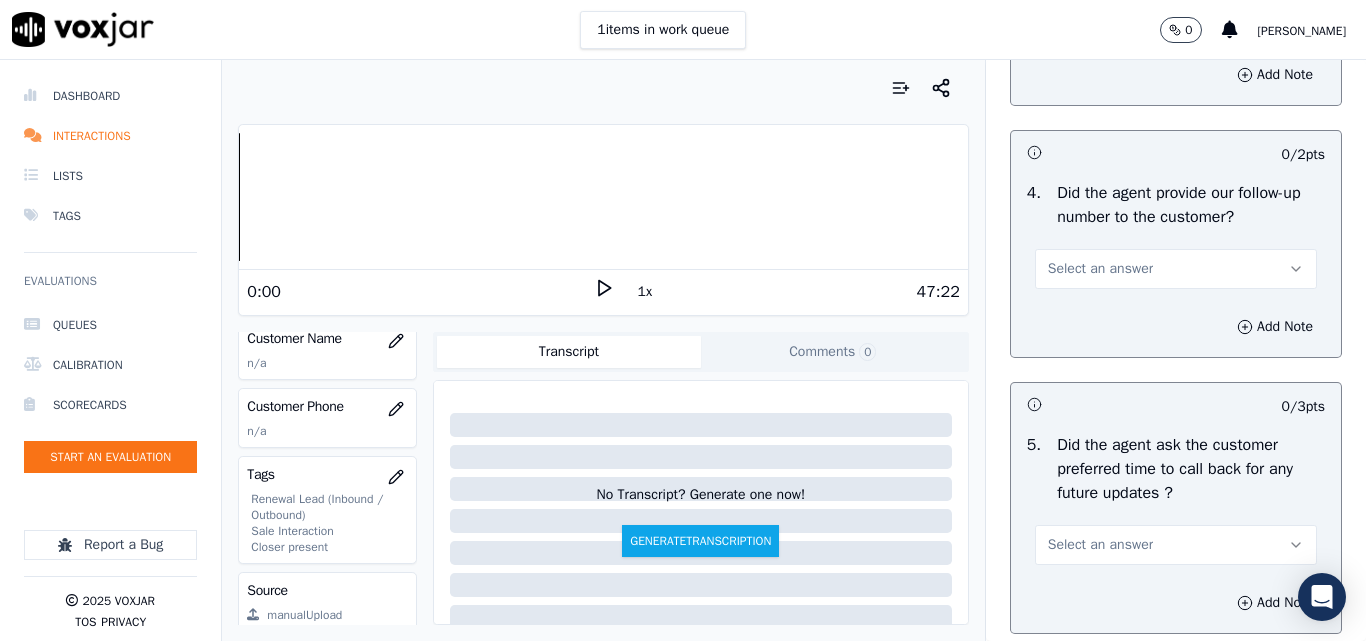 click on "Select an answer" at bounding box center (1100, 269) 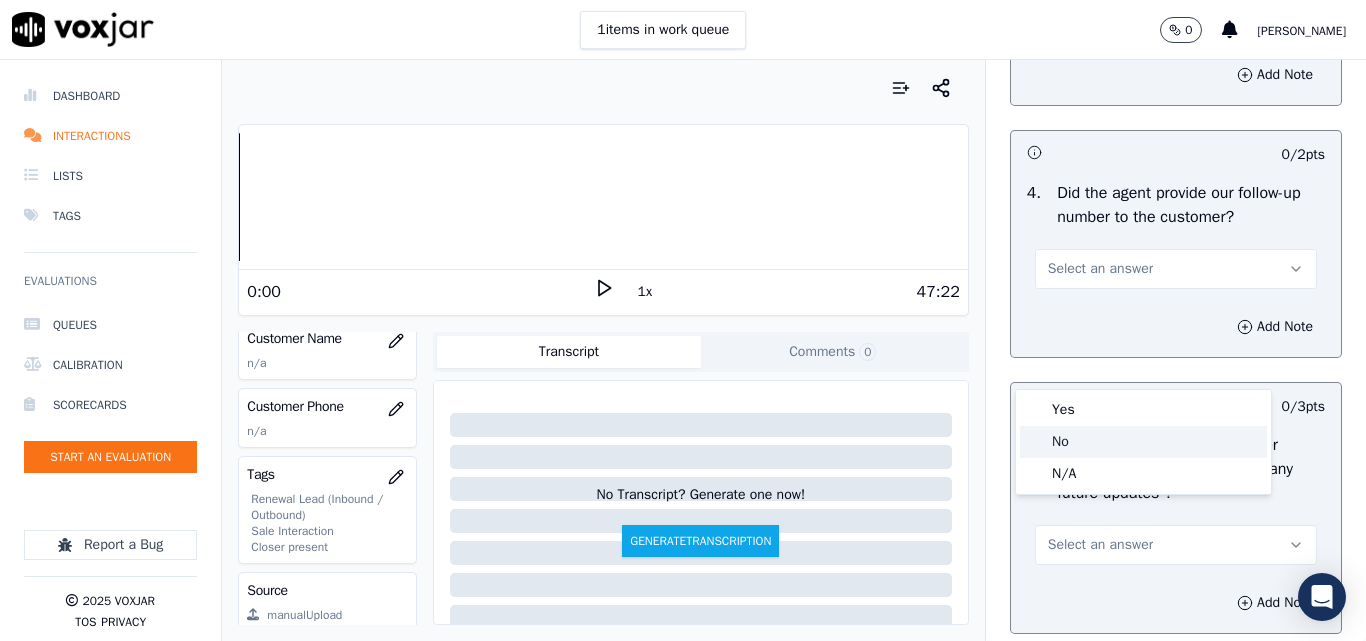 click on "No" 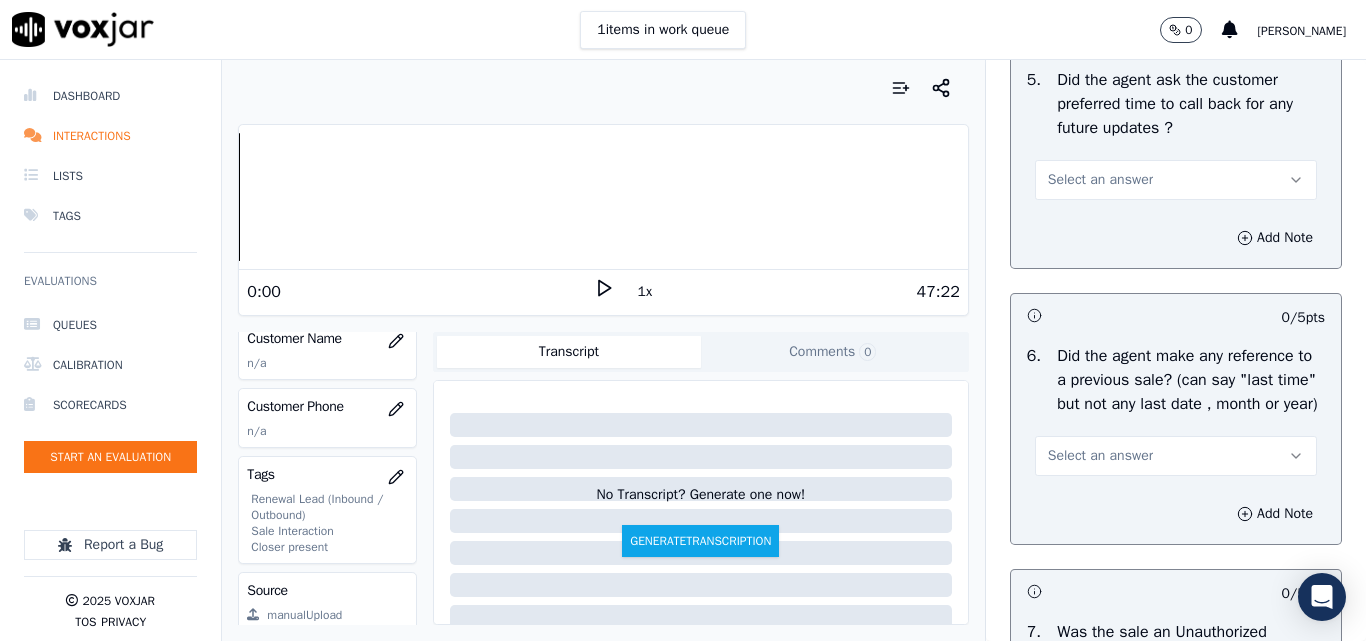 scroll, scrollTop: 5300, scrollLeft: 0, axis: vertical 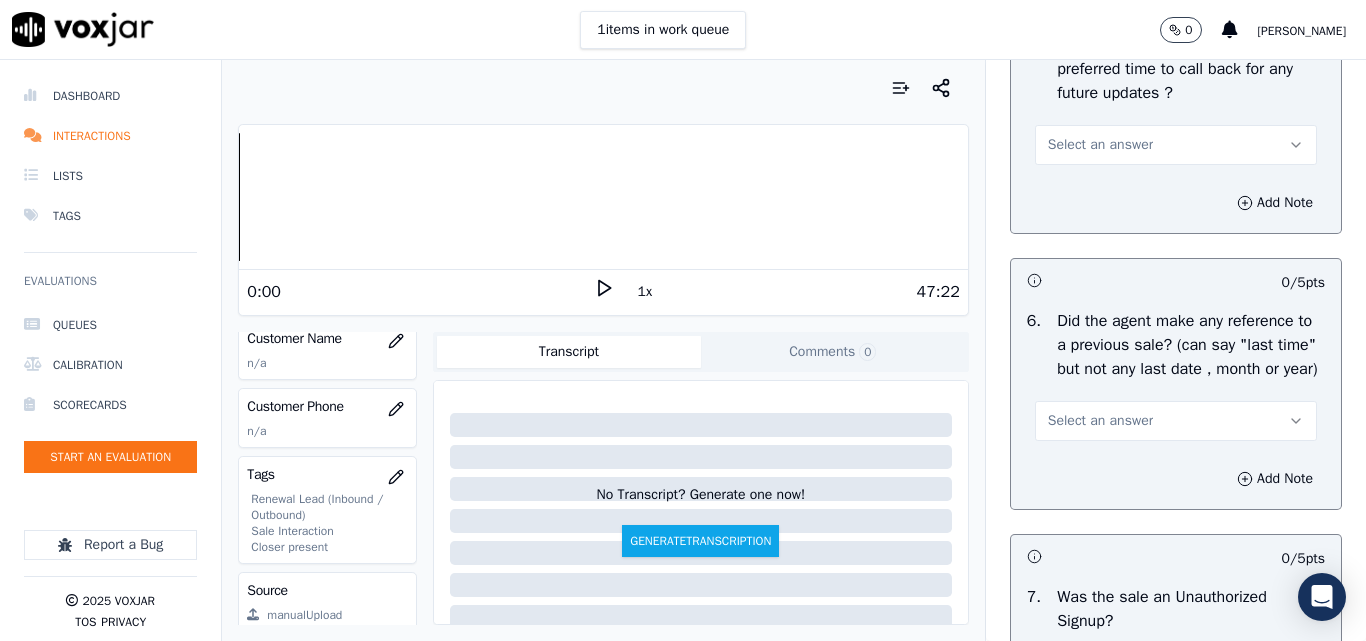 click on "Select an answer" at bounding box center [1100, 145] 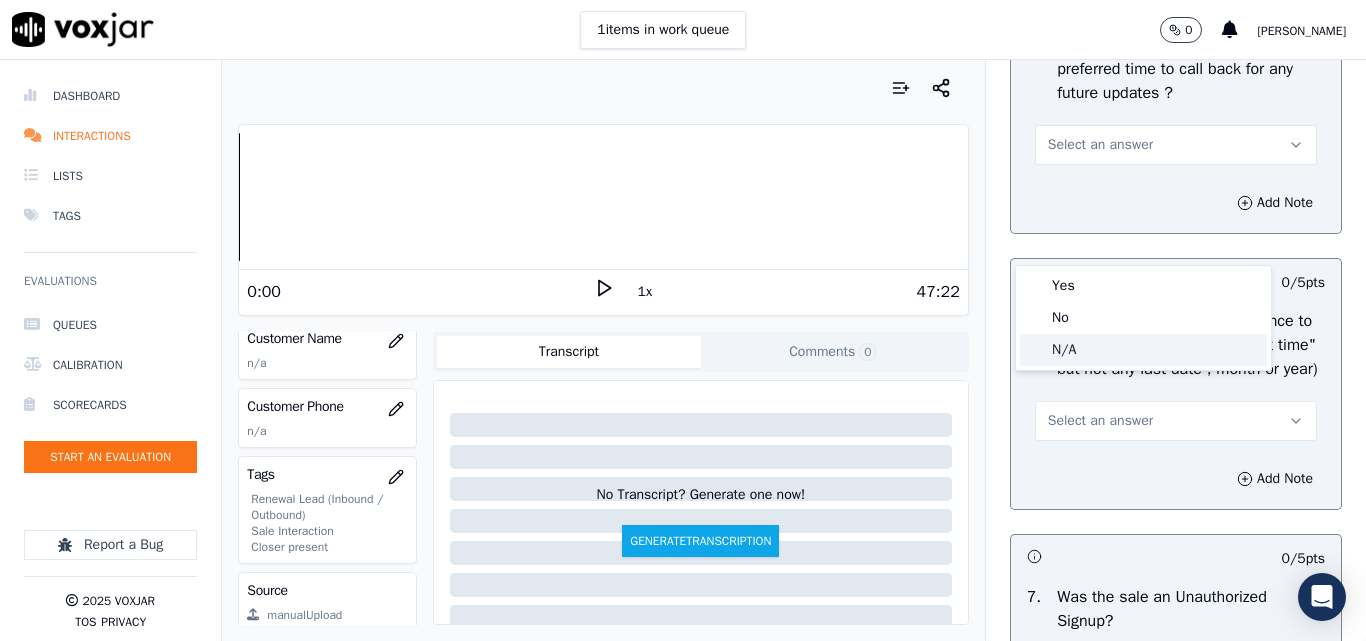 click on "N/A" 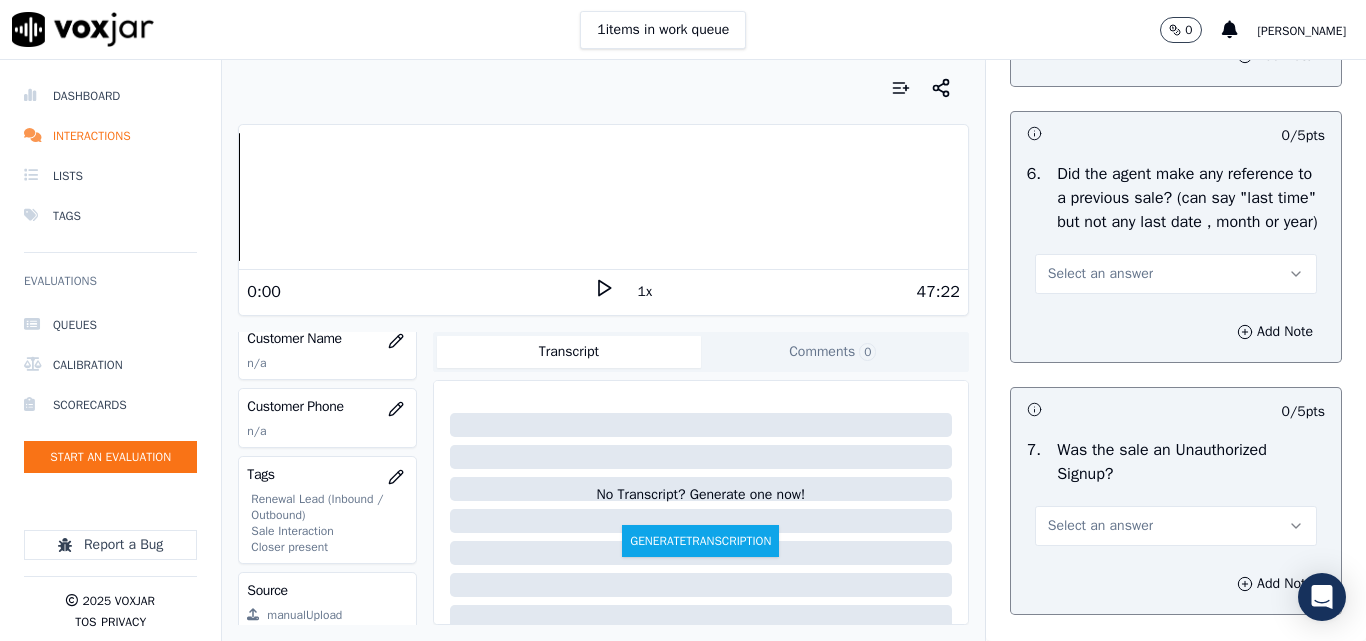 scroll, scrollTop: 5600, scrollLeft: 0, axis: vertical 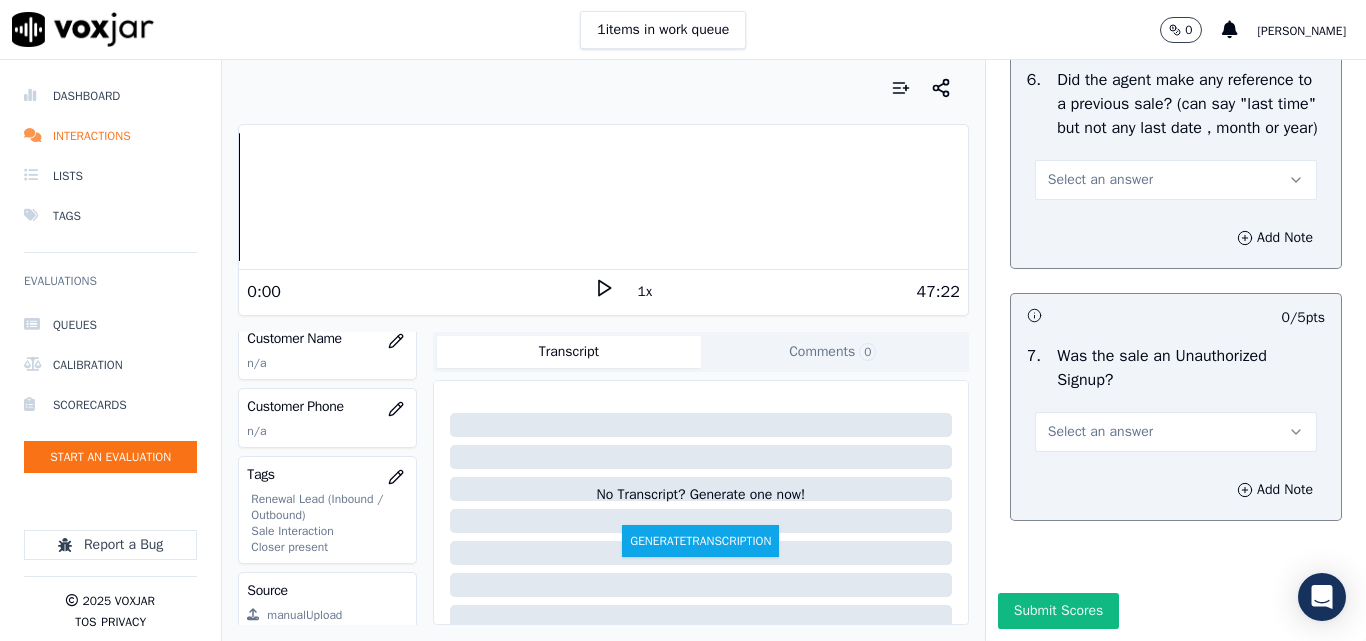 click on "Select an answer" at bounding box center (1100, 180) 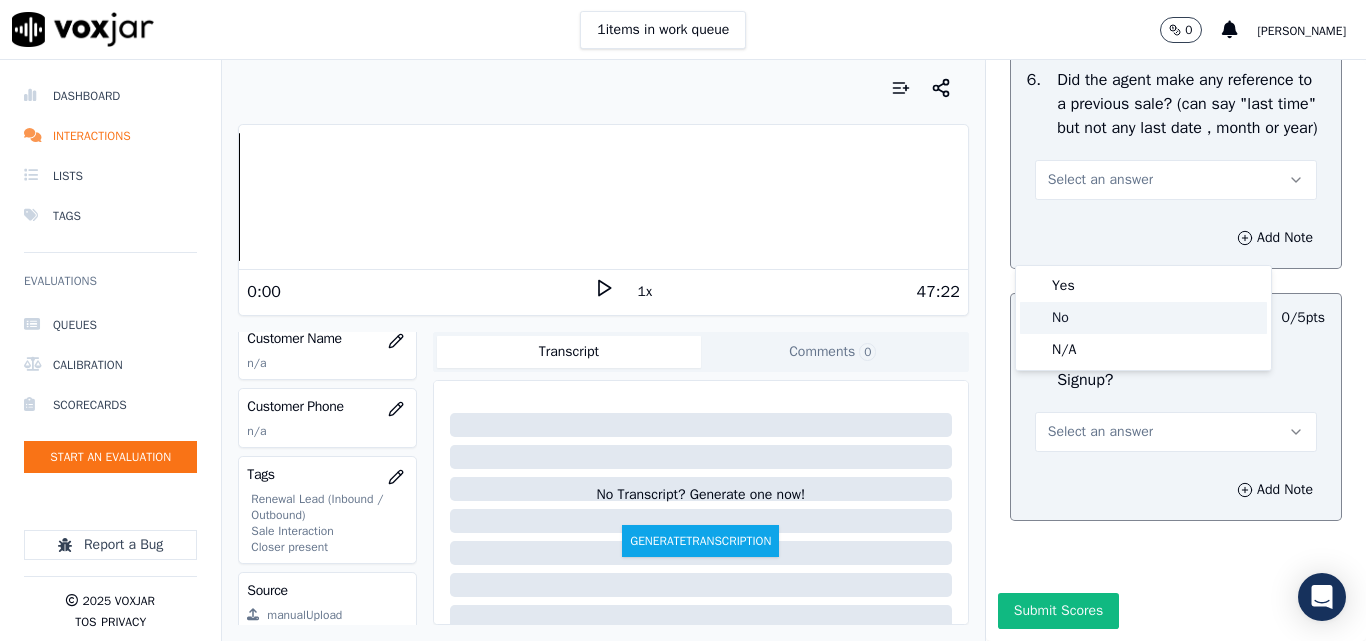 click on "No" 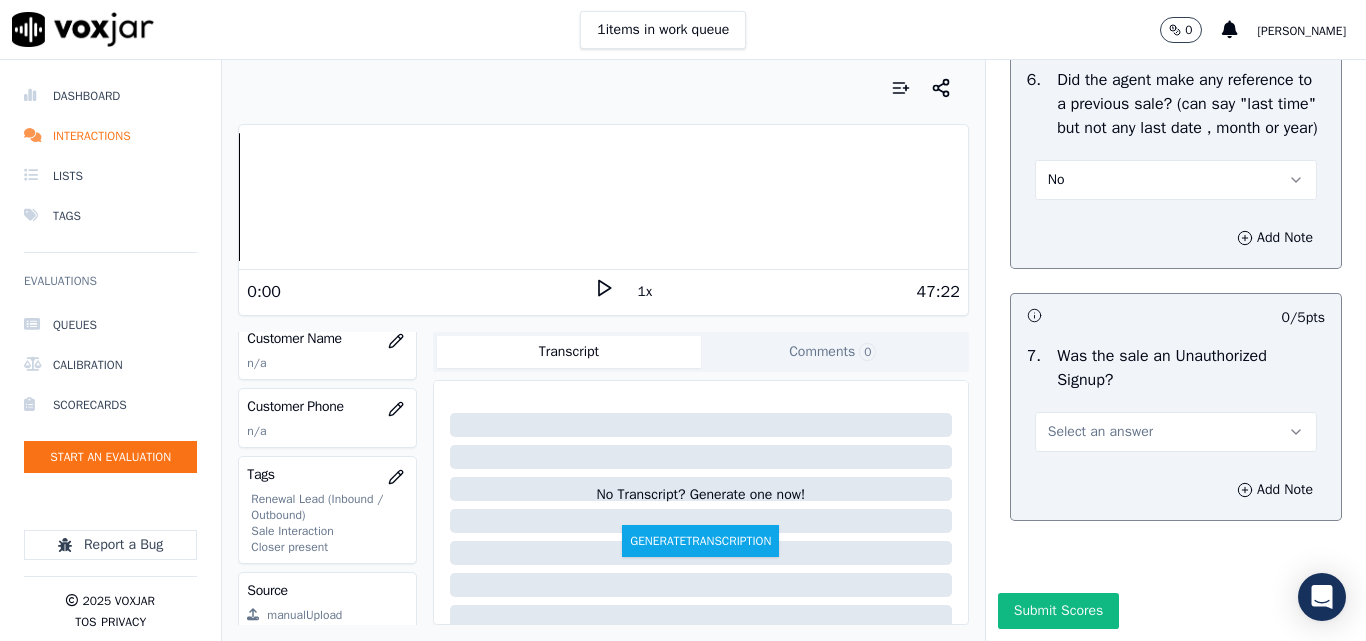 scroll, scrollTop: 5706, scrollLeft: 0, axis: vertical 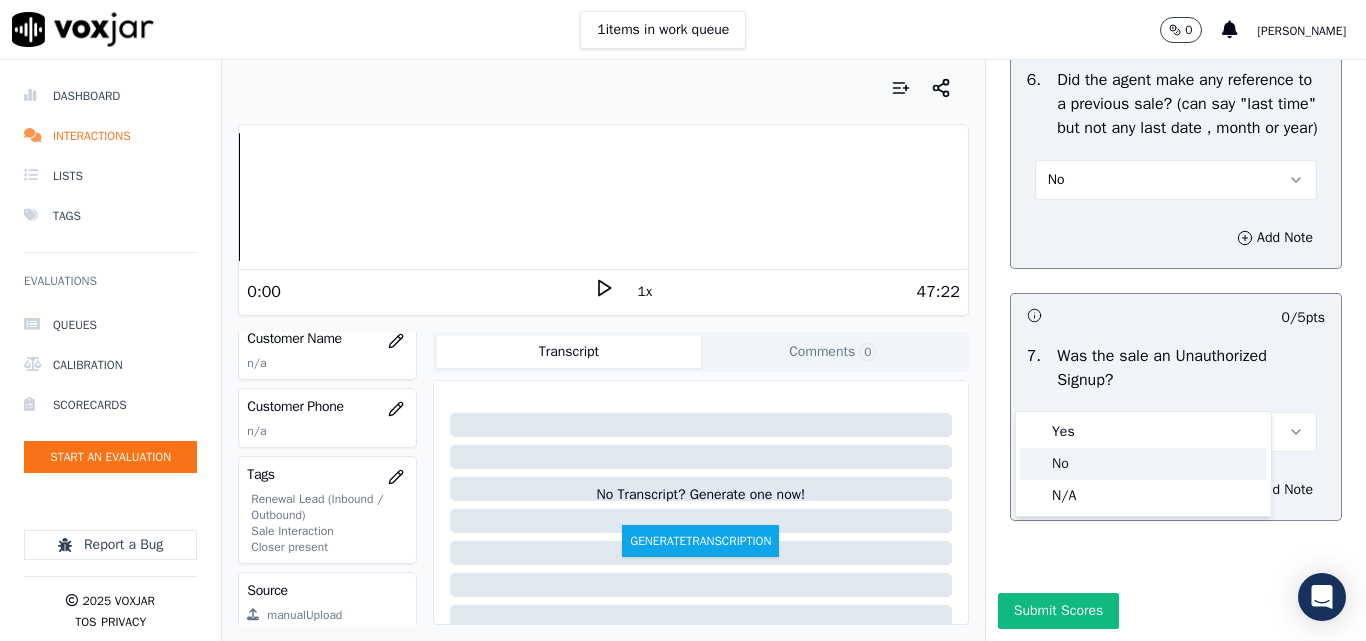click on "No" 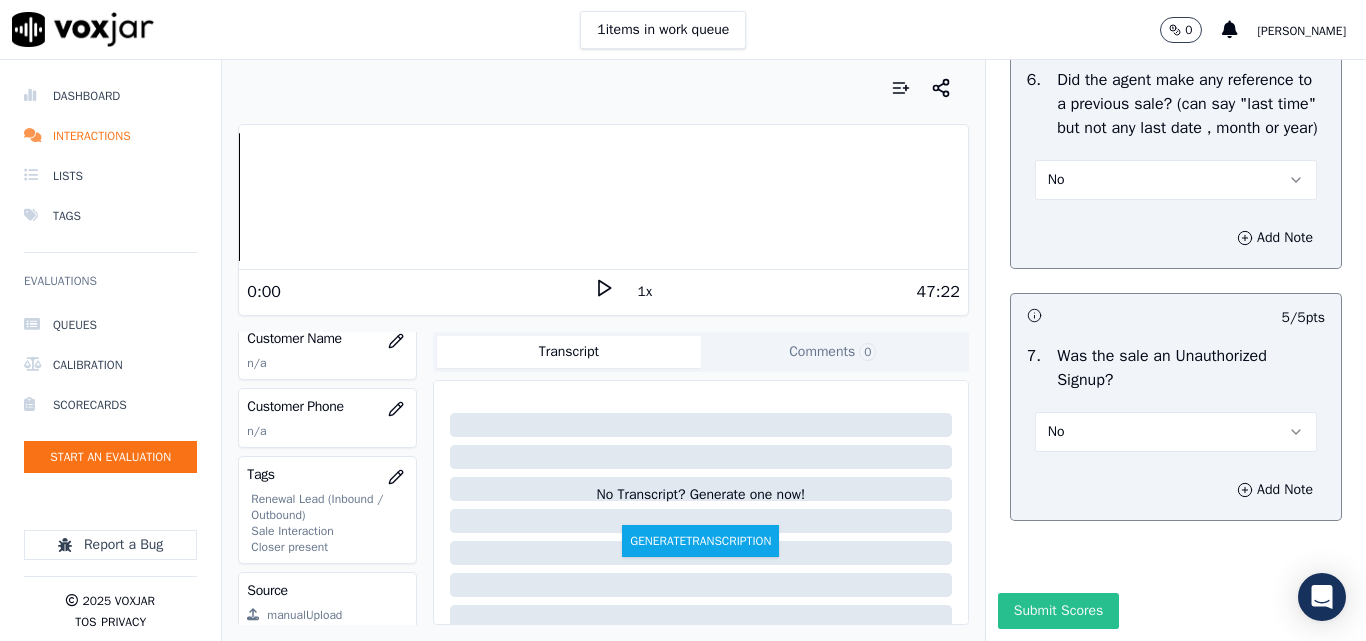 click on "Submit Scores" at bounding box center (1058, 611) 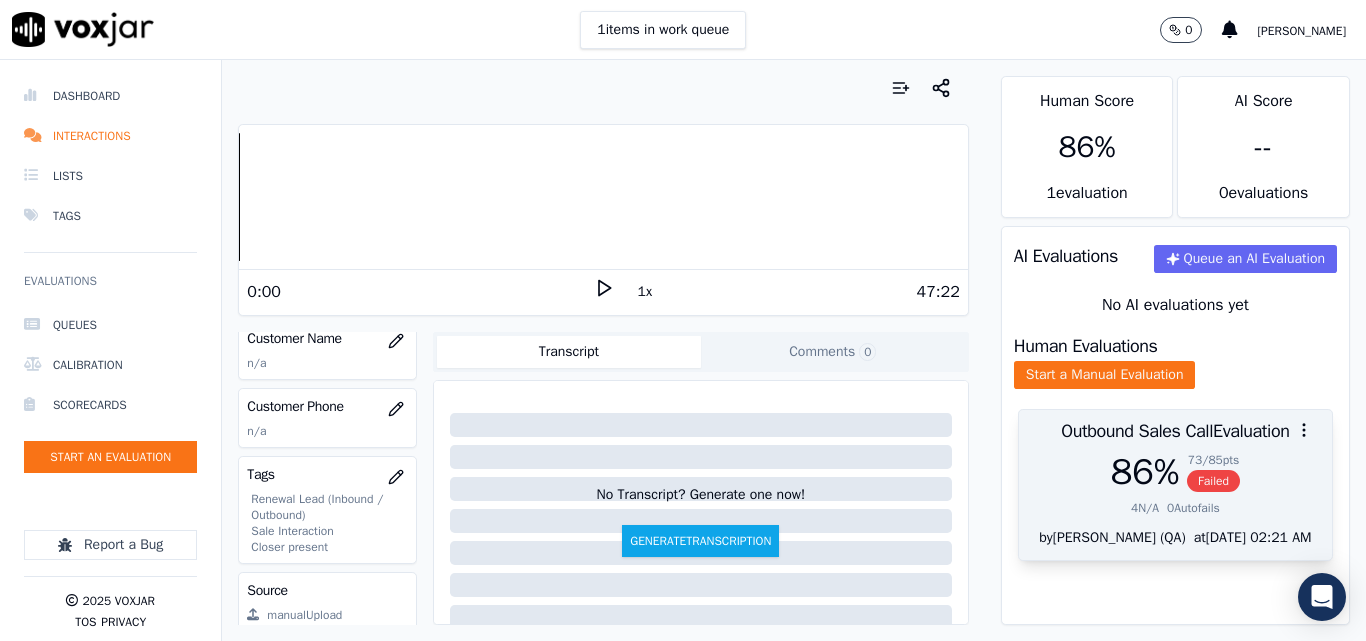 click on "Failed" at bounding box center (1213, 481) 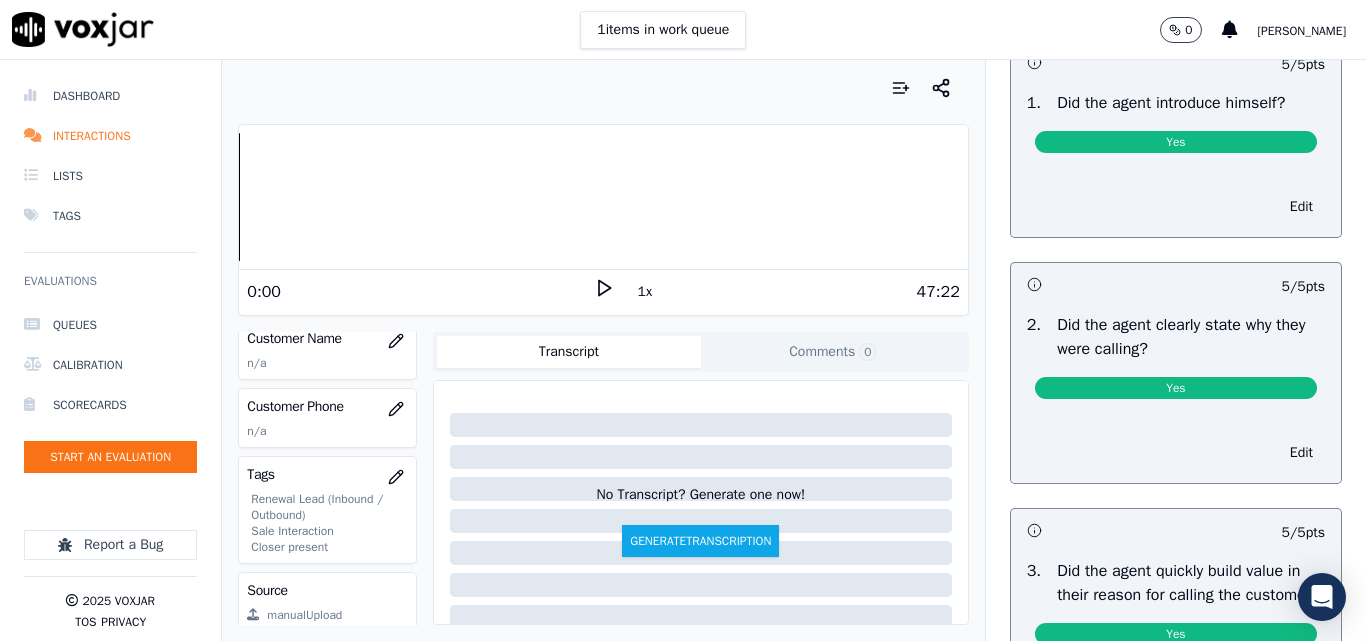 scroll, scrollTop: 0, scrollLeft: 0, axis: both 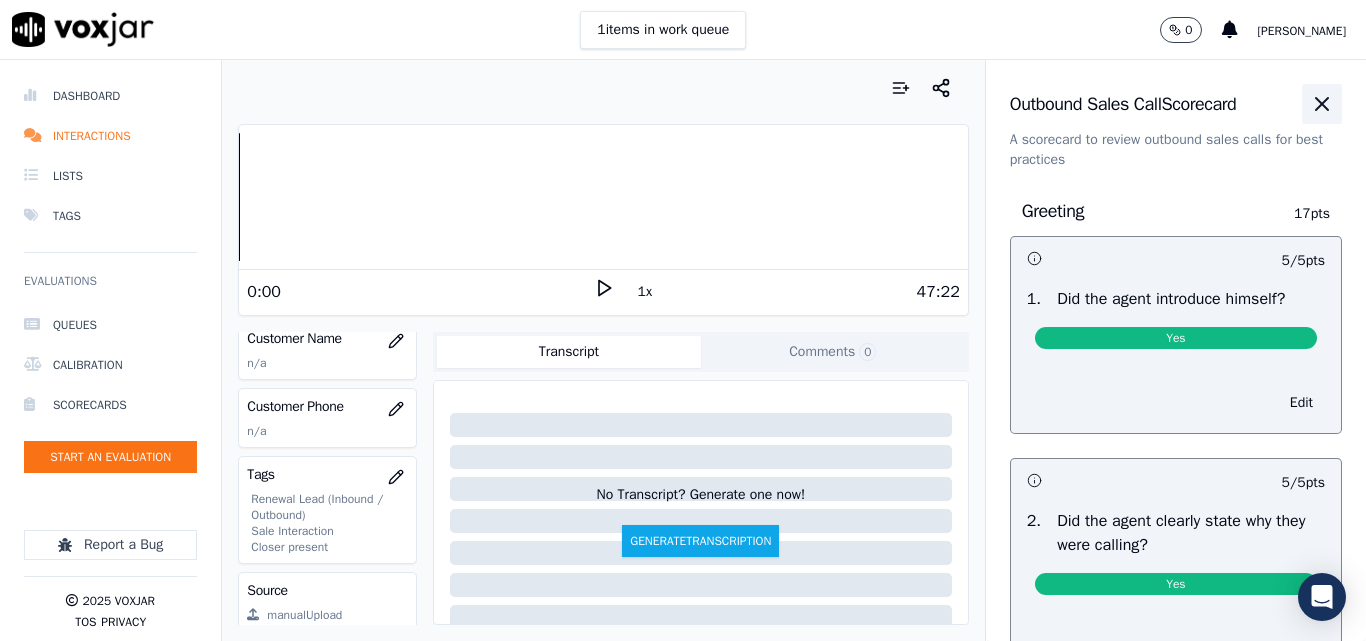 click 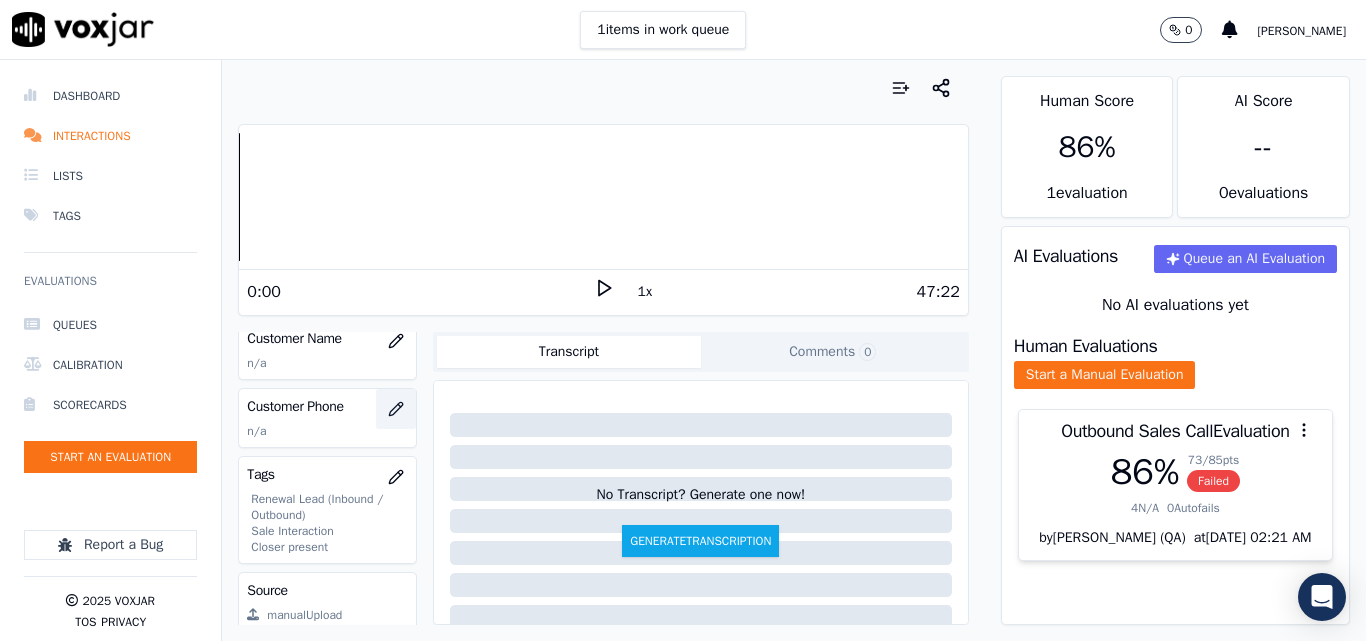 click 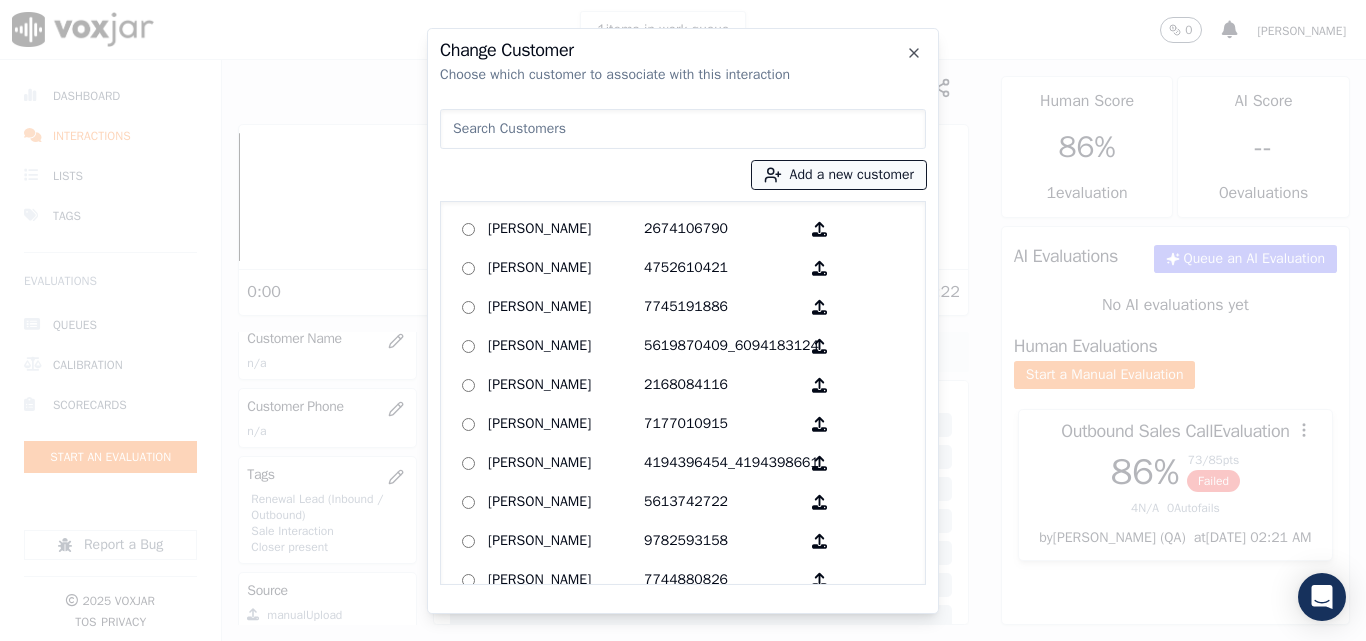 click on "Add a new customer" at bounding box center [839, 175] 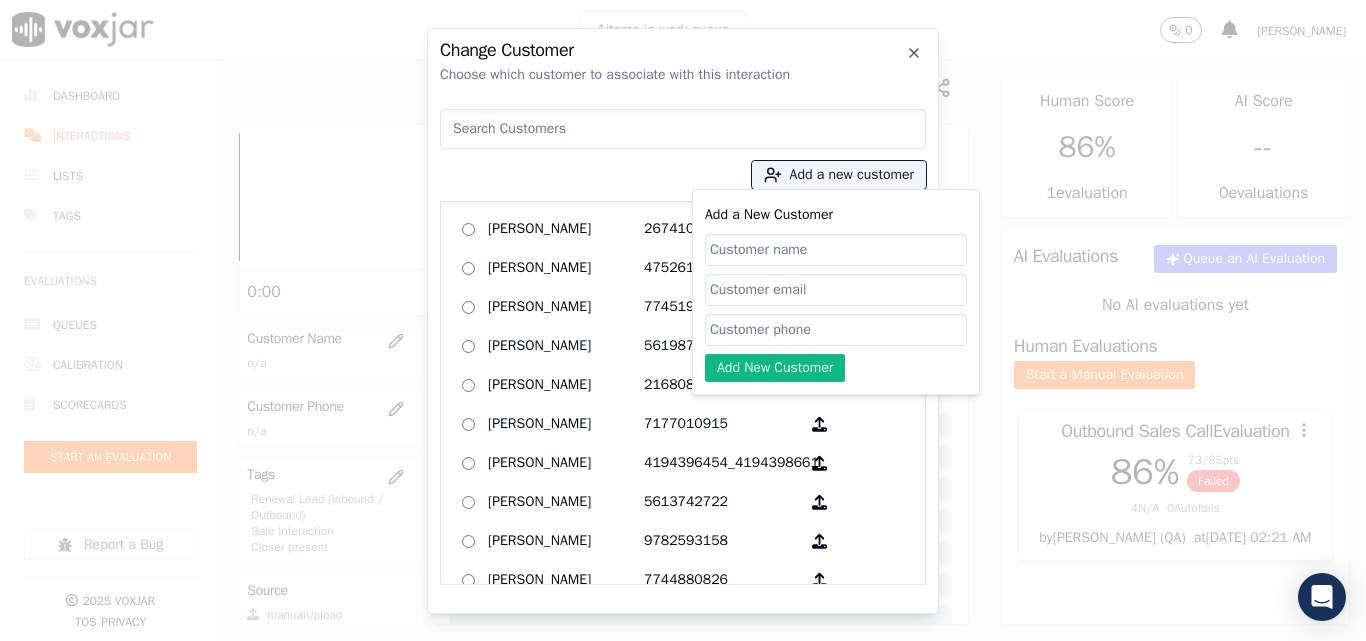 click on "Add a New Customer" 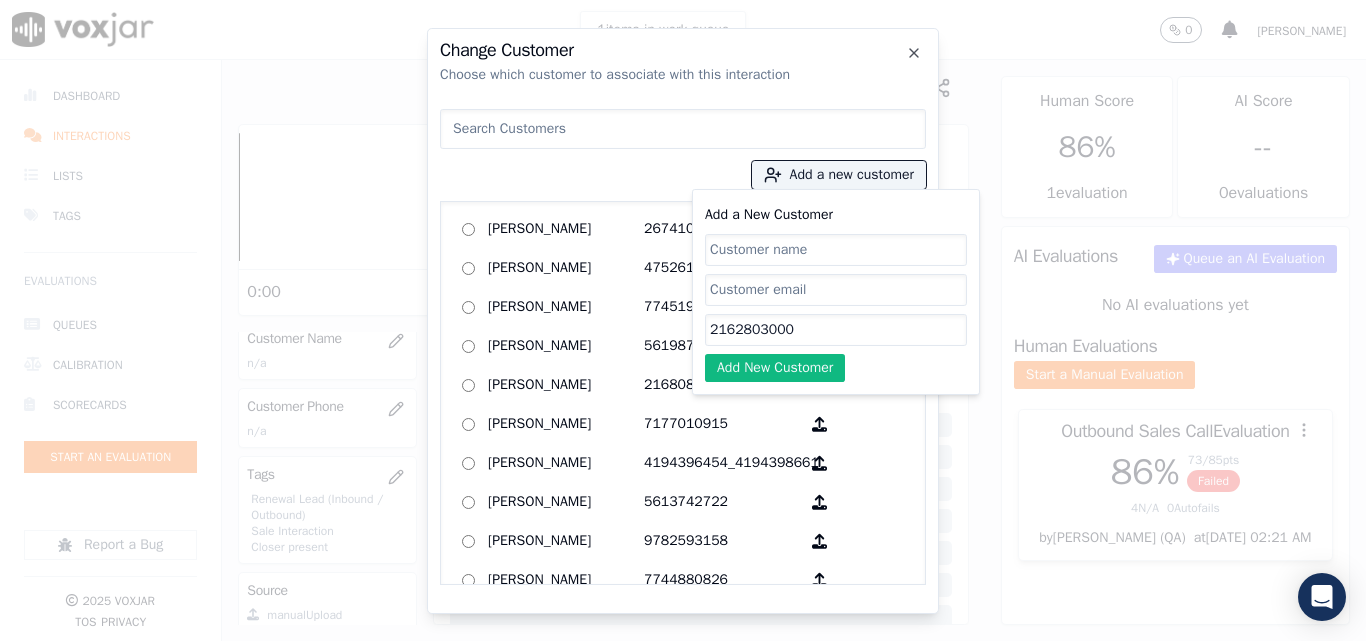 type on "2162803000" 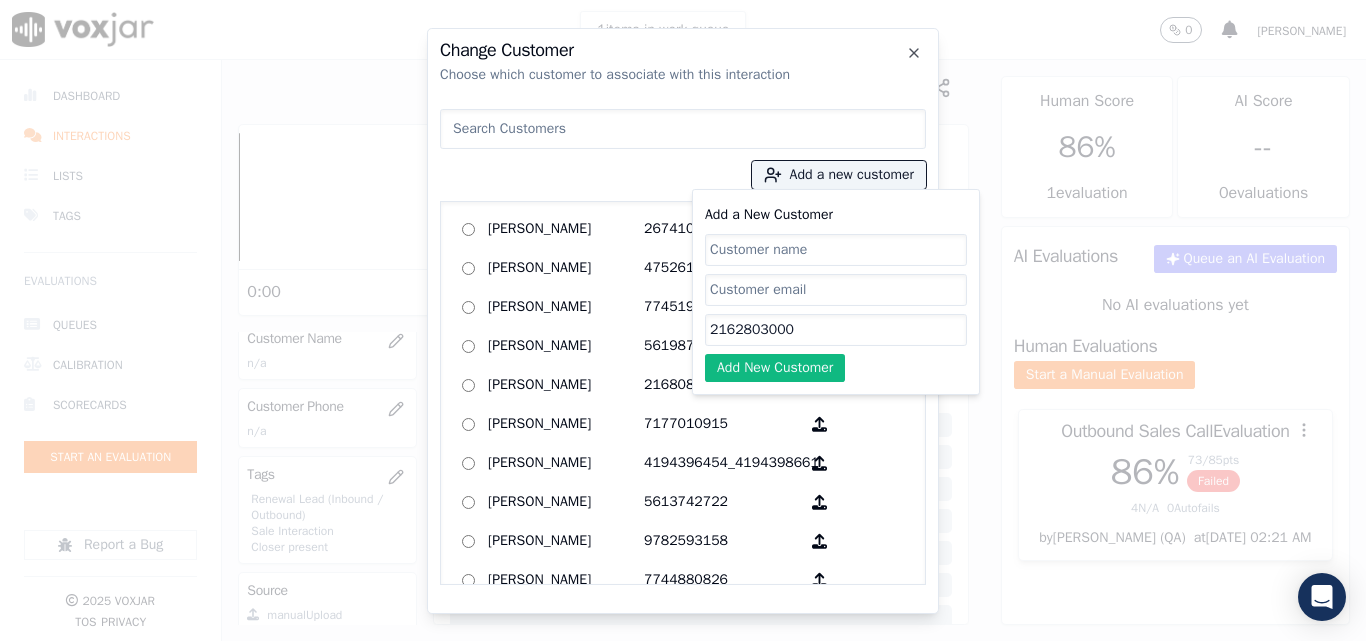 paste on "[PERSON_NAME]" 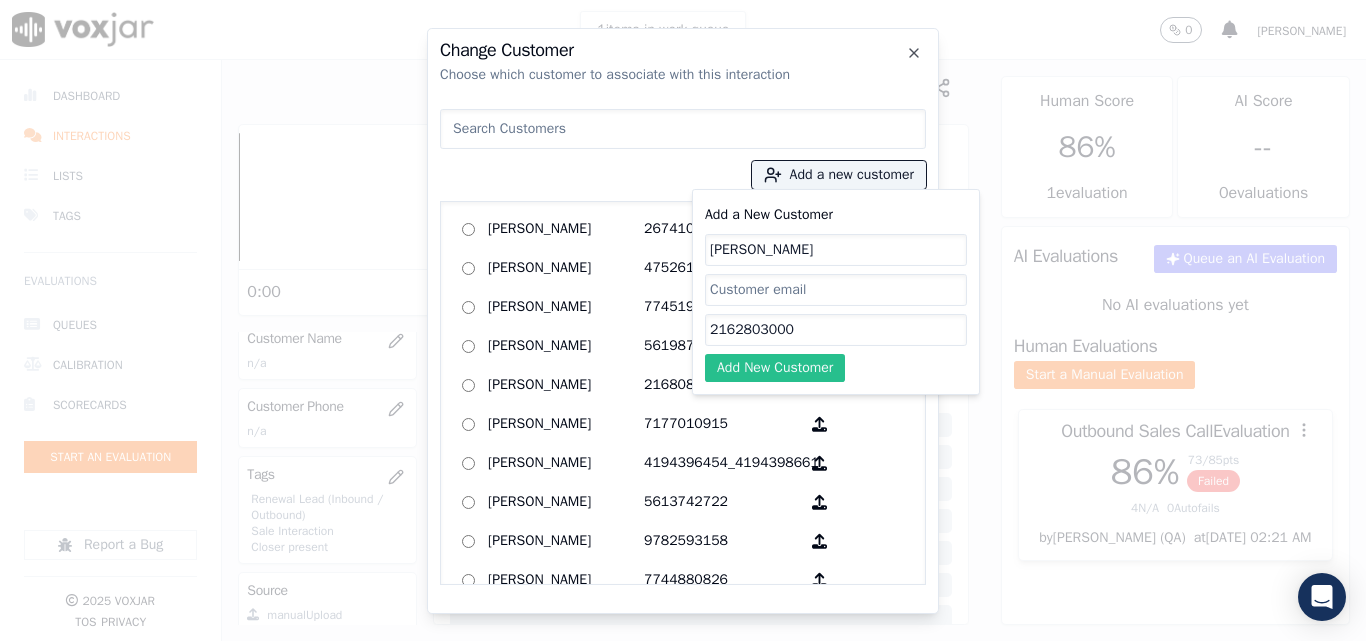 type on "[PERSON_NAME]" 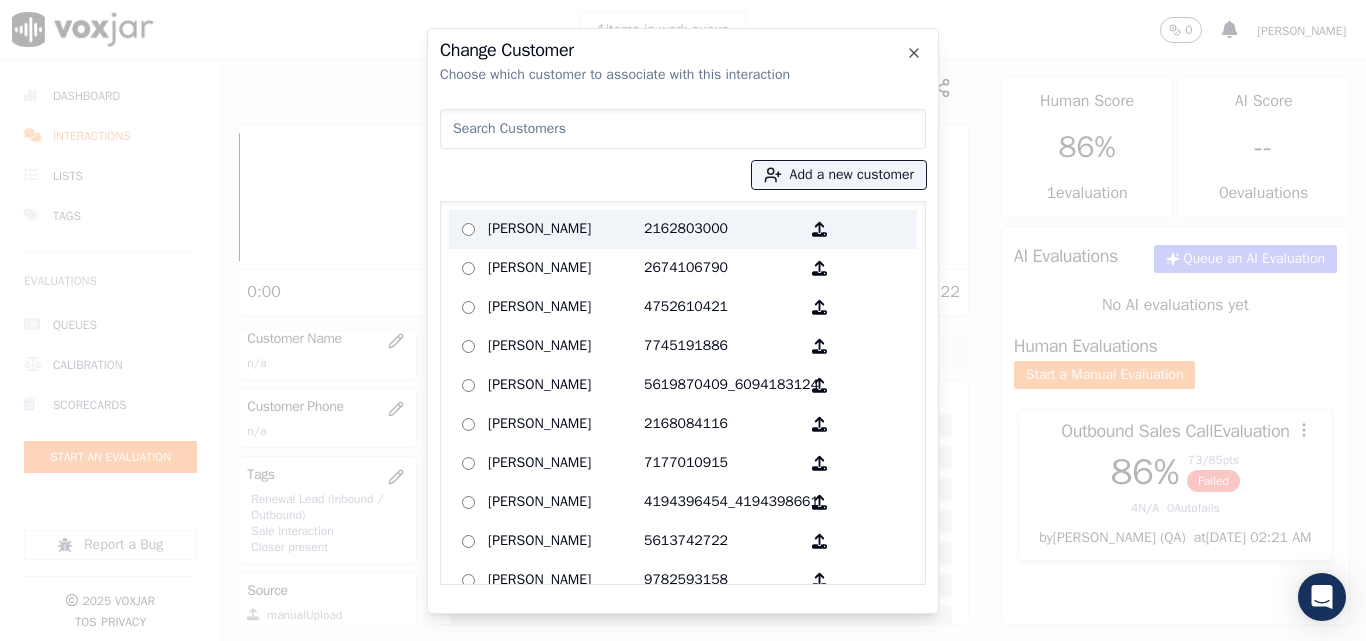 click on "[PERSON_NAME]" at bounding box center (566, 229) 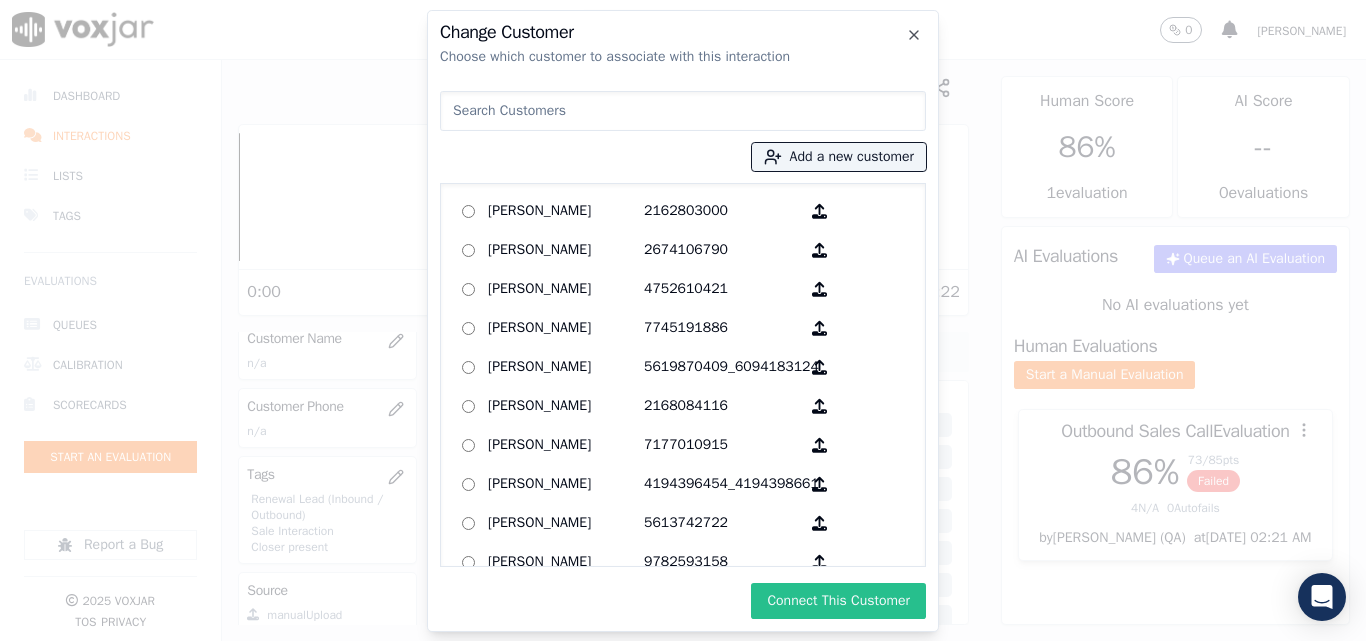 click on "Connect This Customer" at bounding box center [838, 601] 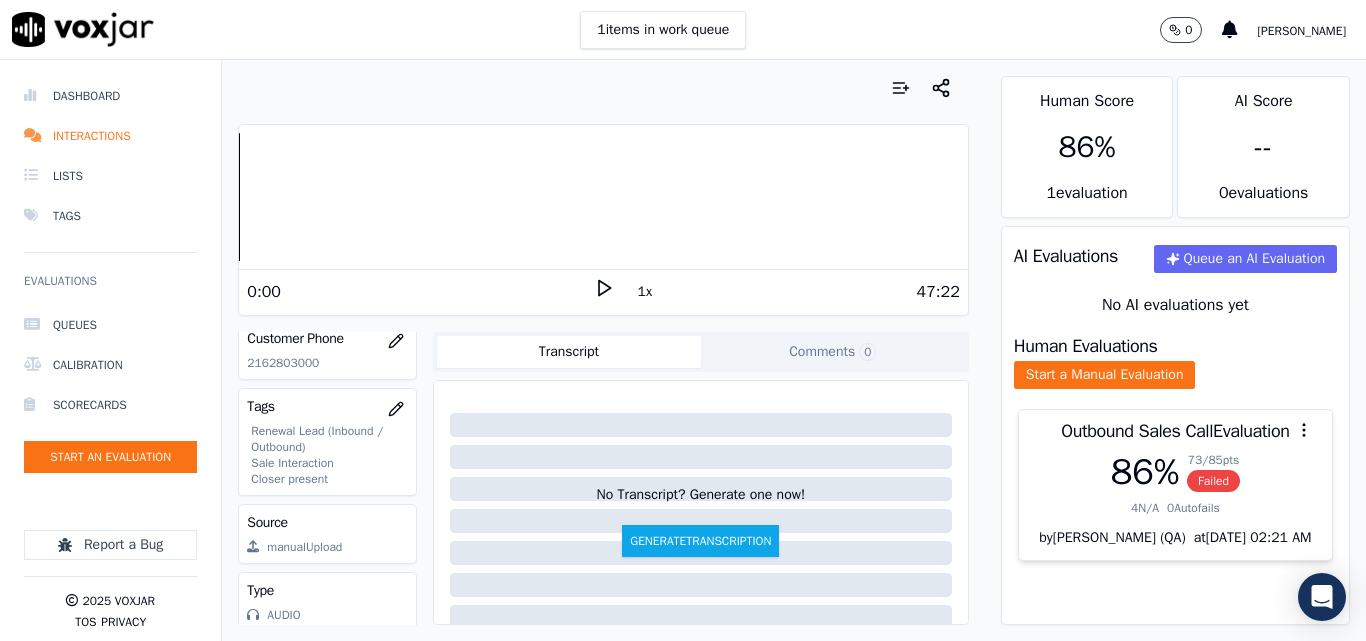 scroll, scrollTop: 400, scrollLeft: 0, axis: vertical 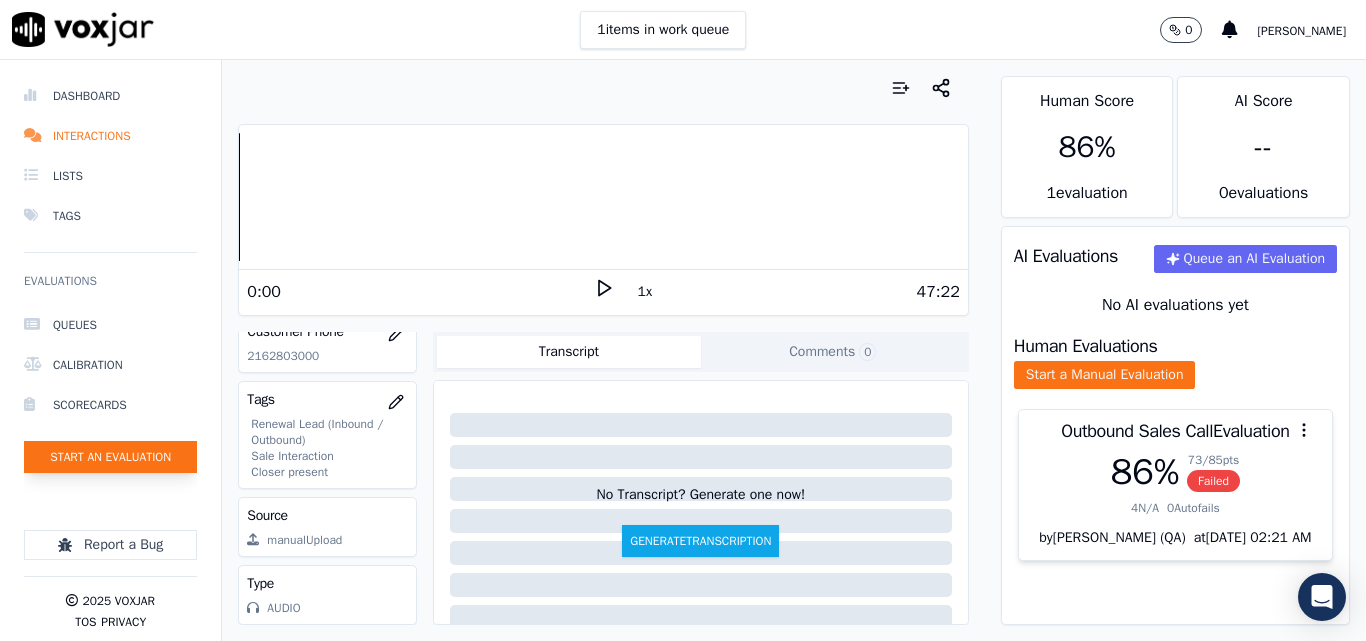 click on "Start an Evaluation" 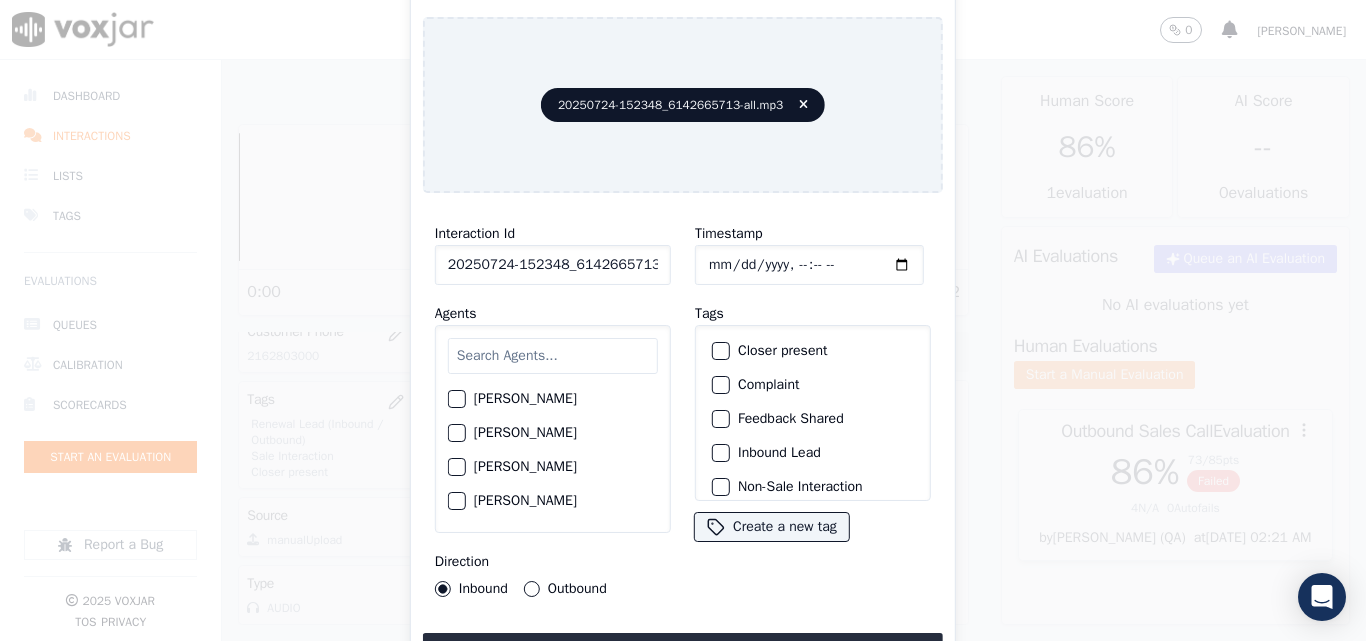 scroll, scrollTop: 0, scrollLeft: 40, axis: horizontal 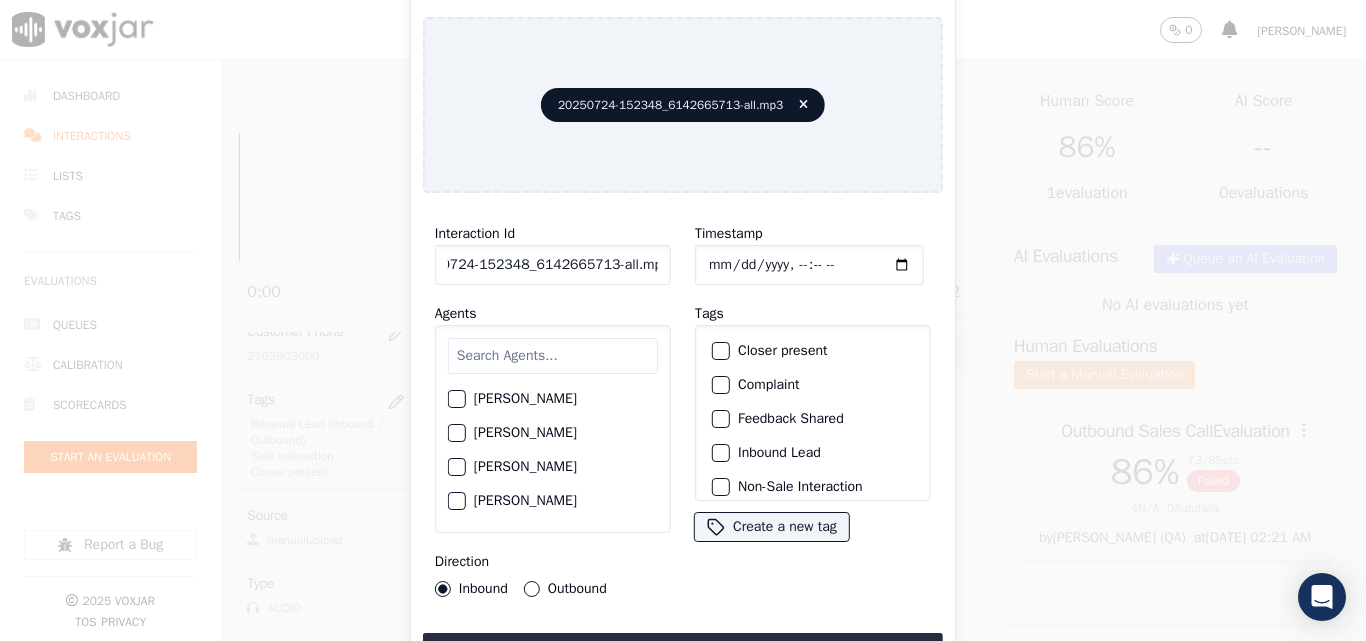drag, startPoint x: 640, startPoint y: 254, endPoint x: 806, endPoint y: 279, distance: 167.87198 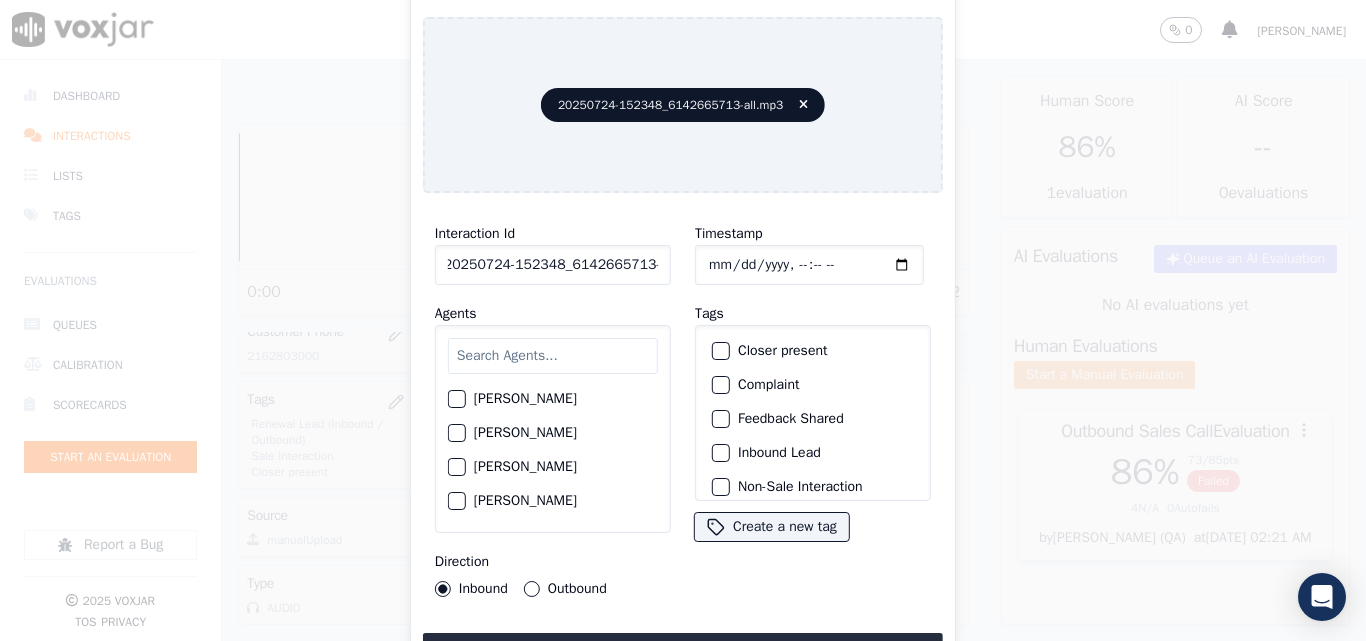 scroll, scrollTop: 0, scrollLeft: 11, axis: horizontal 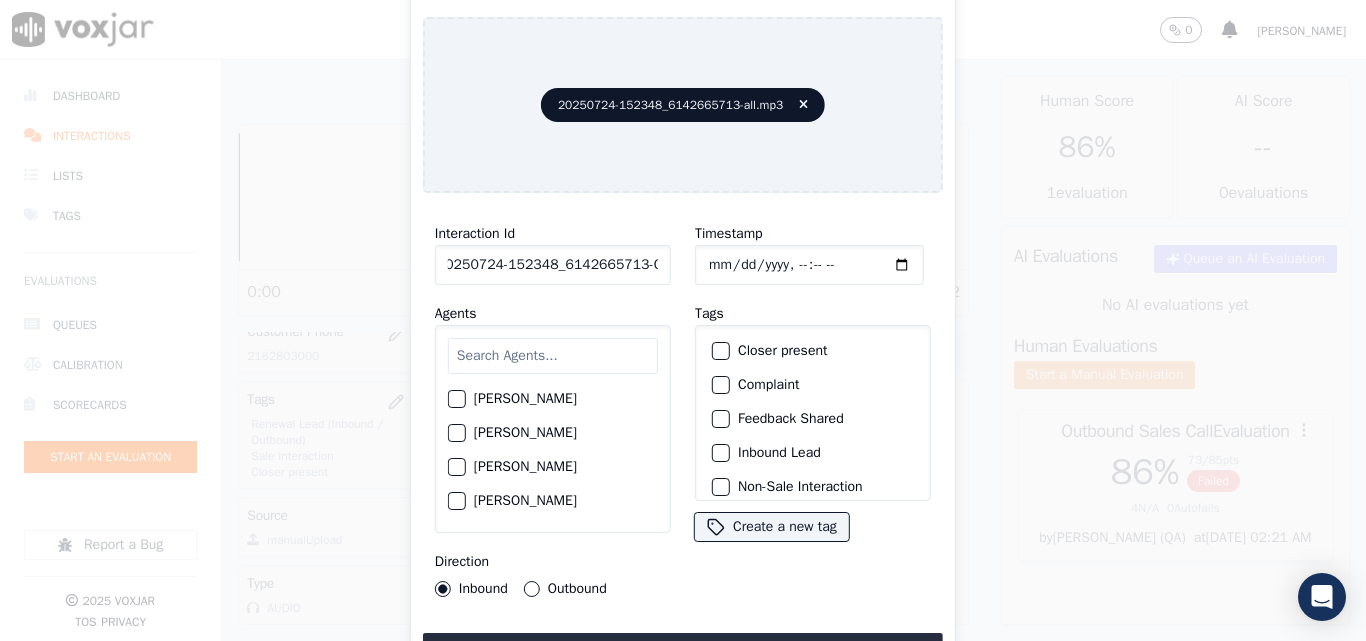 type on "20250724-152348_6142665713-C1" 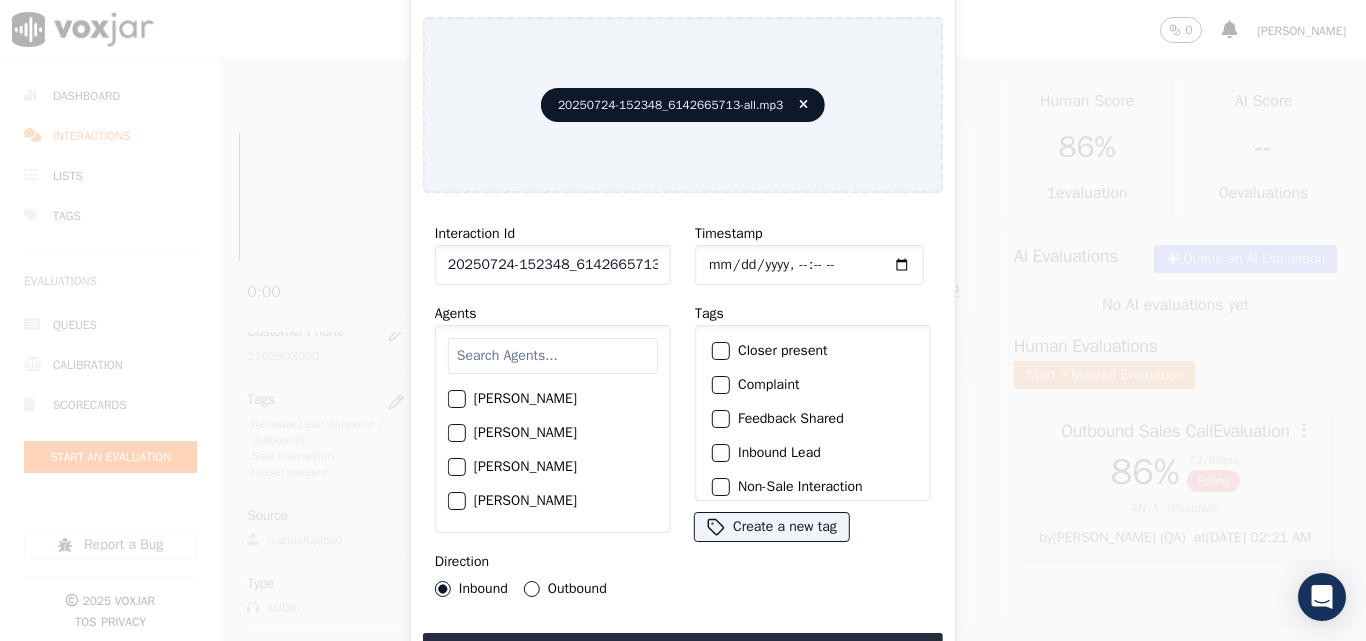 click on "Timestamp" 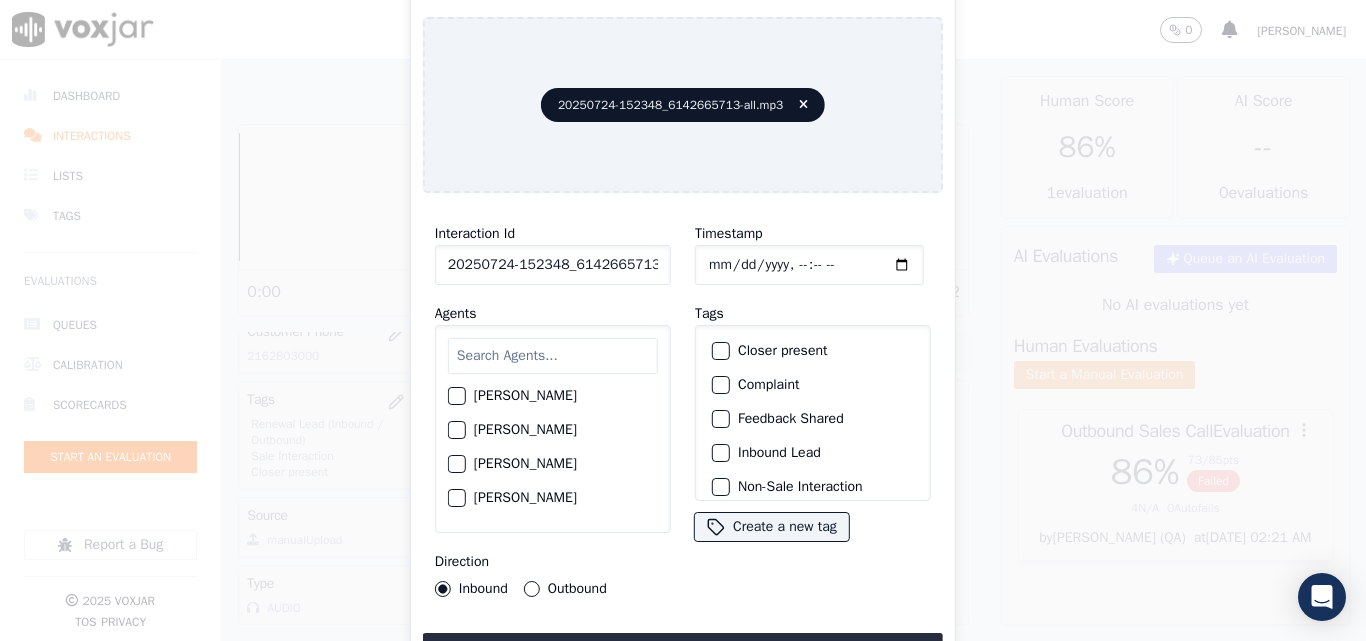 scroll, scrollTop: 100, scrollLeft: 0, axis: vertical 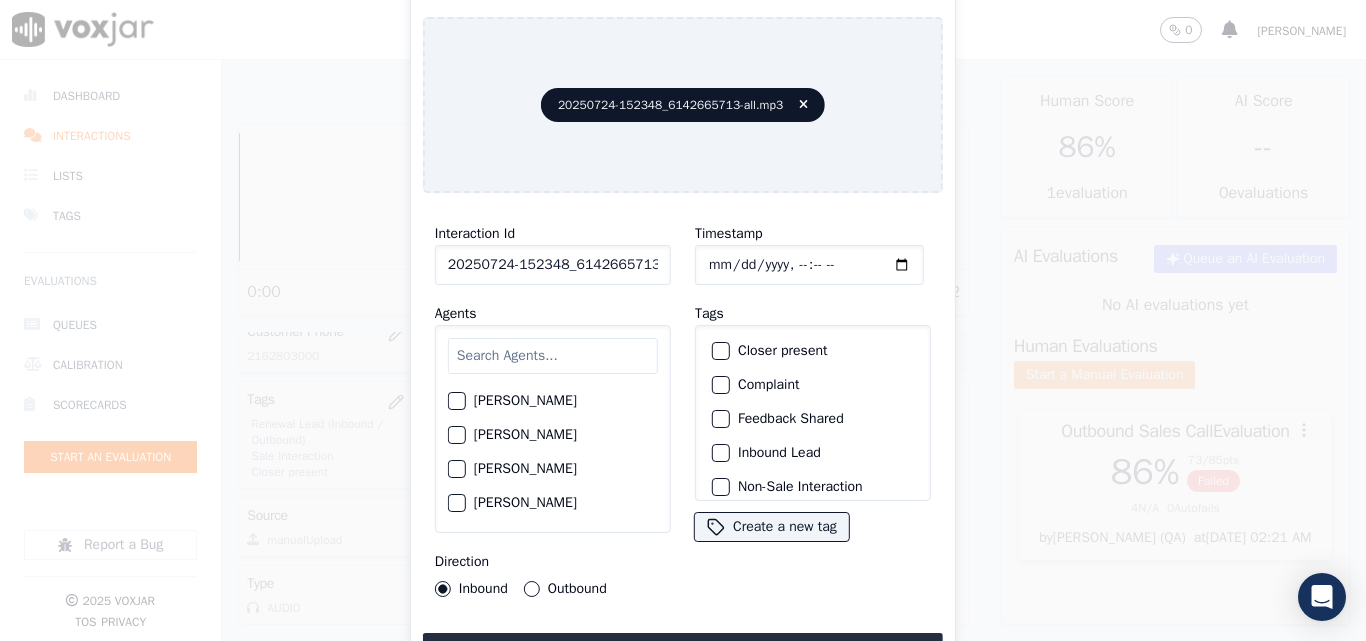 click on "[PERSON_NAME]" 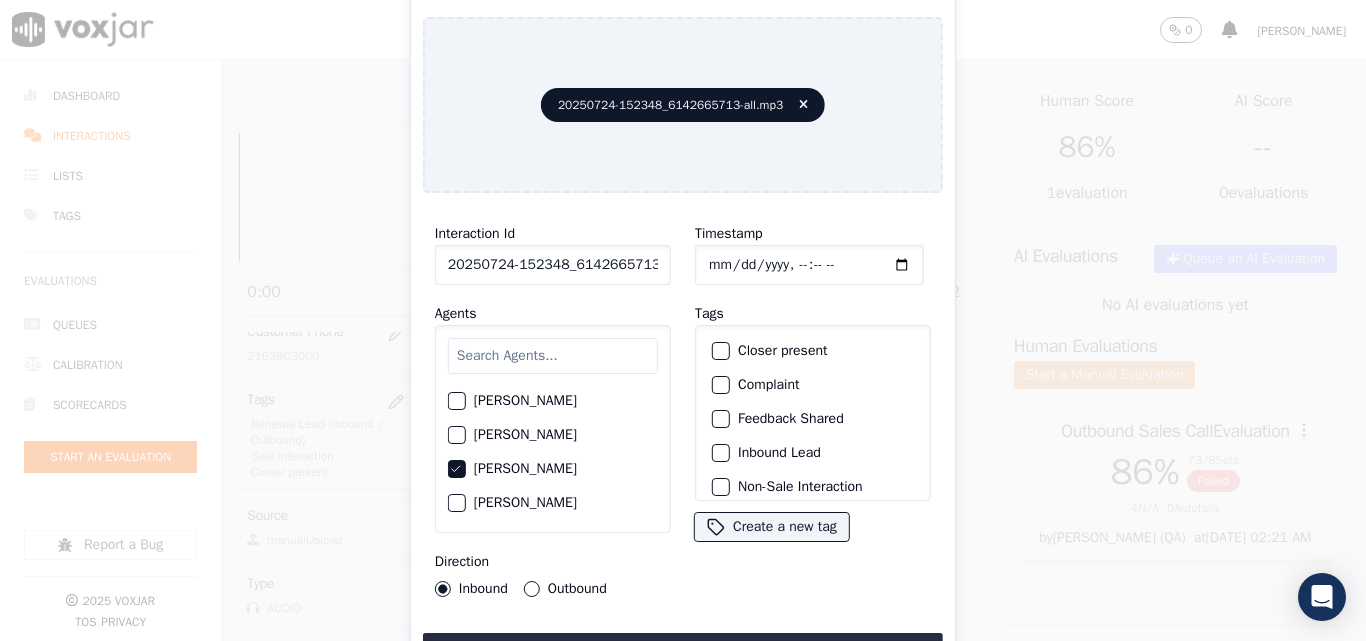 click on "Closer present" 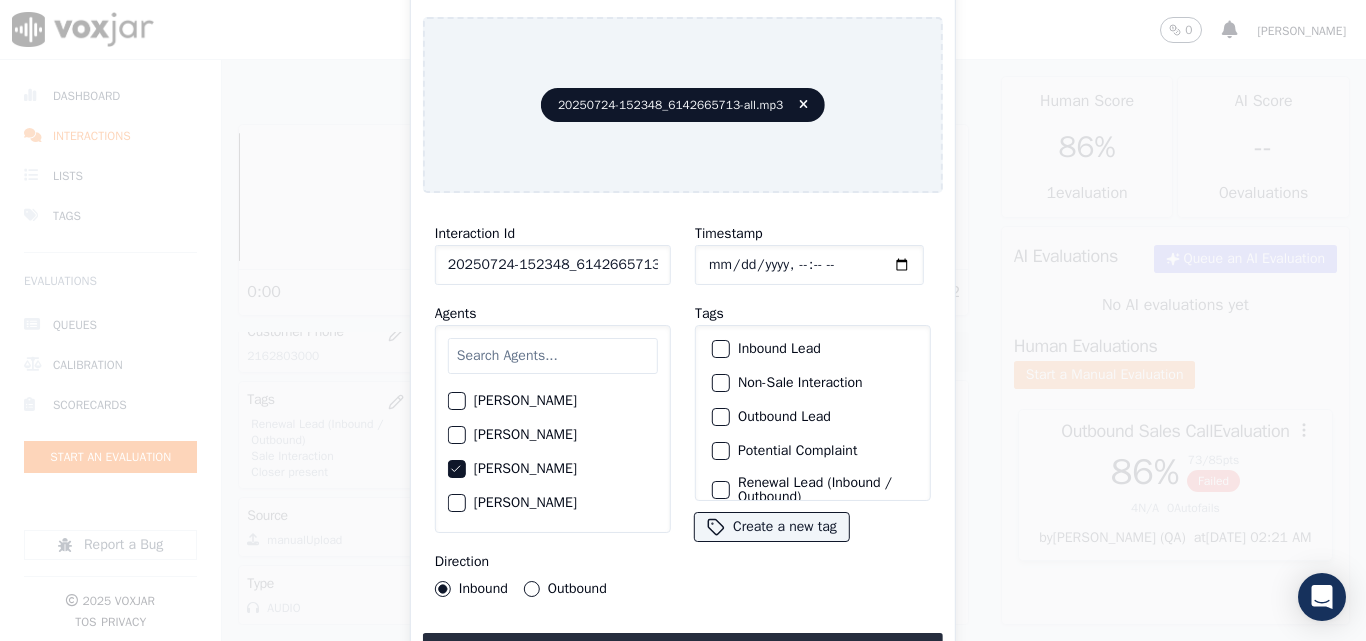scroll, scrollTop: 173, scrollLeft: 0, axis: vertical 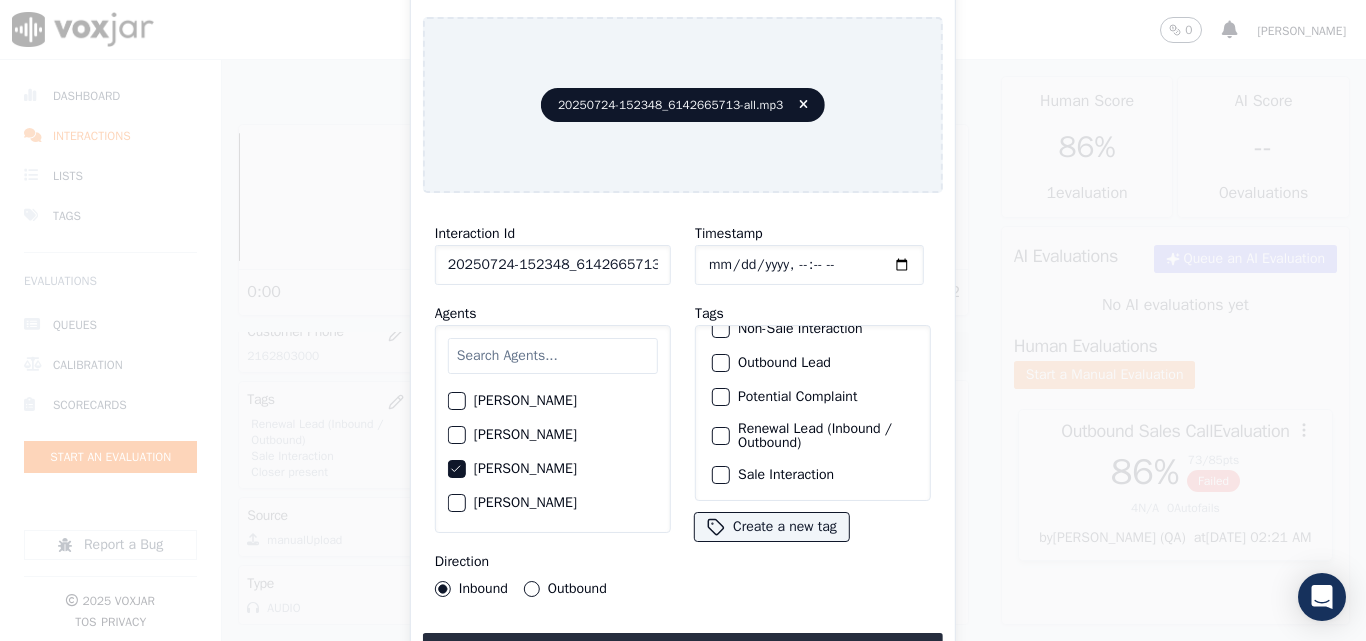 click at bounding box center (720, 436) 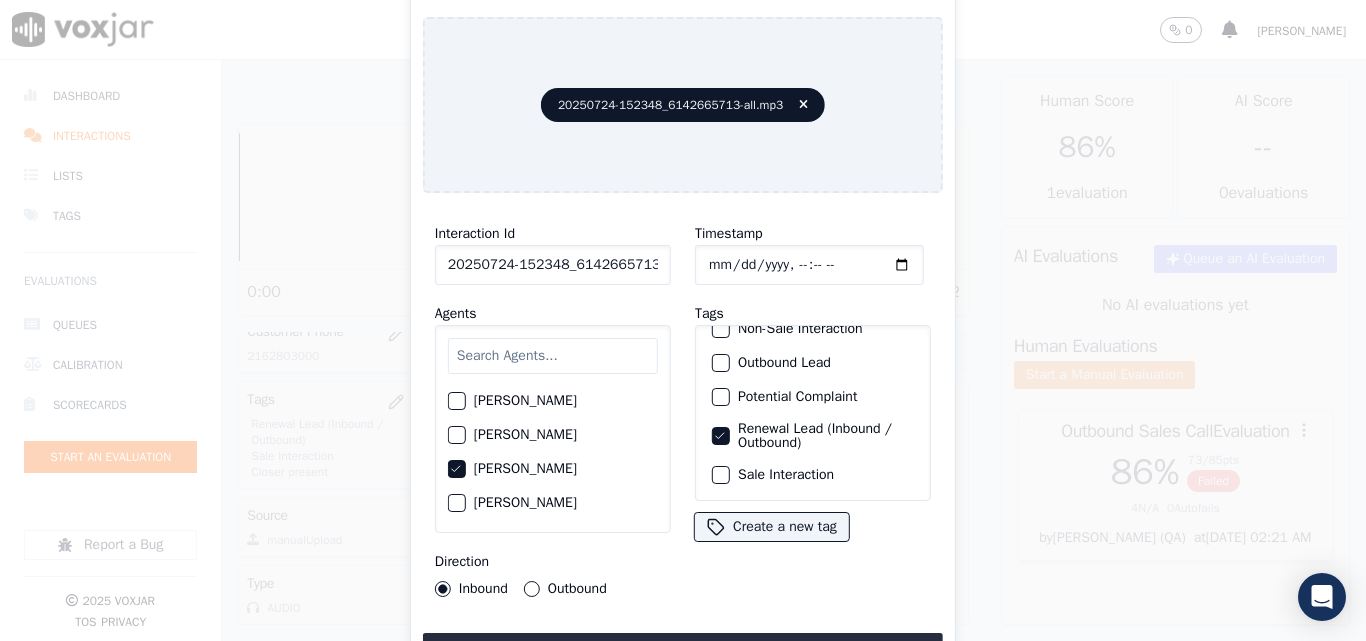 click at bounding box center [720, 475] 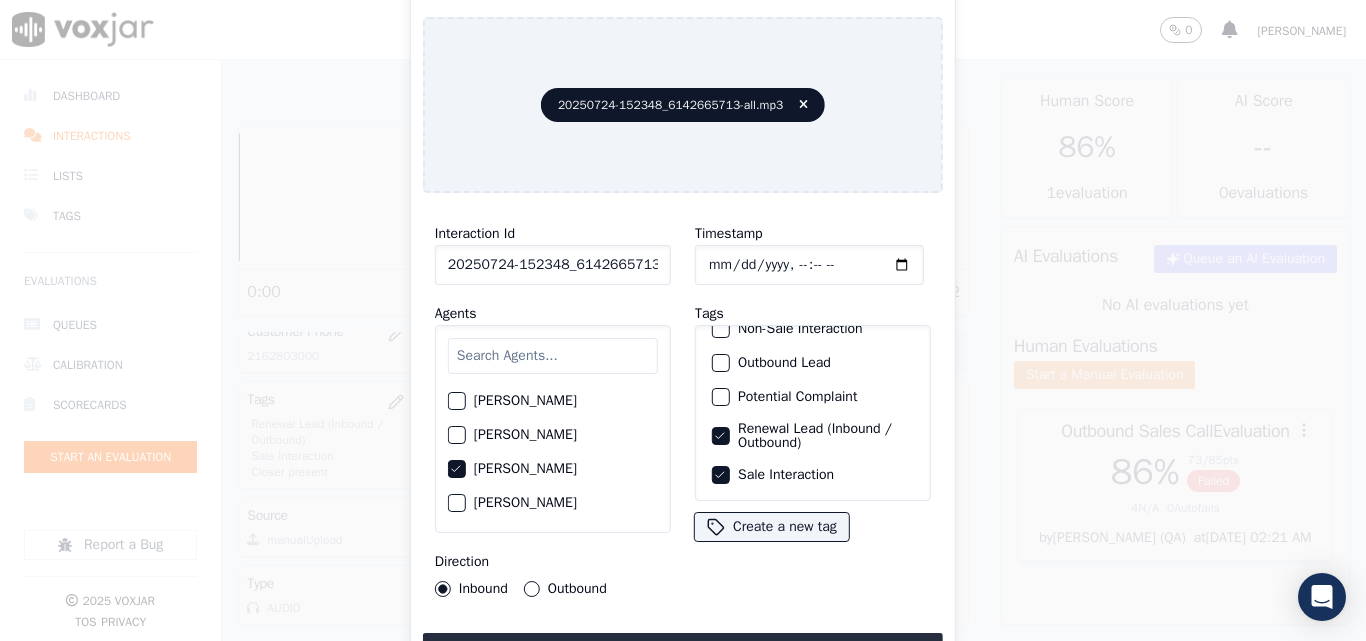 click on "Upload interaction to start evaluation" at bounding box center (683, 651) 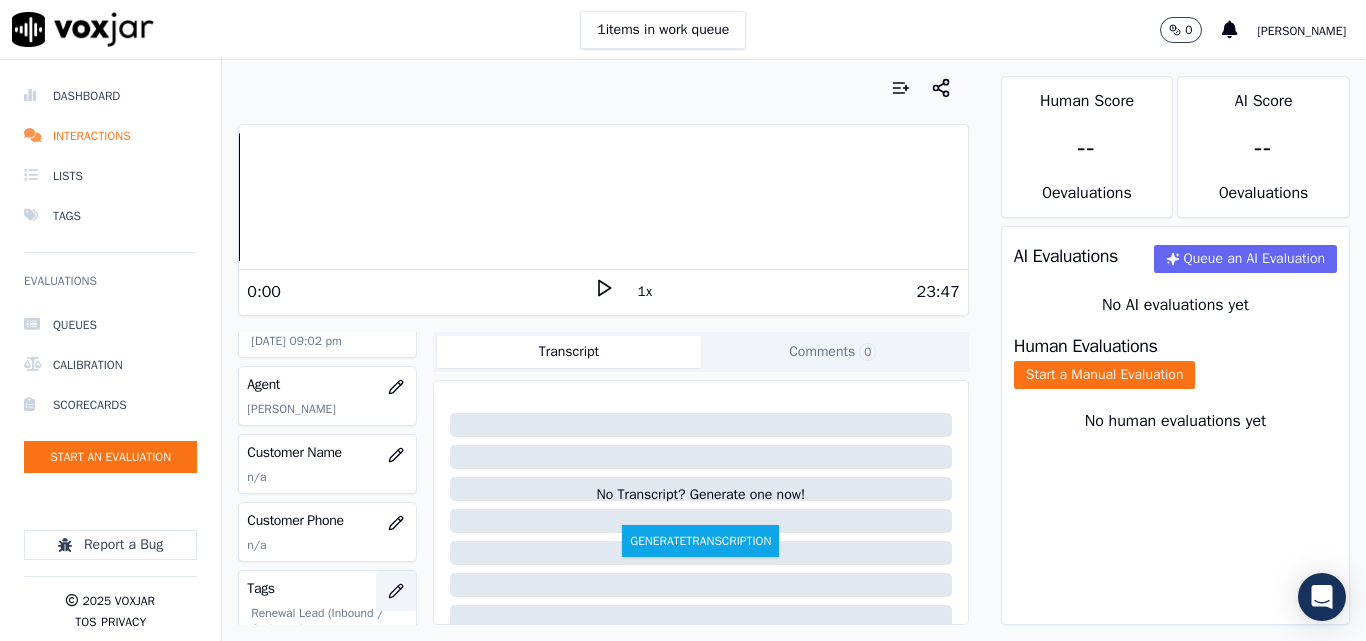 scroll, scrollTop: 300, scrollLeft: 0, axis: vertical 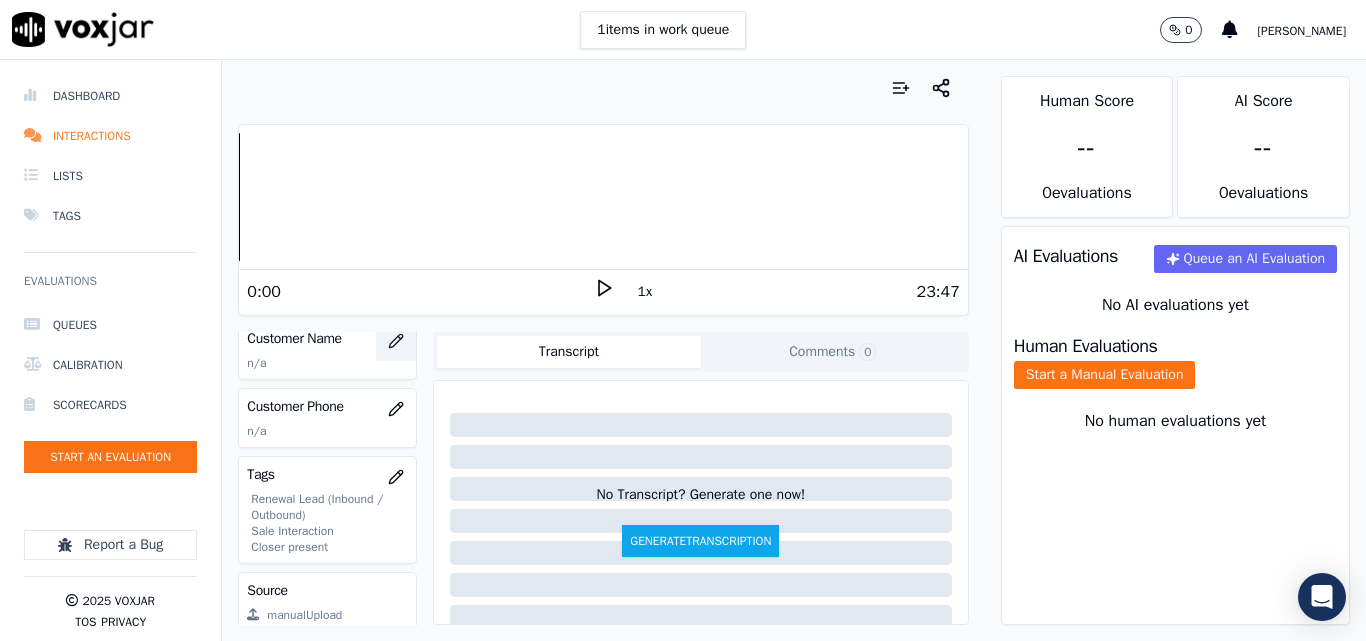 click 